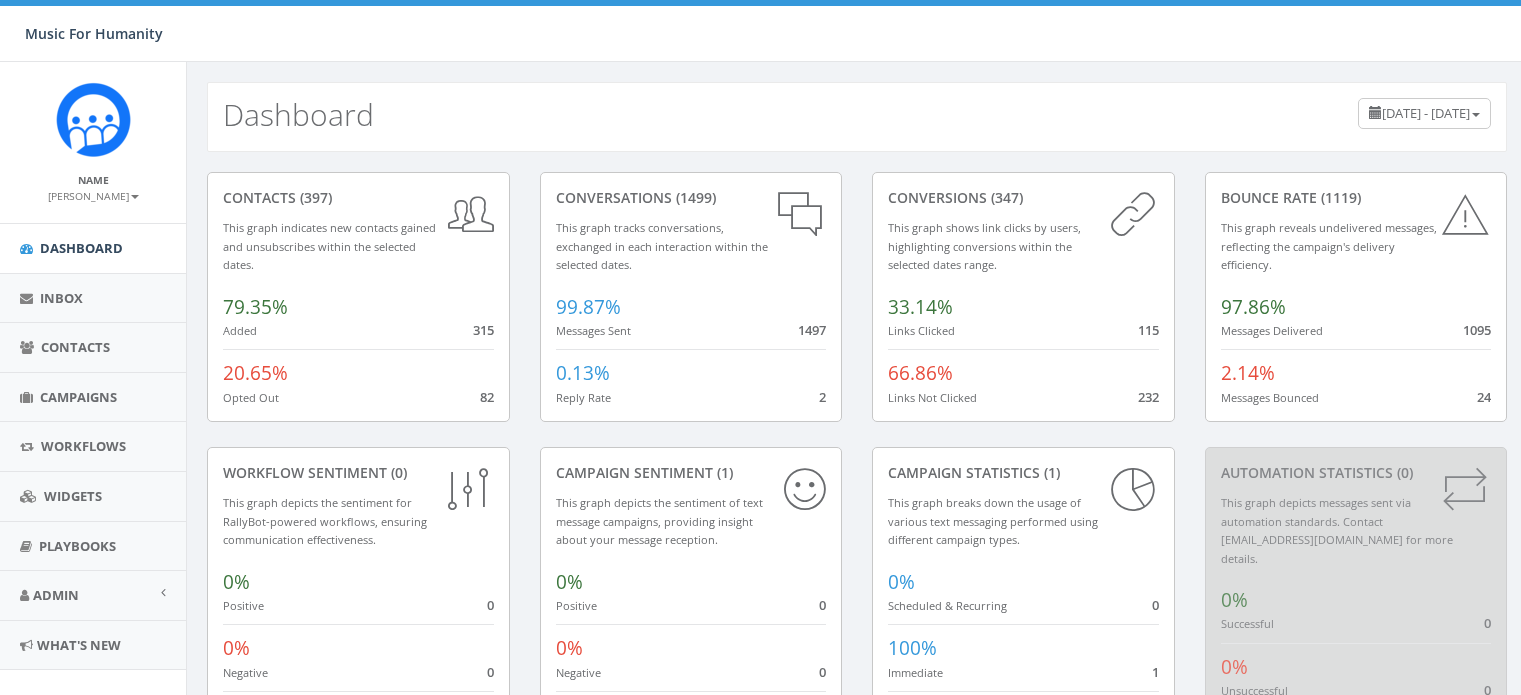 scroll, scrollTop: 0, scrollLeft: 0, axis: both 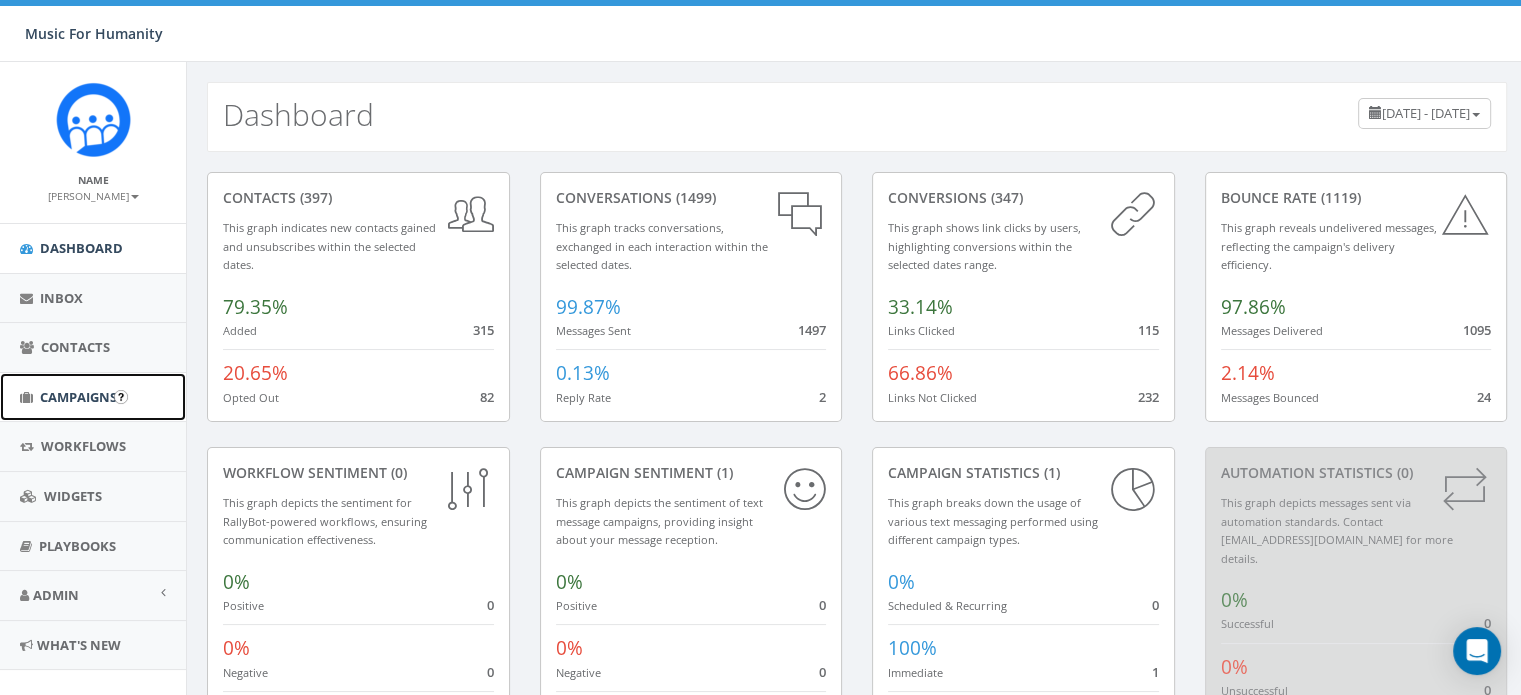 click on "Campaigns" at bounding box center (78, 397) 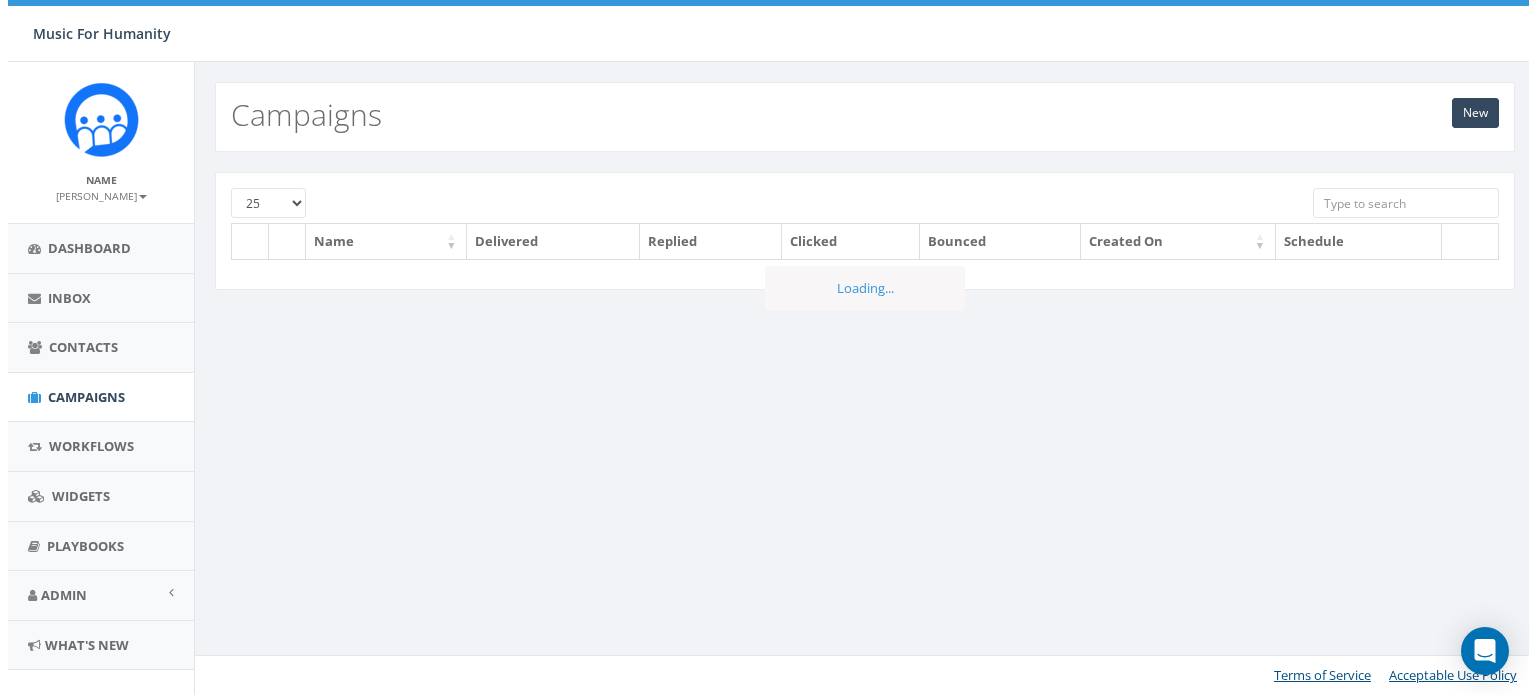 scroll, scrollTop: 0, scrollLeft: 0, axis: both 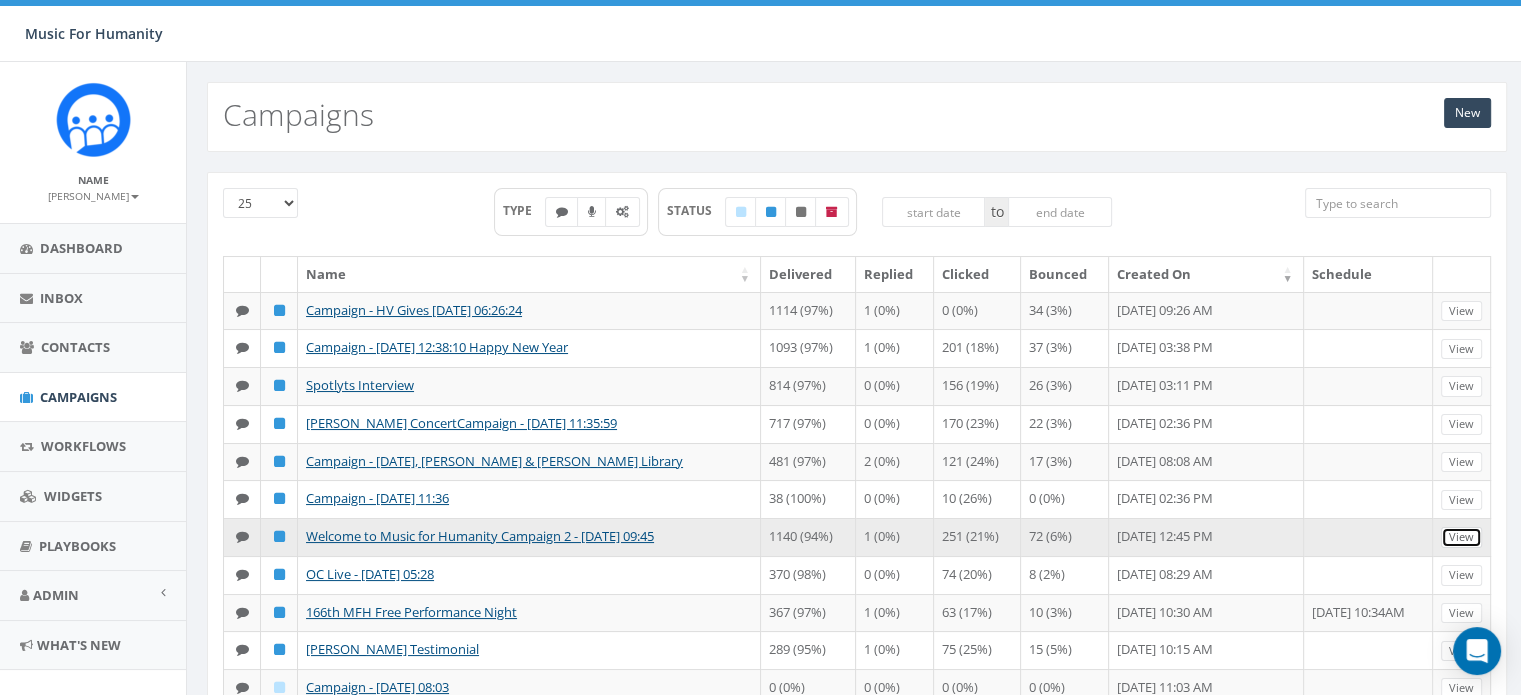 click on "View" at bounding box center (1461, 537) 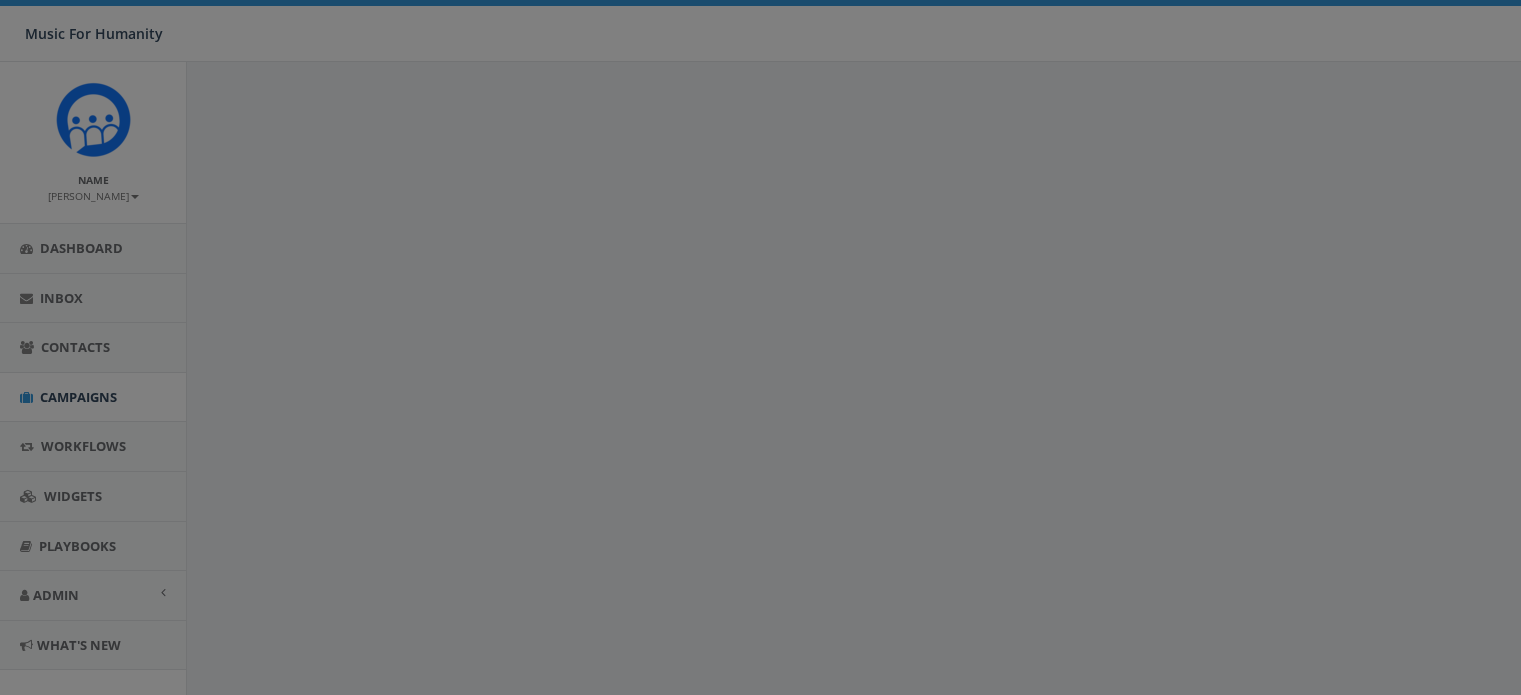 scroll, scrollTop: 0, scrollLeft: 0, axis: both 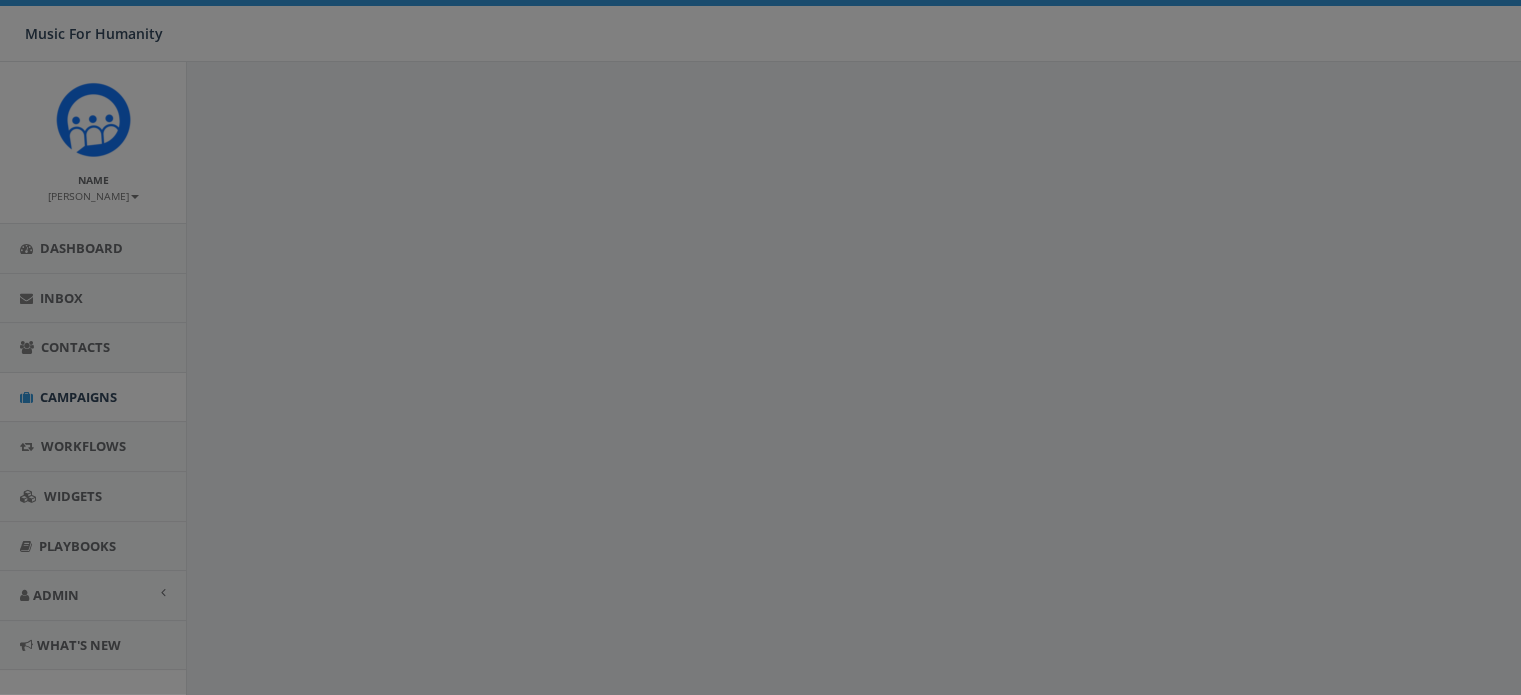 select 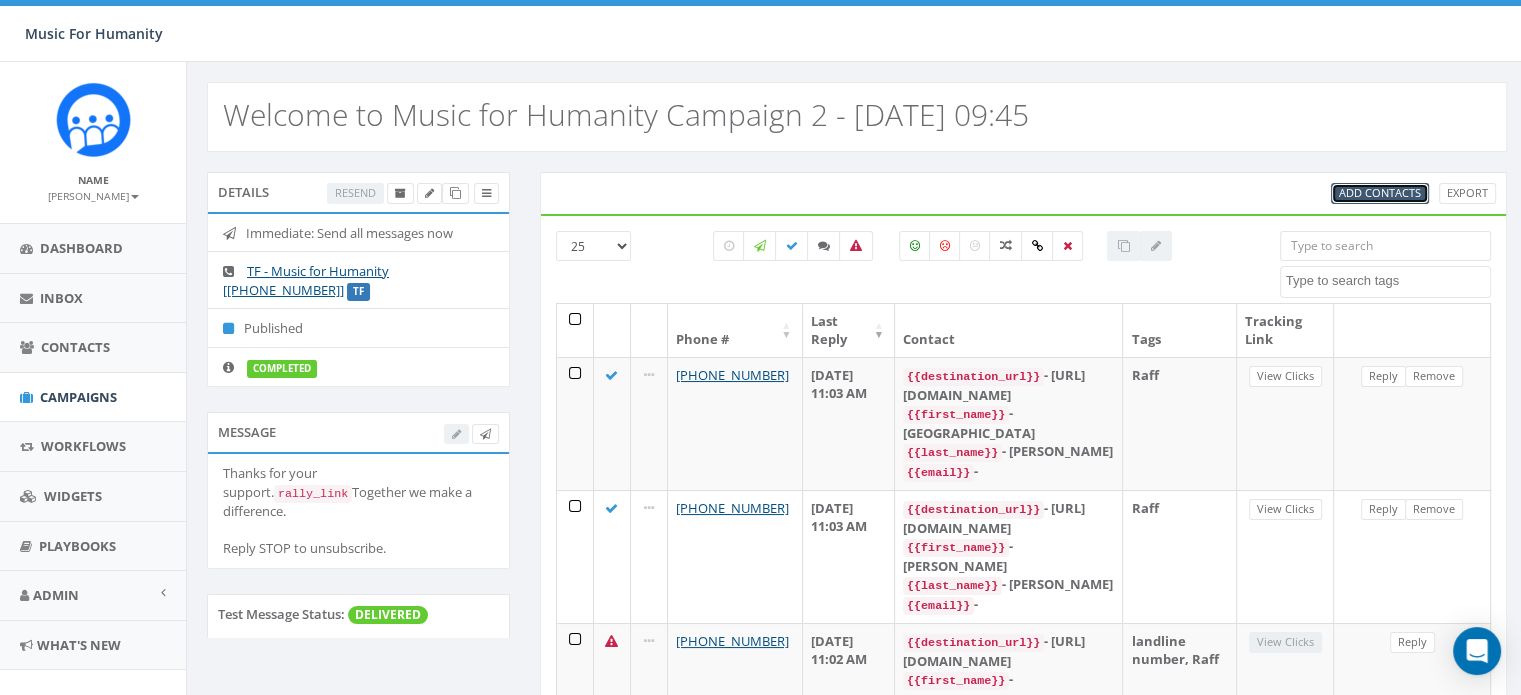 click on "Add Contacts" at bounding box center [1380, 192] 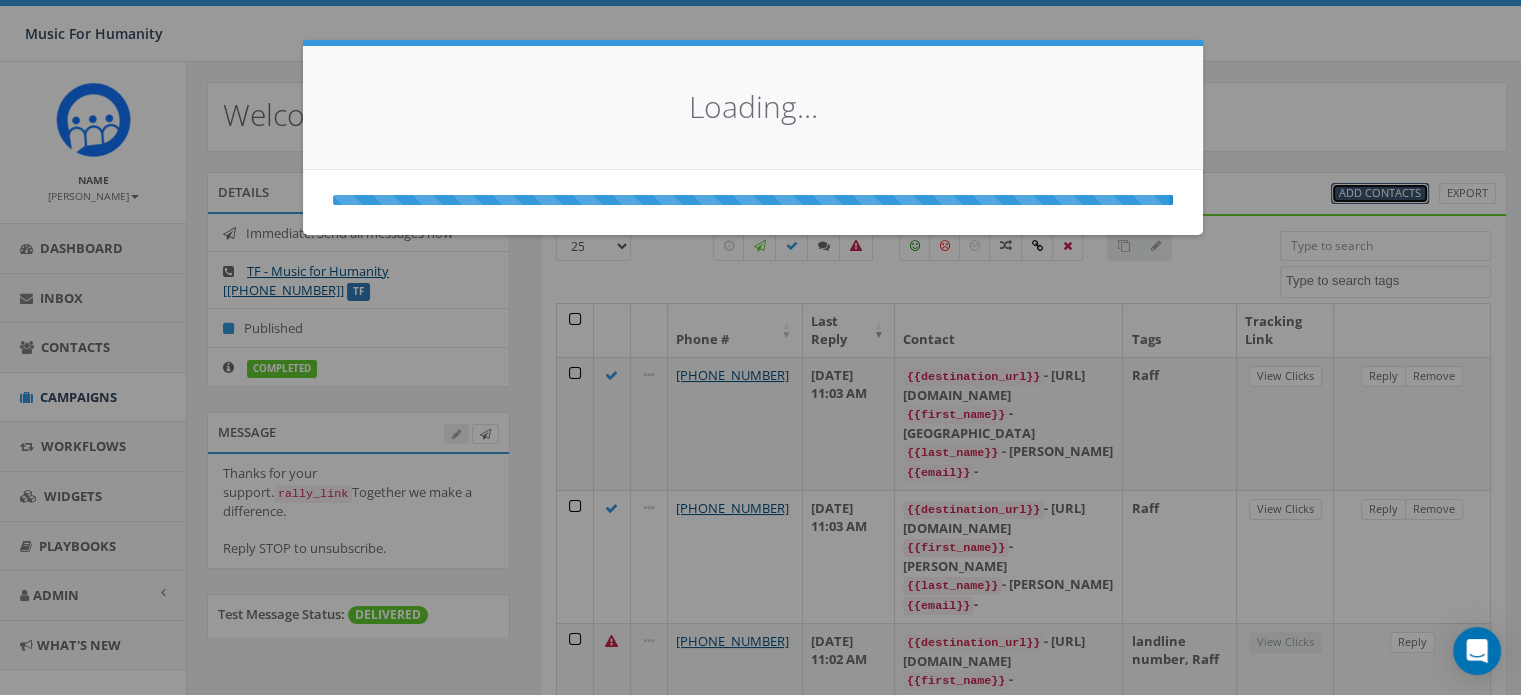 select 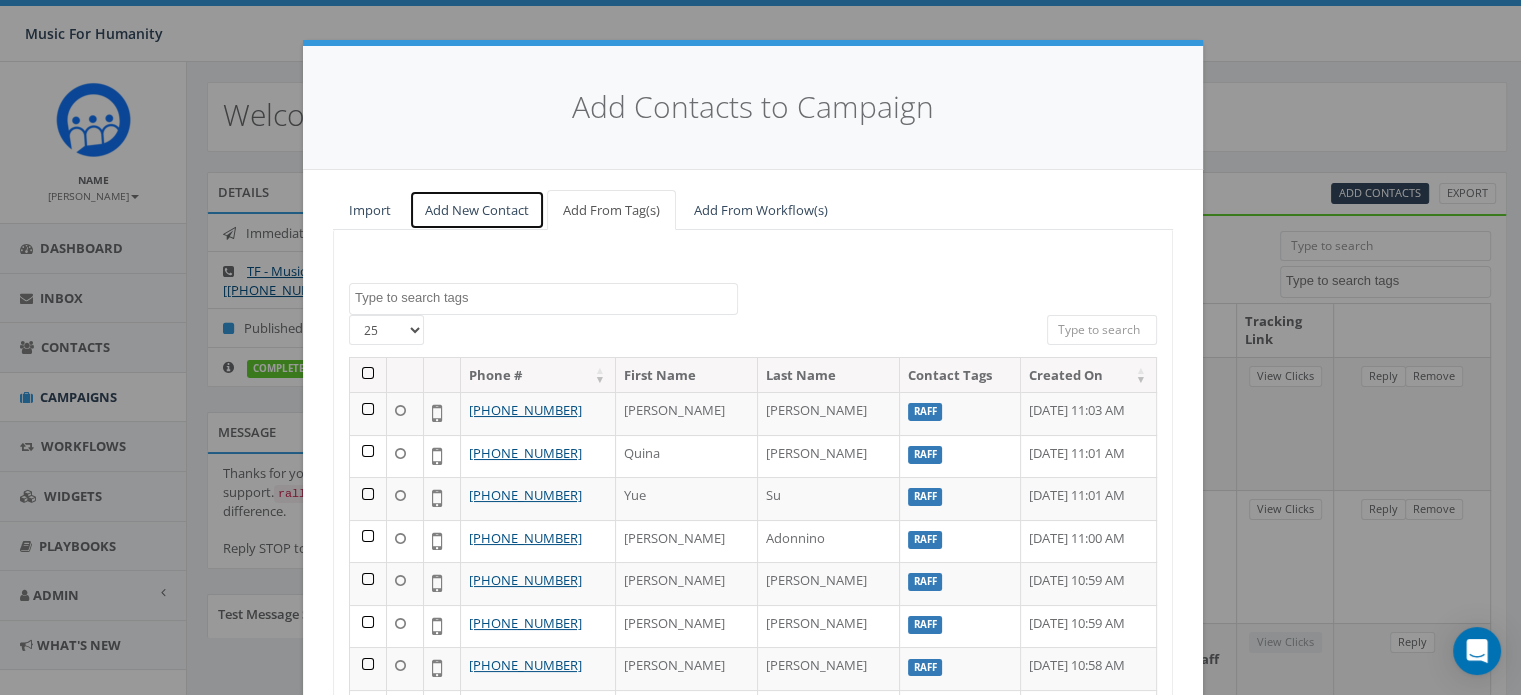 click on "Add New Contact" at bounding box center (477, 210) 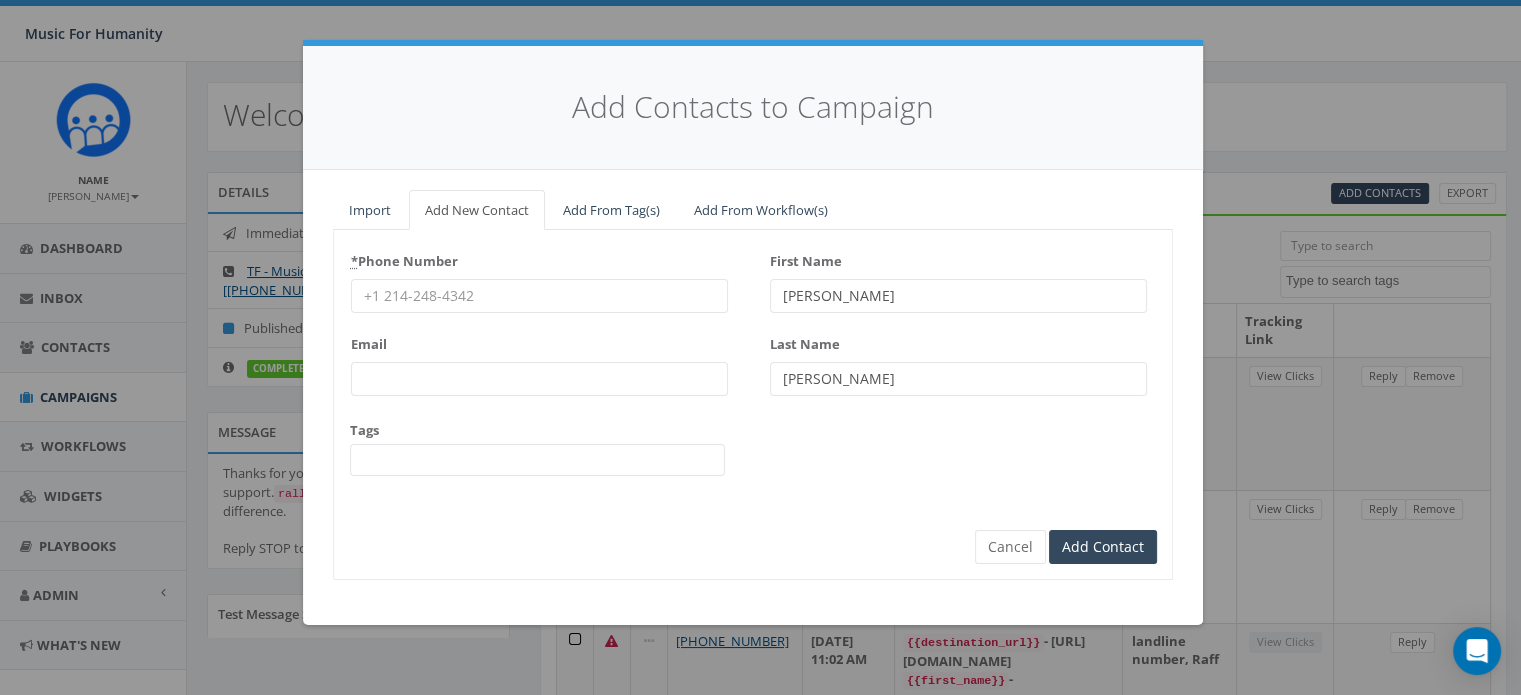 click on "*   Phone Number" at bounding box center [539, 296] 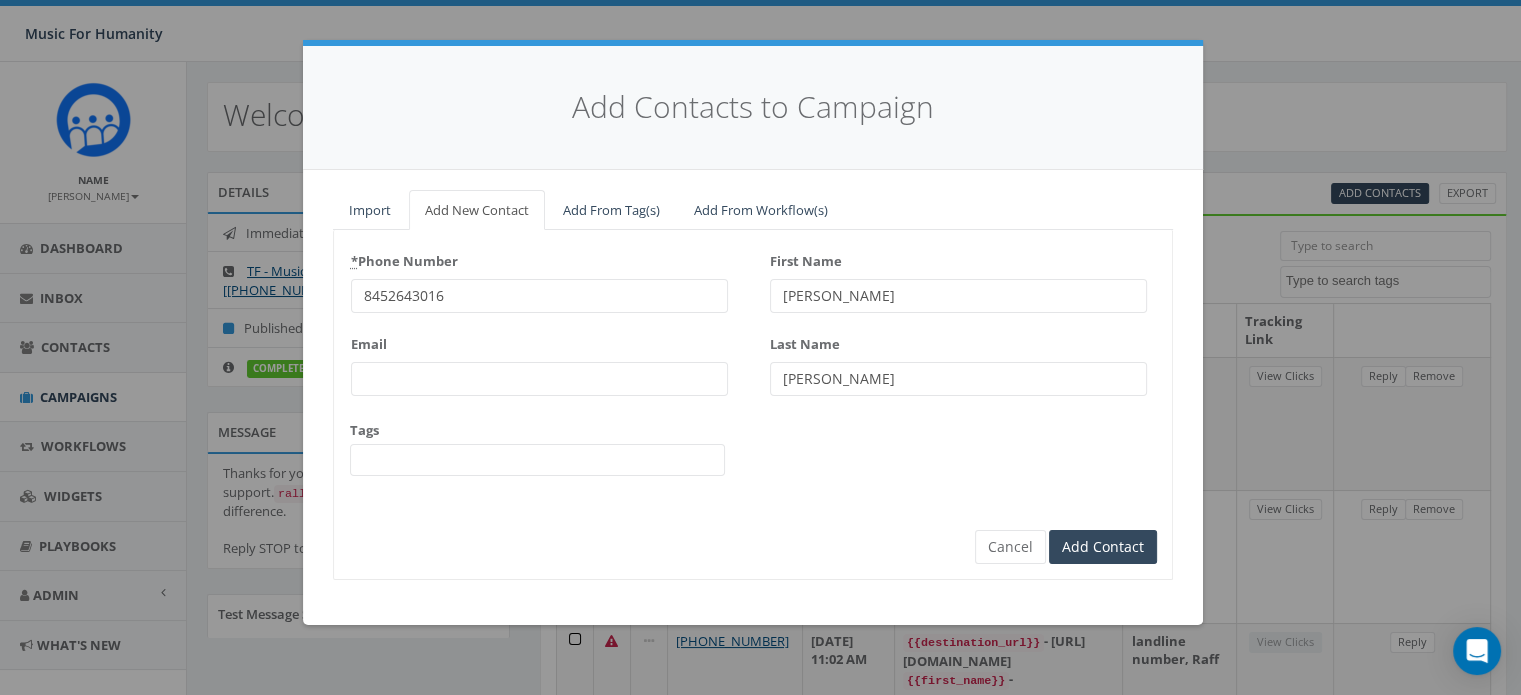 type on "8452643016" 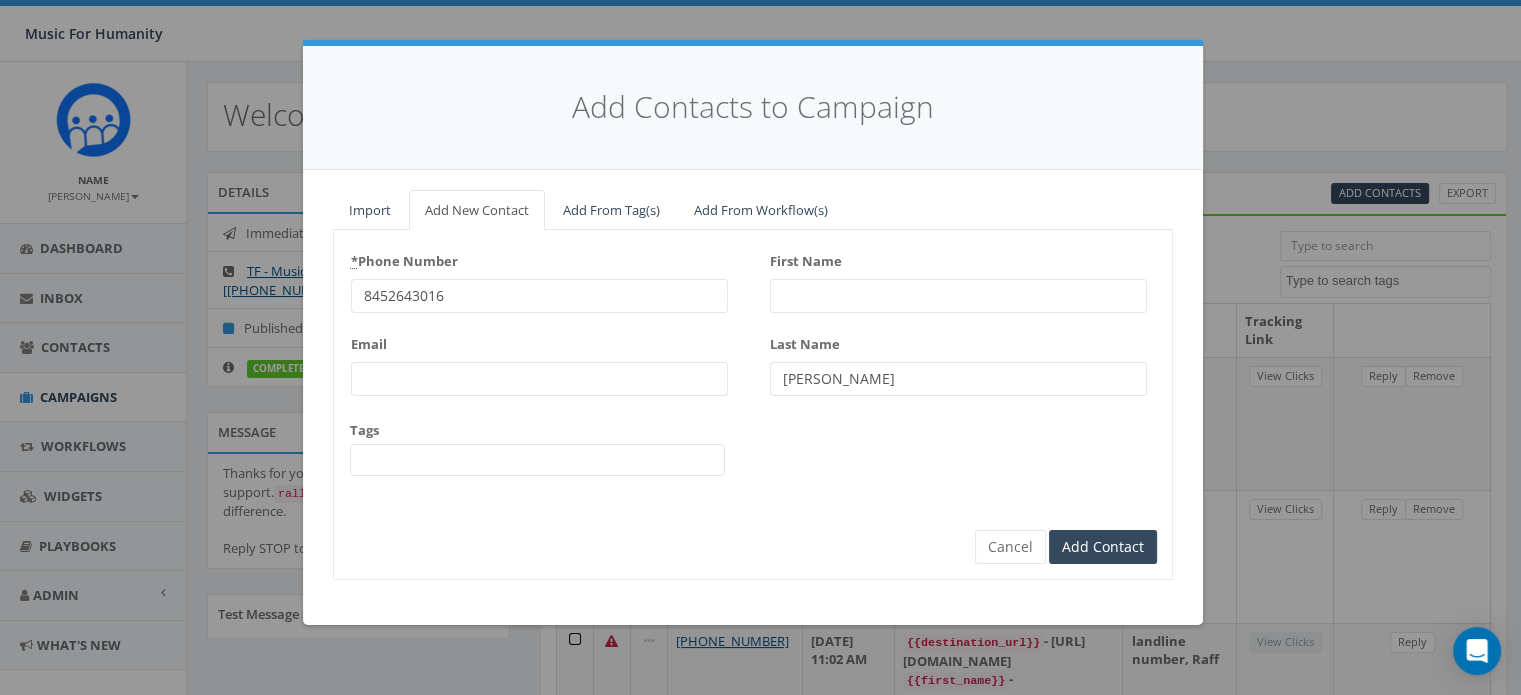 type 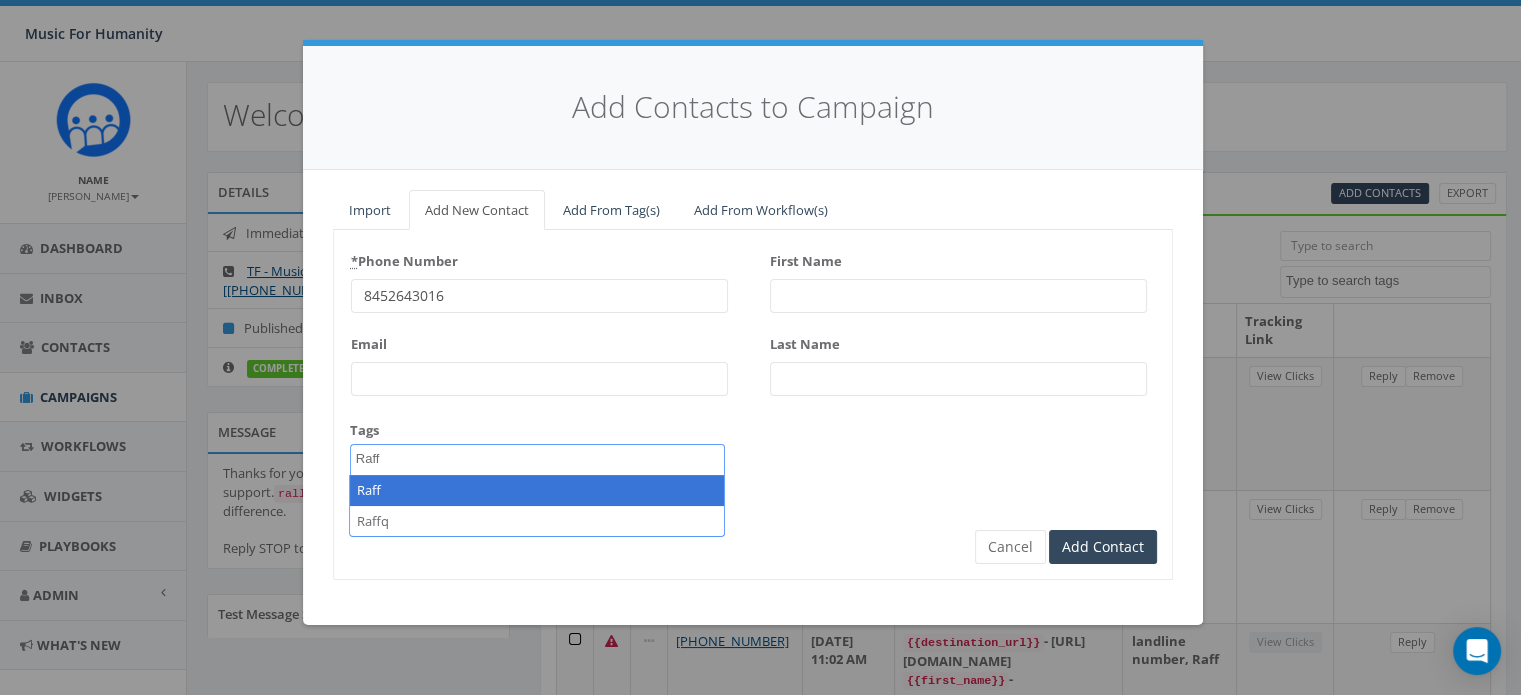 type on "Raff" 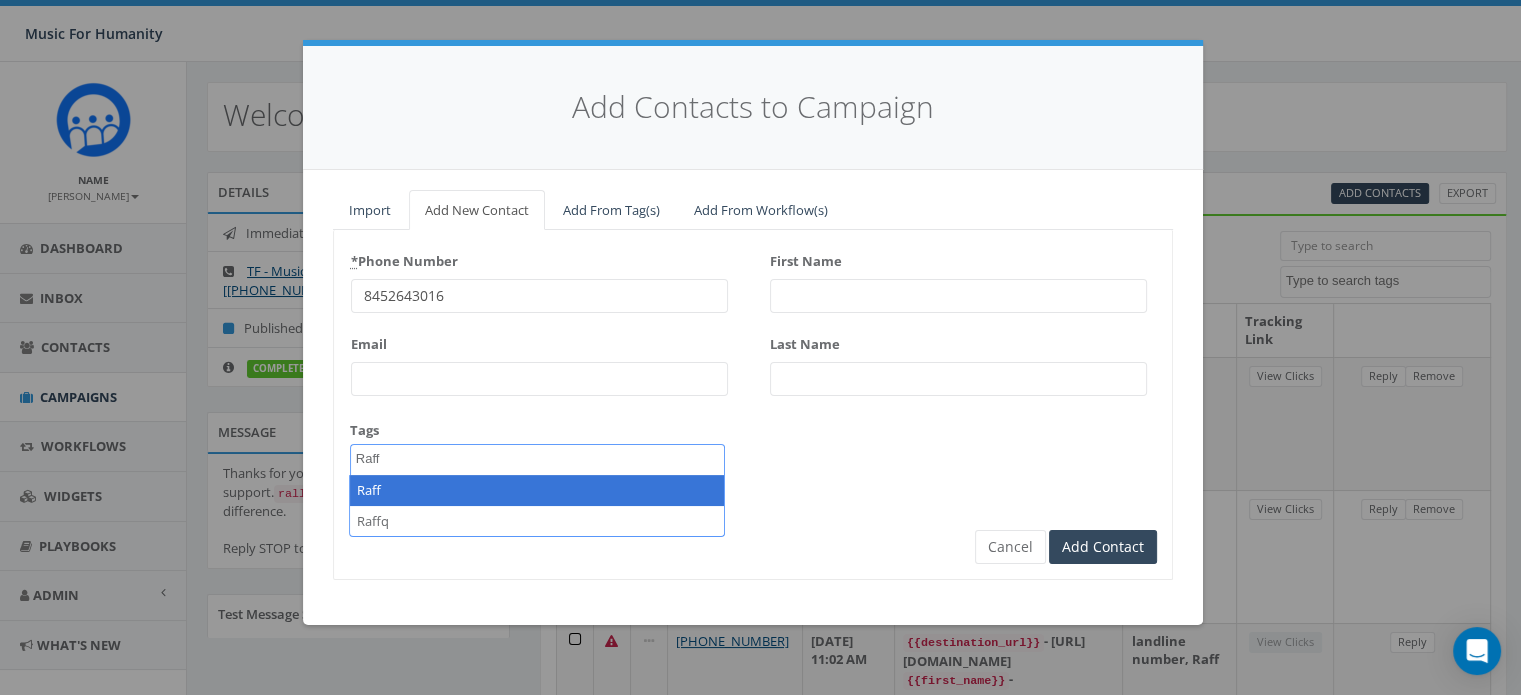 select on "Raff" 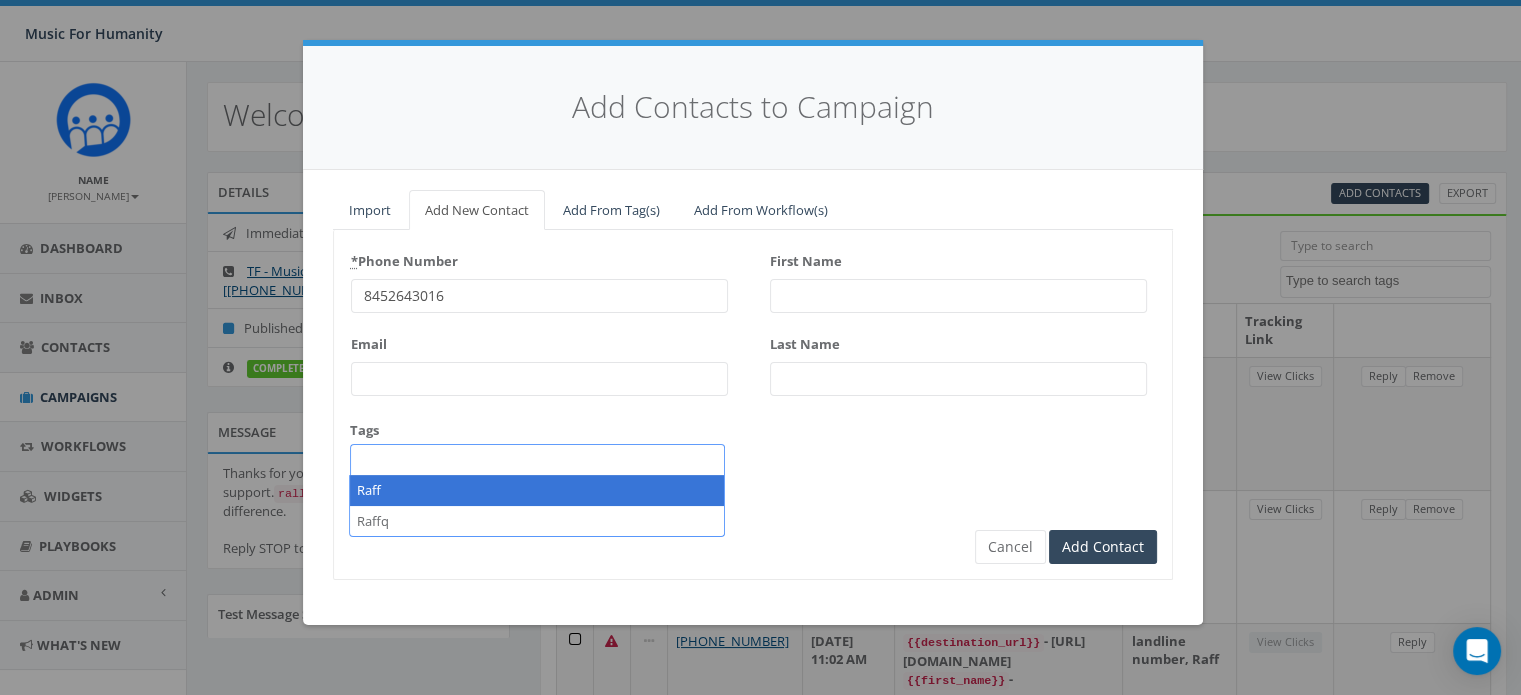 scroll, scrollTop: 167, scrollLeft: 0, axis: vertical 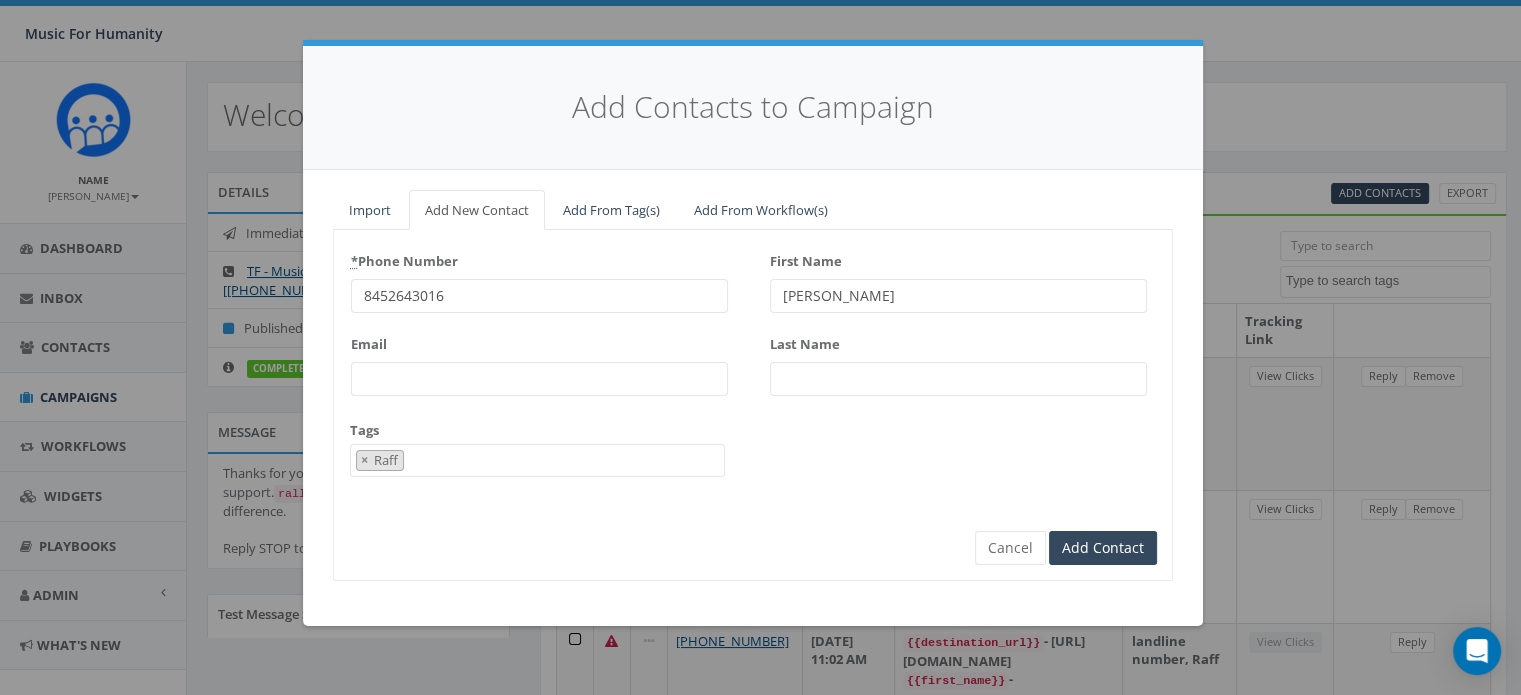 type on "[PERSON_NAME]" 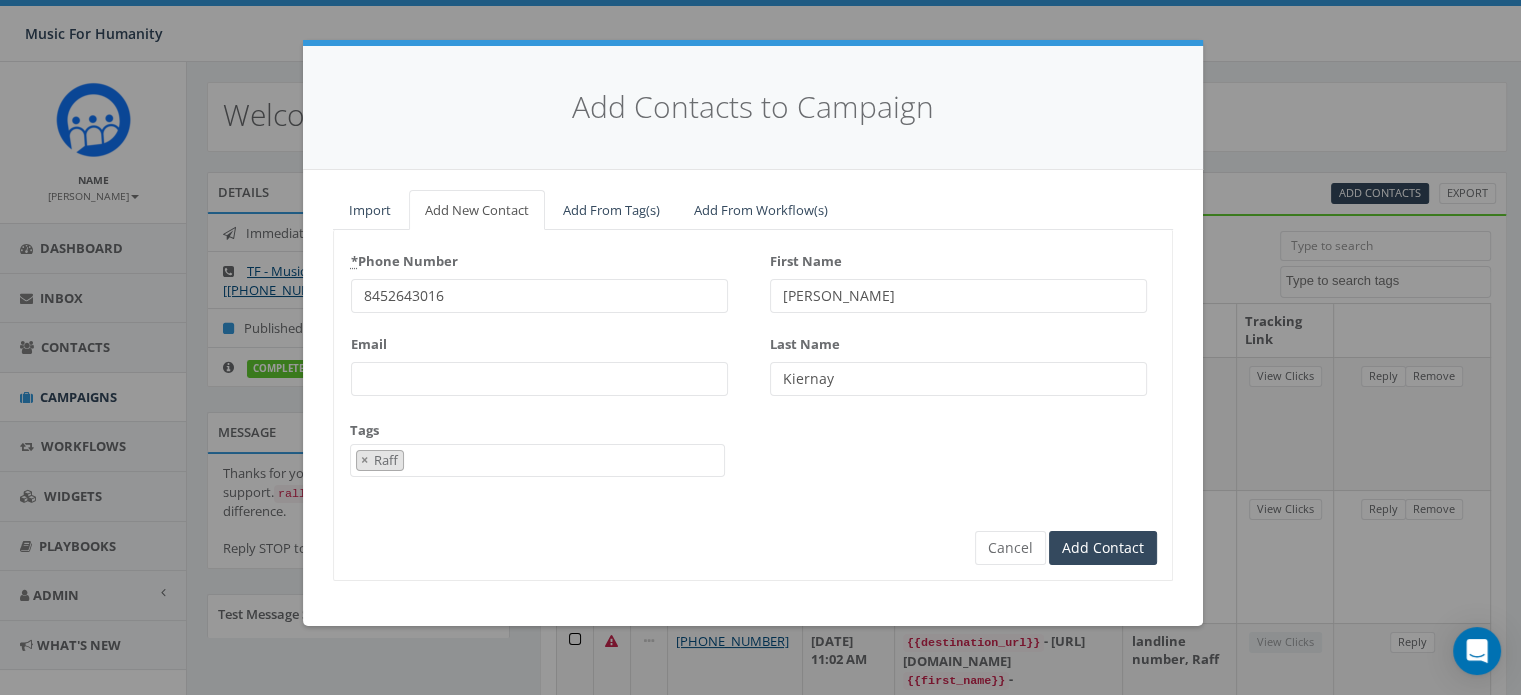 type on "Kiernay" 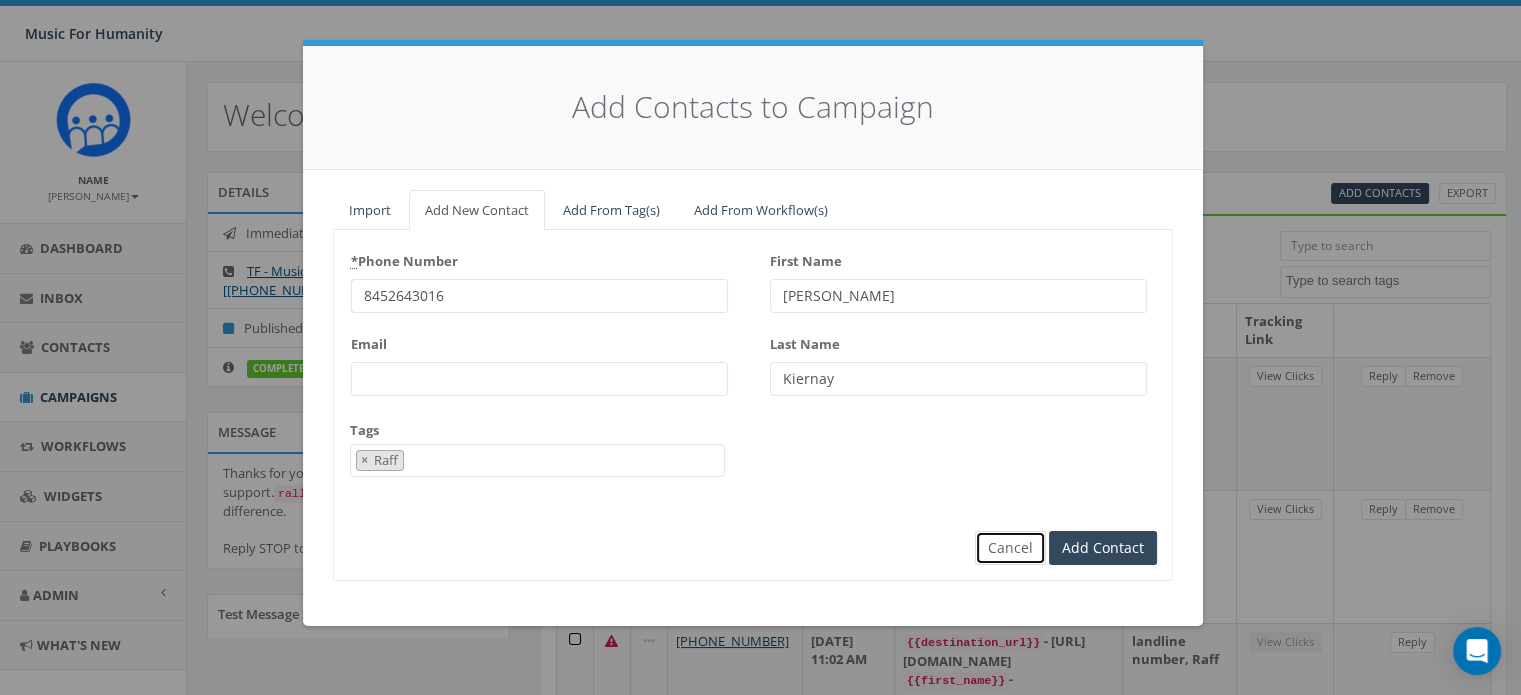 type 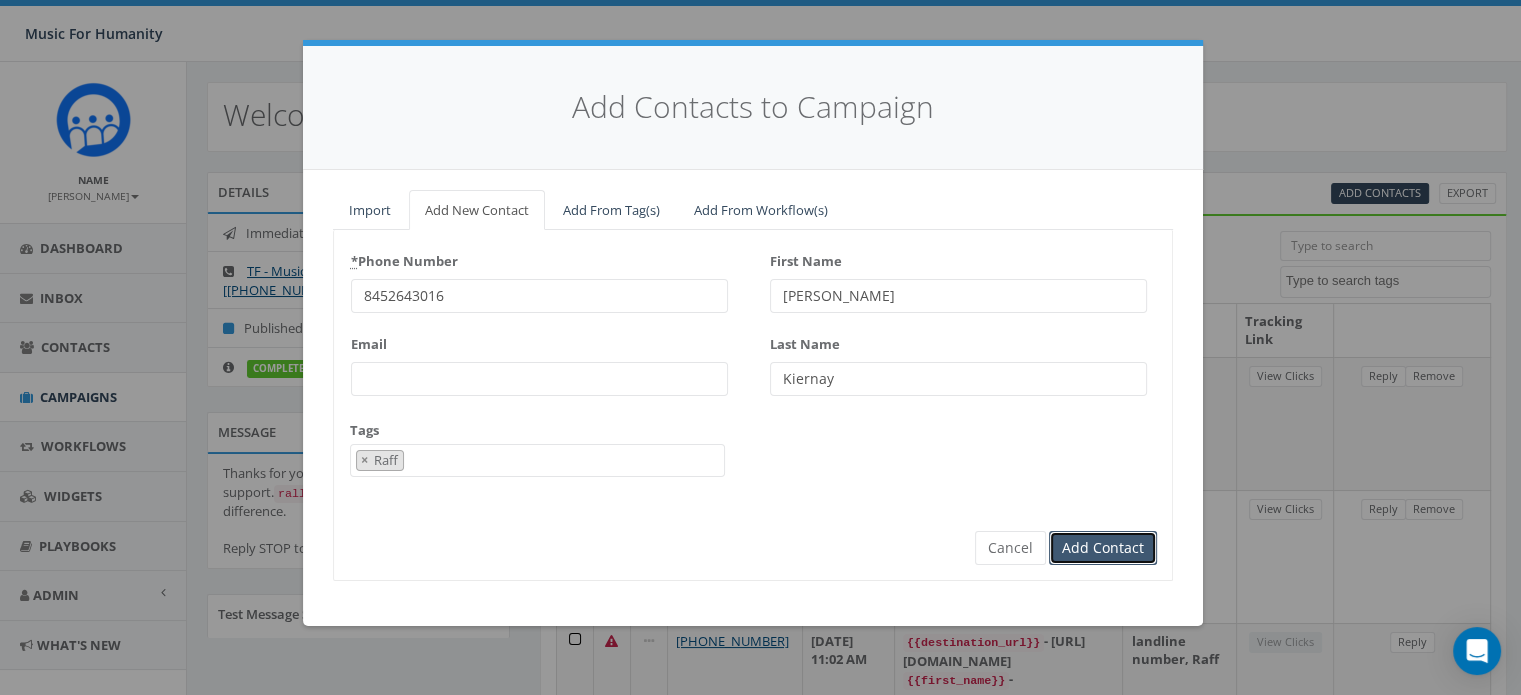 click on "Add Contact" at bounding box center [1103, 548] 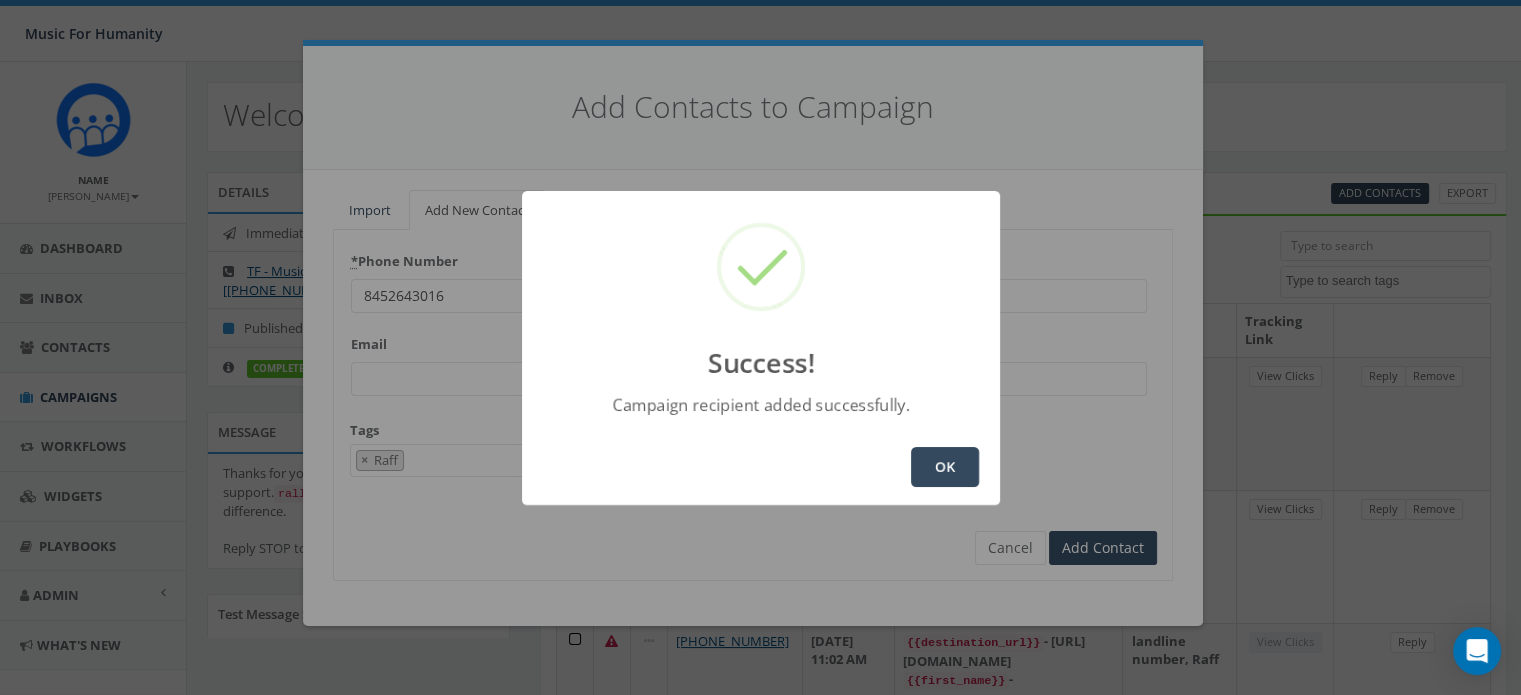 click on "OK" at bounding box center (945, 467) 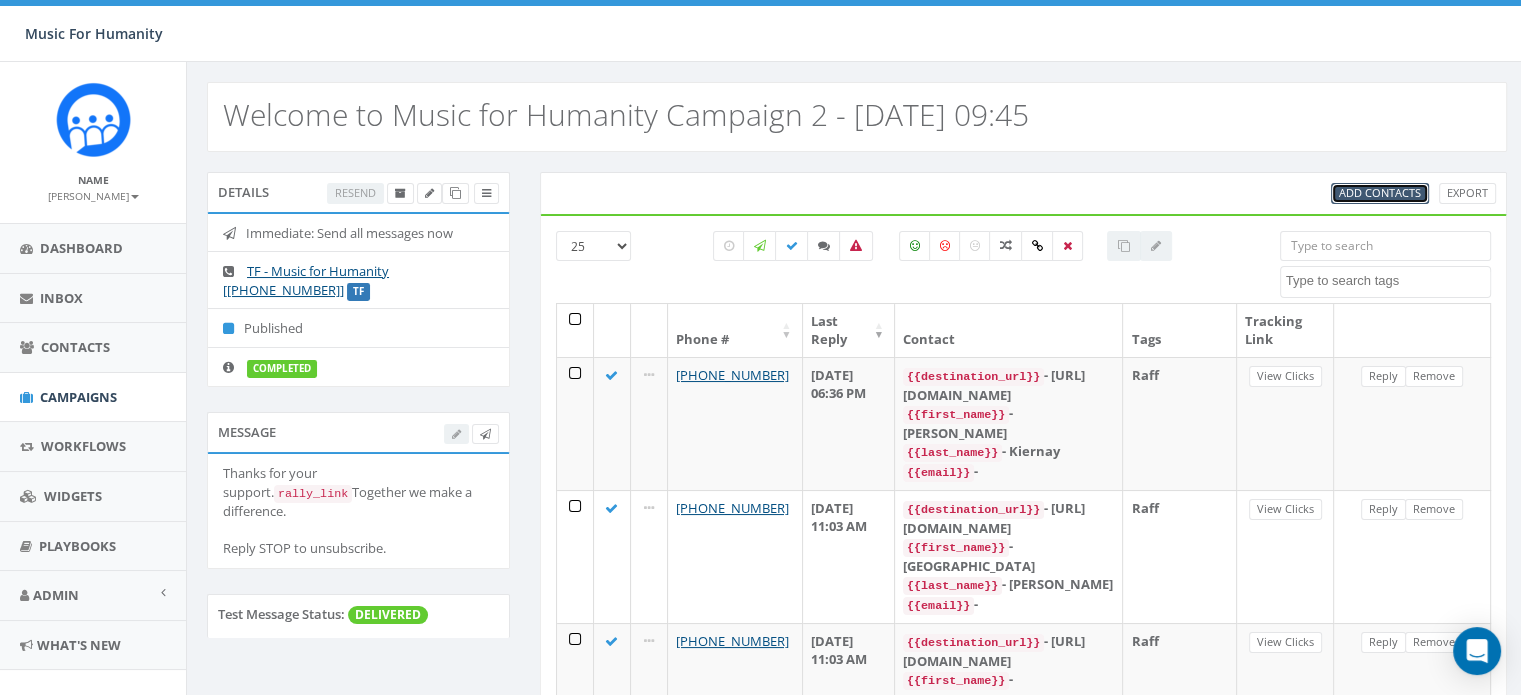 click on "Add Contacts" at bounding box center [1380, 192] 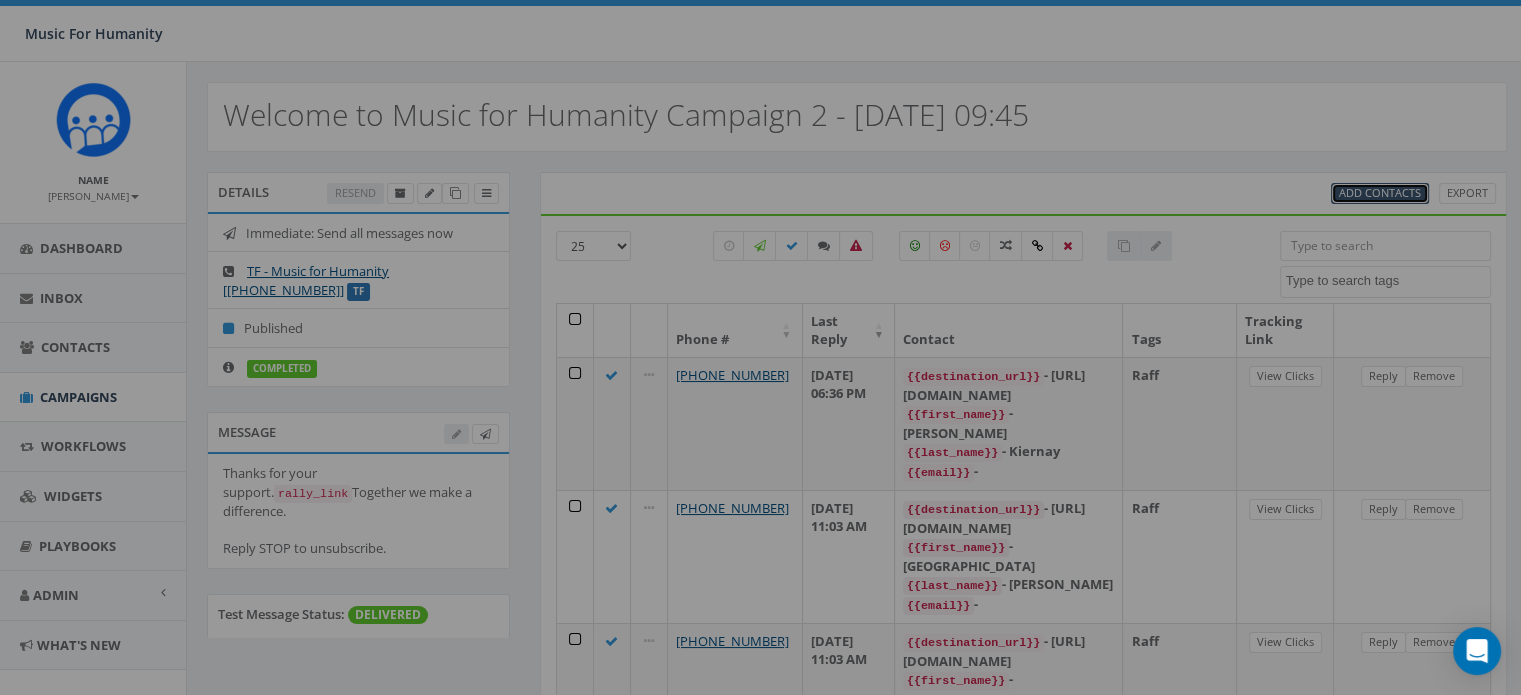 select 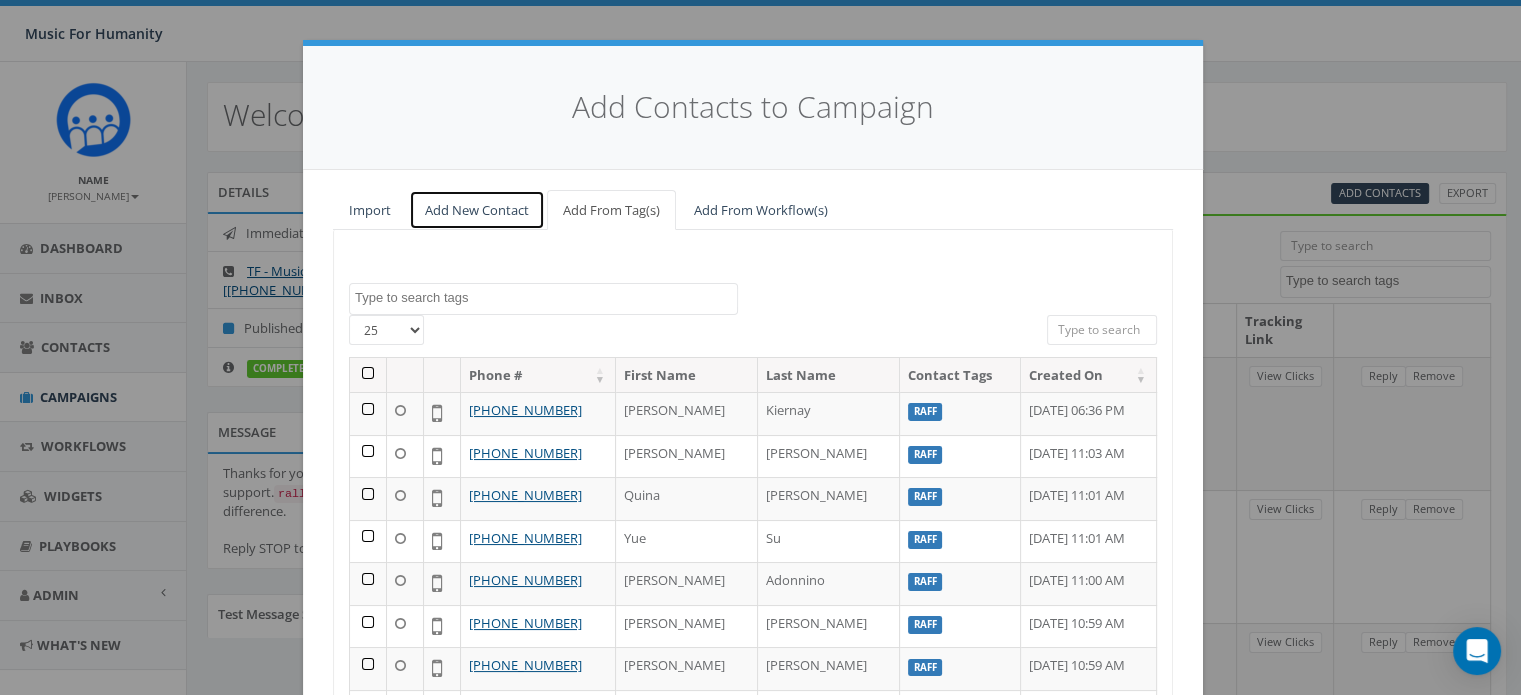 click on "Add New Contact" at bounding box center [477, 210] 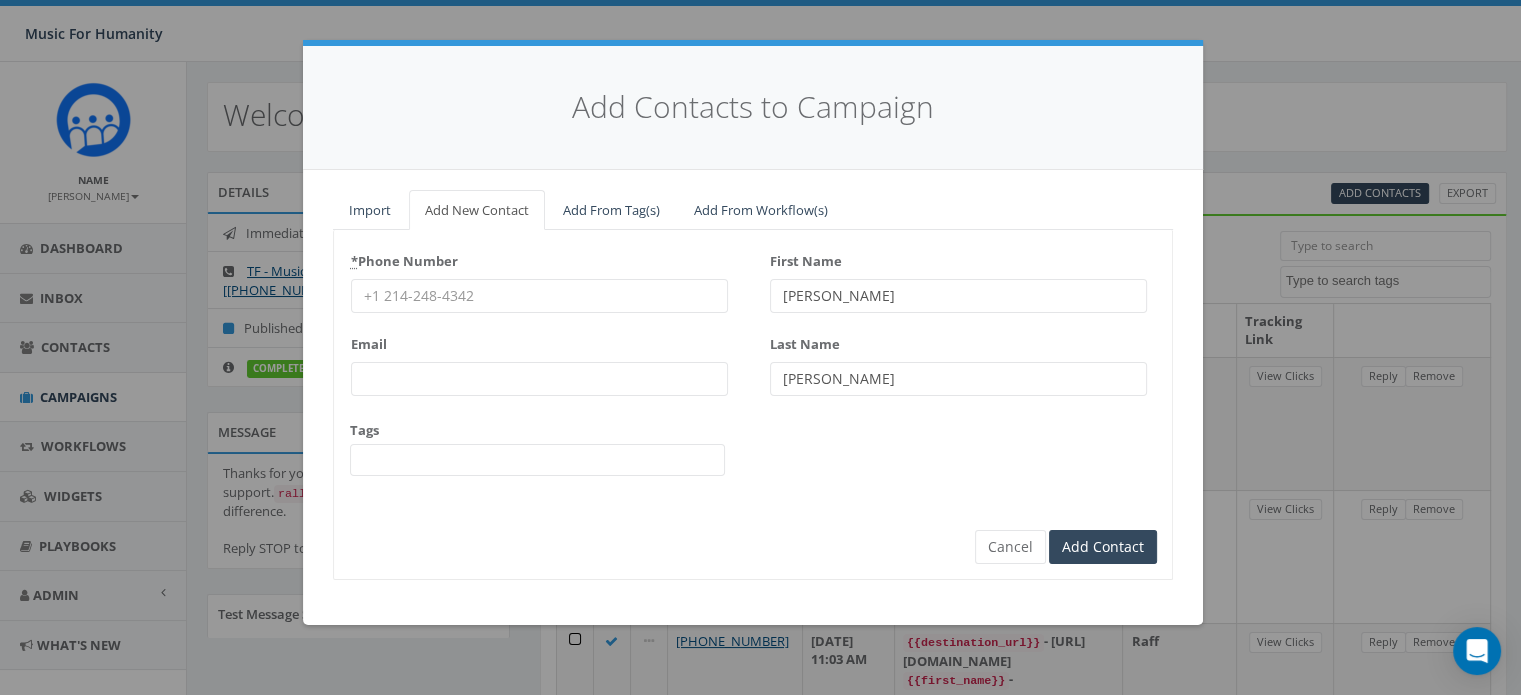 click on "*   Phone Number" at bounding box center [539, 296] 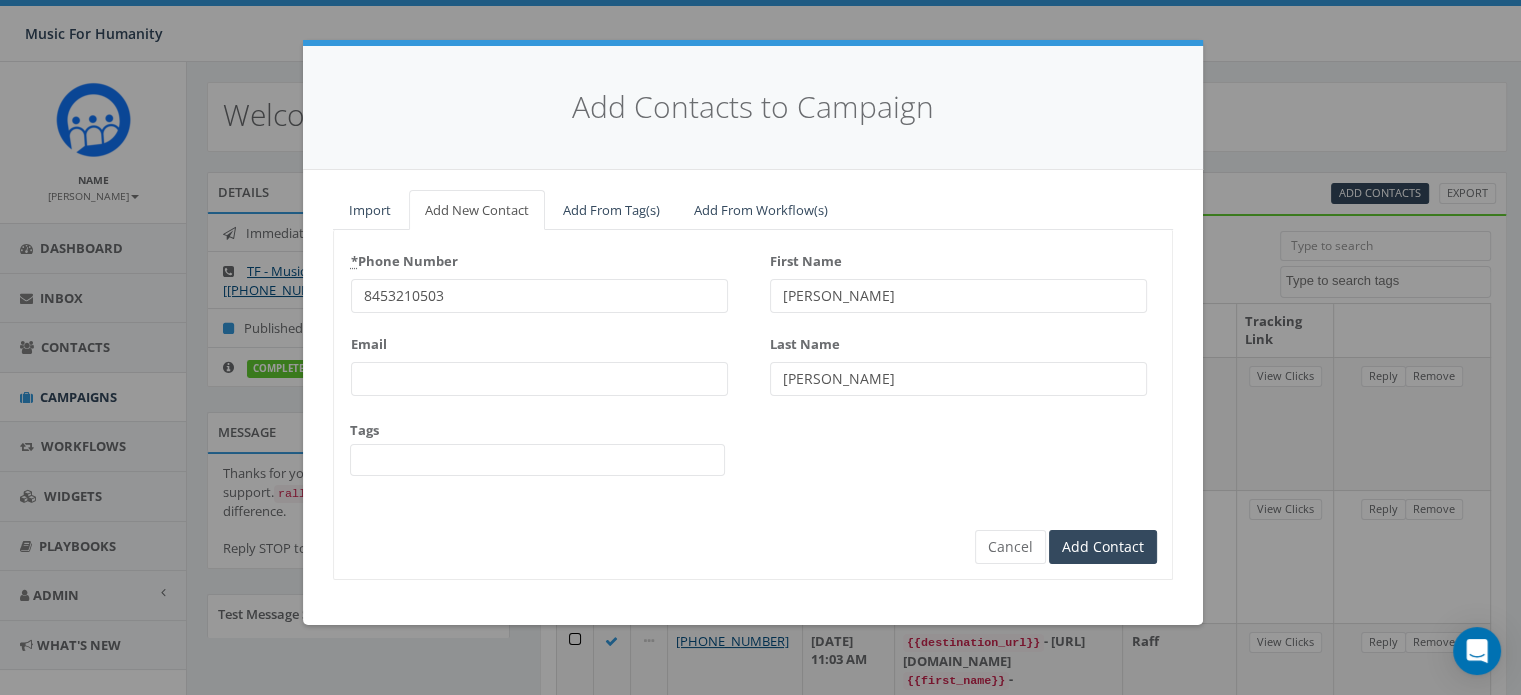 type on "8453210503" 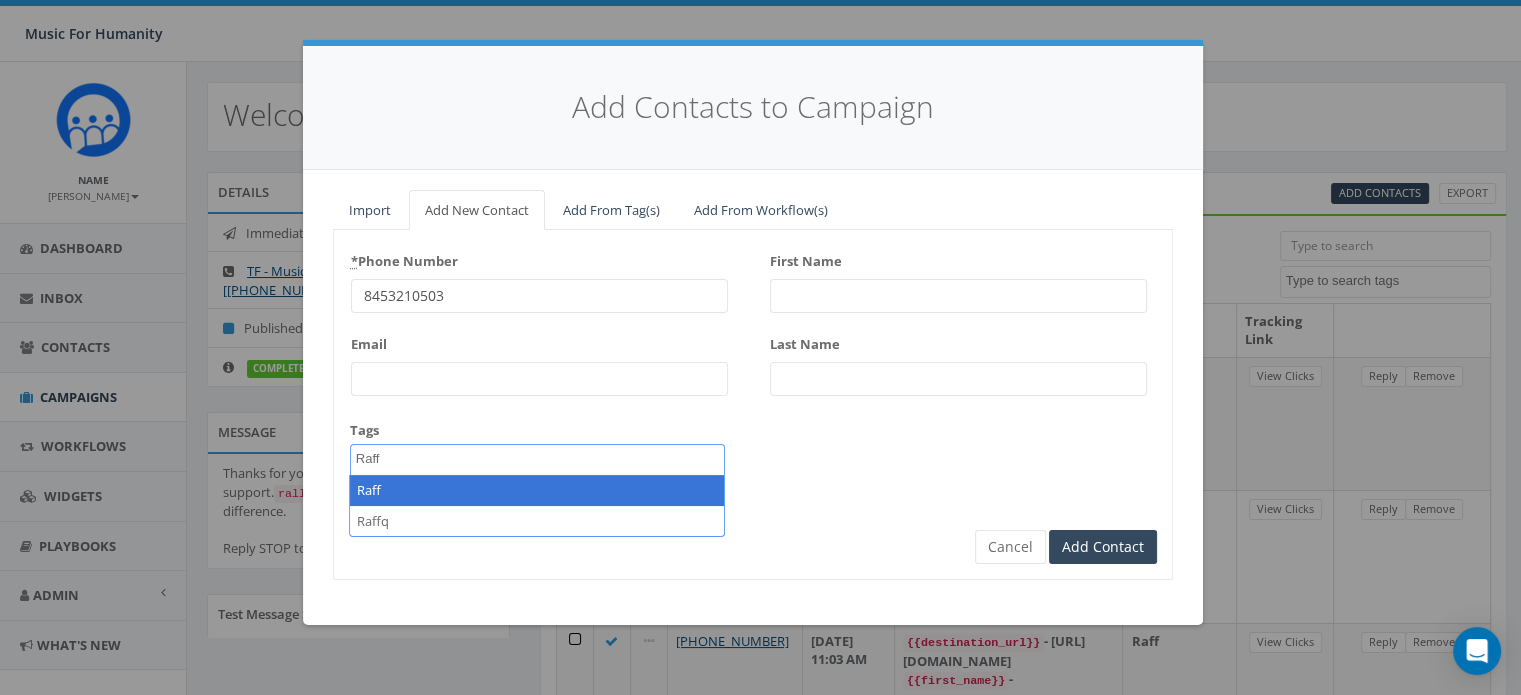 type on "Raff" 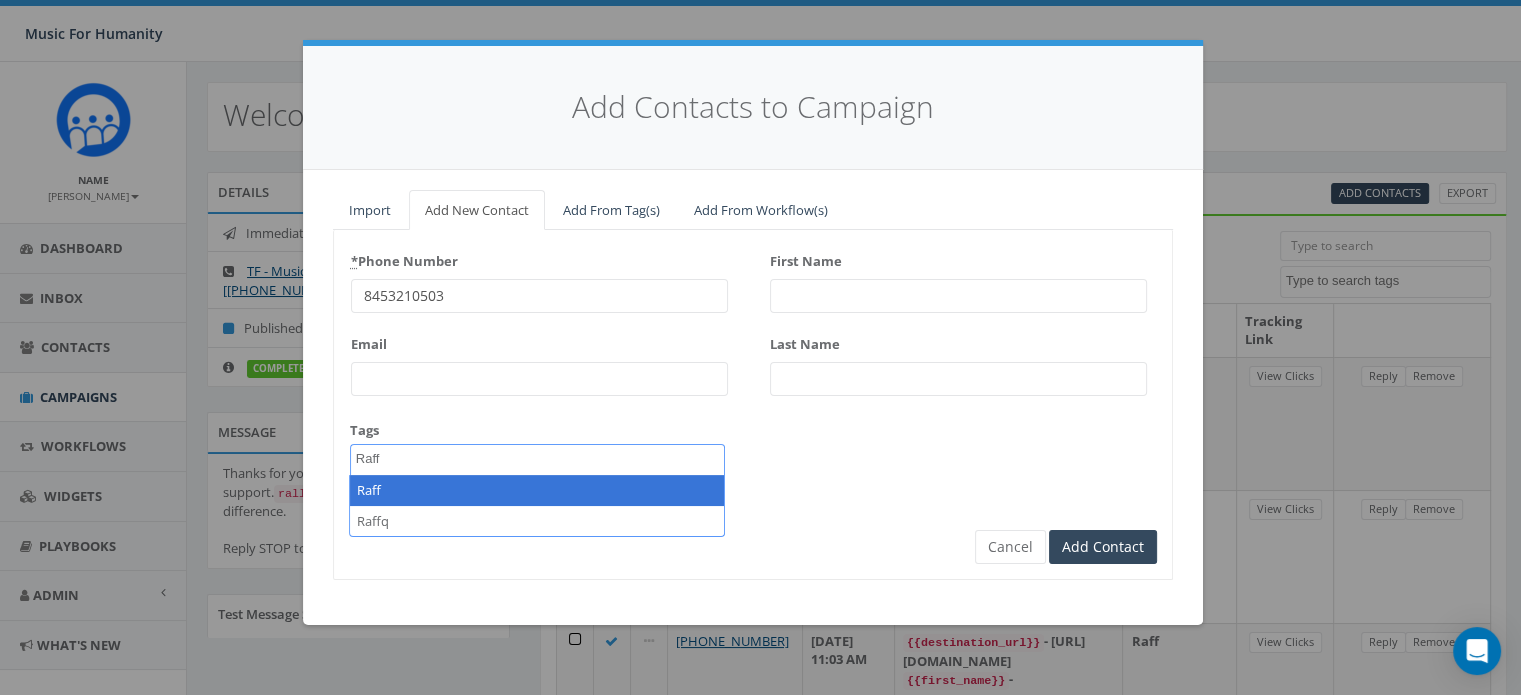 select on "Raff" 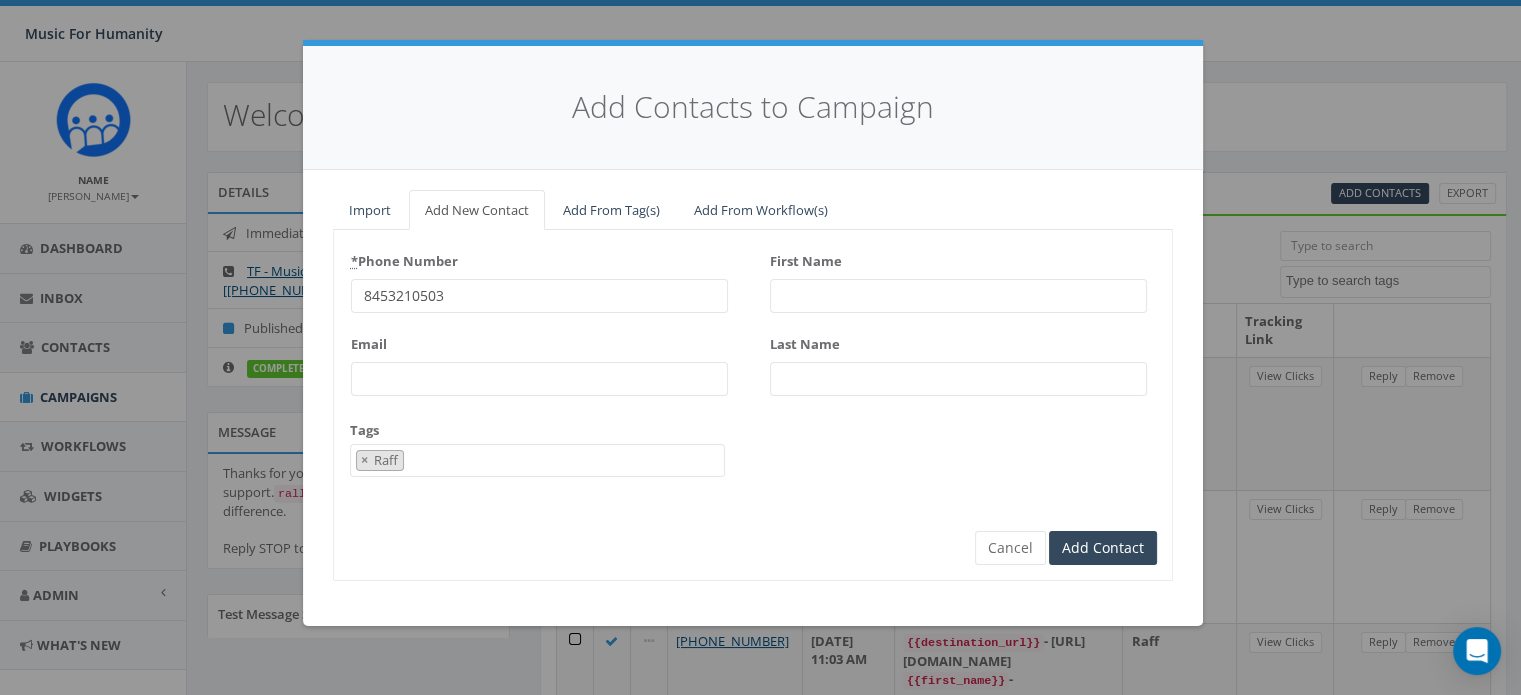 scroll, scrollTop: 167, scrollLeft: 0, axis: vertical 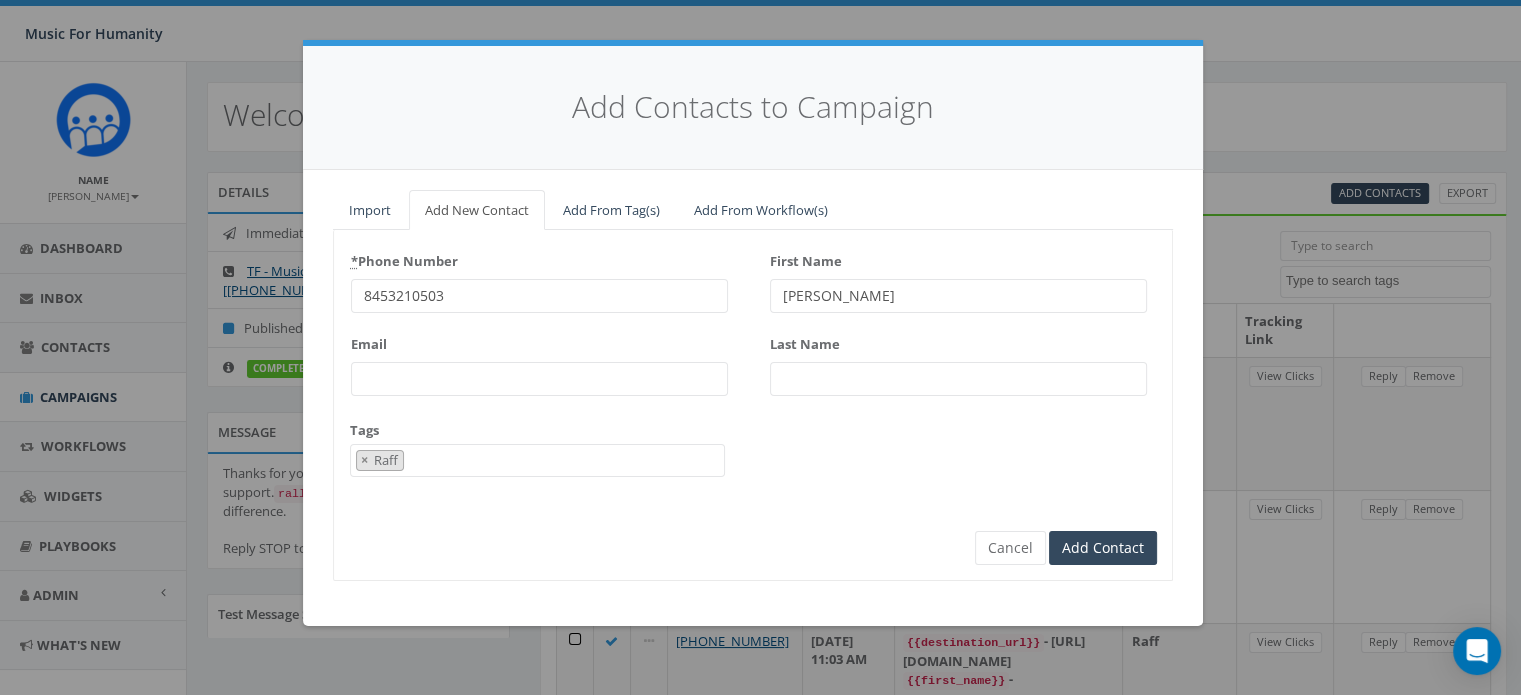 type on "[PERSON_NAME]" 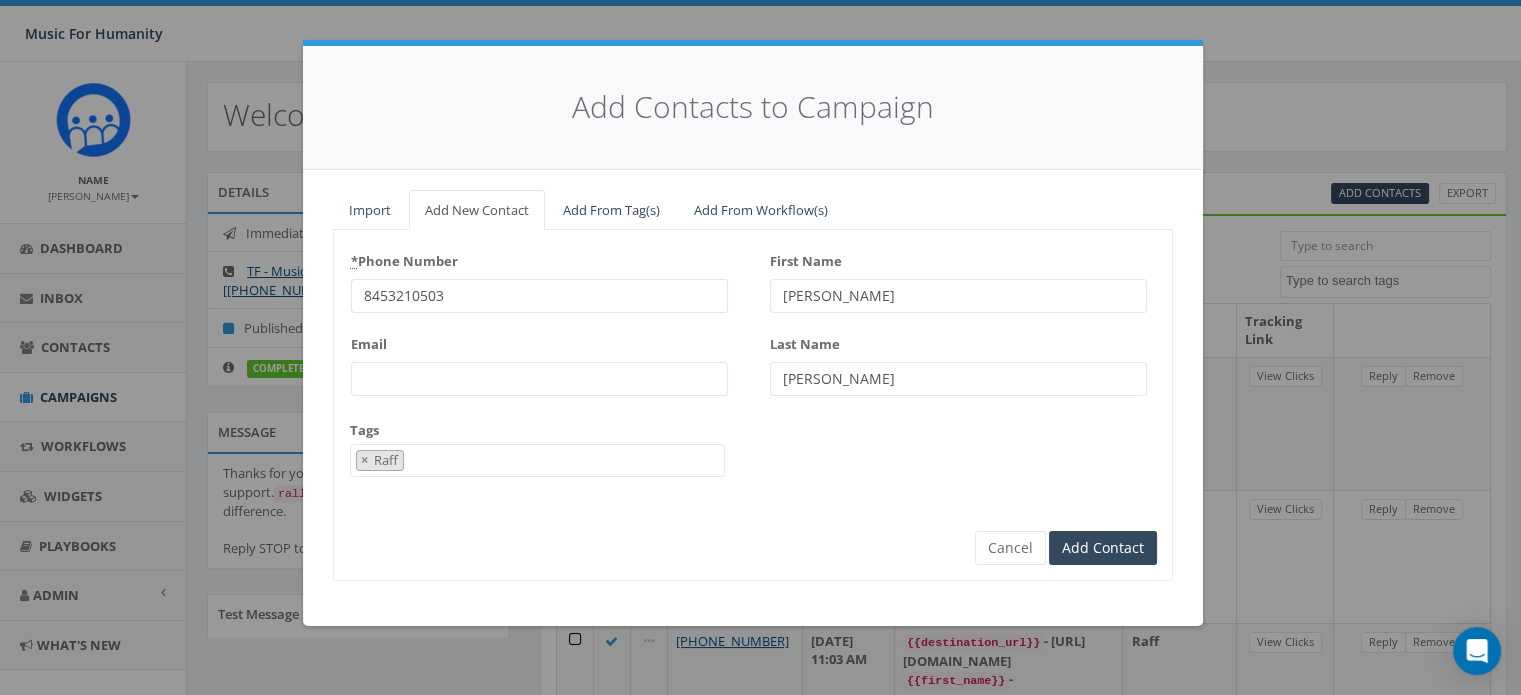 type on "[PERSON_NAME]" 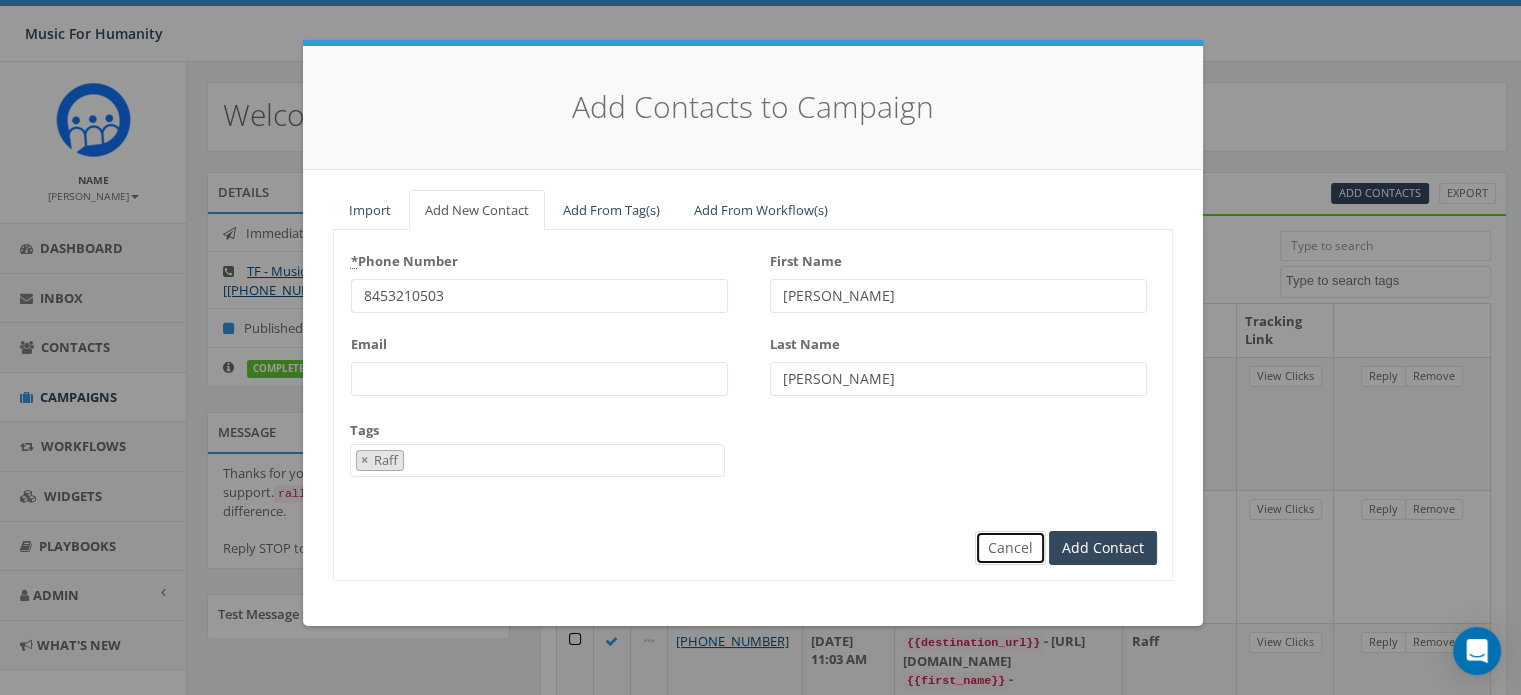 type 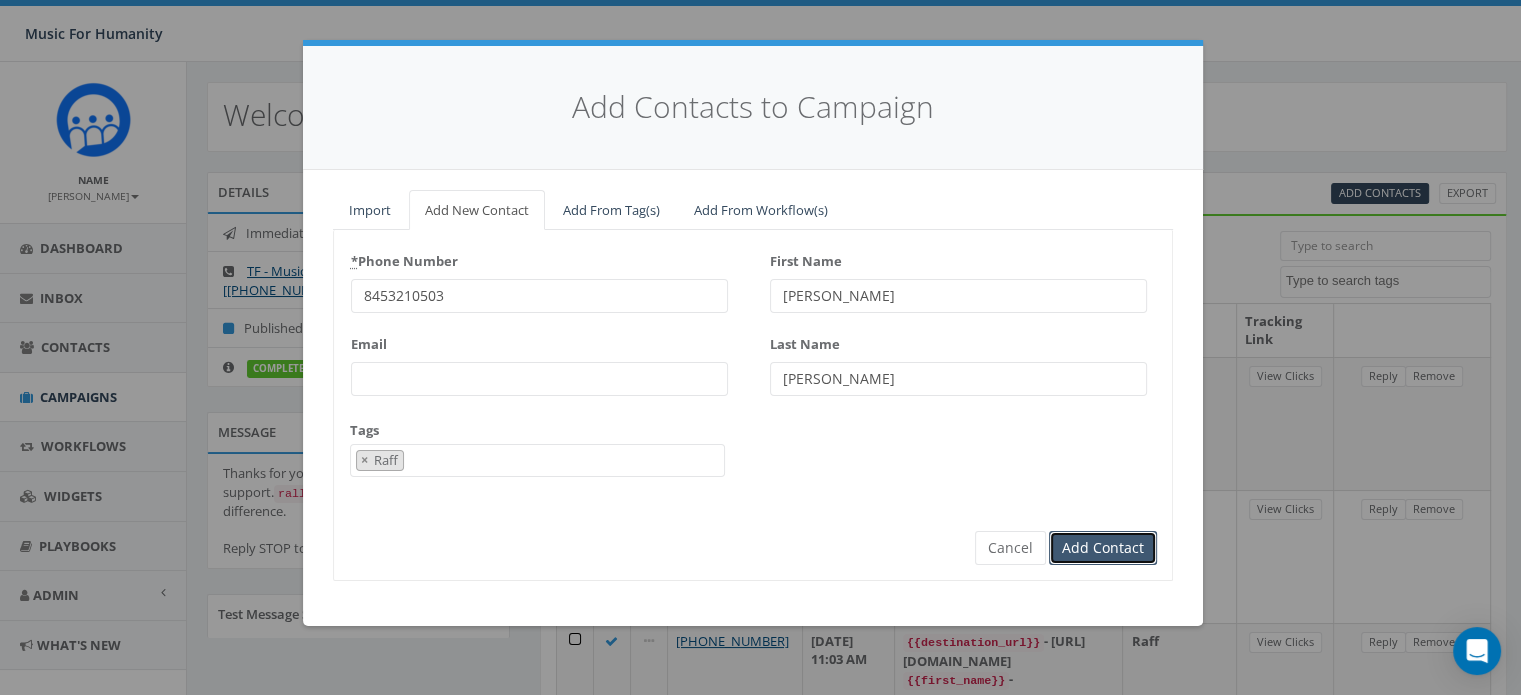 click on "Add Contact" at bounding box center (1103, 548) 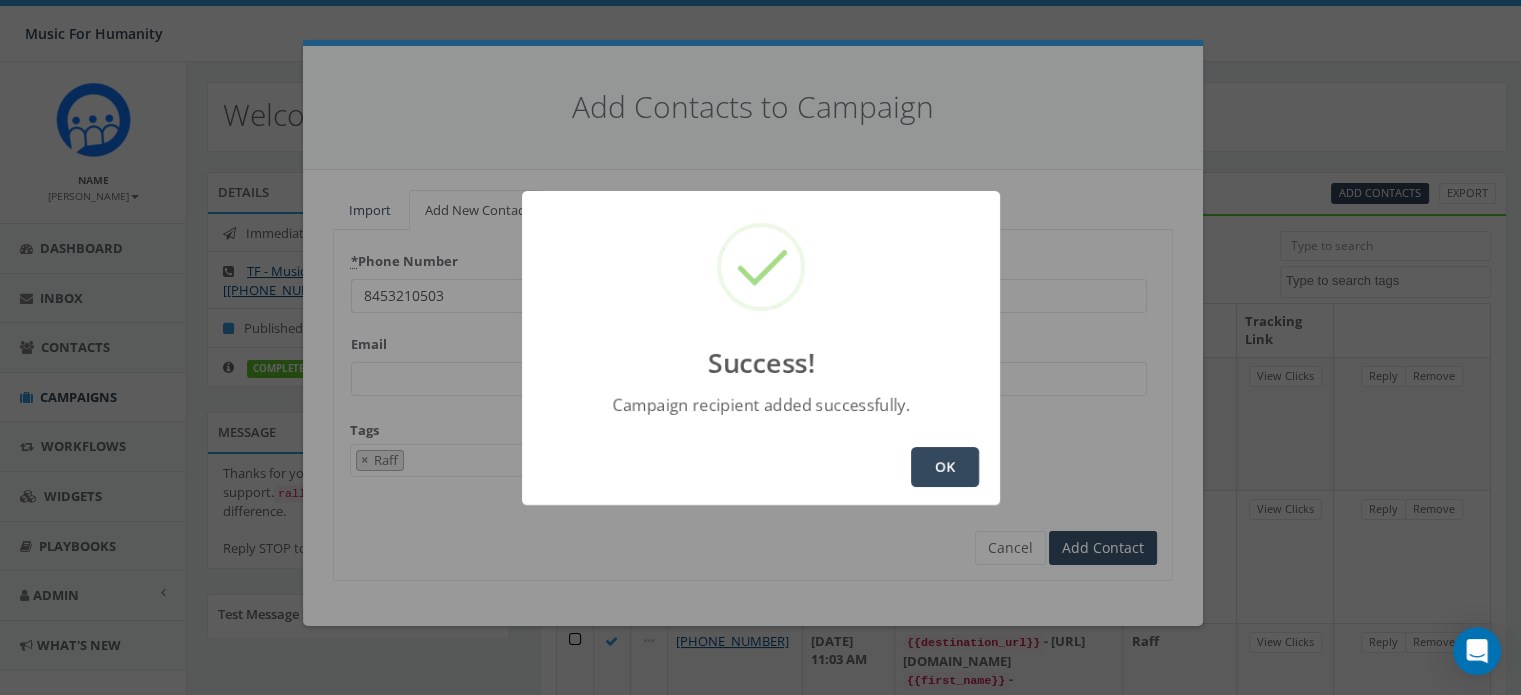 click on "OK" at bounding box center (945, 467) 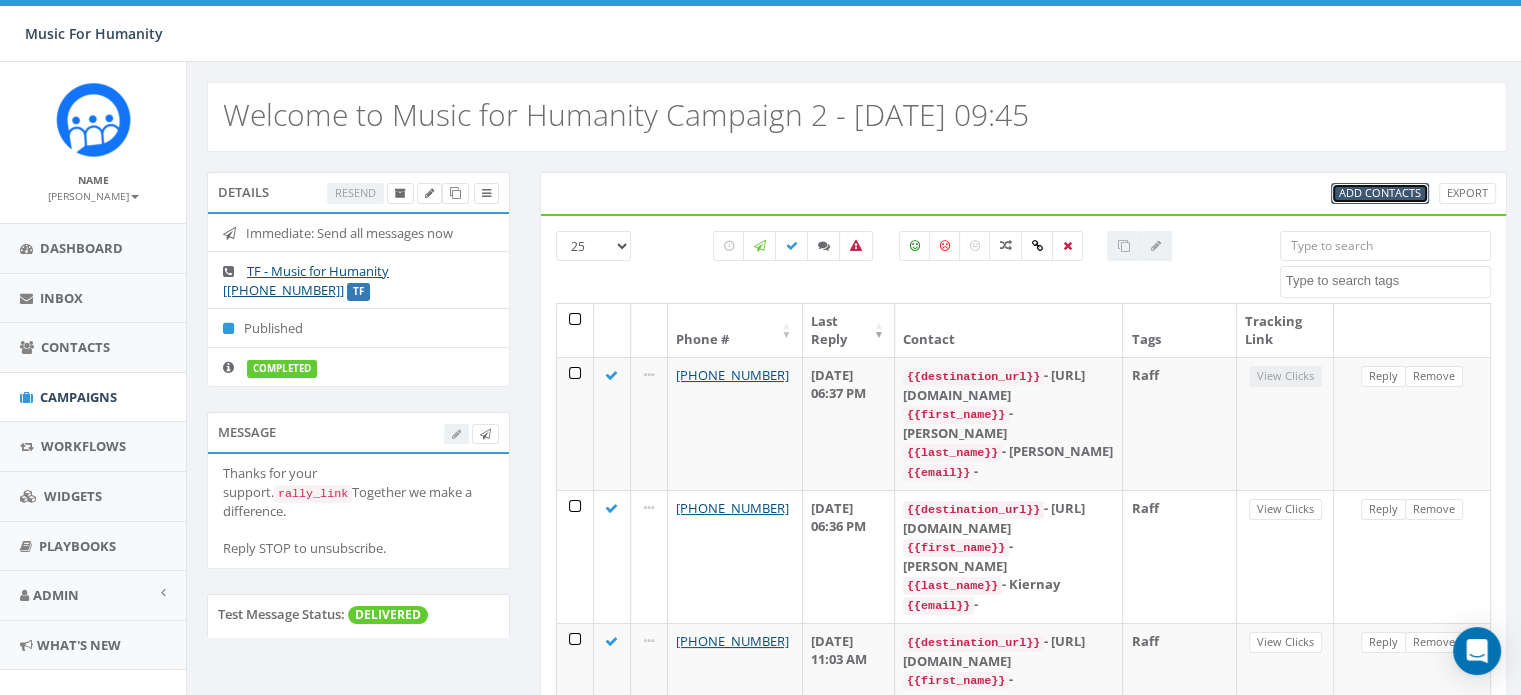 click on "Add Contacts" at bounding box center [1380, 192] 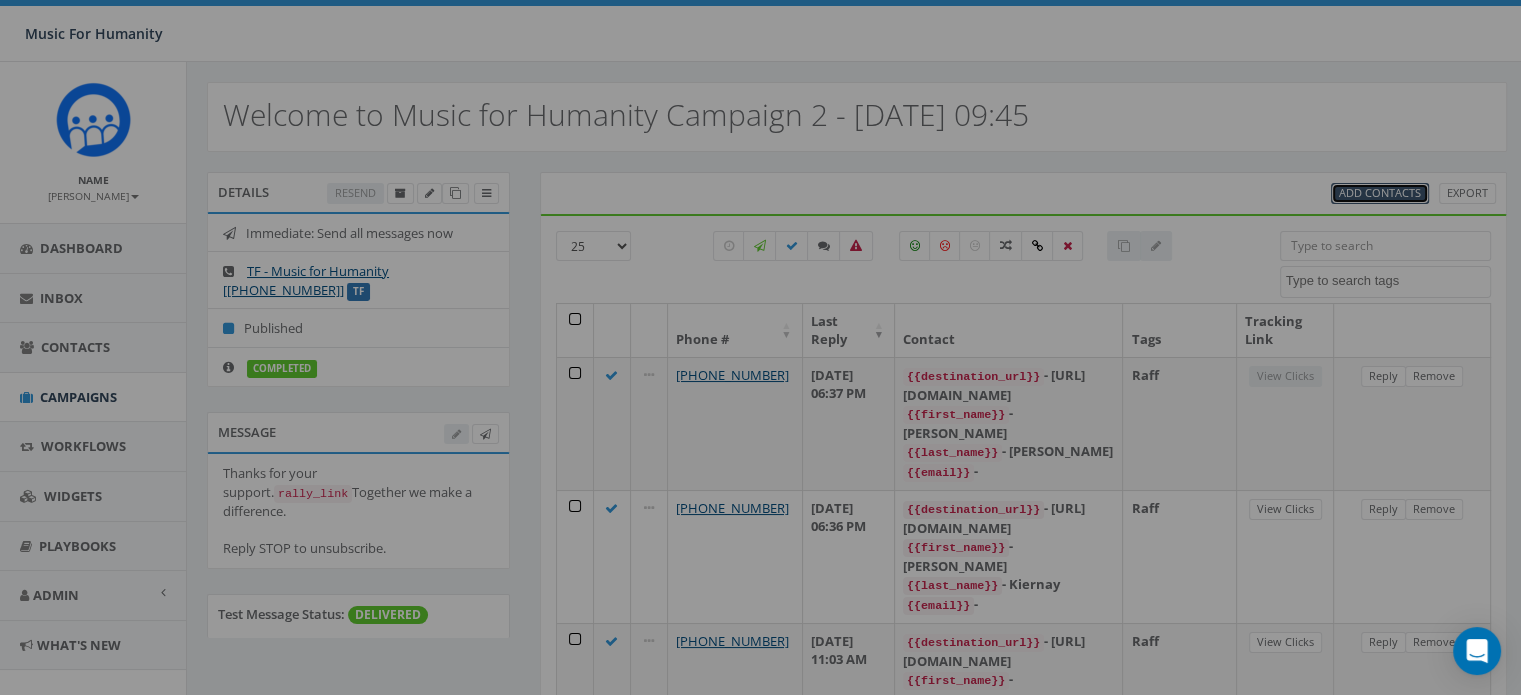 select 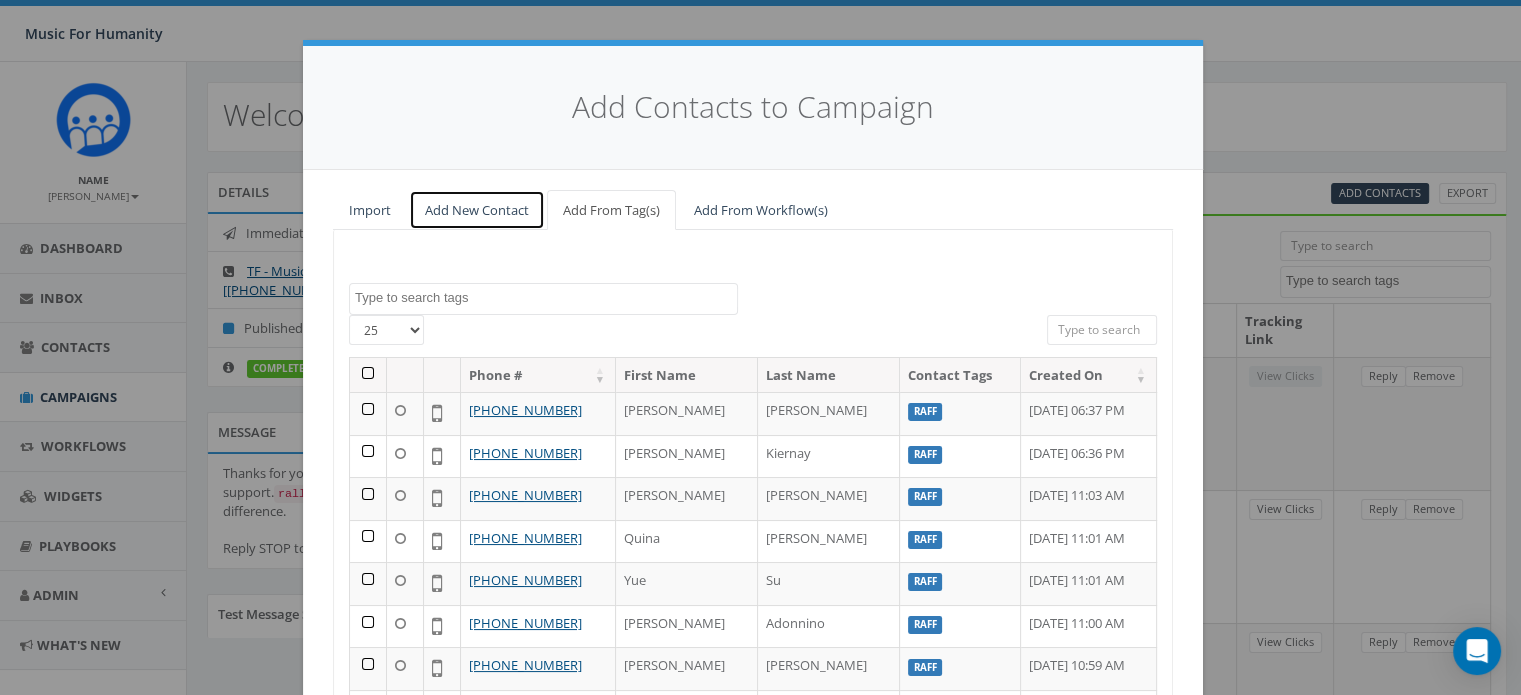 click on "Add New Contact" at bounding box center [477, 210] 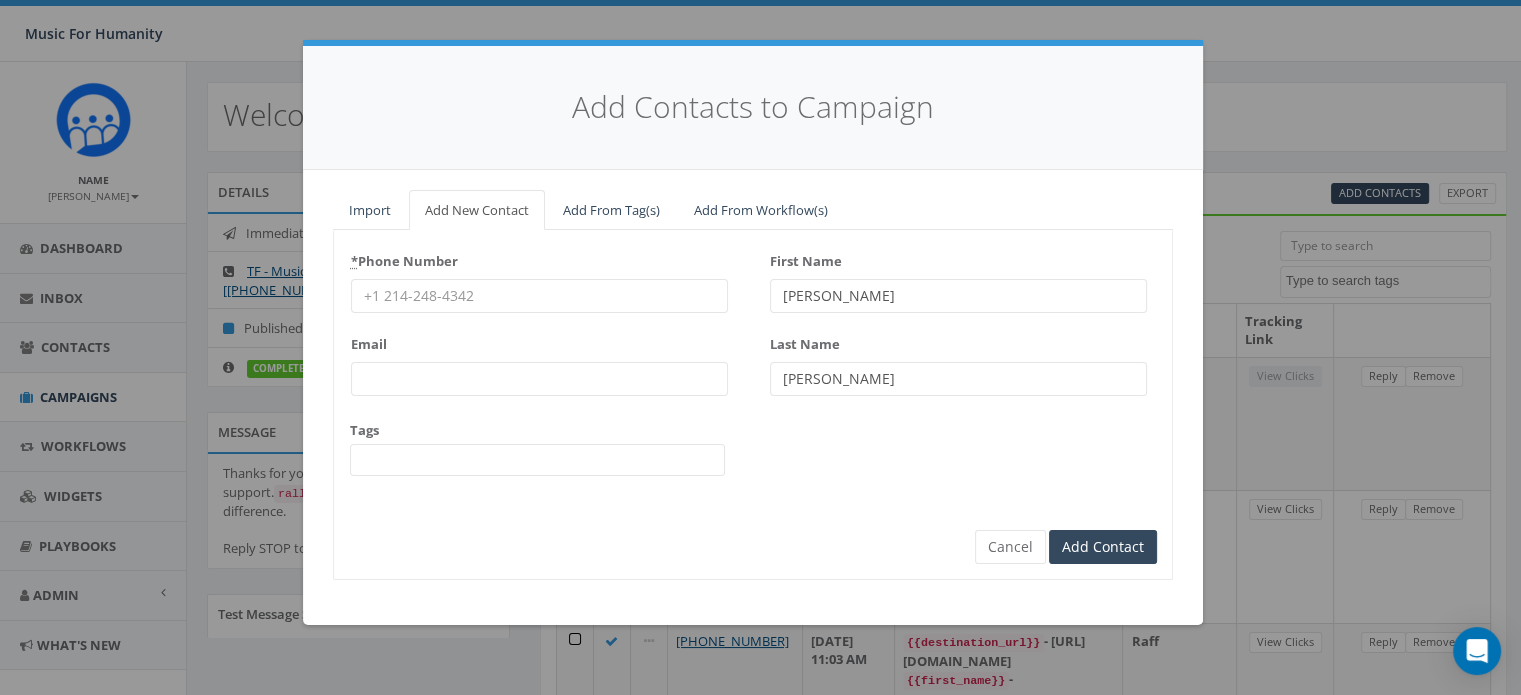 click on "*   Phone Number" at bounding box center [539, 296] 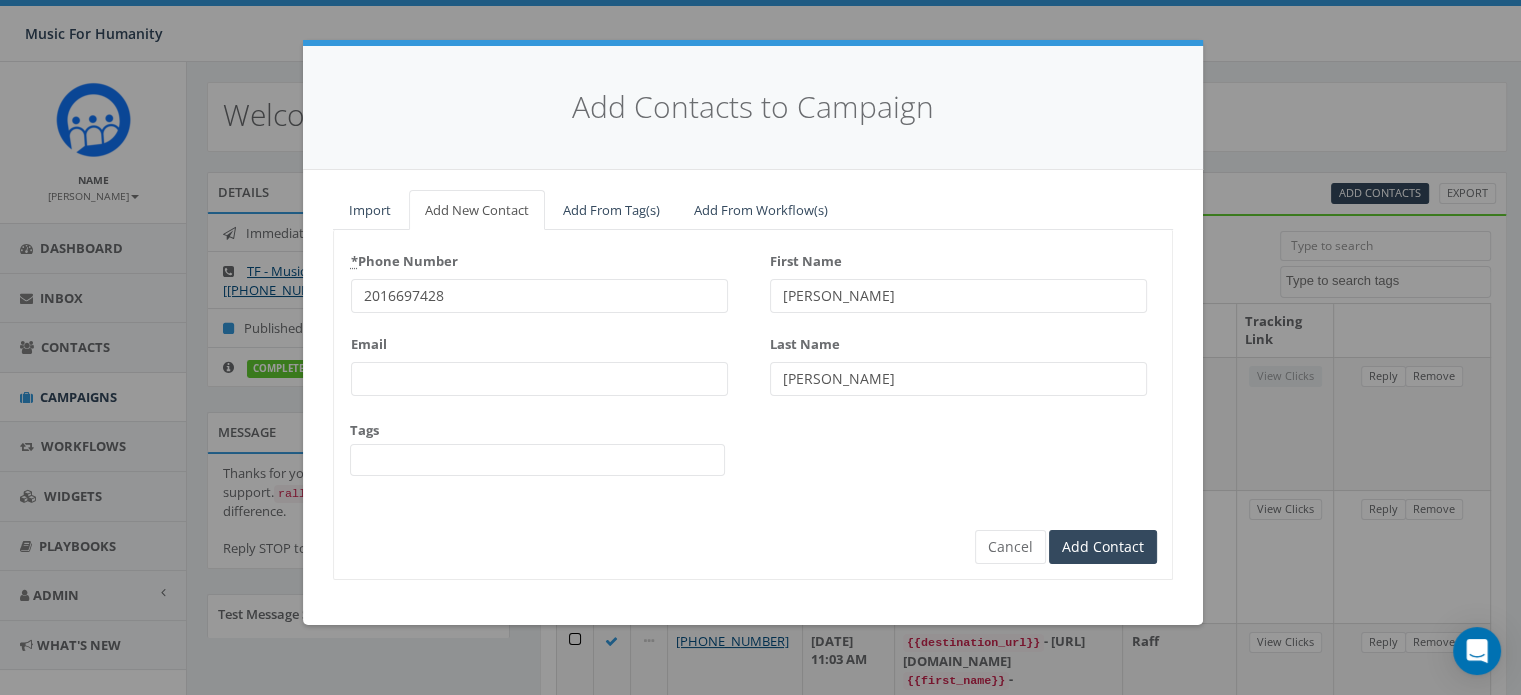 type on "2016697428" 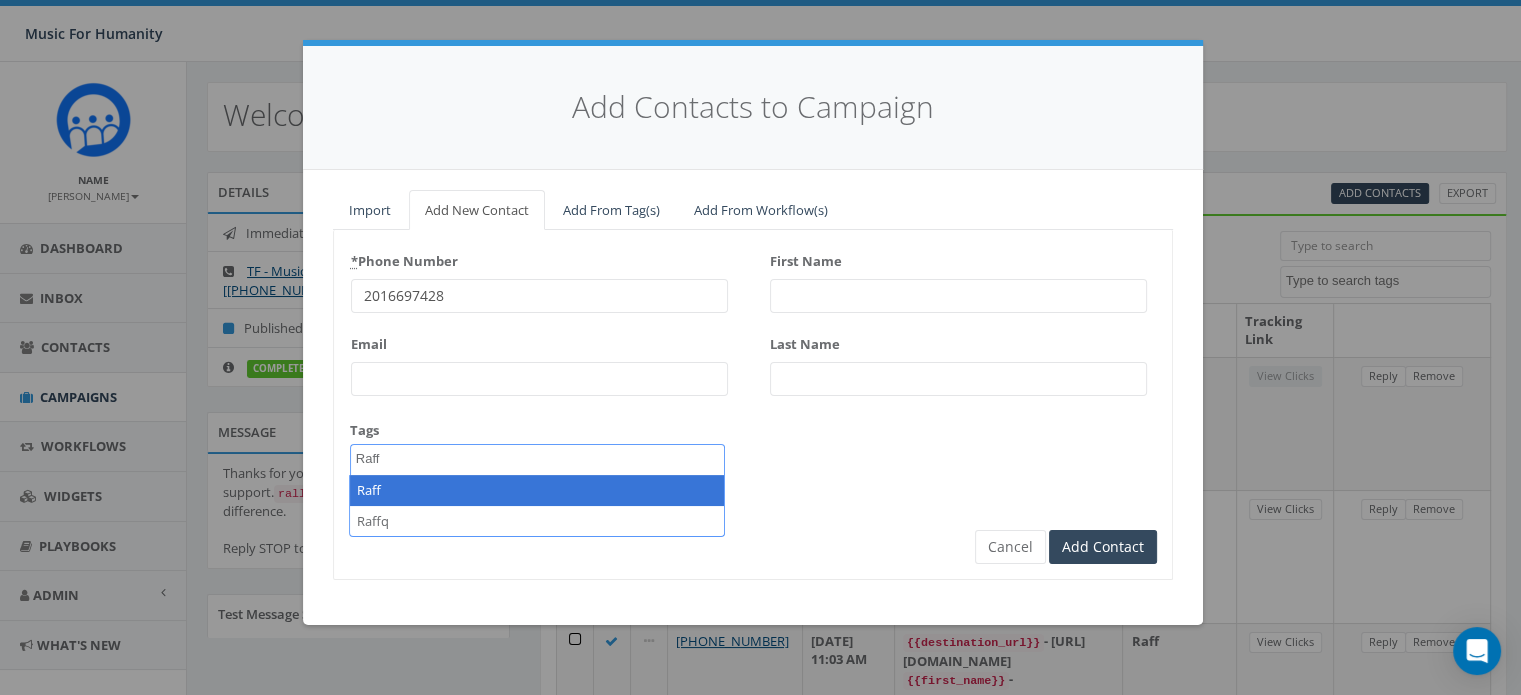 type on "Raff" 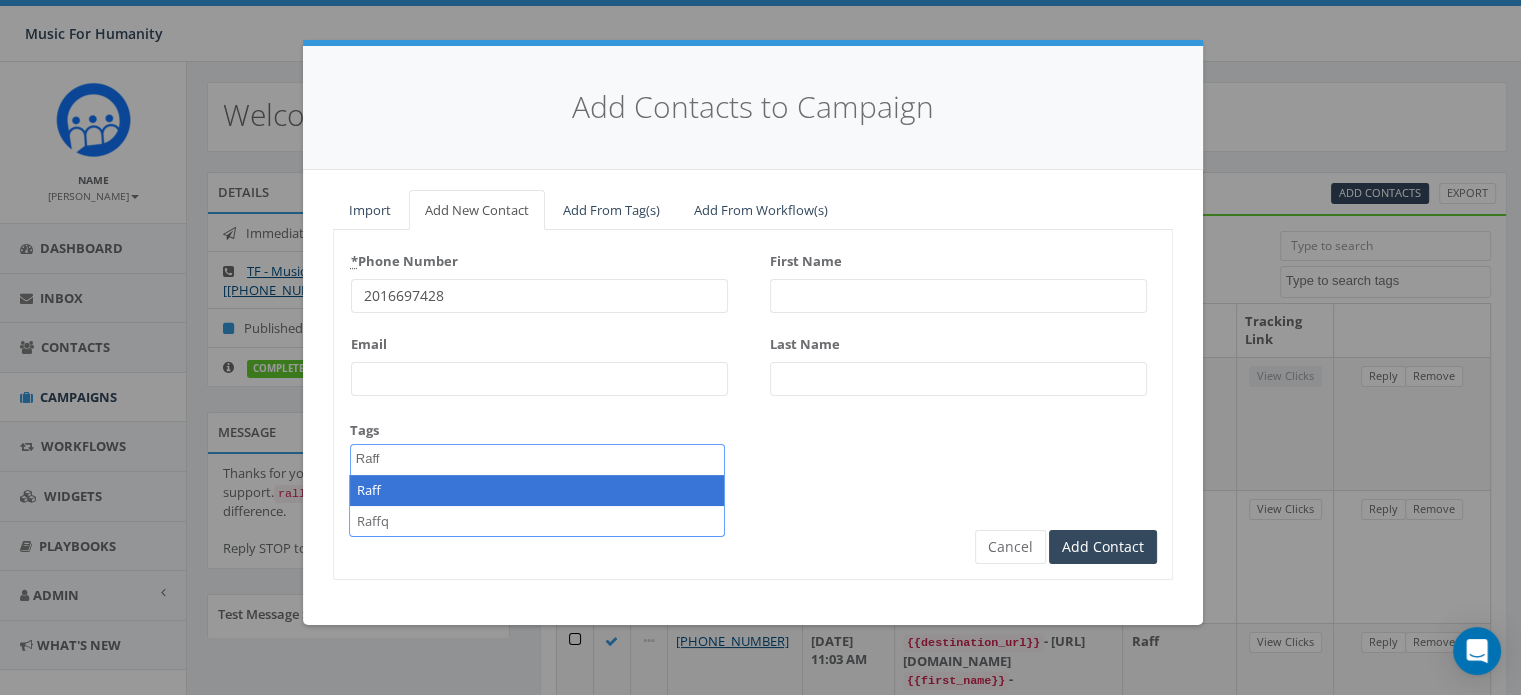 select on "Raff" 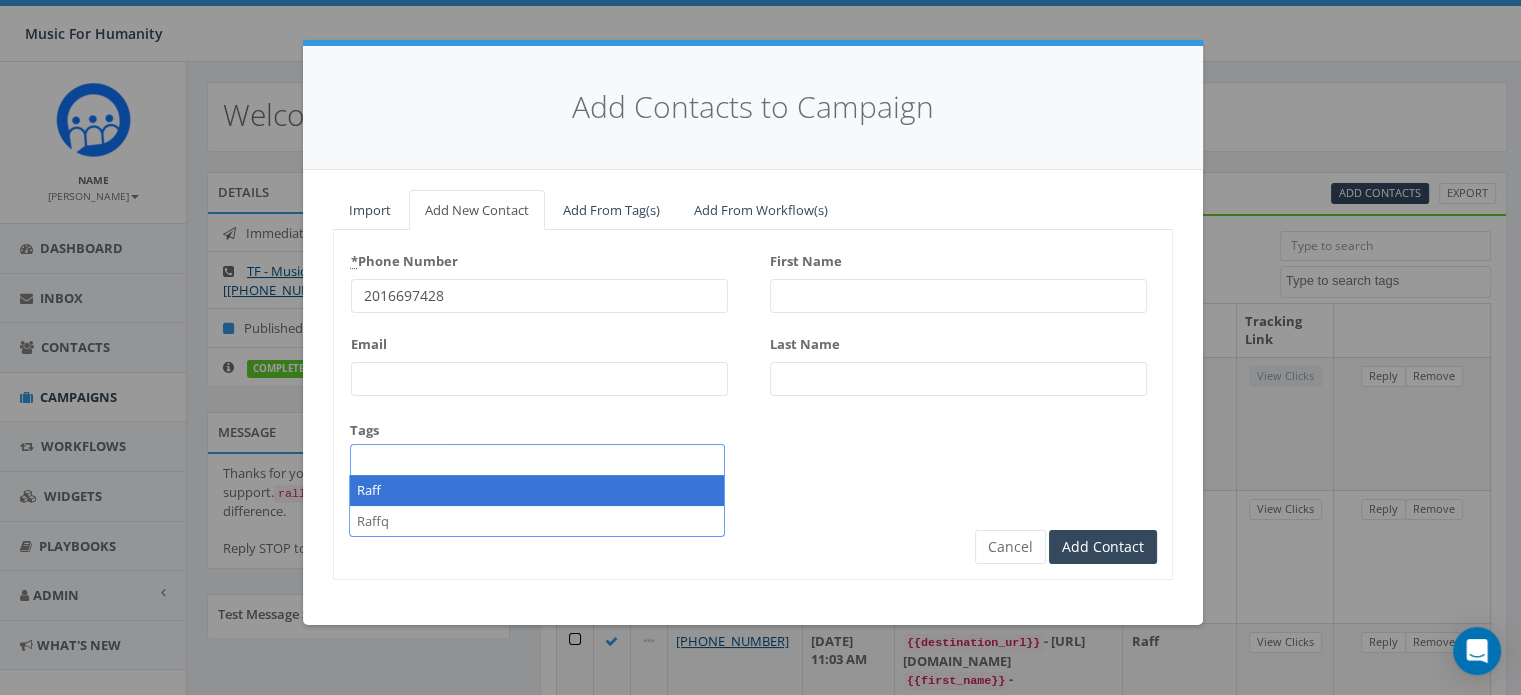 scroll, scrollTop: 167, scrollLeft: 0, axis: vertical 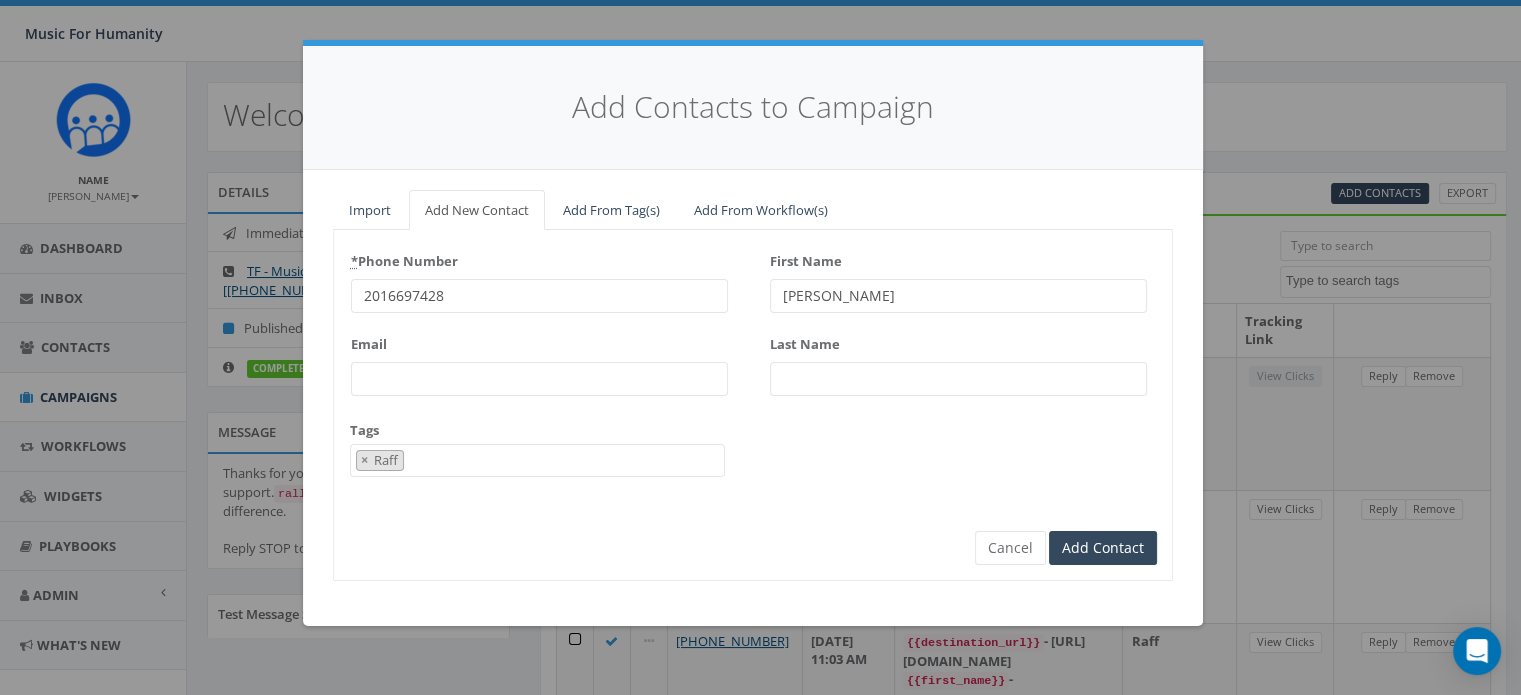 type on "[PERSON_NAME]" 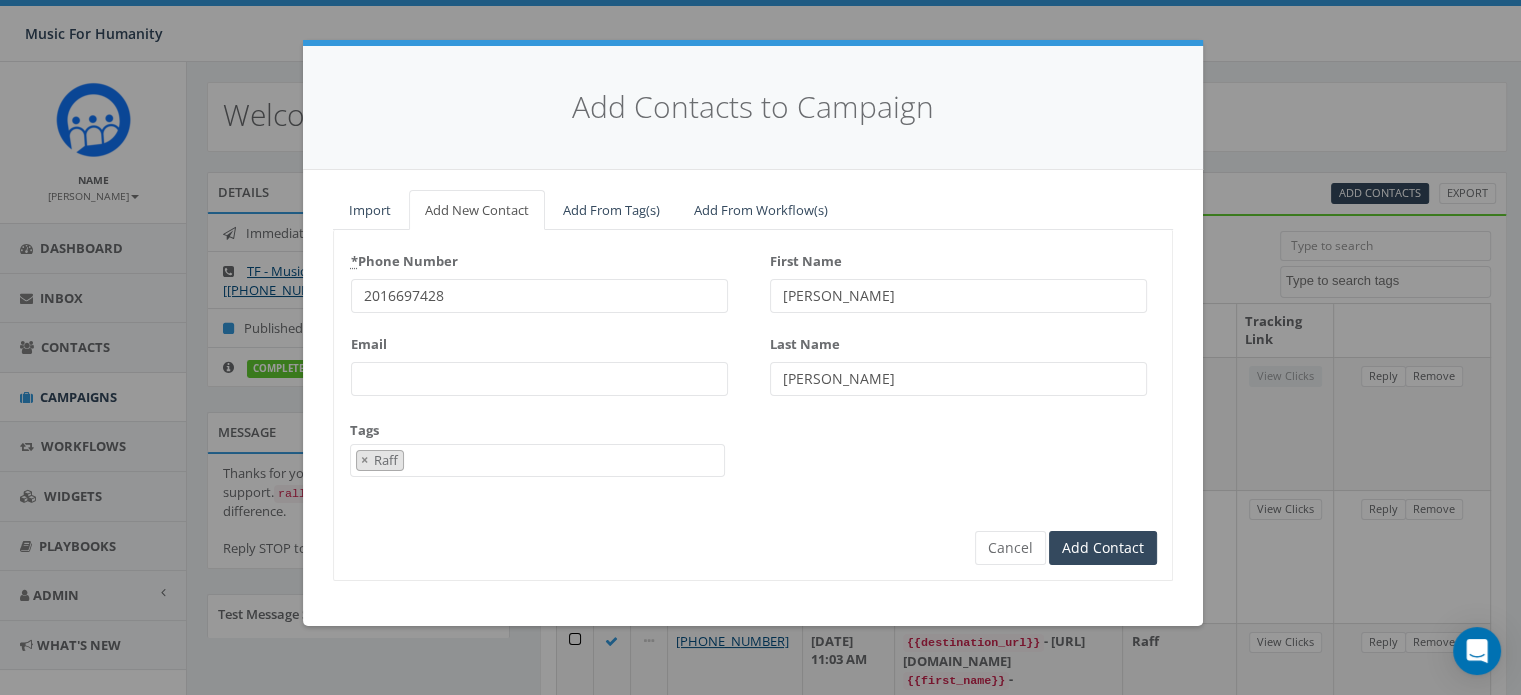 type on "[PERSON_NAME]" 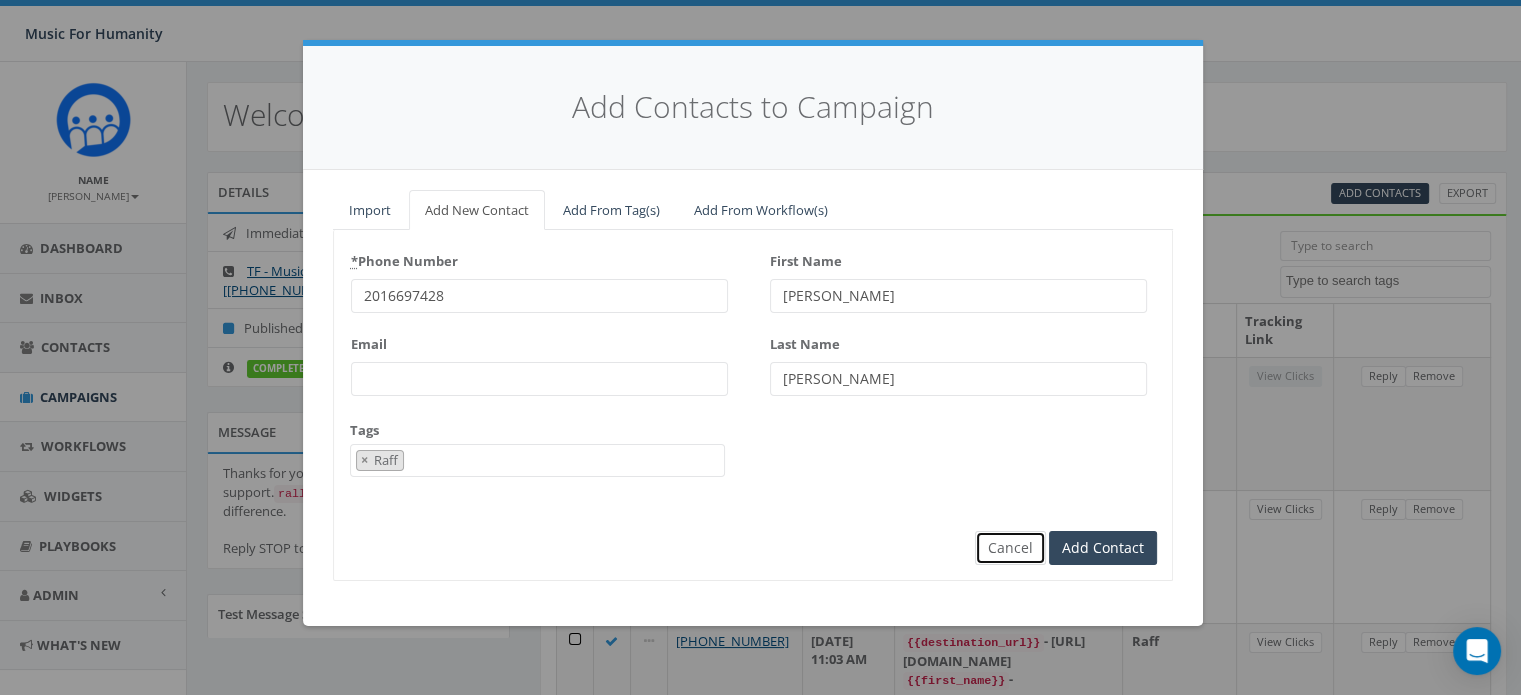 type 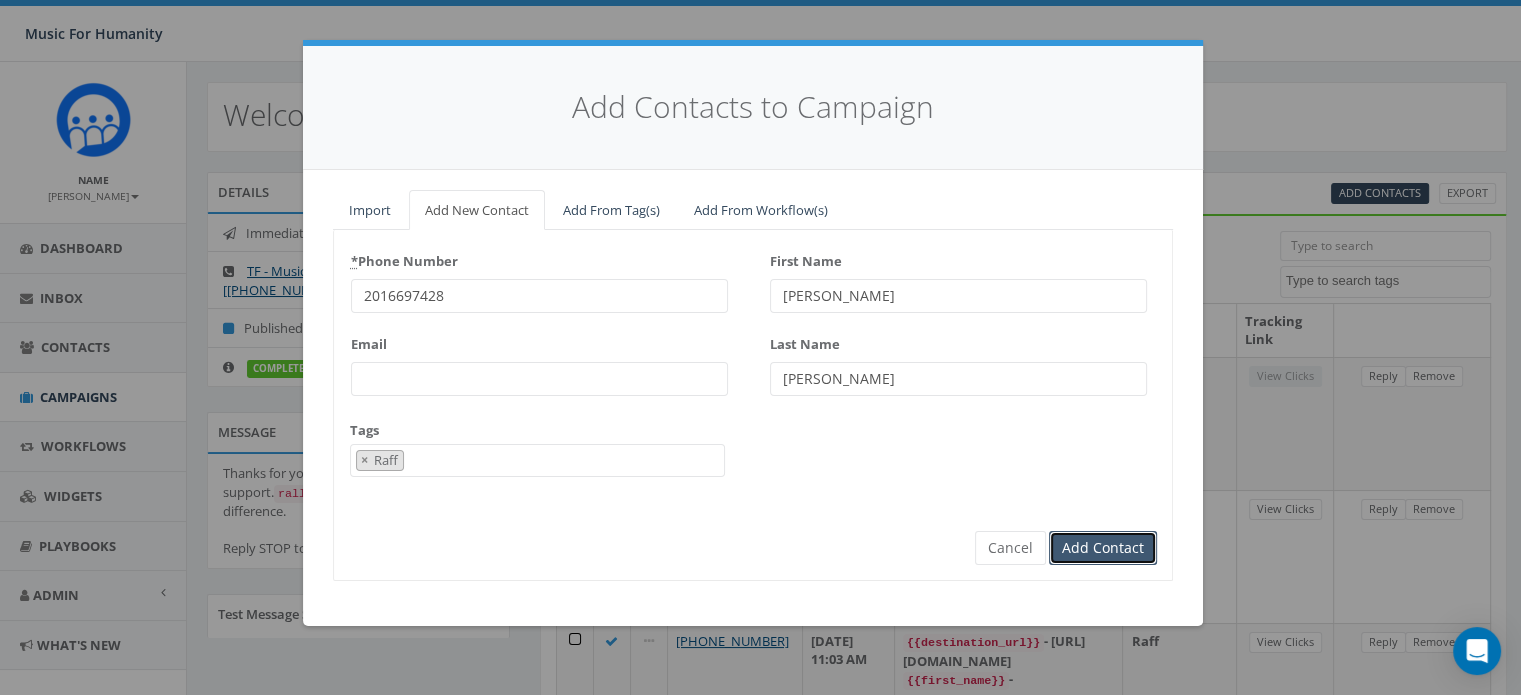 click on "Add Contact" at bounding box center [1103, 548] 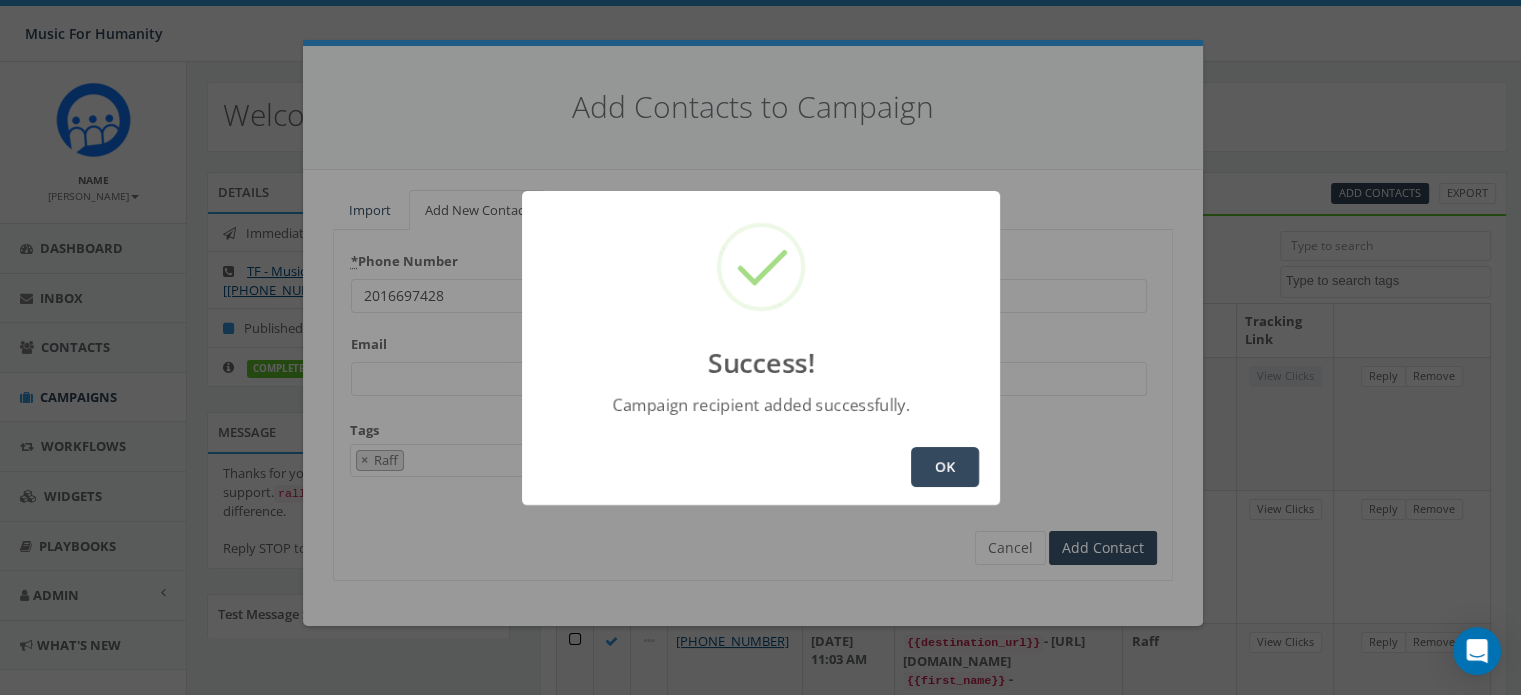 click on "OK" at bounding box center (945, 467) 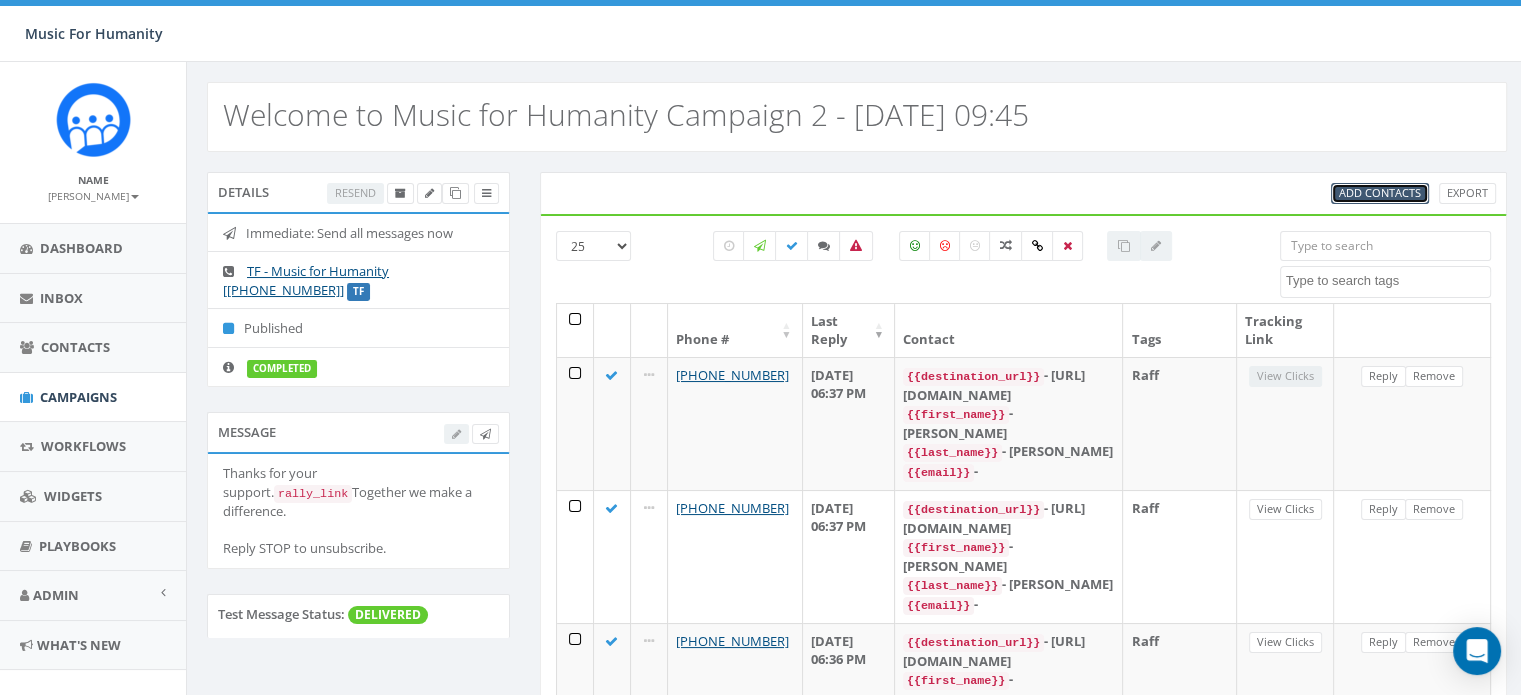 click on "Add Contacts" at bounding box center [1380, 192] 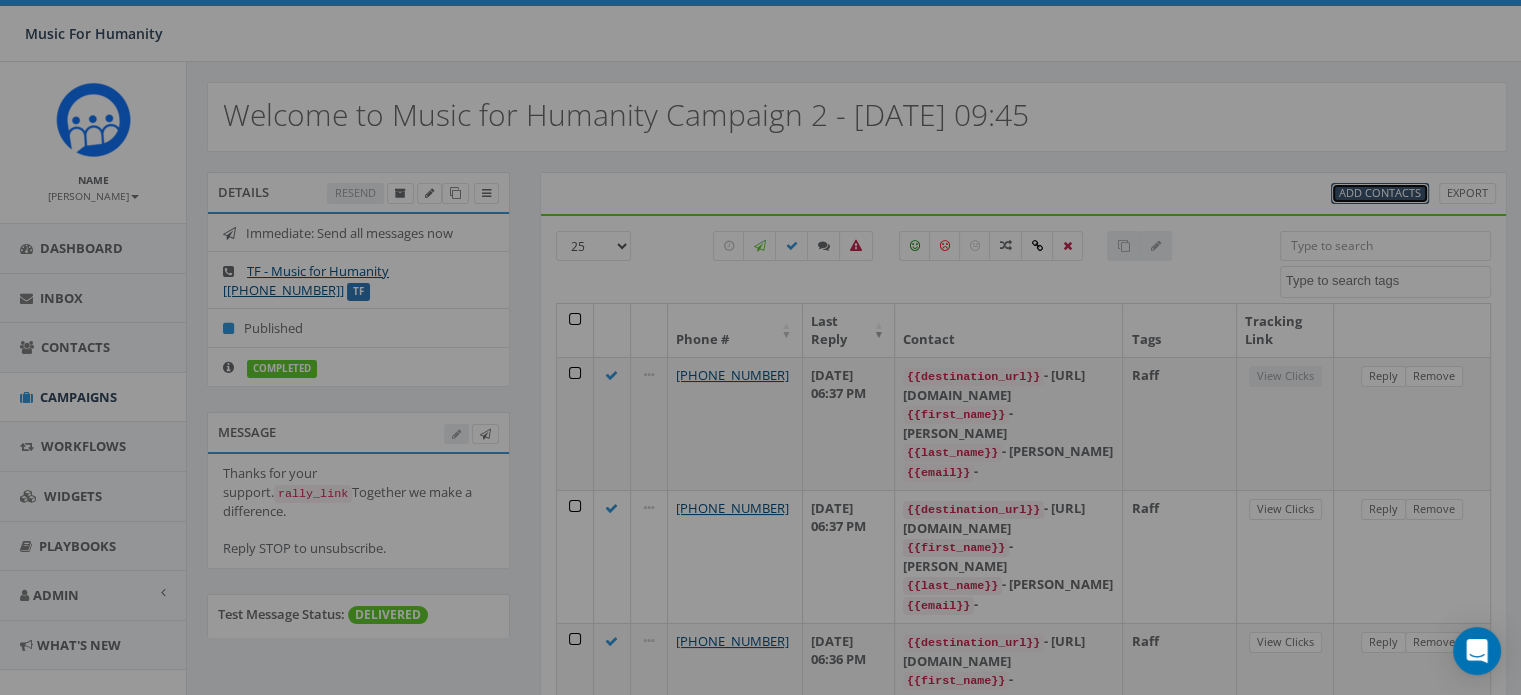select 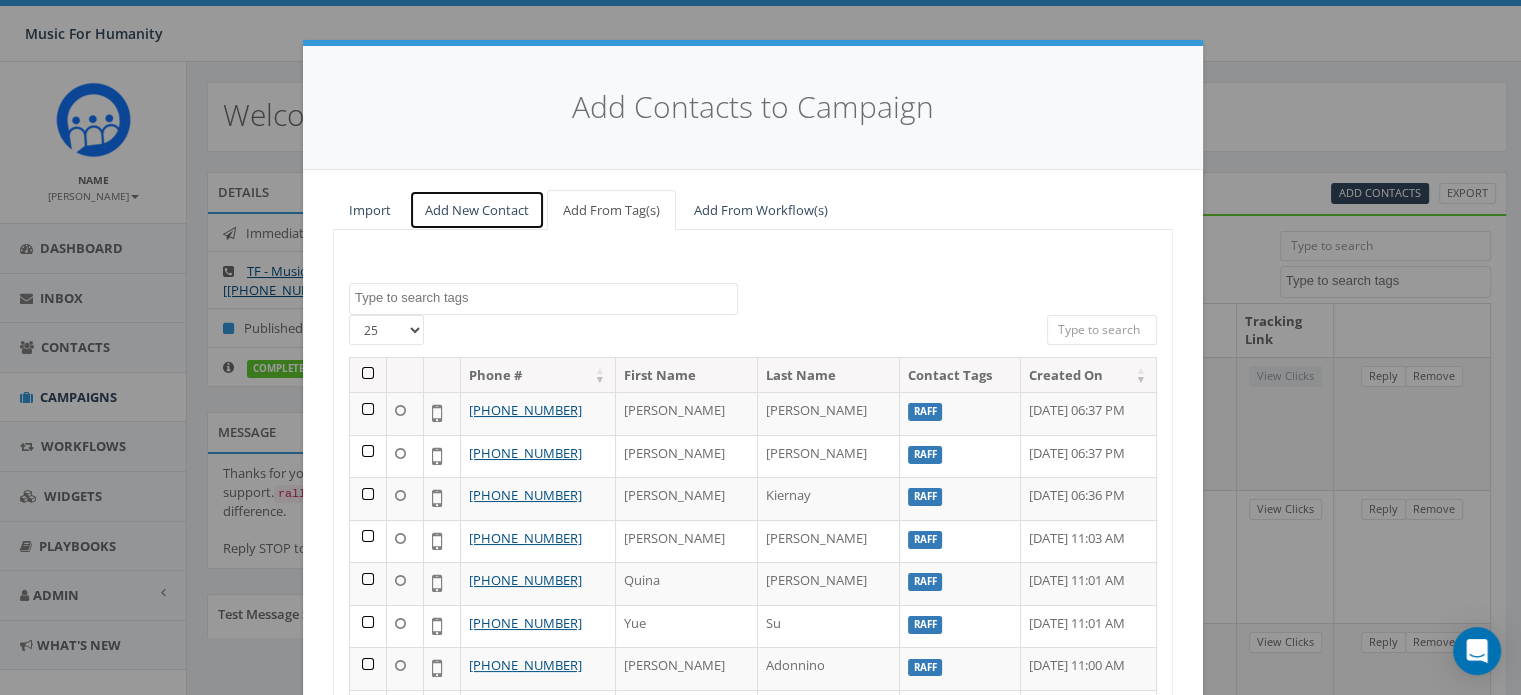 click on "Add New Contact" at bounding box center (477, 210) 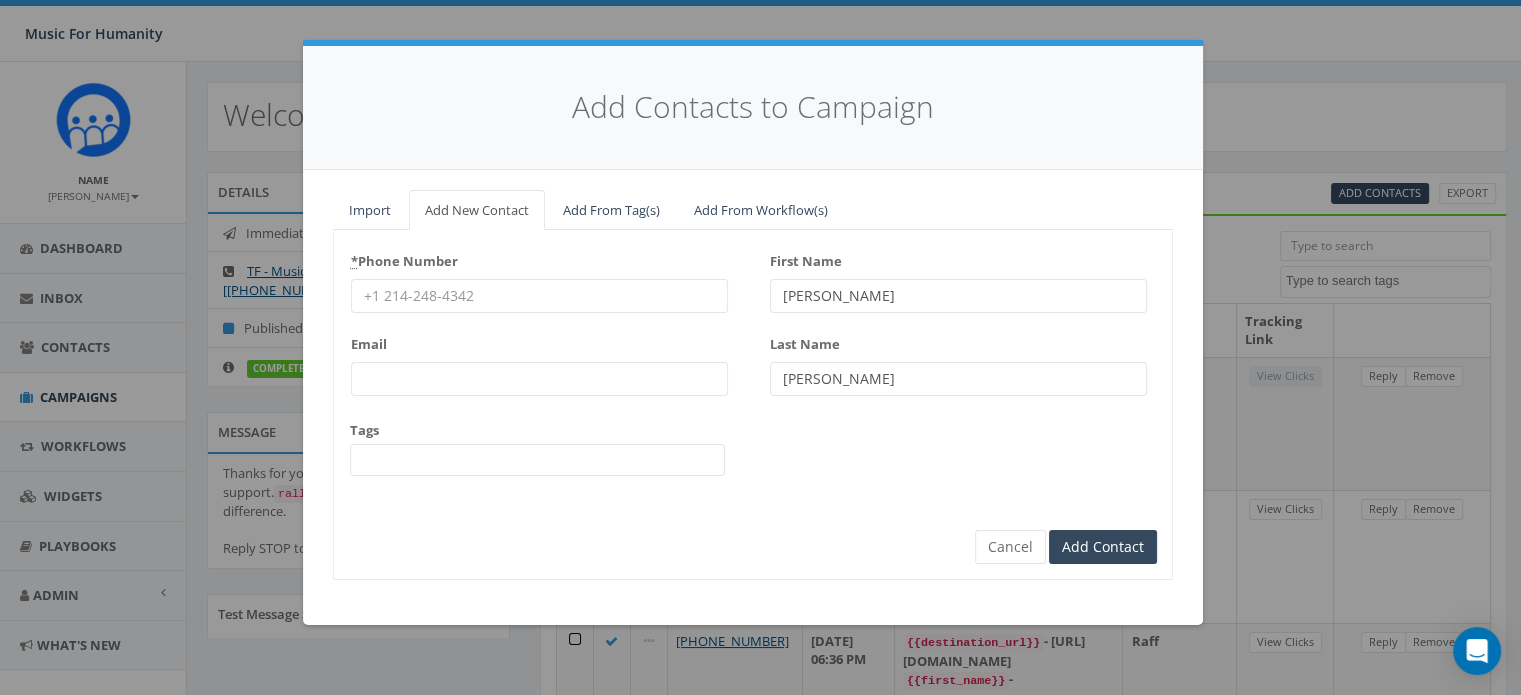 click on "*   Phone Number" at bounding box center (539, 296) 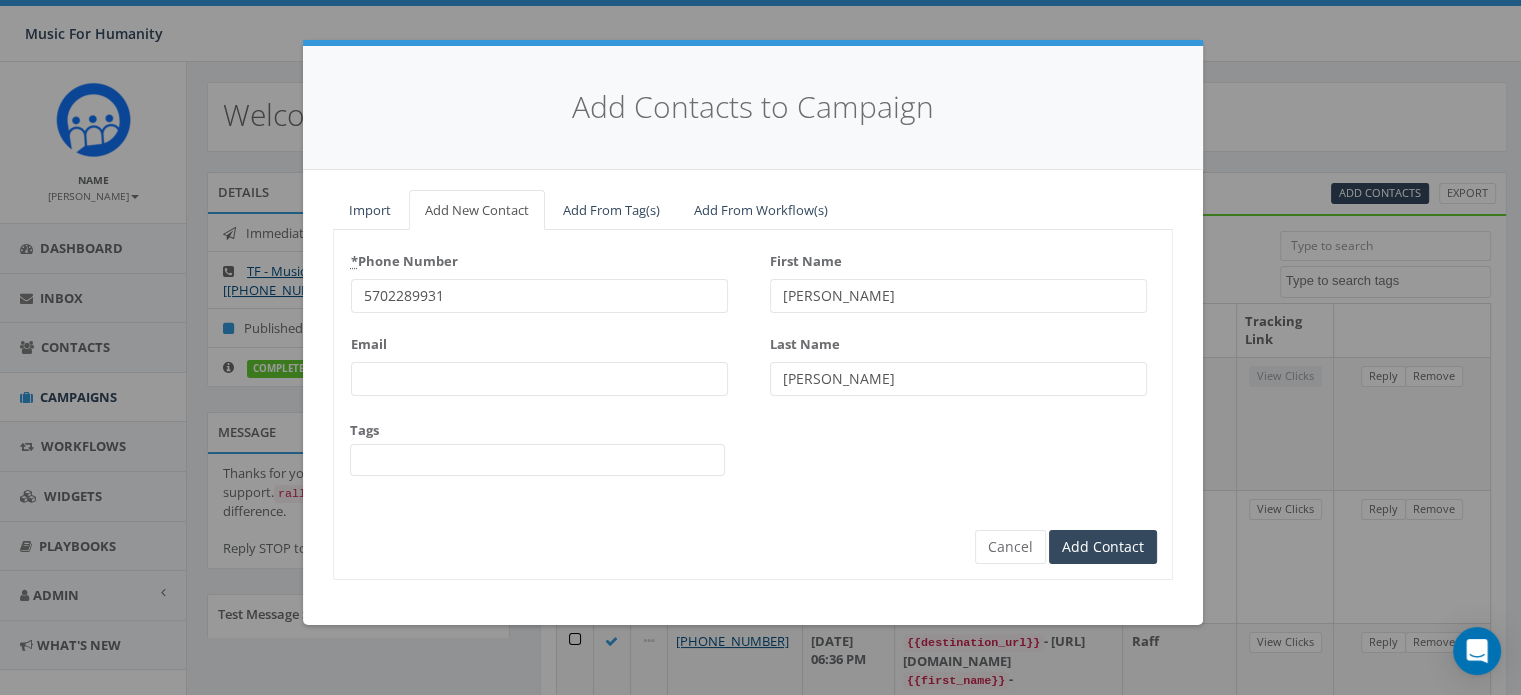type on "5702289931" 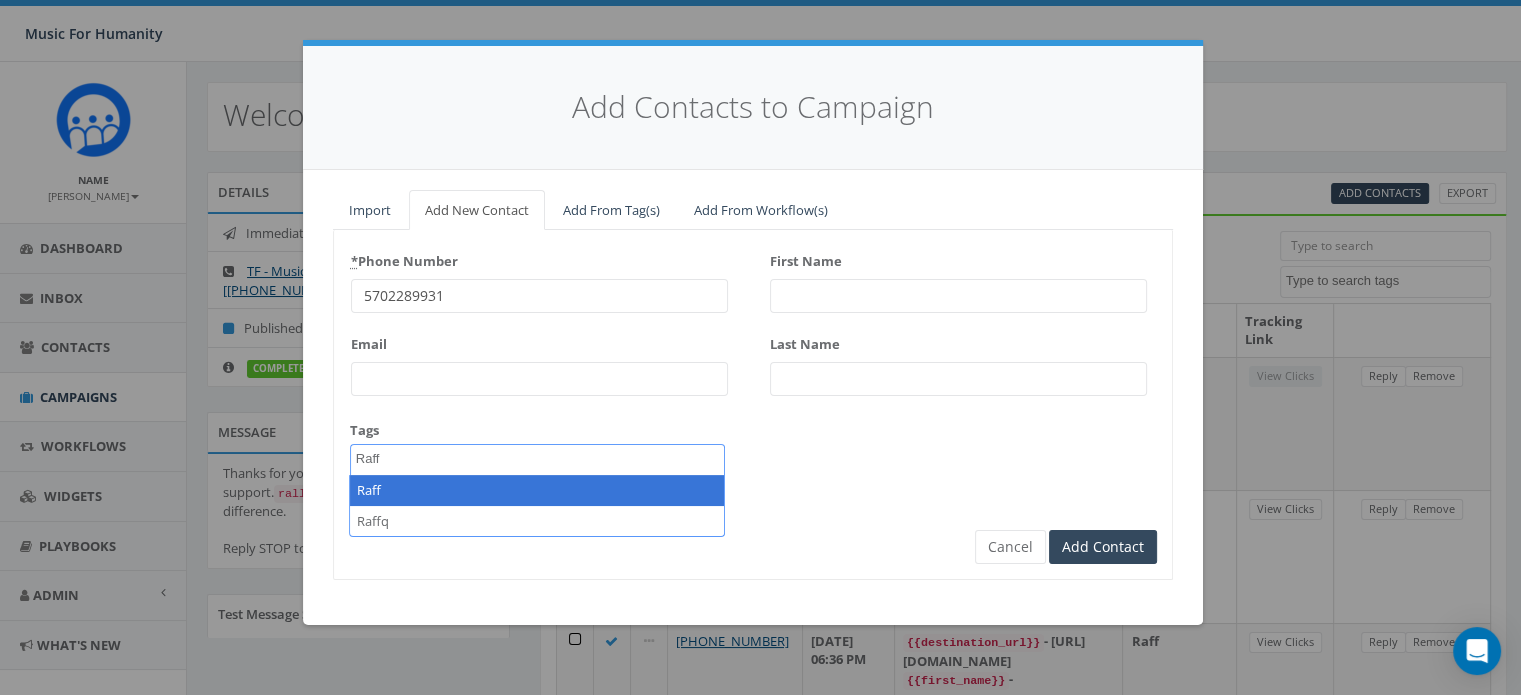 type on "Raff" 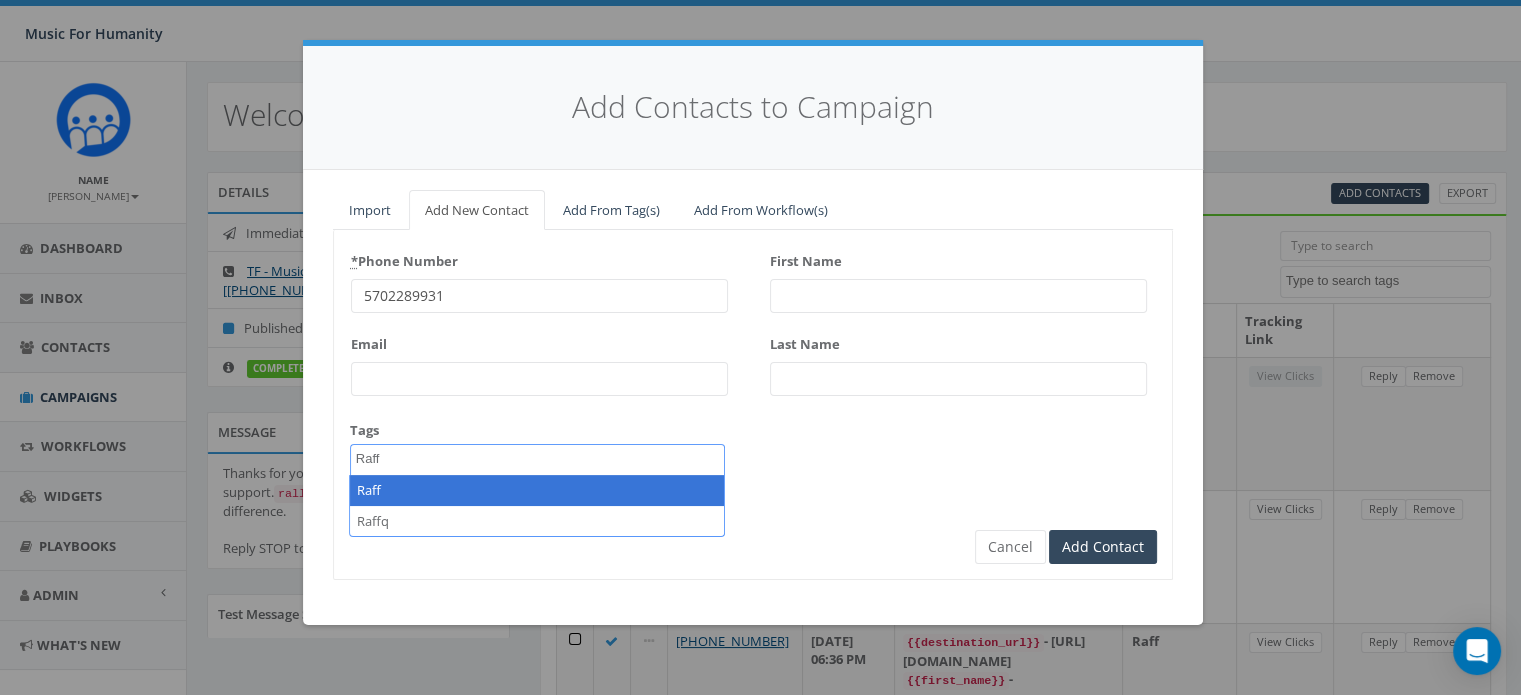 select on "Raff" 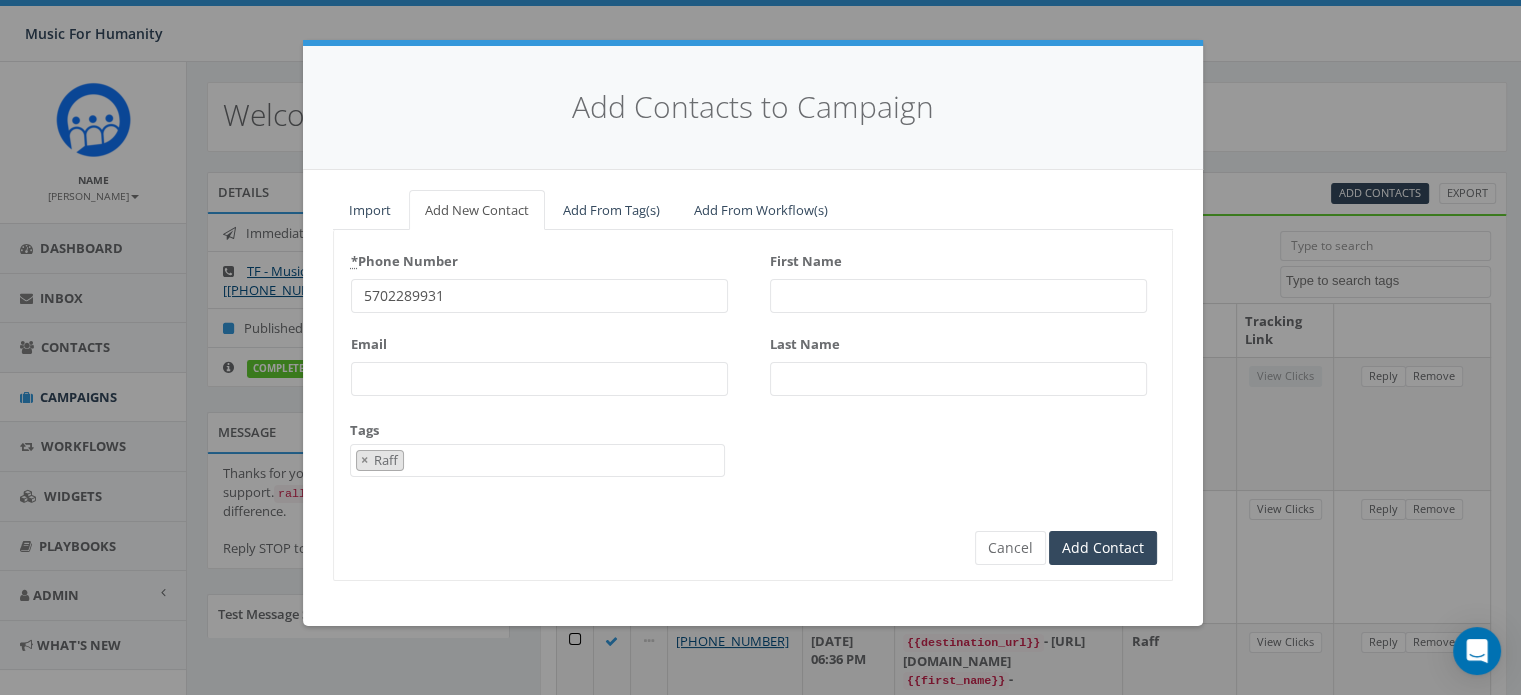 scroll, scrollTop: 167, scrollLeft: 0, axis: vertical 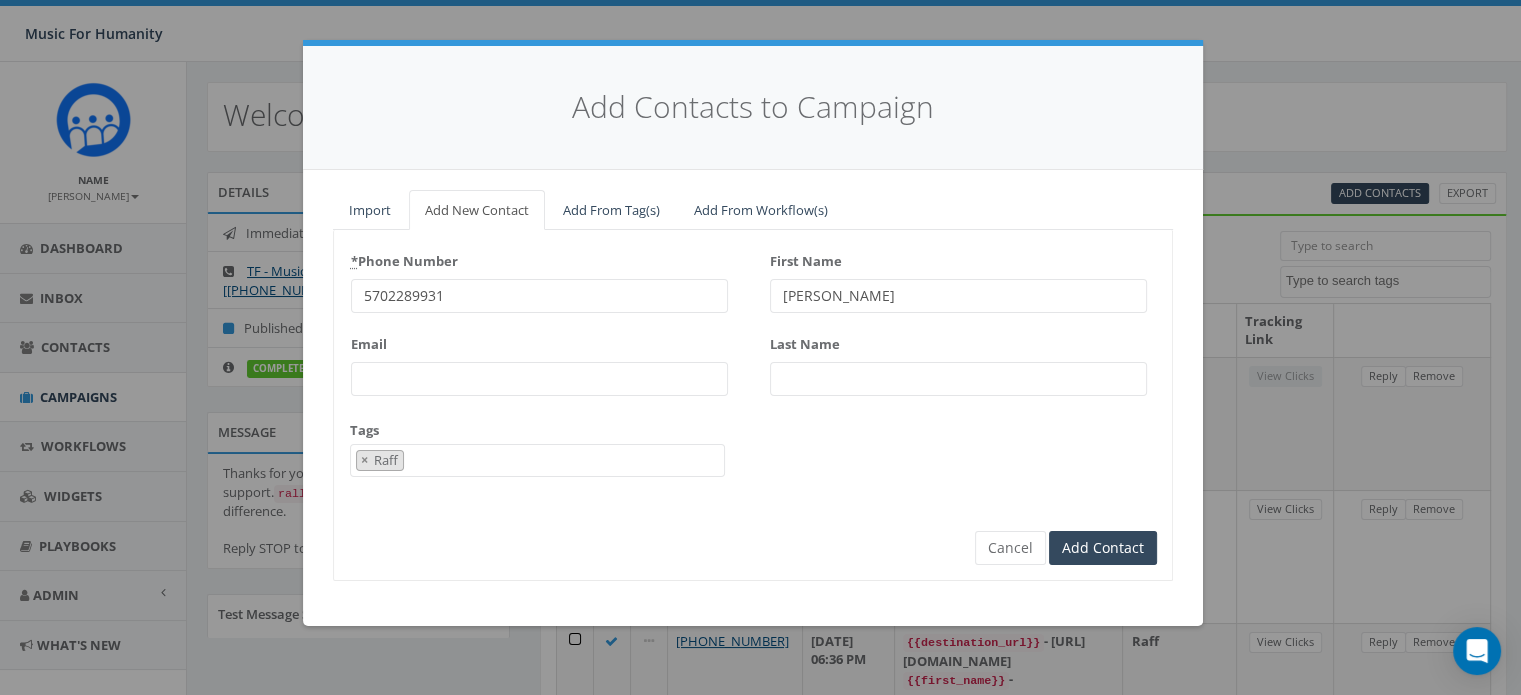 type on "[PERSON_NAME]" 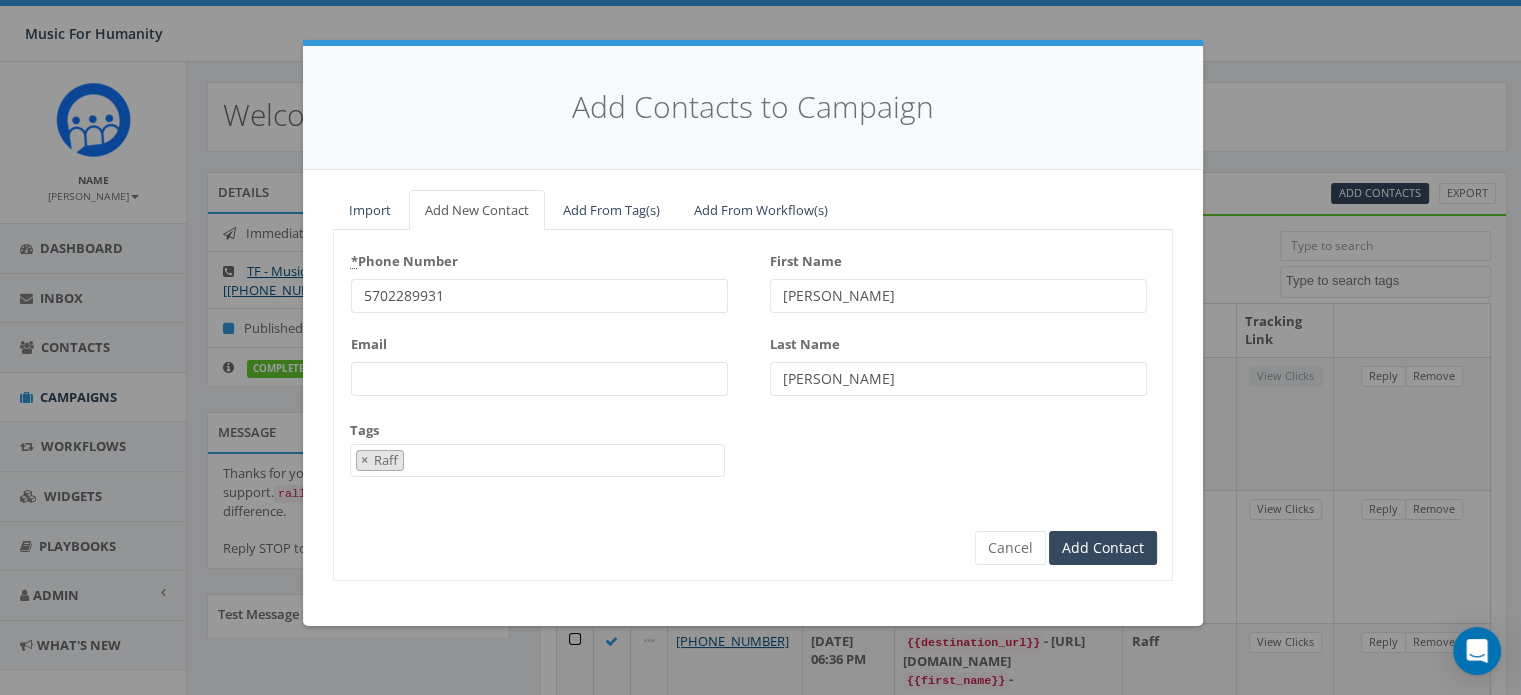 type on "[PERSON_NAME]" 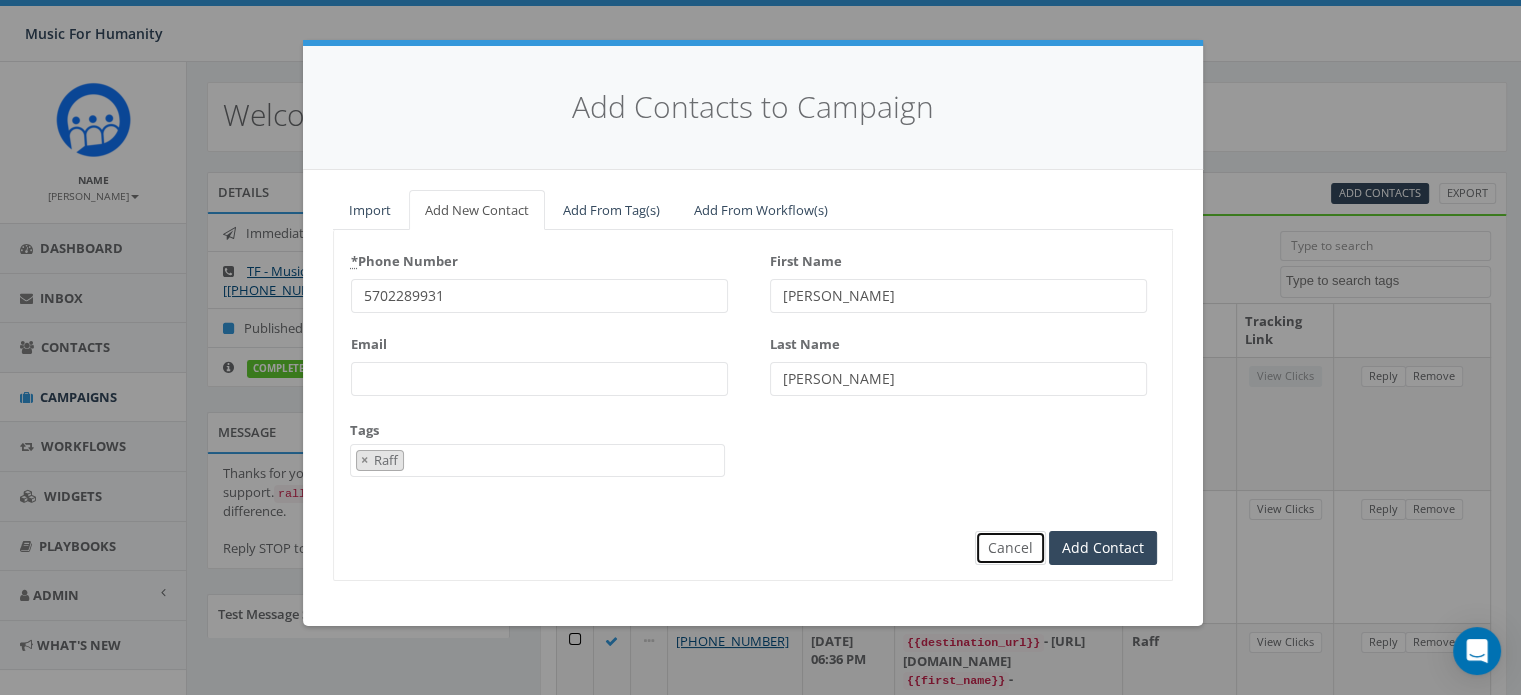 type 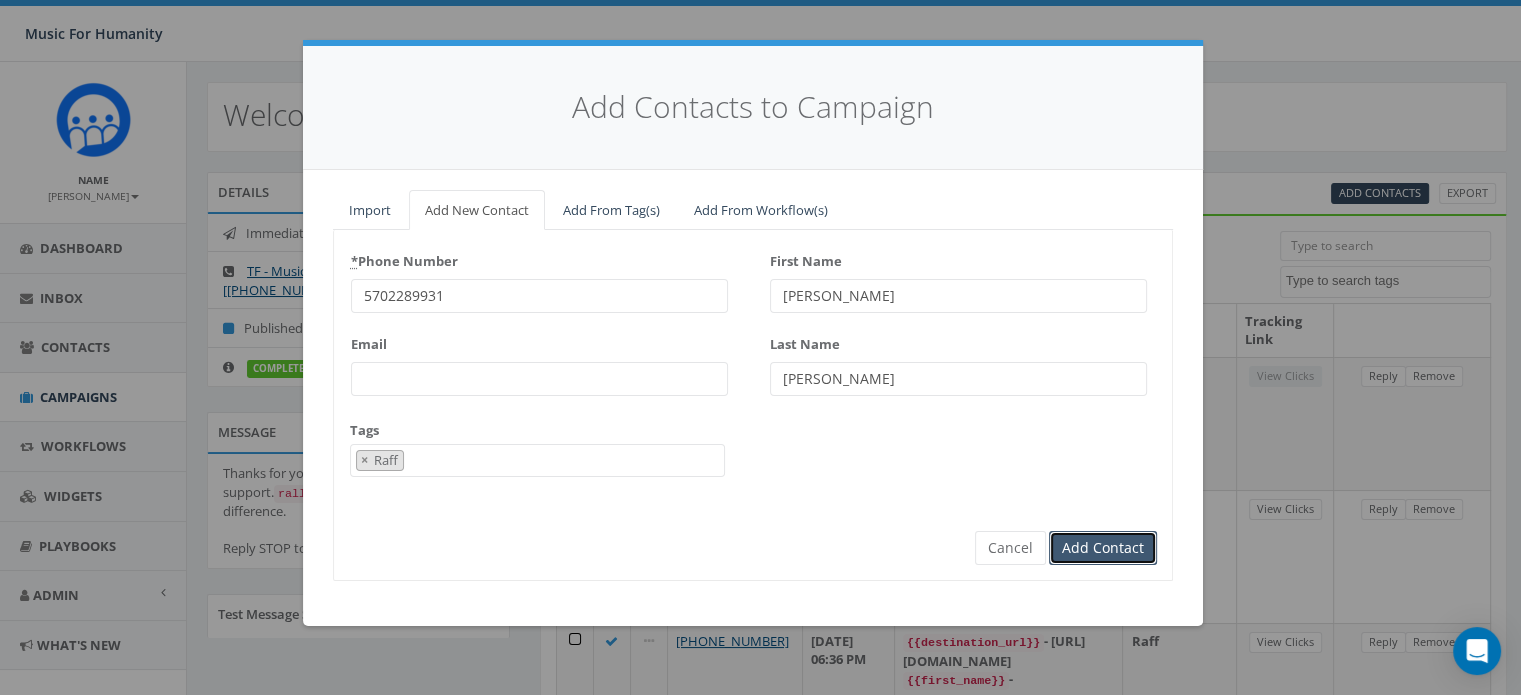 click on "Add Contact" at bounding box center (1103, 548) 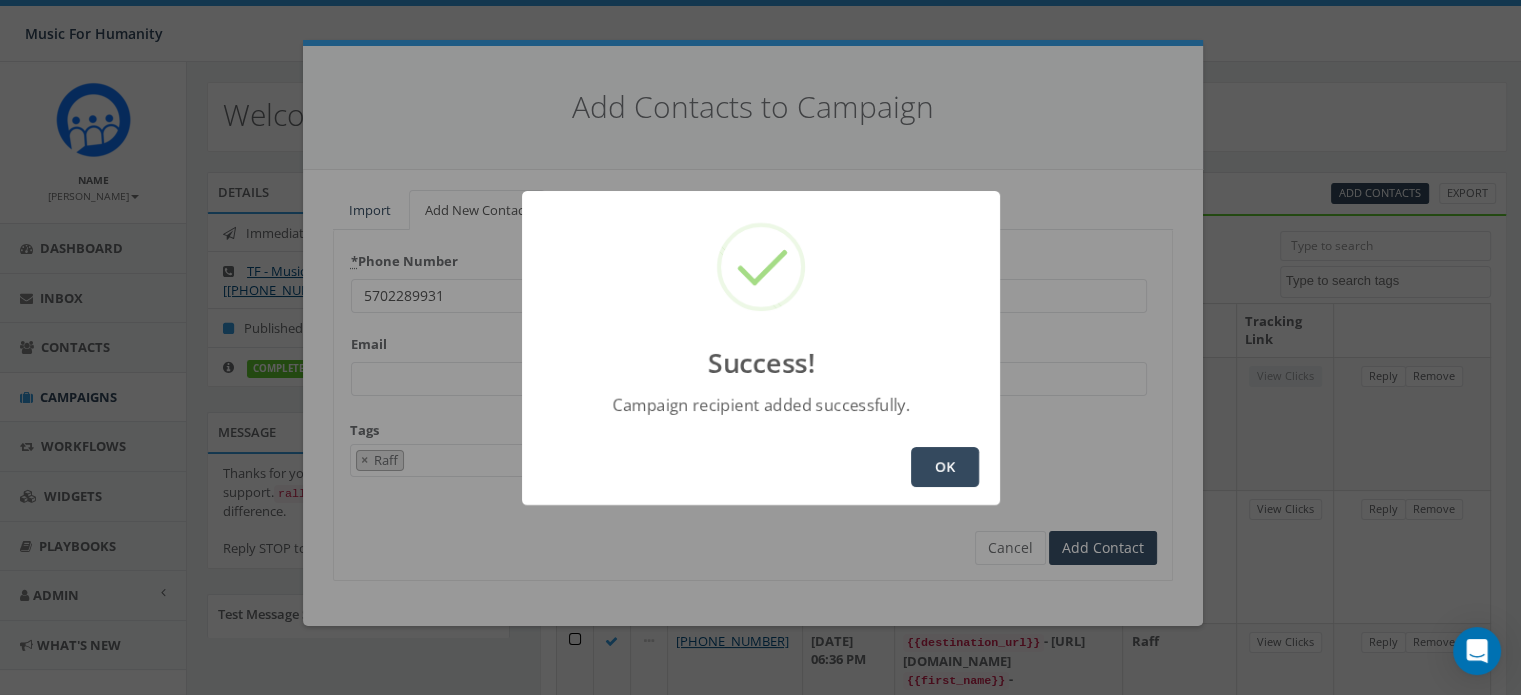 click on "OK" at bounding box center (945, 467) 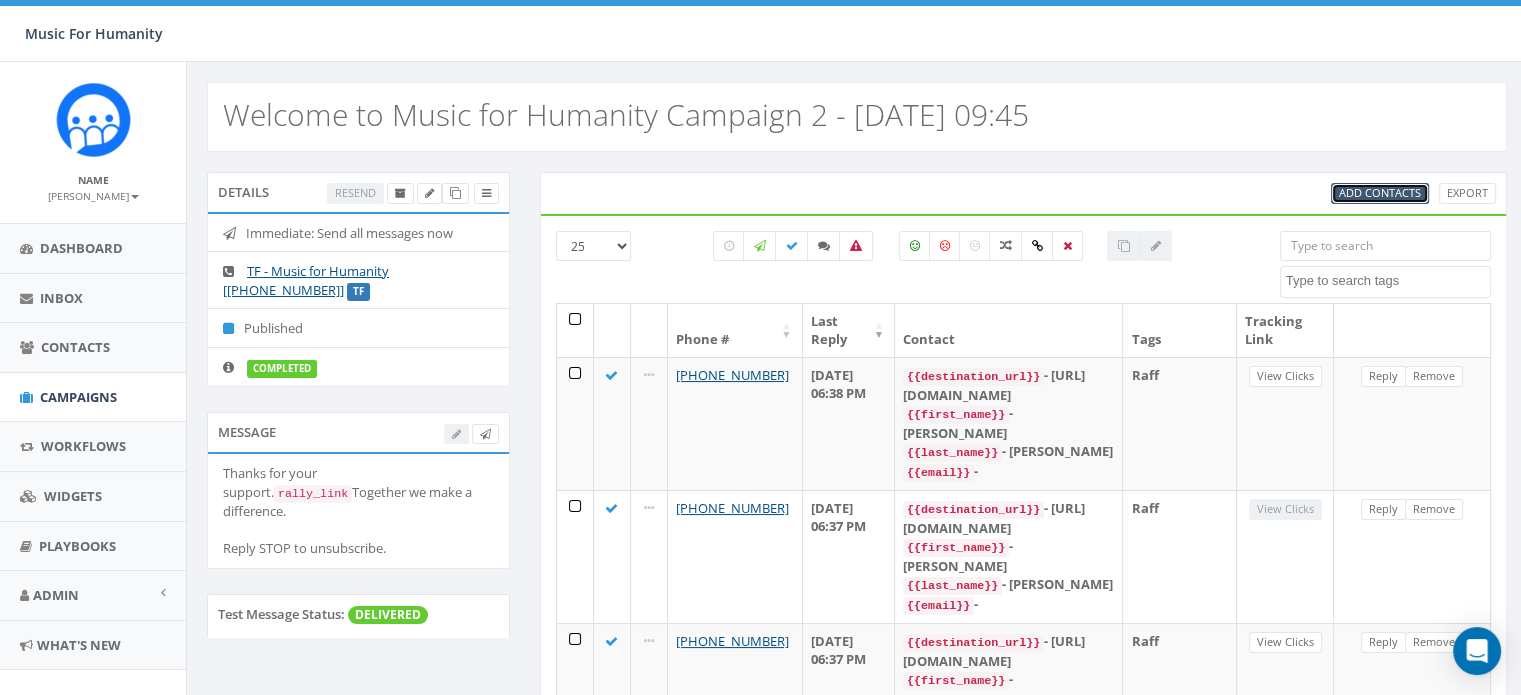 click on "Add Contacts" at bounding box center [1380, 192] 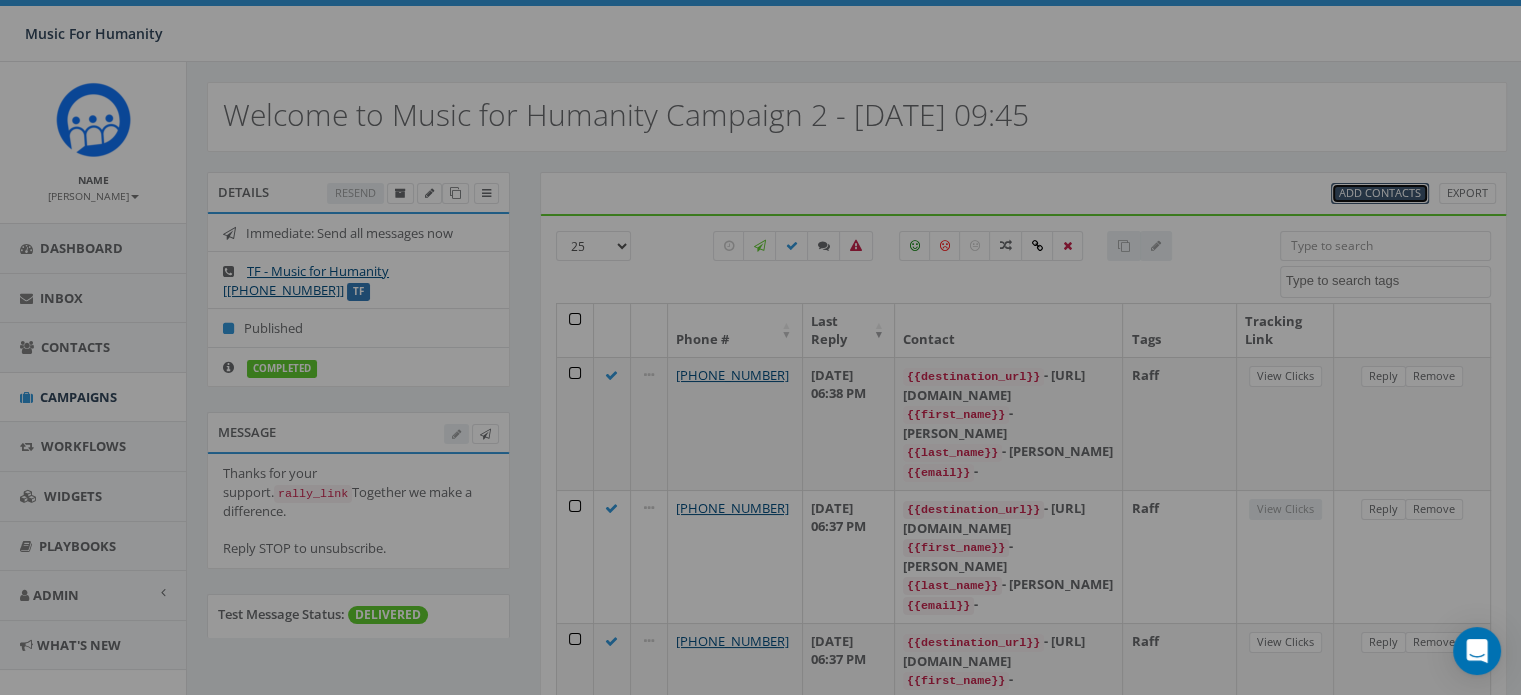 select 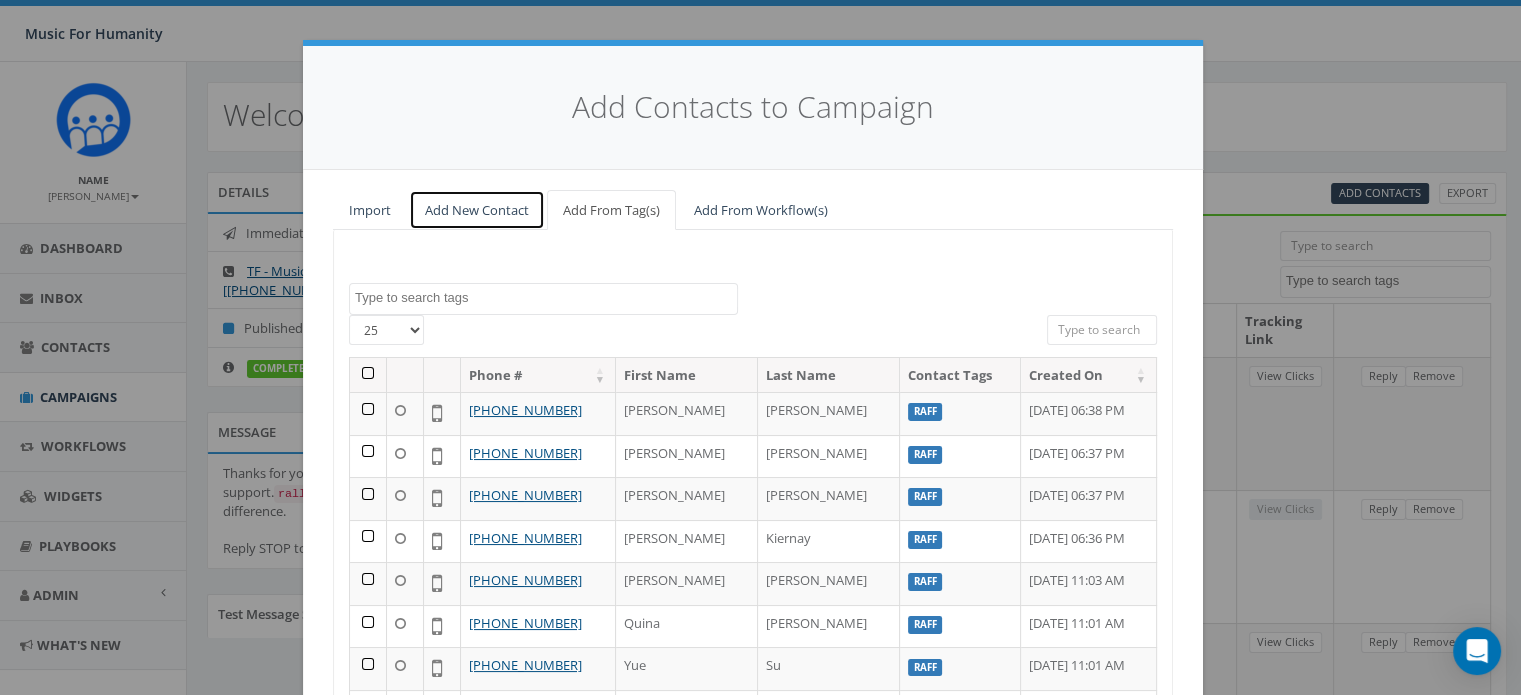 click on "Add New Contact" at bounding box center [477, 210] 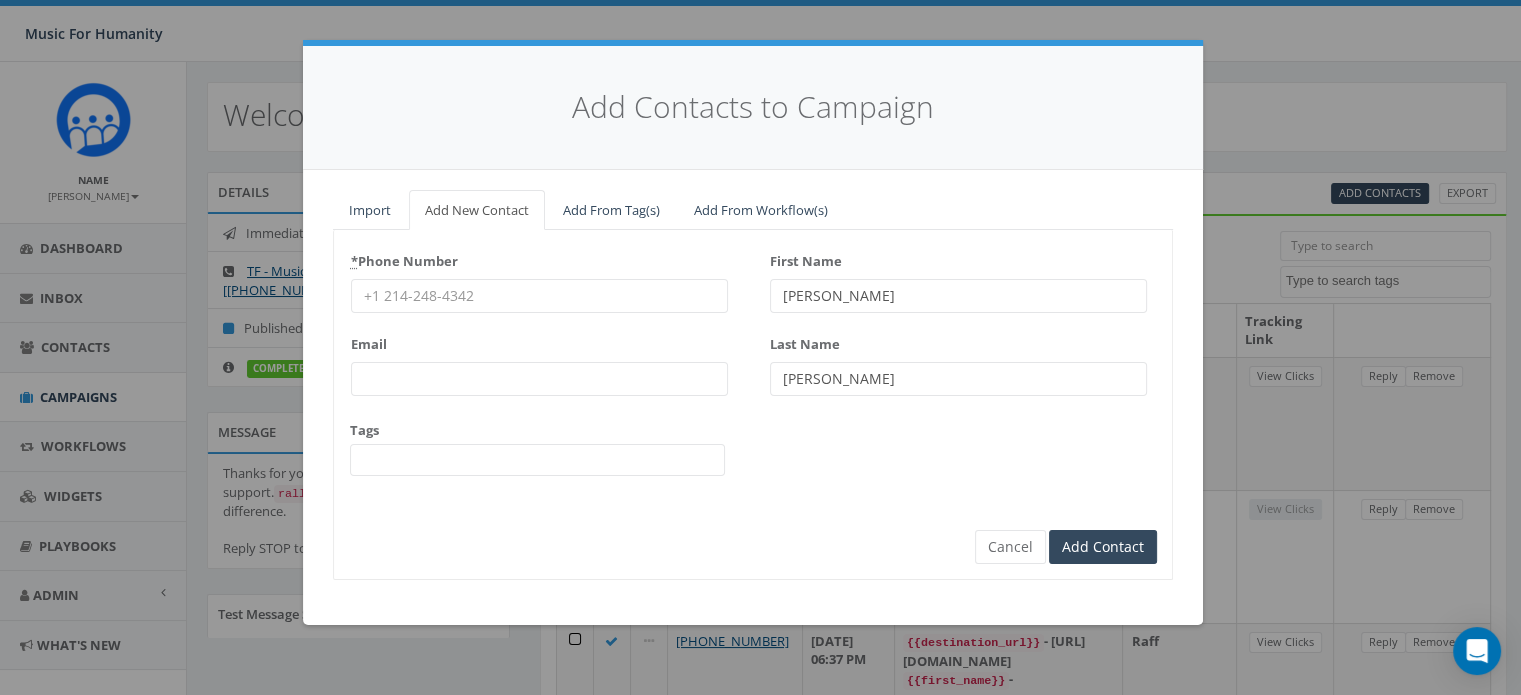 click on "*   Phone Number" at bounding box center (539, 296) 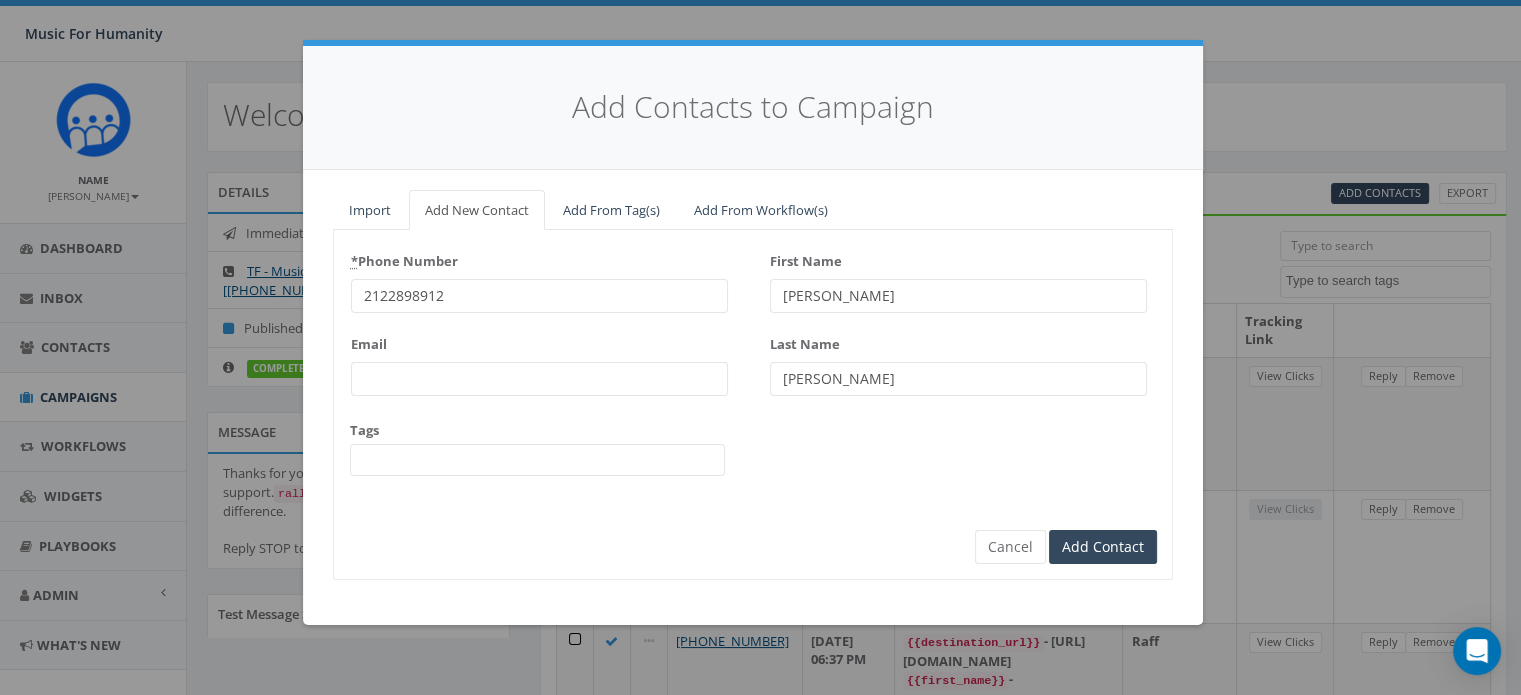 type on "2122898912" 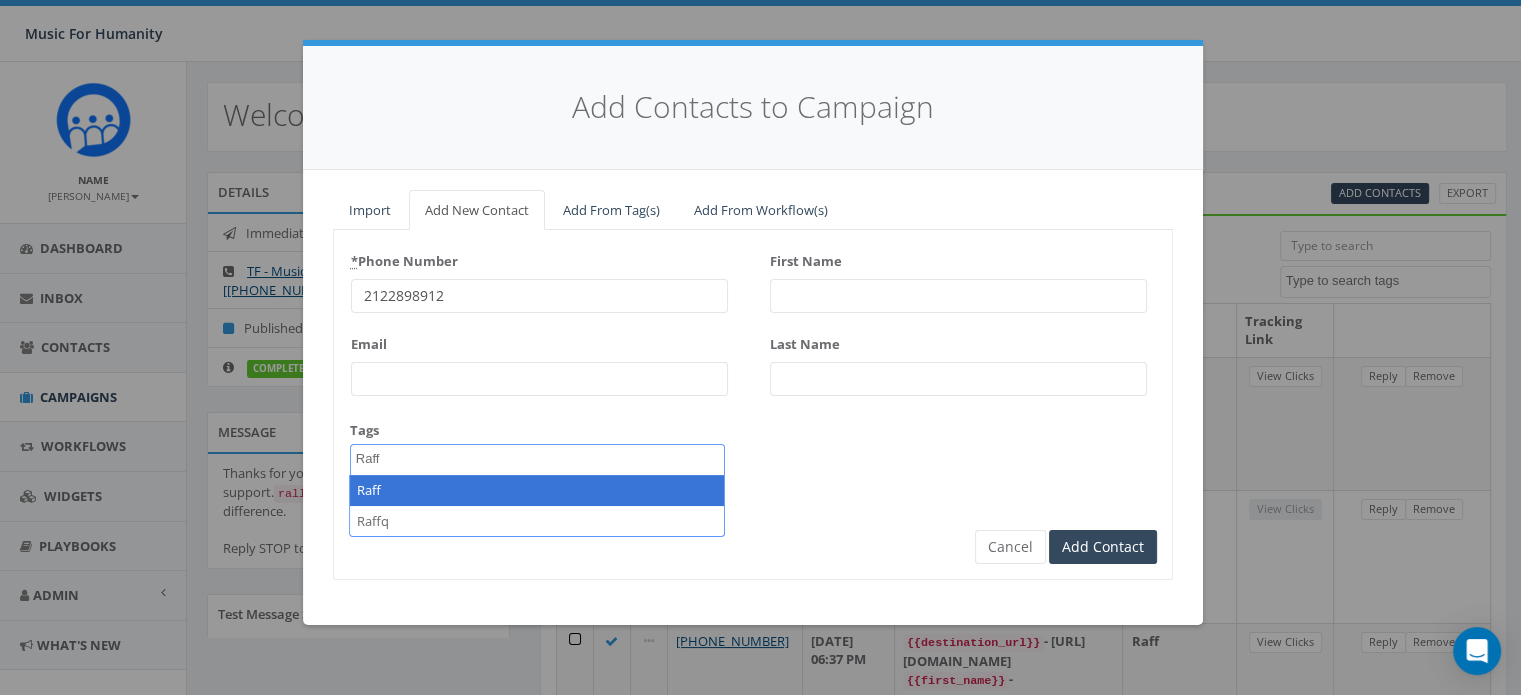 type on "Raff" 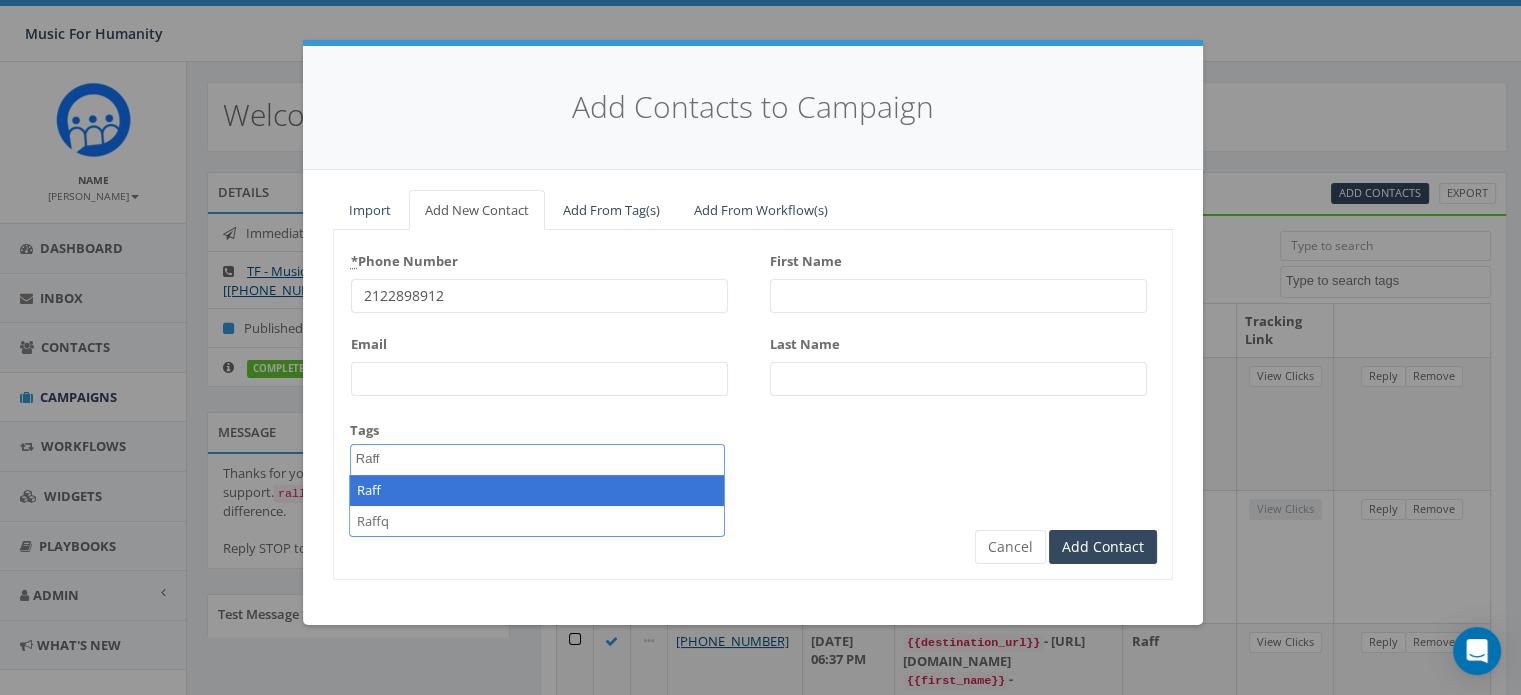select on "Raff" 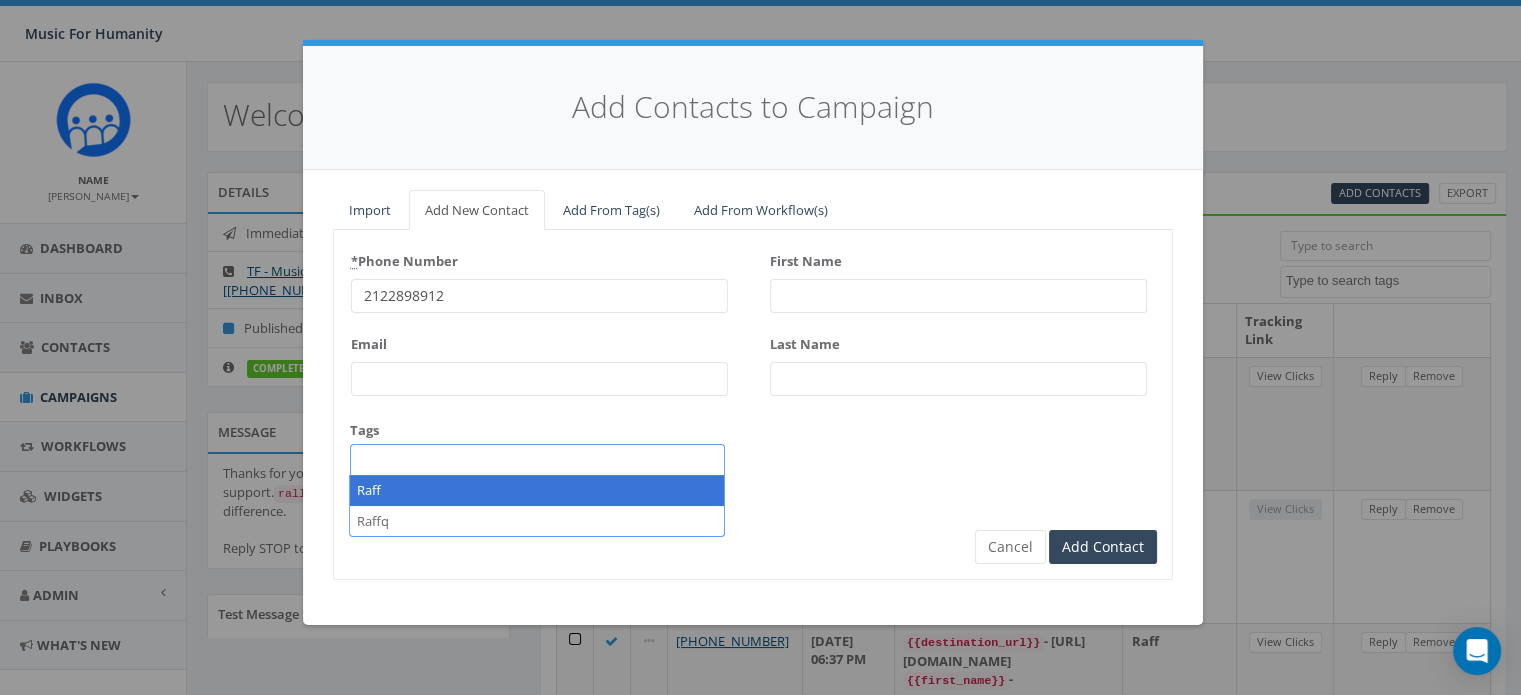 scroll, scrollTop: 167, scrollLeft: 0, axis: vertical 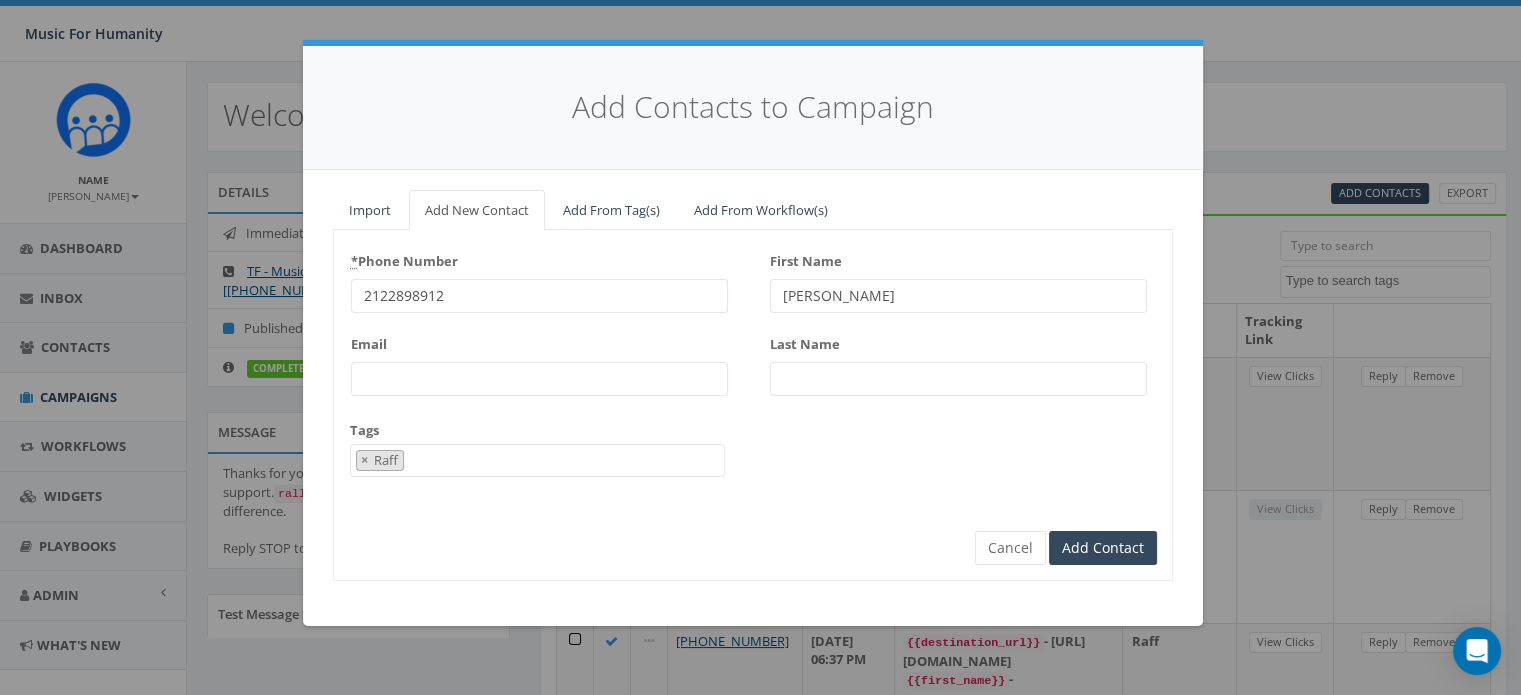 type on "[PERSON_NAME]" 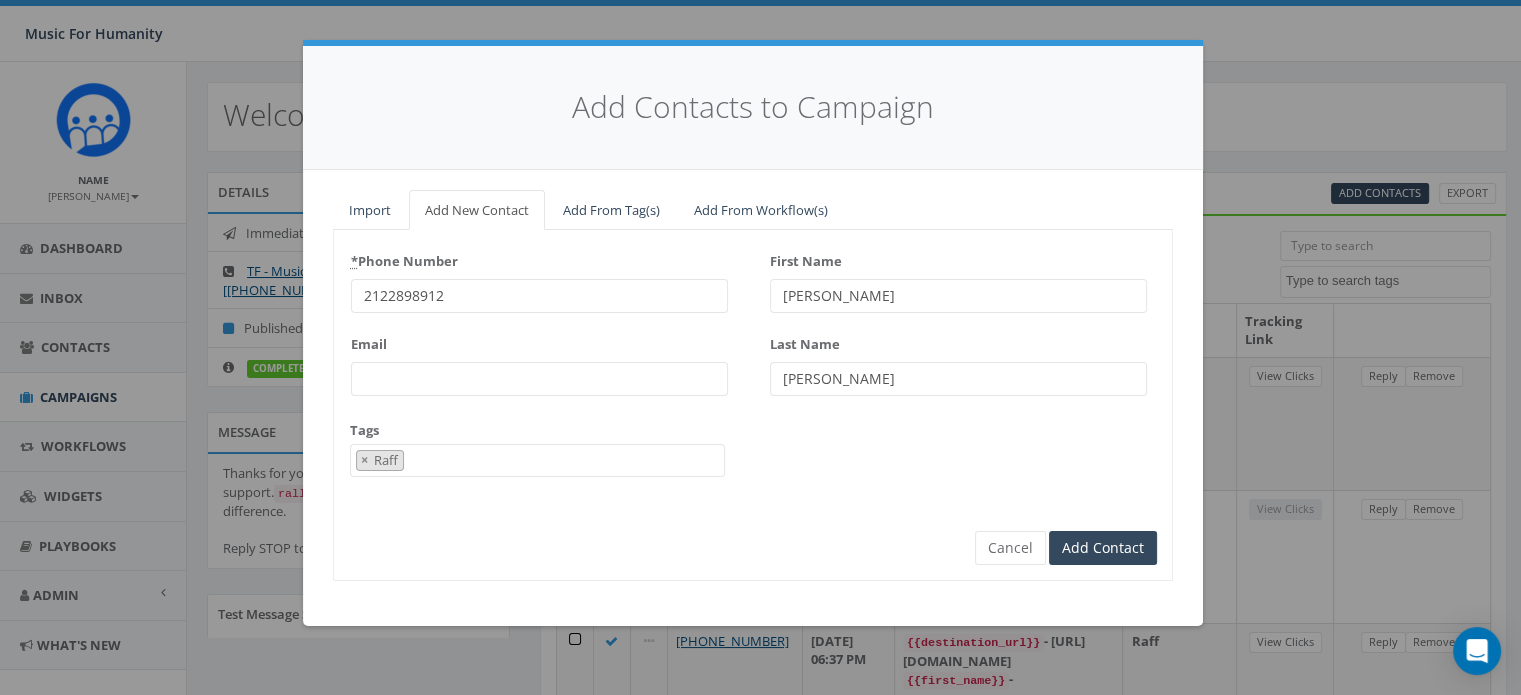 type on "[PERSON_NAME]" 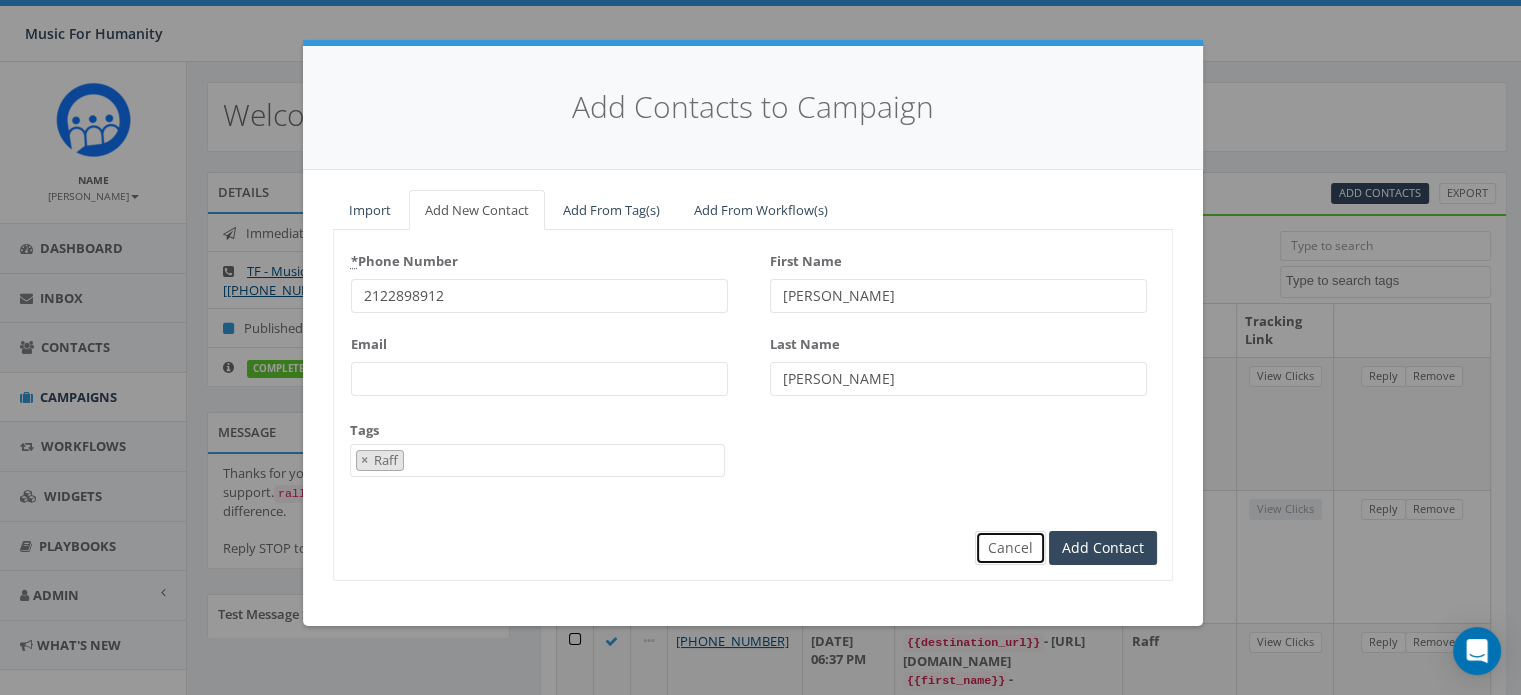 type 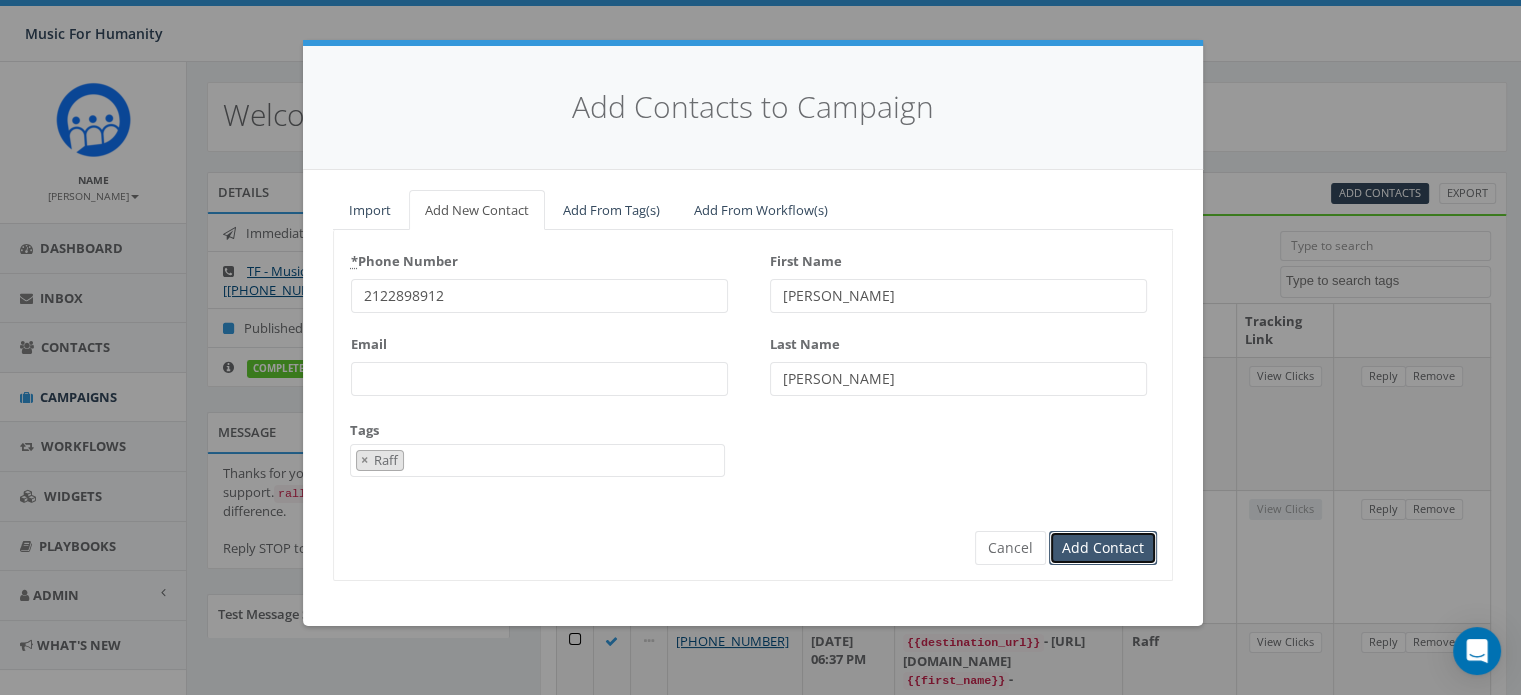 click on "Add Contact" at bounding box center (1103, 548) 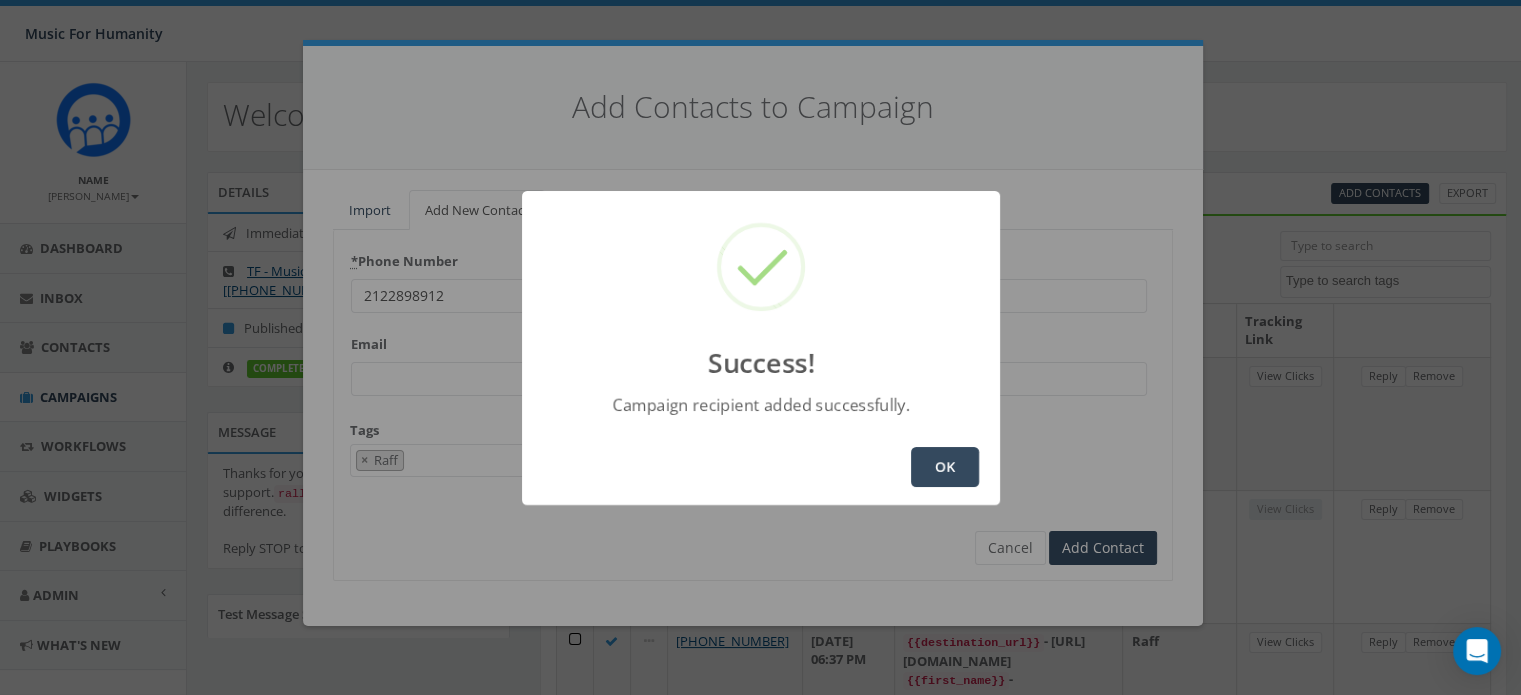 click on "OK" at bounding box center (945, 467) 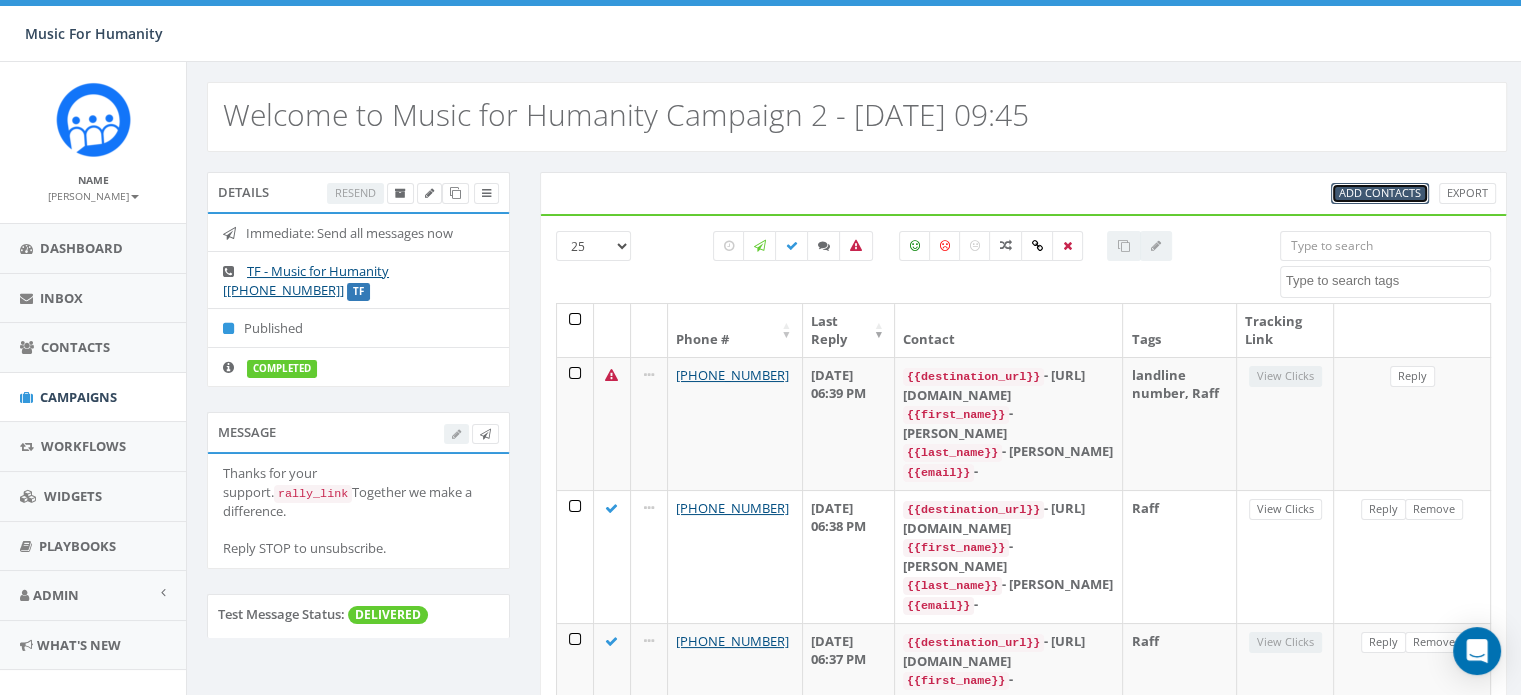 click on "Add Contacts" at bounding box center [1380, 192] 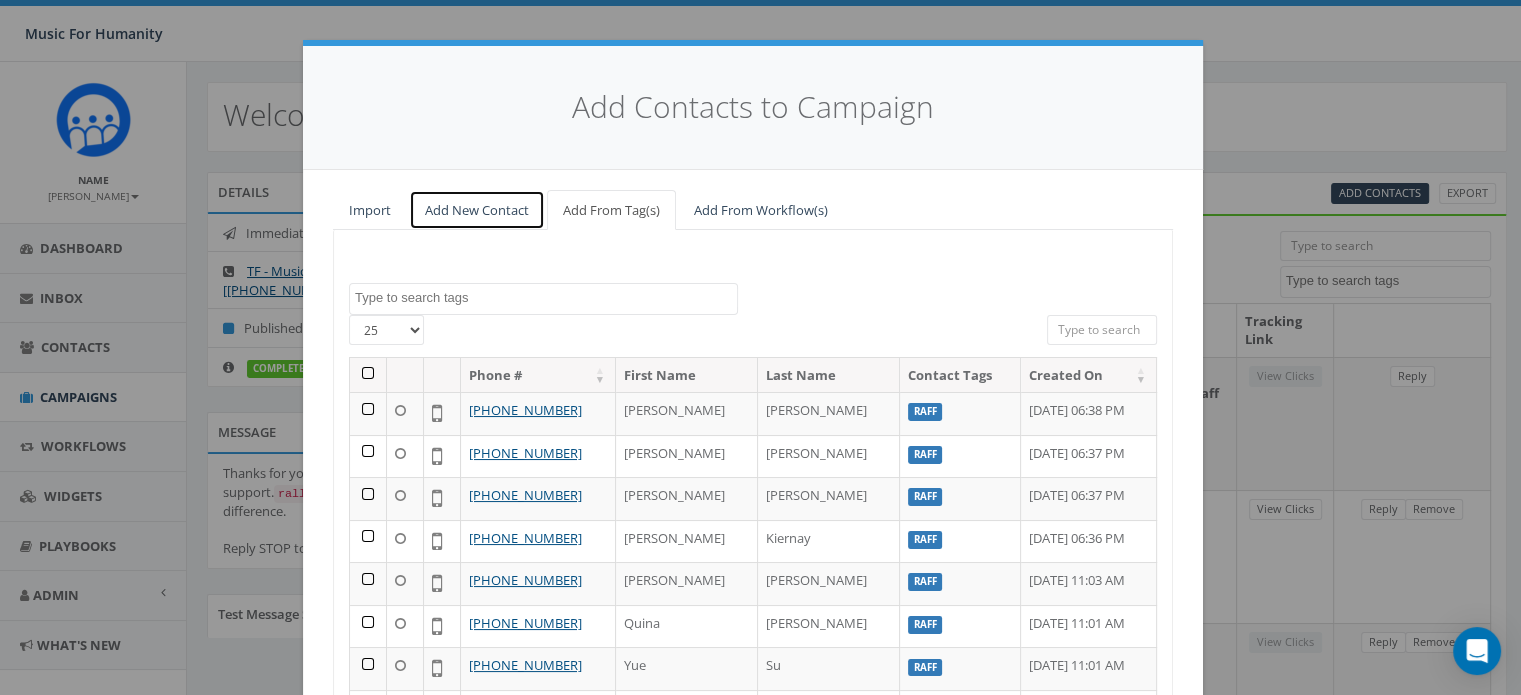 click on "Add New Contact" at bounding box center [477, 210] 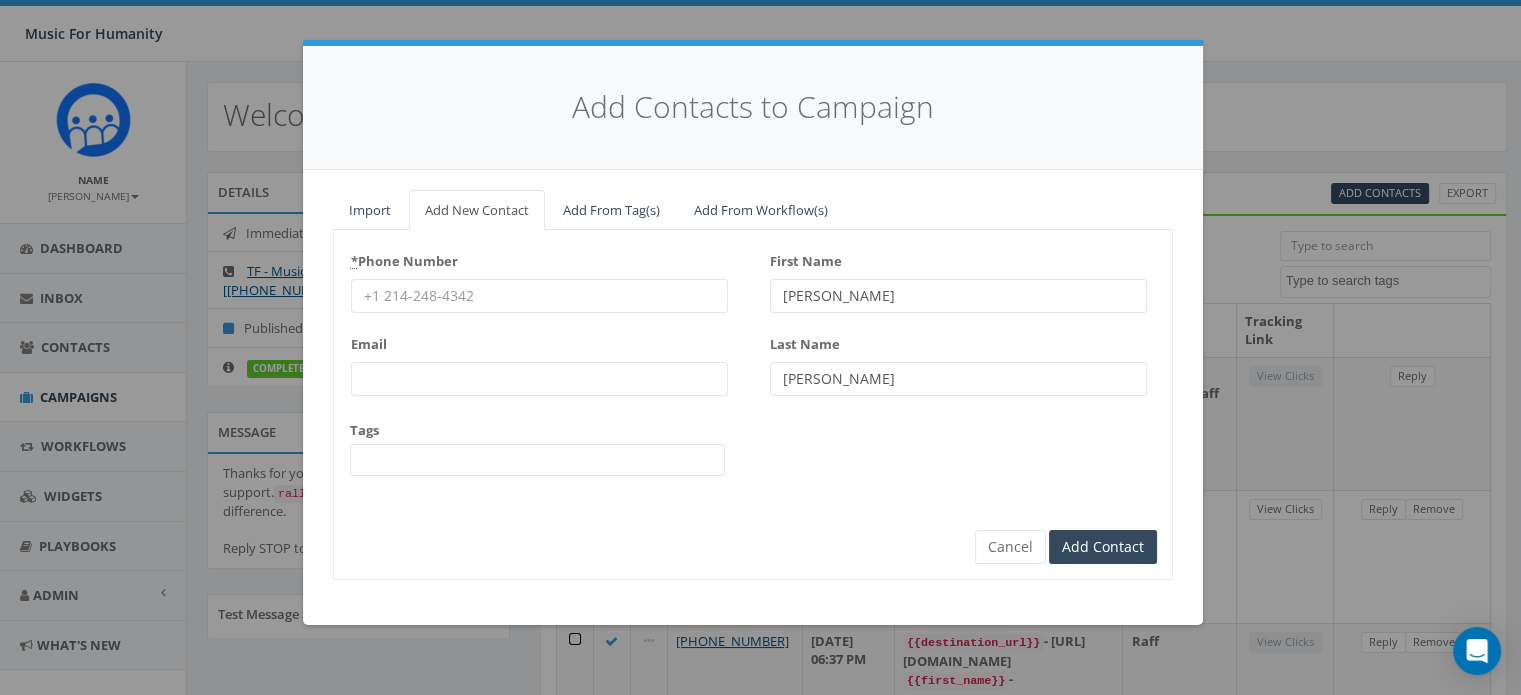 click on "*   Phone Number" at bounding box center (539, 296) 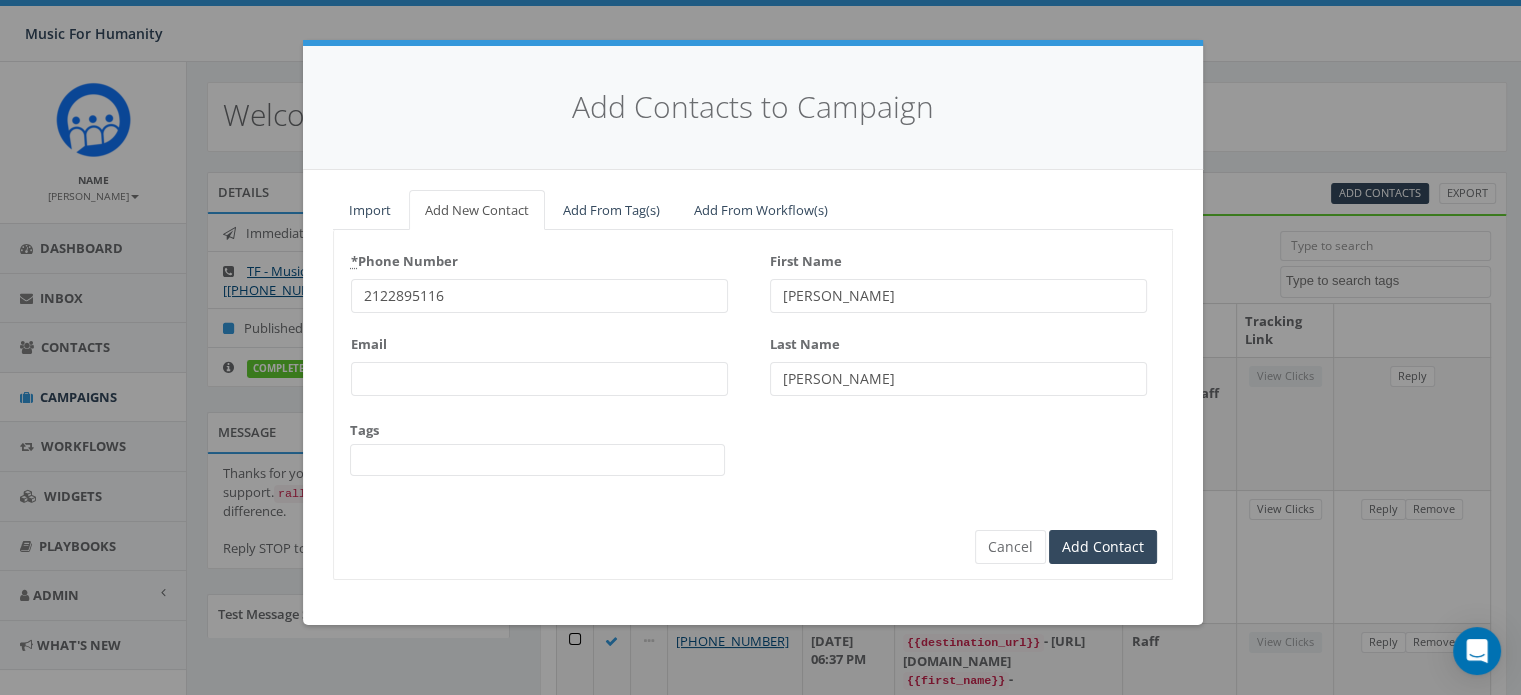 type on "2122895116" 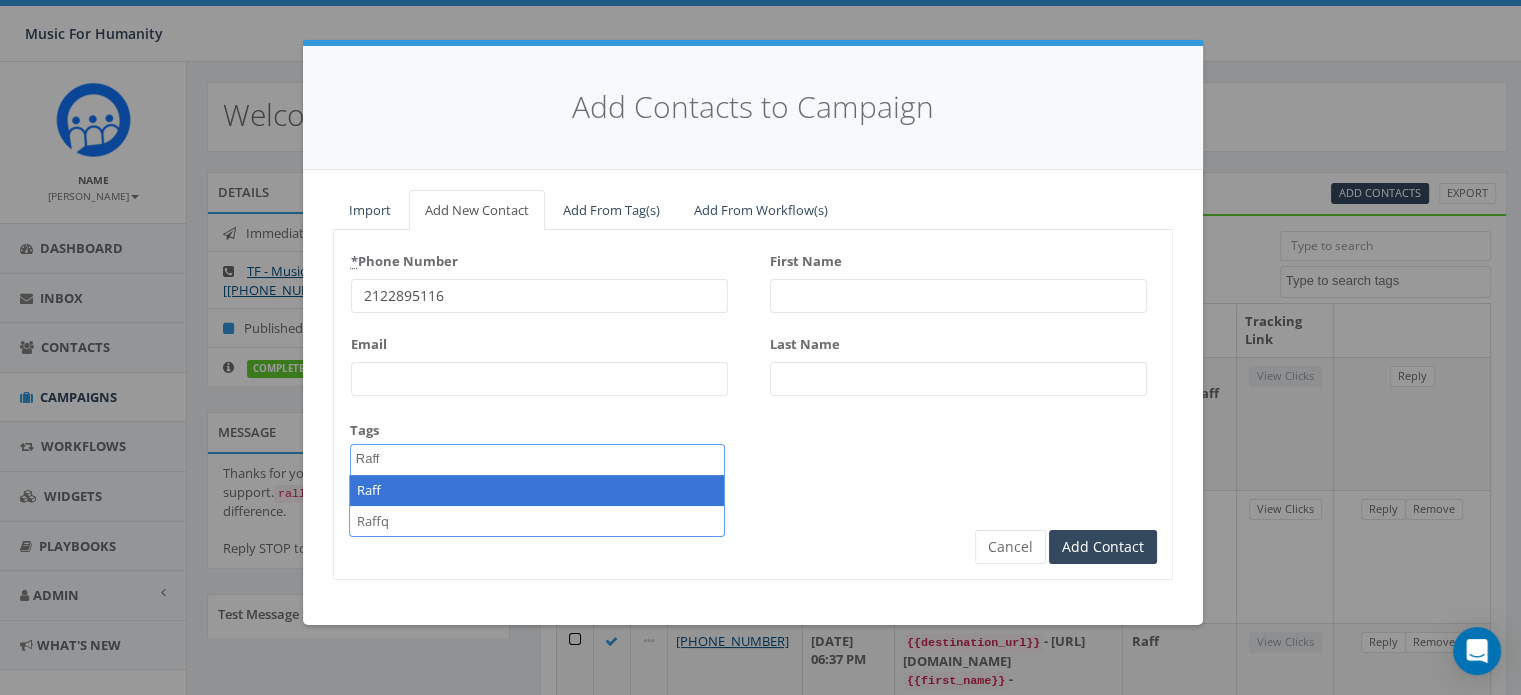 type on "Raff" 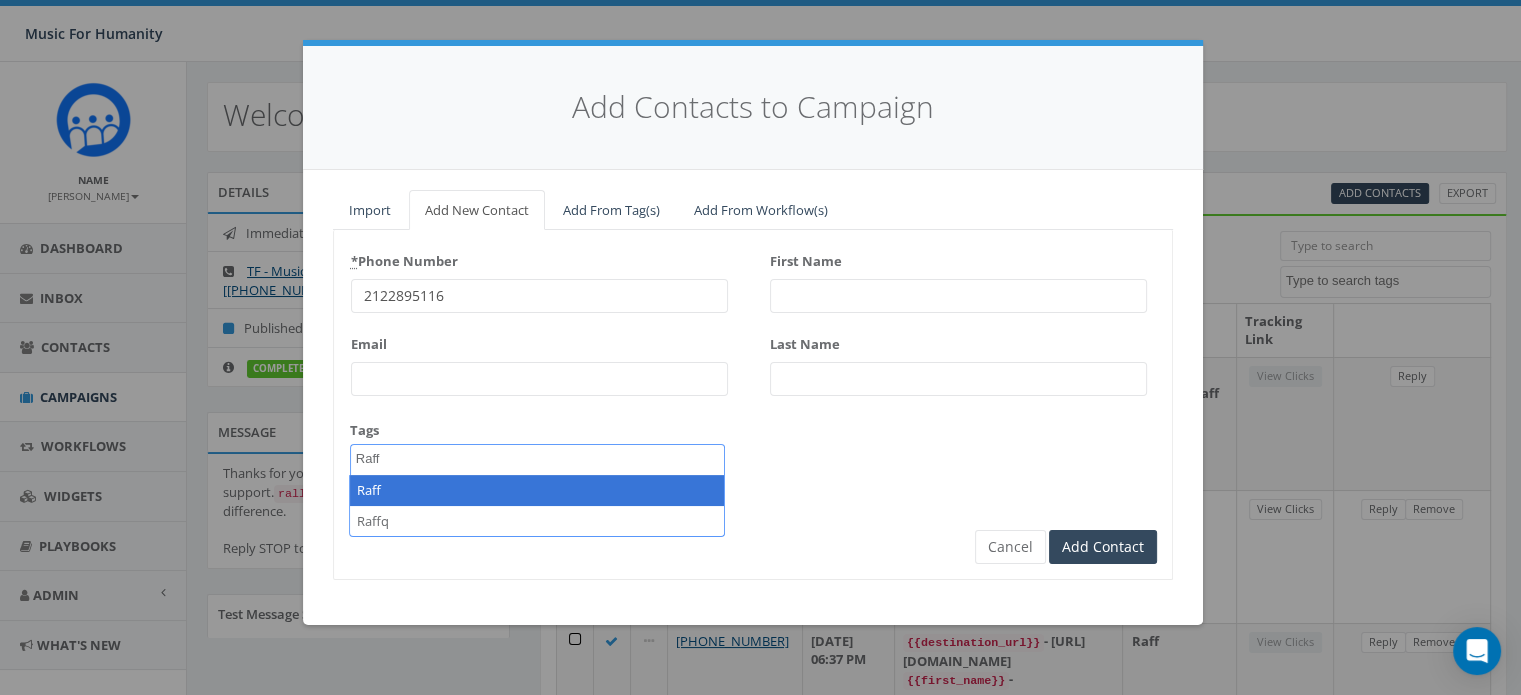 select on "Raff" 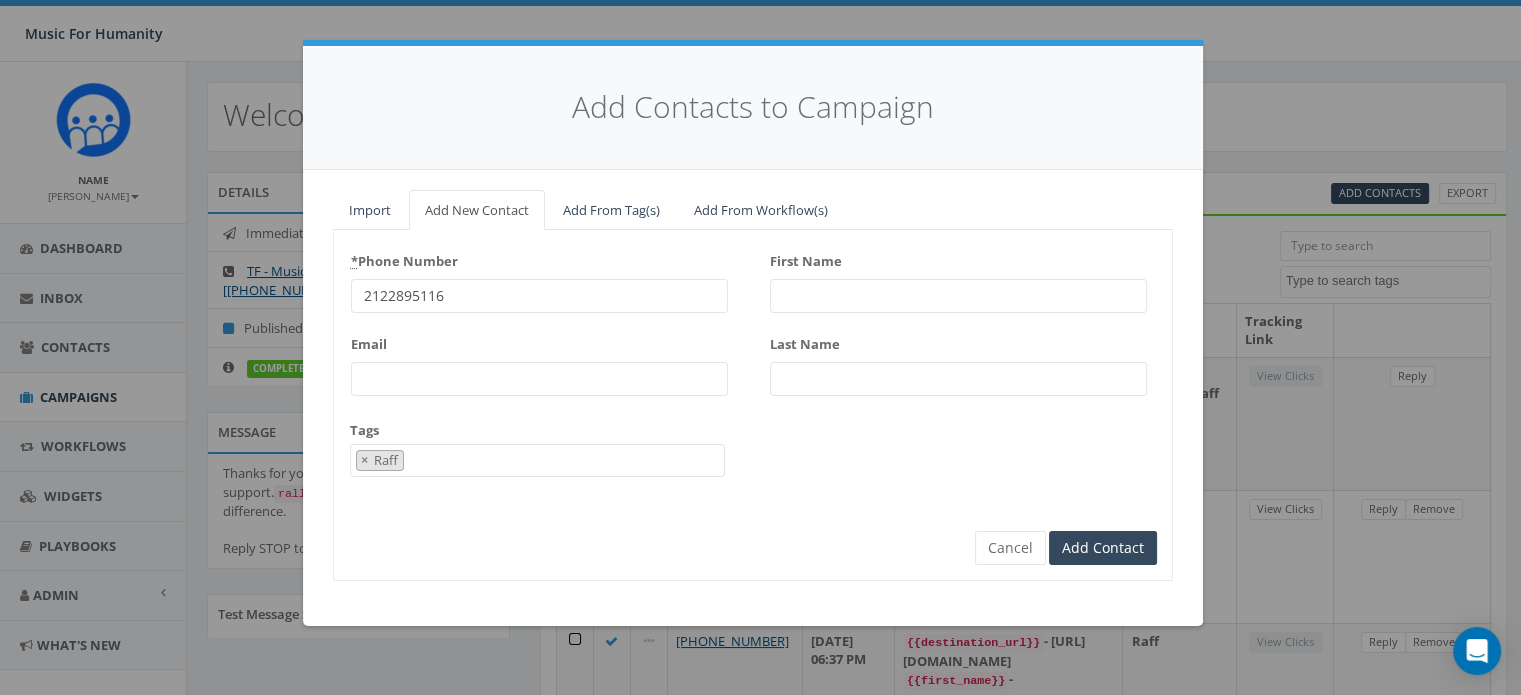 scroll, scrollTop: 167, scrollLeft: 0, axis: vertical 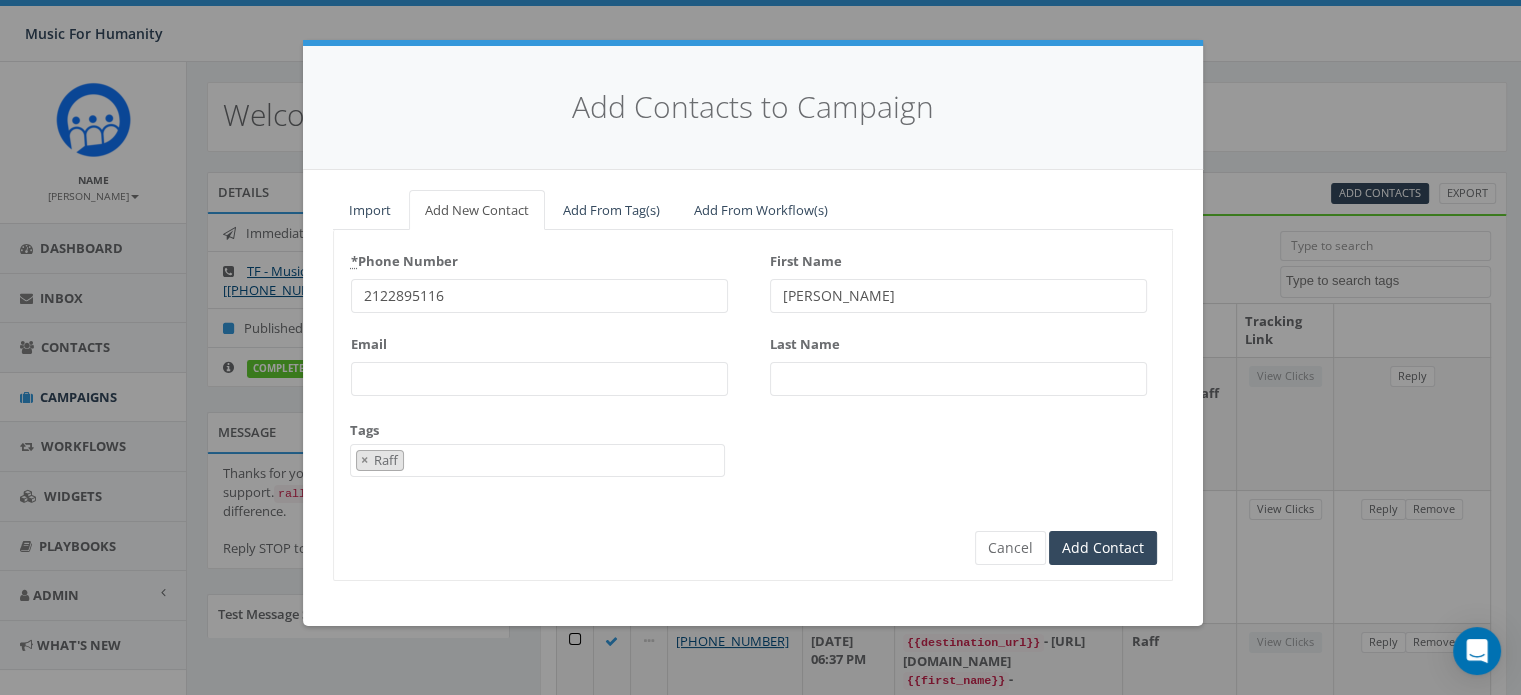 type on "[PERSON_NAME]" 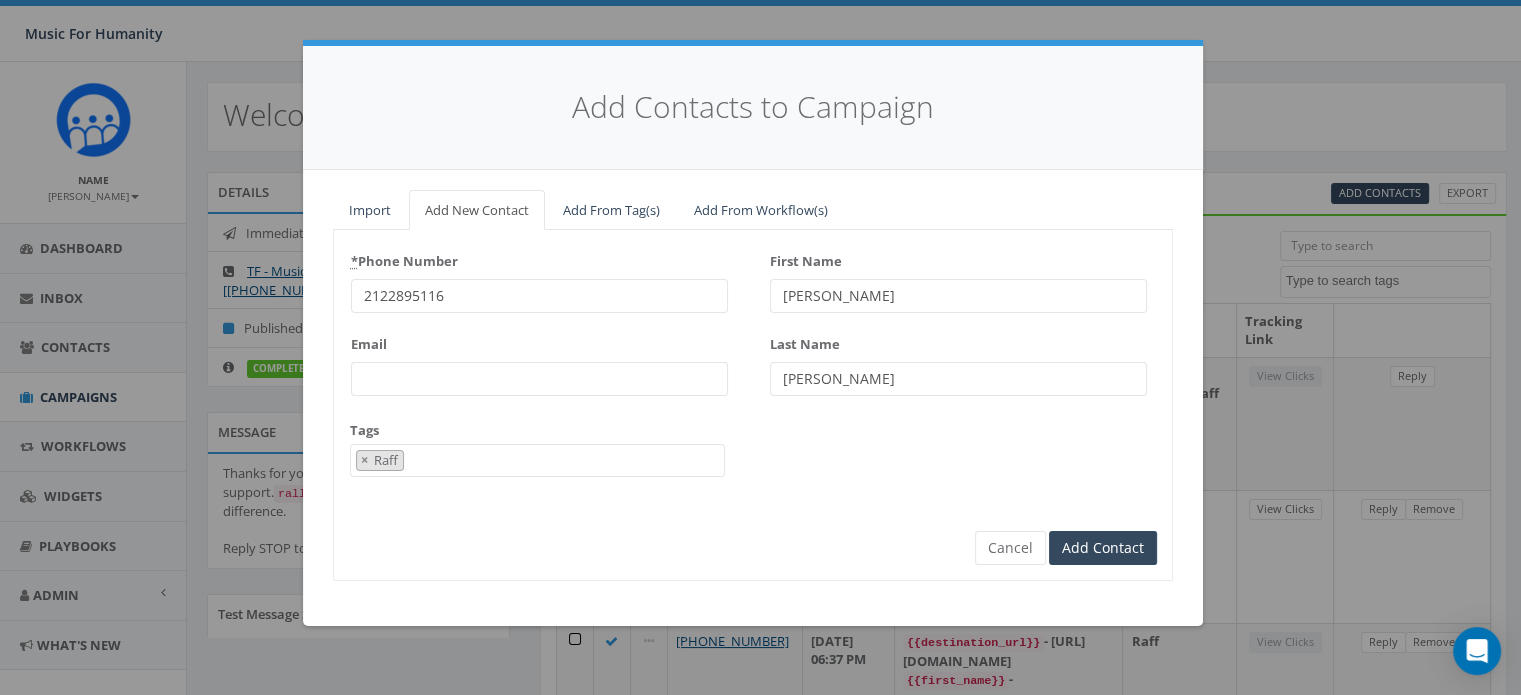 type on "[PERSON_NAME]" 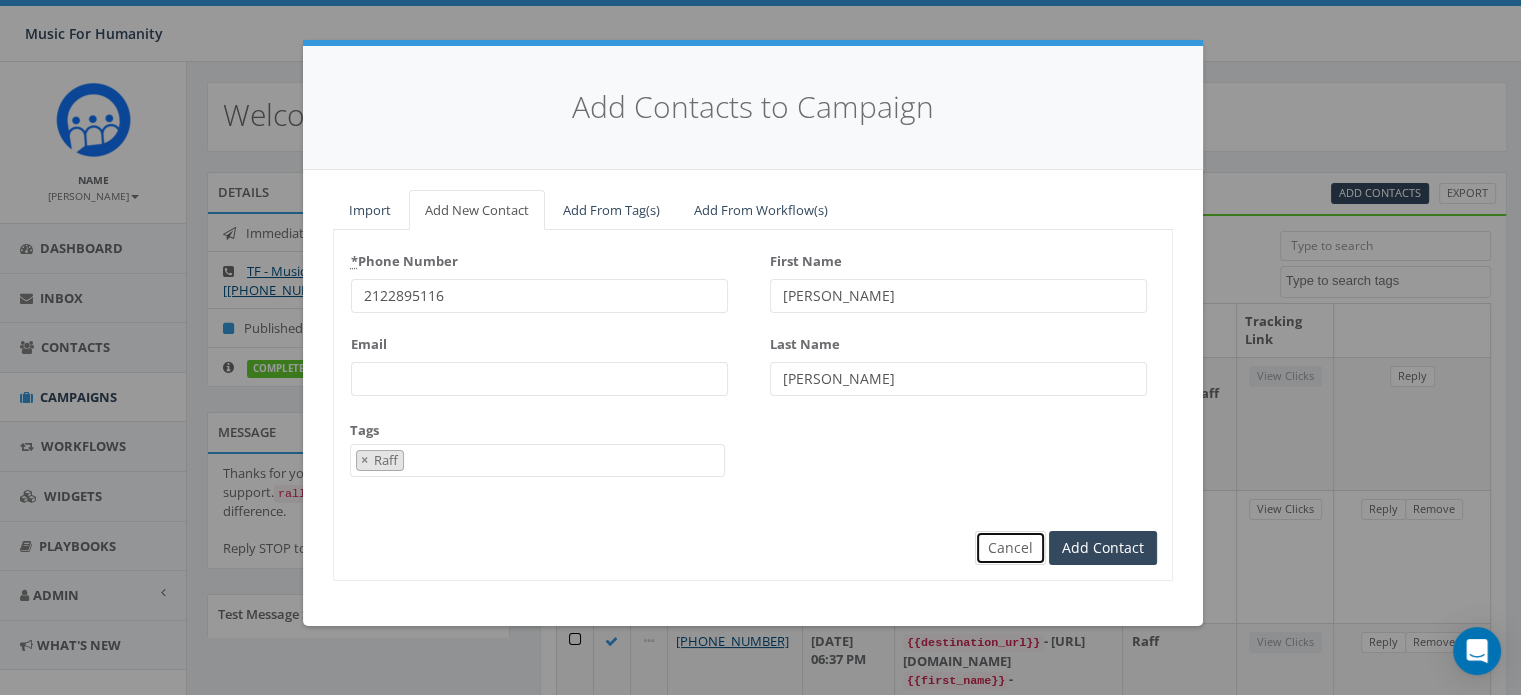type 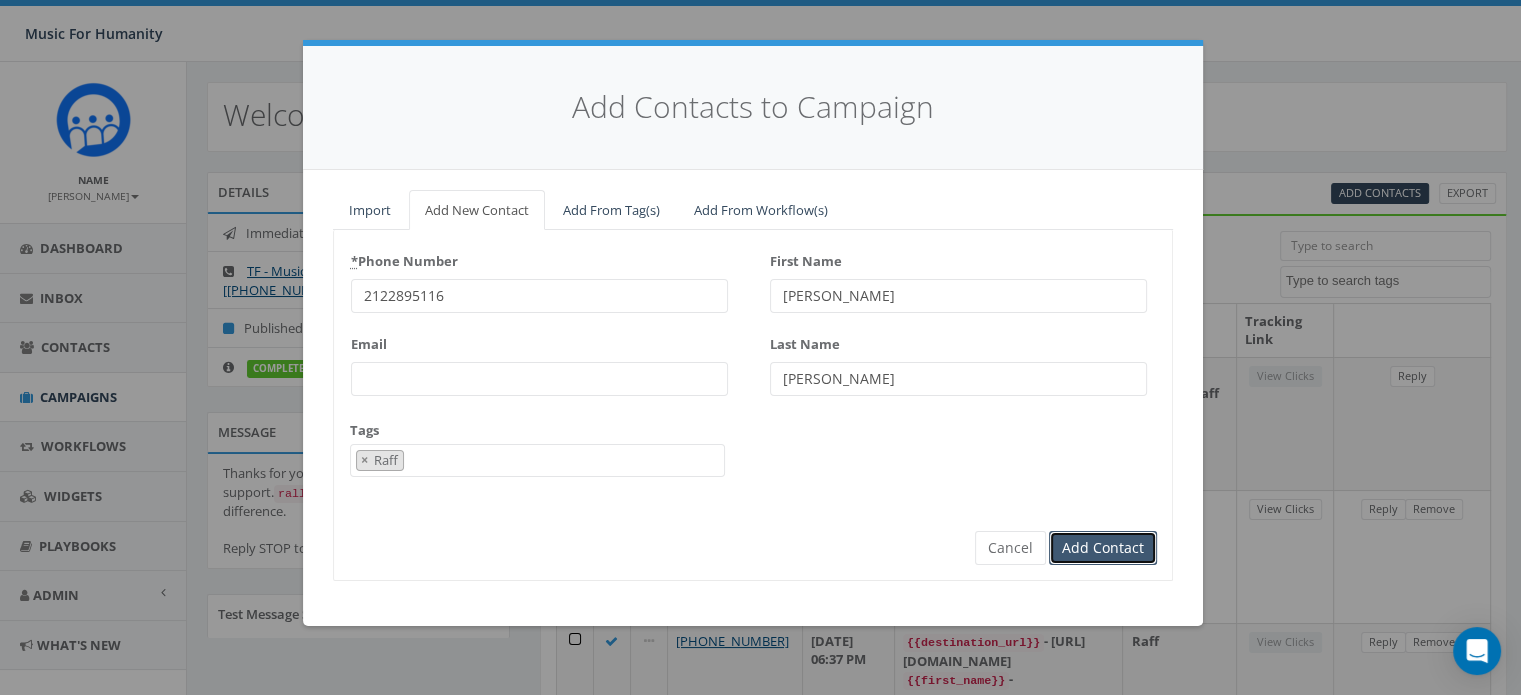 click on "Add Contact" at bounding box center (1103, 548) 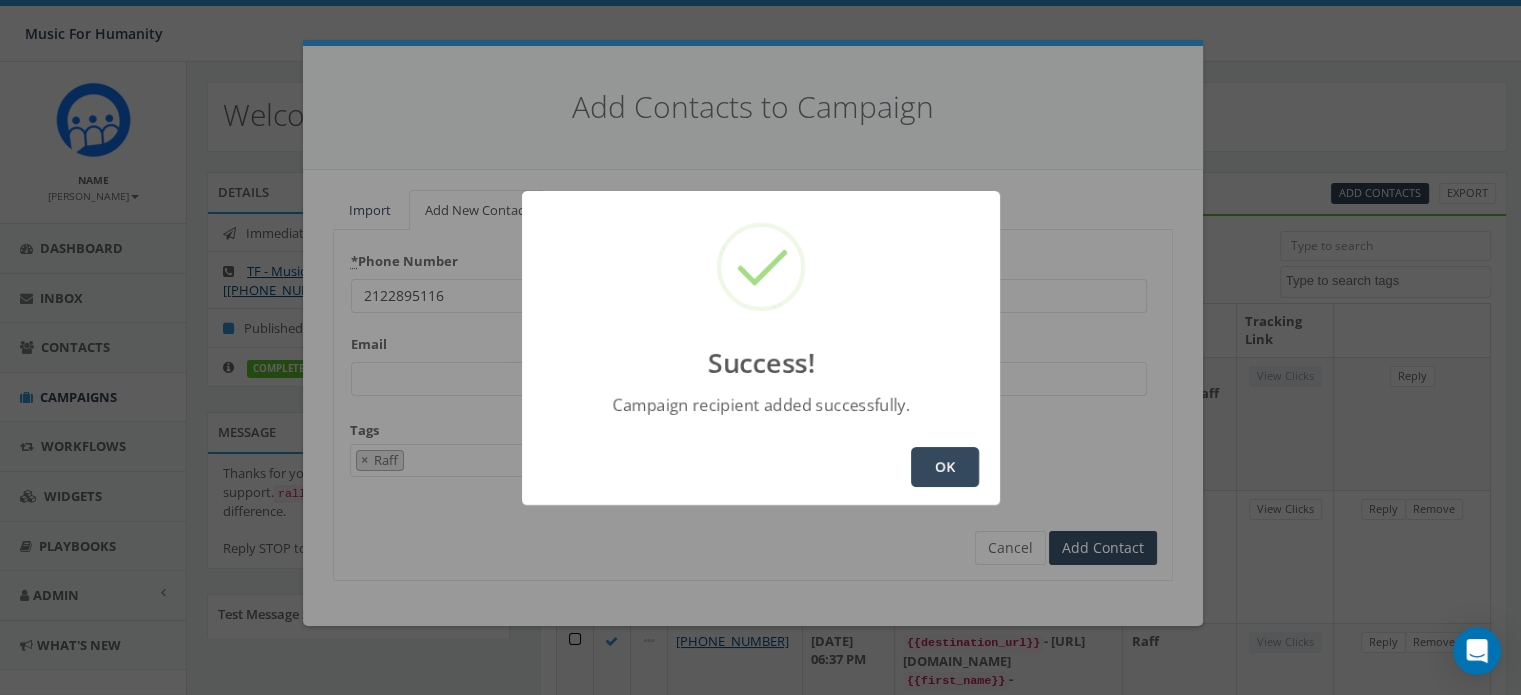 click on "OK" at bounding box center (945, 467) 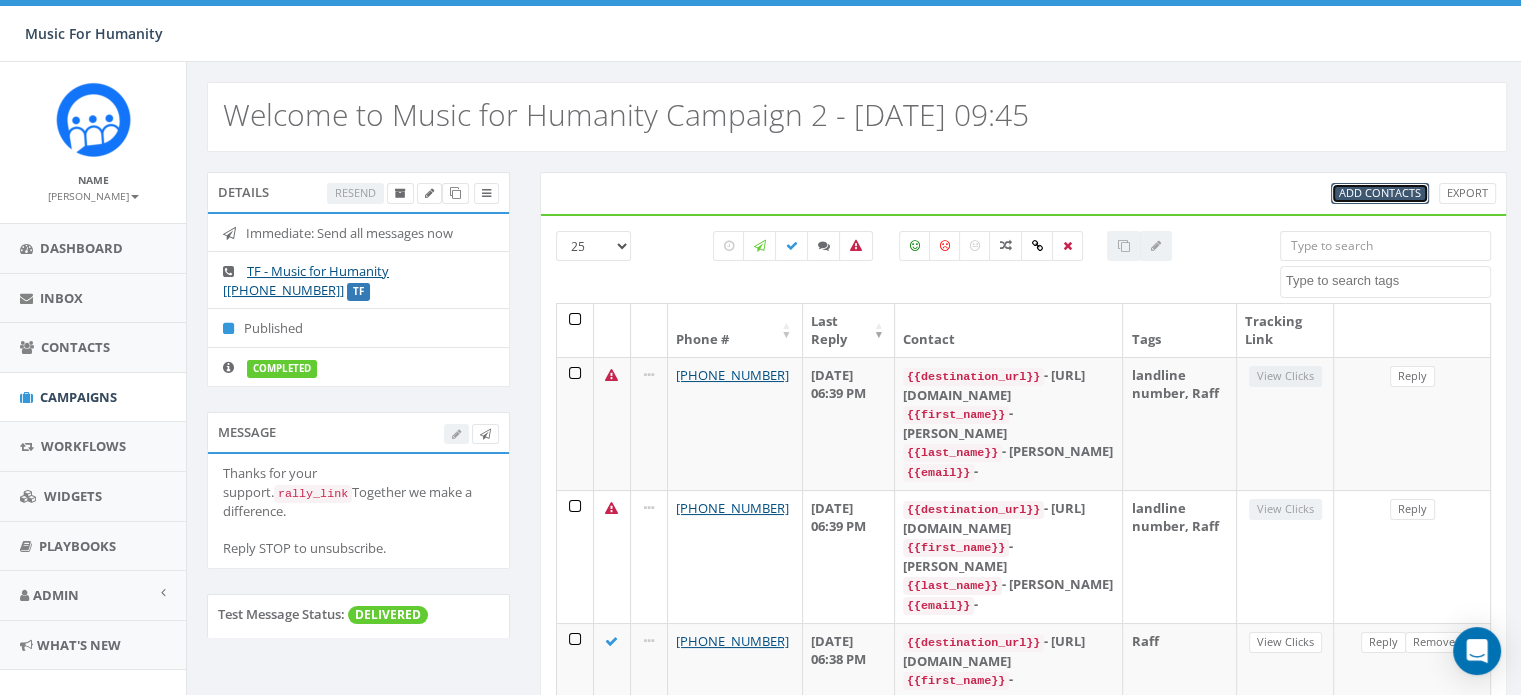 click on "Add Contacts" at bounding box center [1380, 192] 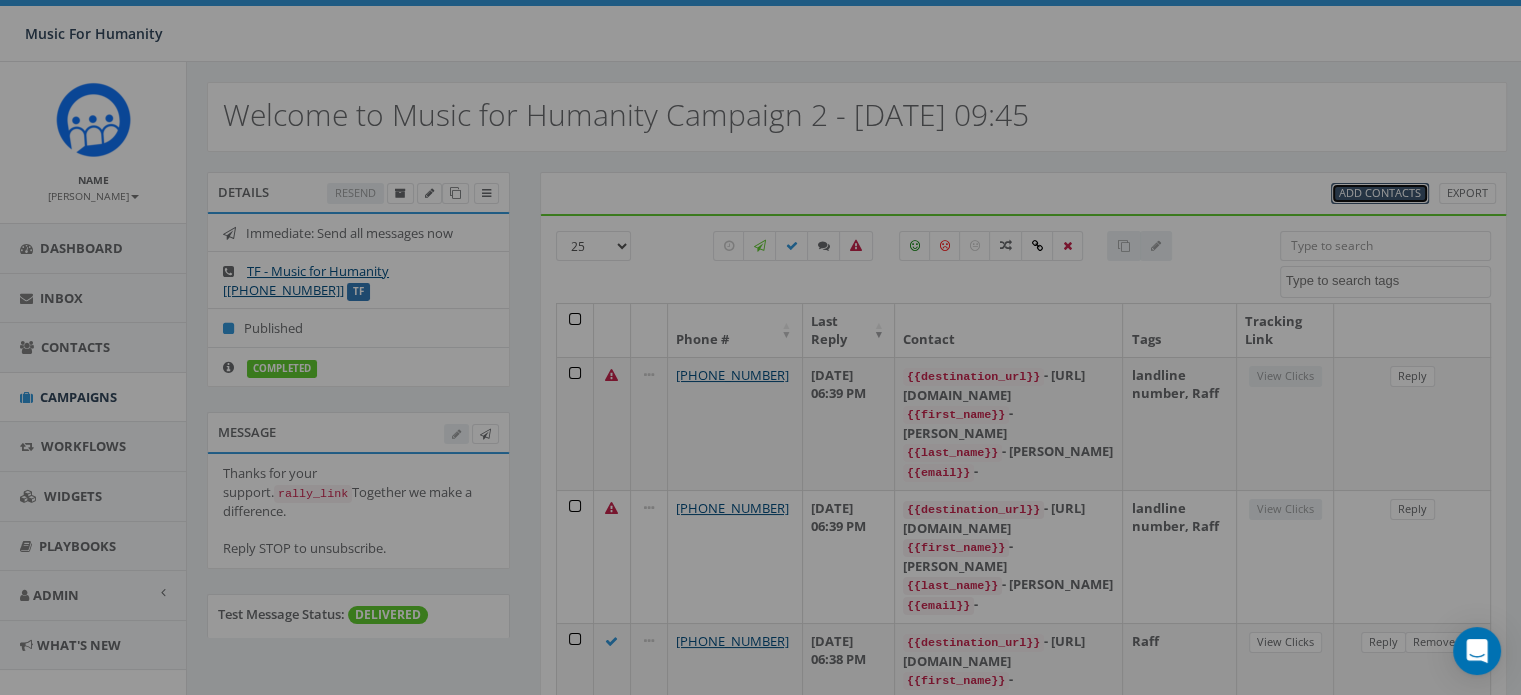 select 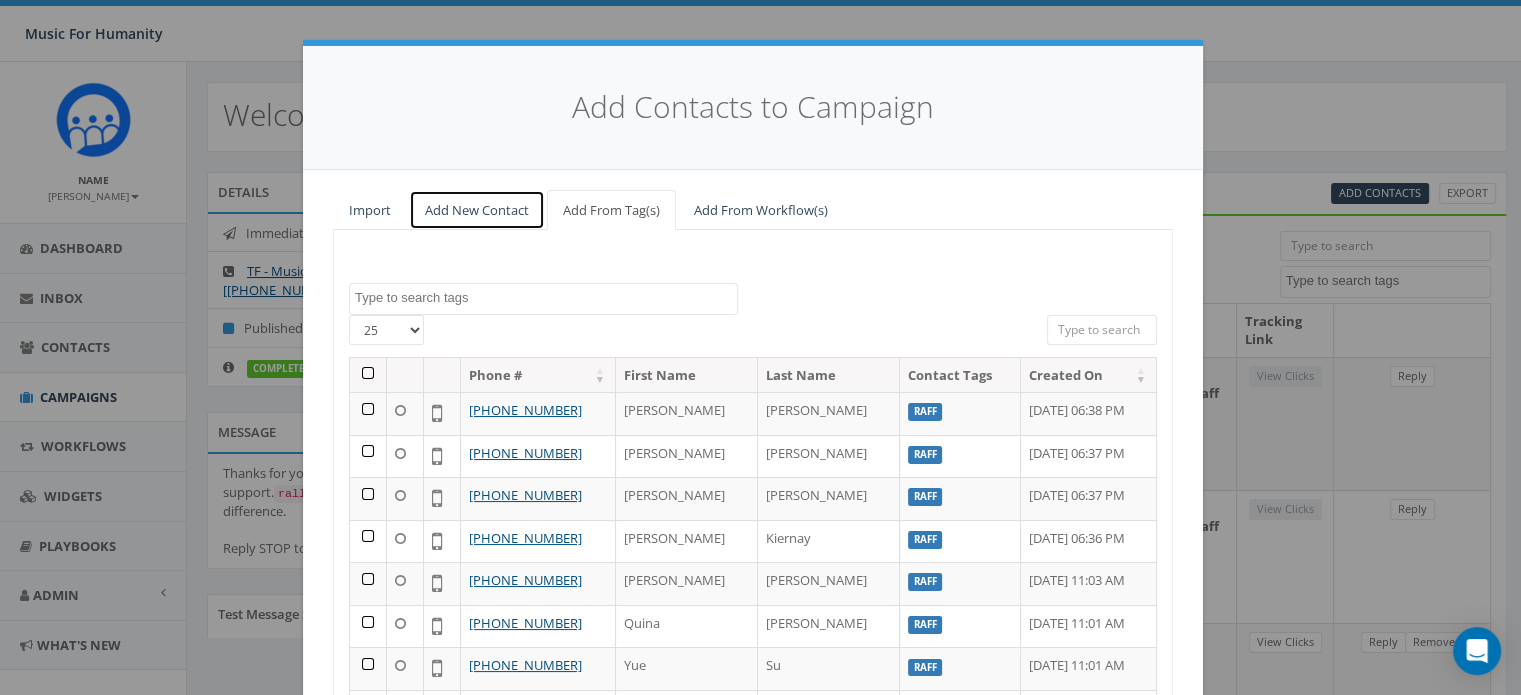 click on "Add New Contact" at bounding box center (477, 210) 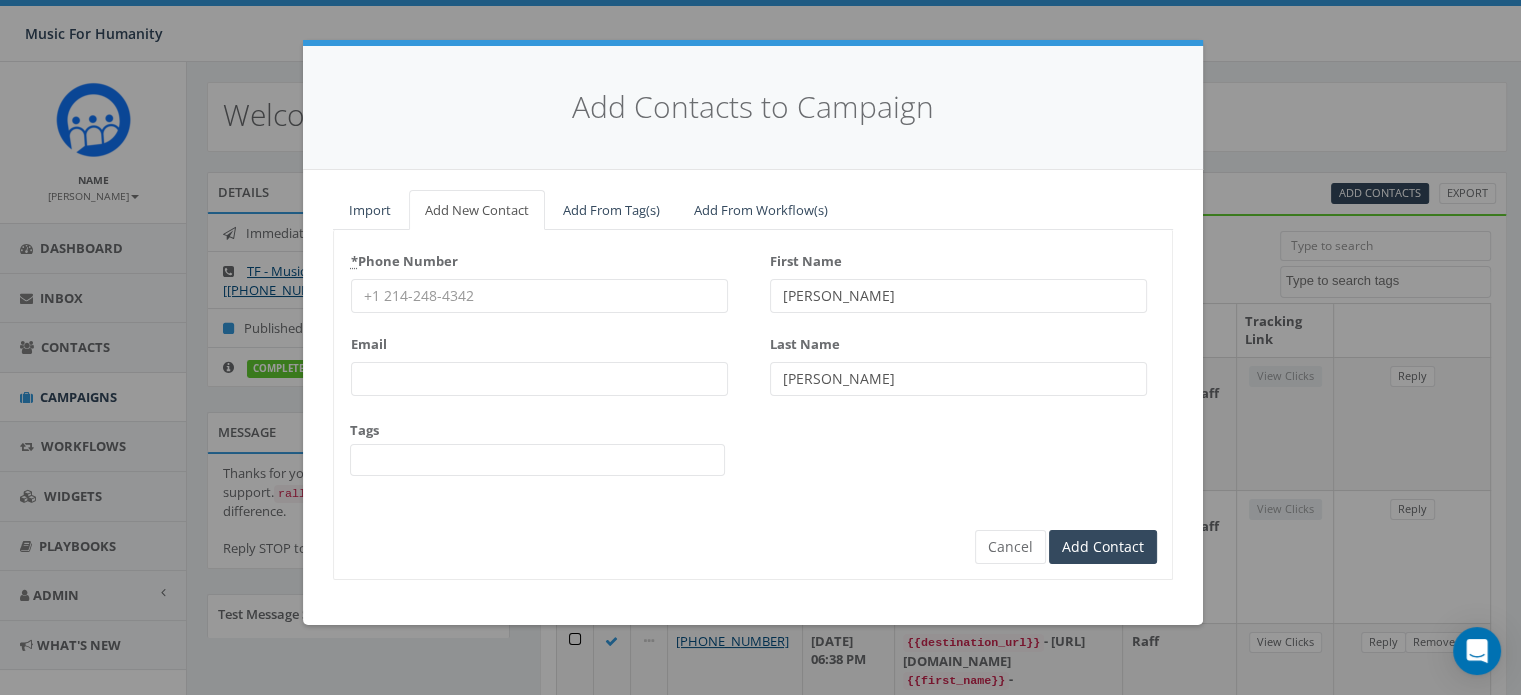 click on "*   Phone Number" at bounding box center (539, 296) 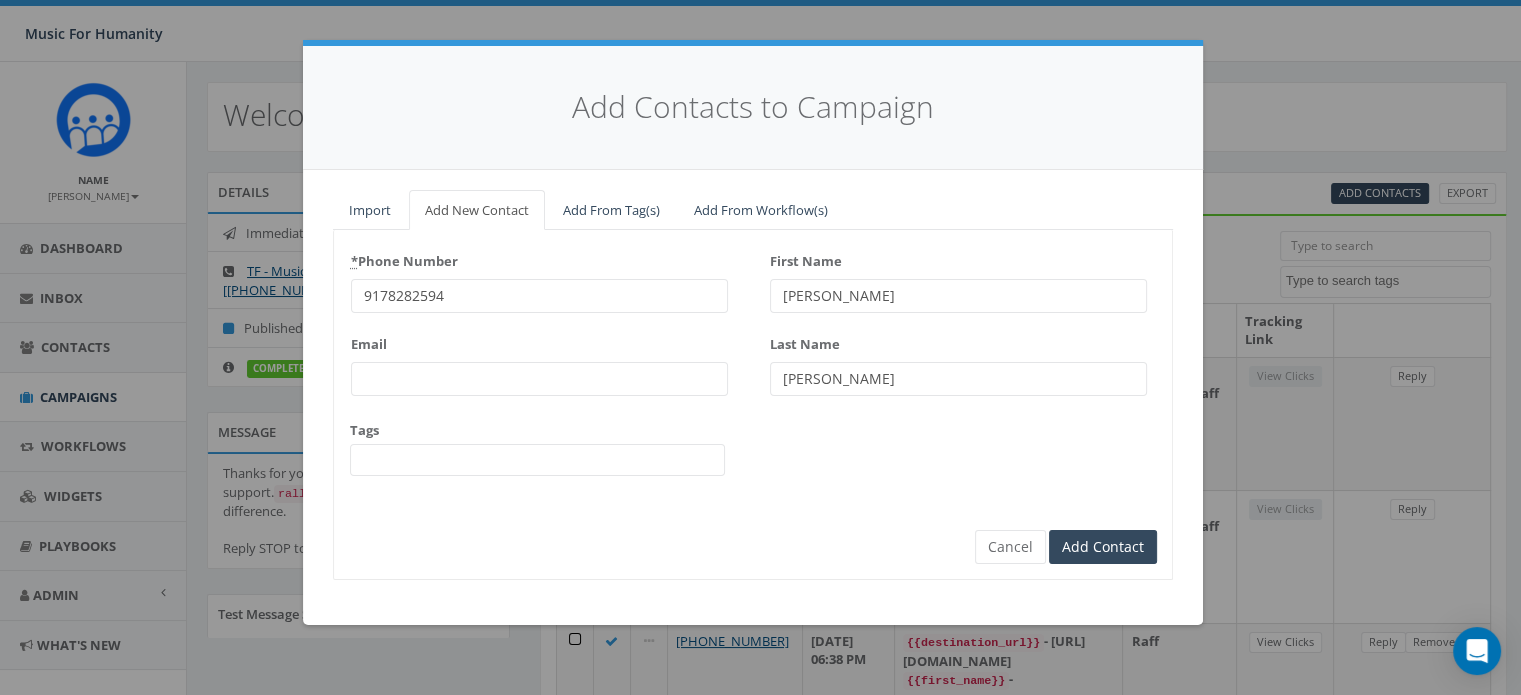 type on "9178282594" 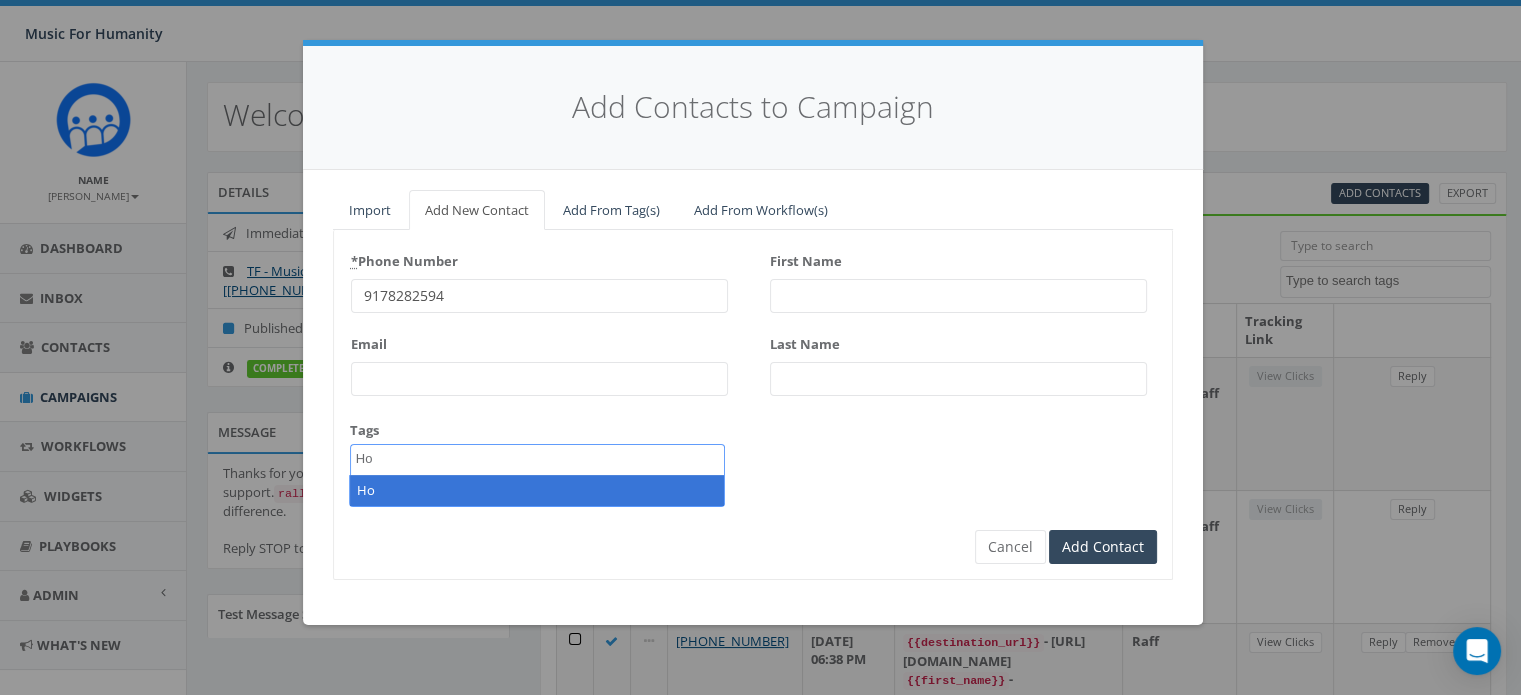 type on "H" 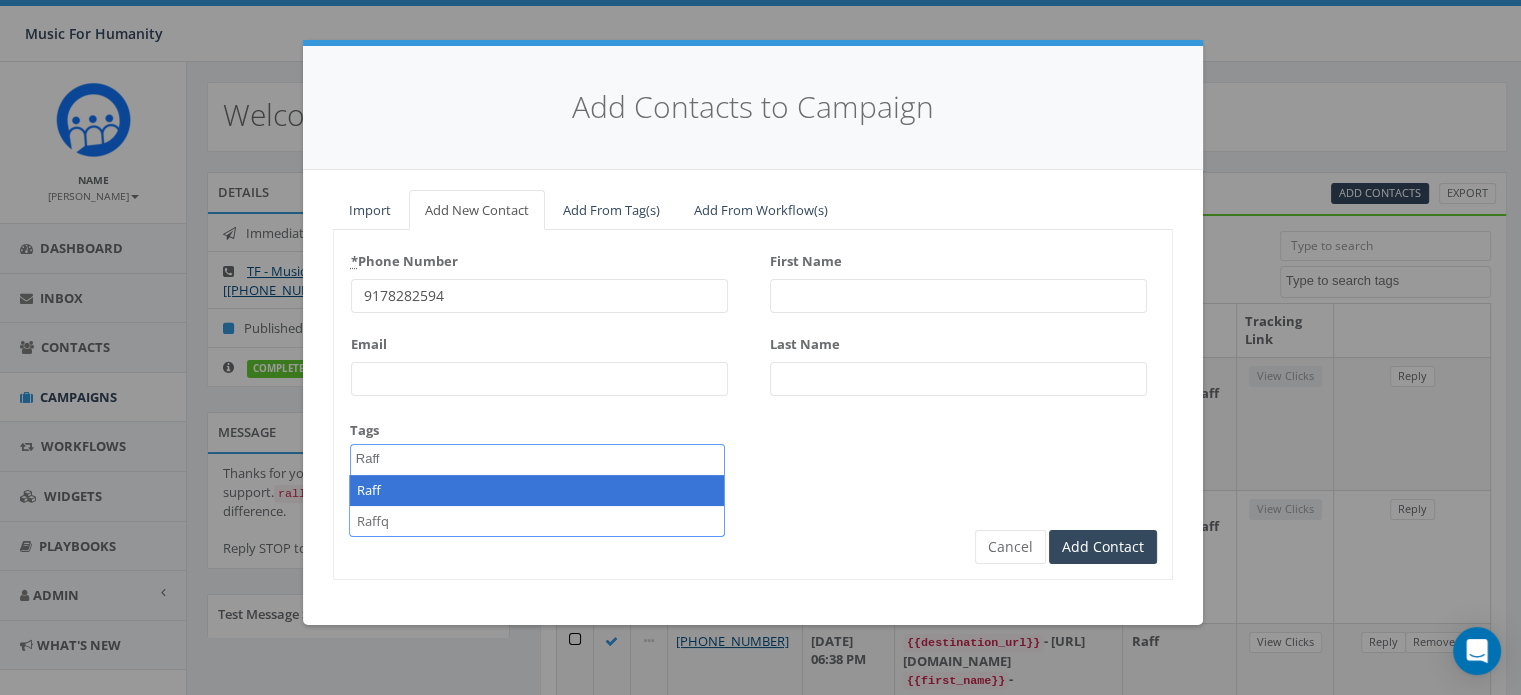 type on "Raff" 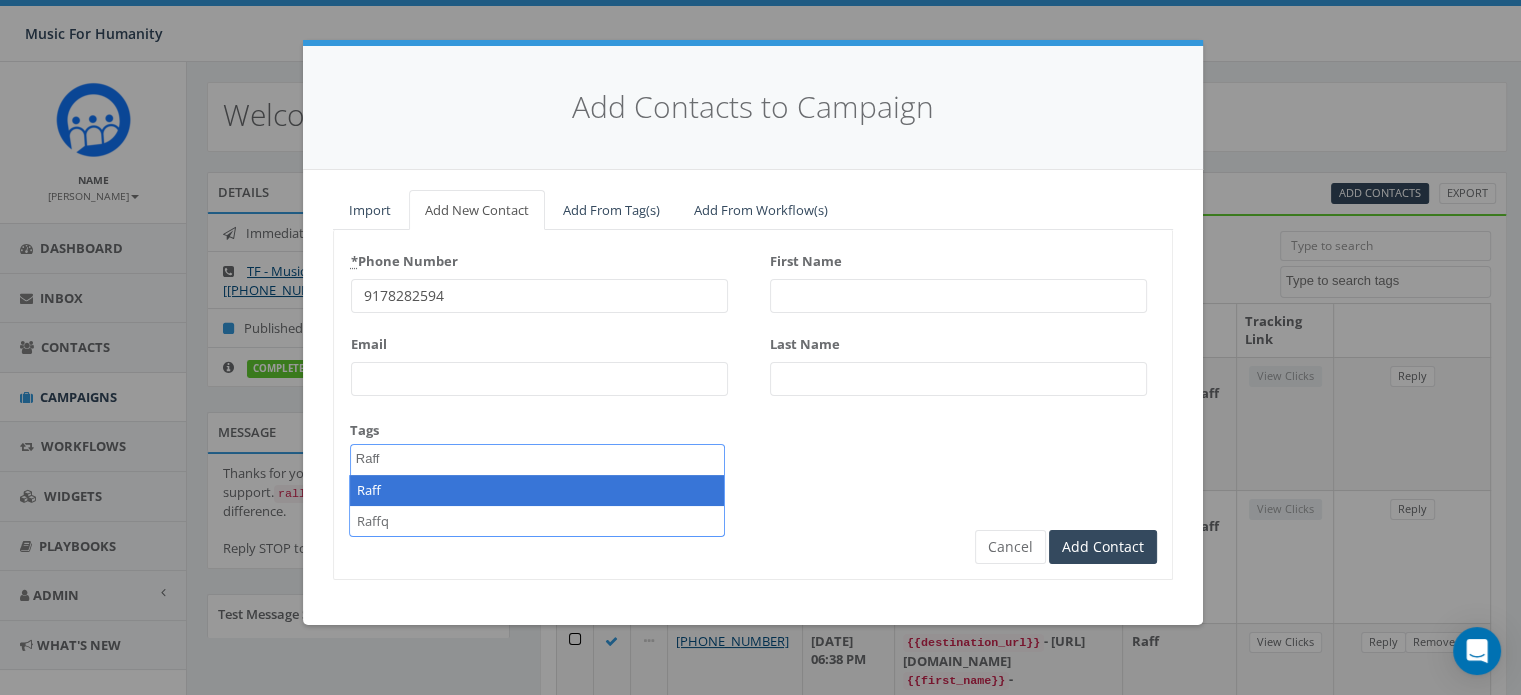 select on "Raff" 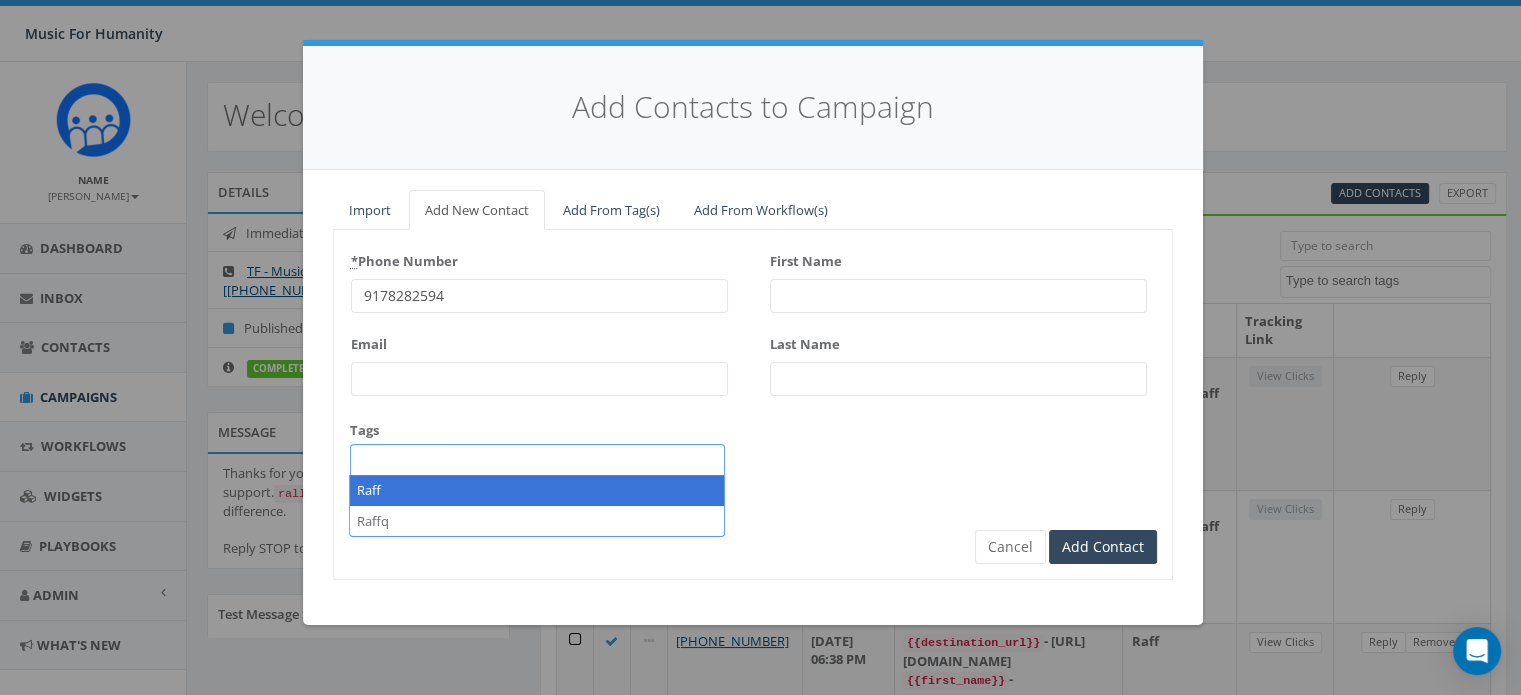 scroll, scrollTop: 167, scrollLeft: 0, axis: vertical 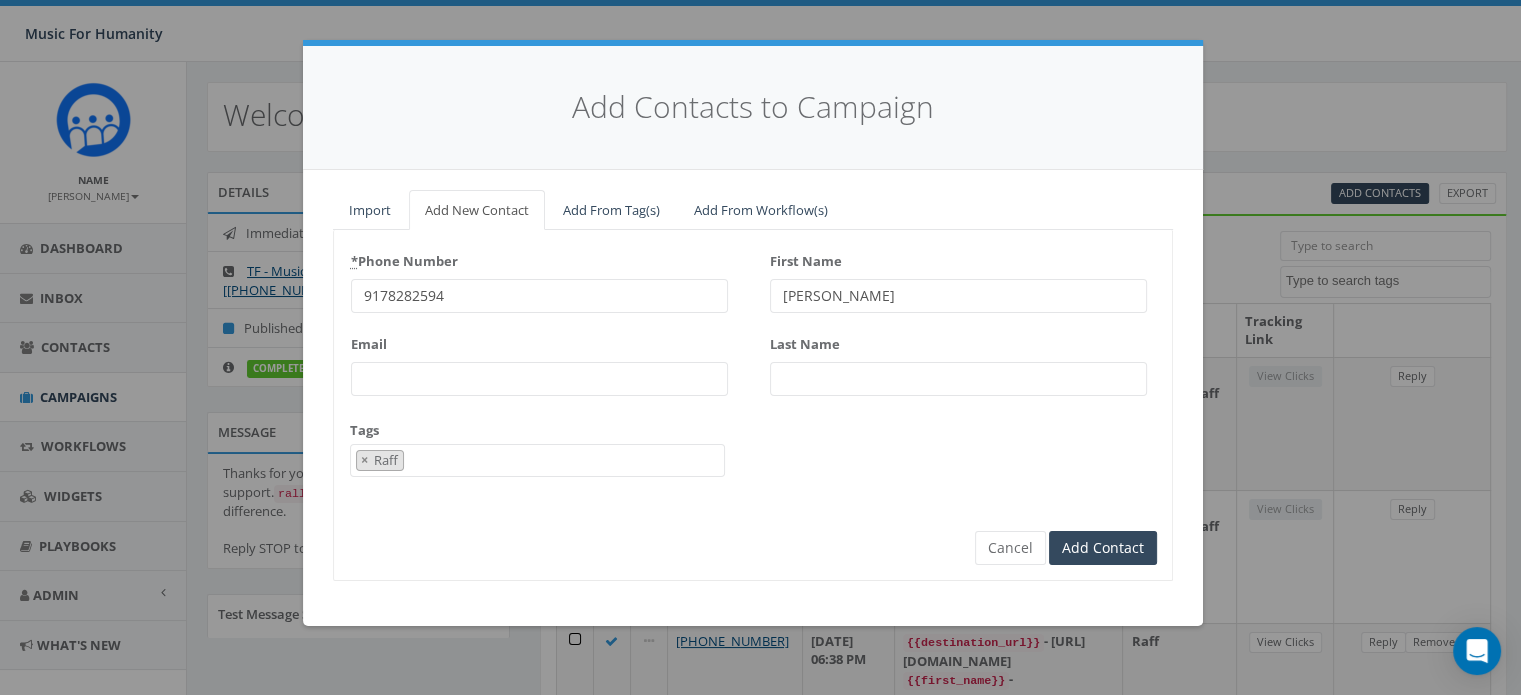 type on "[PERSON_NAME]" 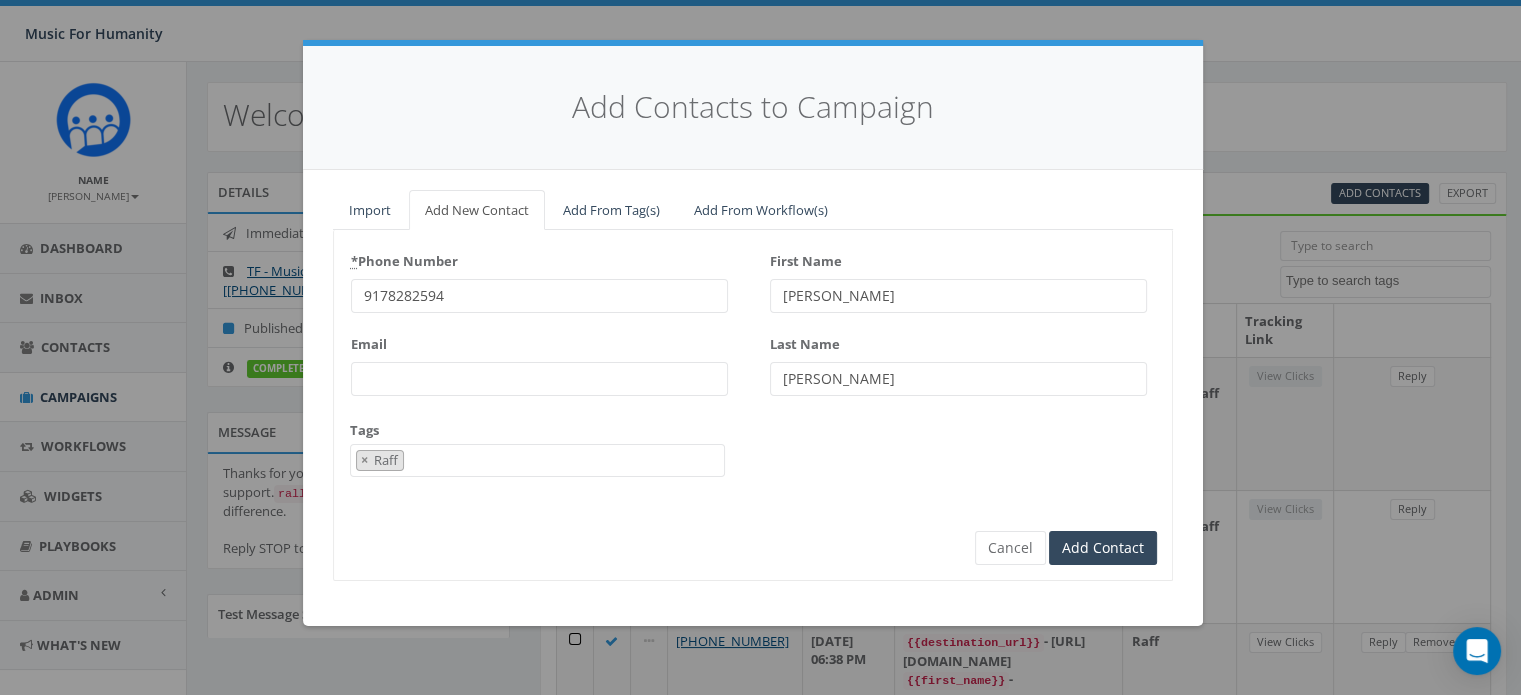 type on "[PERSON_NAME]" 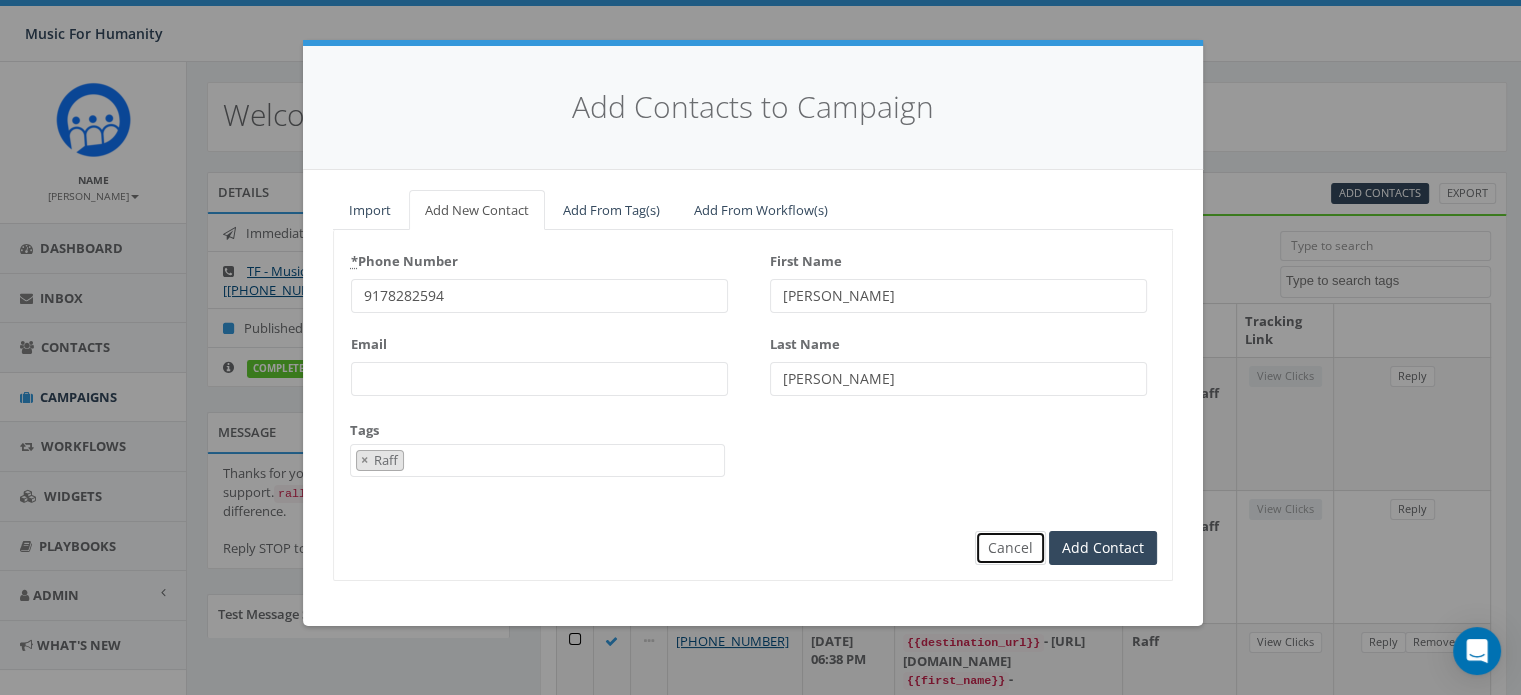 type 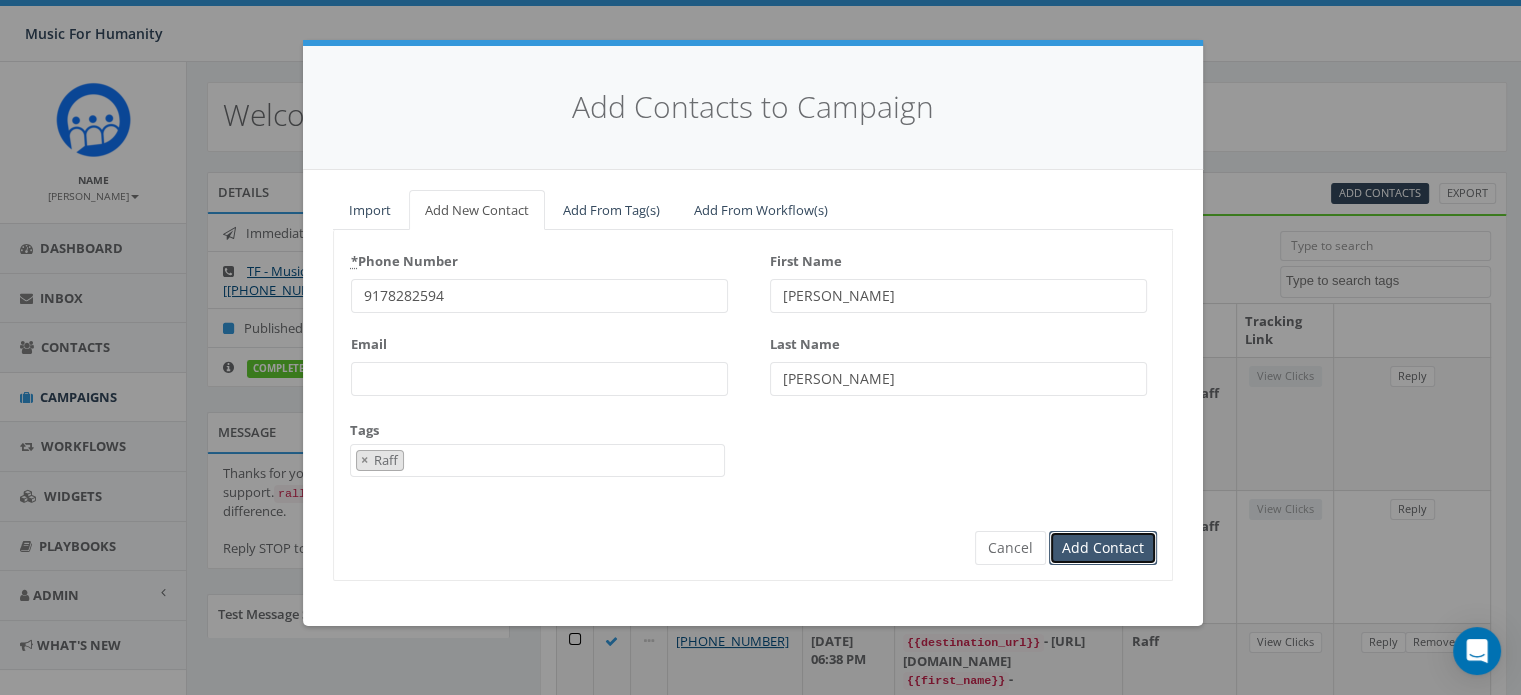 click on "Add Contact" at bounding box center [1103, 548] 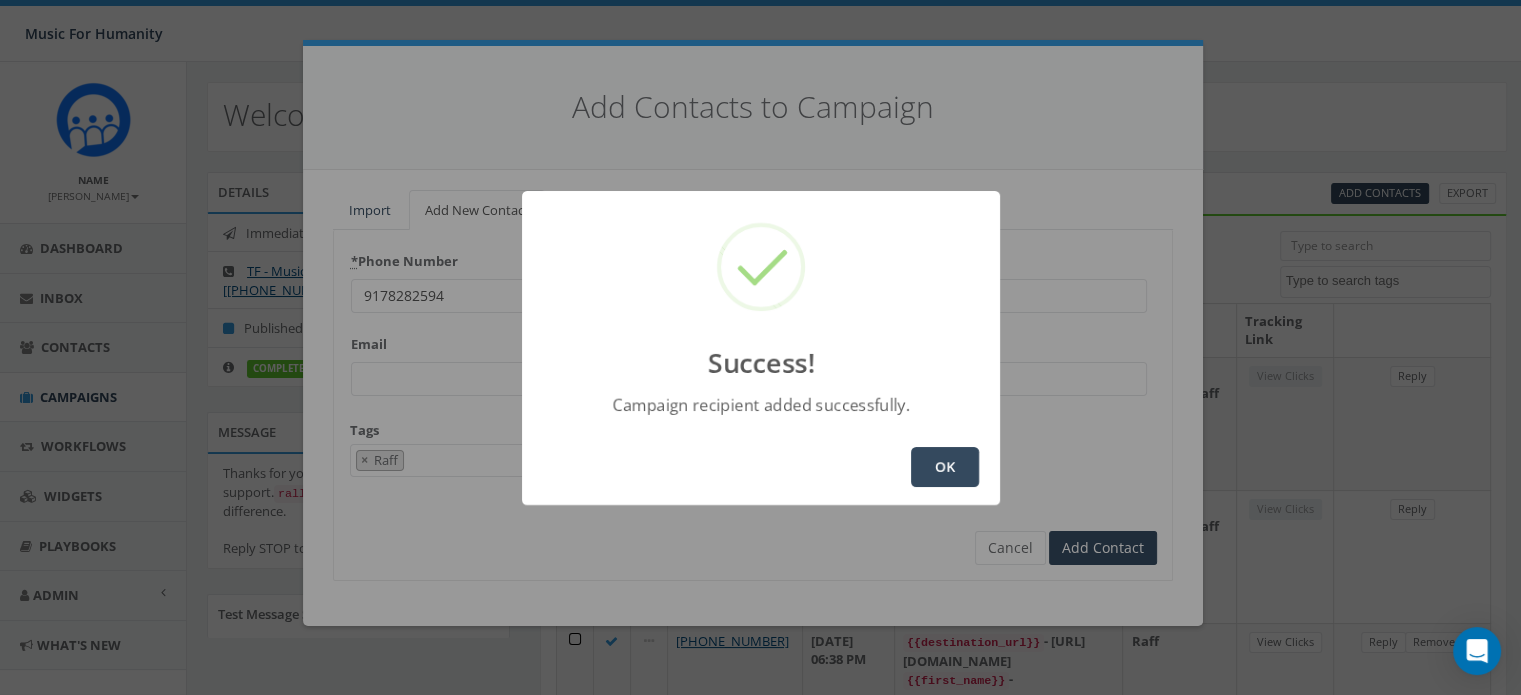click on "OK" at bounding box center (945, 467) 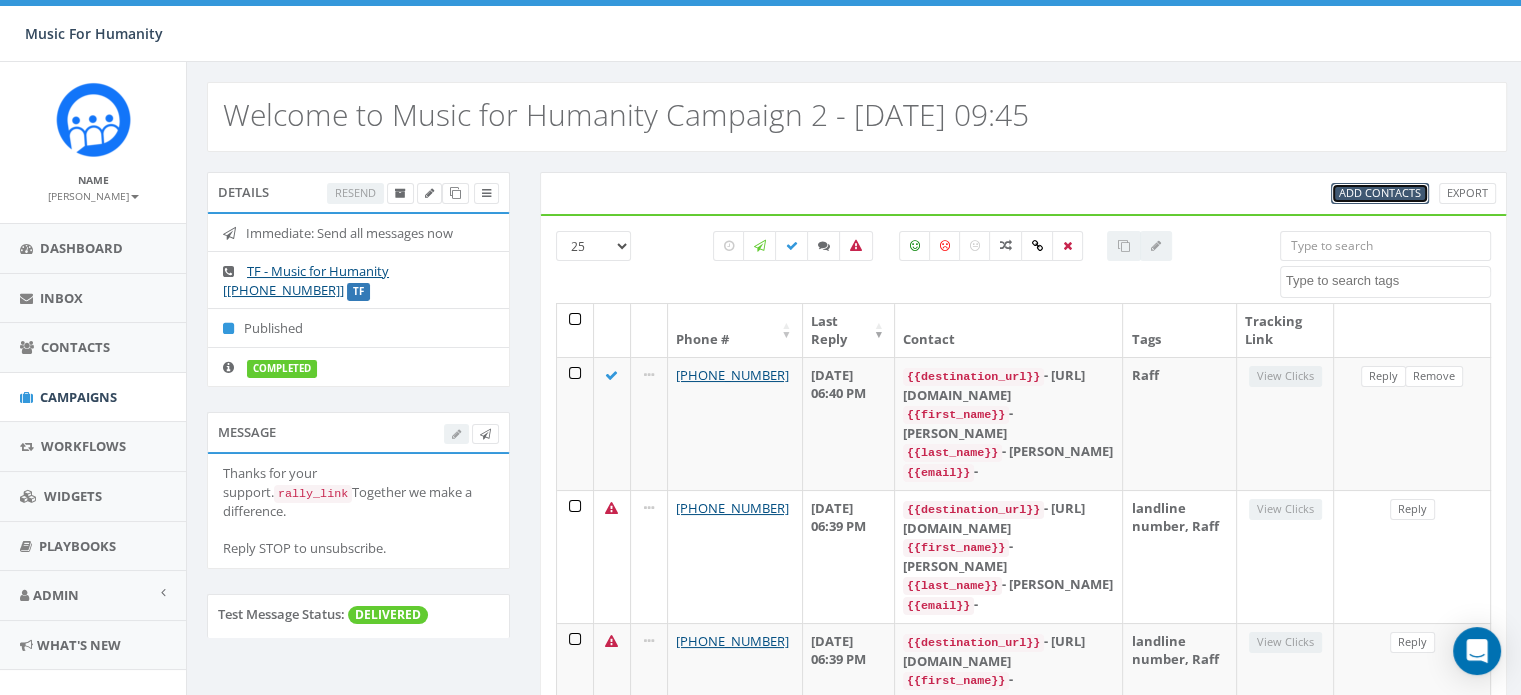 click on "Add Contacts" at bounding box center [1380, 192] 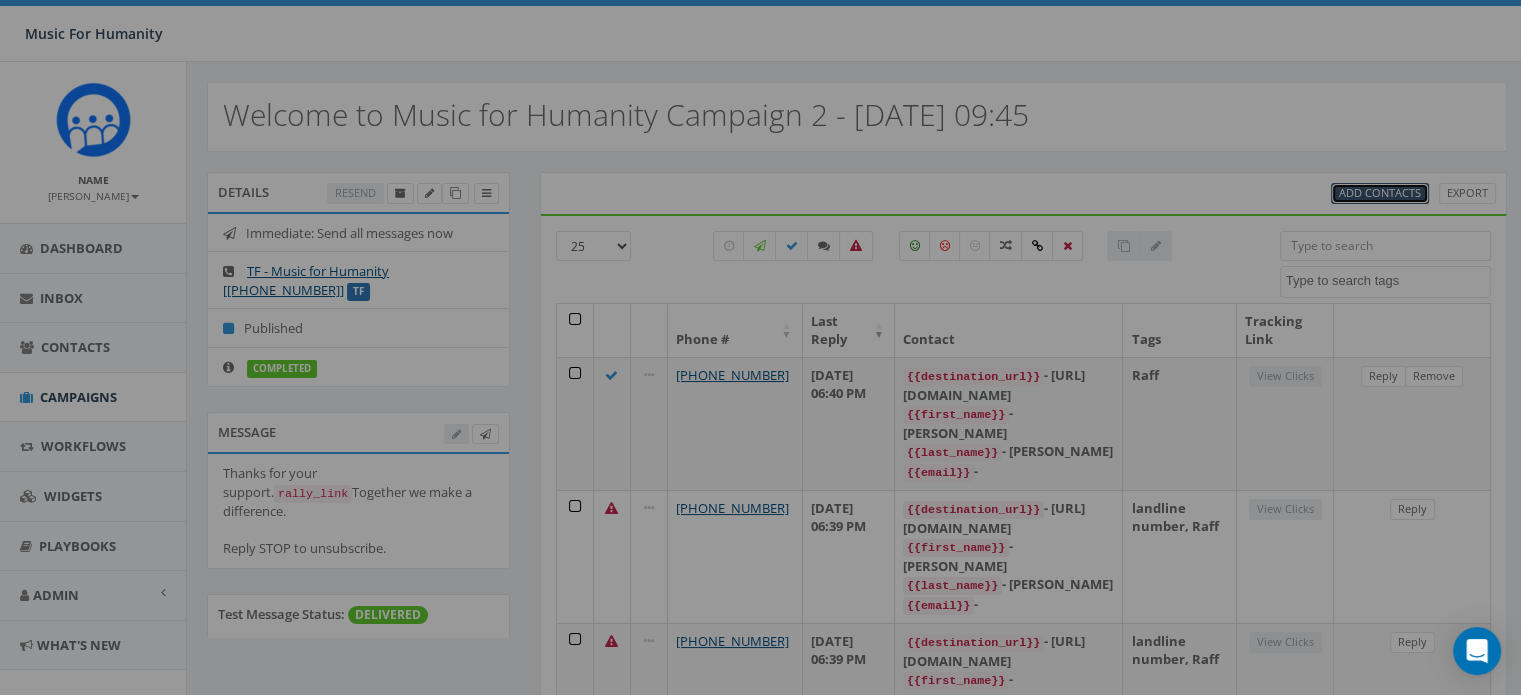 select 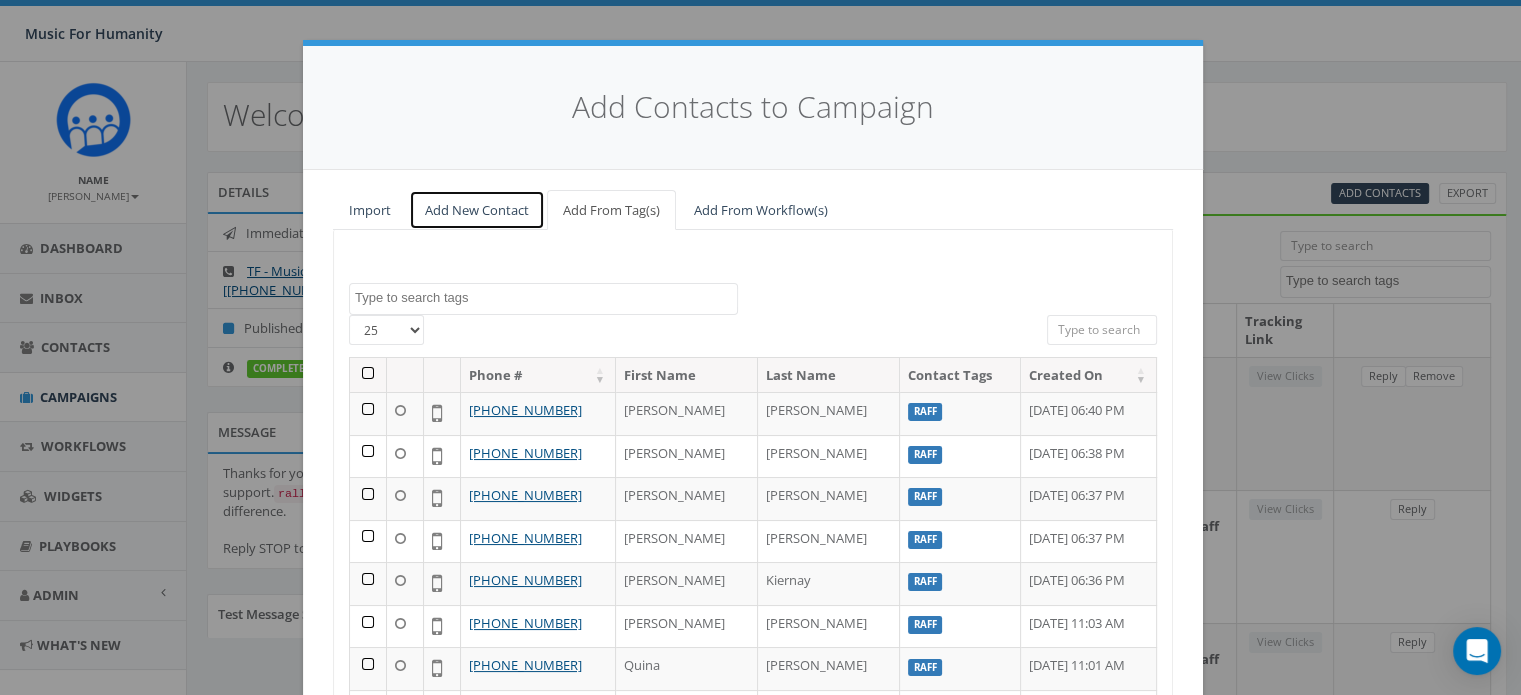 click on "Add New Contact" at bounding box center (477, 210) 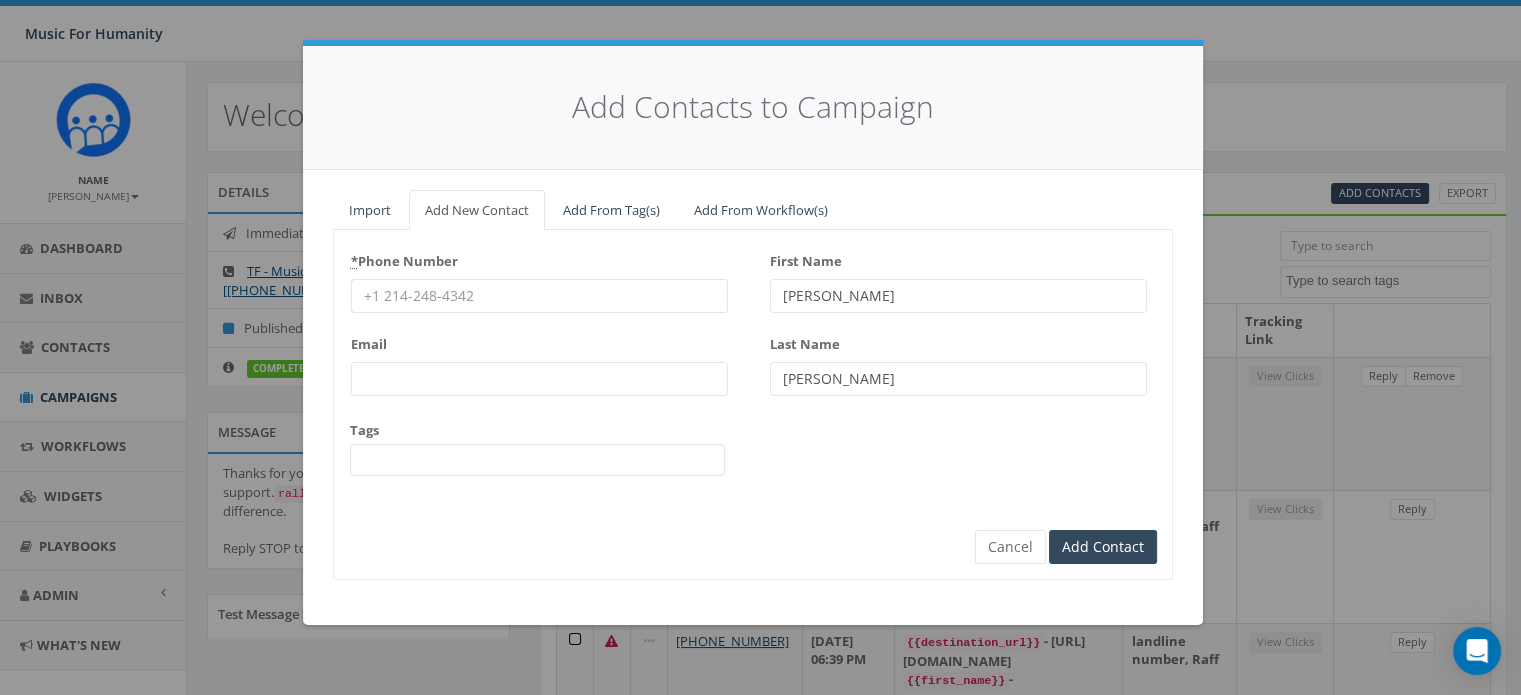 click on "*   Phone Number" at bounding box center [539, 296] 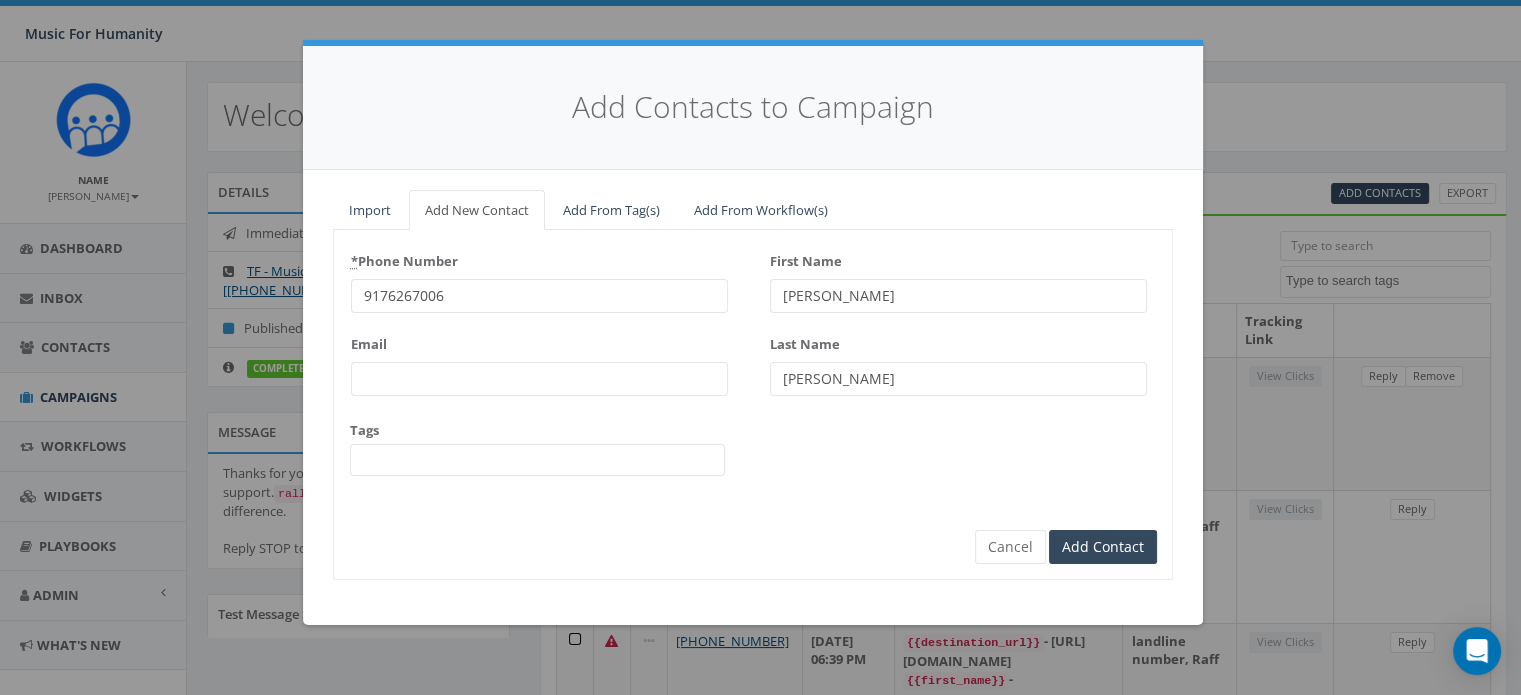 type on "9176267006" 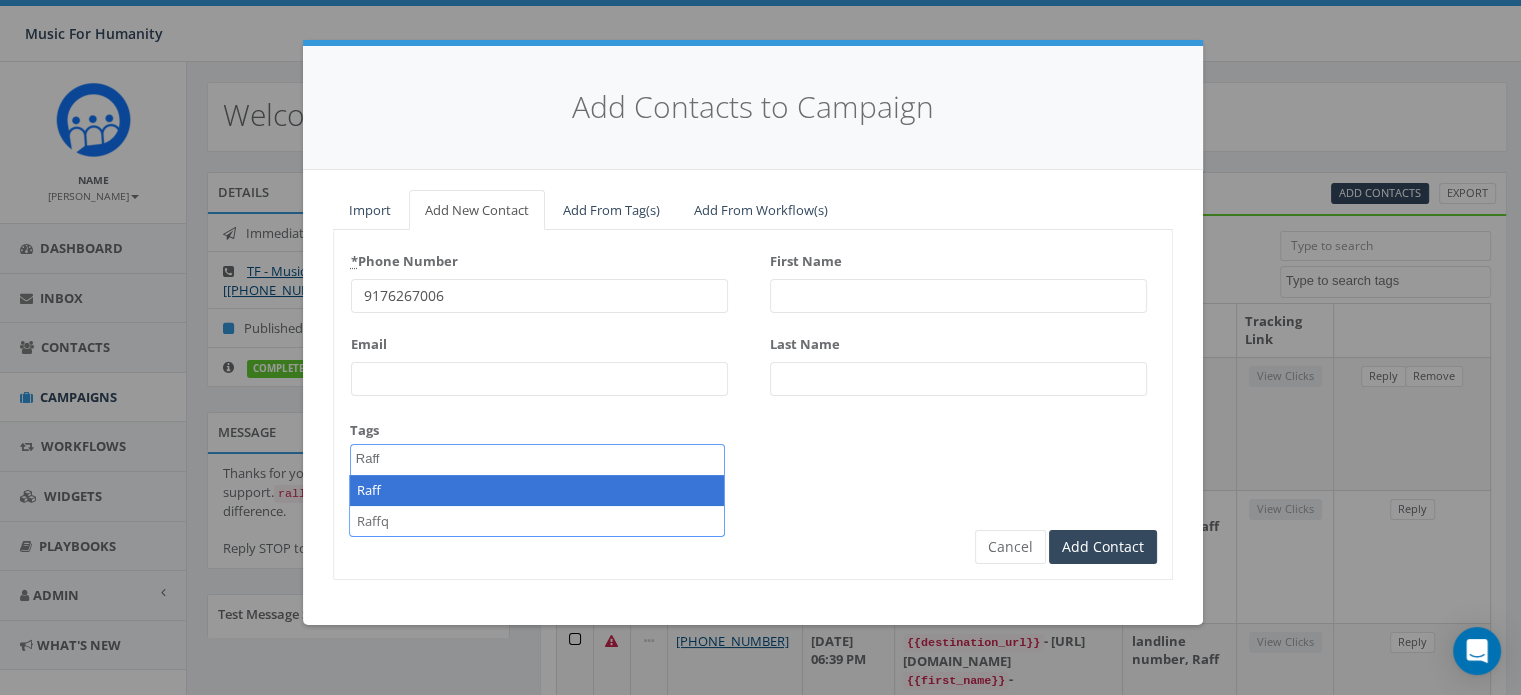 type on "Raff" 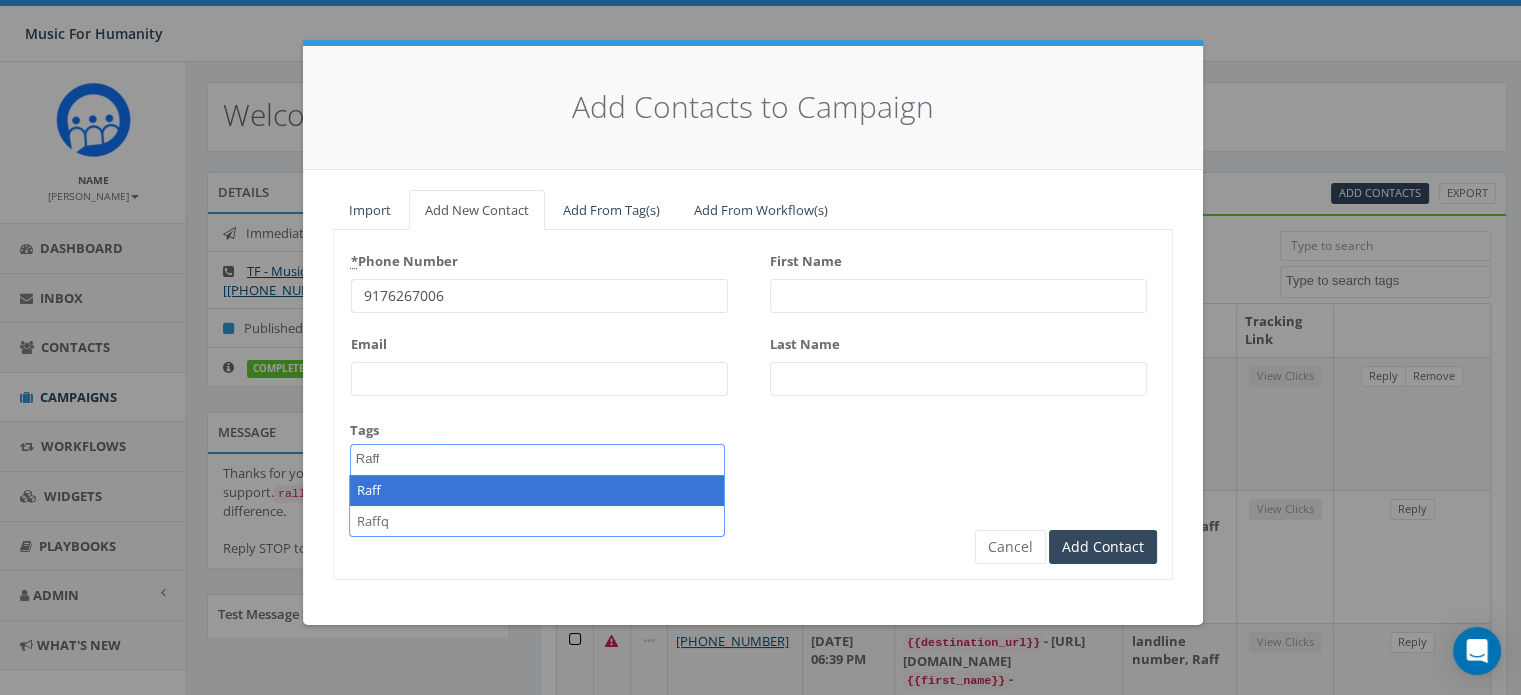 select on "Raff" 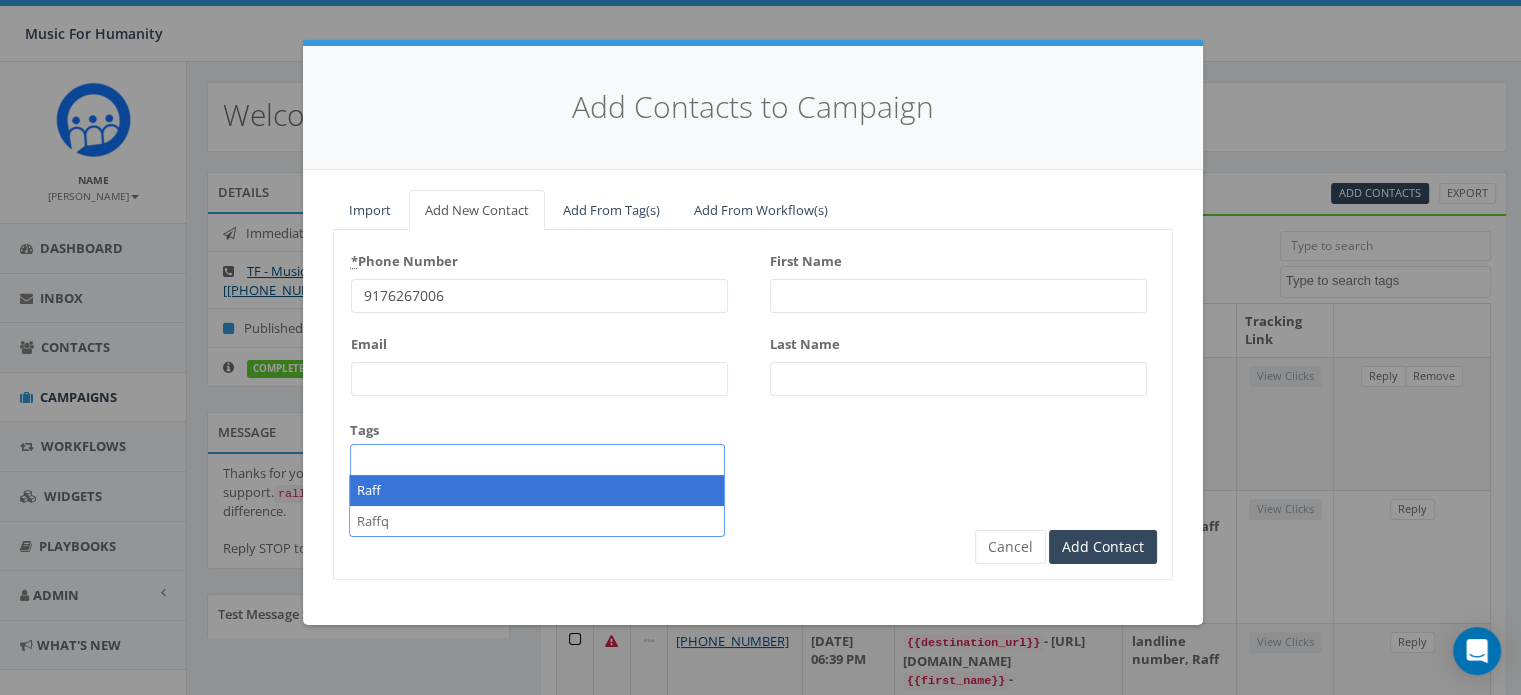 scroll, scrollTop: 167, scrollLeft: 0, axis: vertical 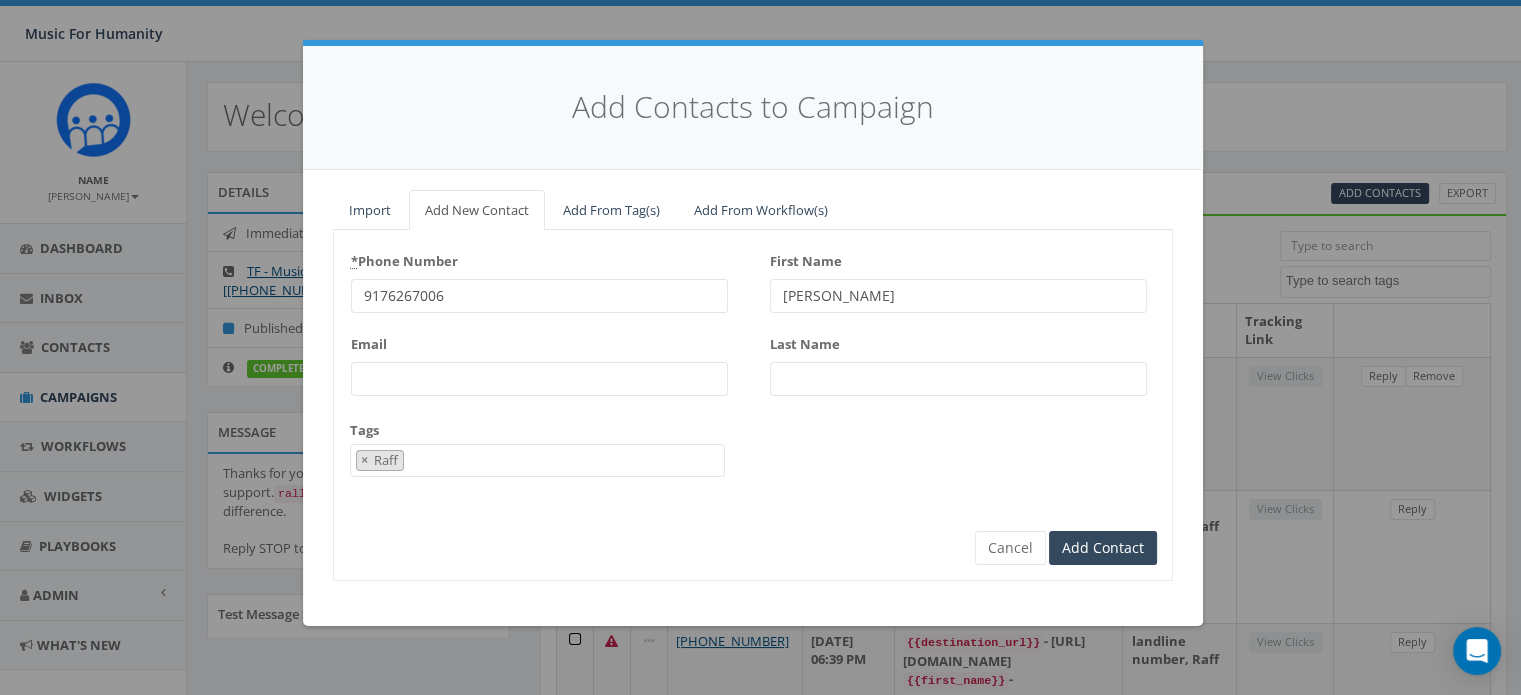 type on "[PERSON_NAME]" 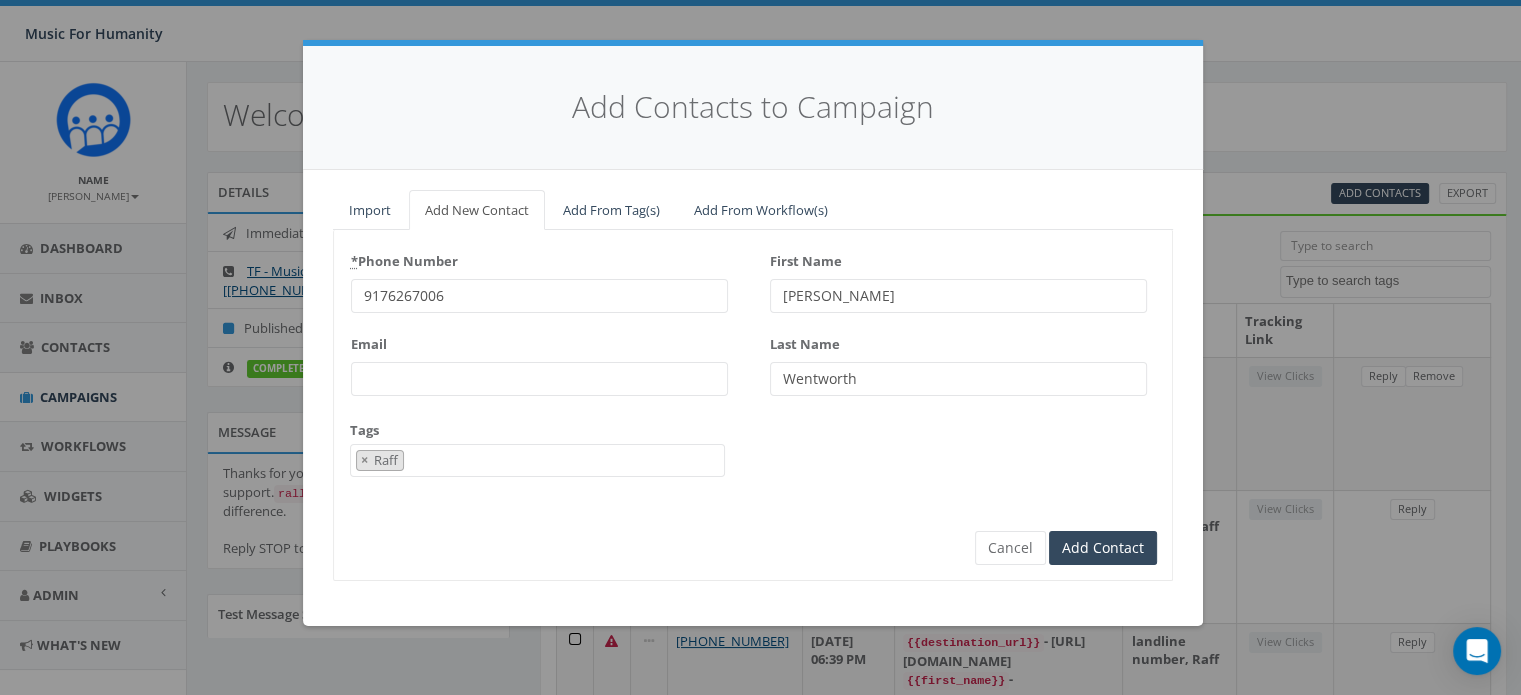 type on "Wentworth" 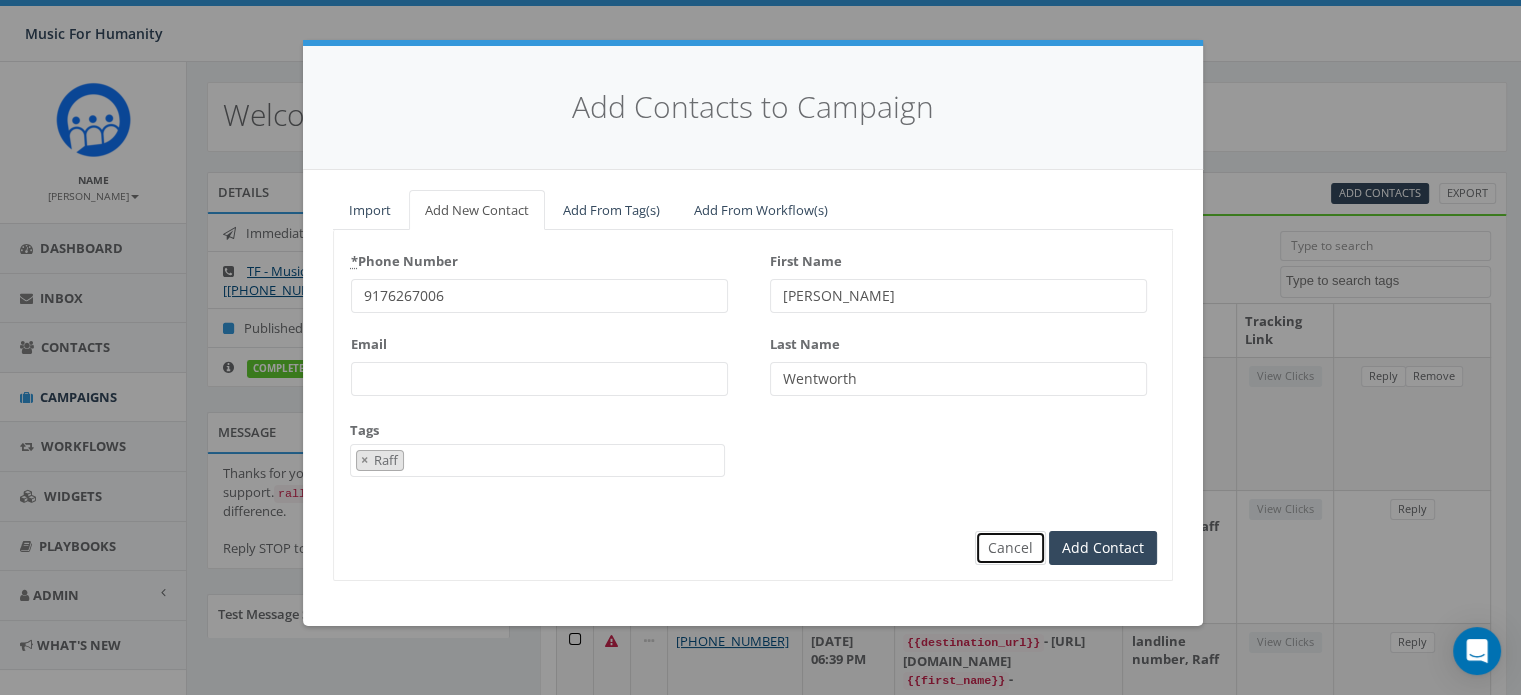 type 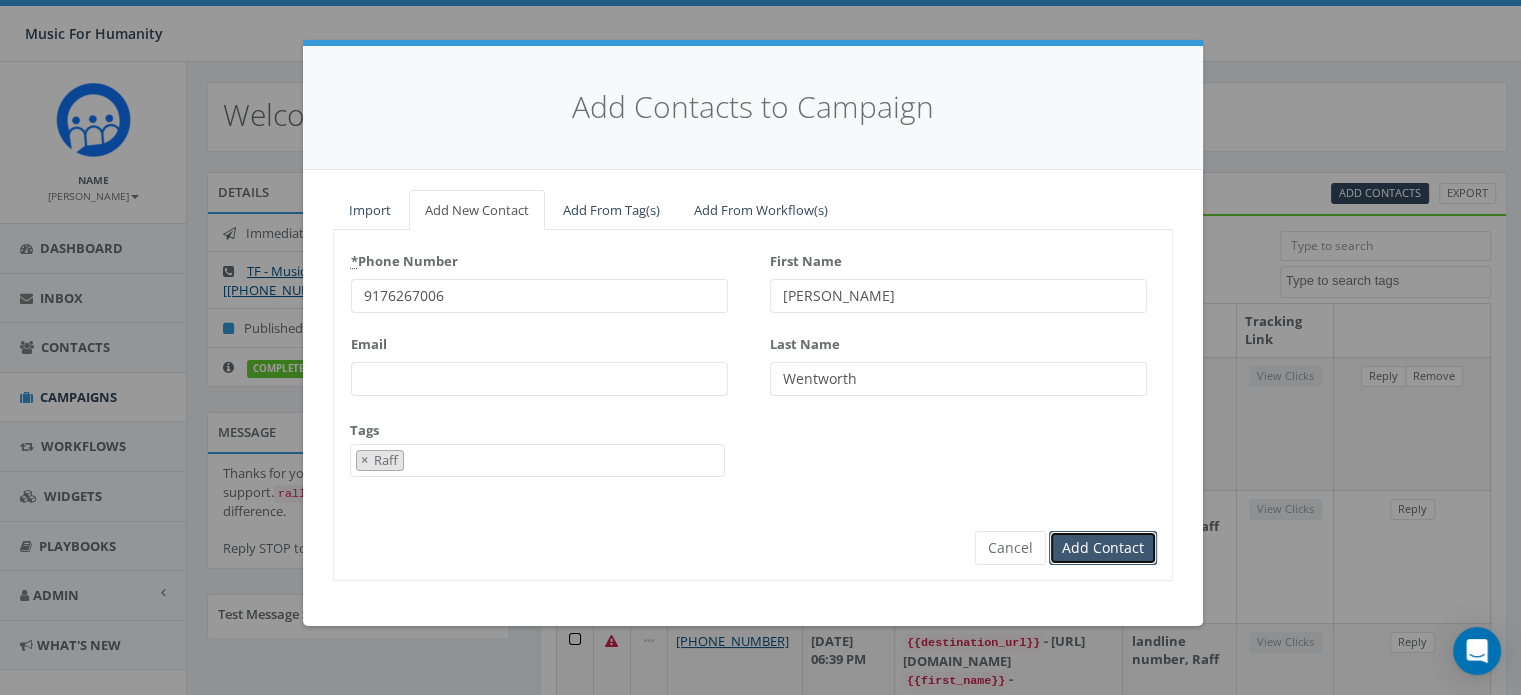 click on "Add Contact" at bounding box center (1103, 548) 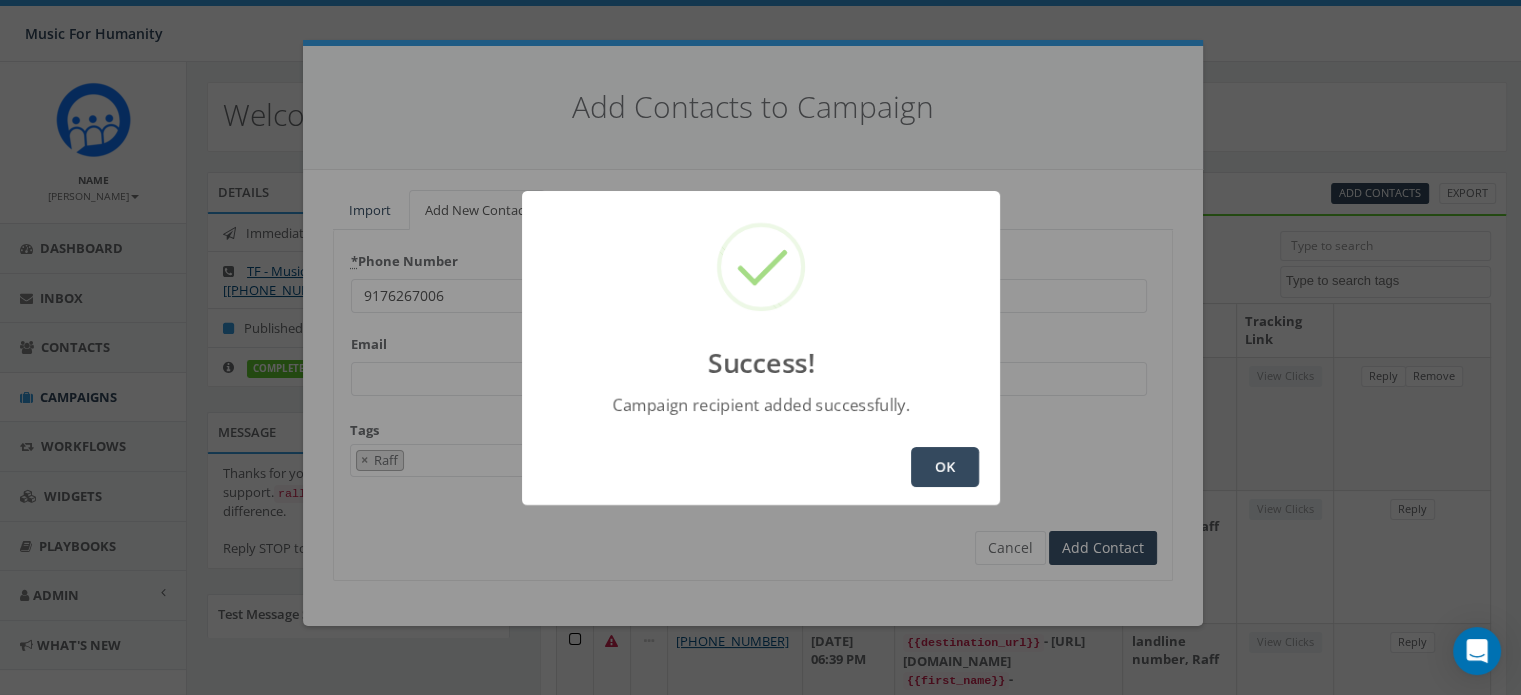 click on "OK" at bounding box center [945, 467] 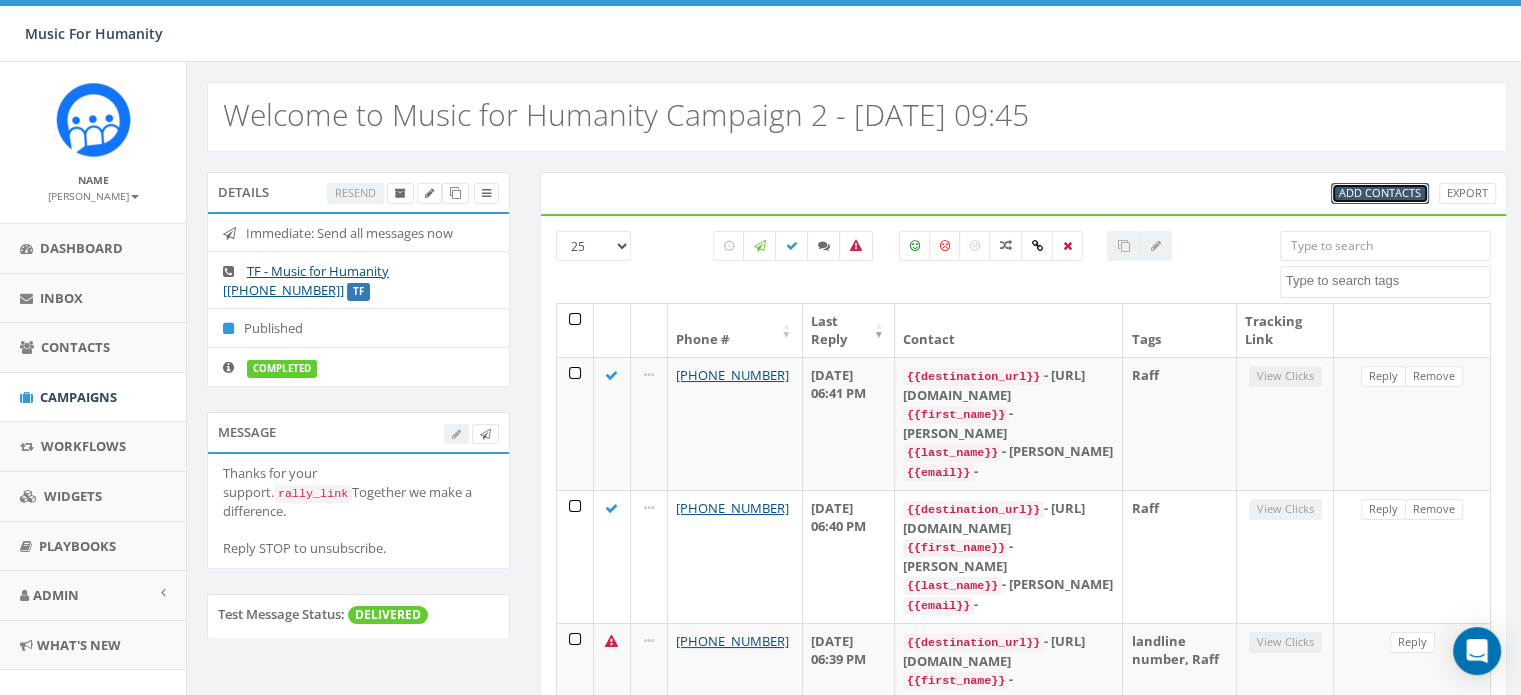 click on "Add Contacts" at bounding box center [1380, 192] 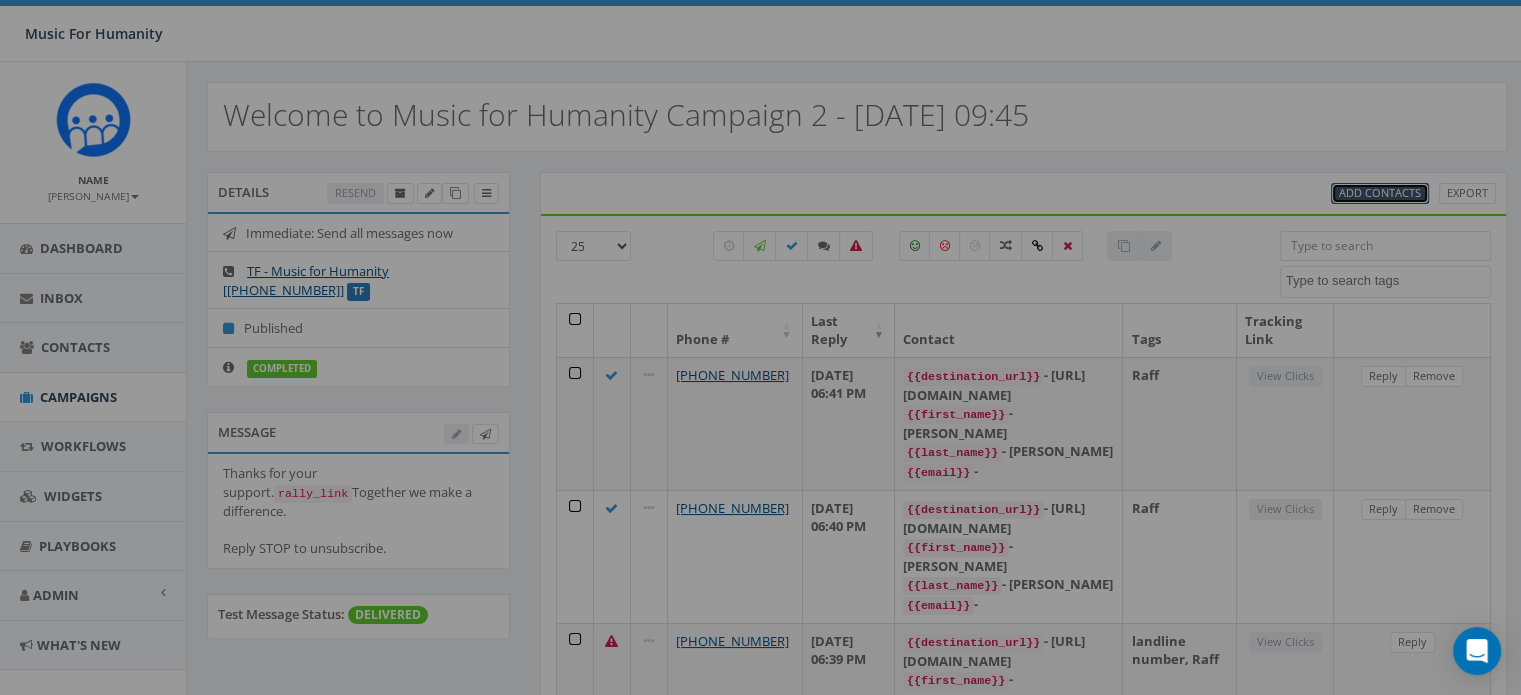 select 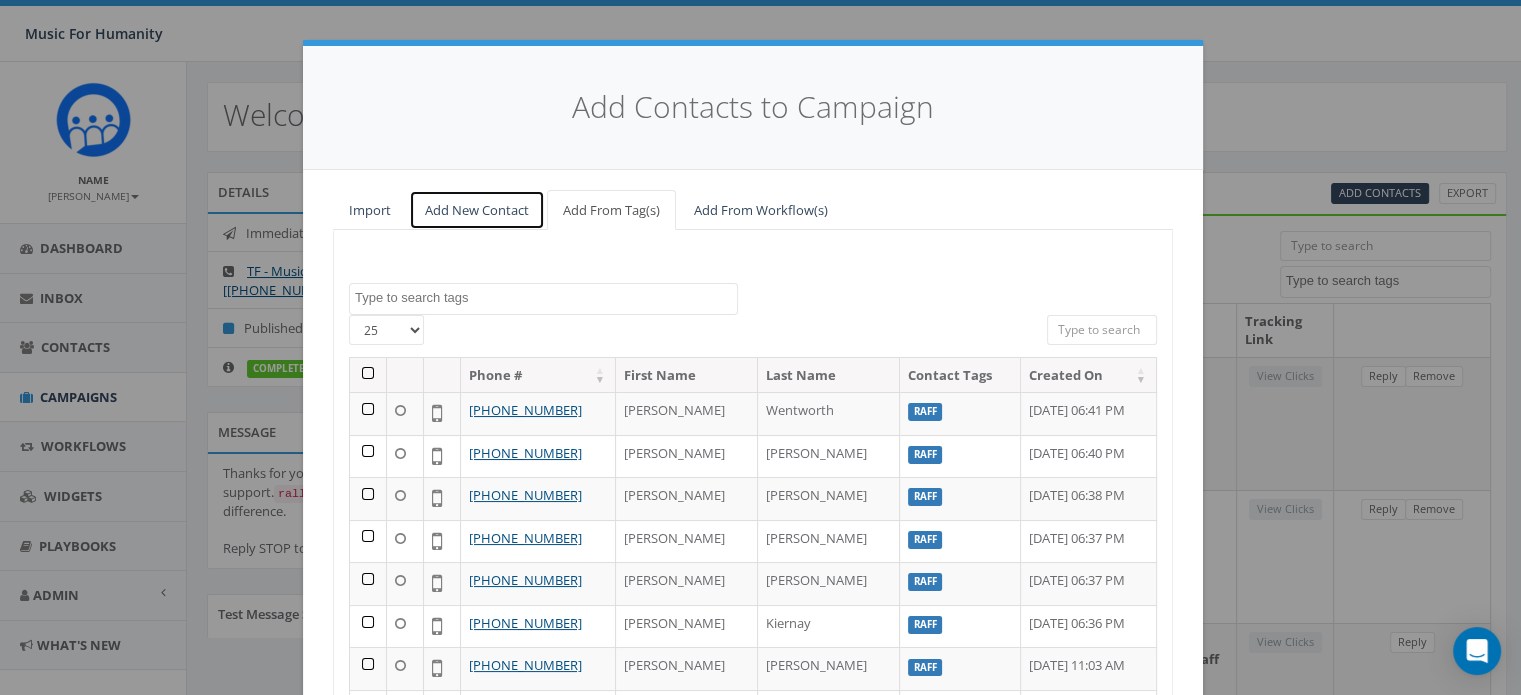 click on "Add New Contact" at bounding box center [477, 210] 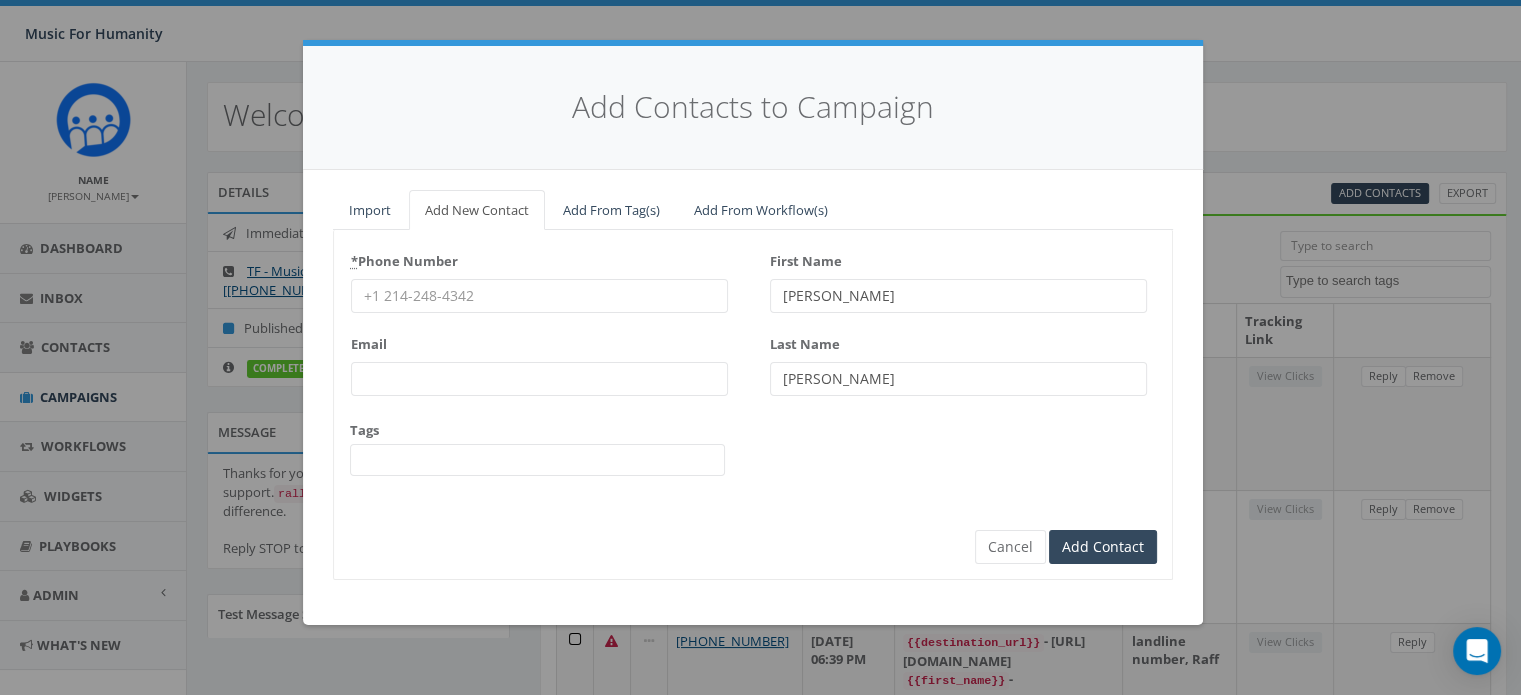 click on "*   Phone Number" at bounding box center [539, 296] 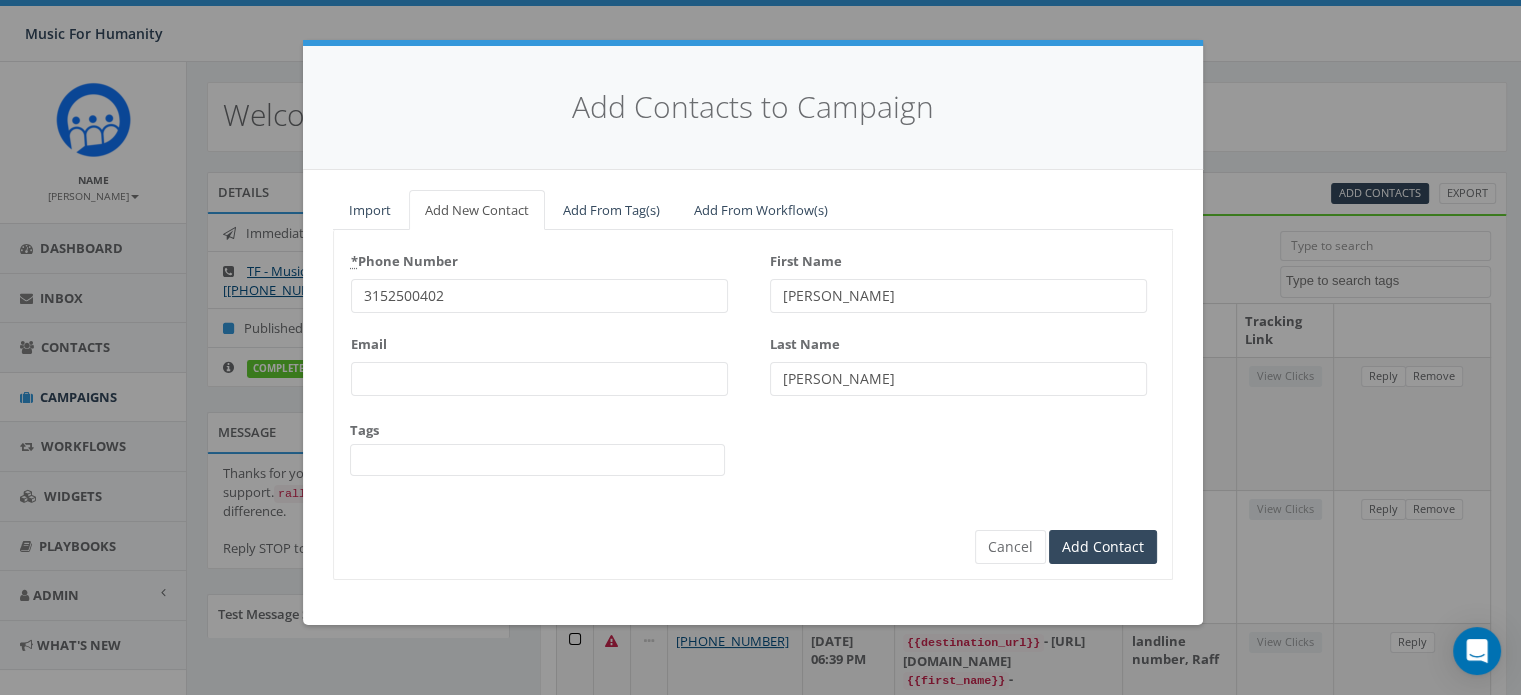 type on "3152500402" 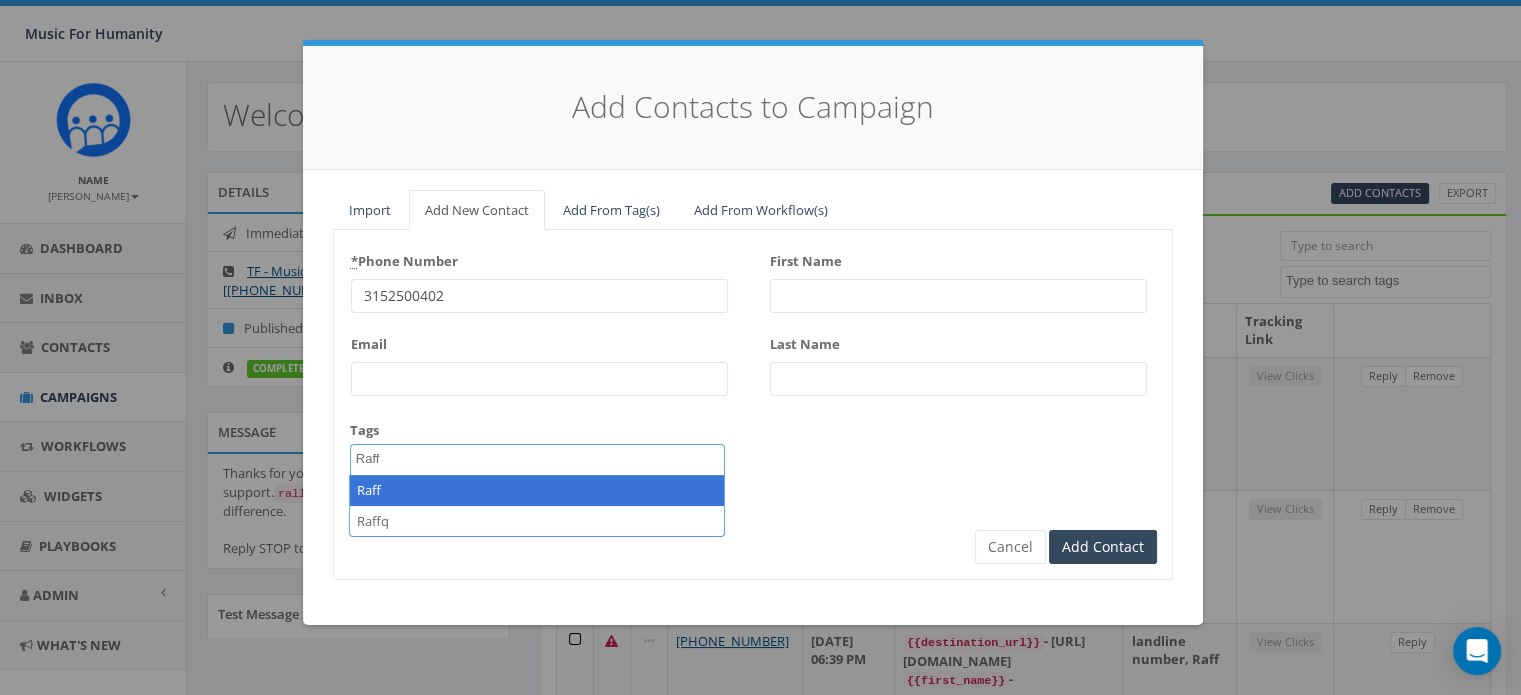 type on "Raff" 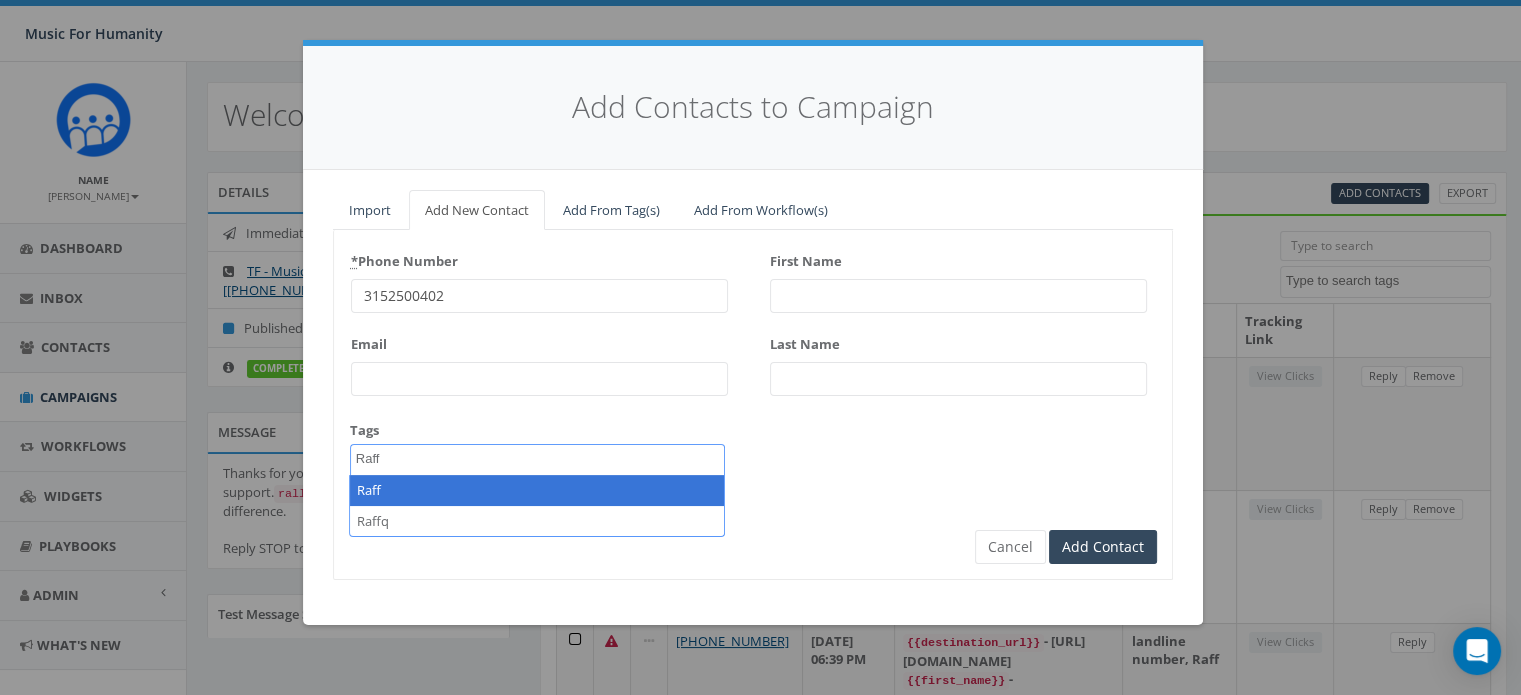 select on "Raff" 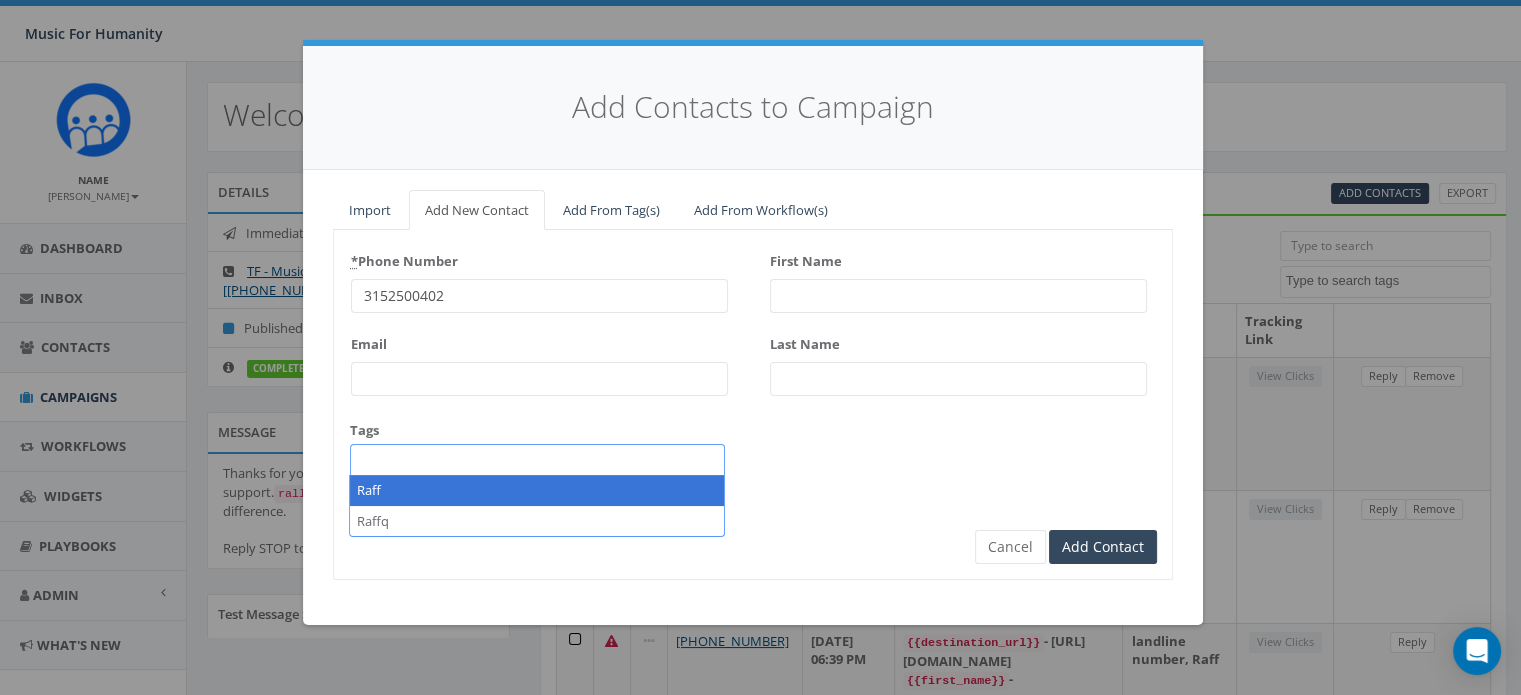 scroll, scrollTop: 167, scrollLeft: 0, axis: vertical 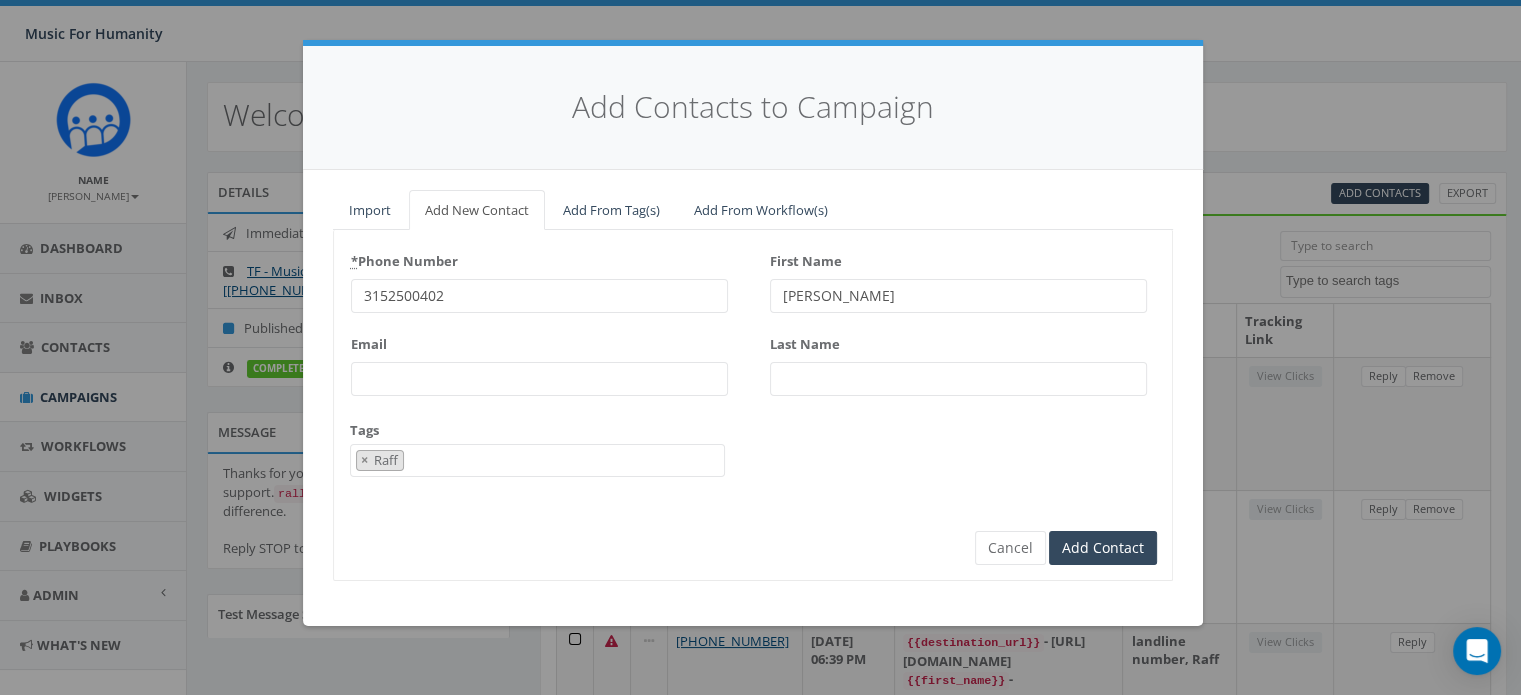 type on "[PERSON_NAME]" 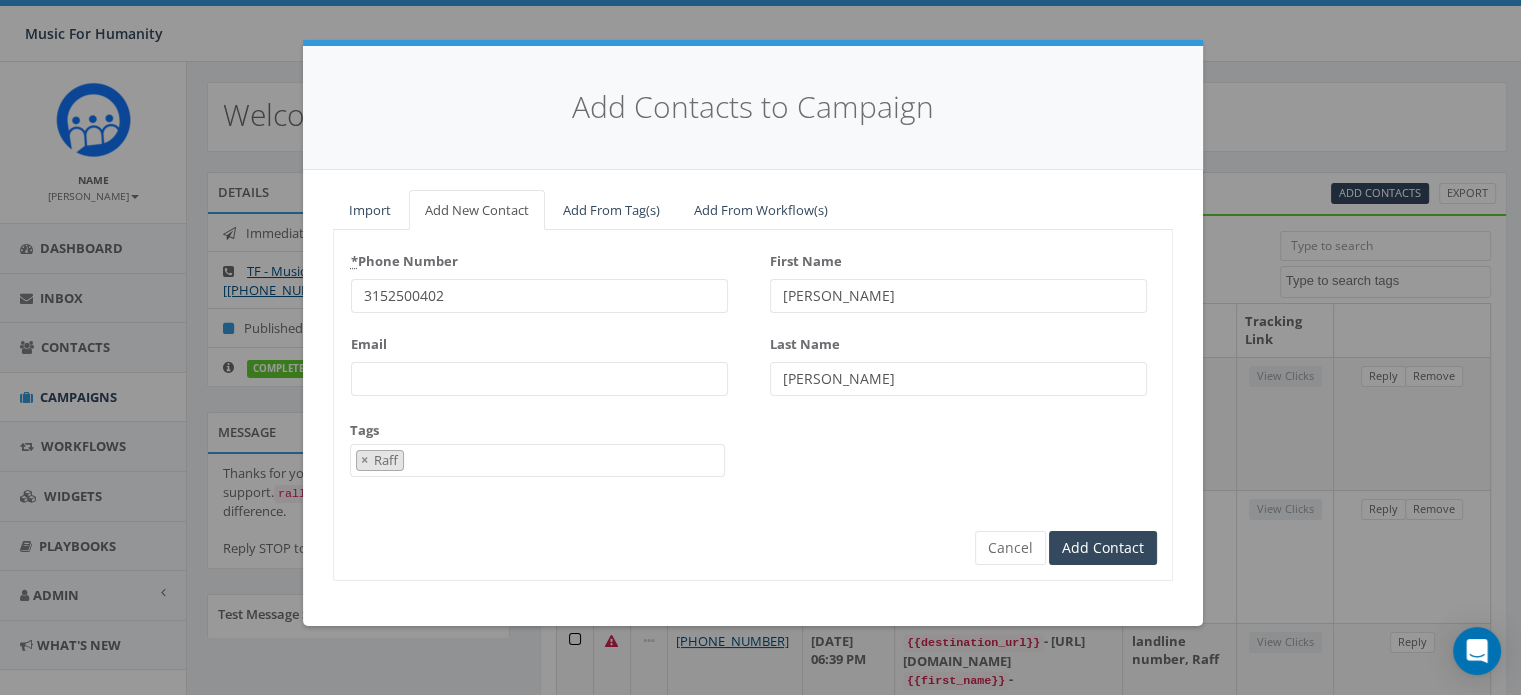 type on "[PERSON_NAME]" 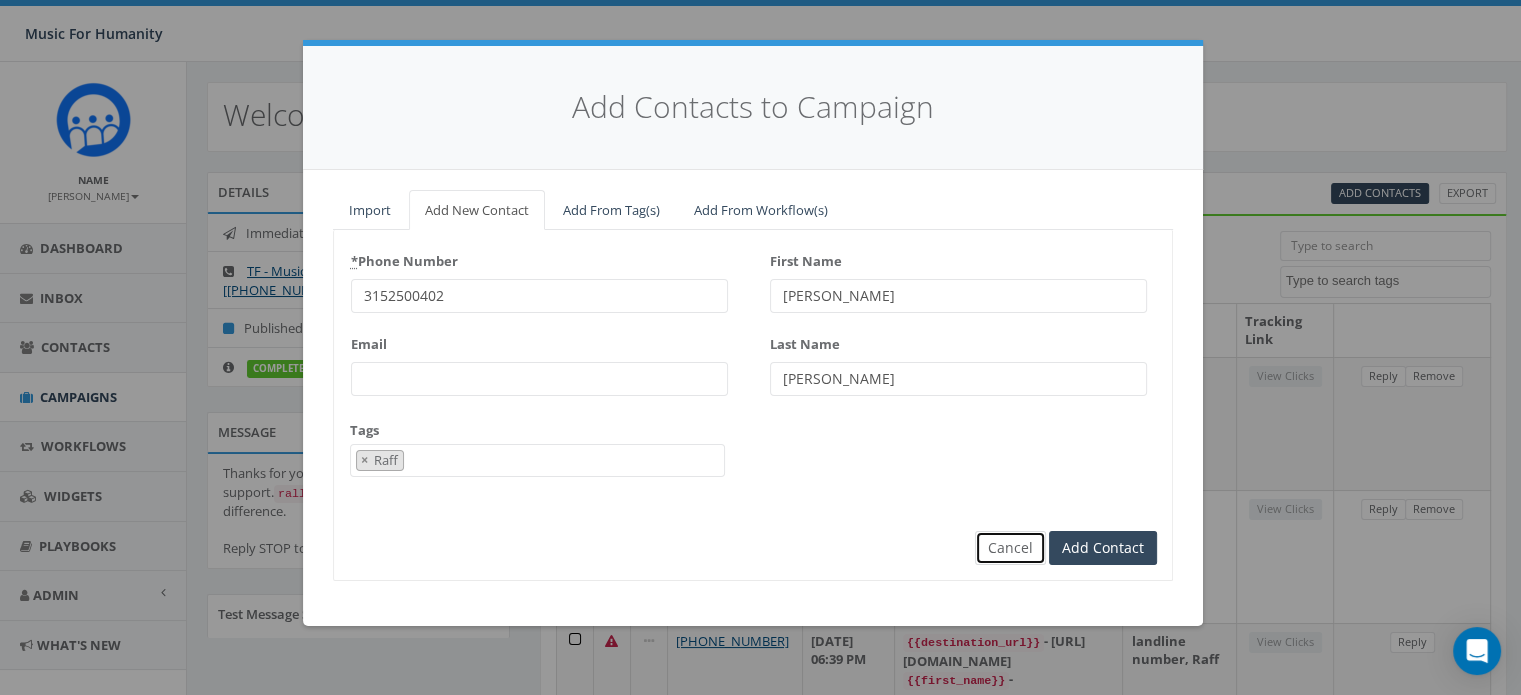 type 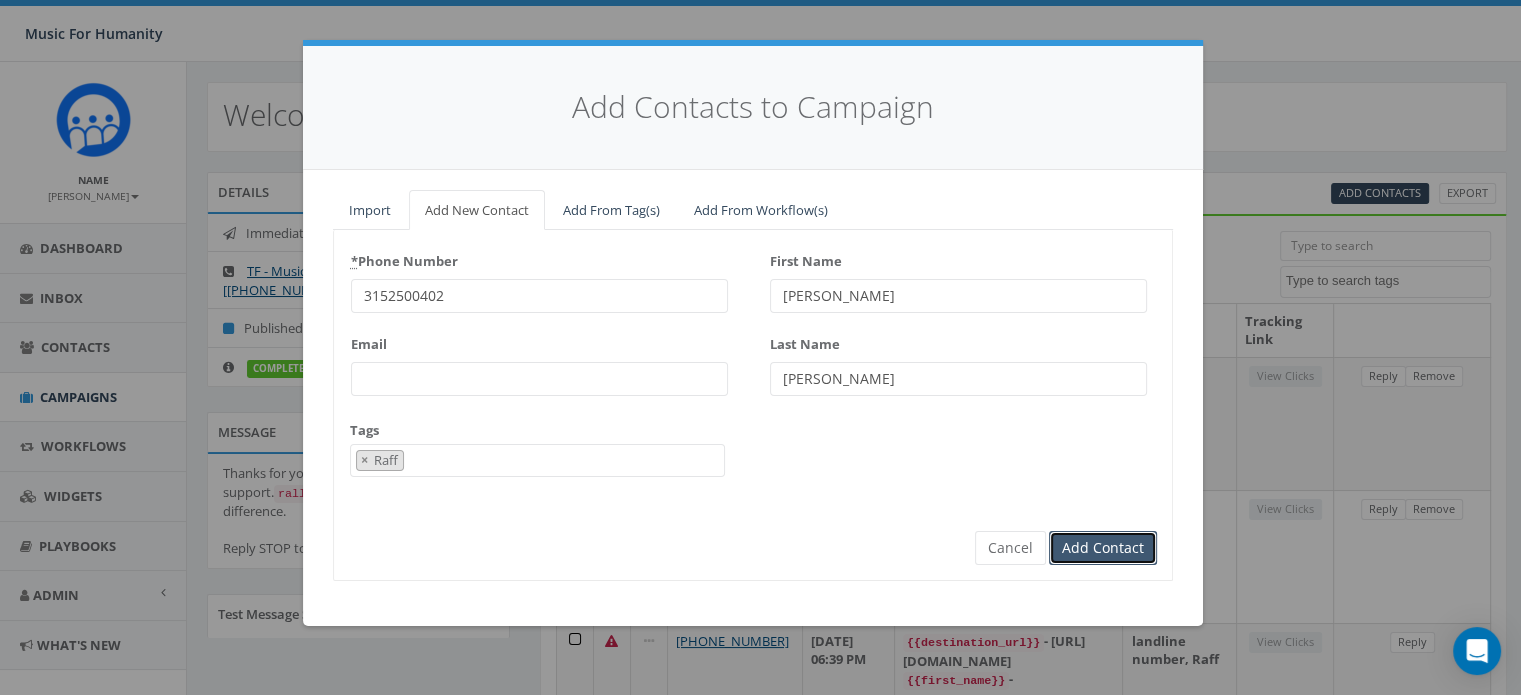 click on "Add Contact" at bounding box center [1103, 548] 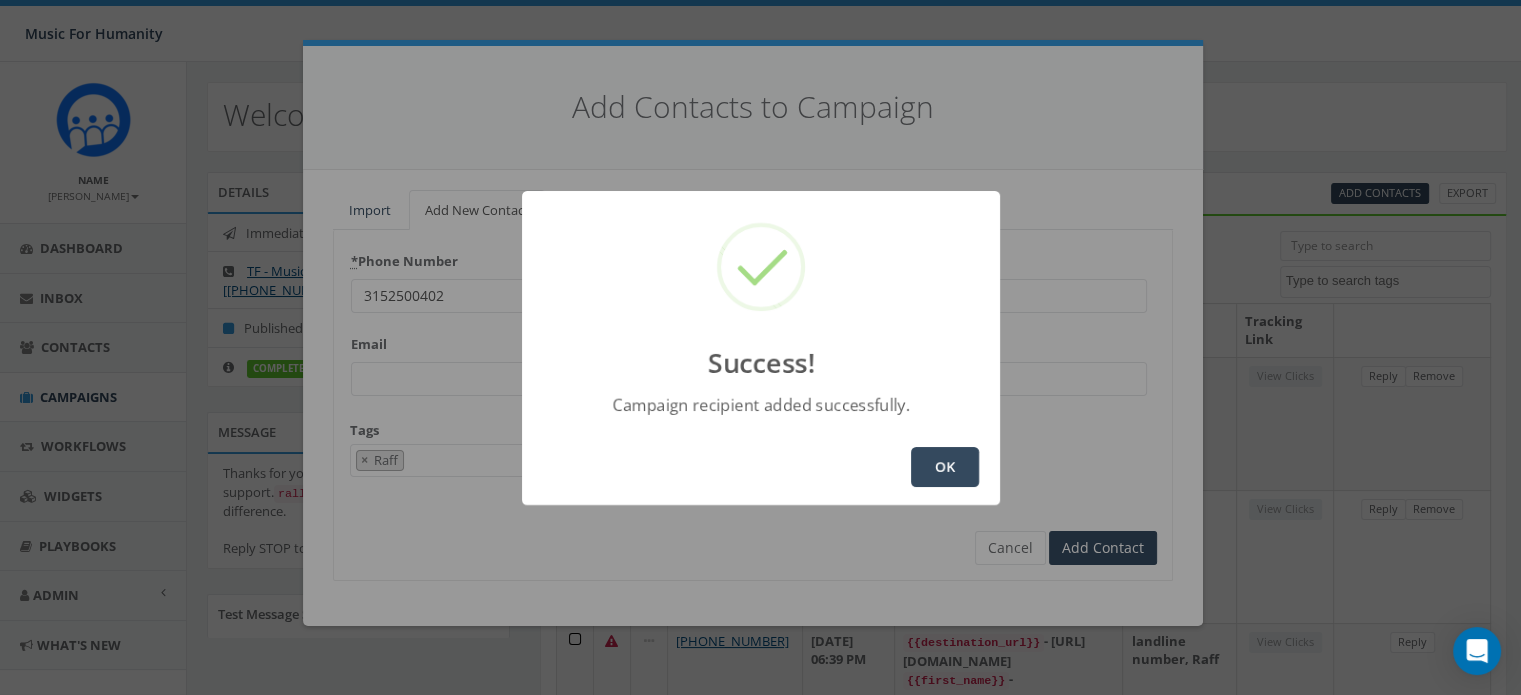 click on "OK" at bounding box center (945, 467) 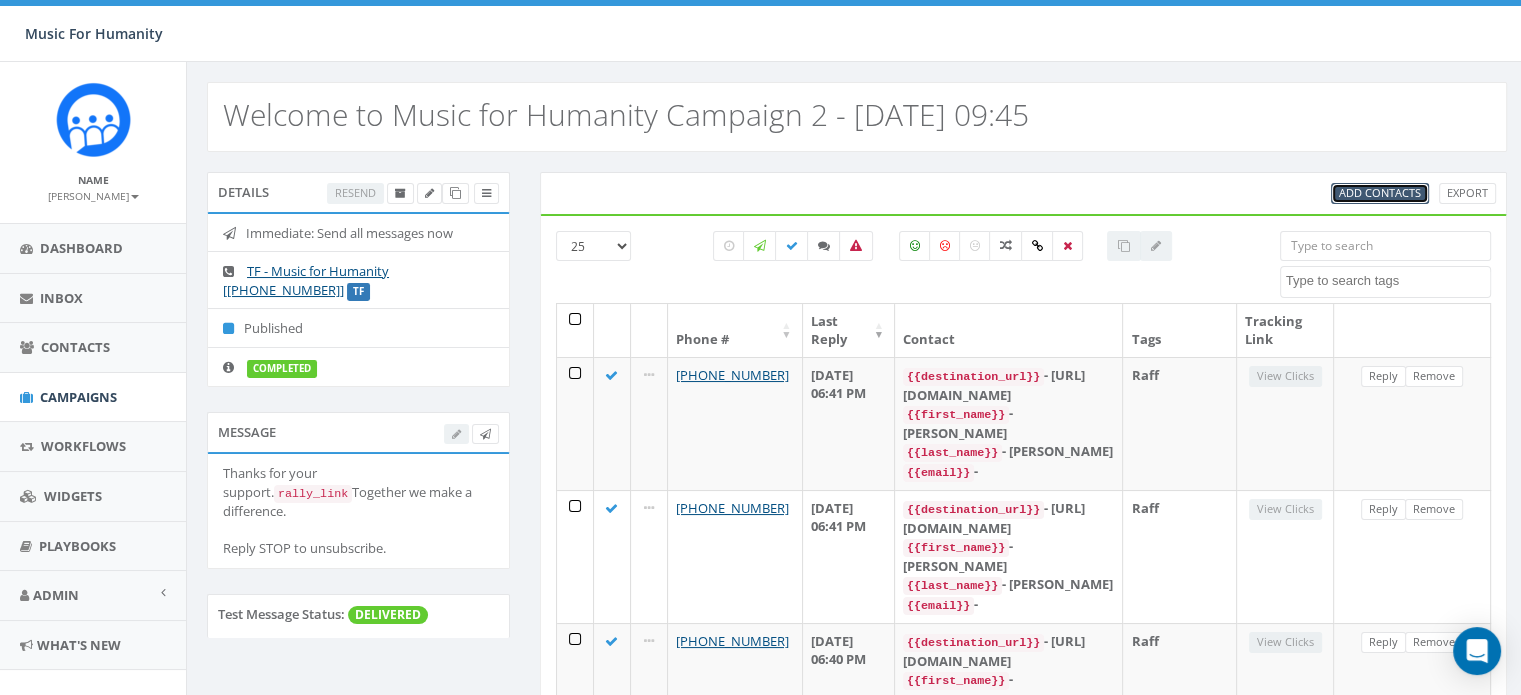 click on "Add Contacts" at bounding box center (1380, 192) 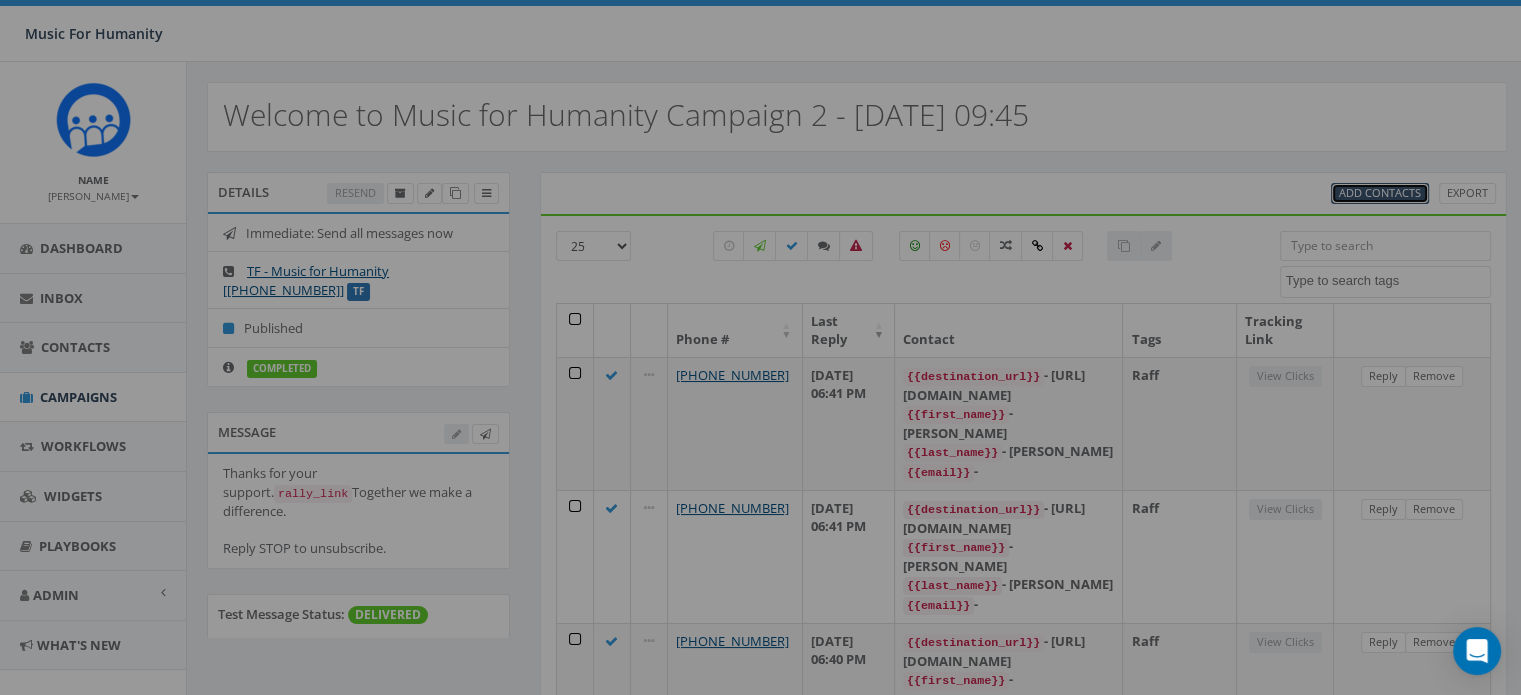 select 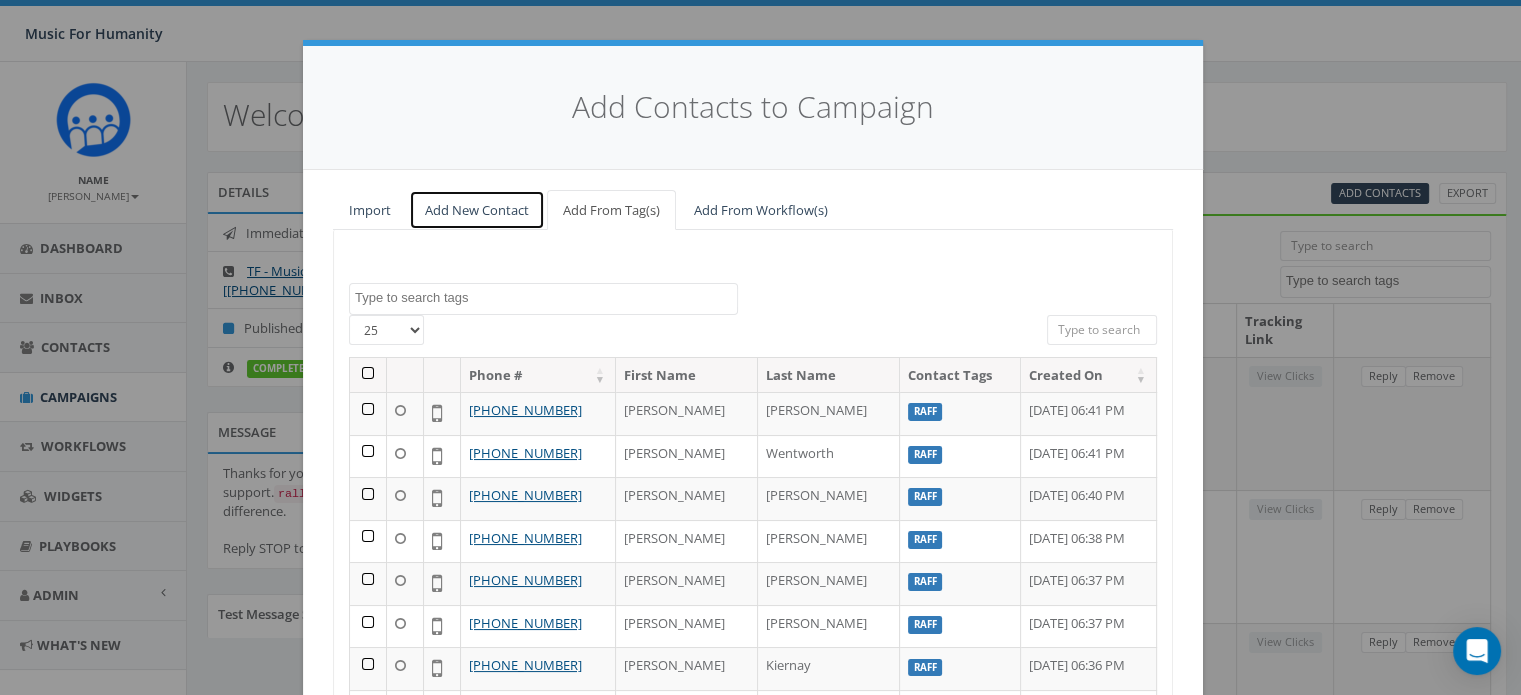 click on "Add New Contact" at bounding box center (477, 210) 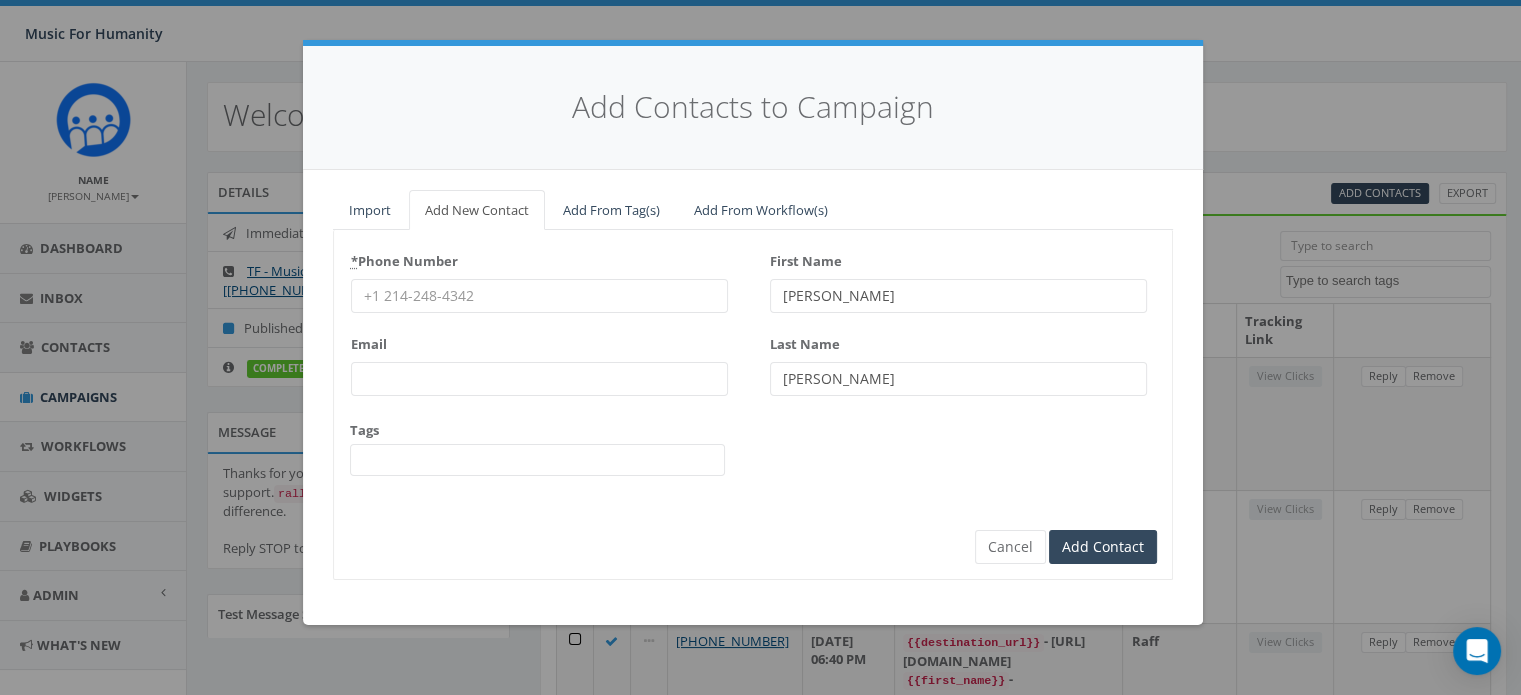 click on "*   Phone Number" at bounding box center (539, 296) 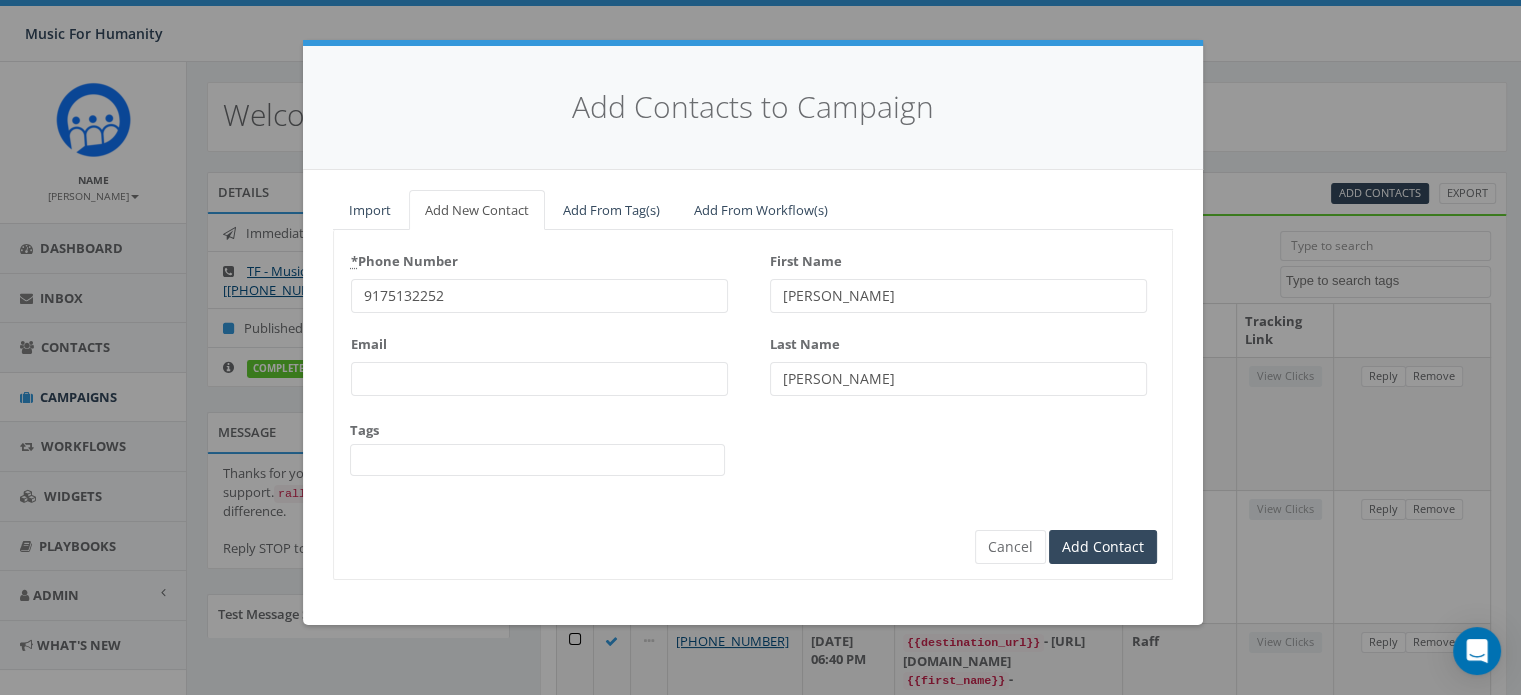 type on "9175132252" 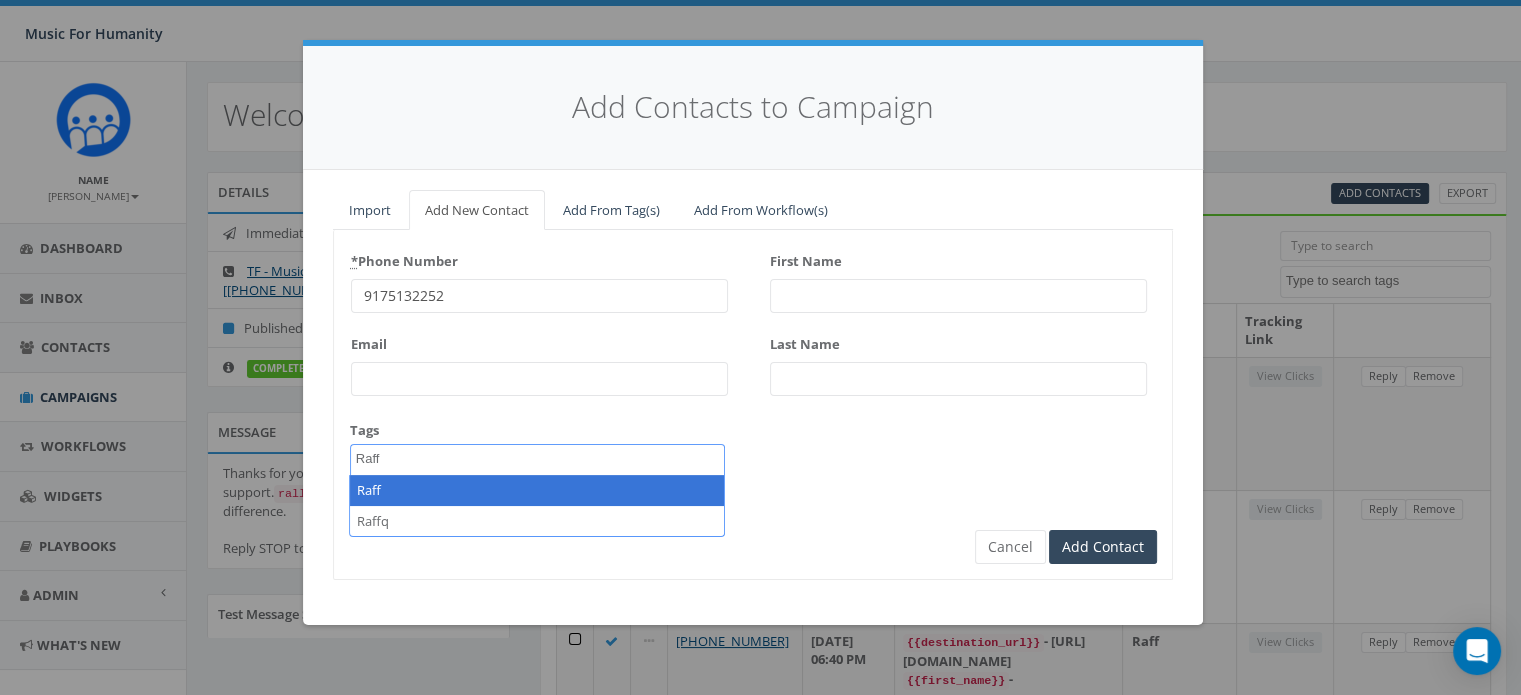 type on "Raff" 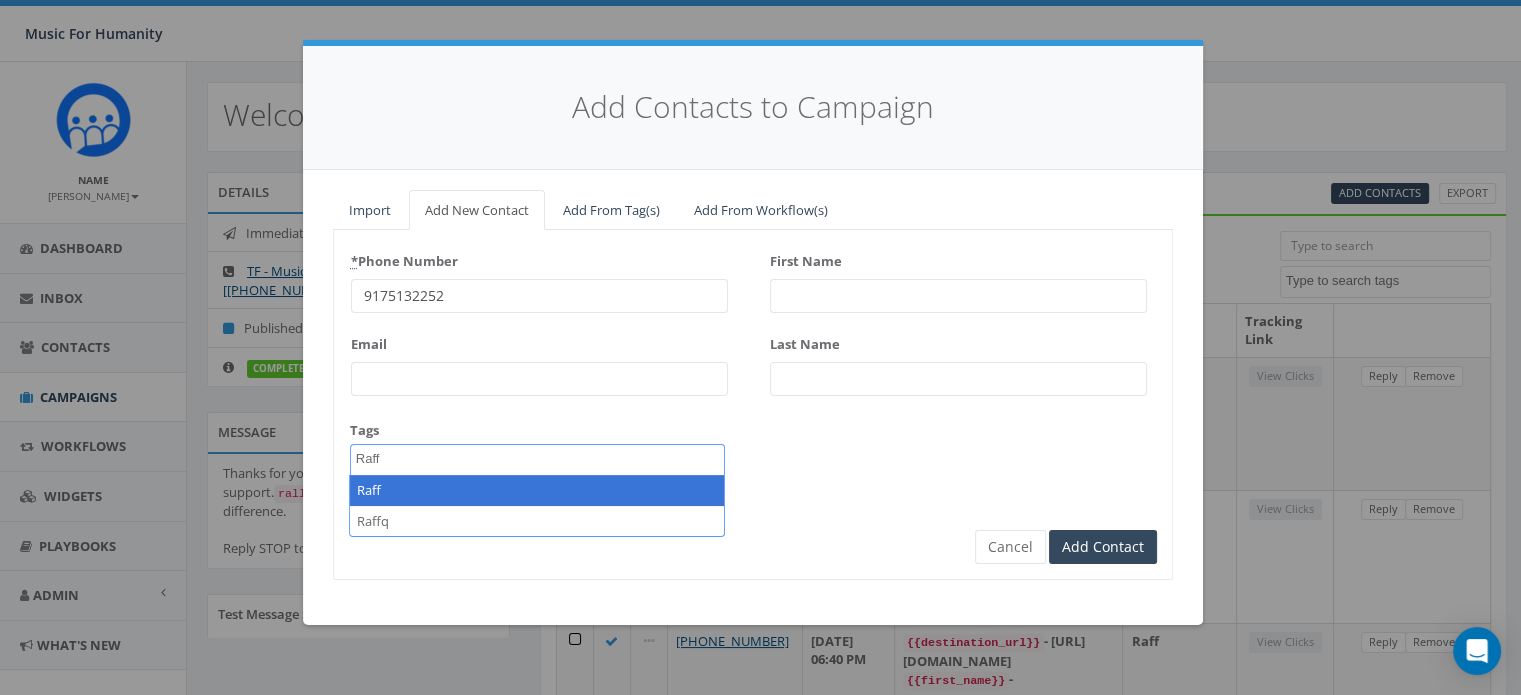 select on "Raff" 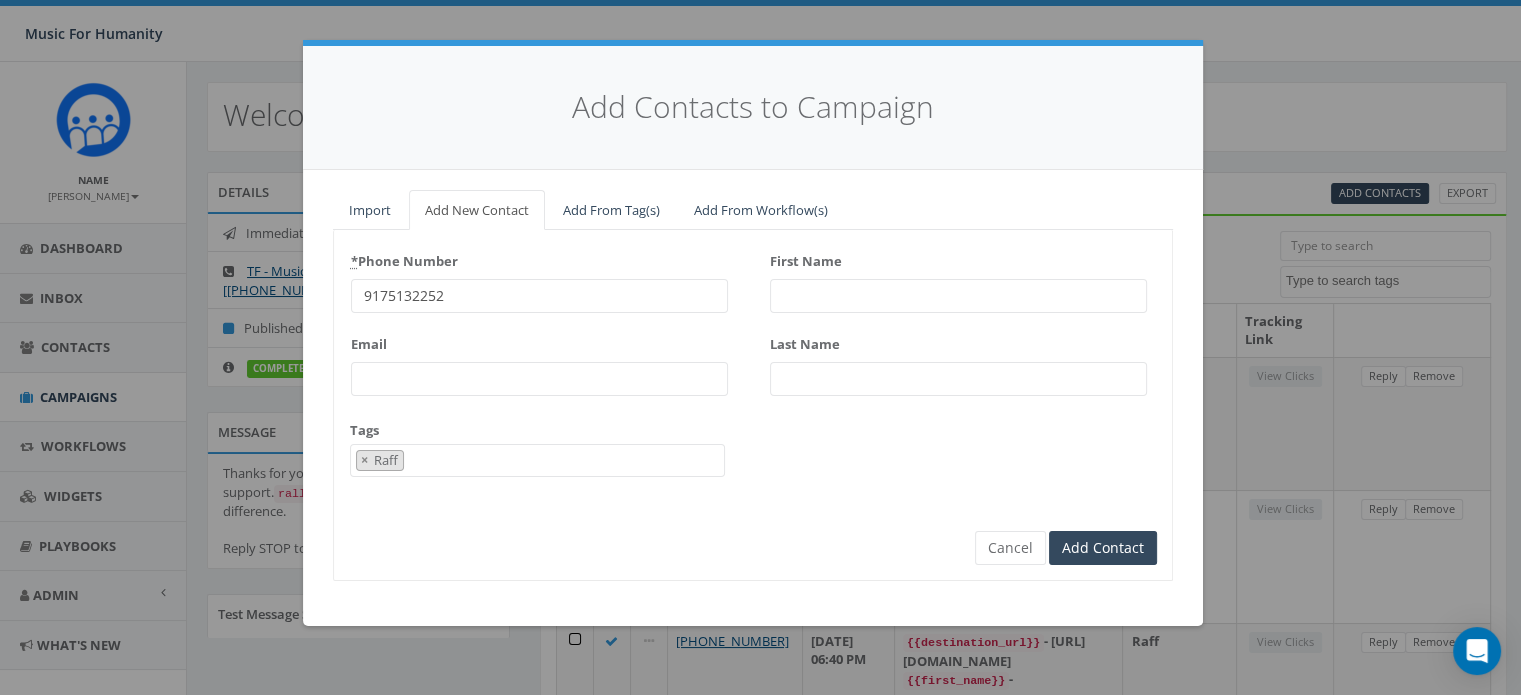 scroll, scrollTop: 167, scrollLeft: 0, axis: vertical 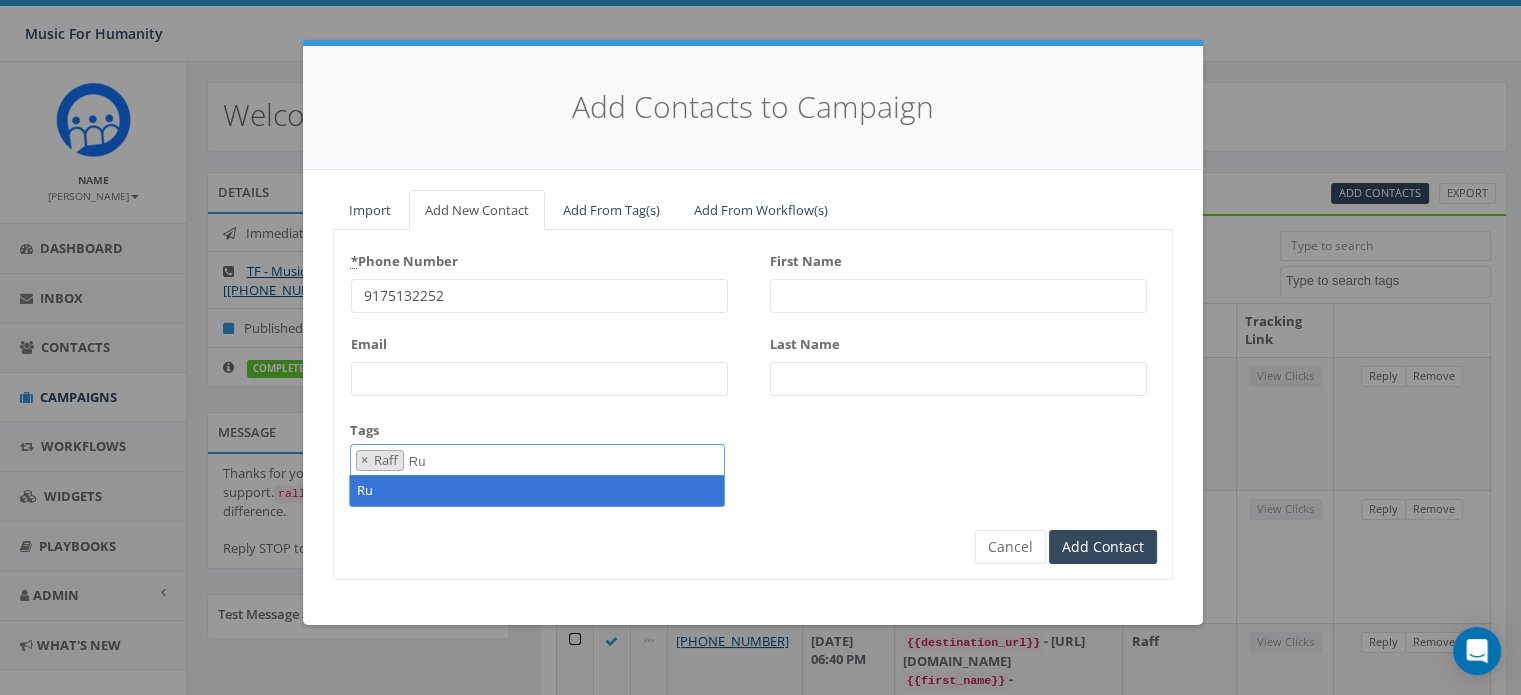 type on "R" 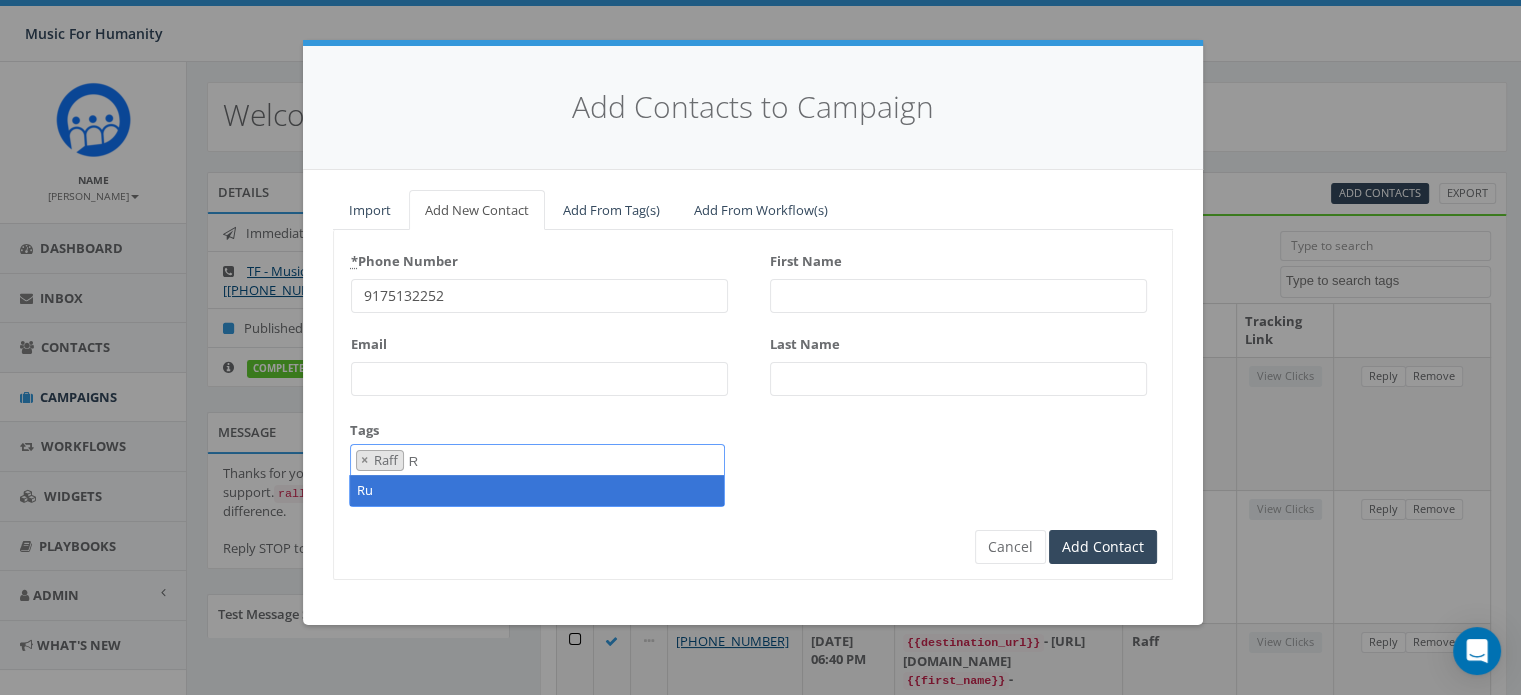 scroll, scrollTop: 105, scrollLeft: 0, axis: vertical 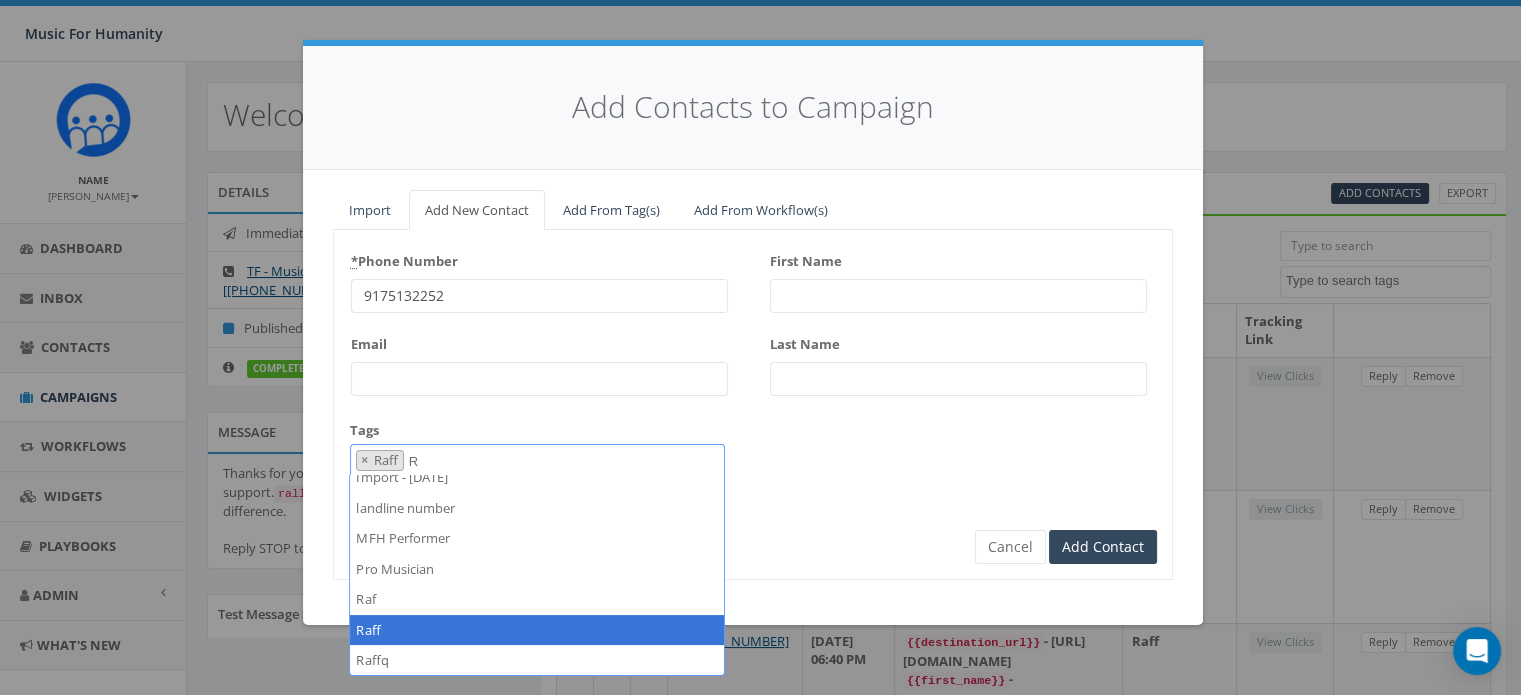 type 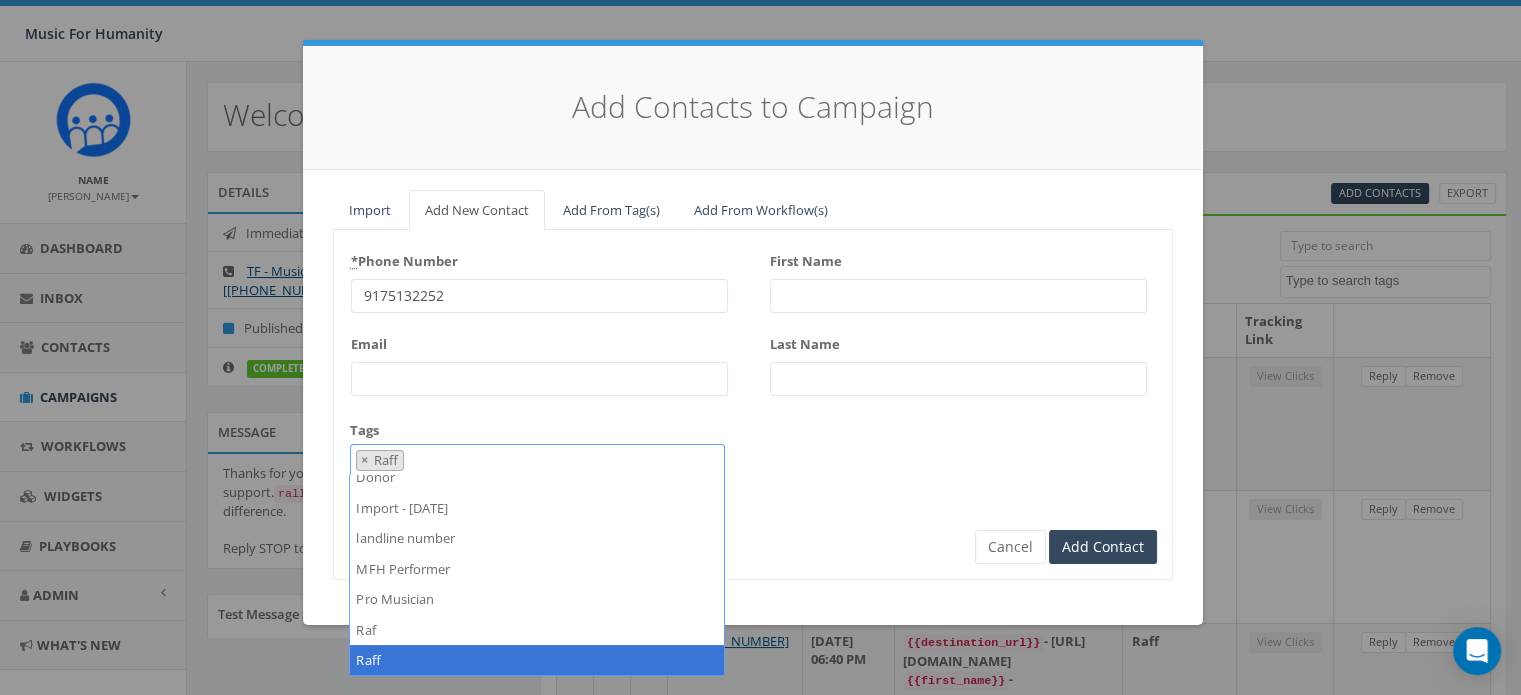 select 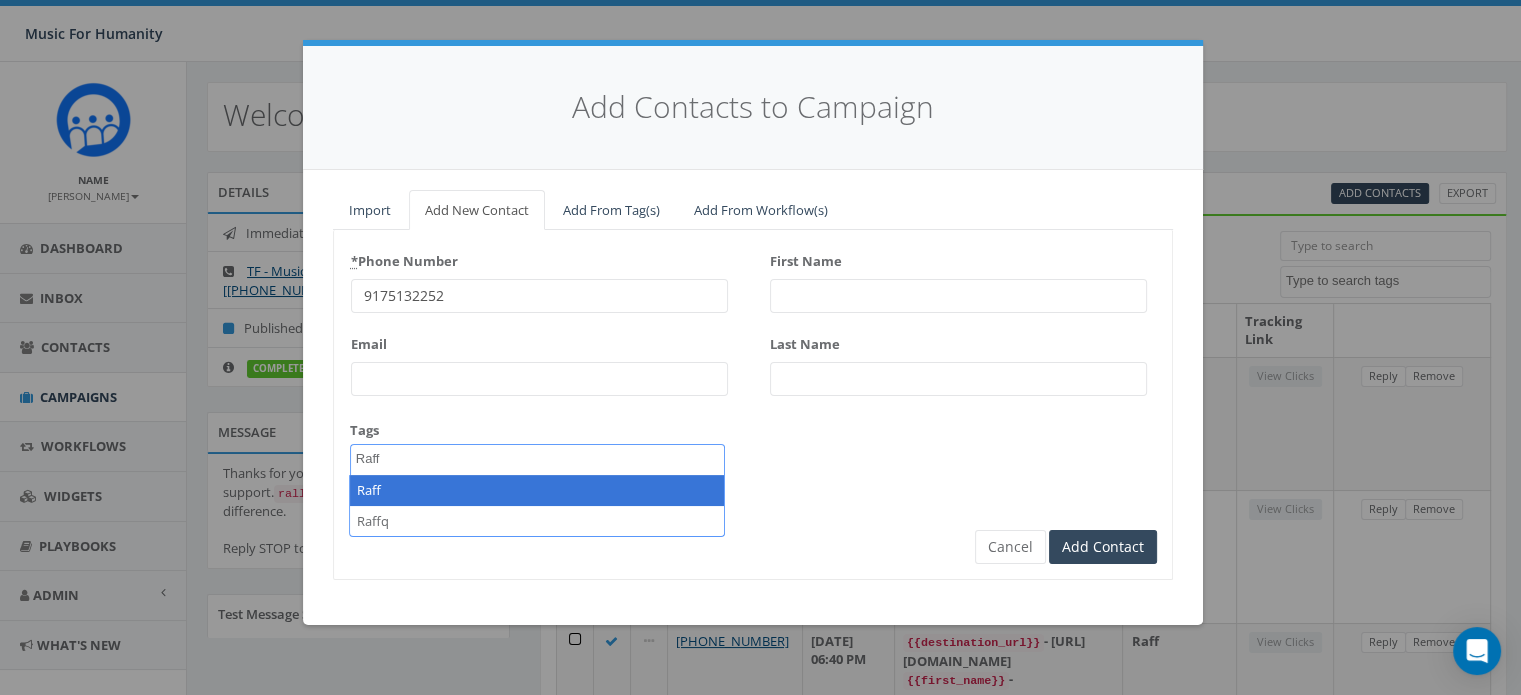 select on "Raff" 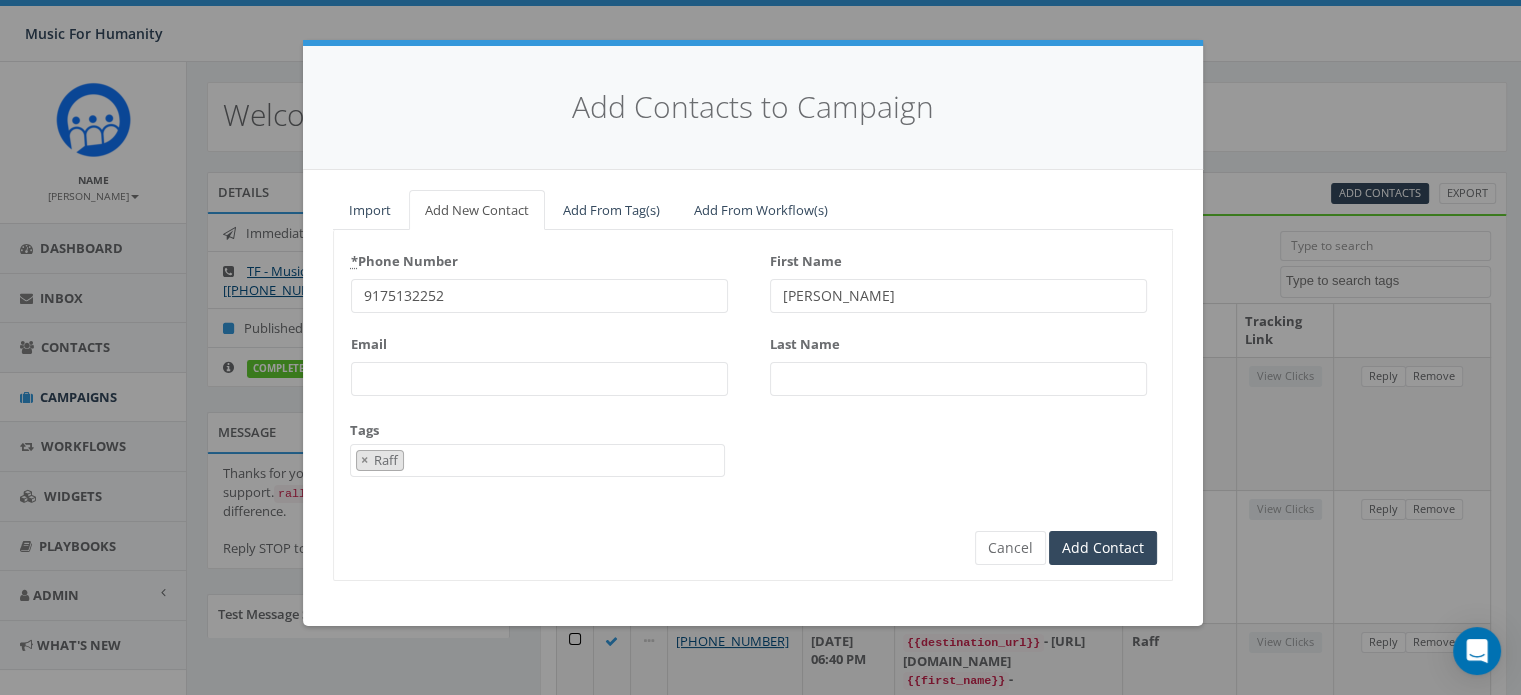 type on "[PERSON_NAME]" 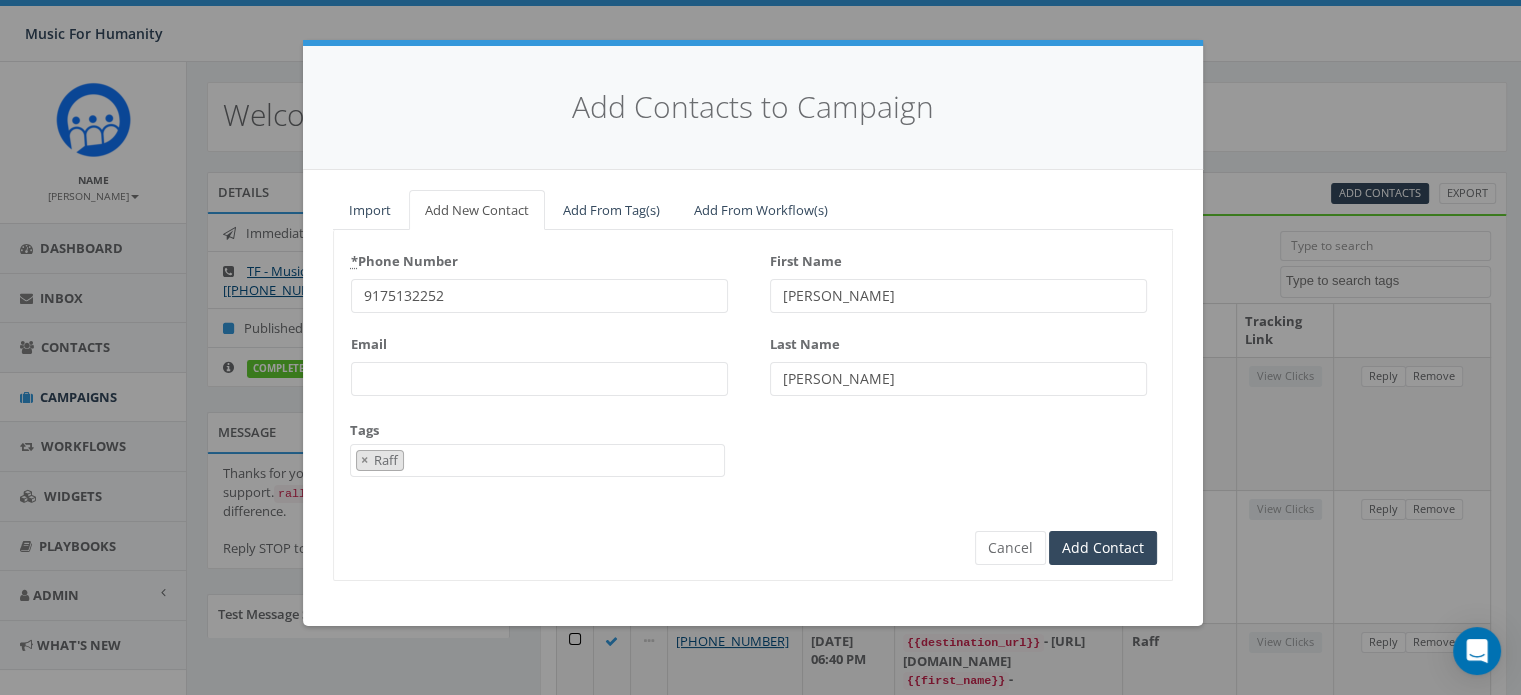 type on "[PERSON_NAME]" 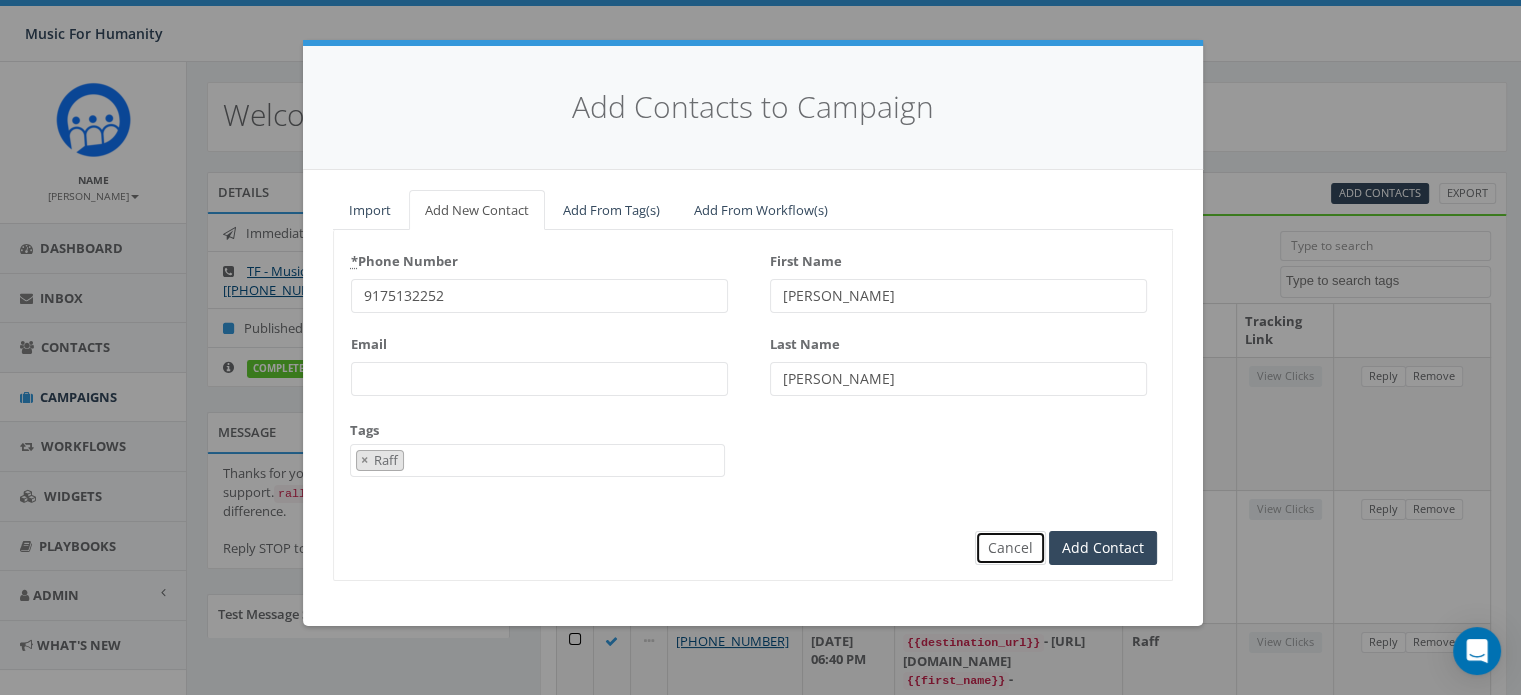 type 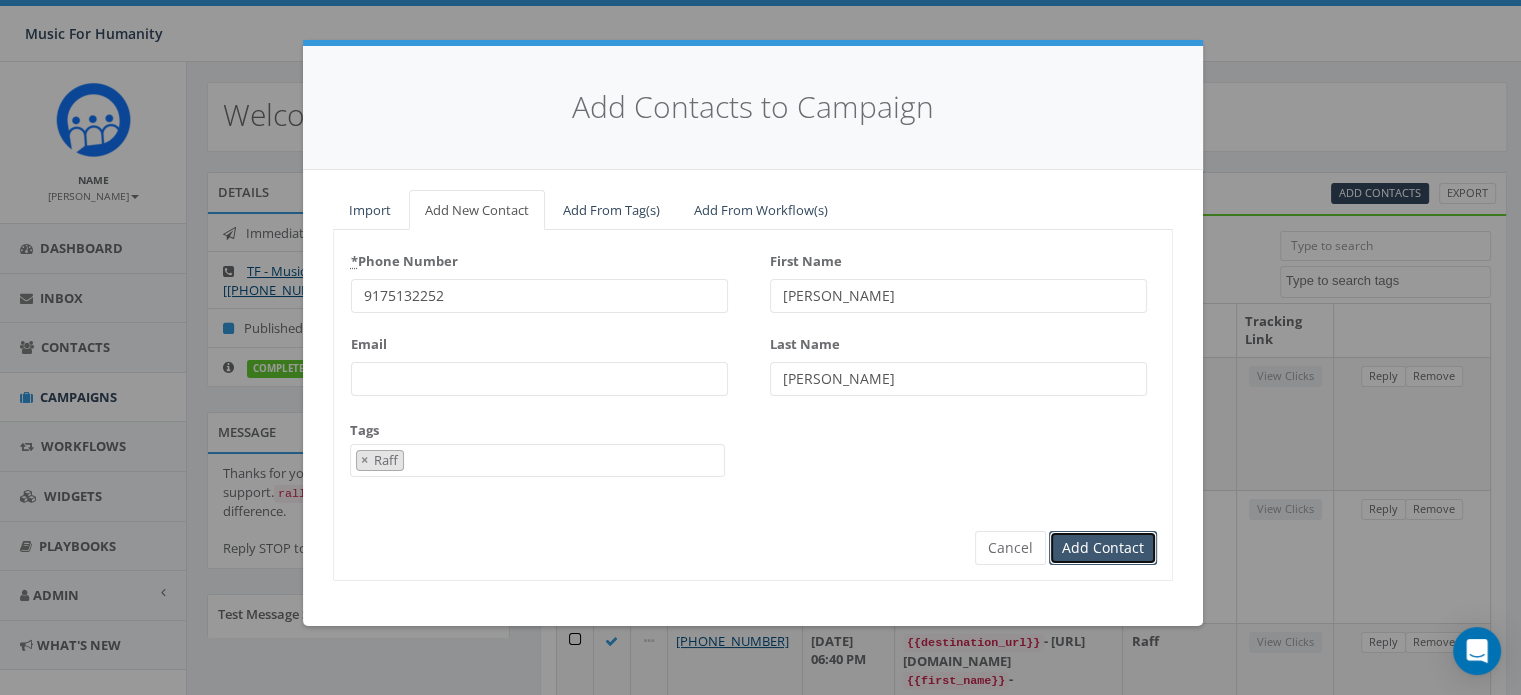 click on "Add Contact" at bounding box center (1103, 548) 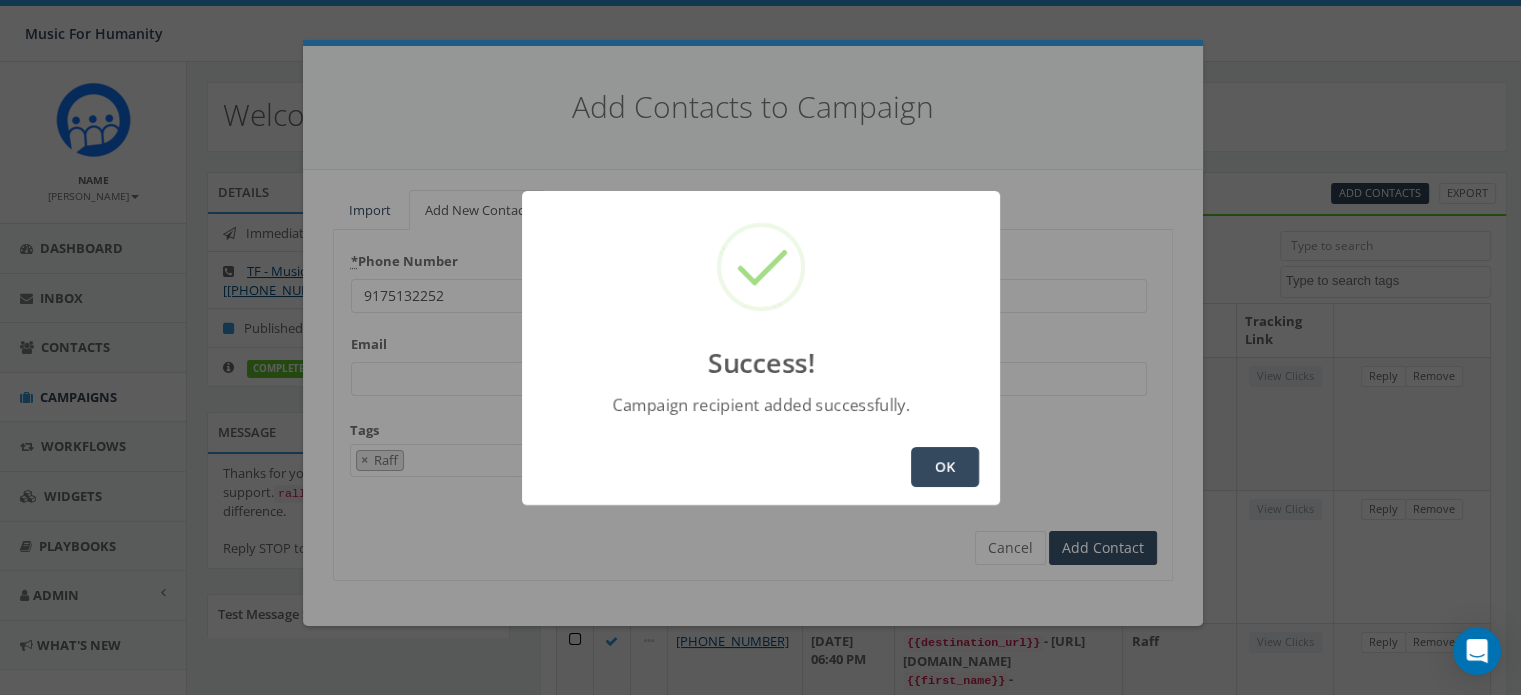 click on "OK" at bounding box center [945, 467] 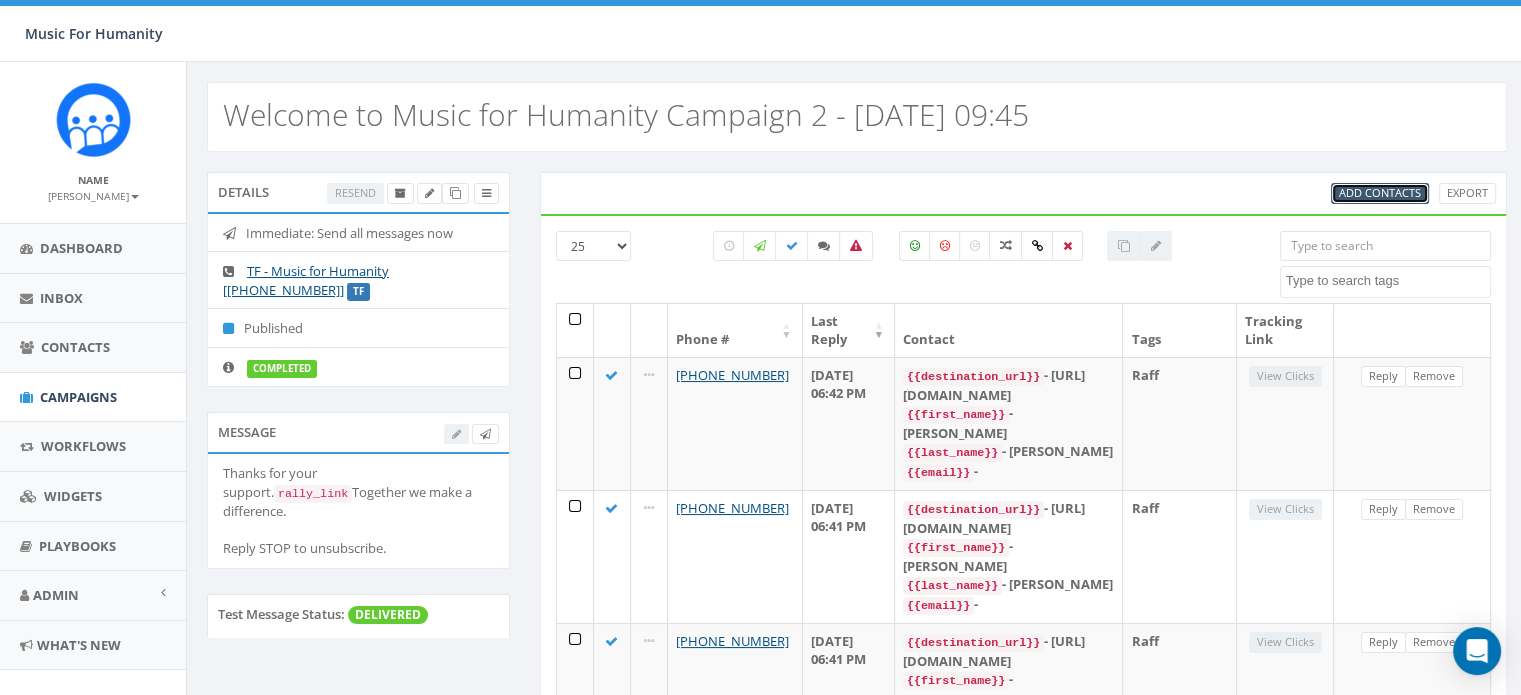 click on "Add Contacts" at bounding box center [1380, 192] 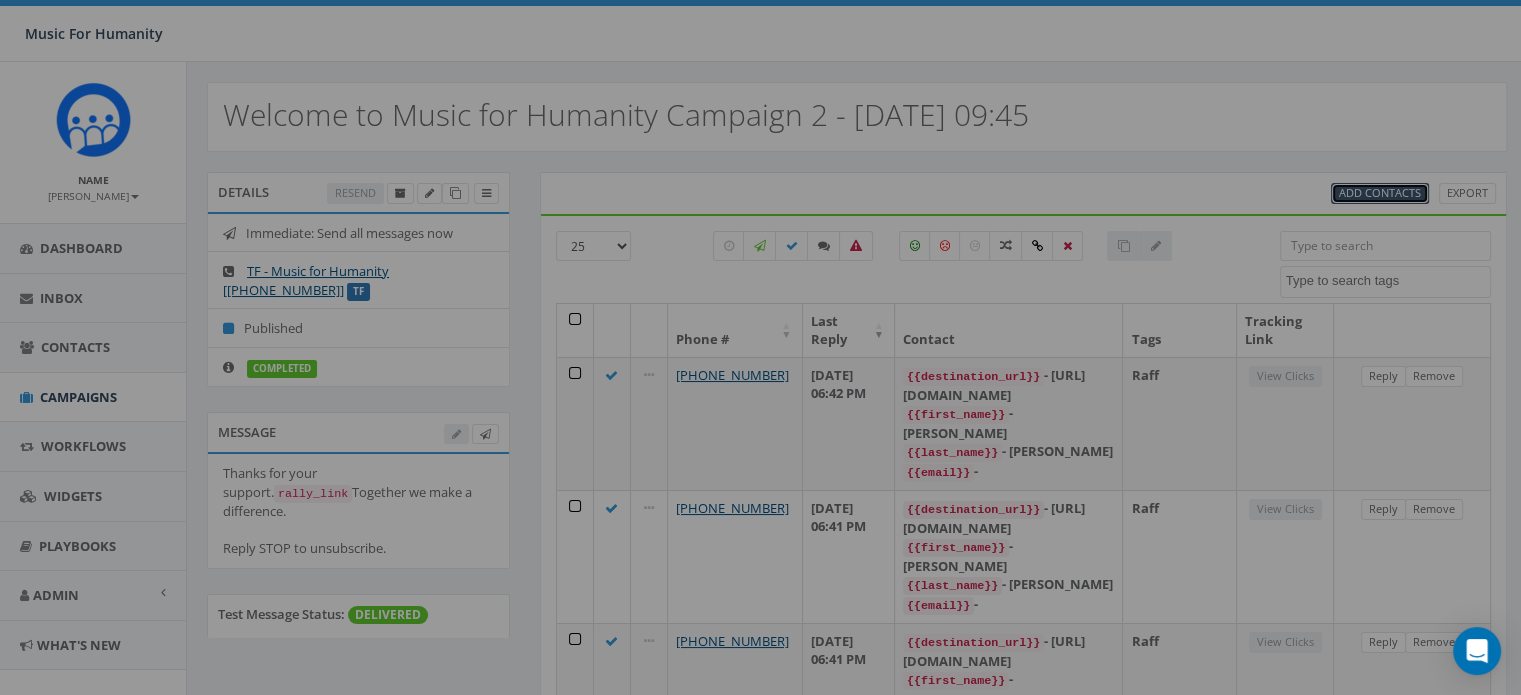 select 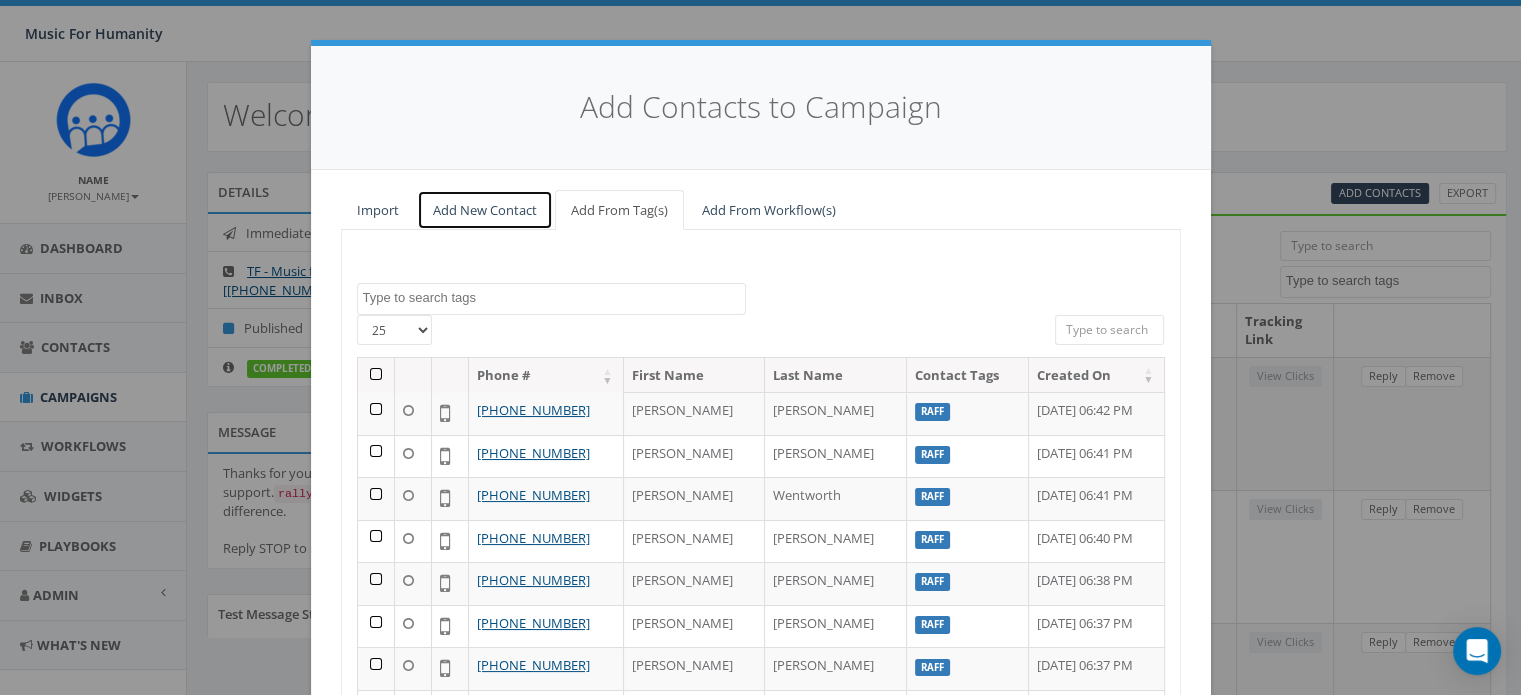 click on "Add New Contact" at bounding box center [485, 210] 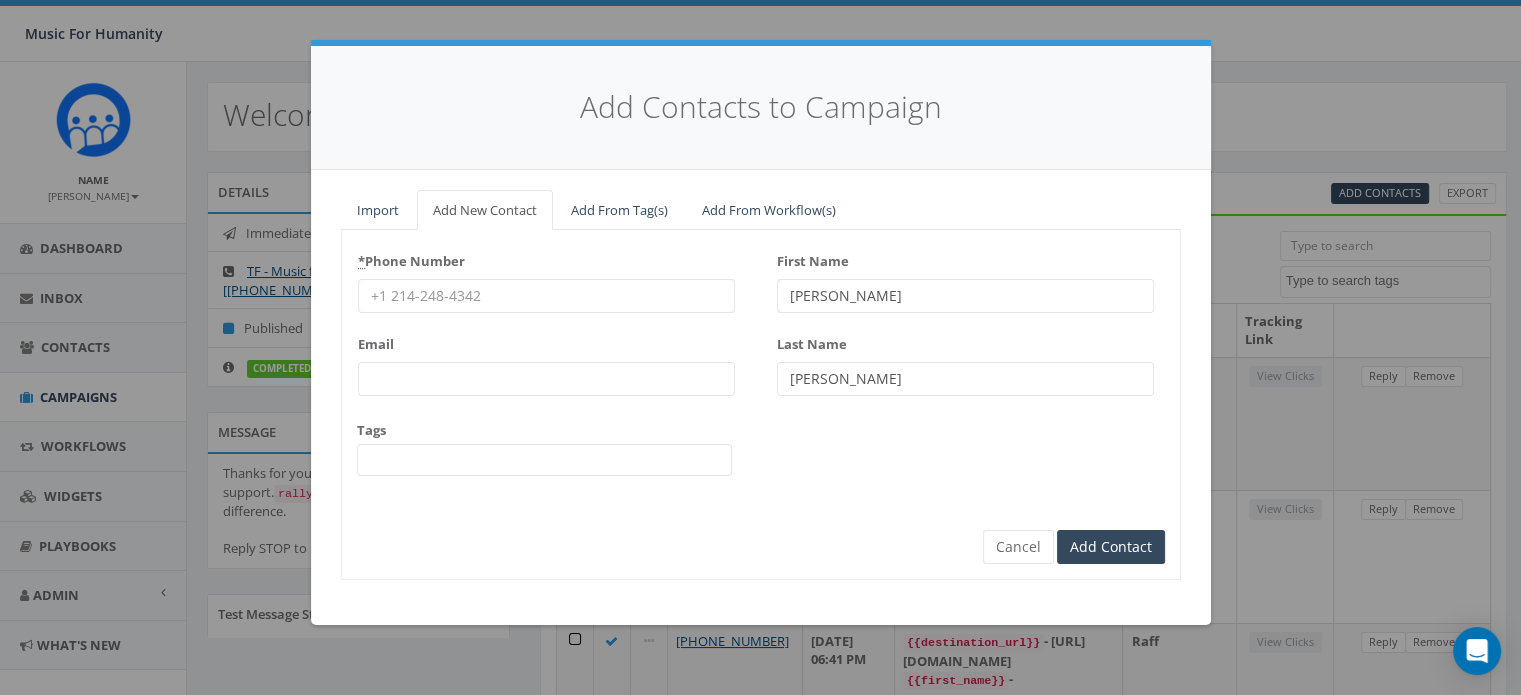 click on "*   Phone Number" at bounding box center [546, 296] 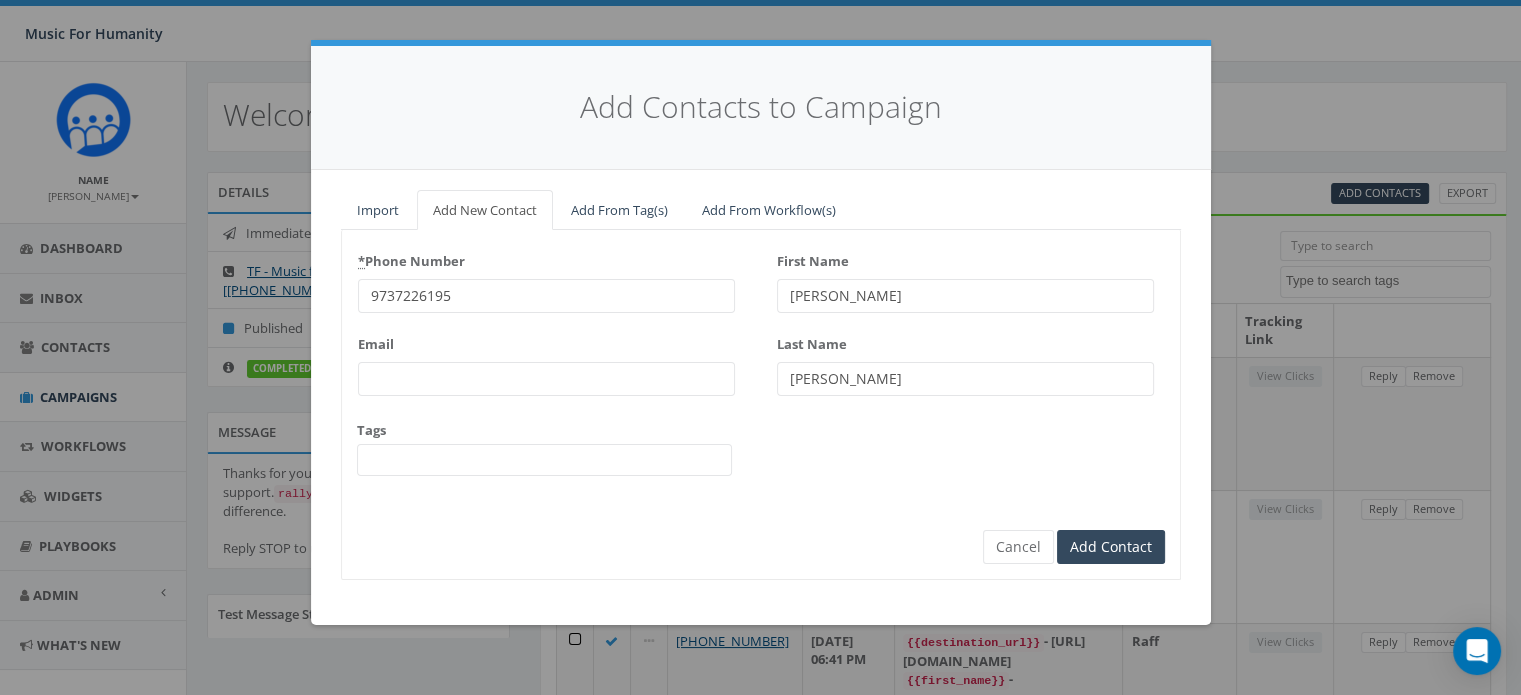 type on "9737226195" 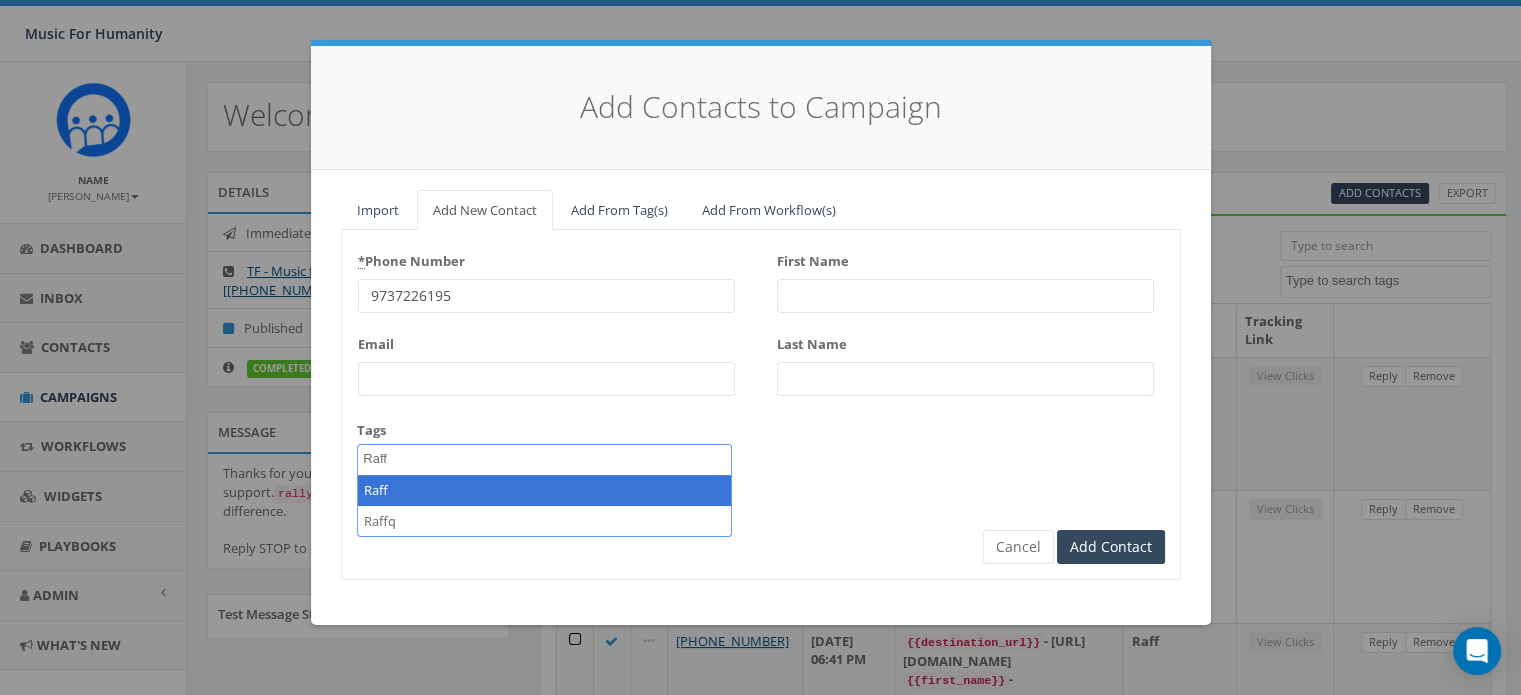 type on "Raff" 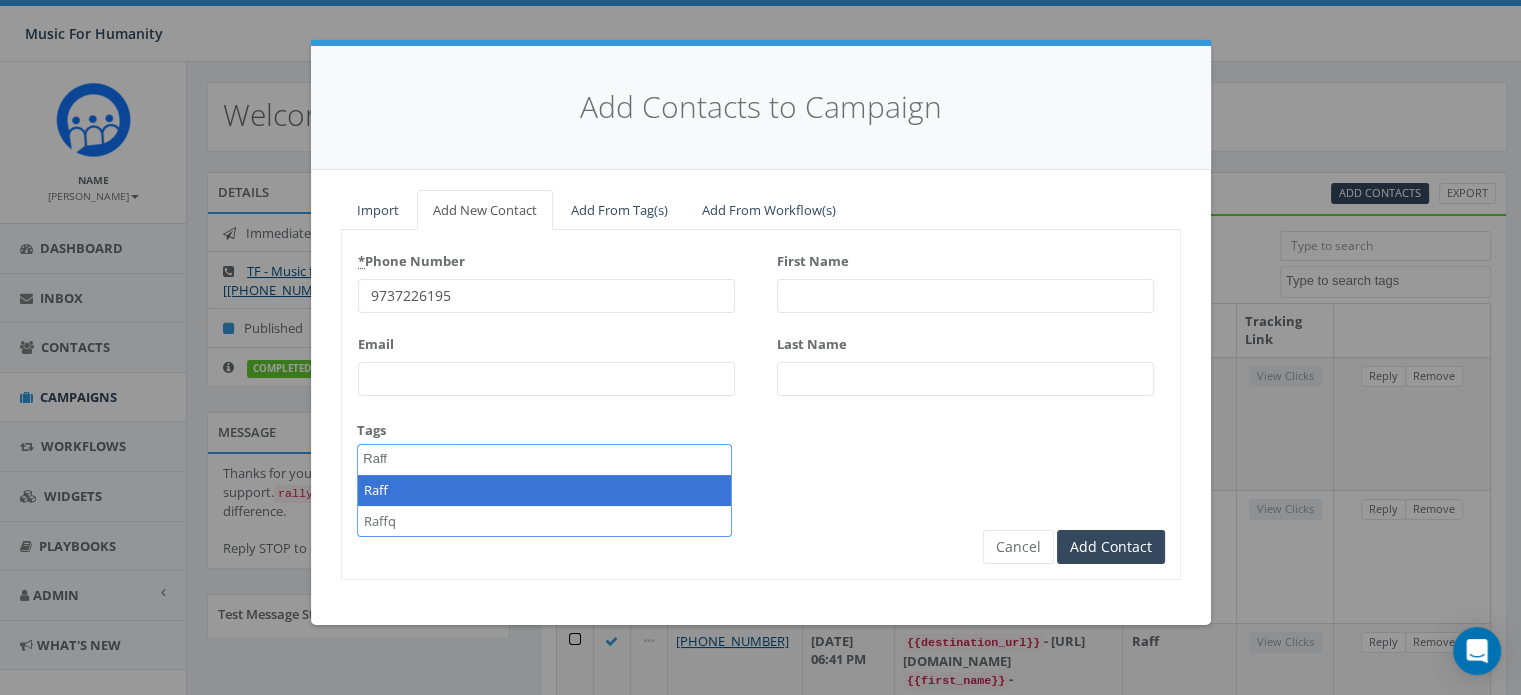 select on "Raff" 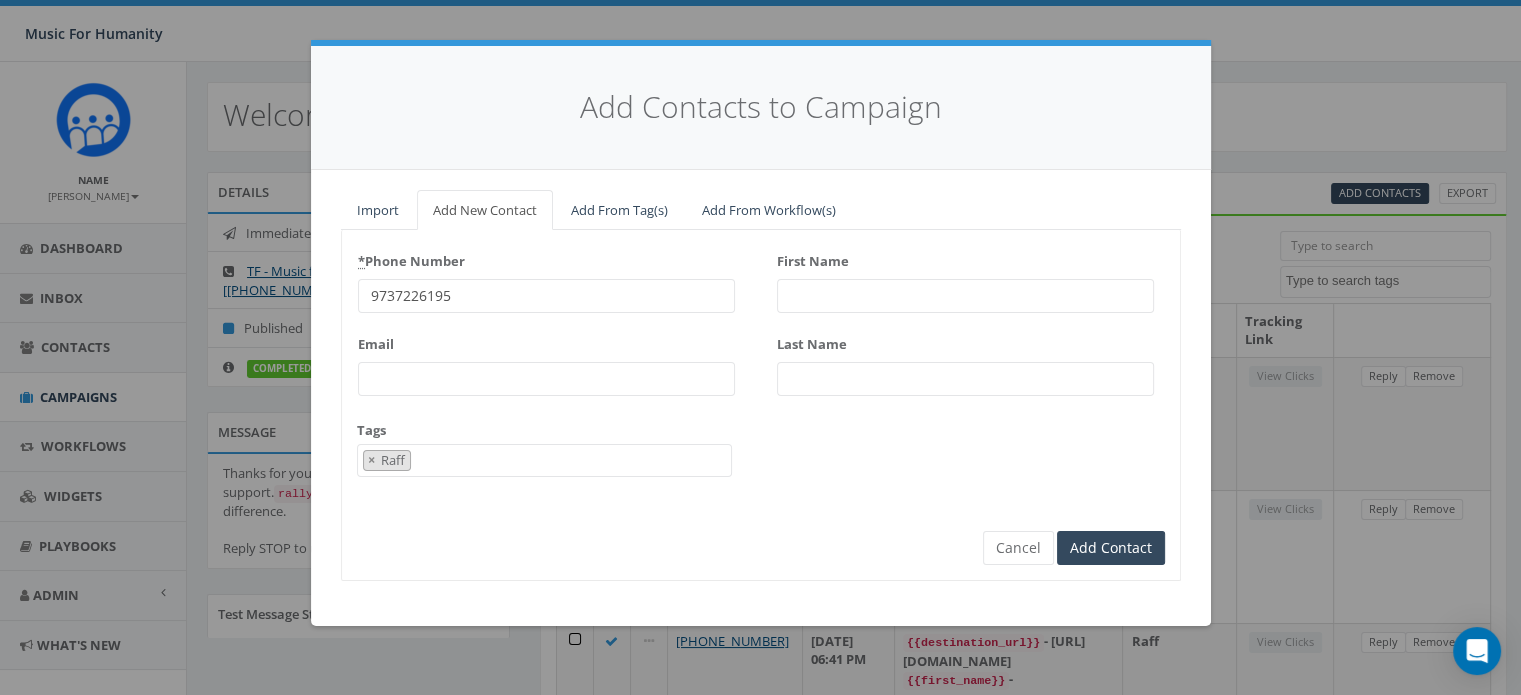scroll, scrollTop: 167, scrollLeft: 0, axis: vertical 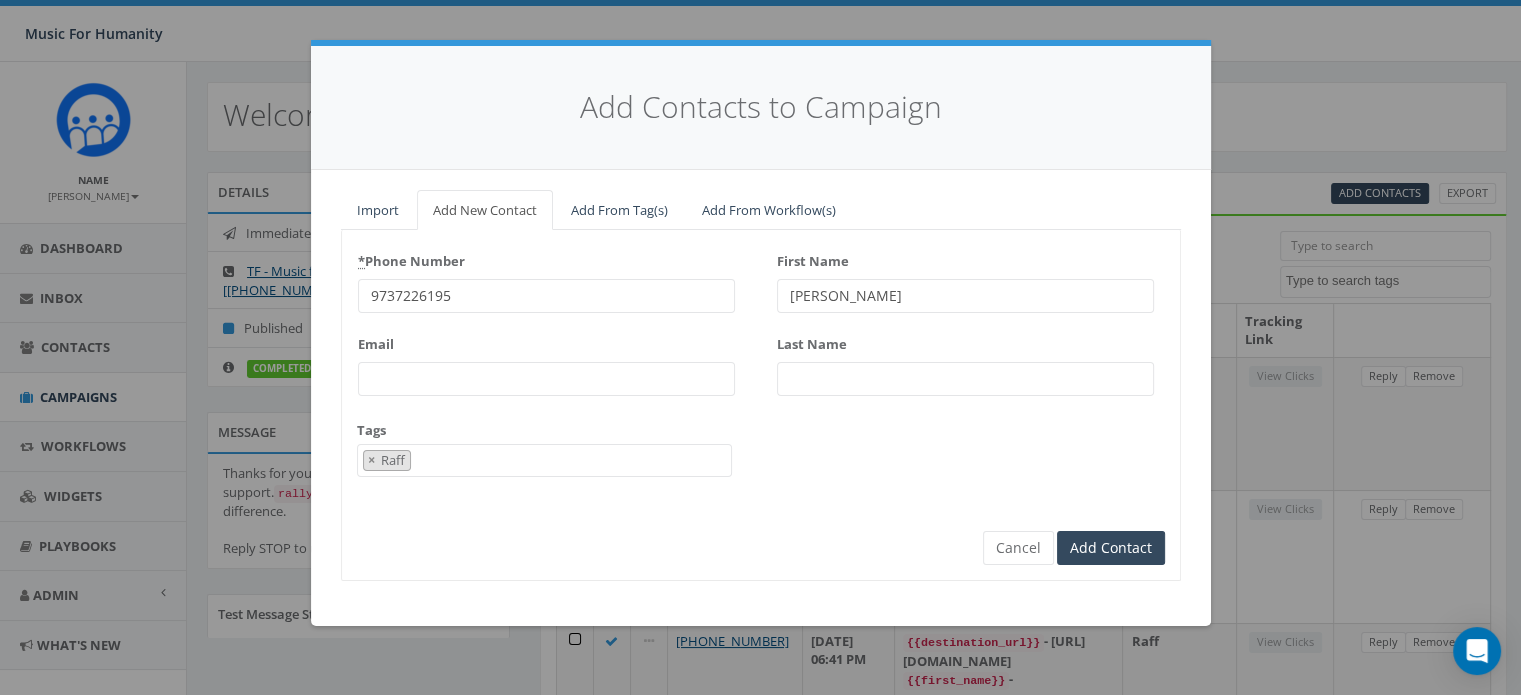 type on "[PERSON_NAME]" 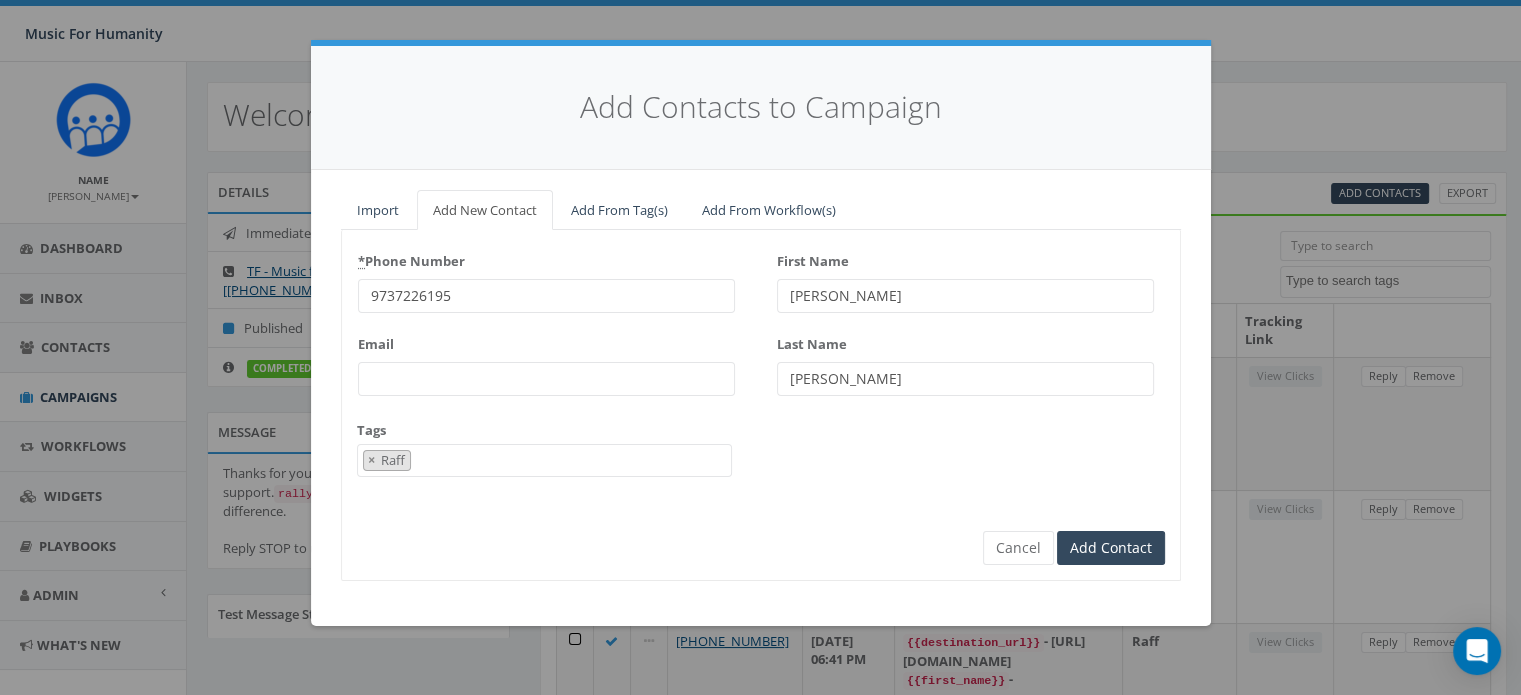 type on "[PERSON_NAME]" 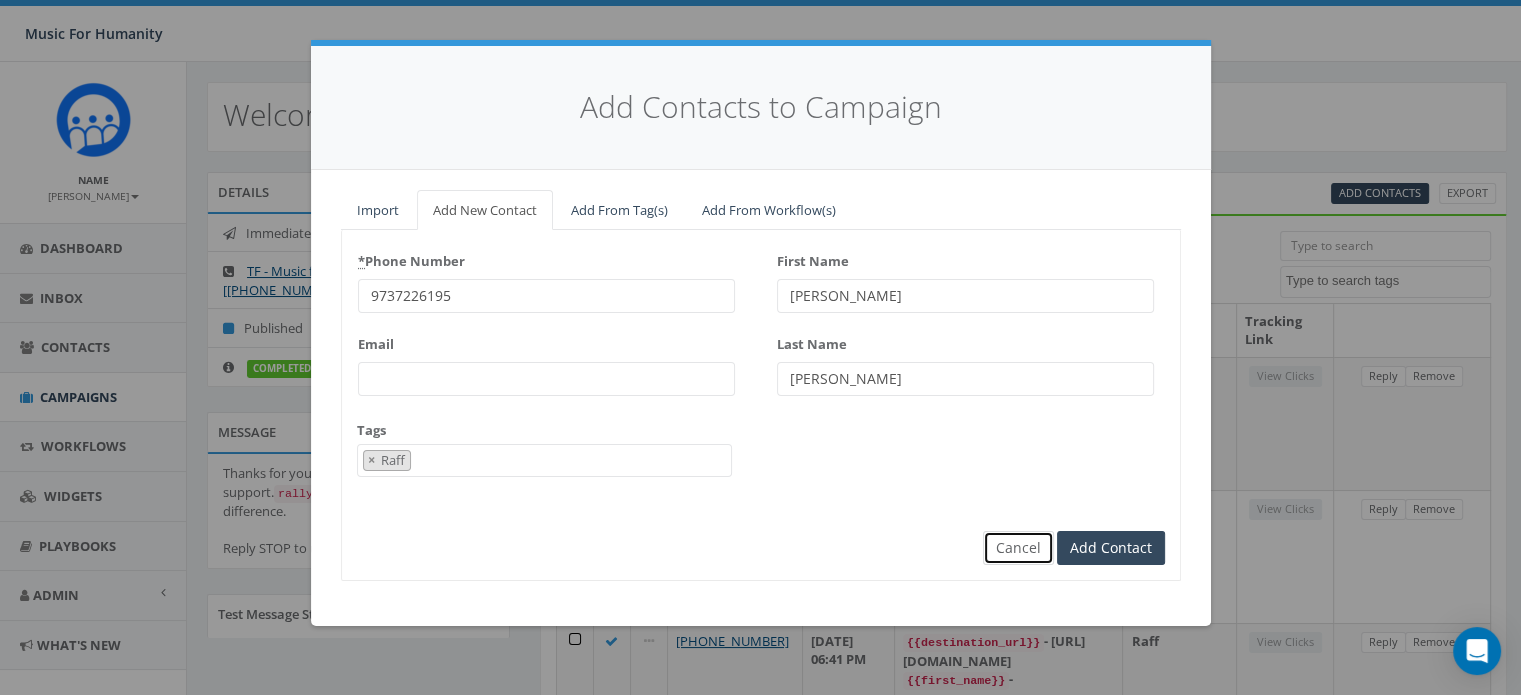 type 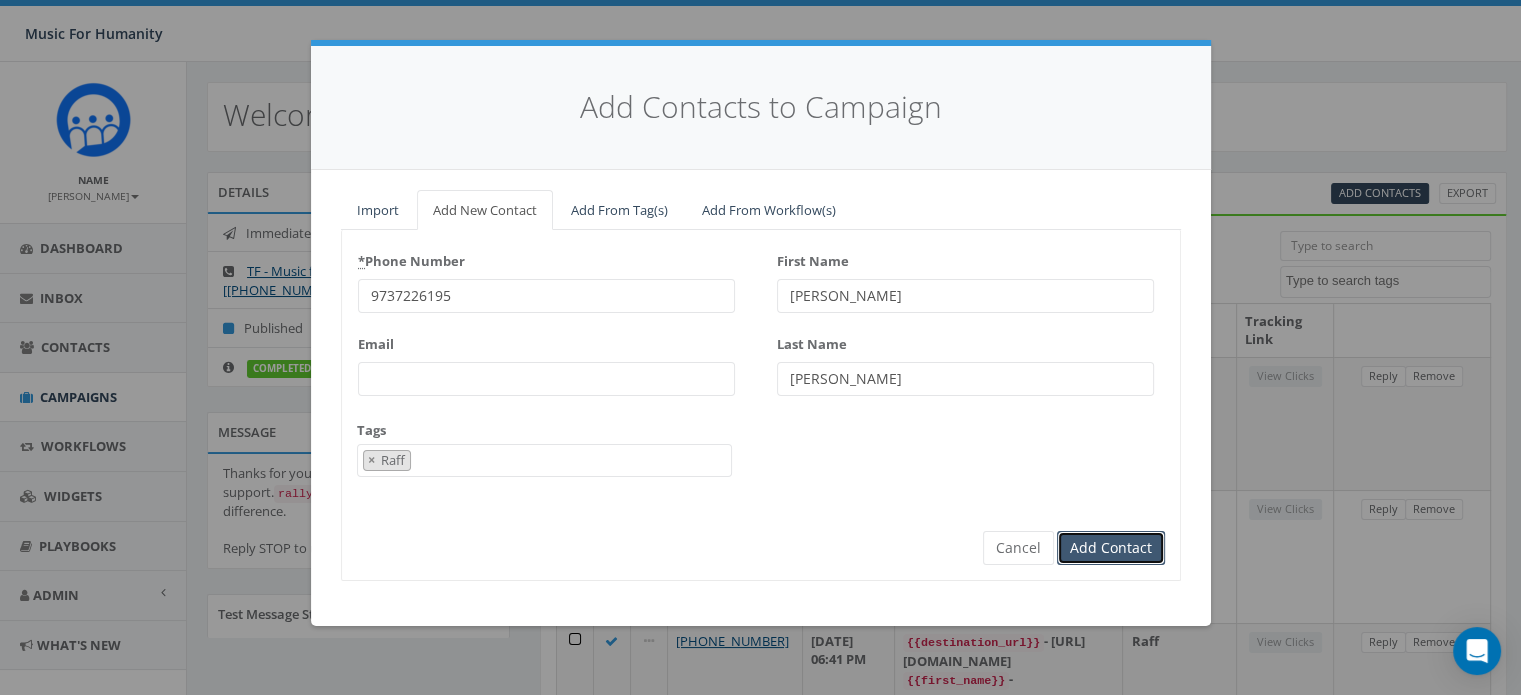 click on "Add Contact" at bounding box center [1111, 548] 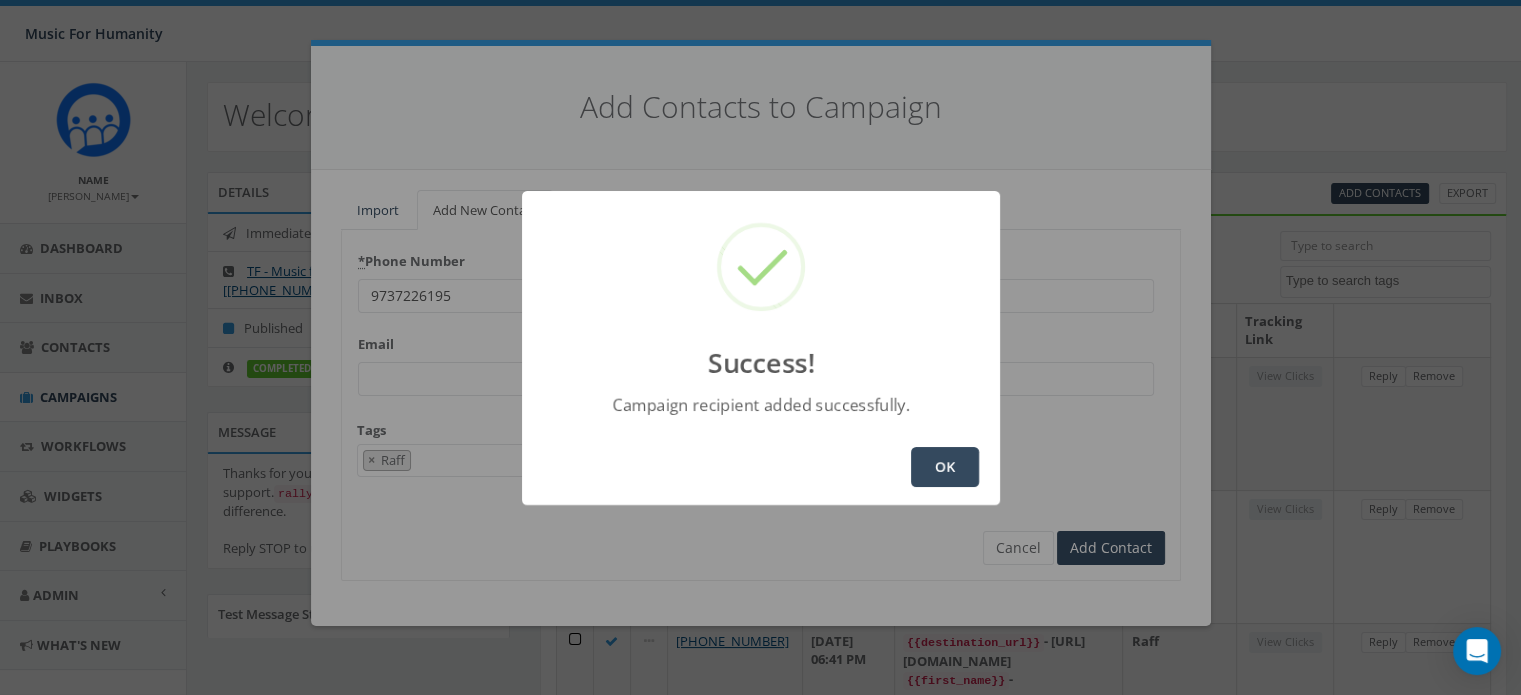 click on "OK" at bounding box center (945, 467) 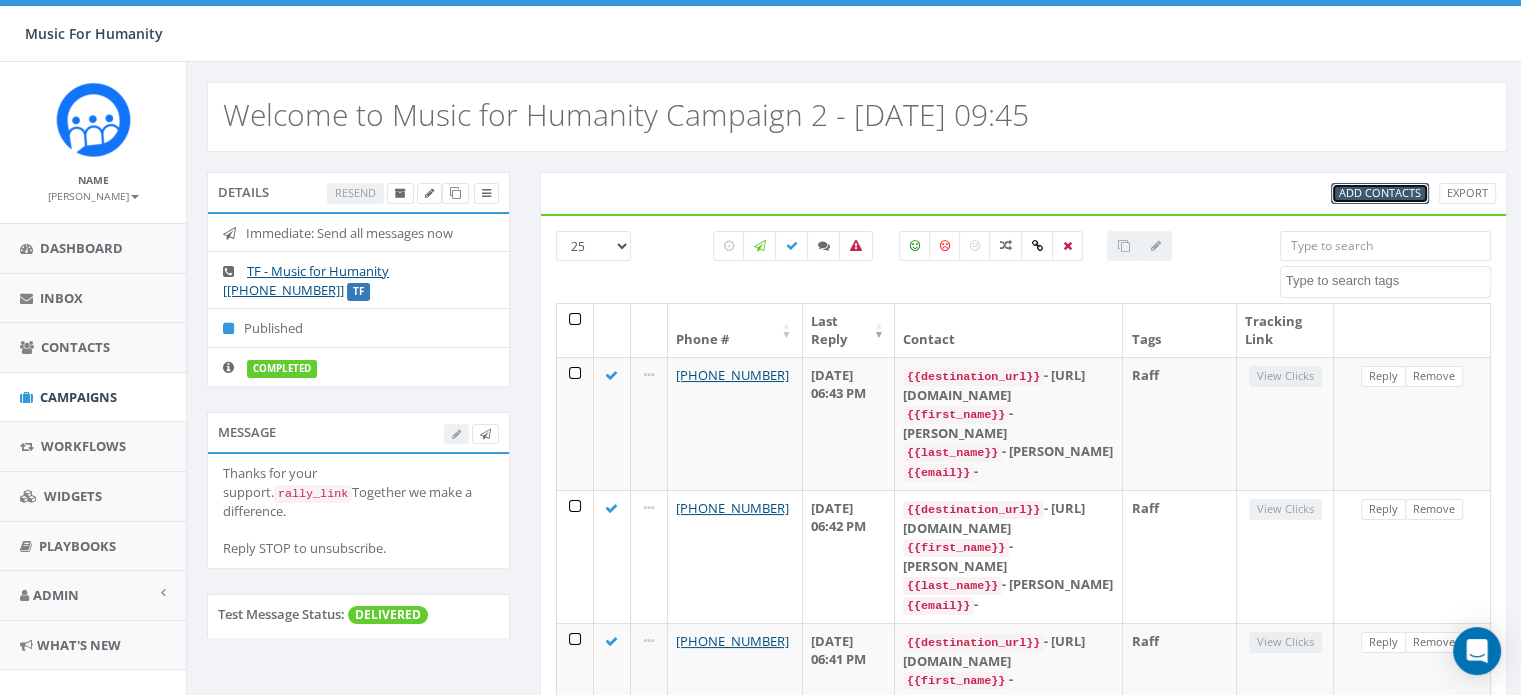 click on "Add Contacts" at bounding box center [1380, 192] 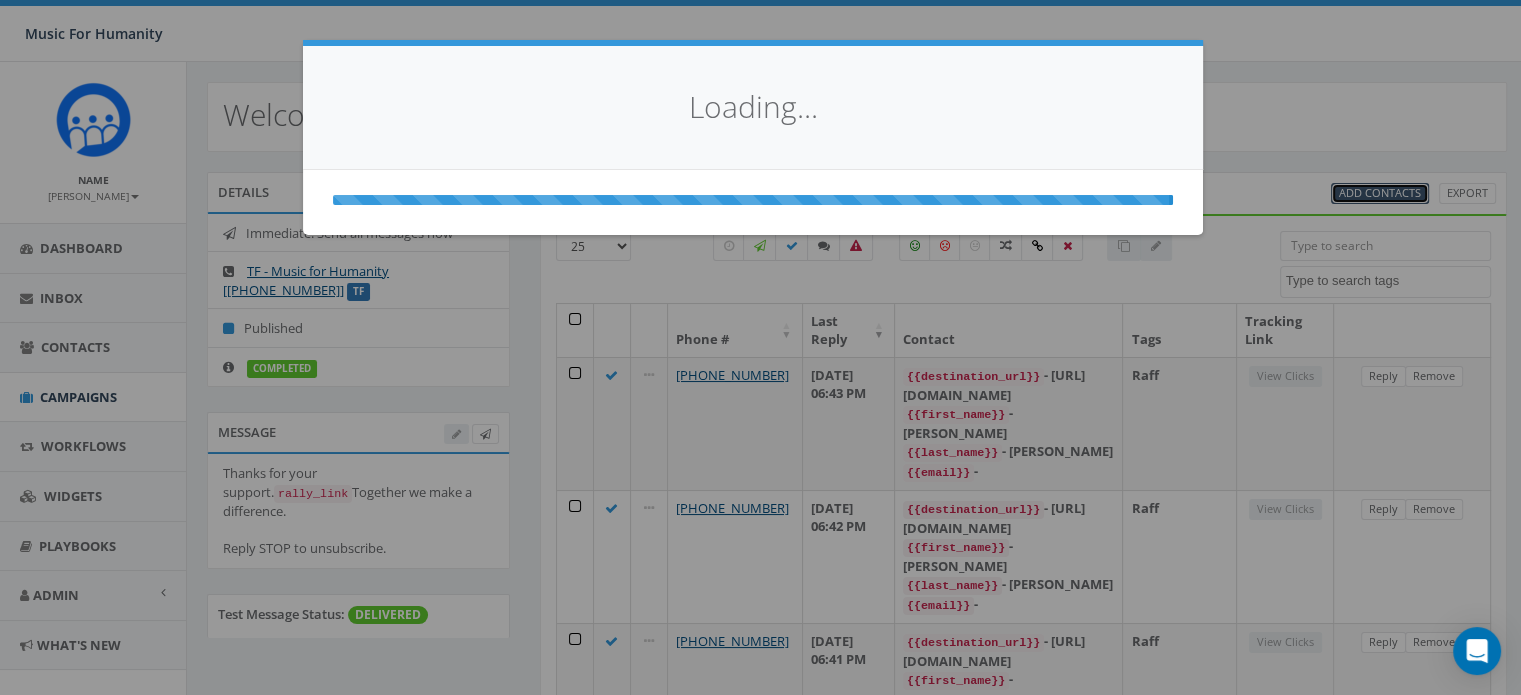 select 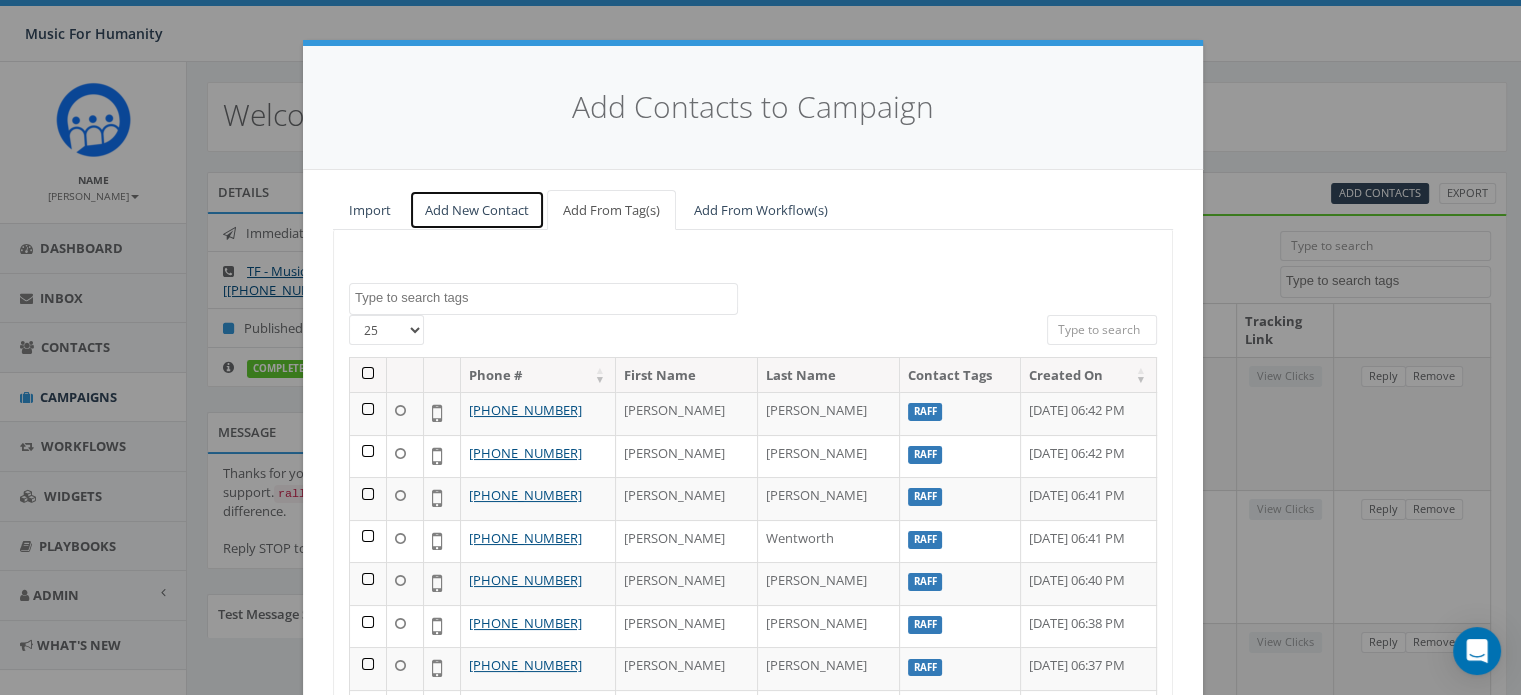 click on "Add New Contact" at bounding box center (477, 210) 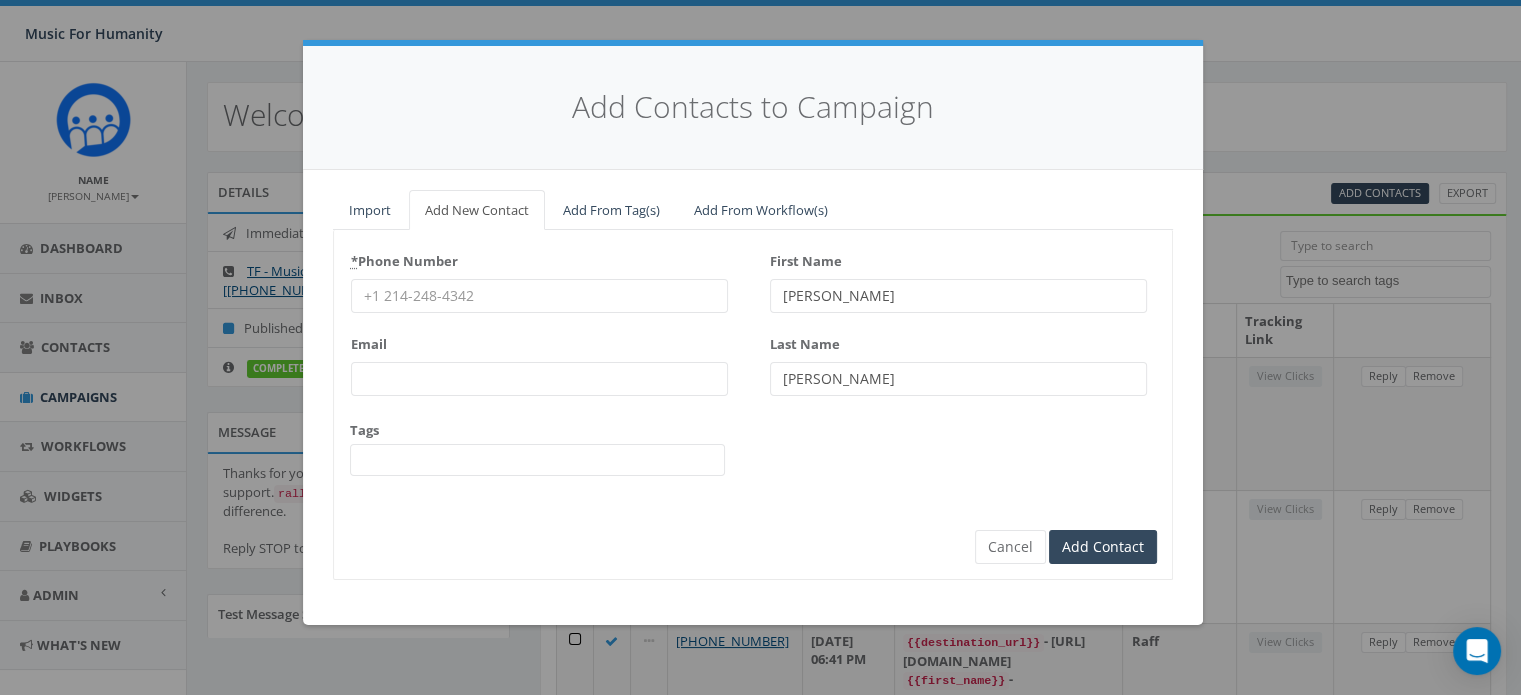 click on "*   Phone Number" at bounding box center [539, 296] 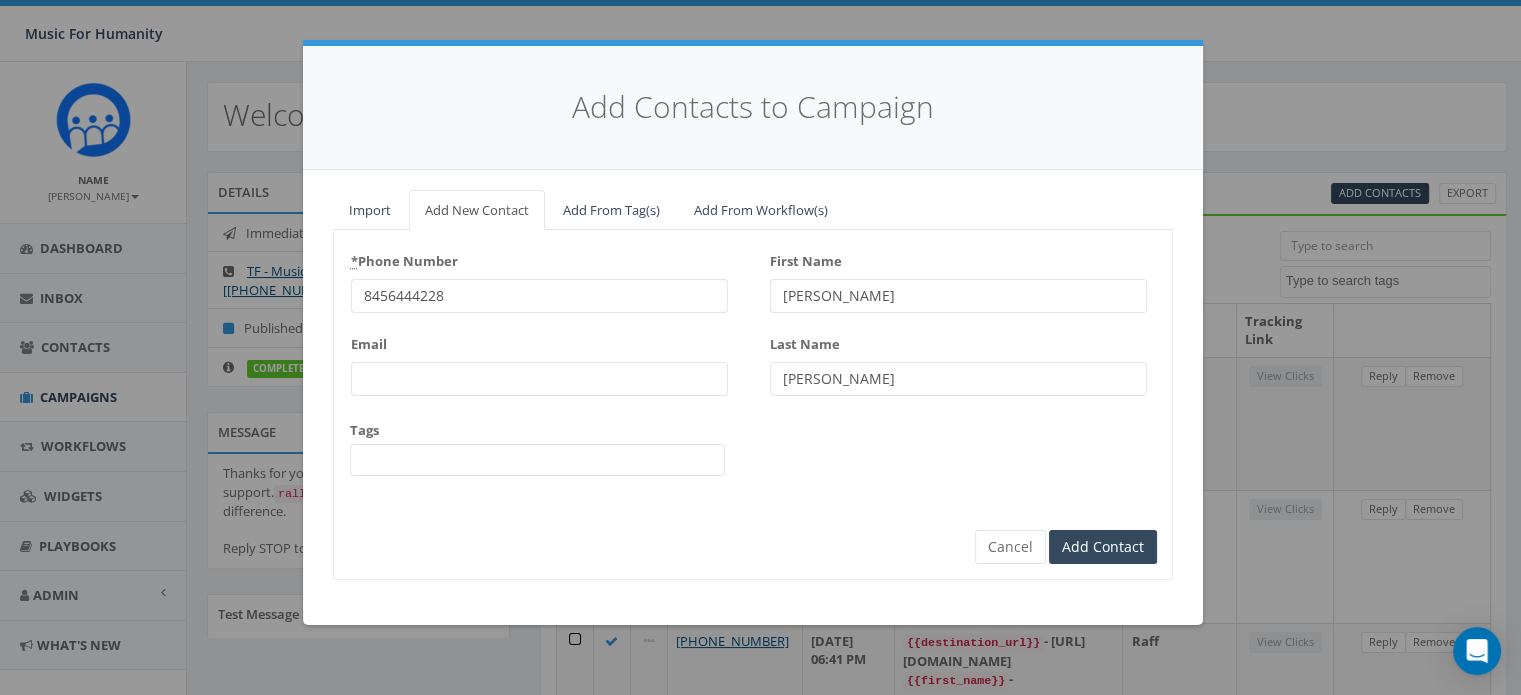 type on "8456444228" 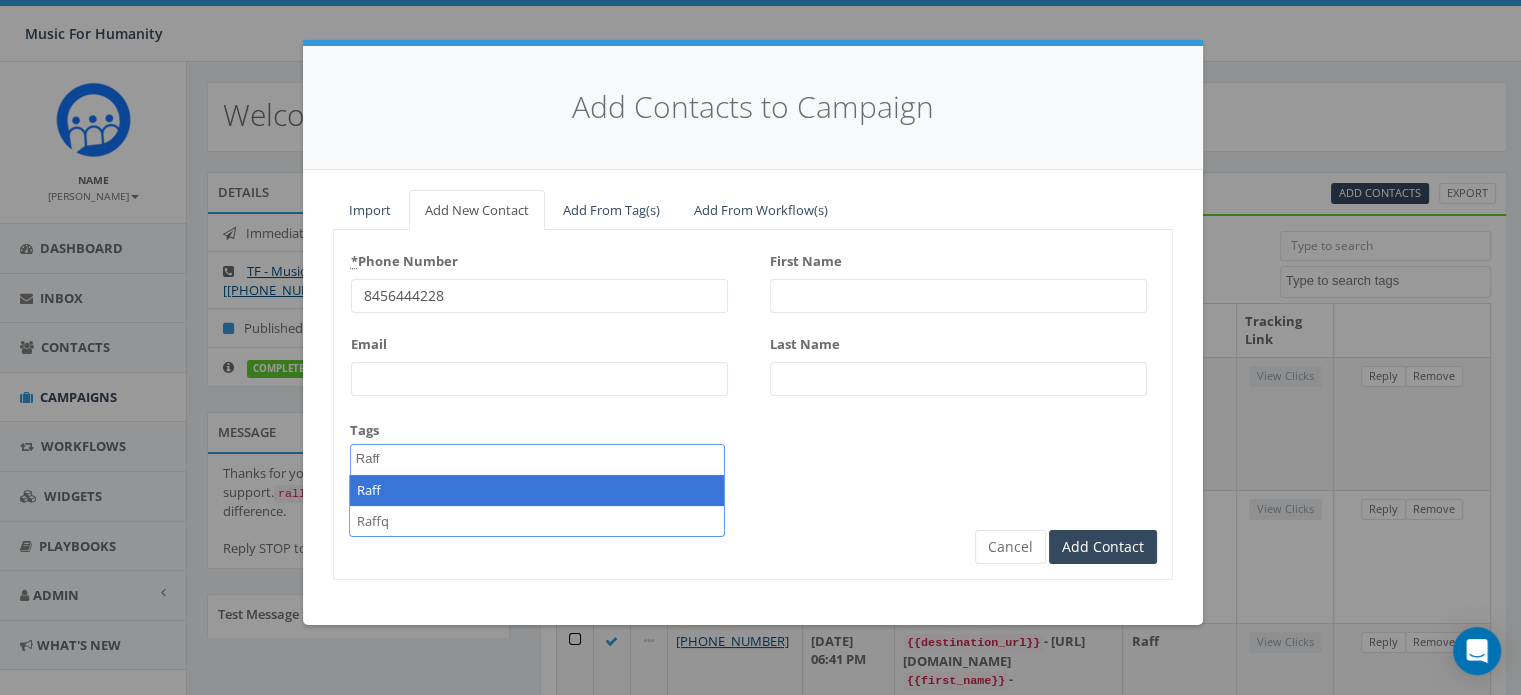 type on "Raff" 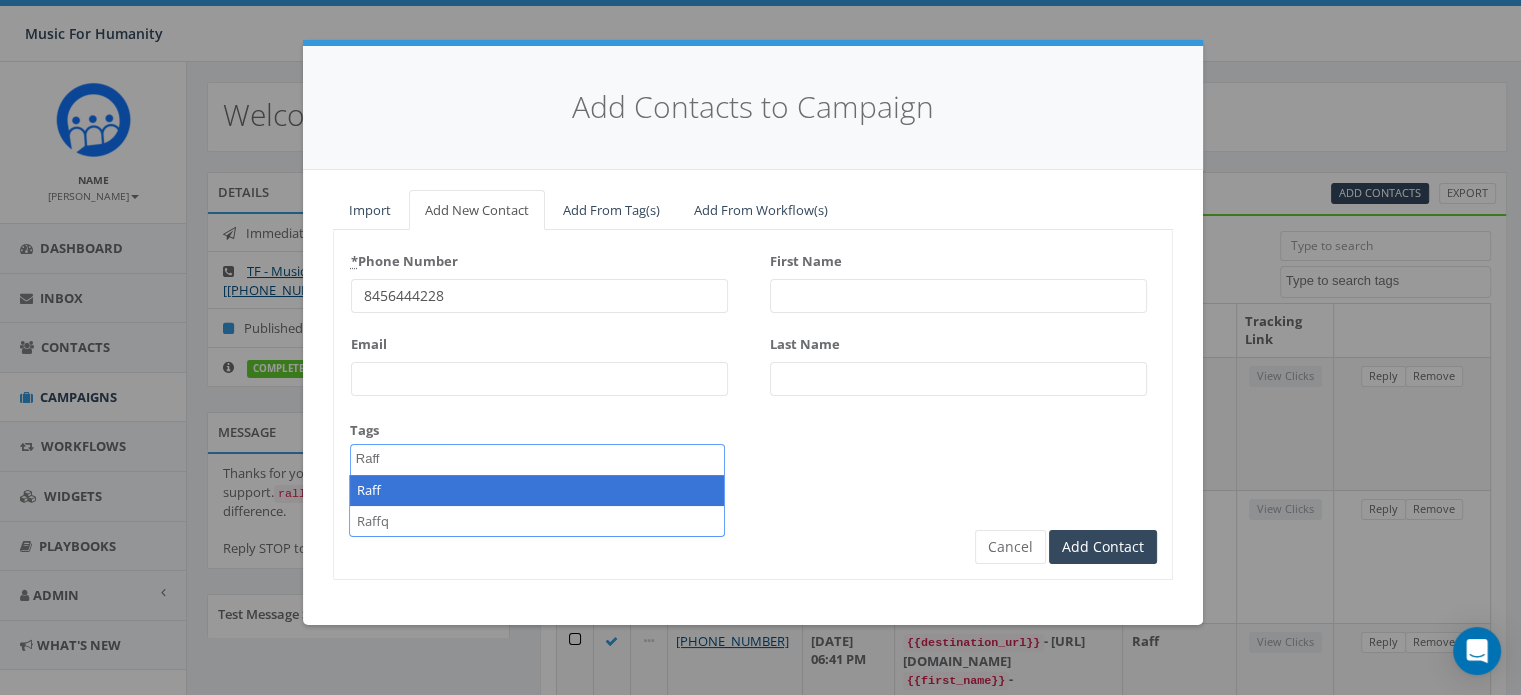 select on "Raff" 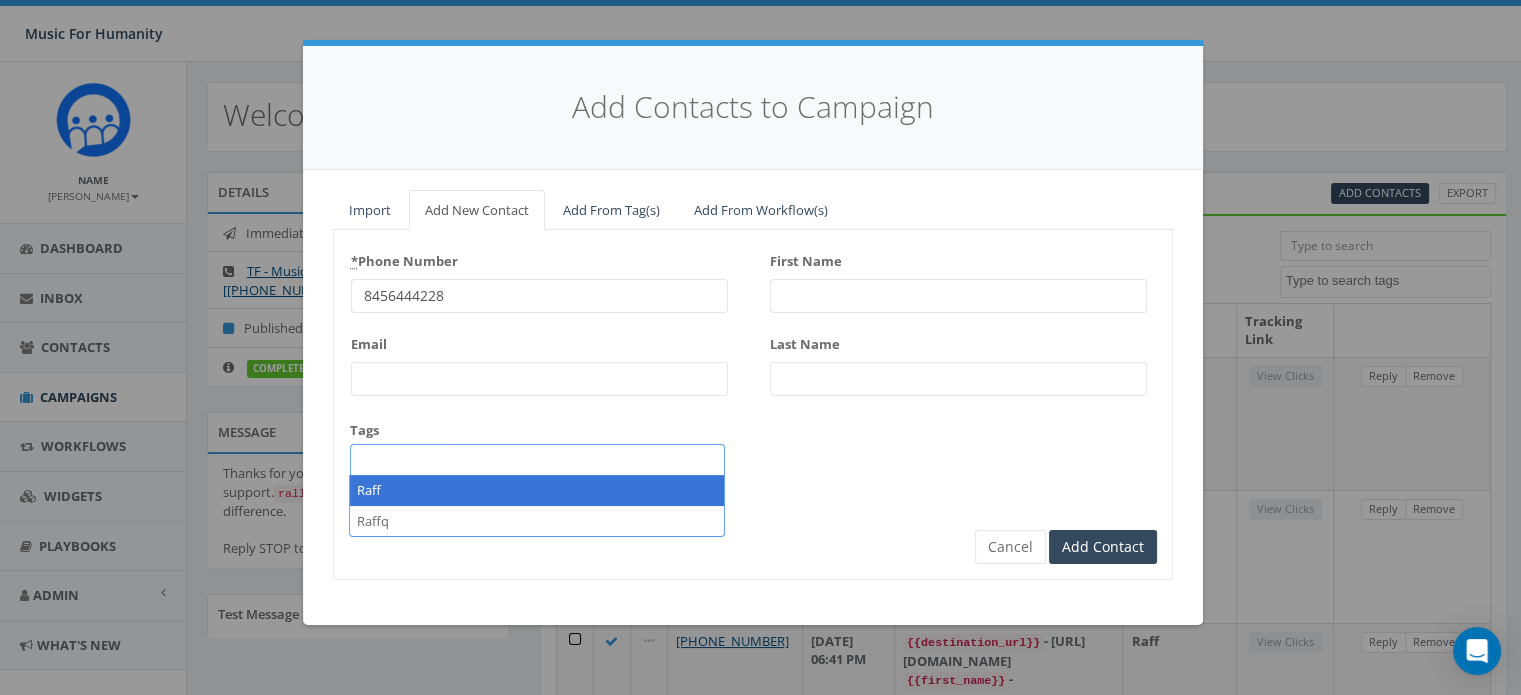 scroll, scrollTop: 167, scrollLeft: 0, axis: vertical 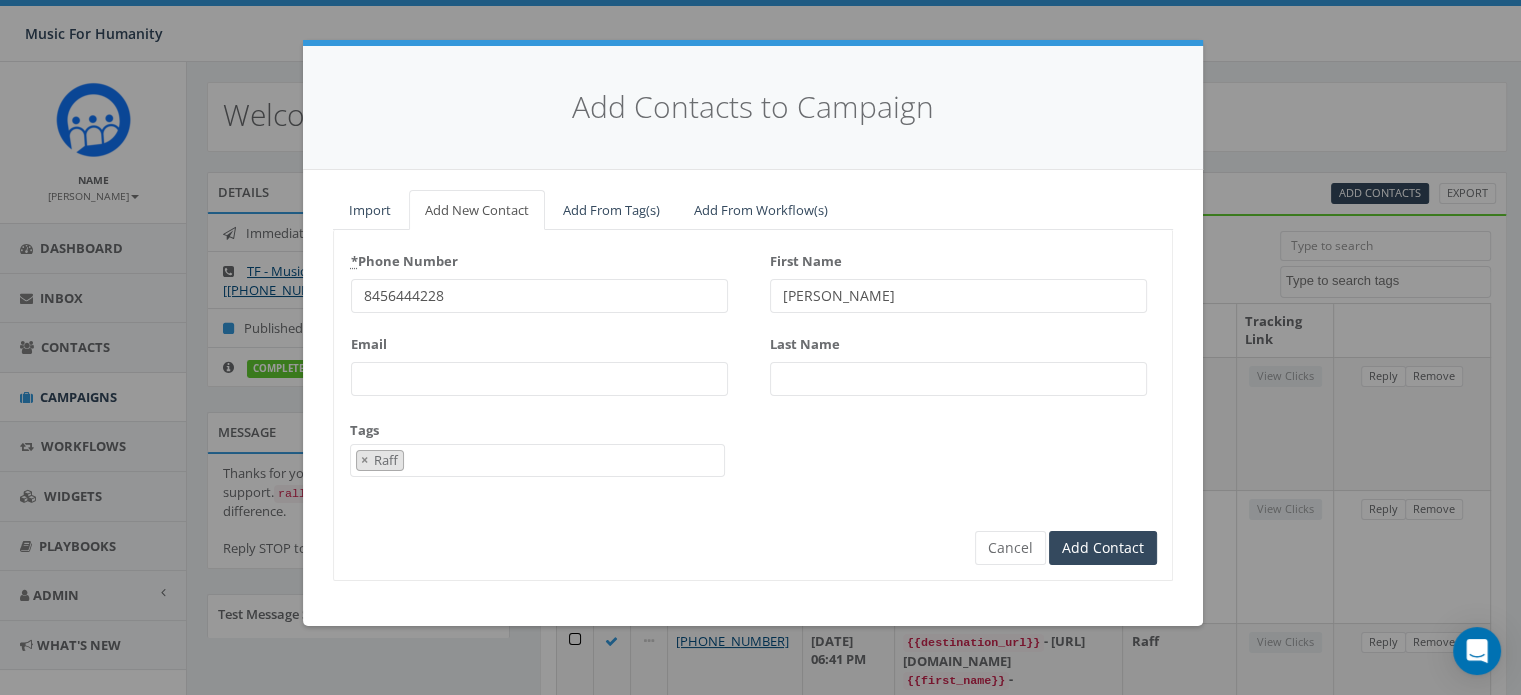 type on "[PERSON_NAME]" 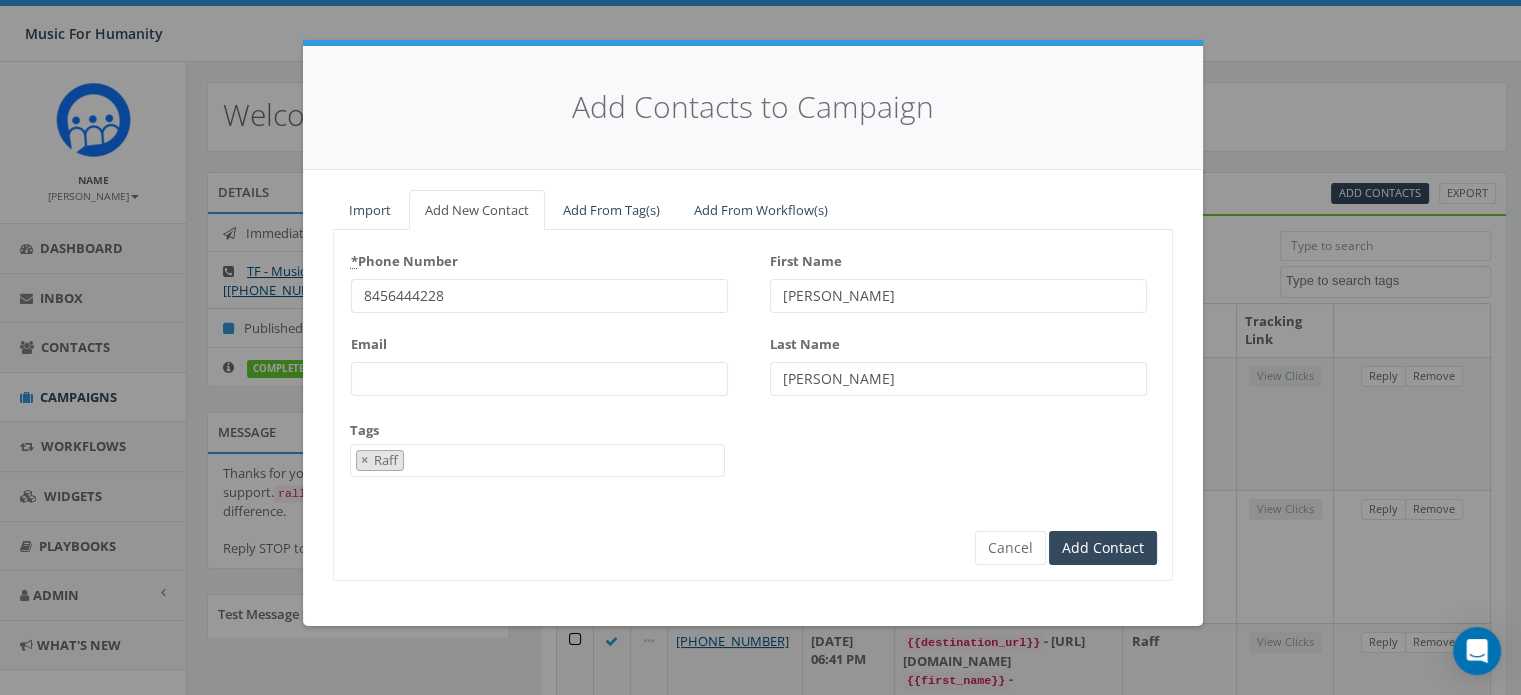 type on "[PERSON_NAME]" 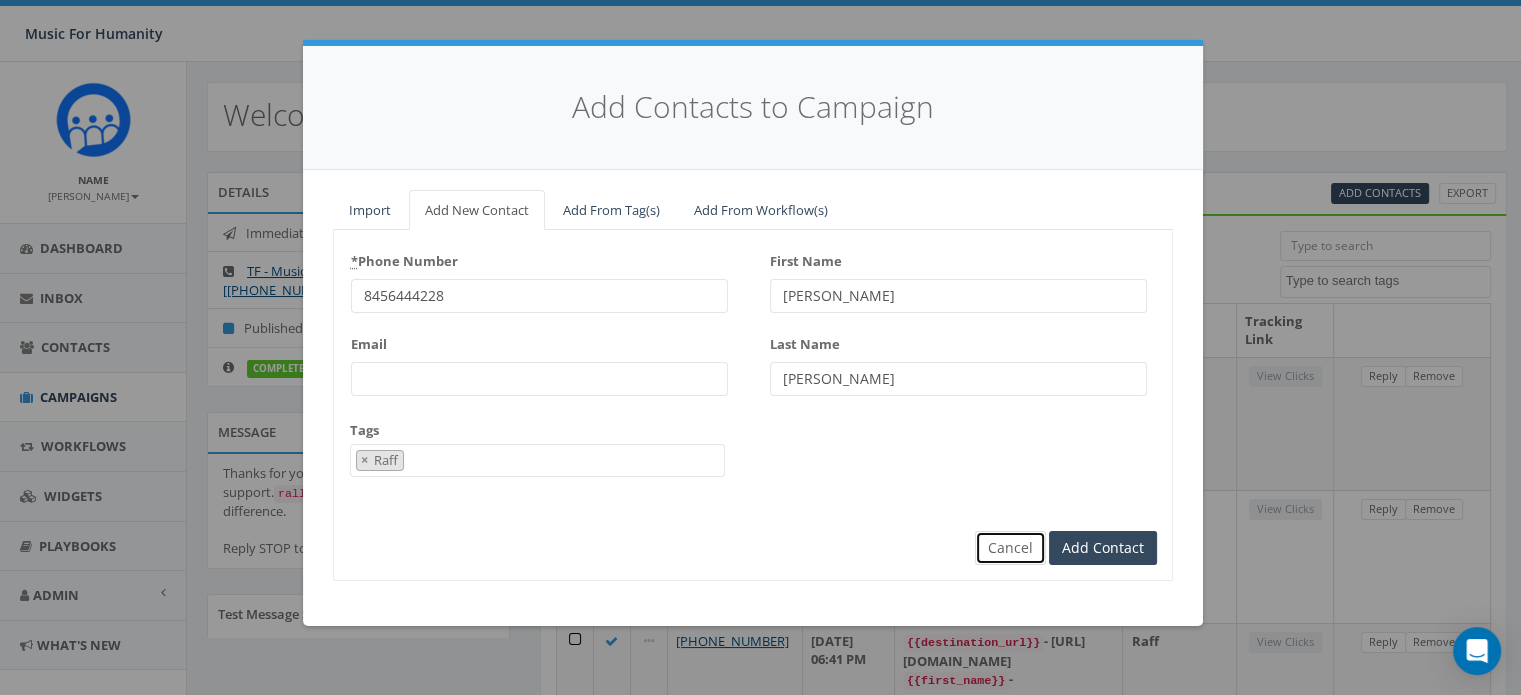 type 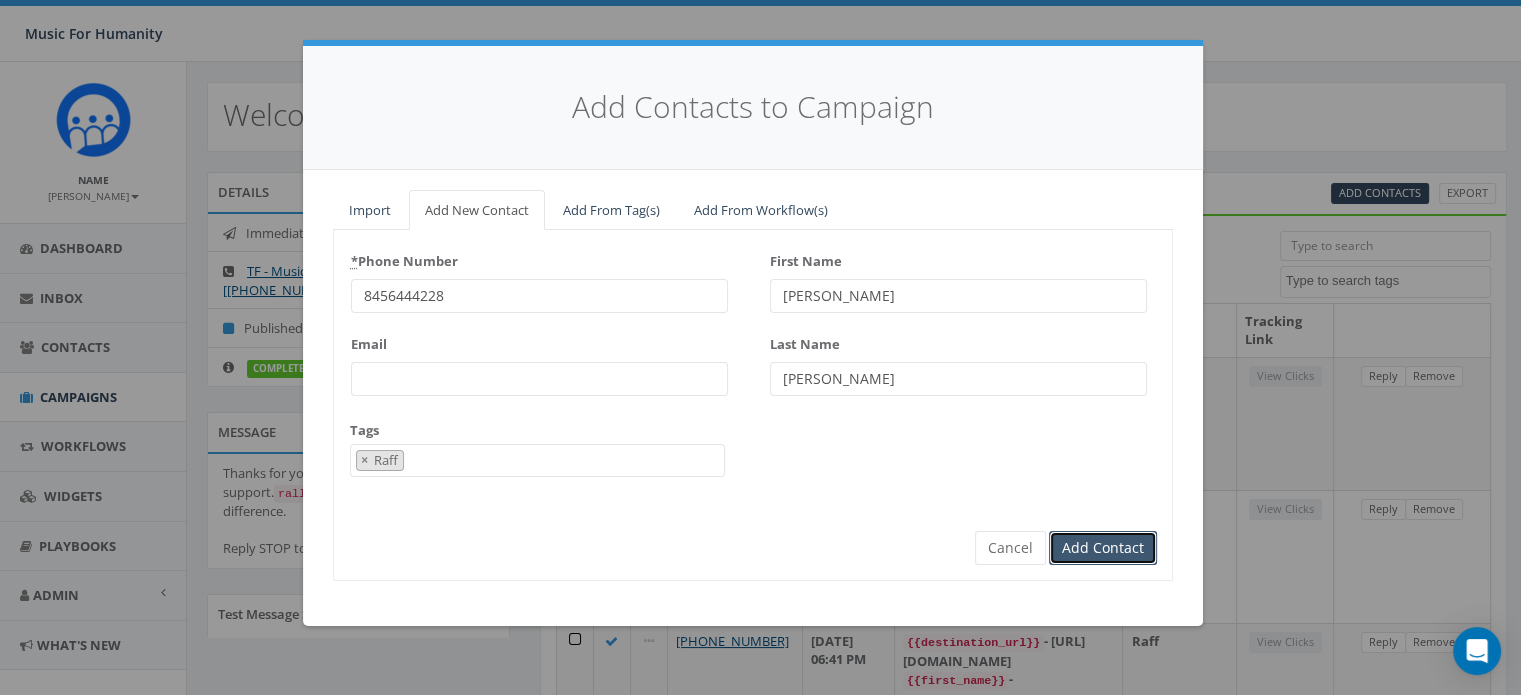 click on "Add Contact" at bounding box center (1103, 548) 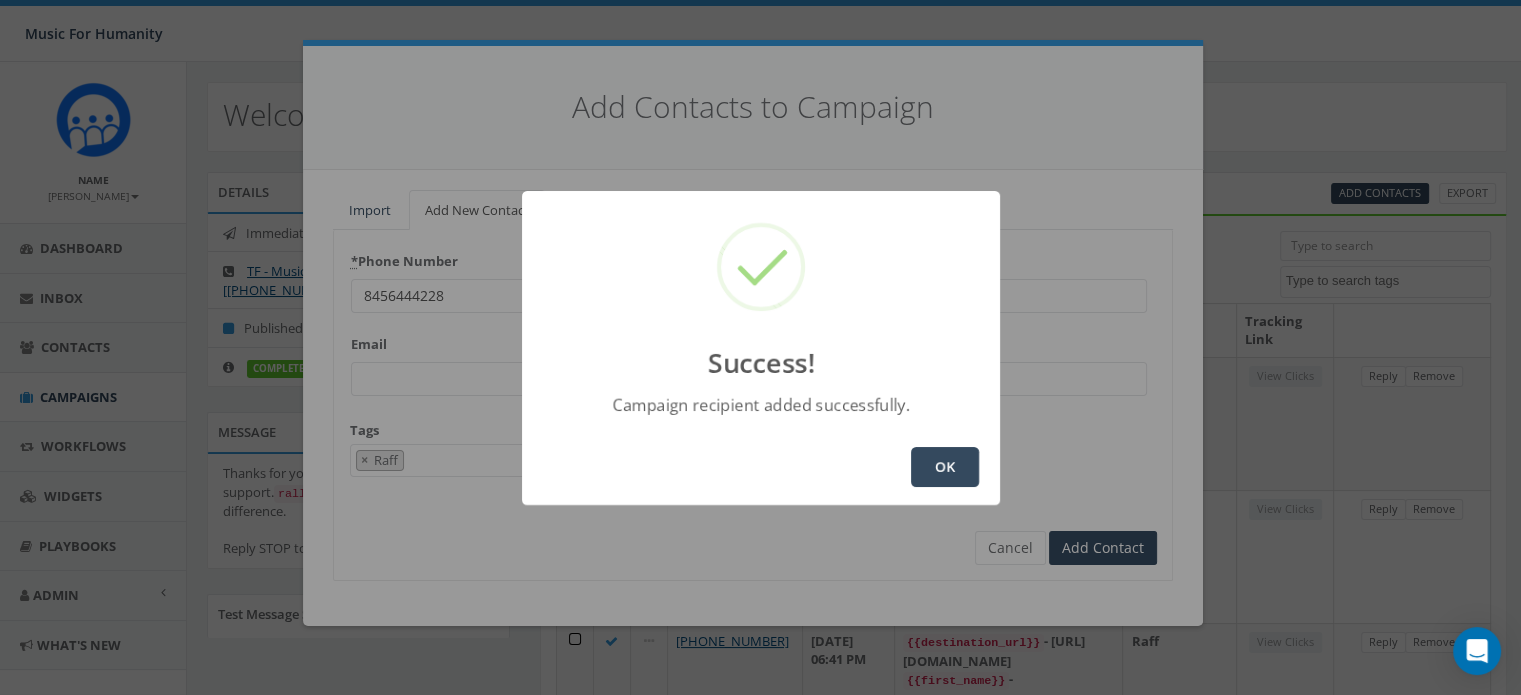 click on "OK" at bounding box center (945, 467) 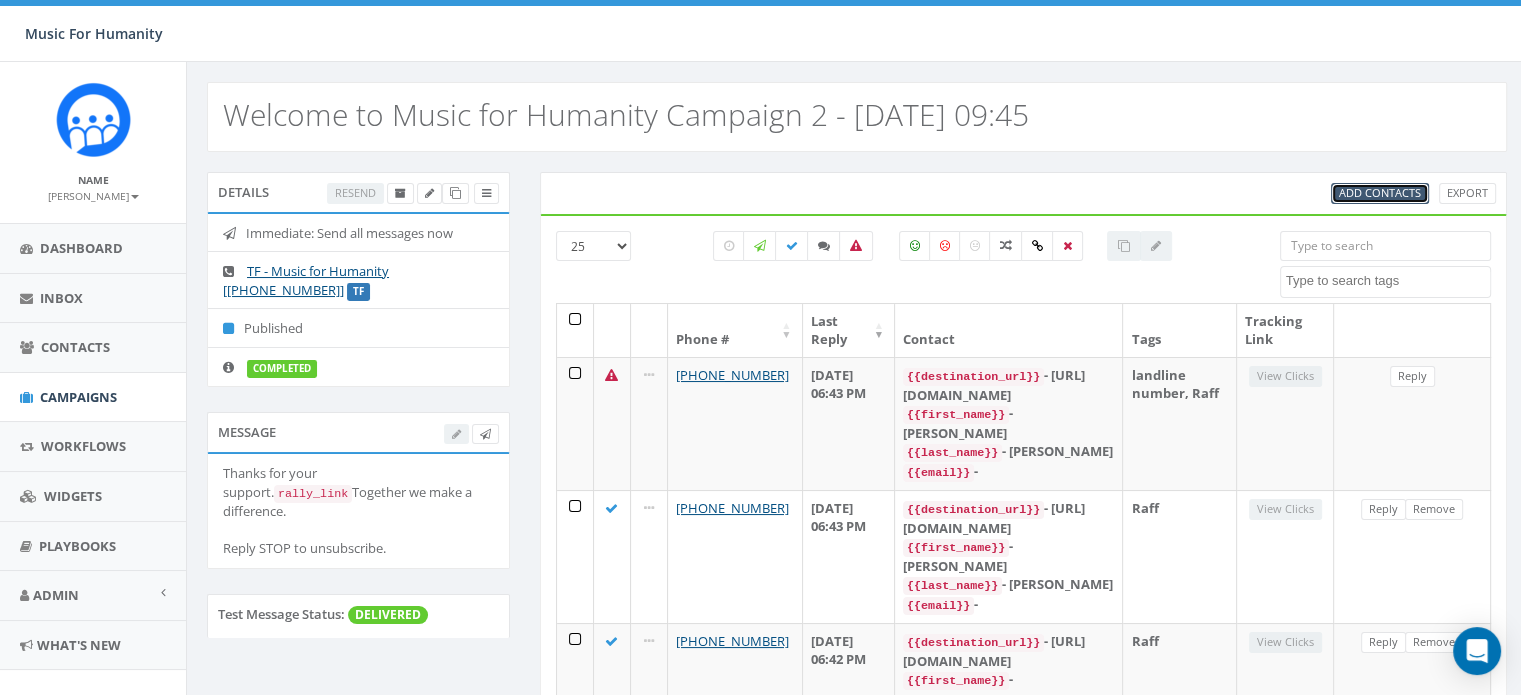 click on "Add Contacts" at bounding box center [1380, 192] 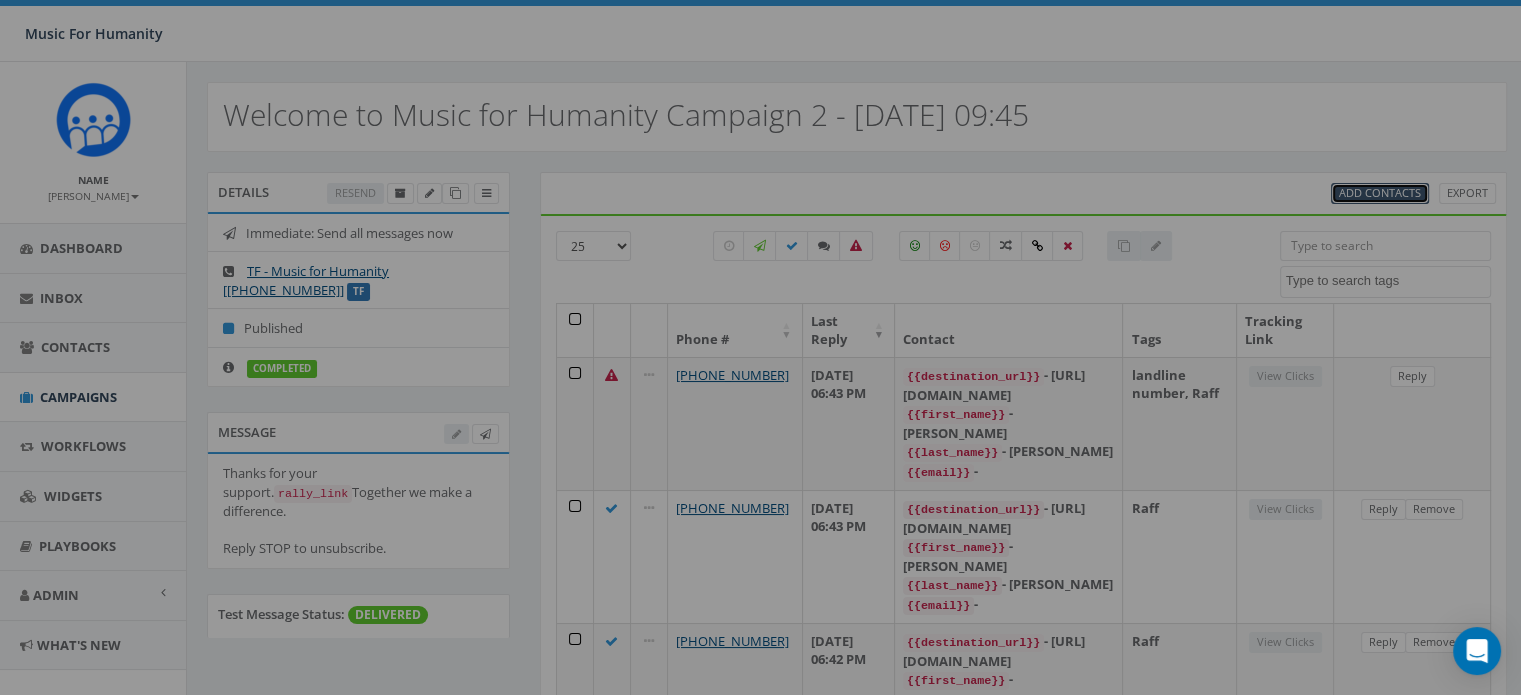 select 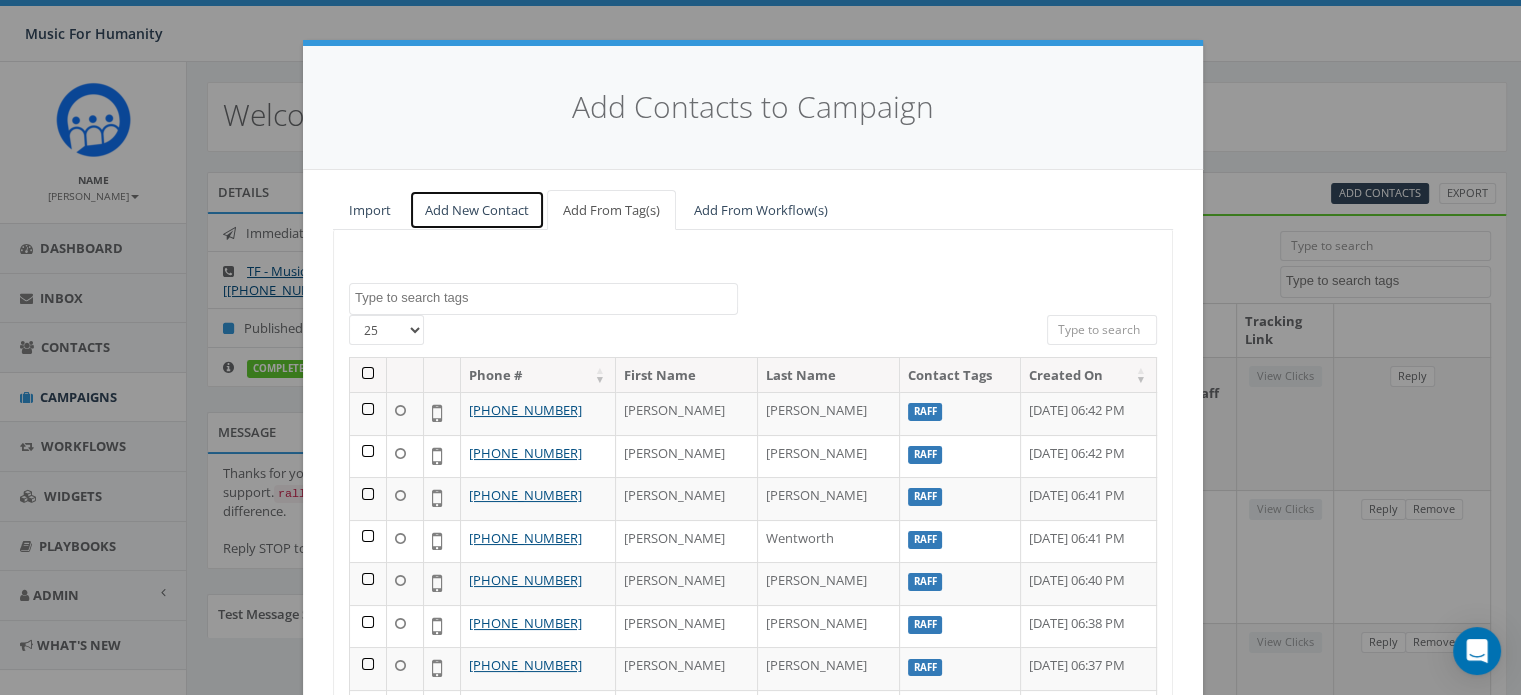 click on "Add New Contact" at bounding box center (477, 210) 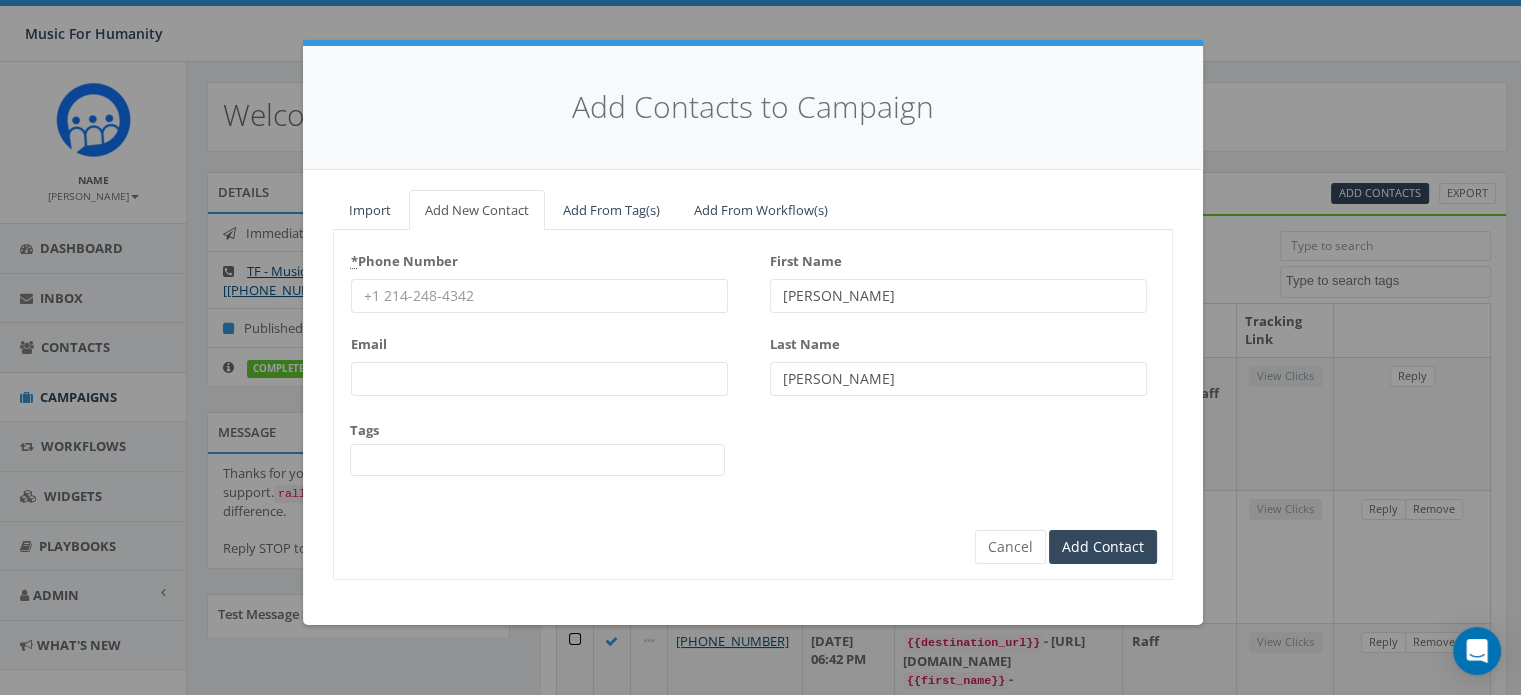 click on "*   Phone Number" at bounding box center [539, 296] 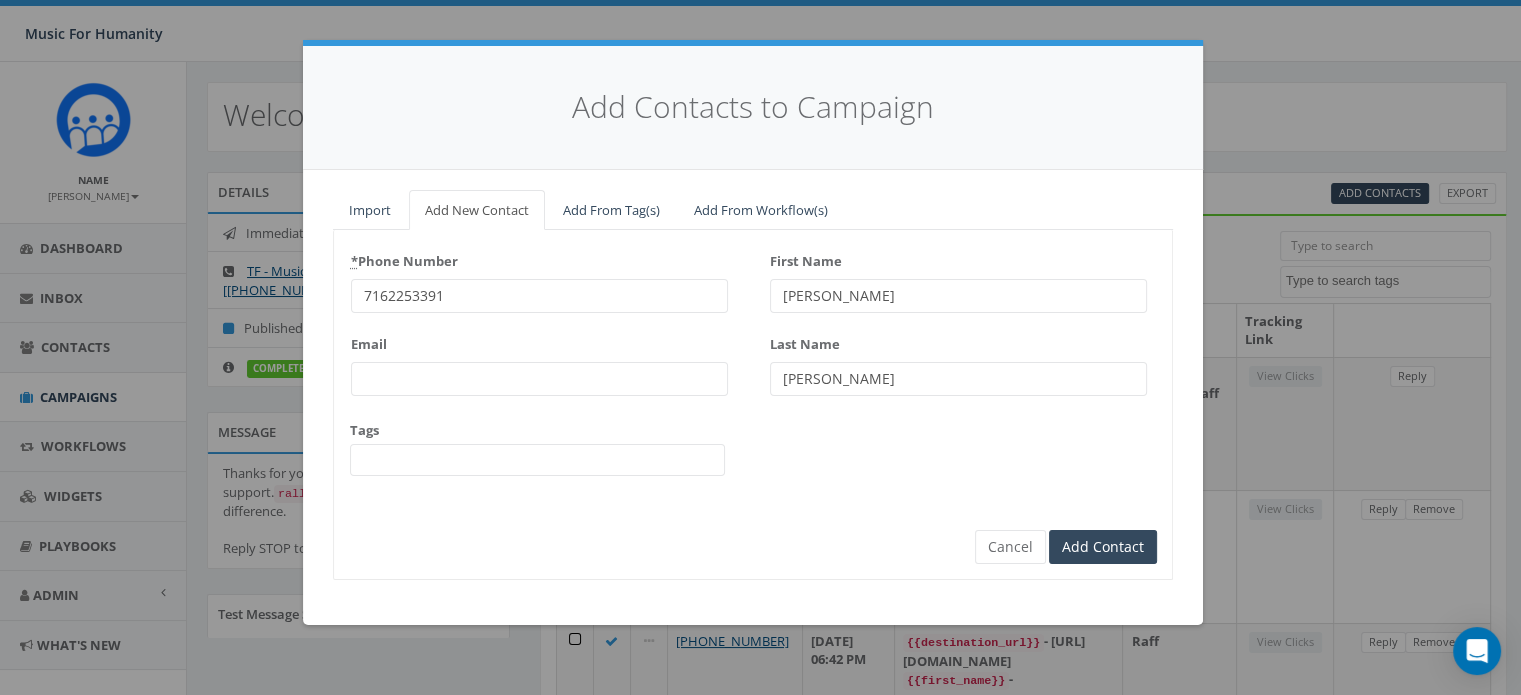 type on "7162253391" 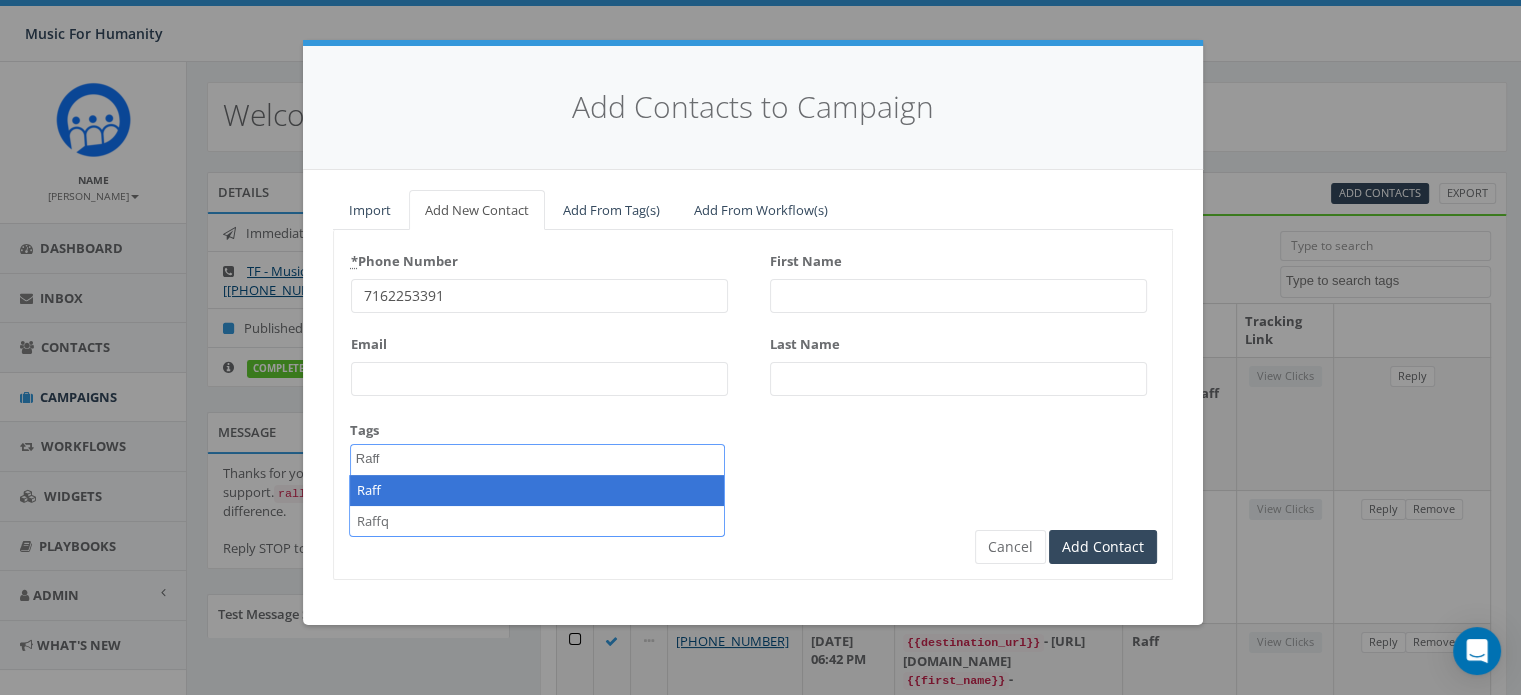 type on "Raff" 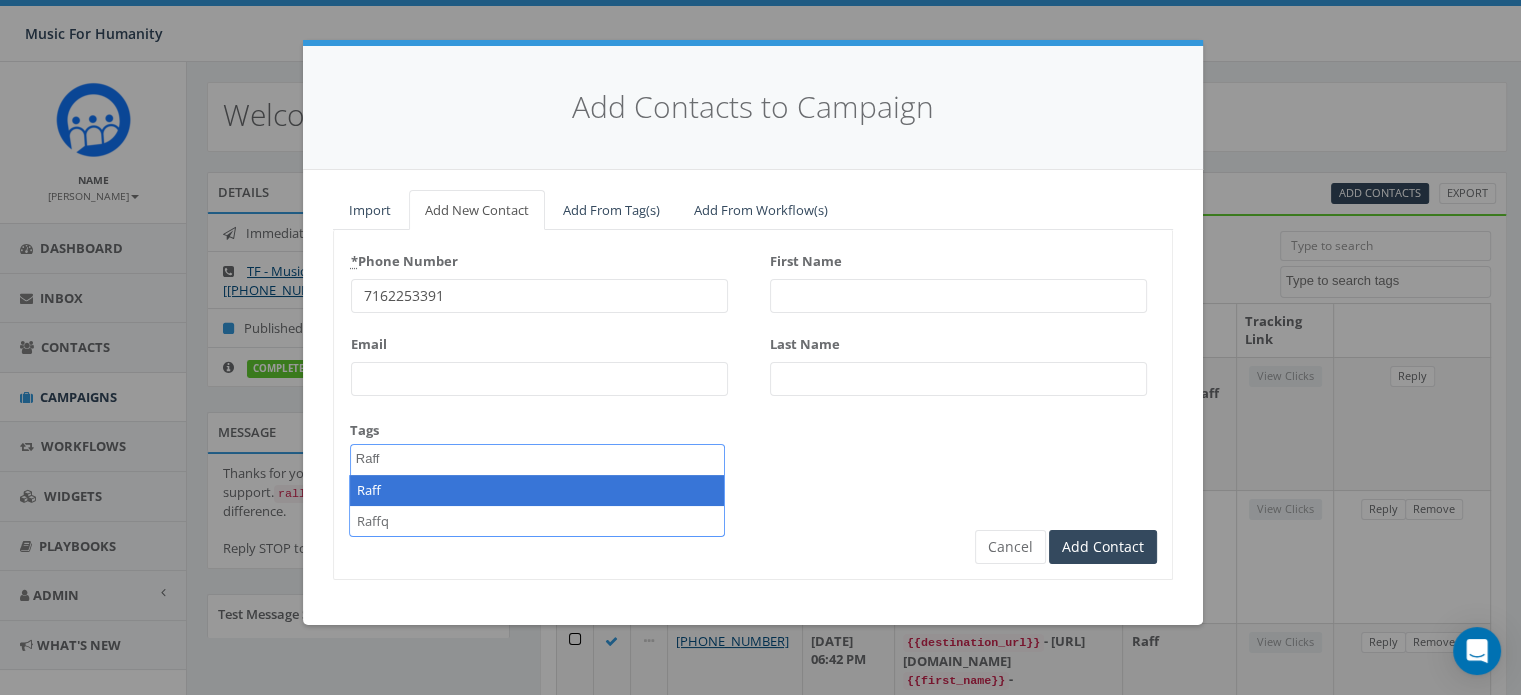 select on "Raff" 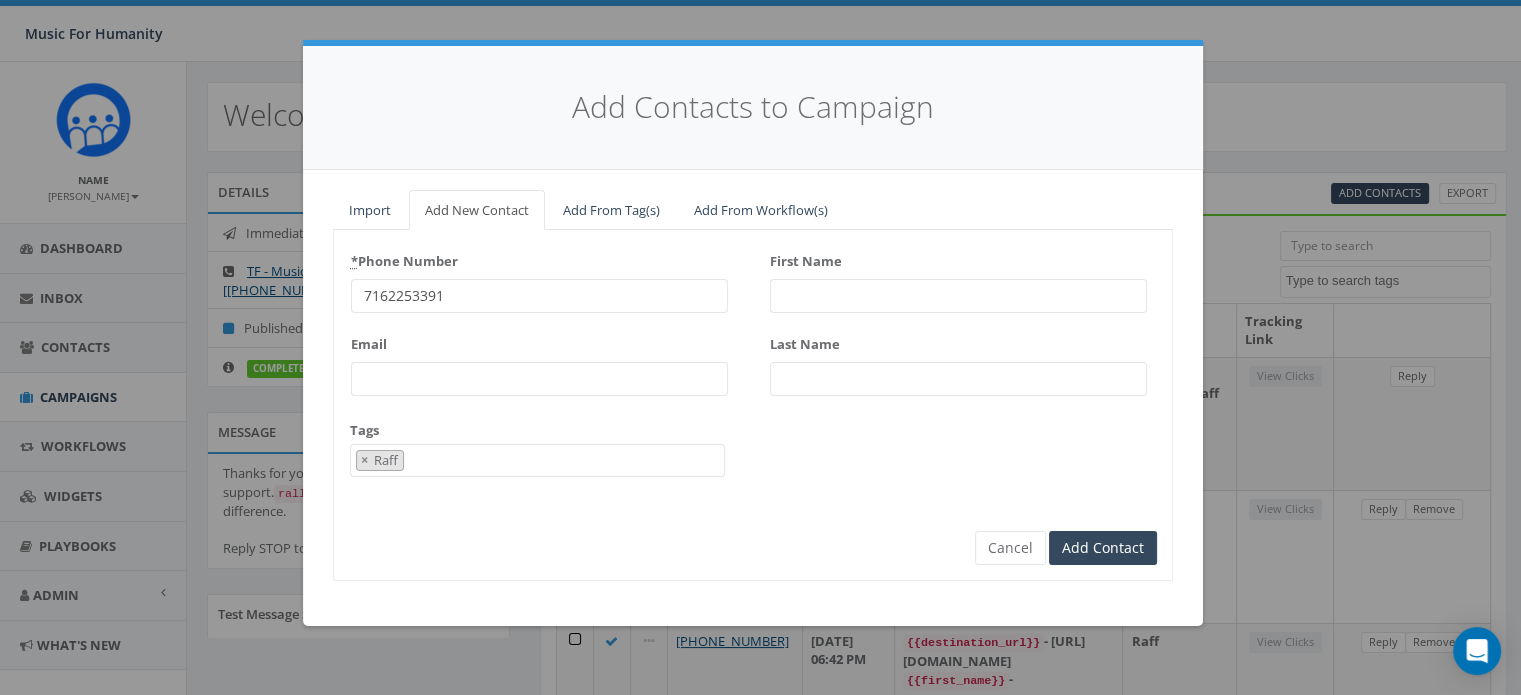 scroll, scrollTop: 167, scrollLeft: 0, axis: vertical 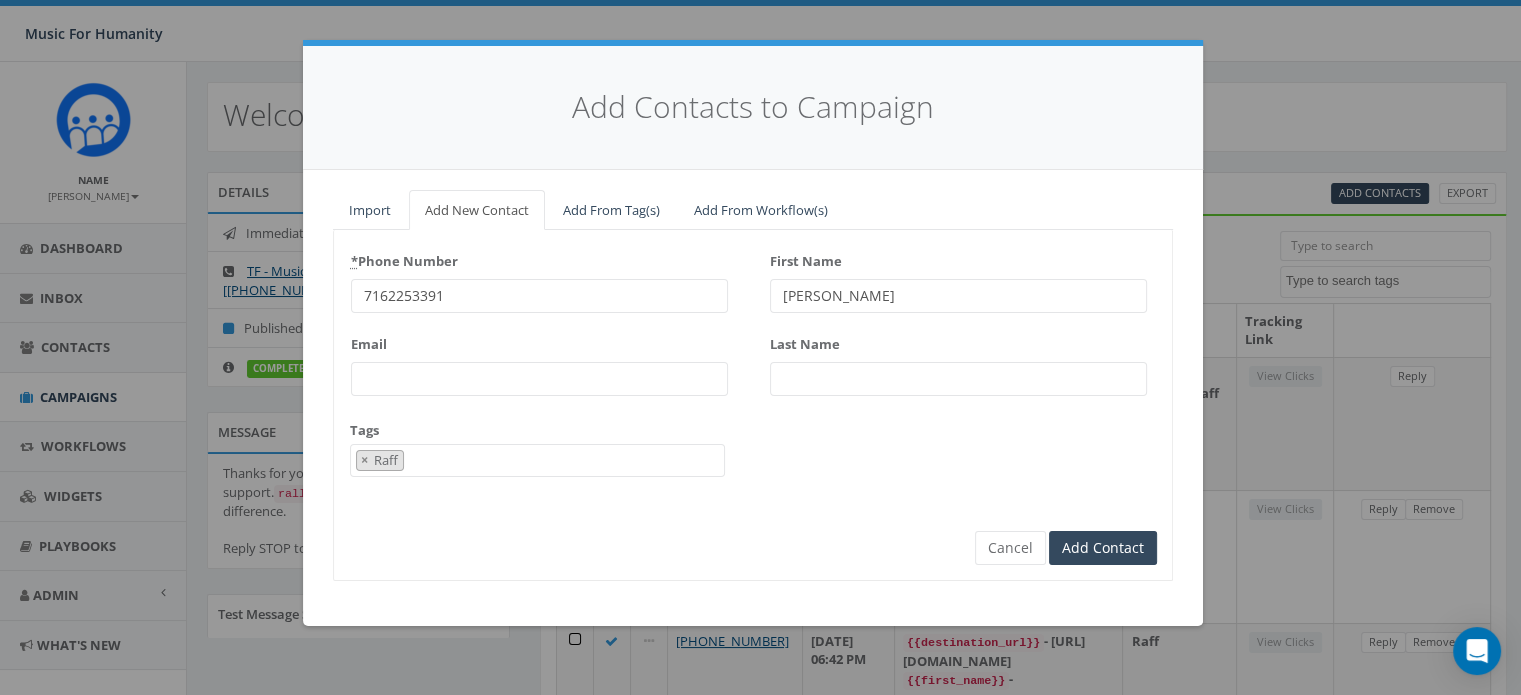 type on "[PERSON_NAME]" 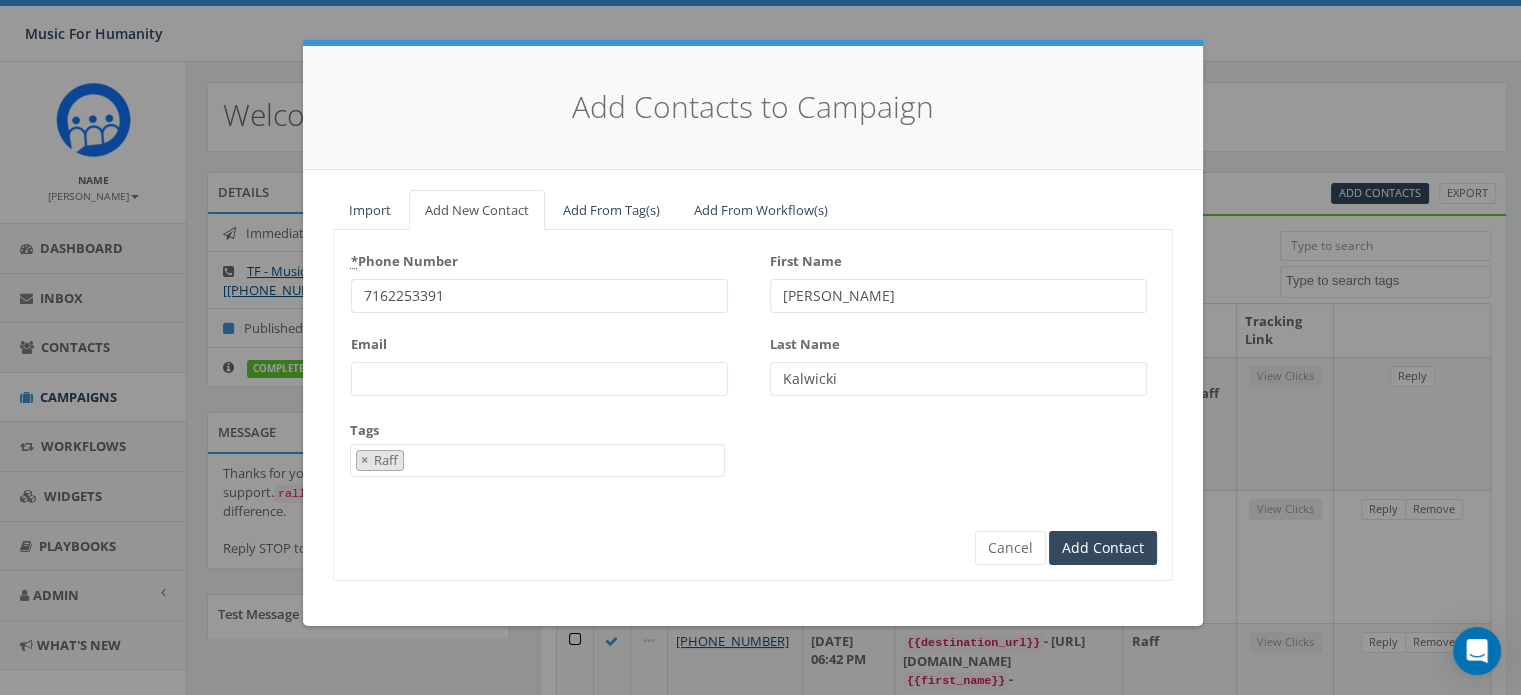 type on "Kalwicki" 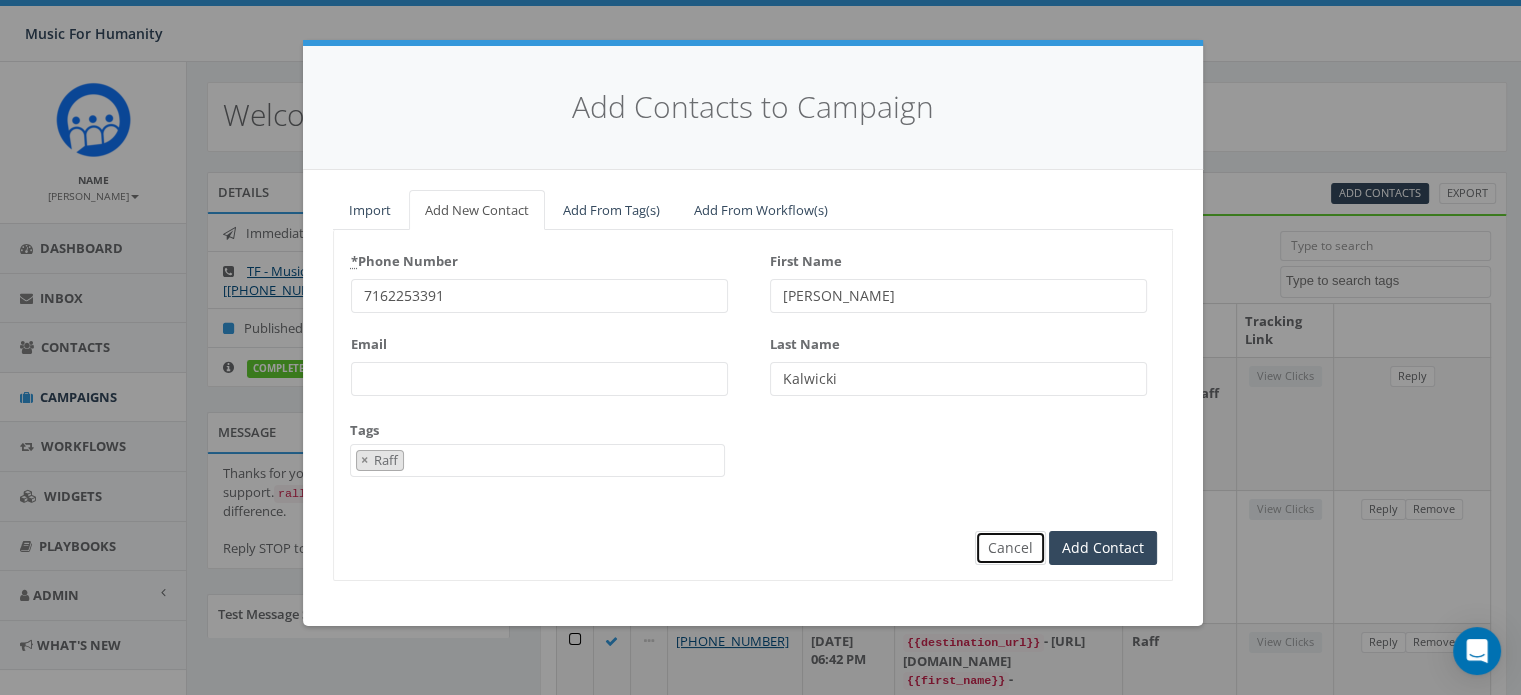 type 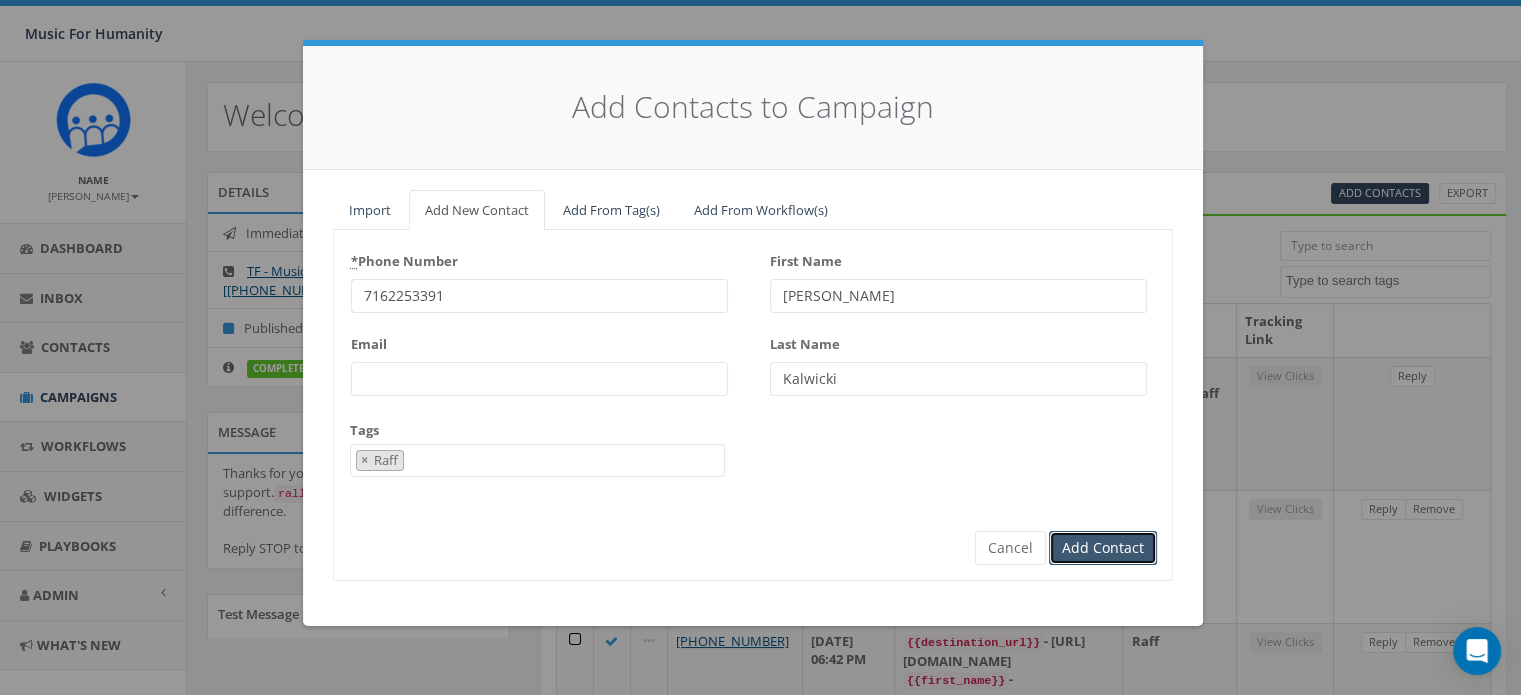 click on "Add Contact" at bounding box center [1103, 548] 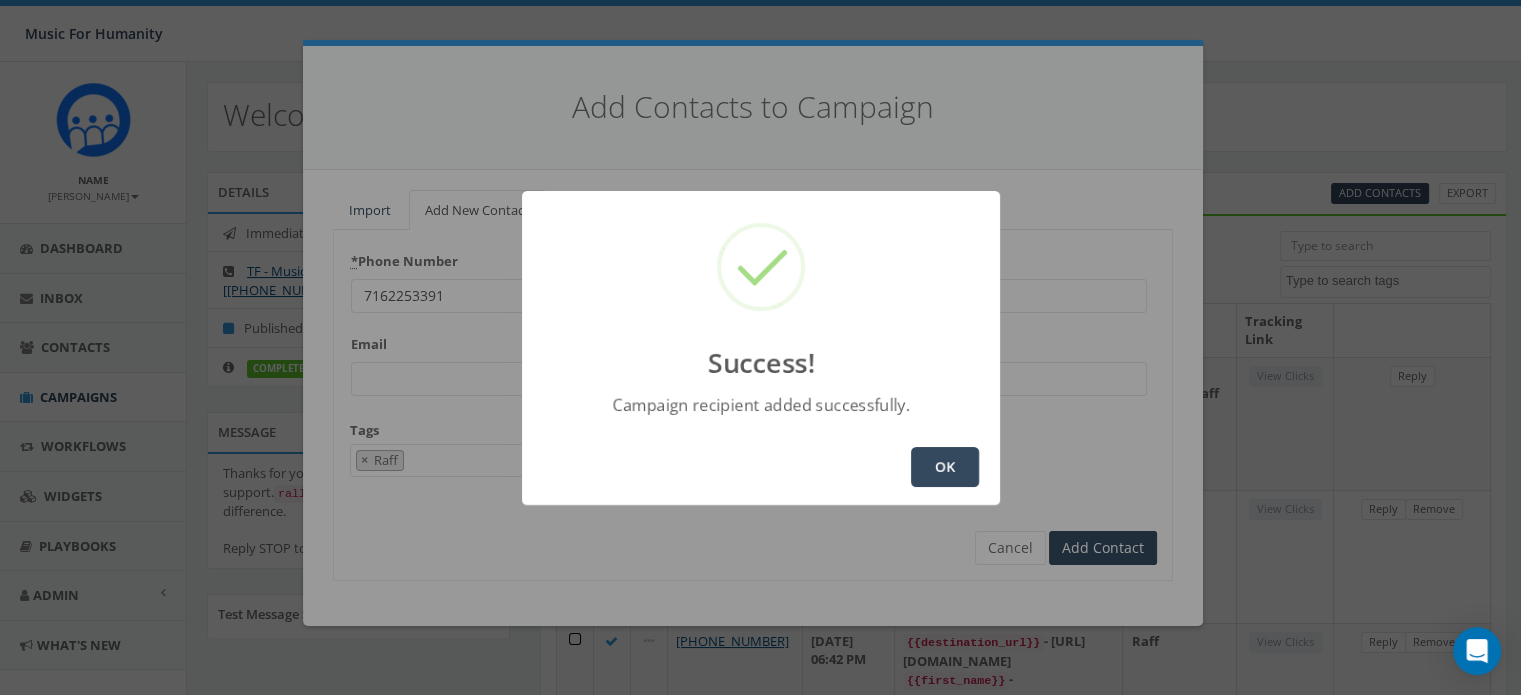 click on "OK" at bounding box center (945, 467) 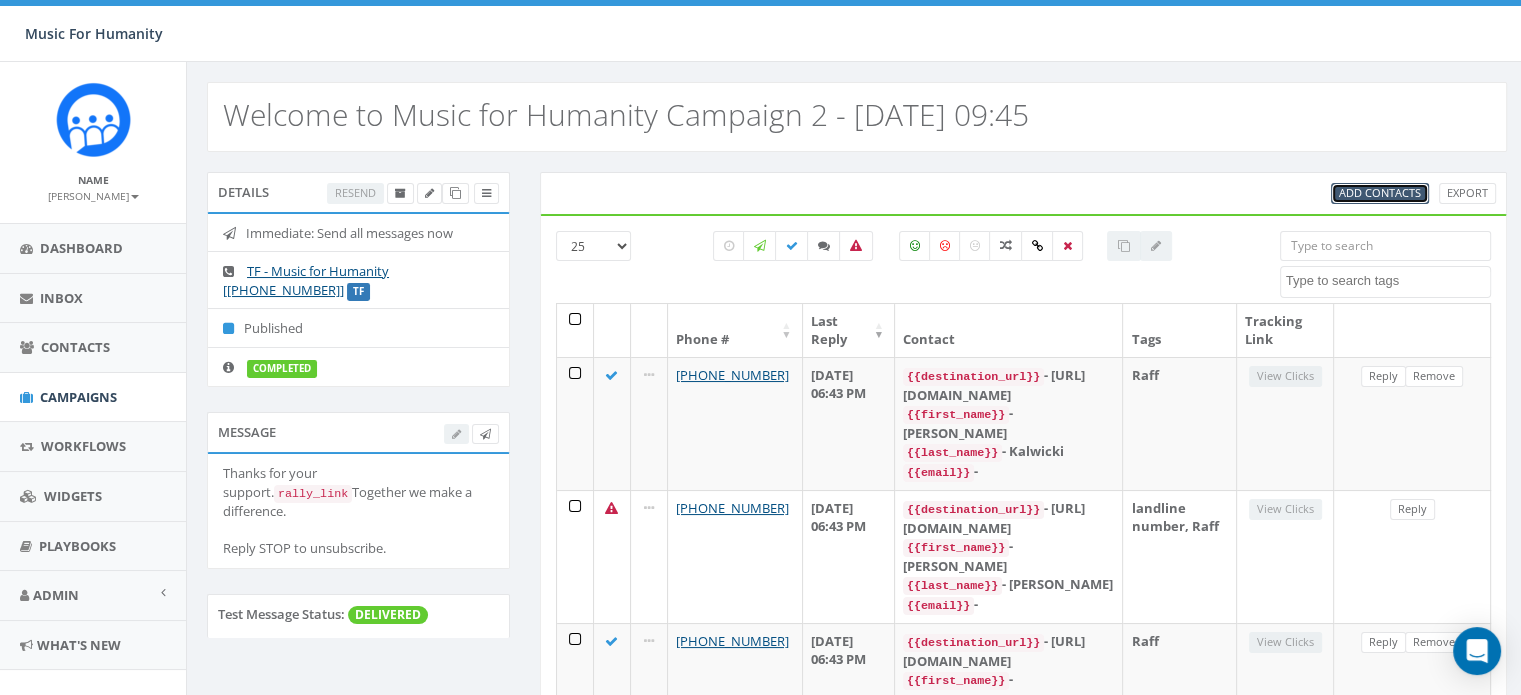 click on "Add Contacts" at bounding box center (1380, 192) 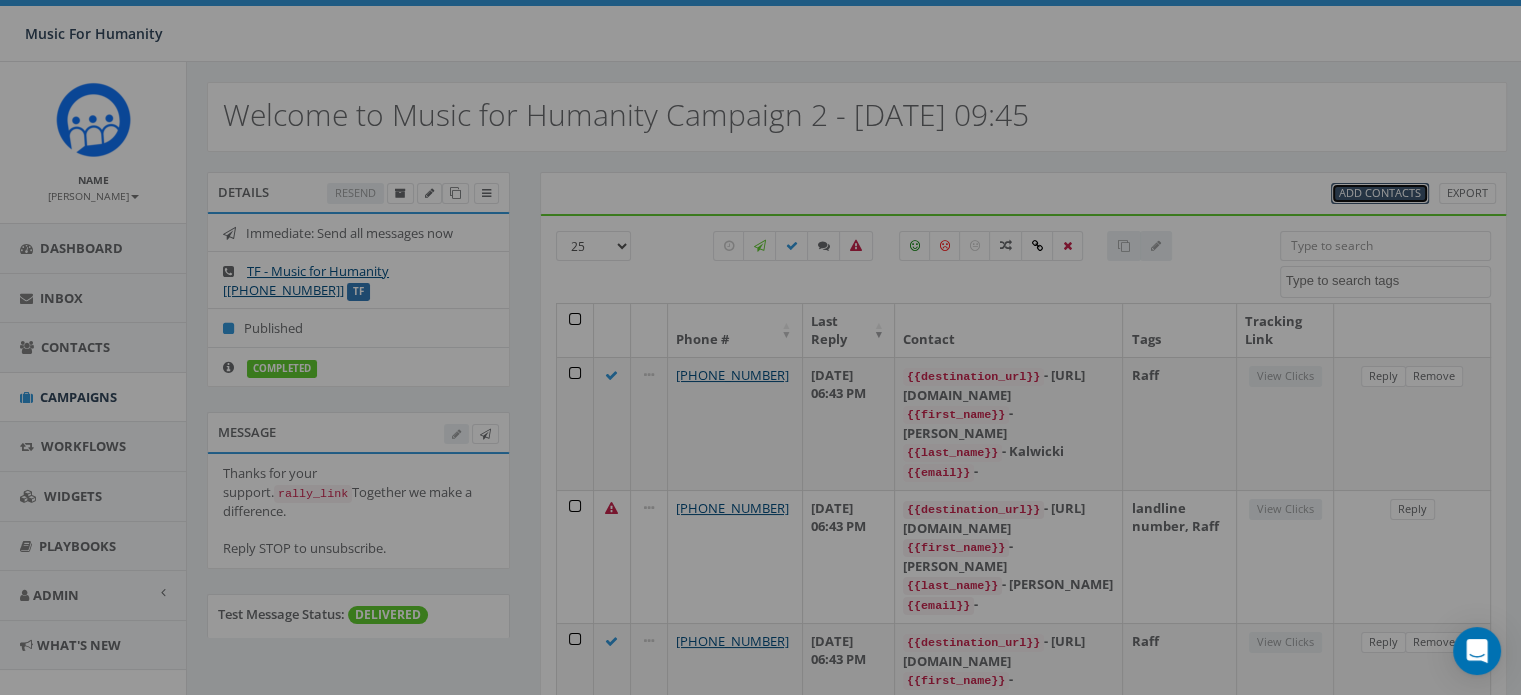 select 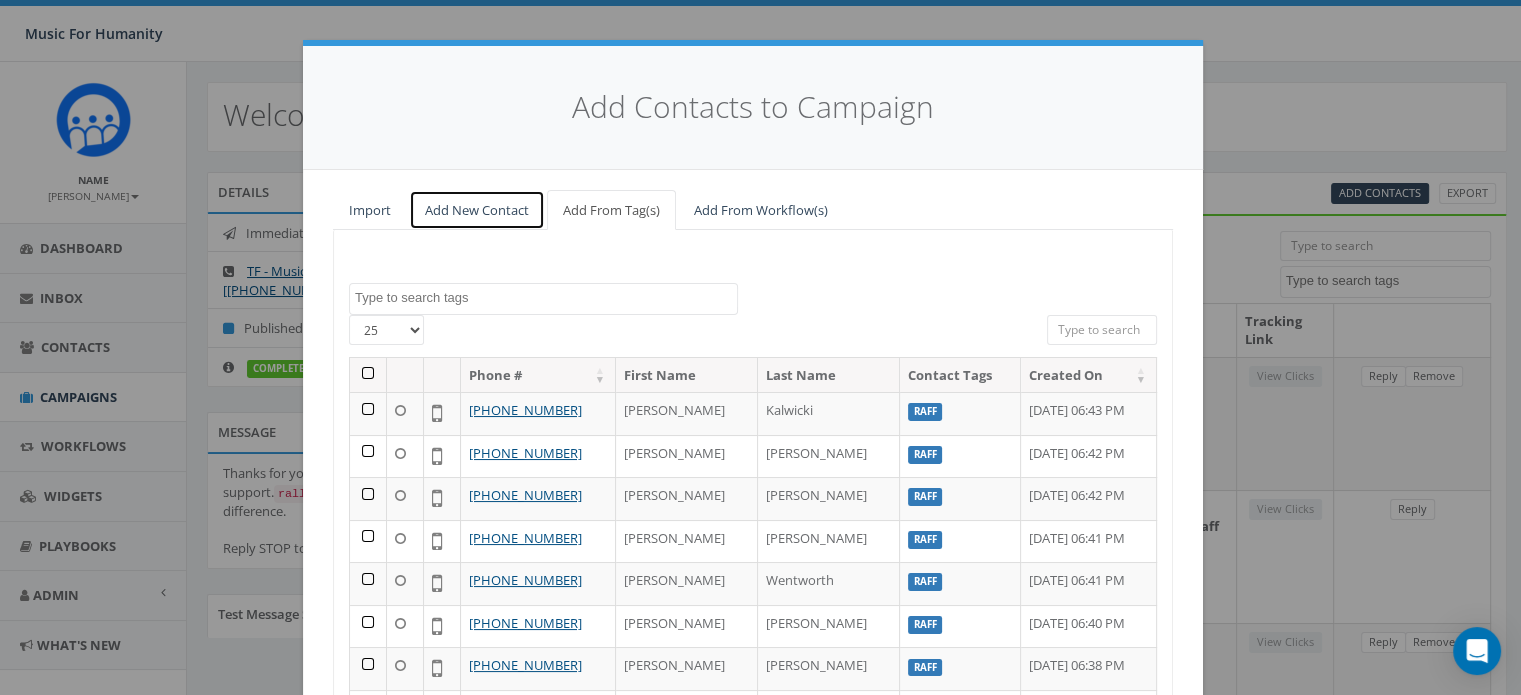 click on "Add New Contact" at bounding box center [477, 210] 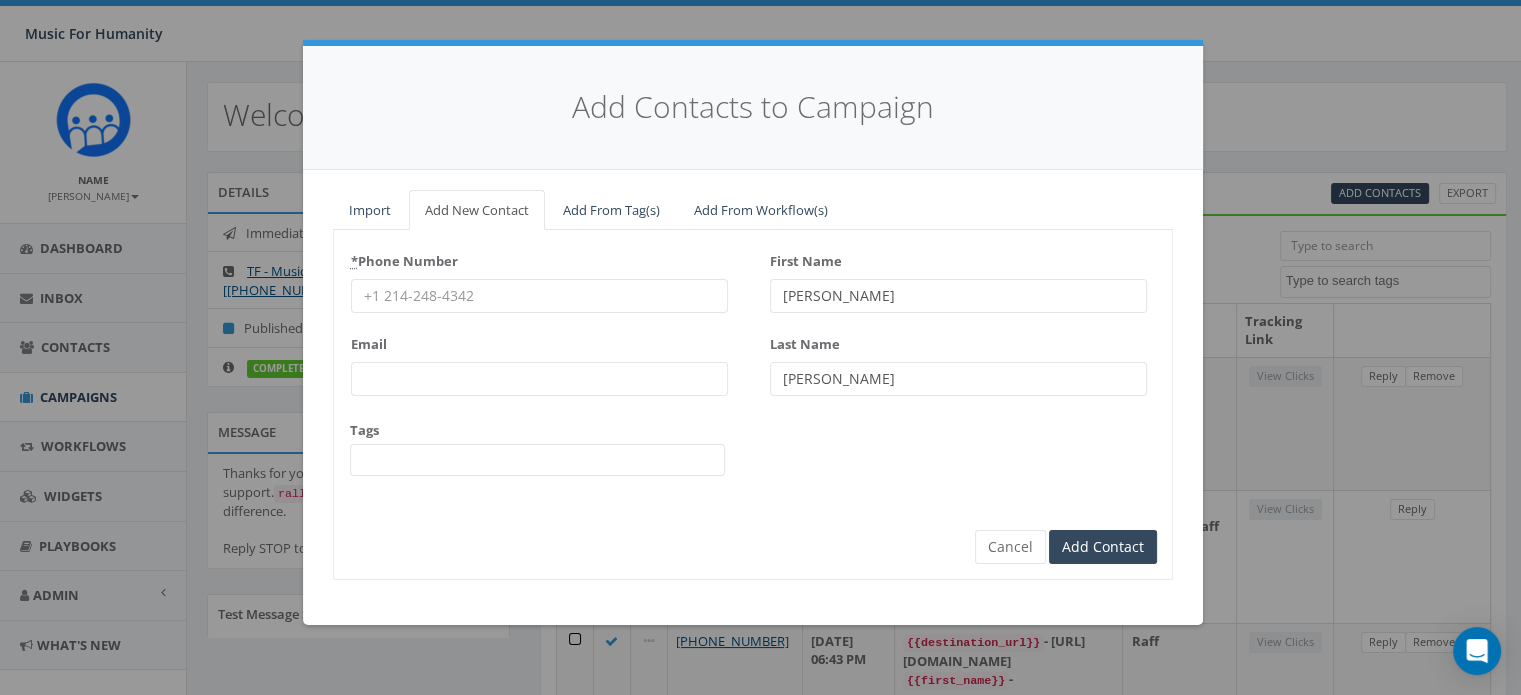 click on "*   Phone Number" at bounding box center (539, 296) 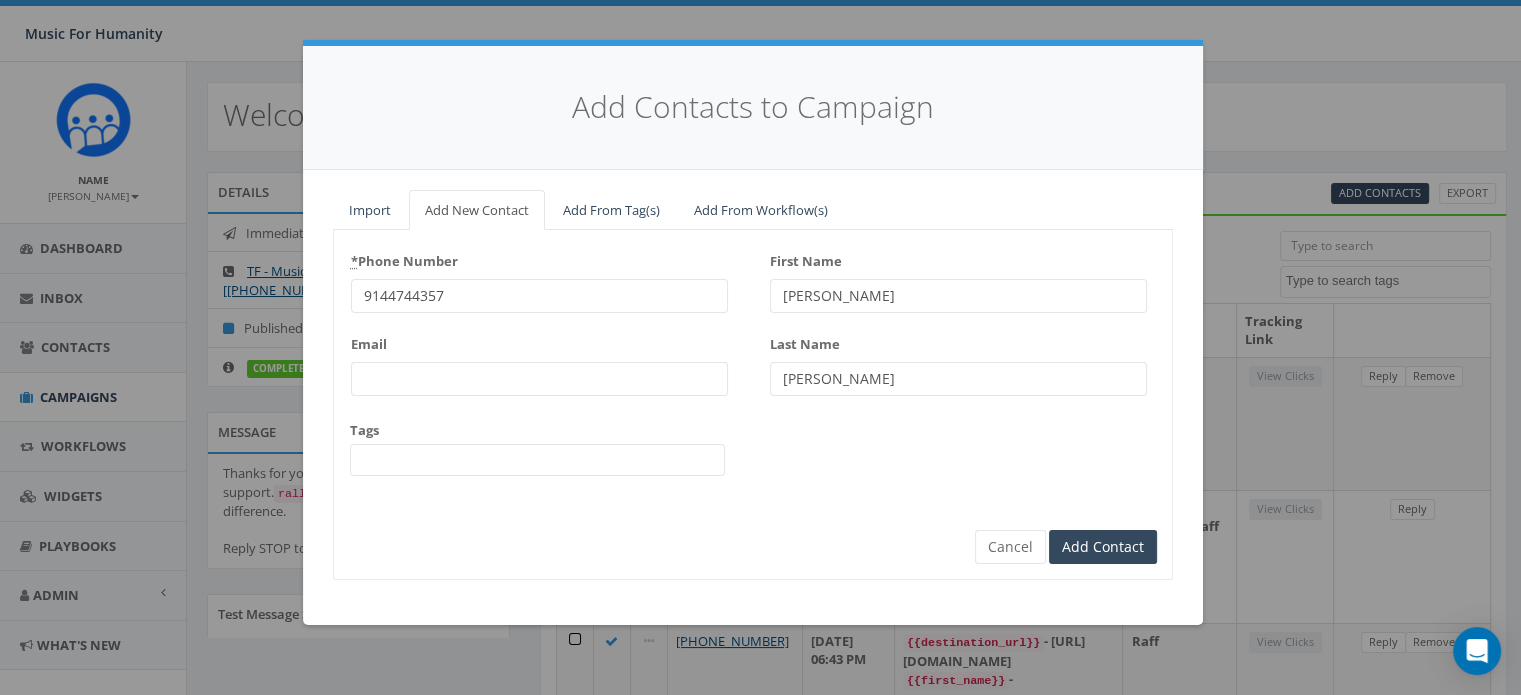 type on "9144744357" 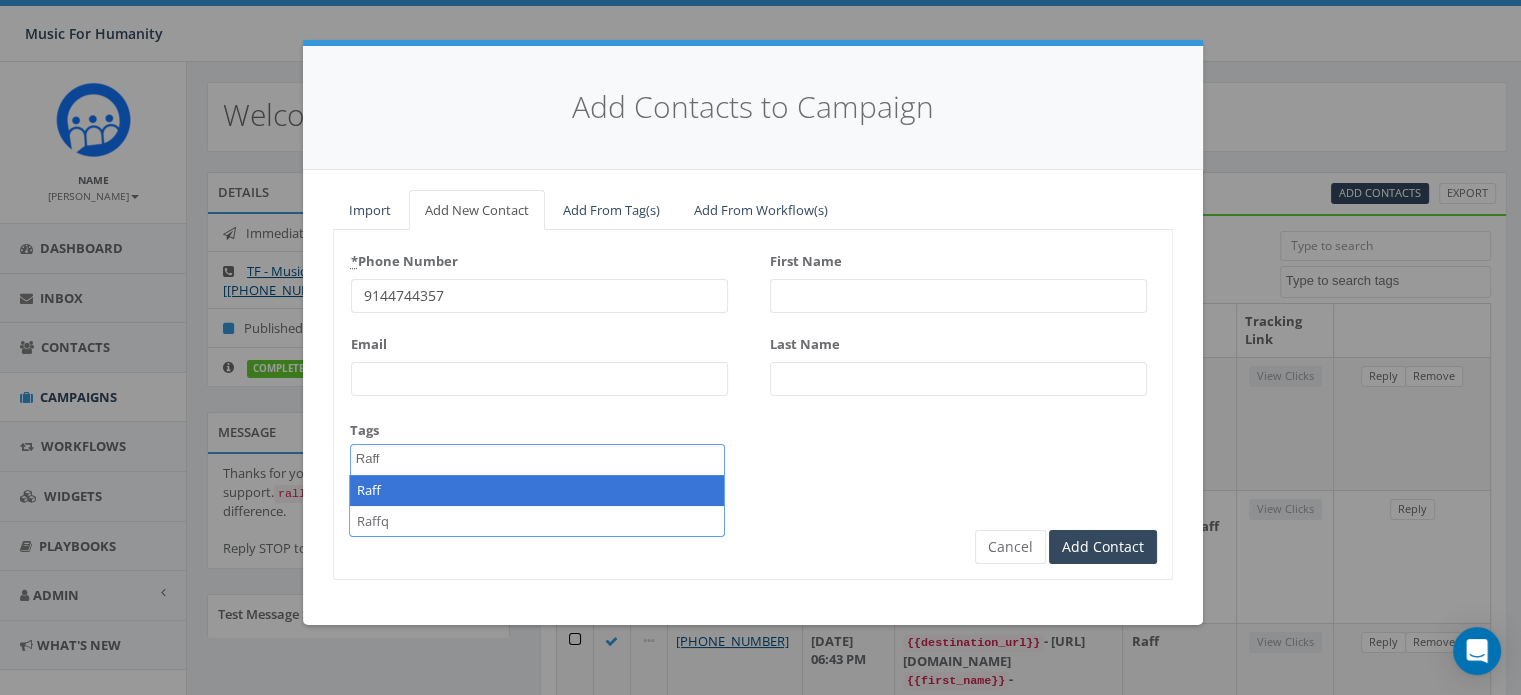 type on "Raff" 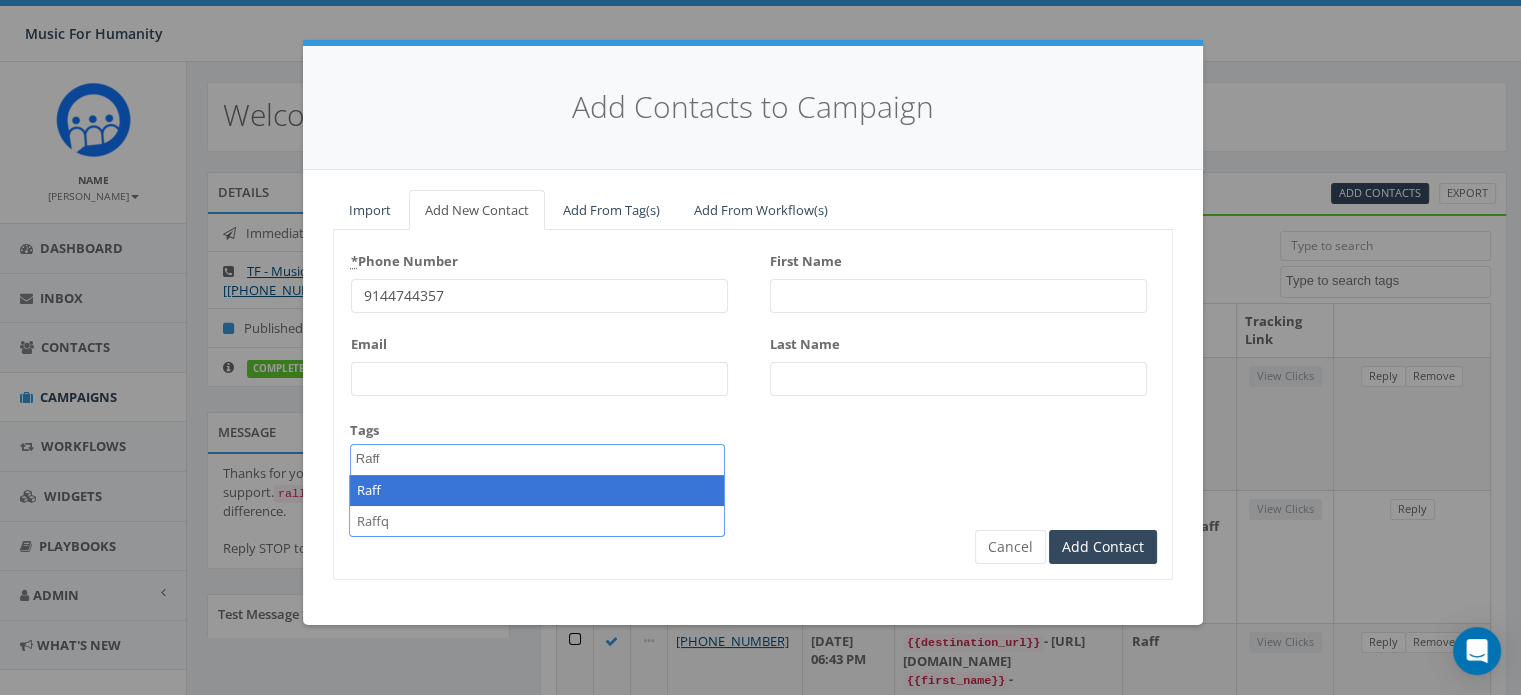 select on "Raff" 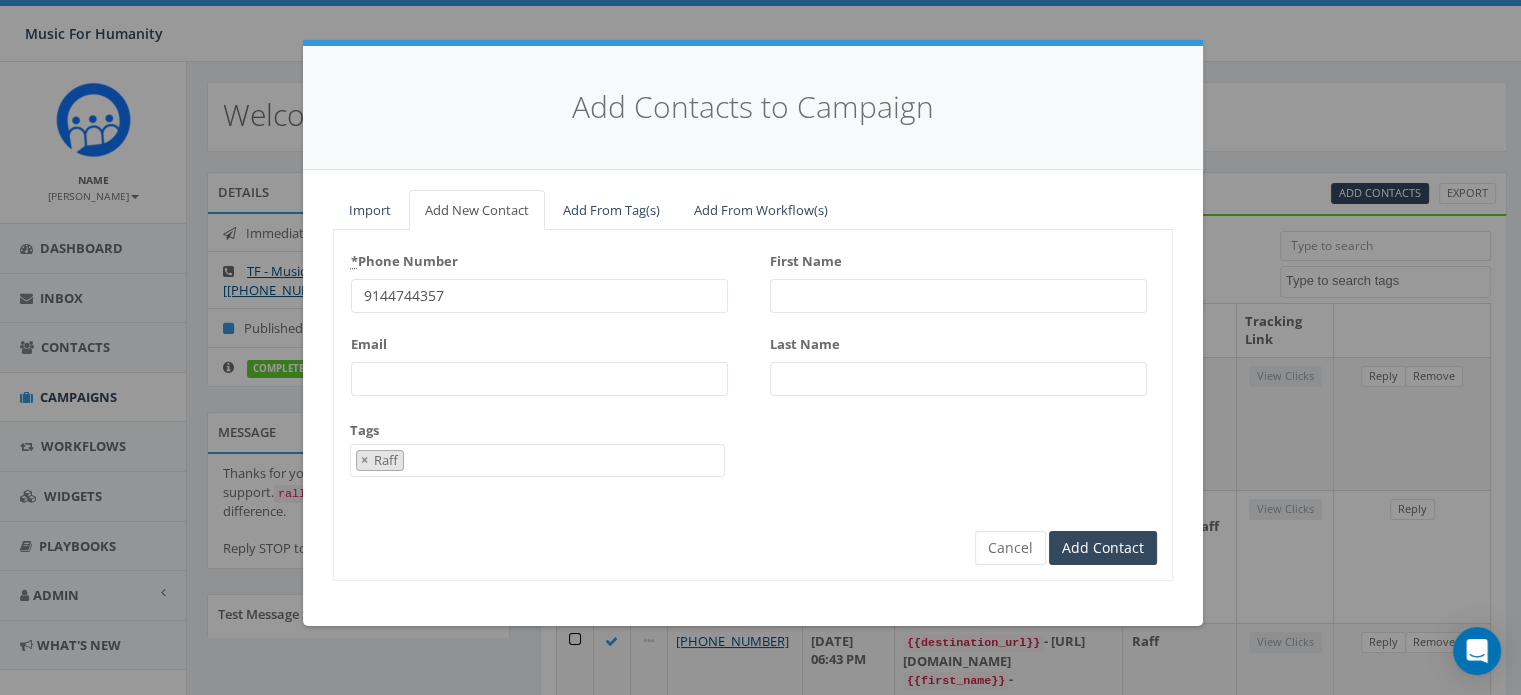 scroll, scrollTop: 167, scrollLeft: 0, axis: vertical 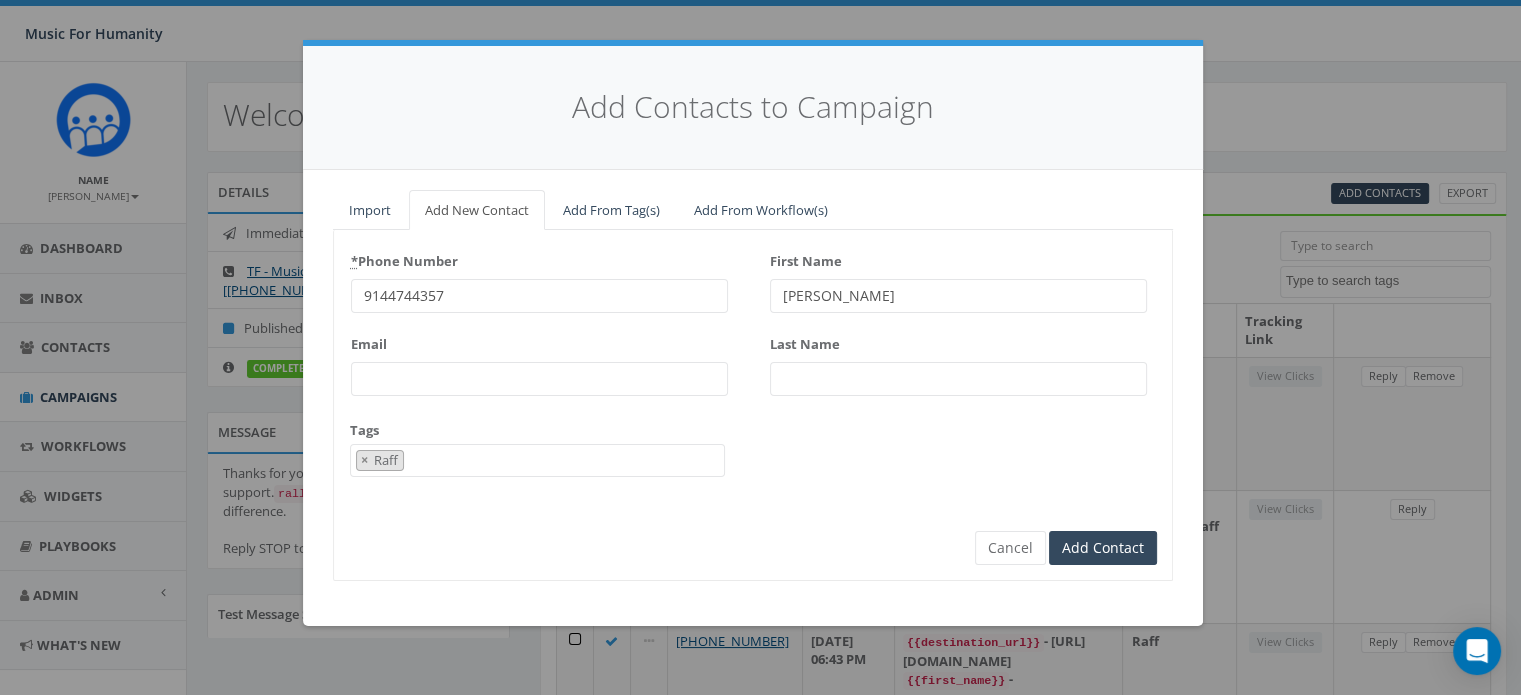 type on "[PERSON_NAME]" 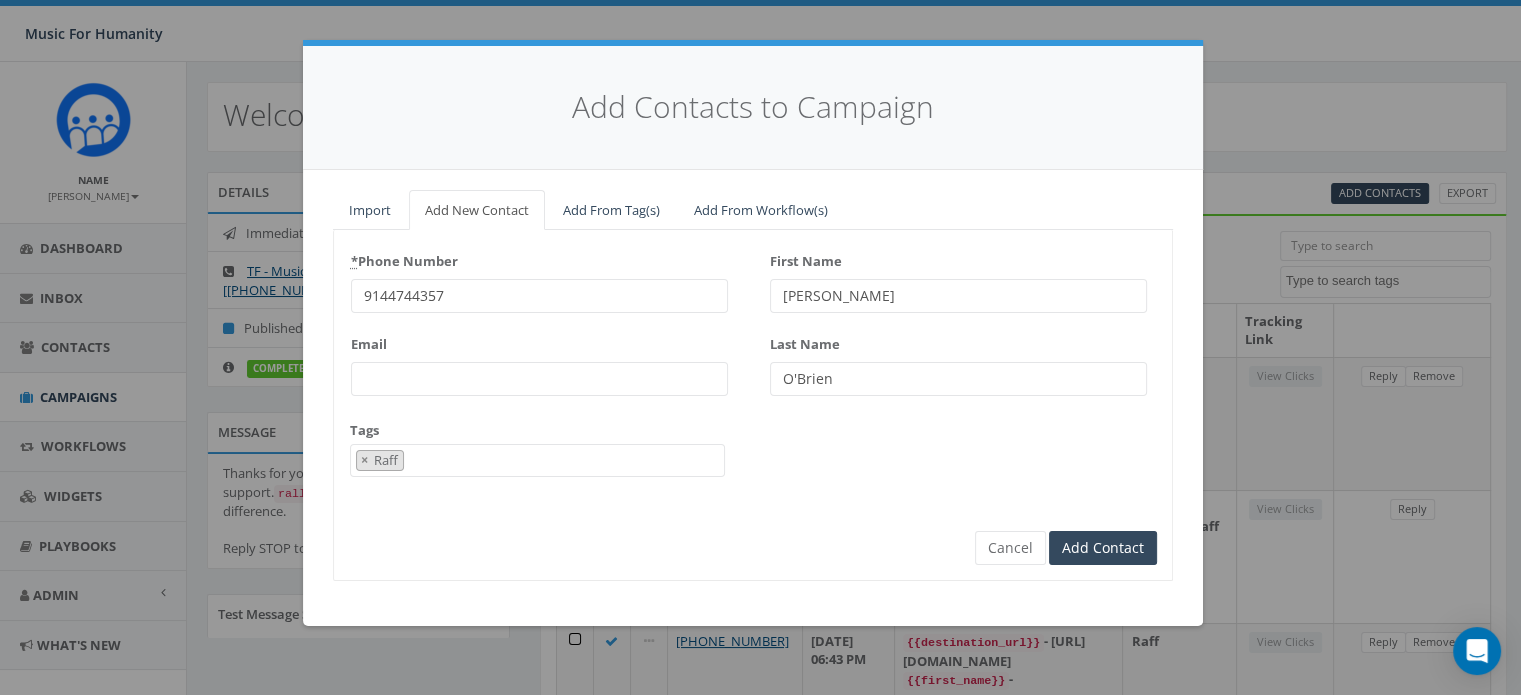 type on "O'Brien" 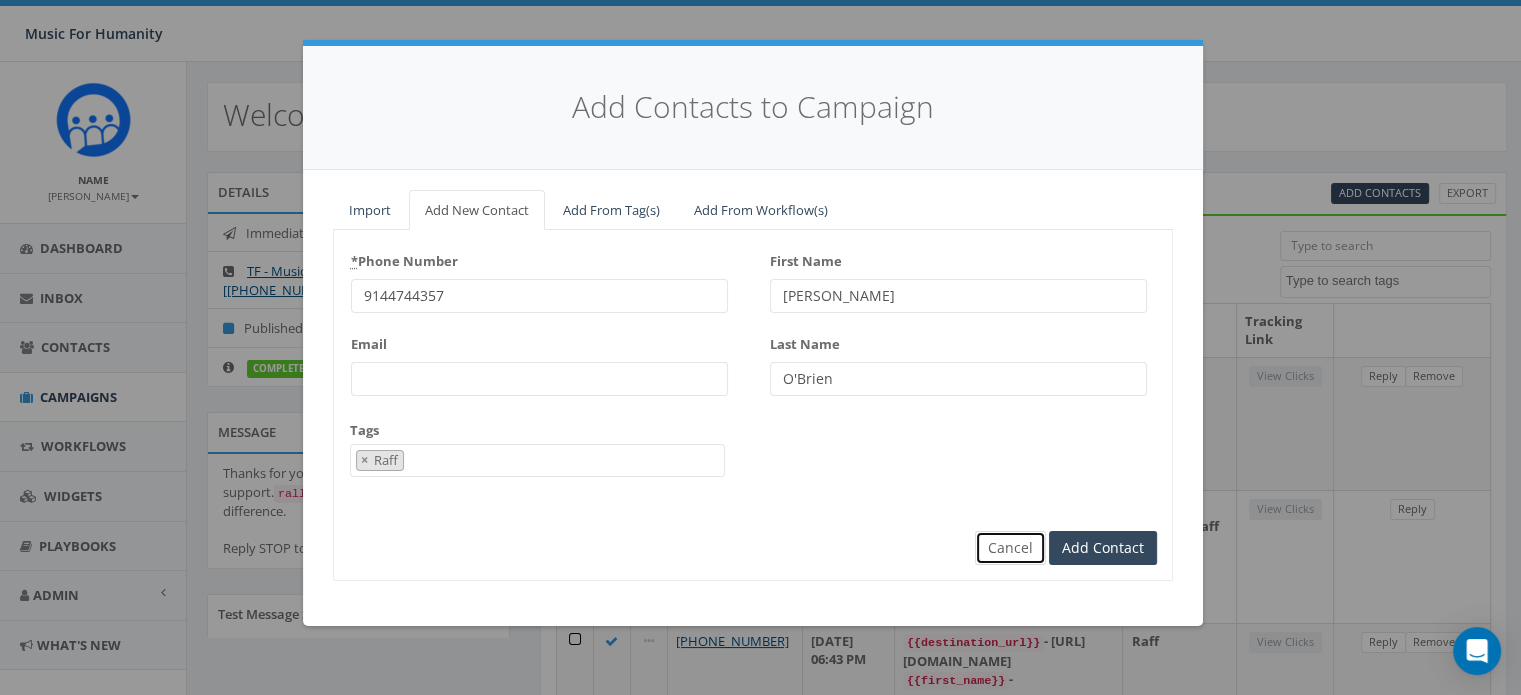 type 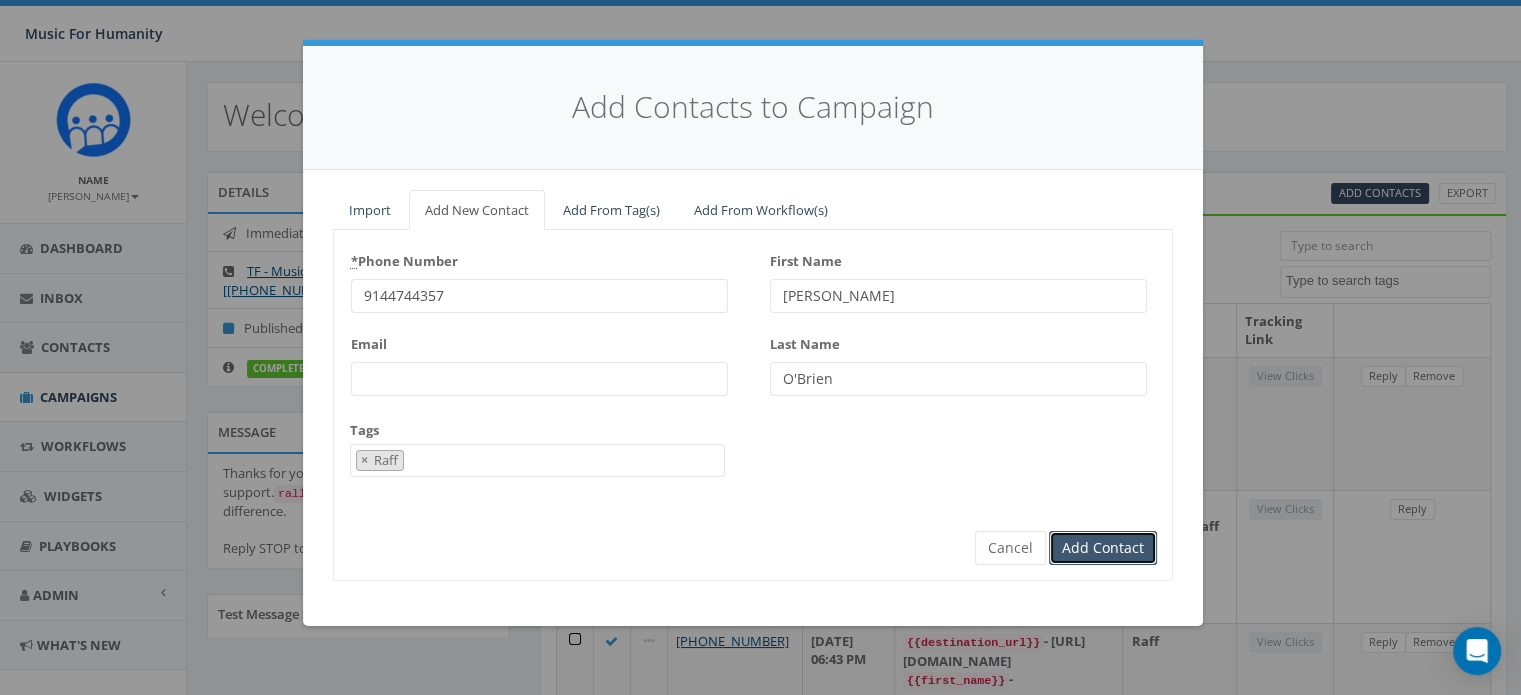click on "Add Contact" at bounding box center (1103, 548) 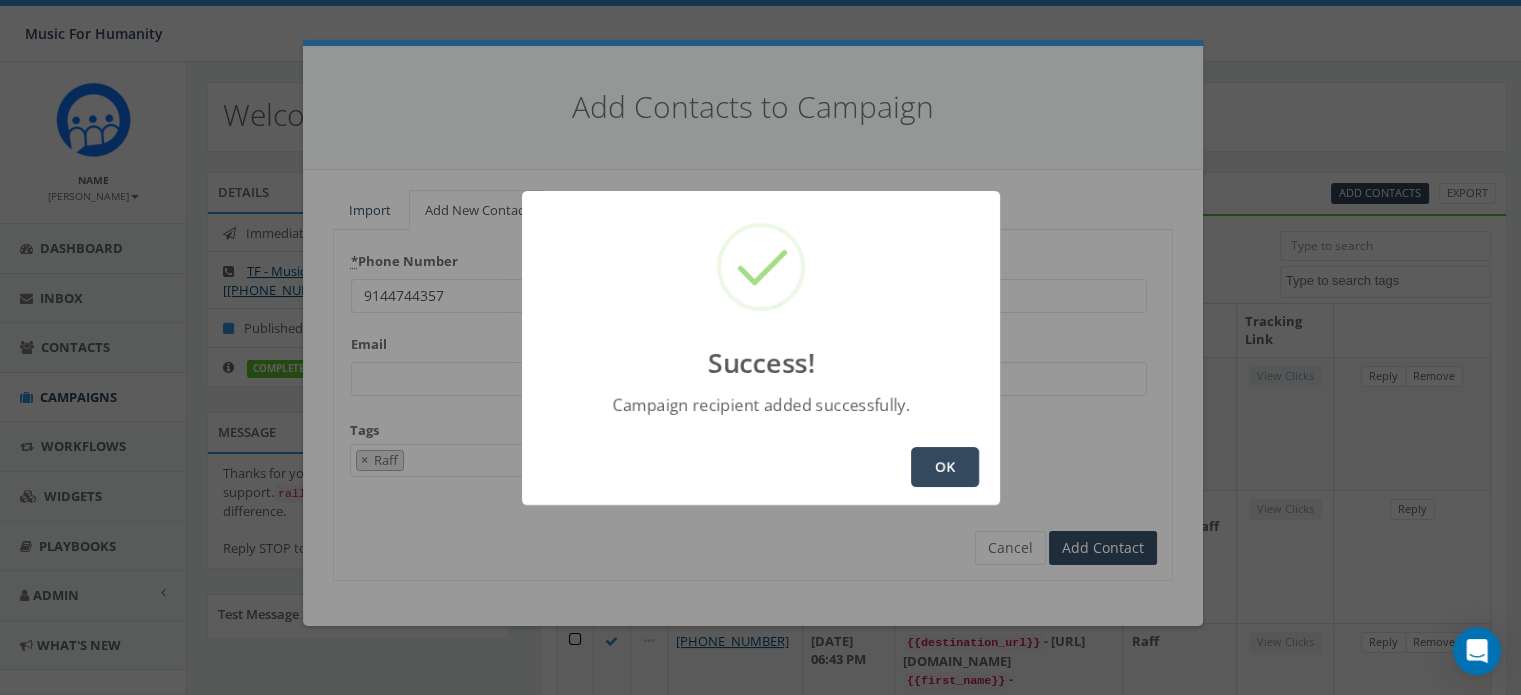 click on "OK" at bounding box center (945, 467) 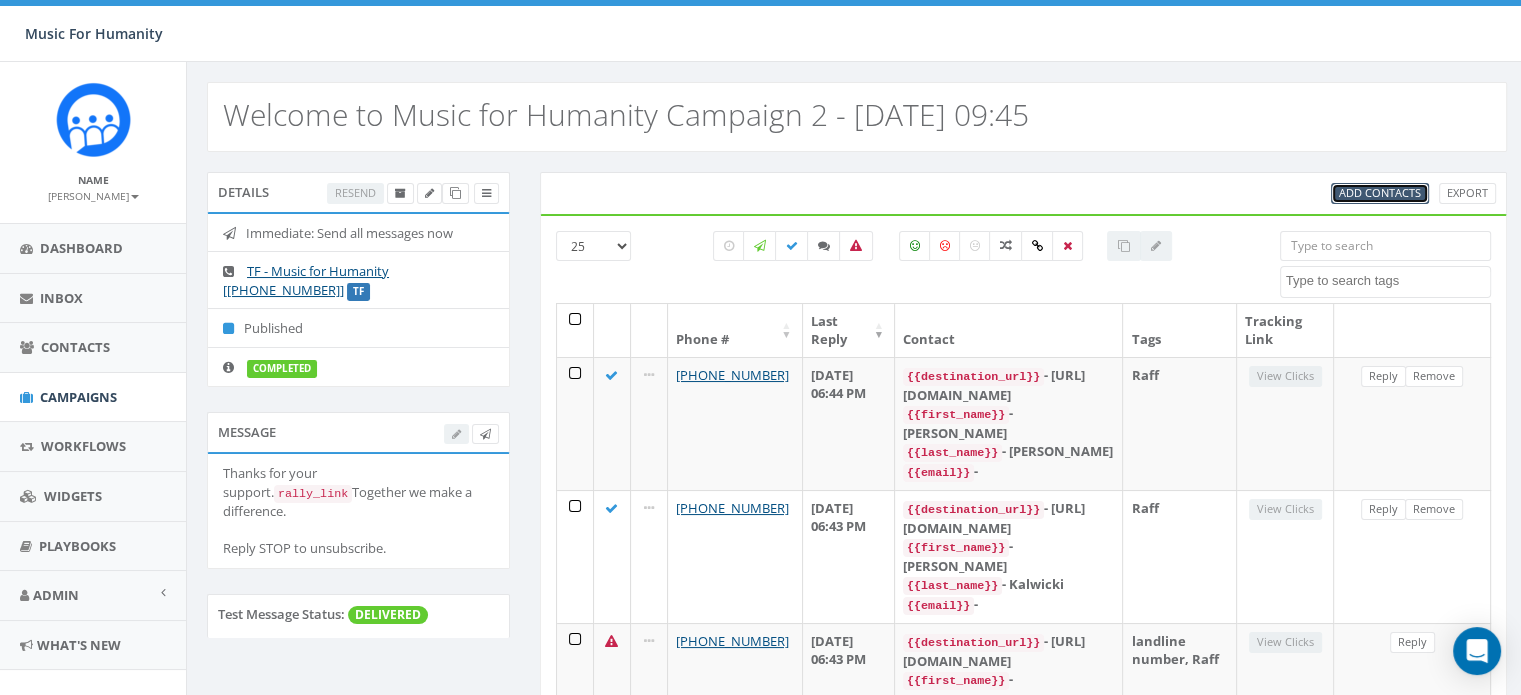 click on "Add Contacts" at bounding box center [1380, 193] 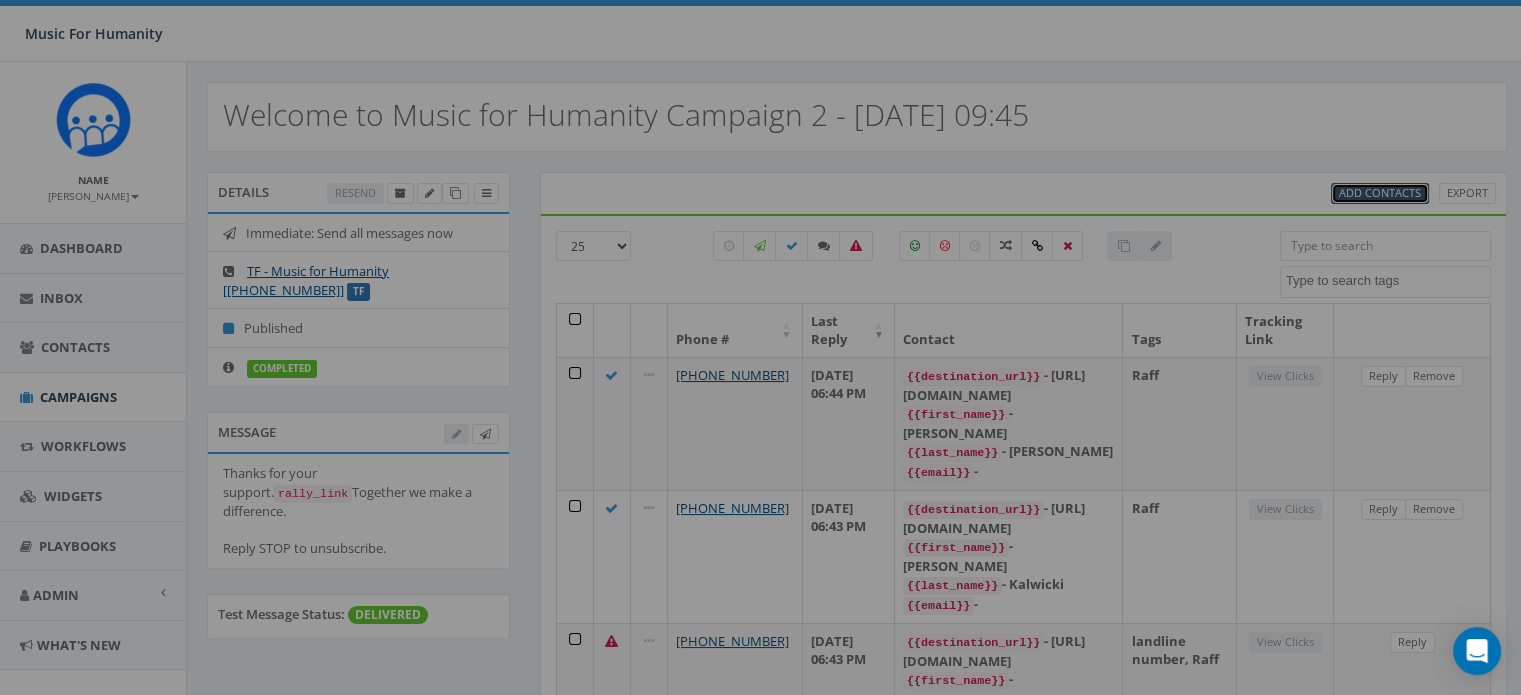 select 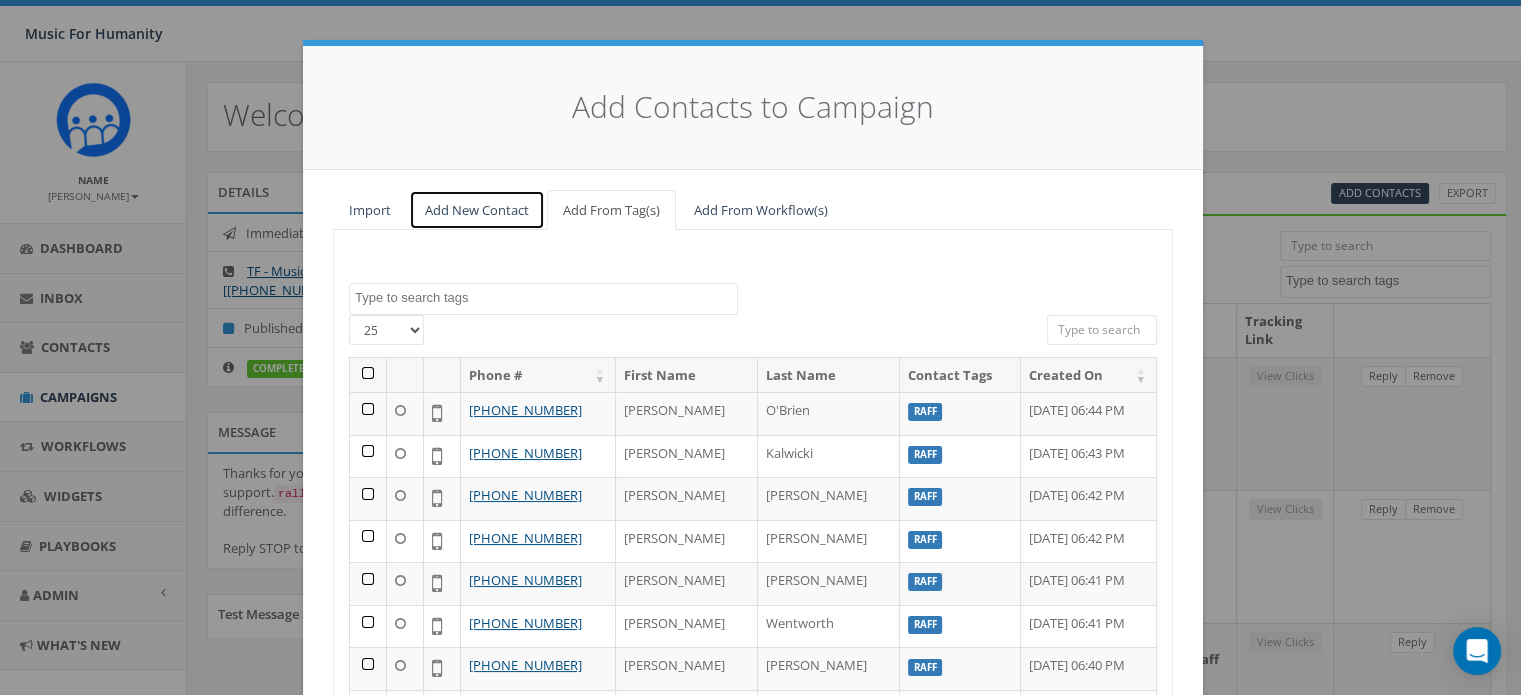 click on "Add New Contact" at bounding box center [477, 210] 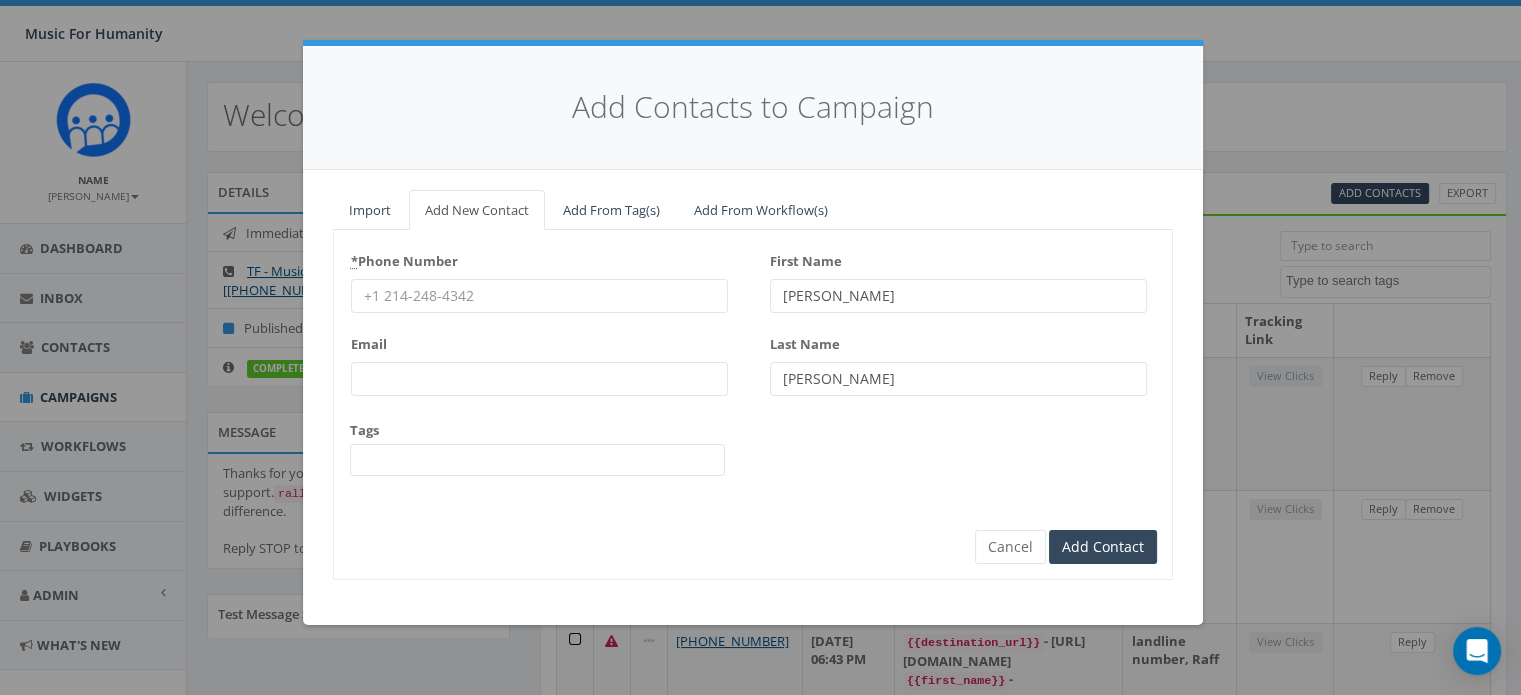 click on "*   Phone Number" at bounding box center [539, 296] 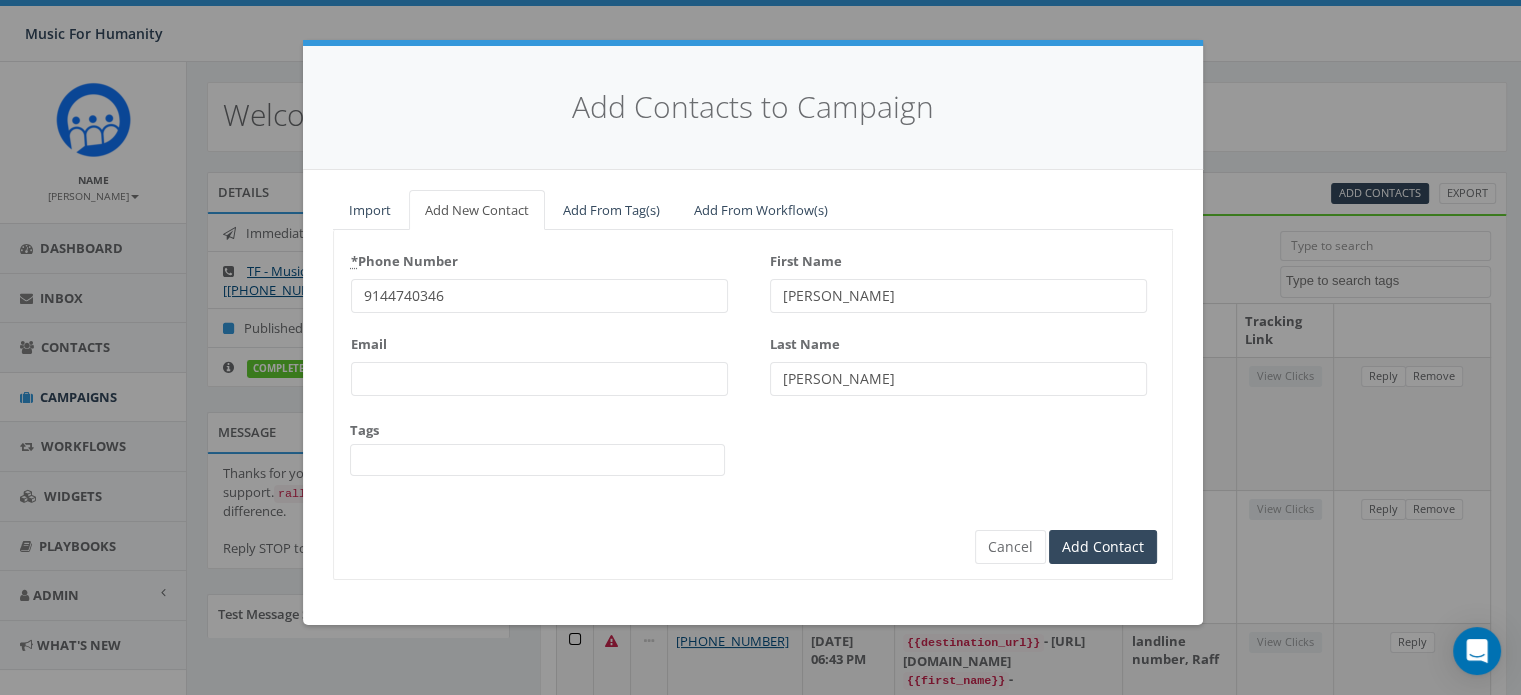 type on "9144740346" 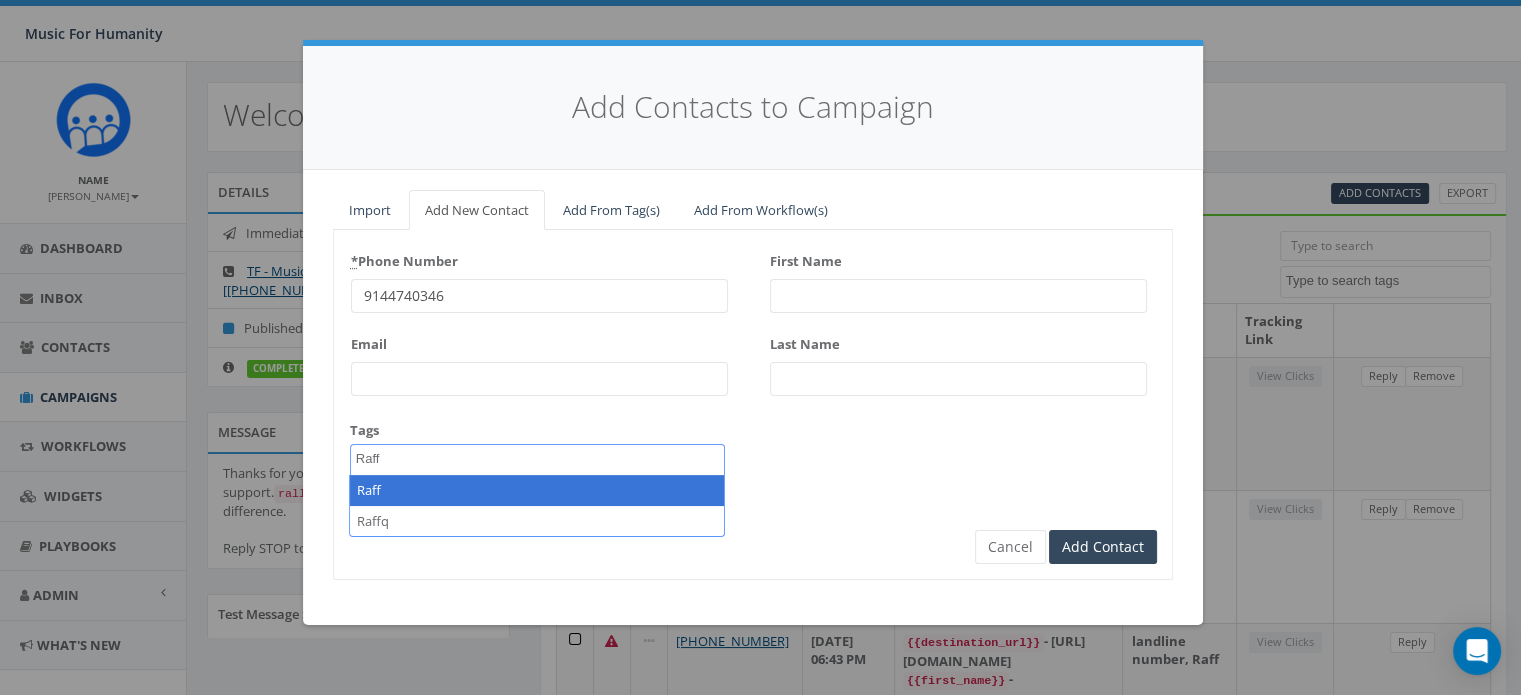 type on "Raff" 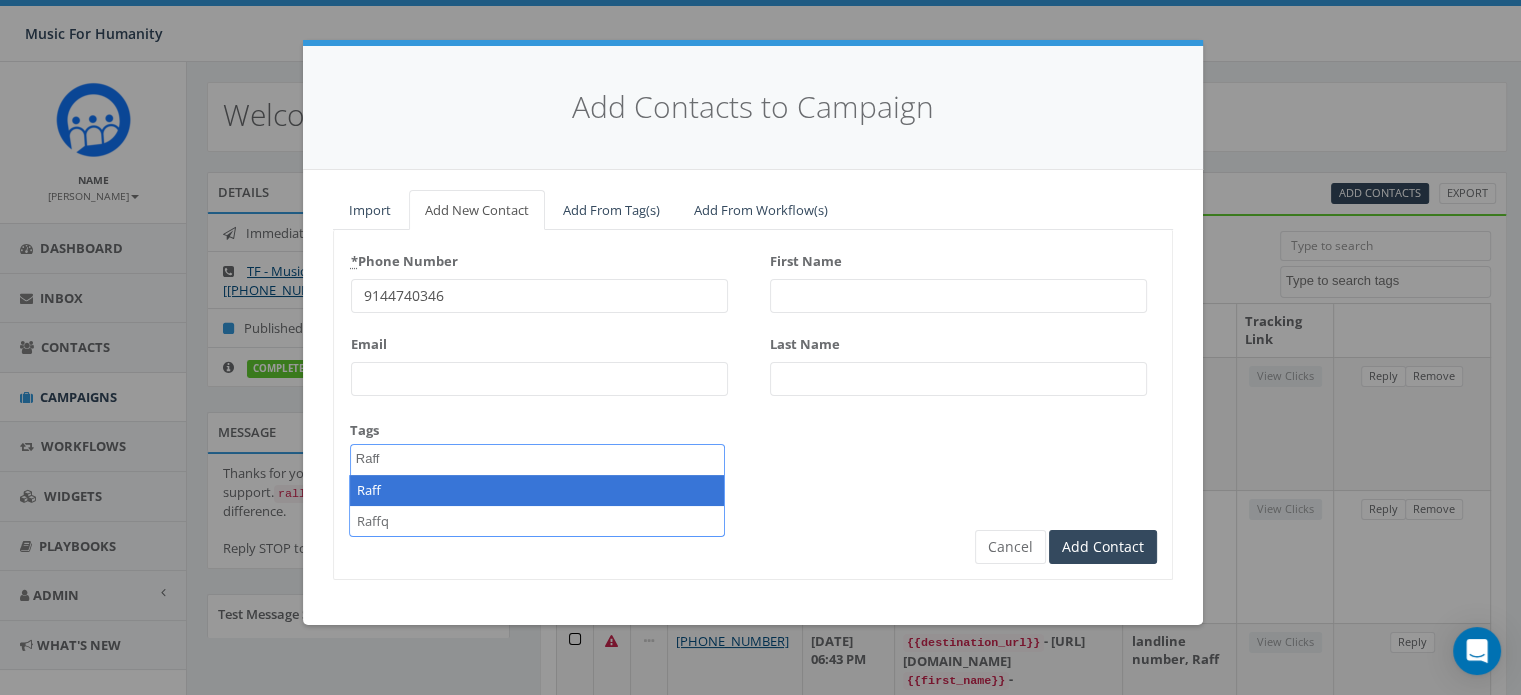 select on "Raff" 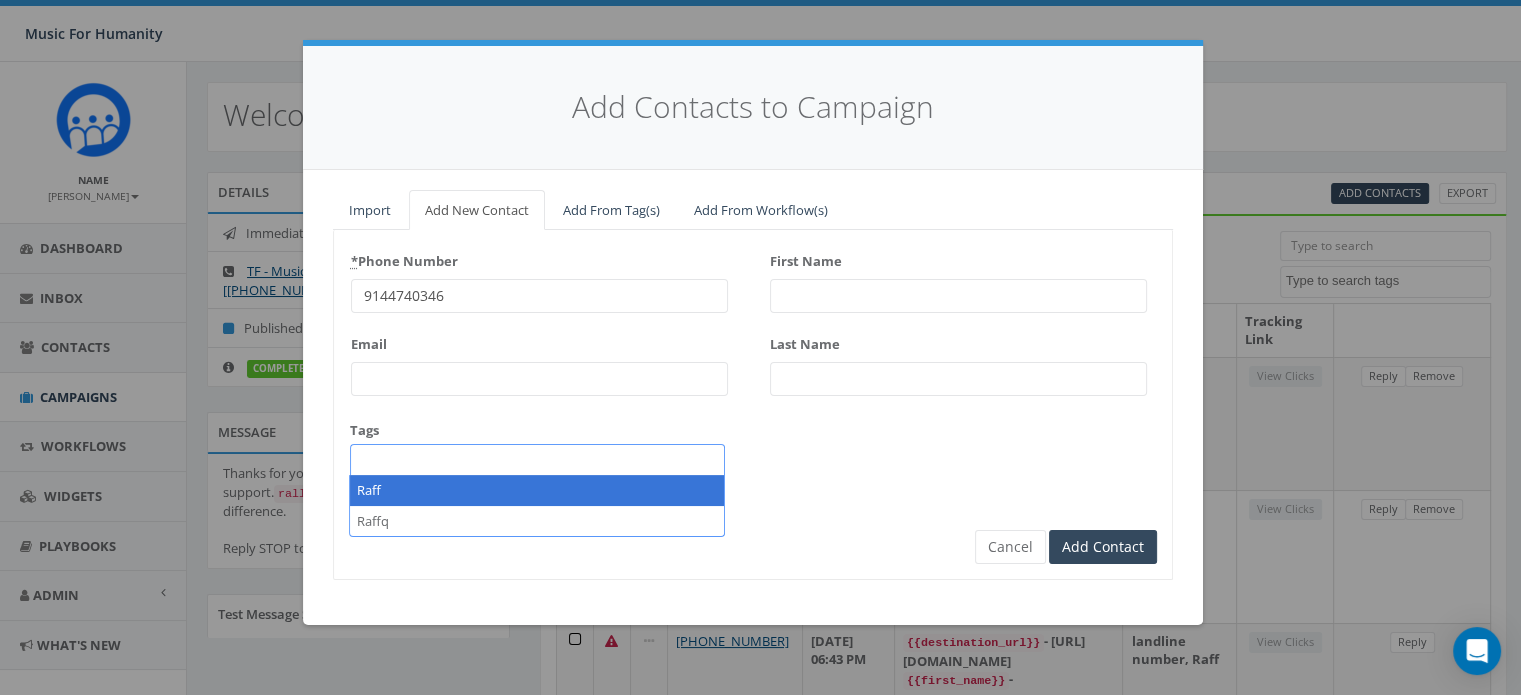 scroll, scrollTop: 167, scrollLeft: 0, axis: vertical 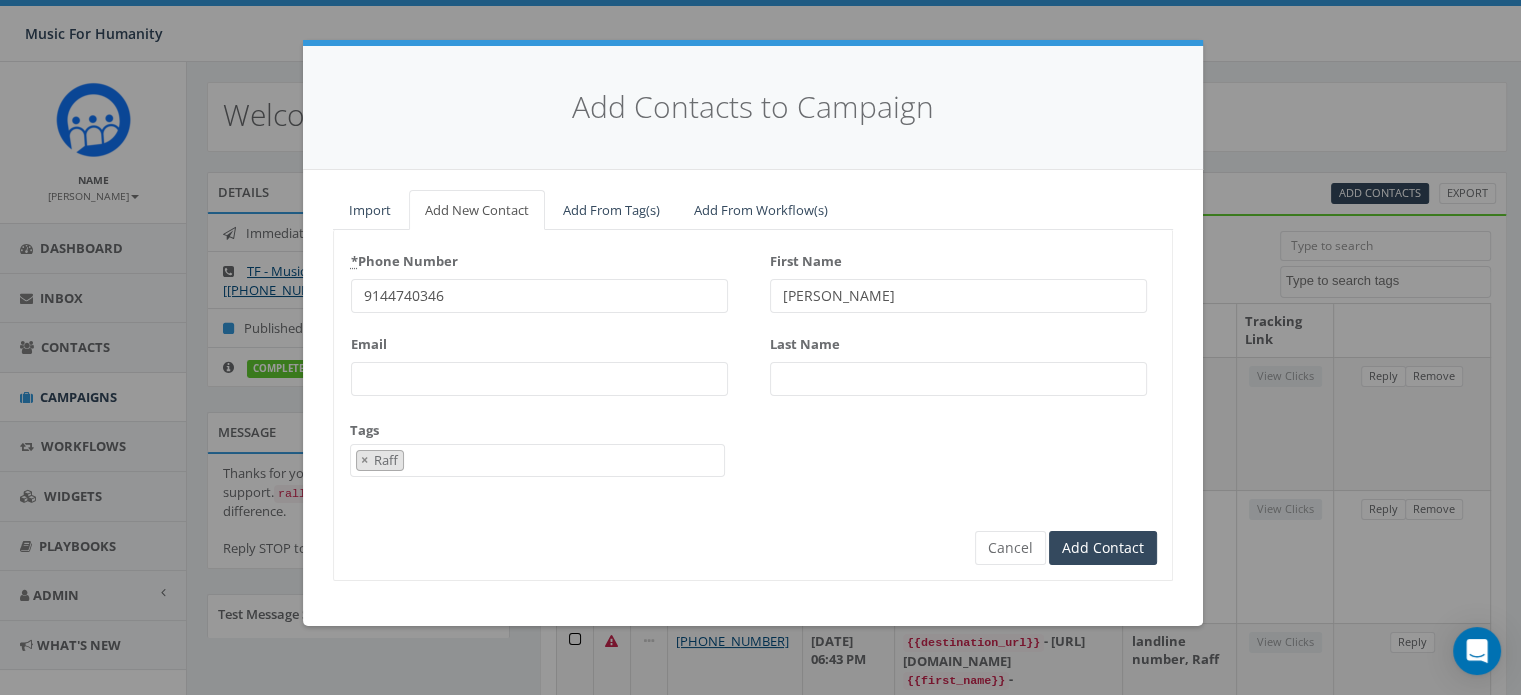 type on "[PERSON_NAME]" 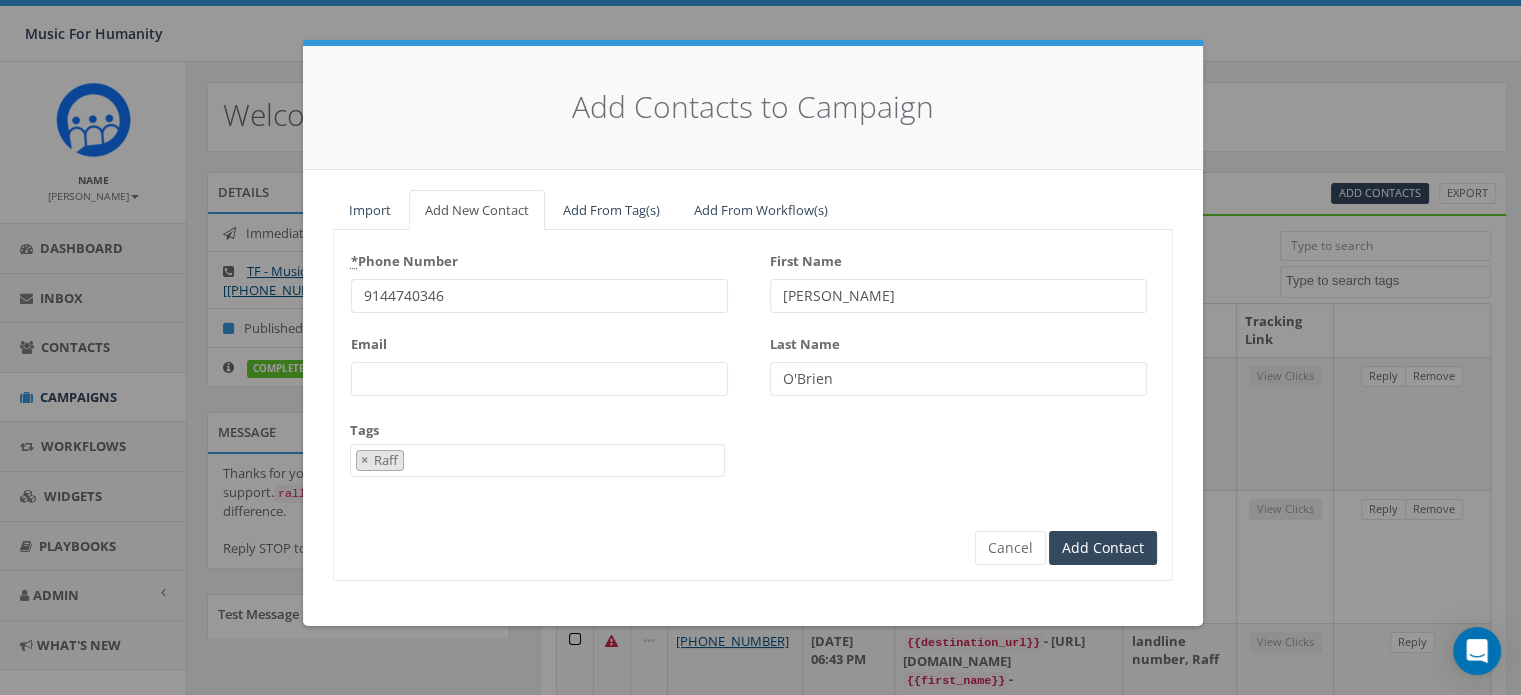 type on "O'Brien" 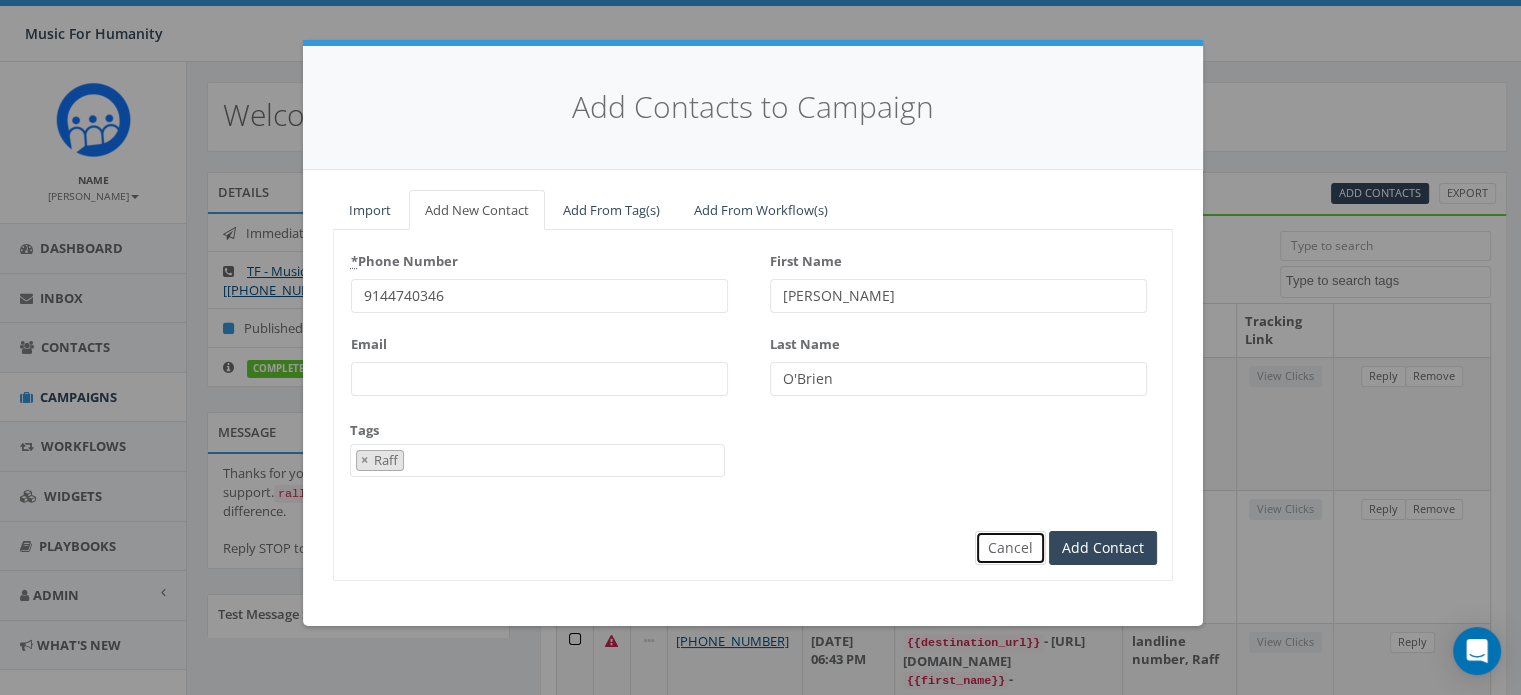 type 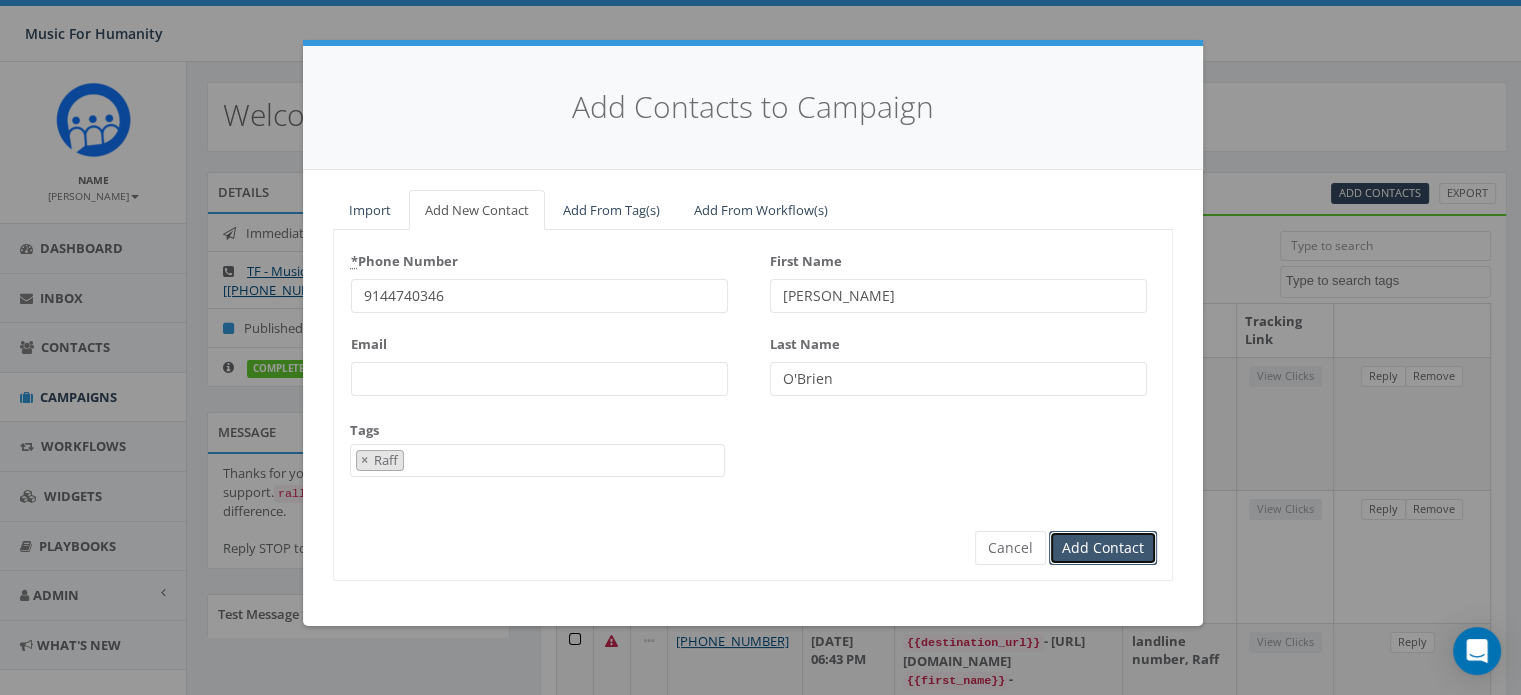 click on "Add Contact" at bounding box center [1103, 548] 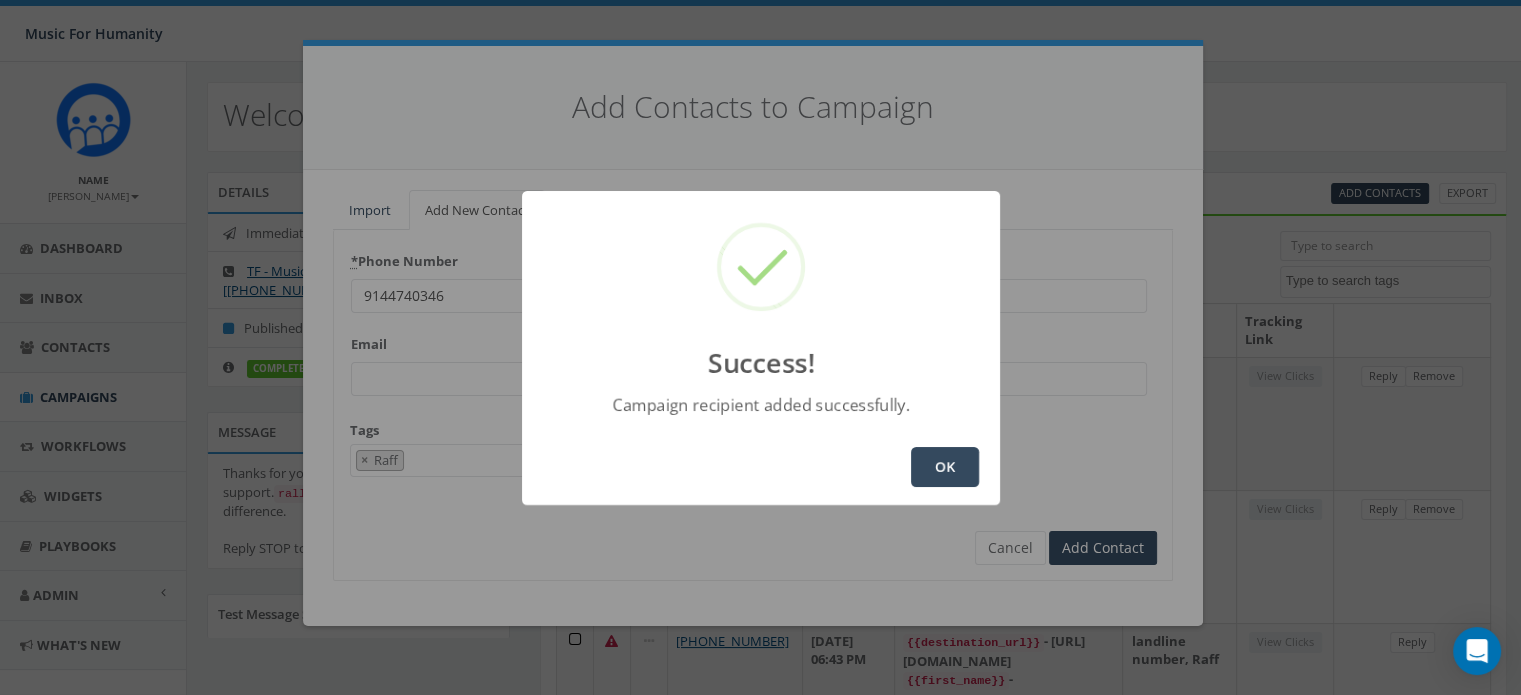 click on "OK" at bounding box center [945, 467] 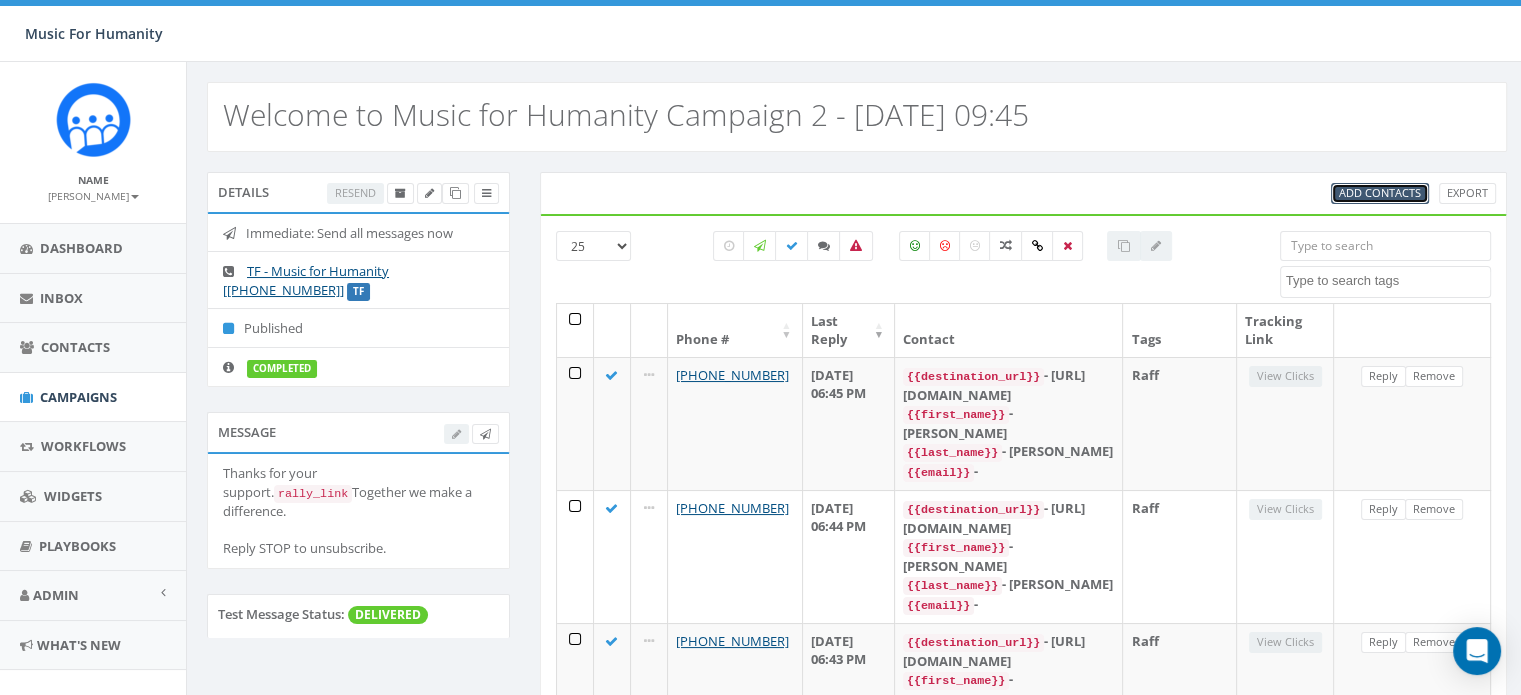click on "Add Contacts" at bounding box center [1380, 192] 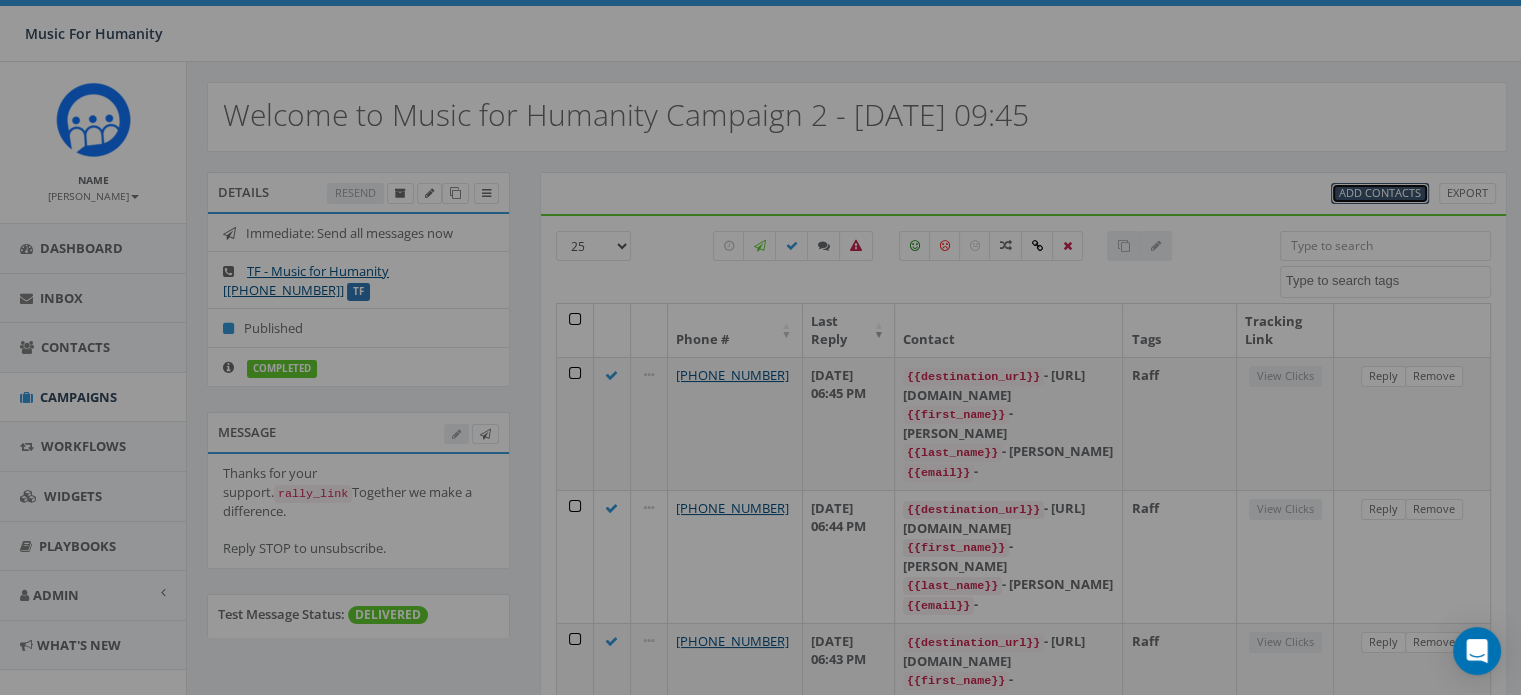 select 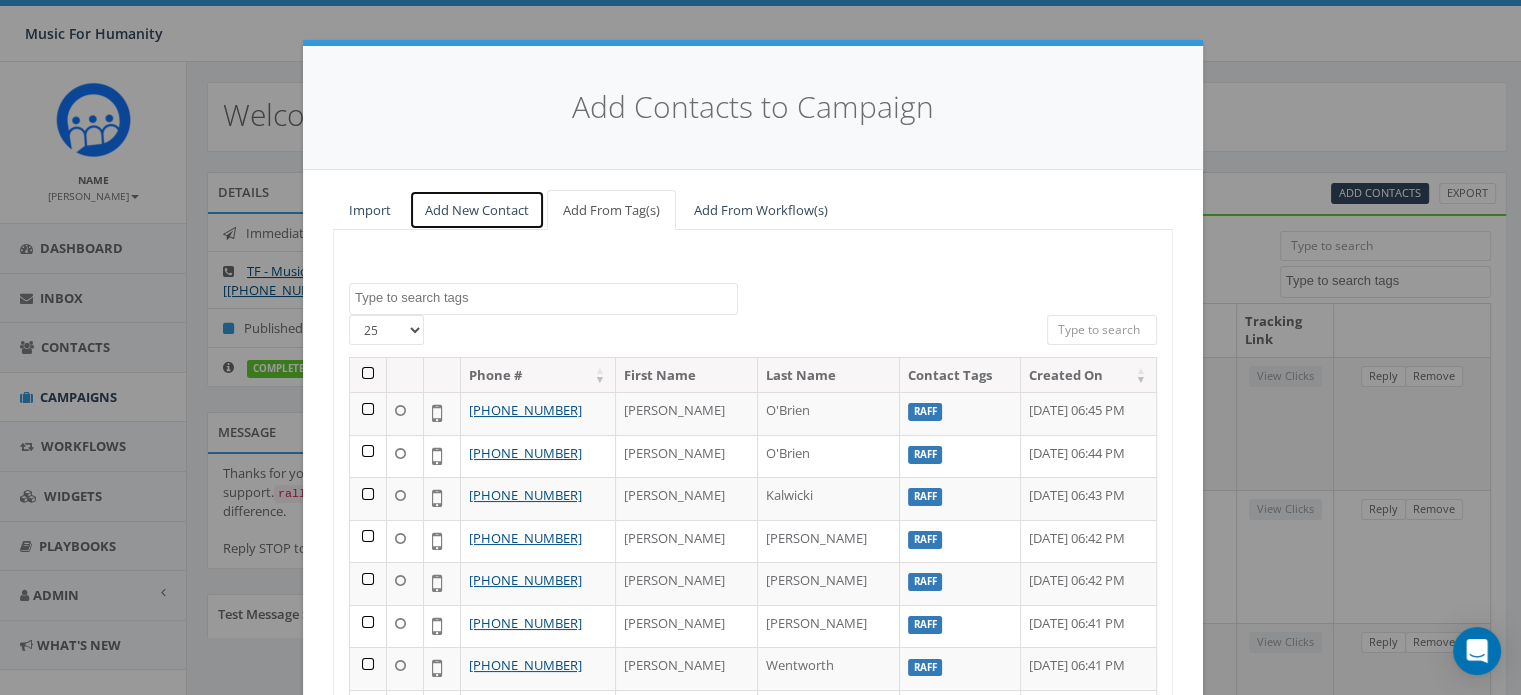 click on "Add New Contact" at bounding box center [477, 210] 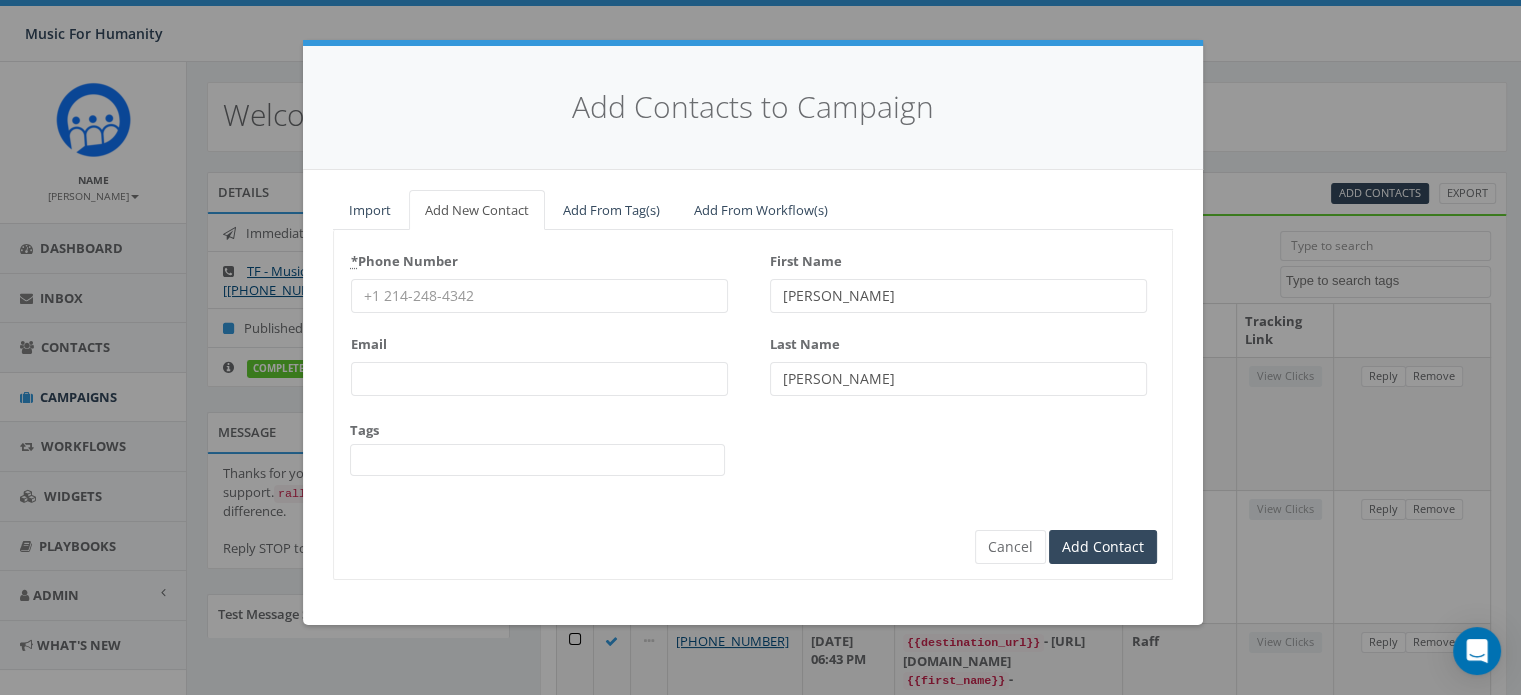 click on "*   Phone Number" at bounding box center (539, 296) 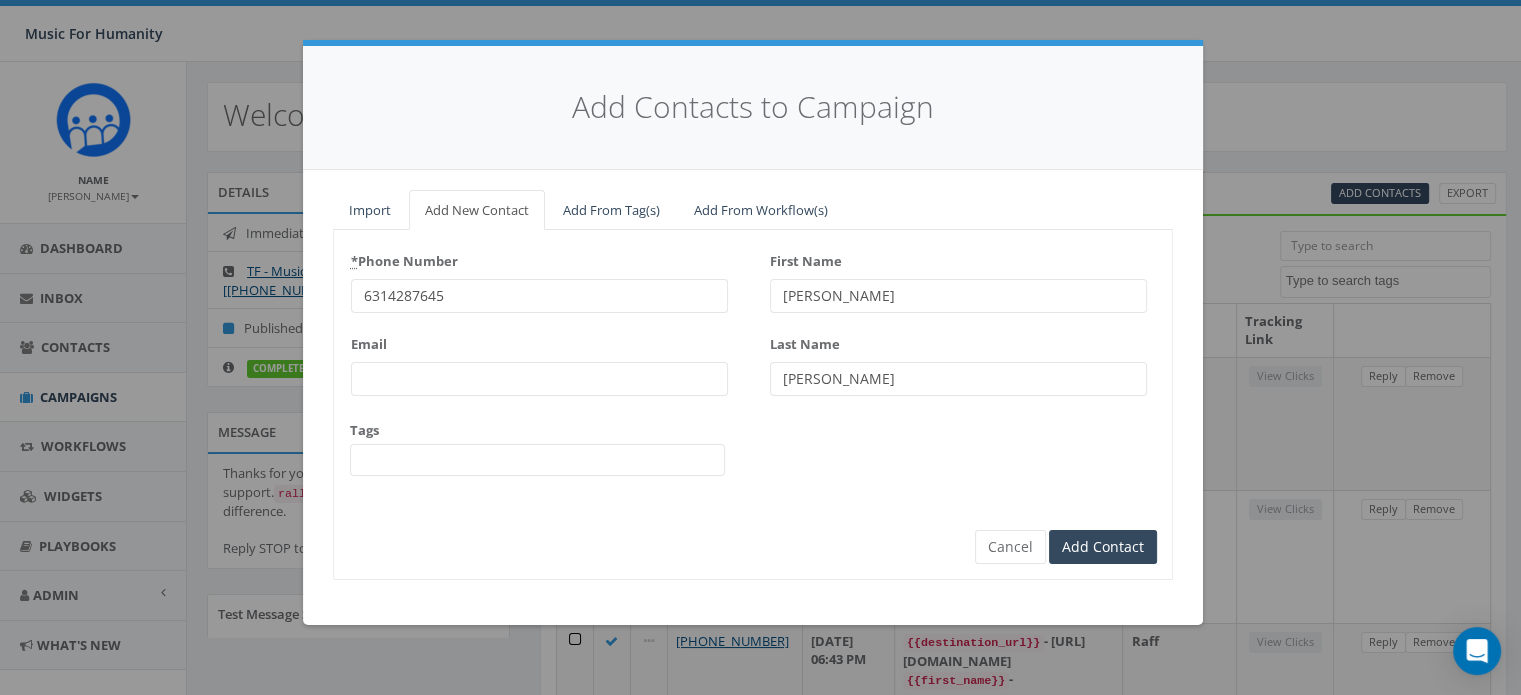type on "6314287645" 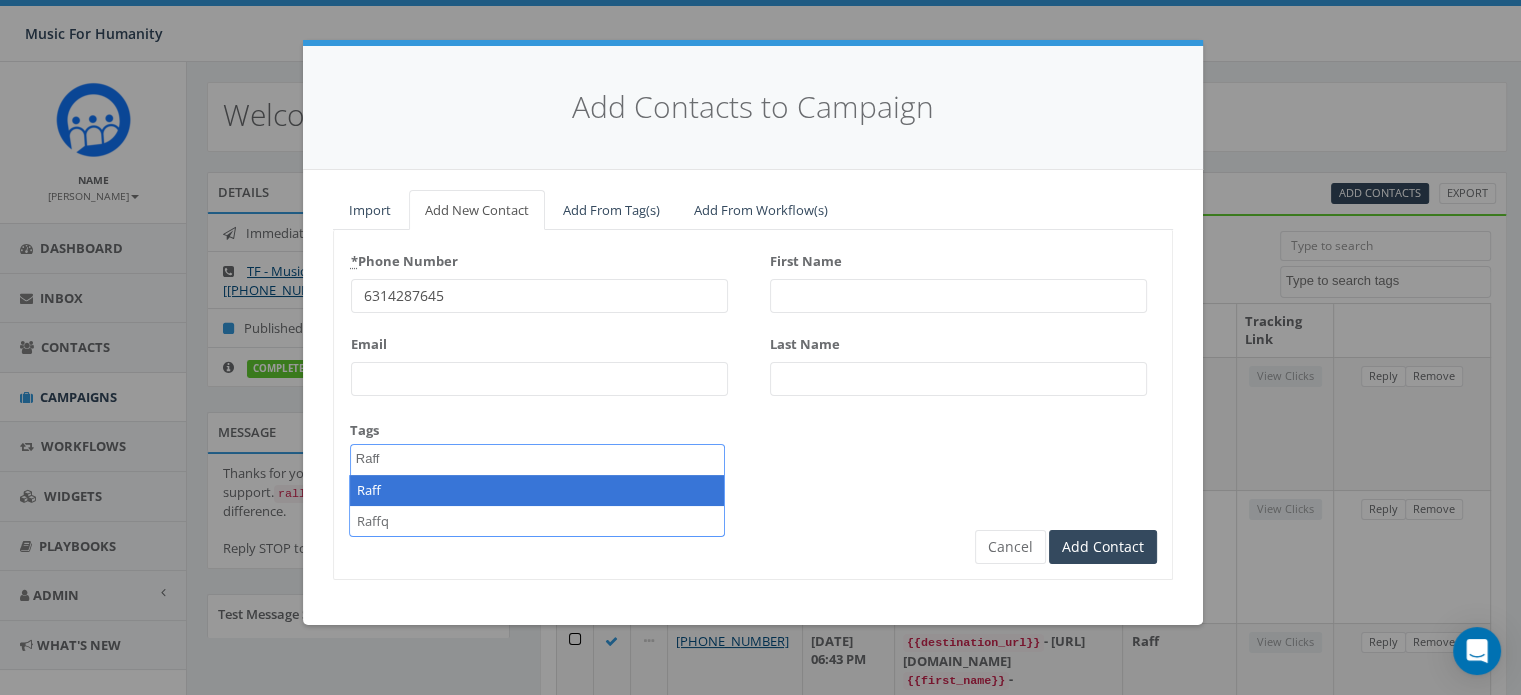 type on "Raff" 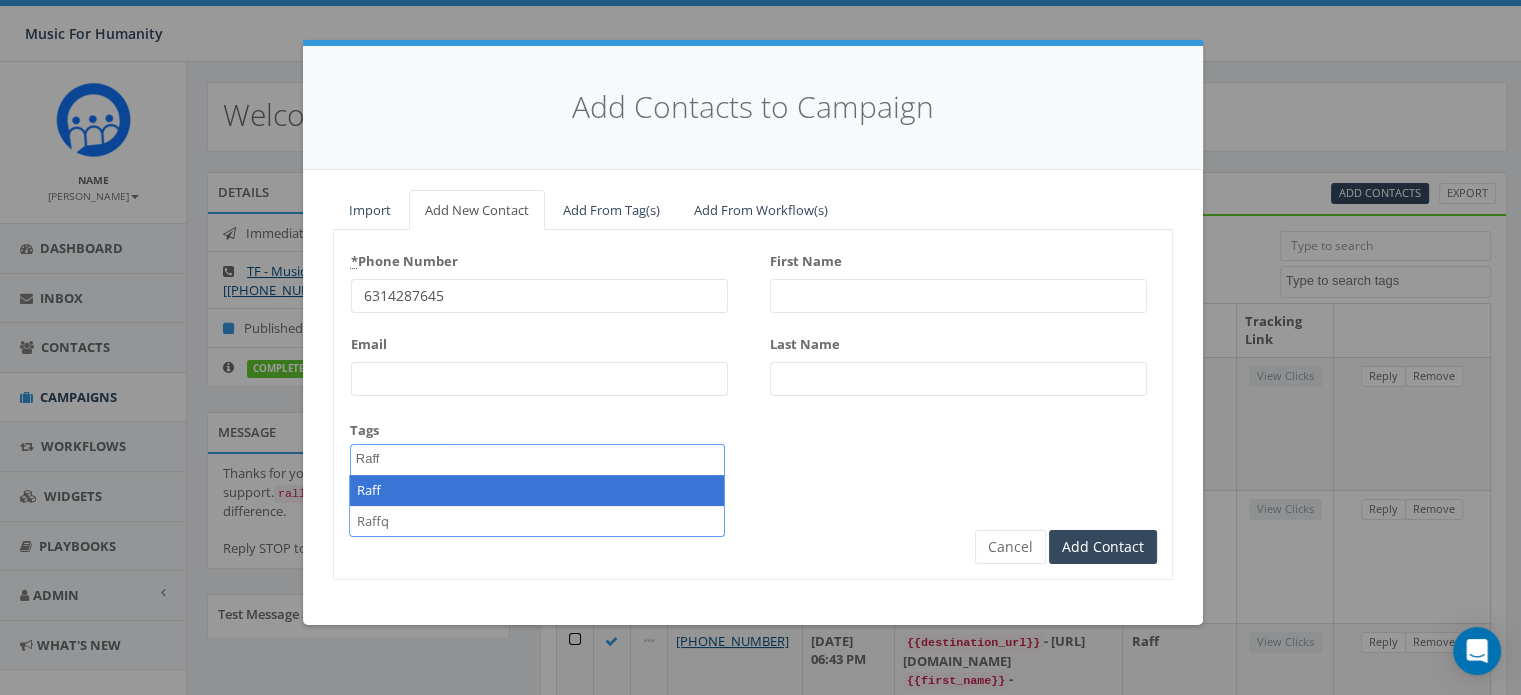 select on "Raff" 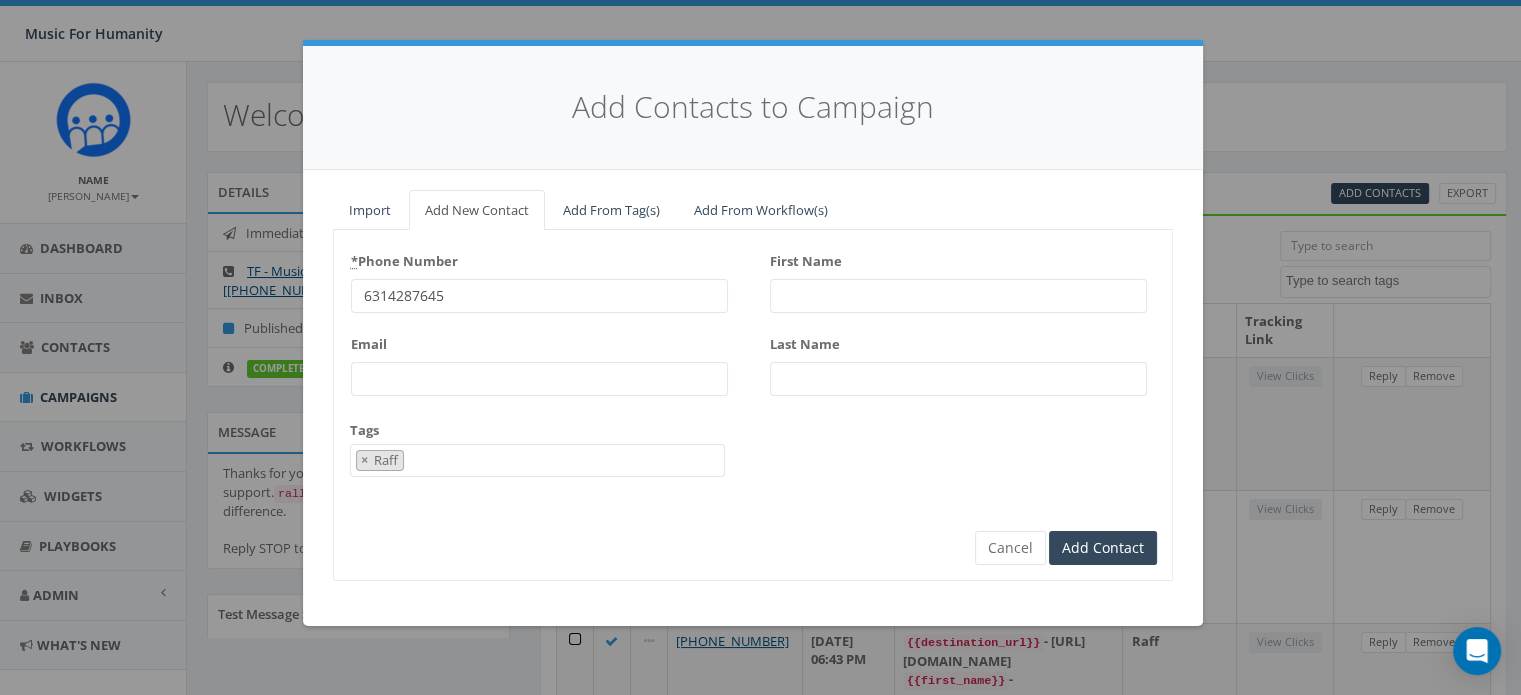 scroll, scrollTop: 167, scrollLeft: 0, axis: vertical 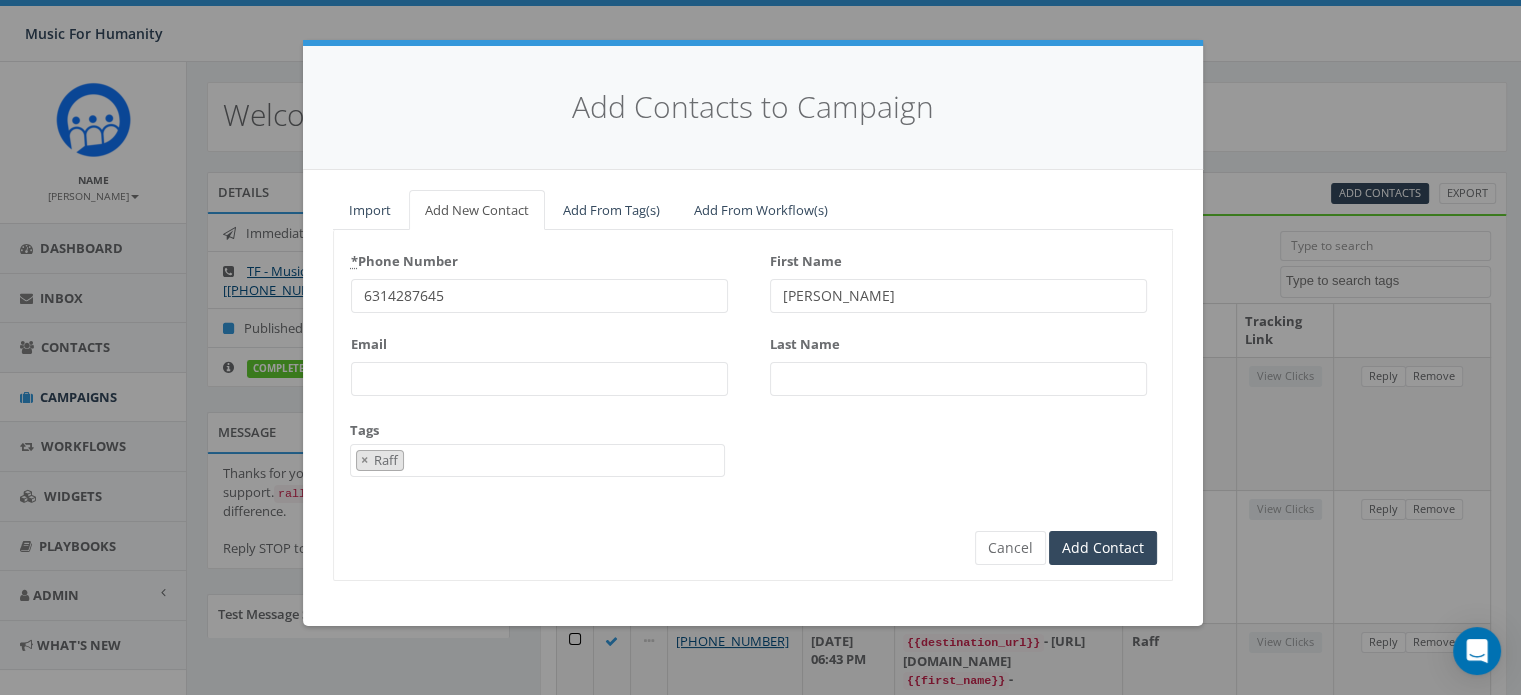 type on "[PERSON_NAME]" 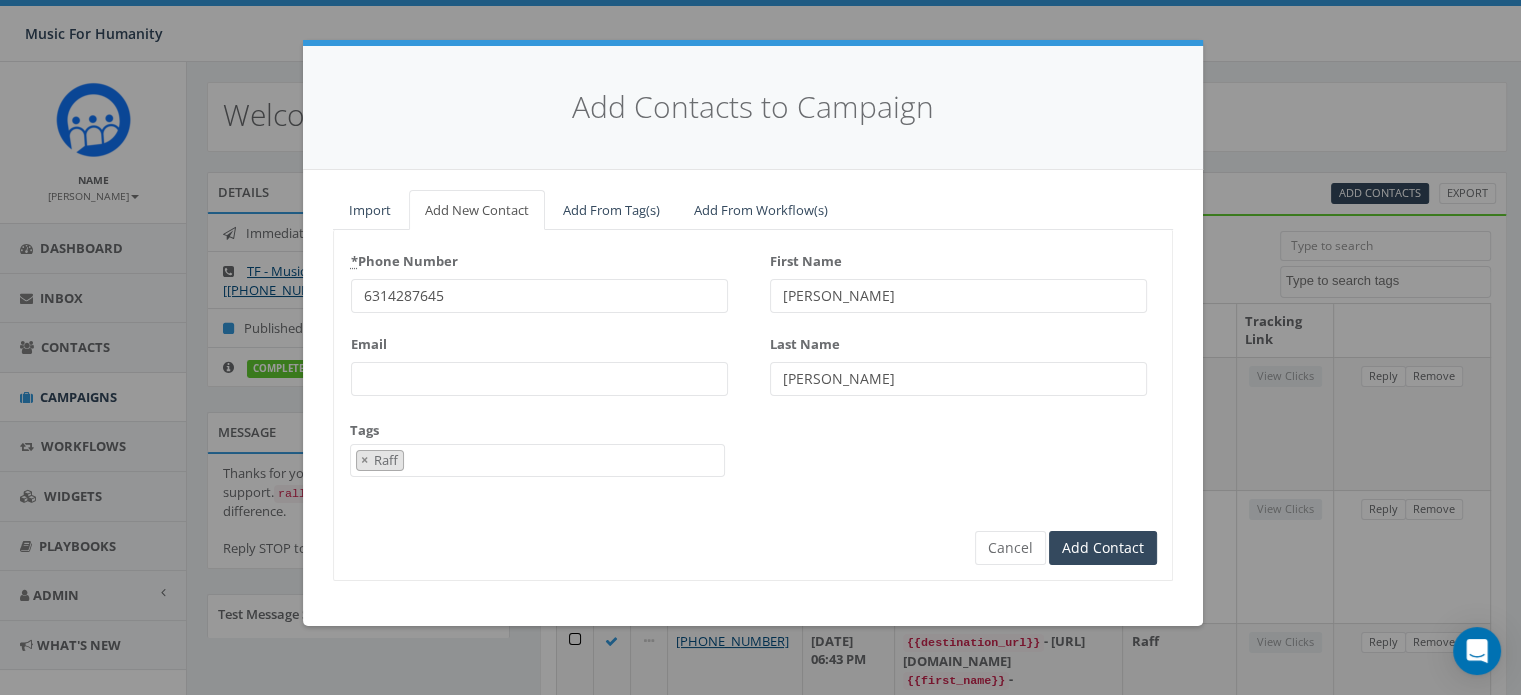 type on "[PERSON_NAME]" 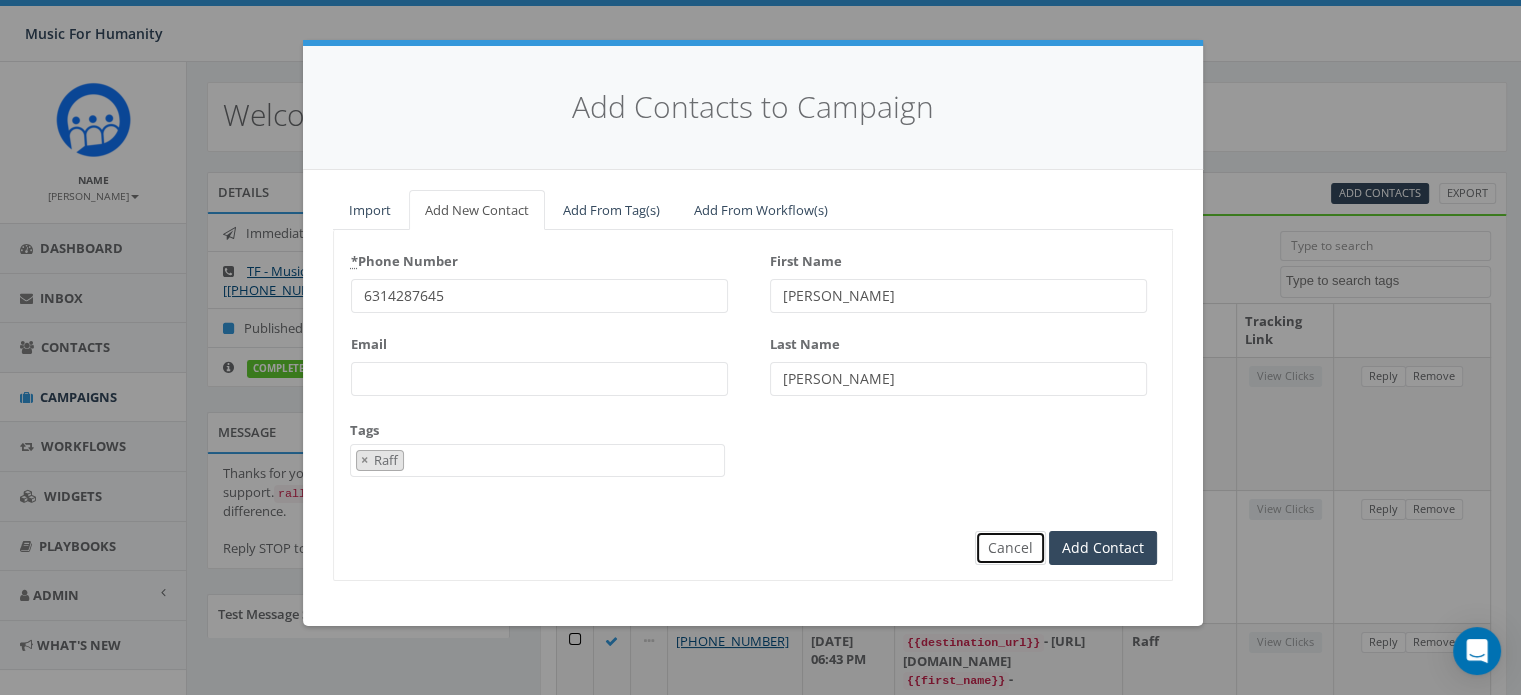 type 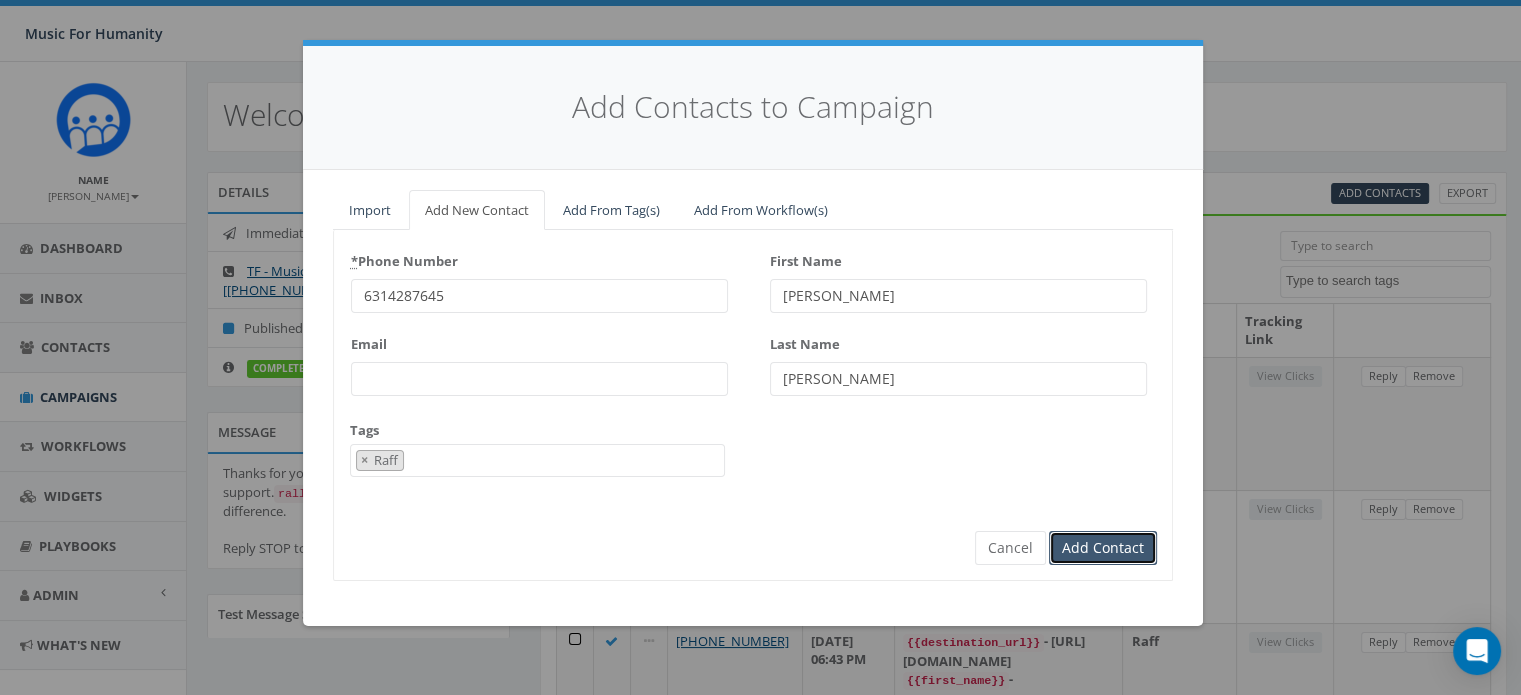 click on "Add Contact" at bounding box center (1103, 548) 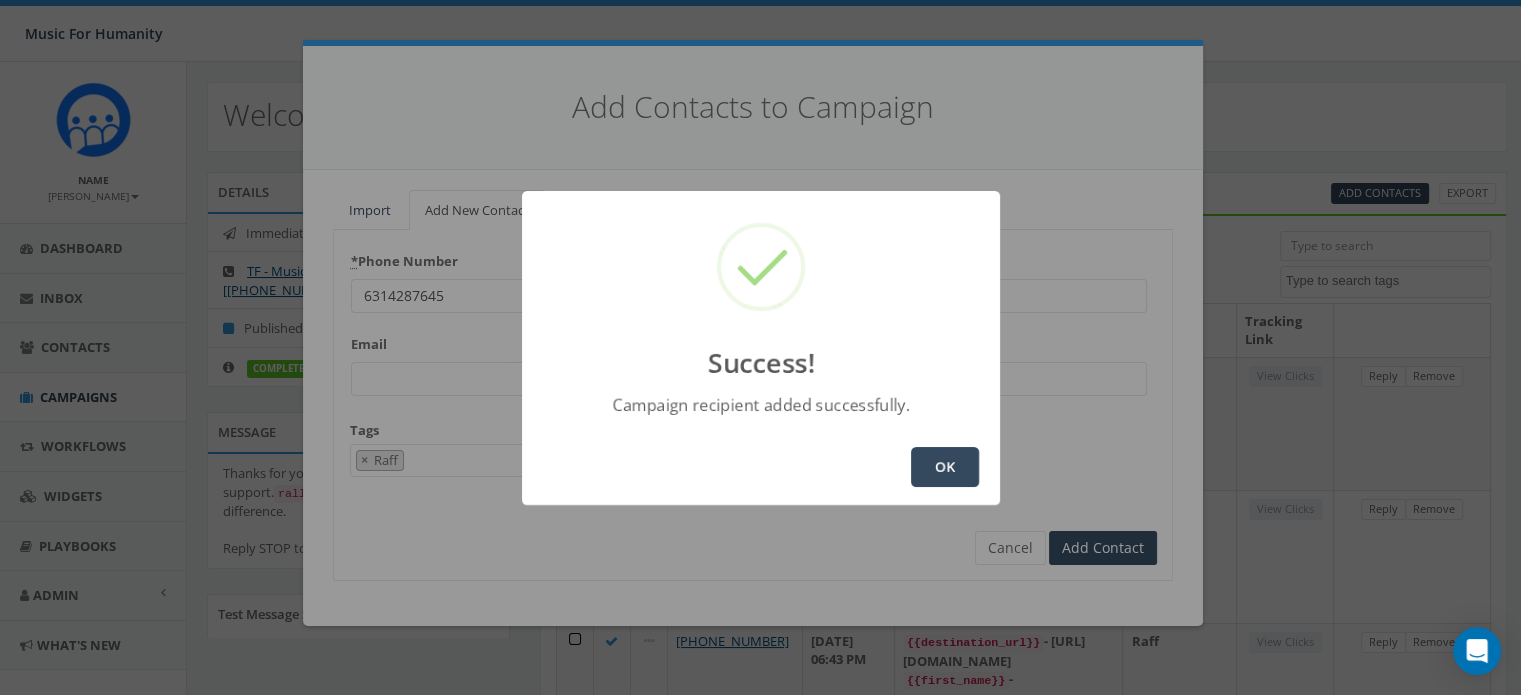 click on "OK" at bounding box center (945, 467) 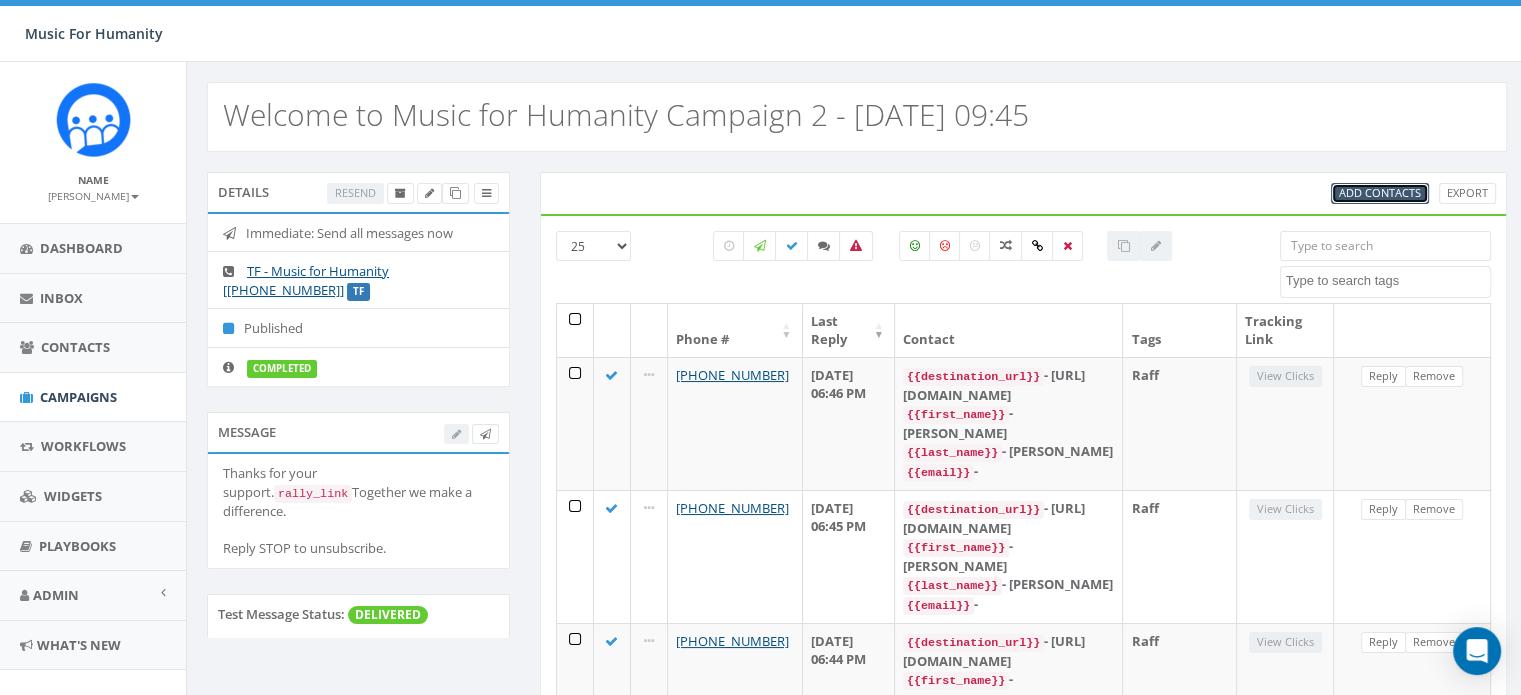 click on "Add Contacts" at bounding box center [1380, 192] 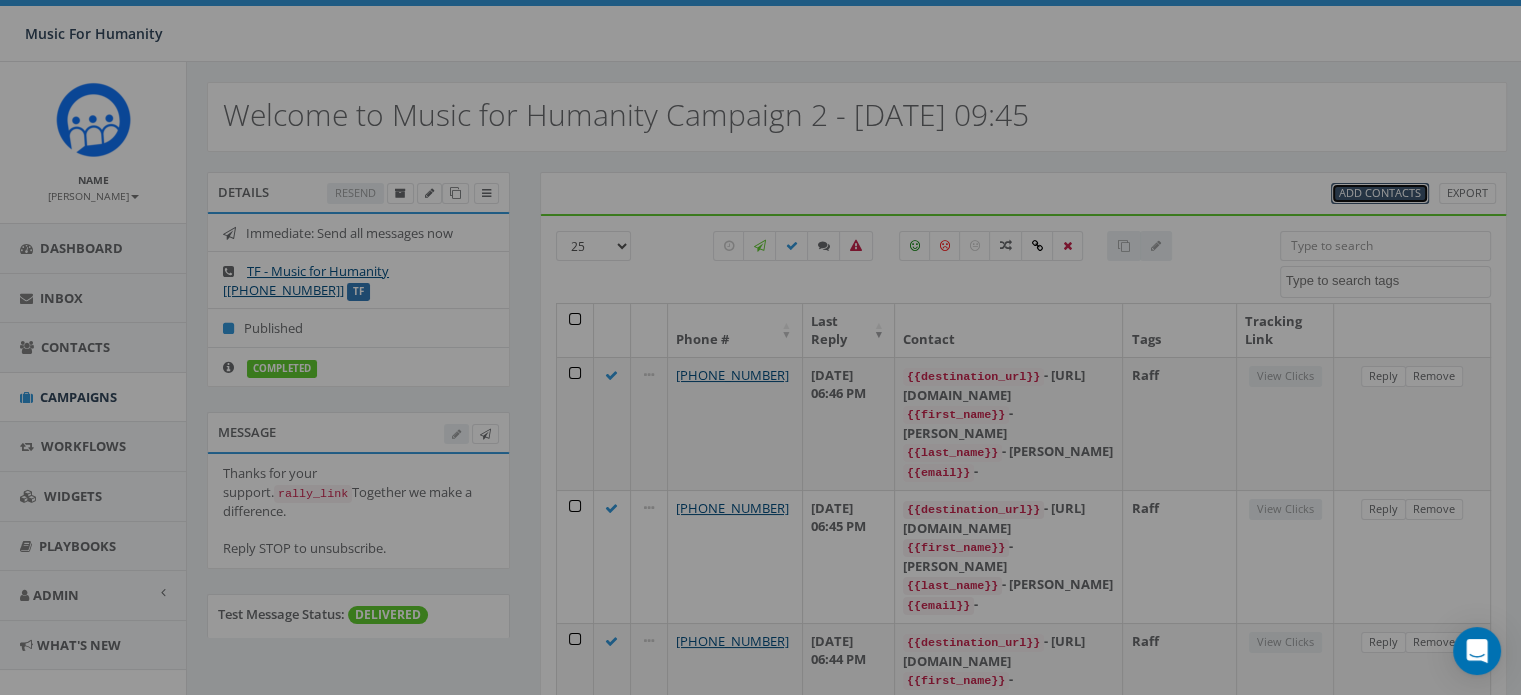 select 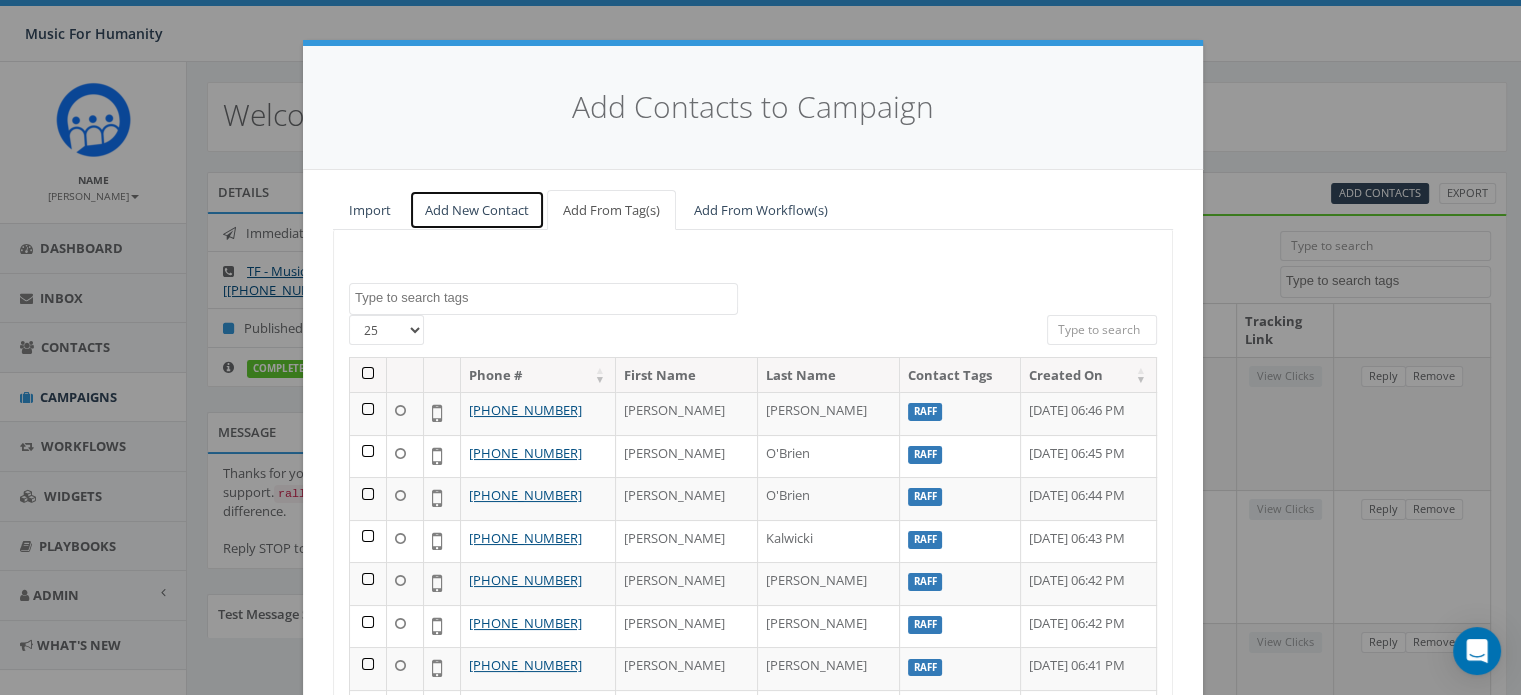 click on "Add New Contact" at bounding box center (477, 210) 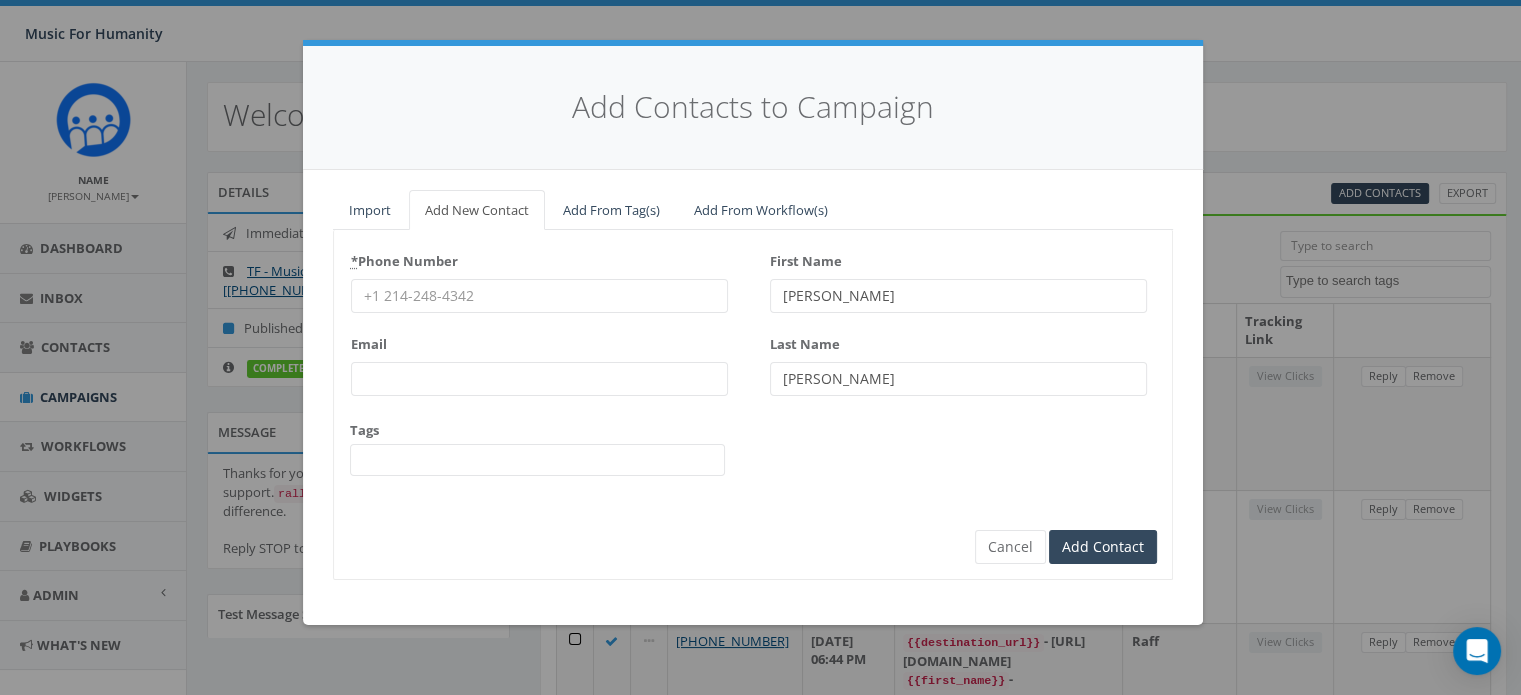 click on "*   Phone Number" at bounding box center [539, 296] 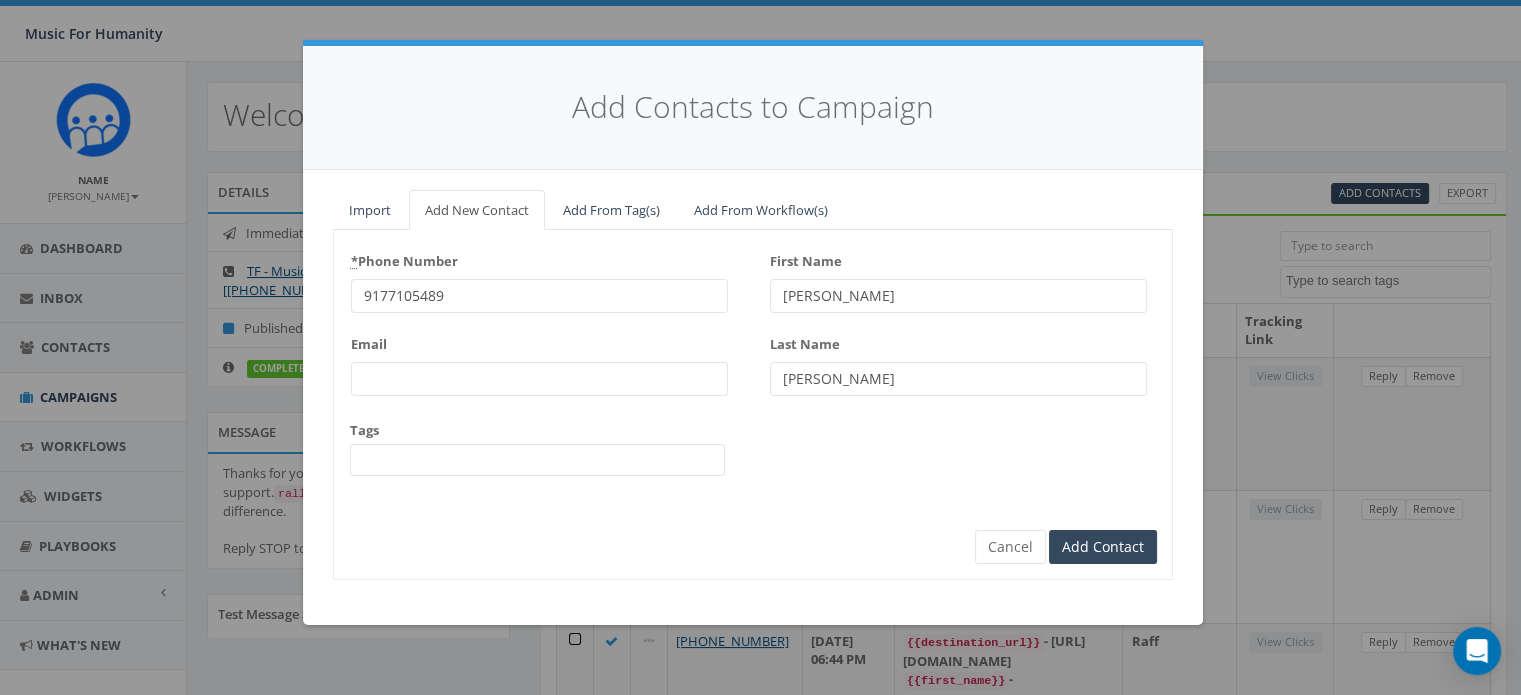 type on "9177105489" 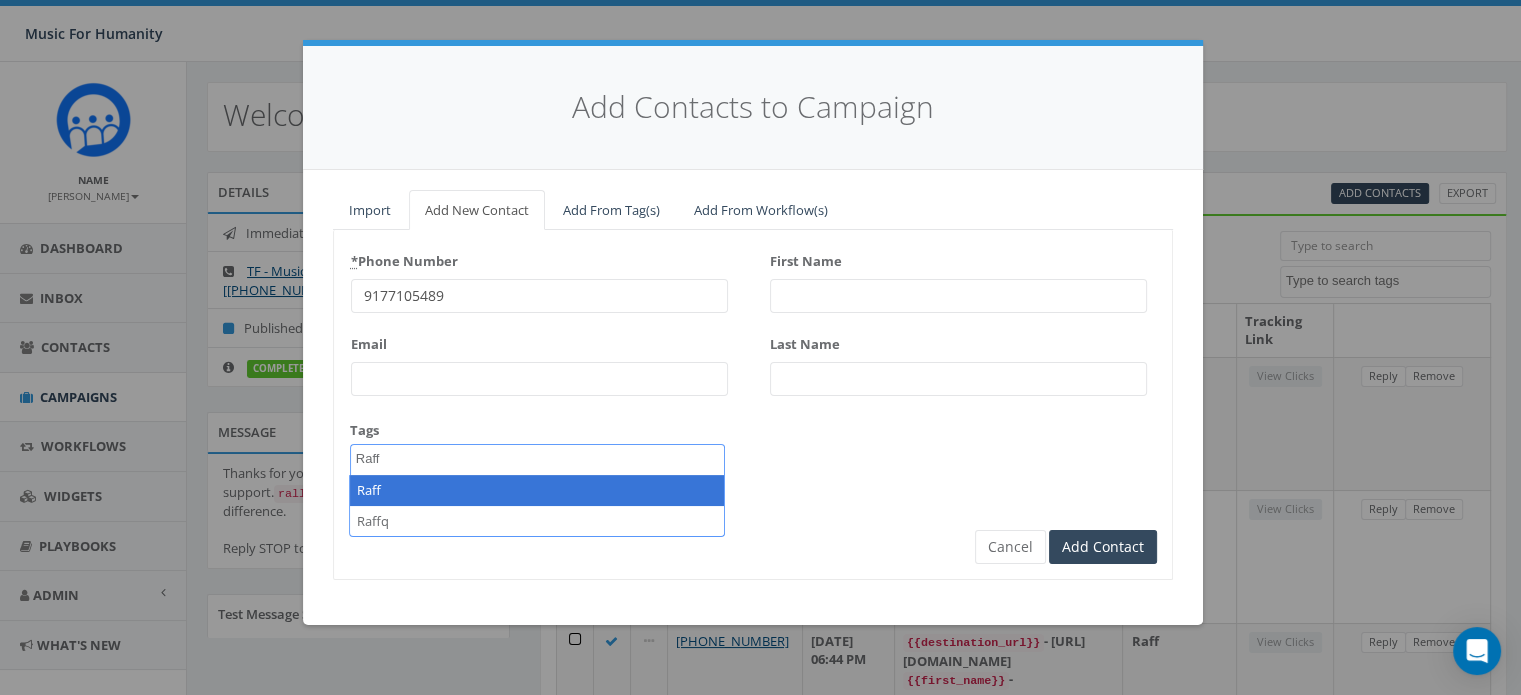 type on "Raff" 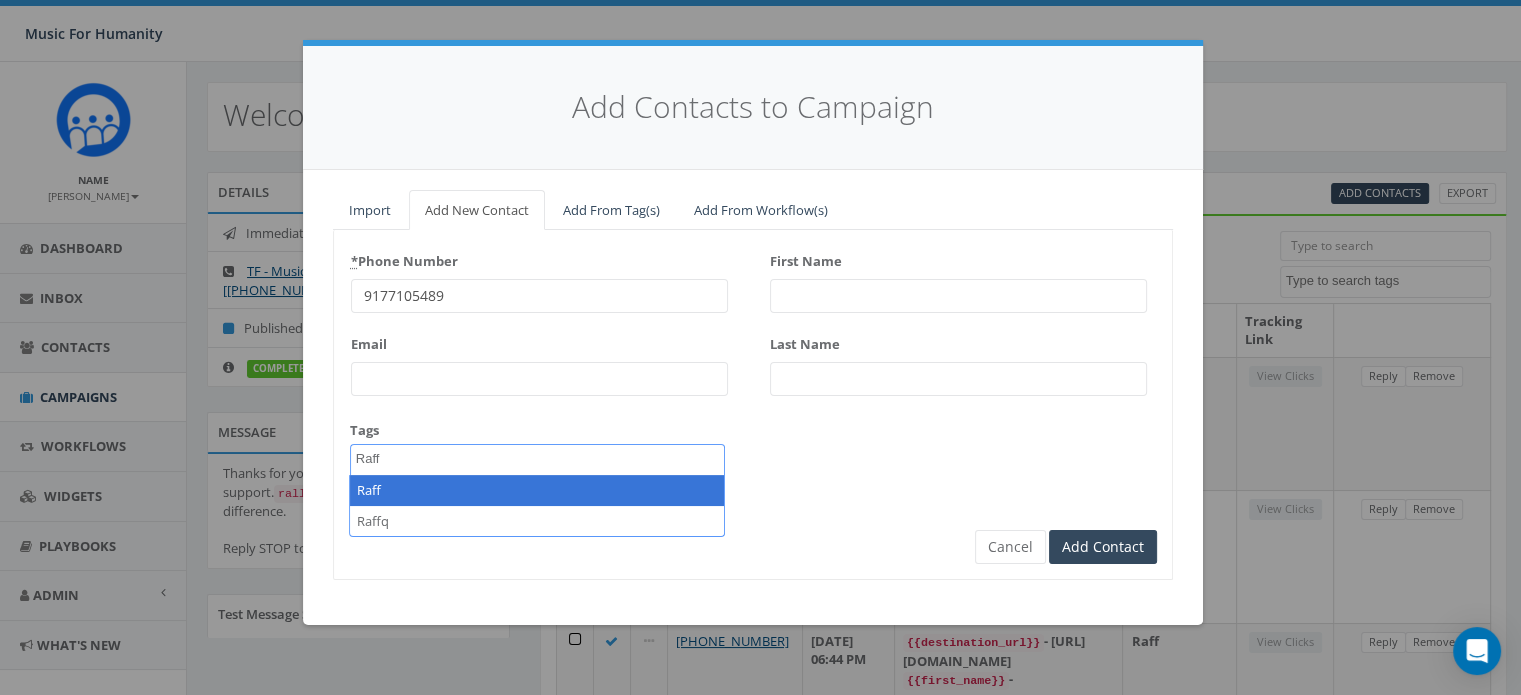 select on "Raff" 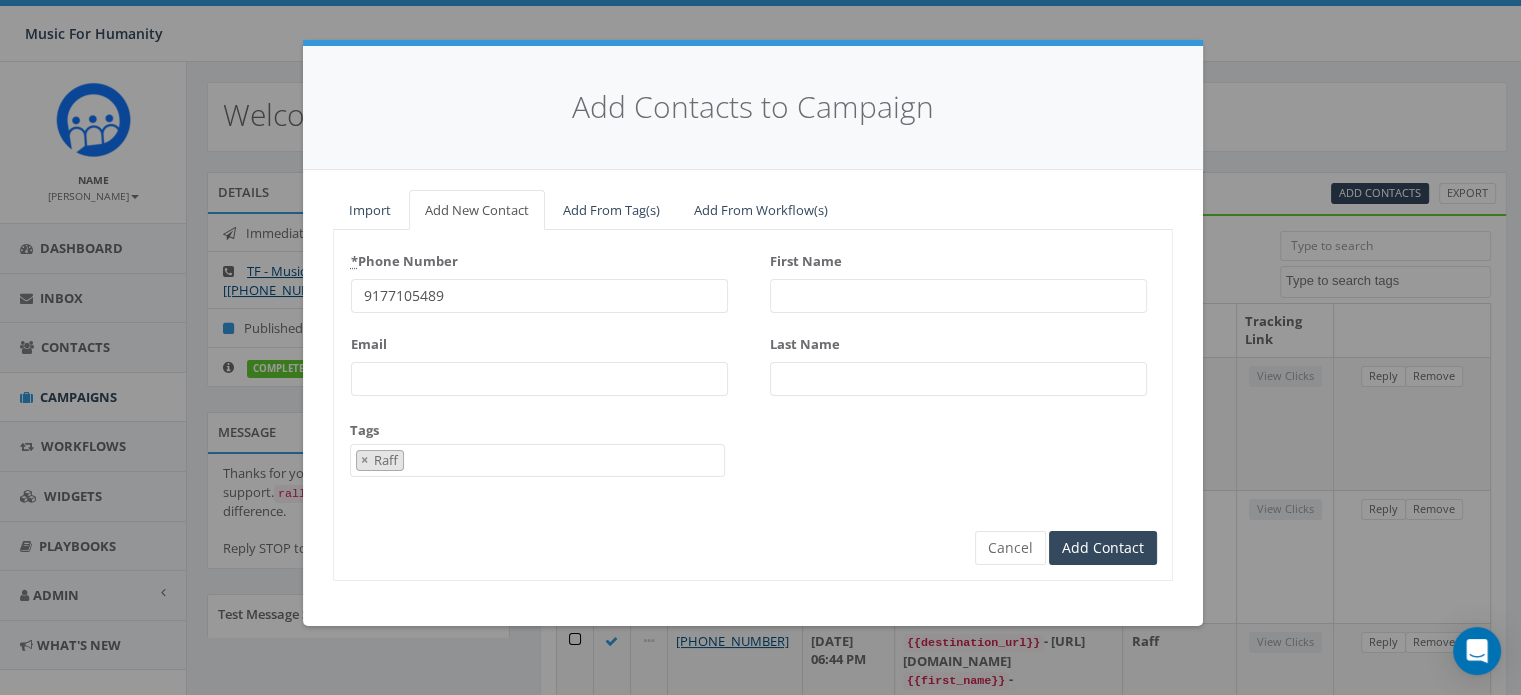 scroll, scrollTop: 167, scrollLeft: 0, axis: vertical 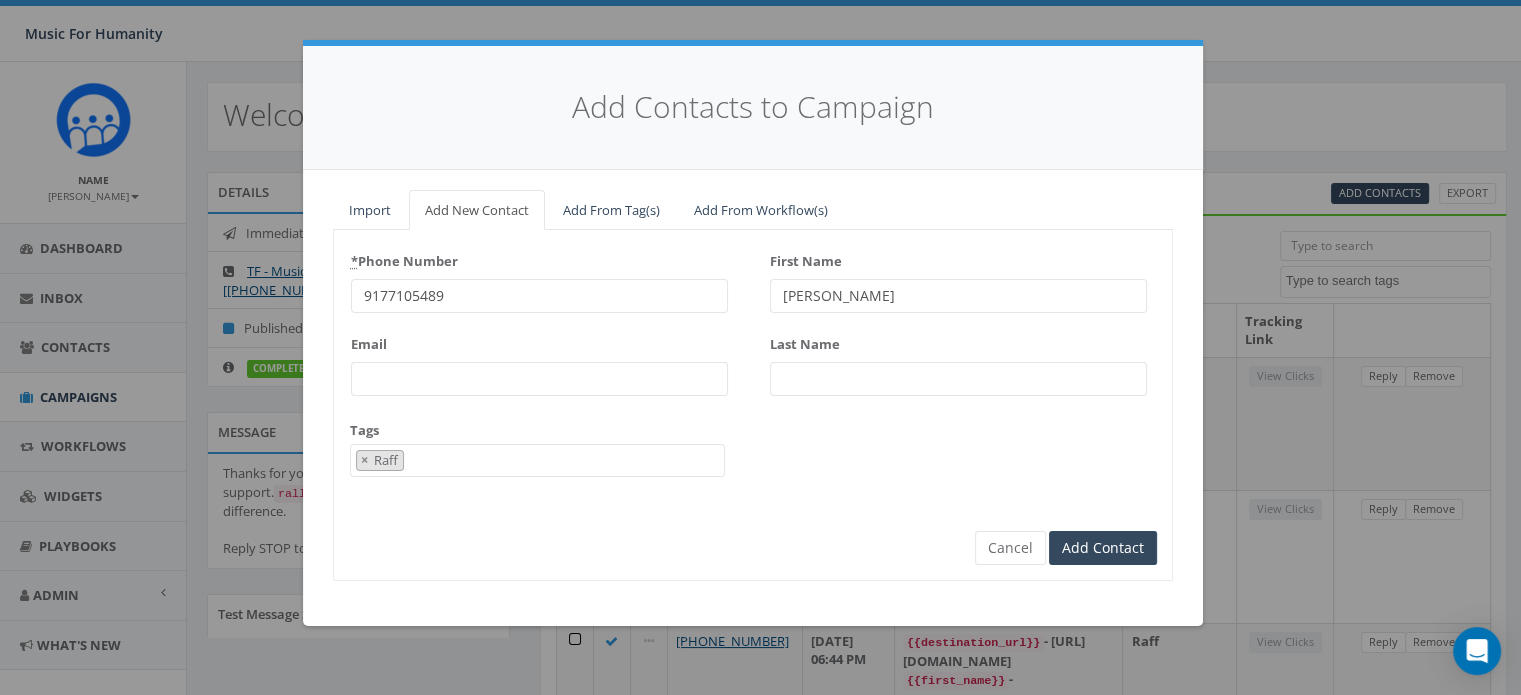 type on "[PERSON_NAME]" 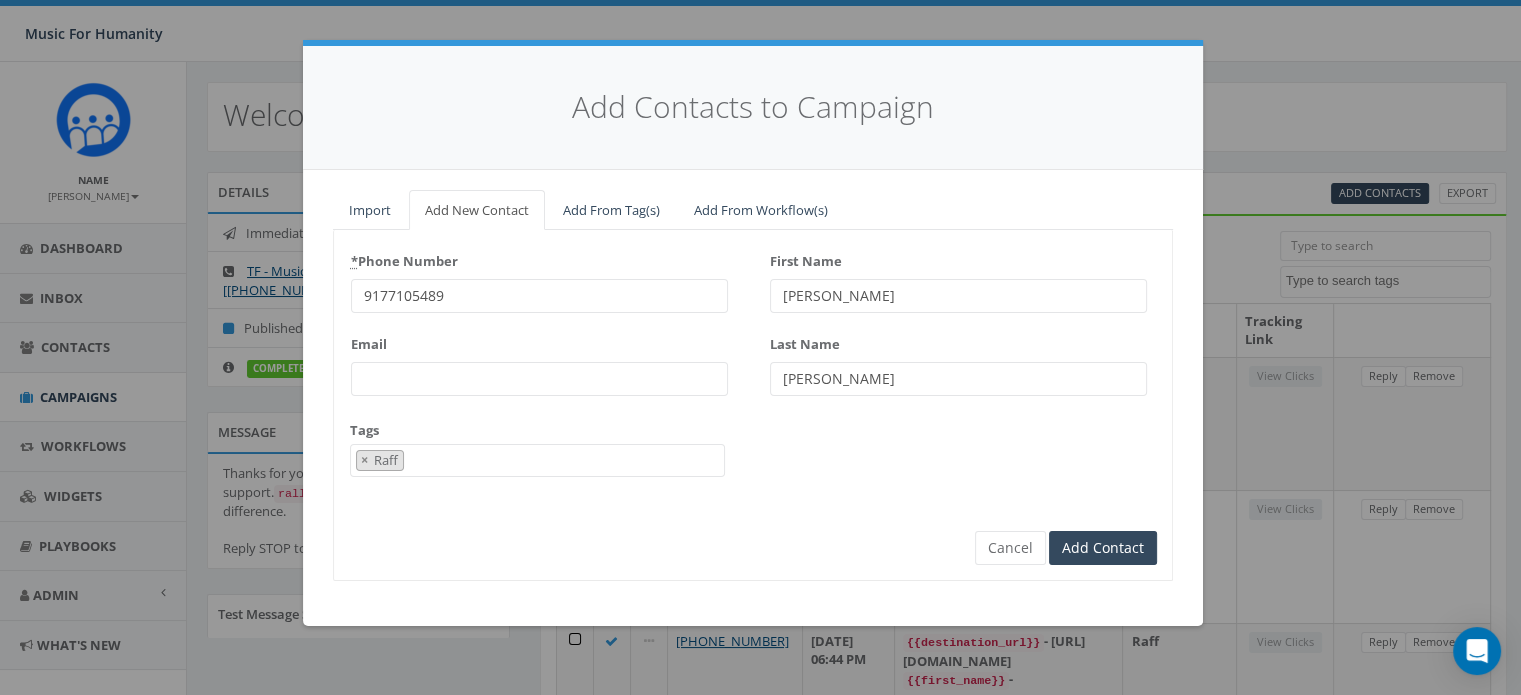 type on "[PERSON_NAME]" 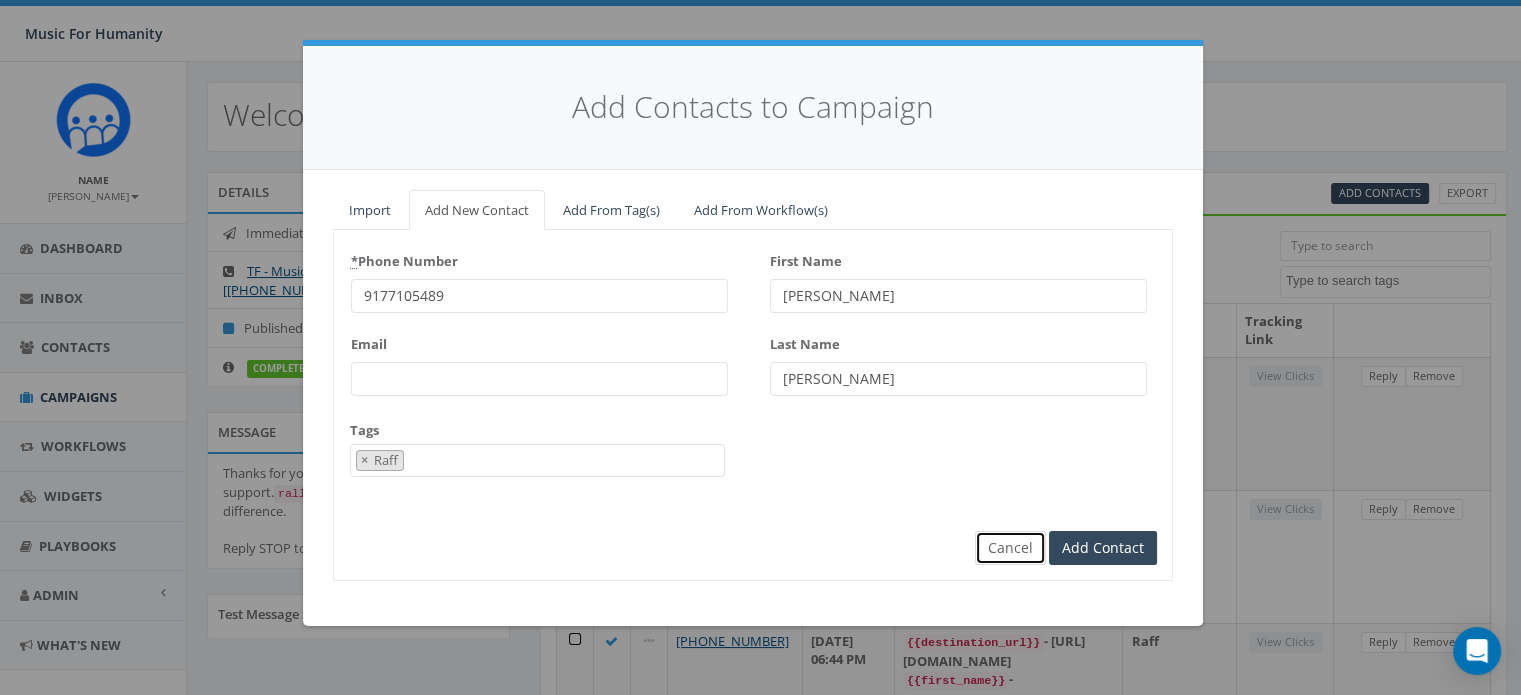 type 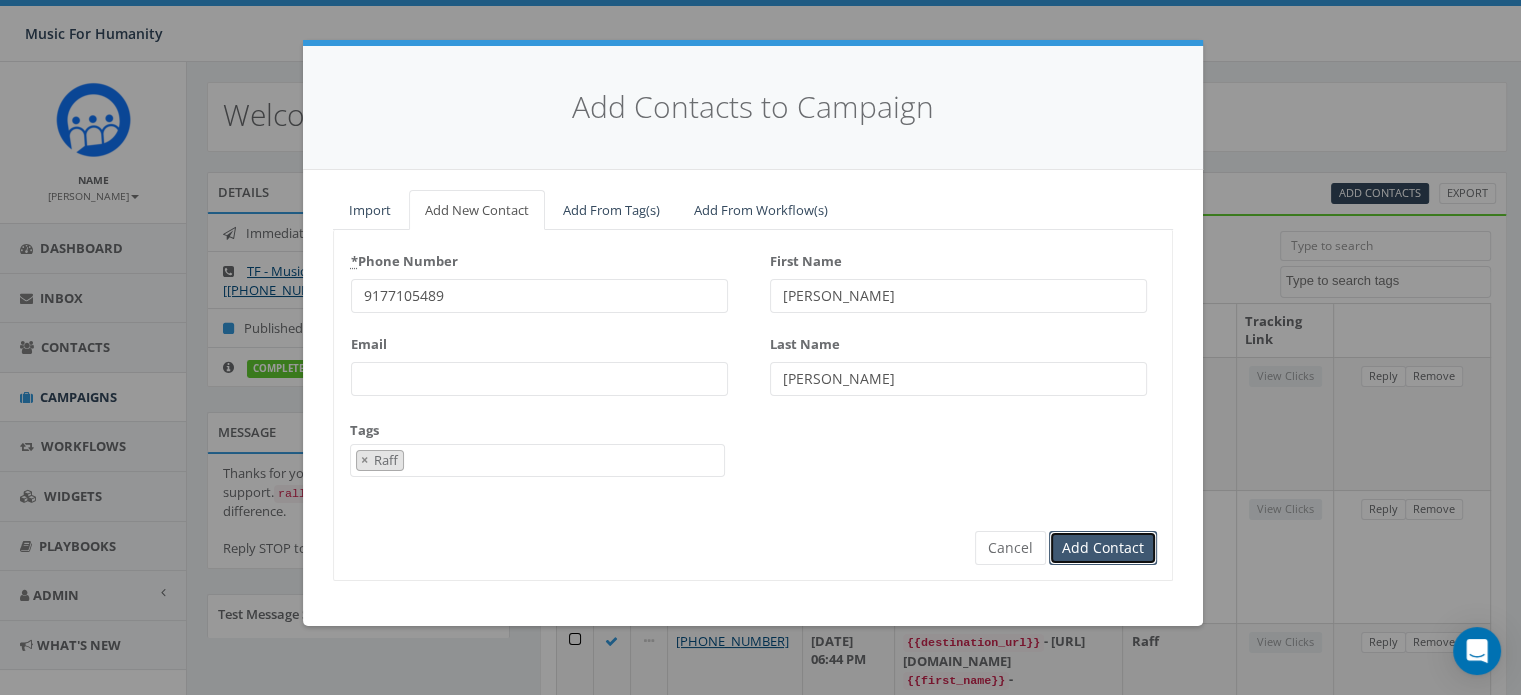 click on "Add Contact" at bounding box center (1103, 548) 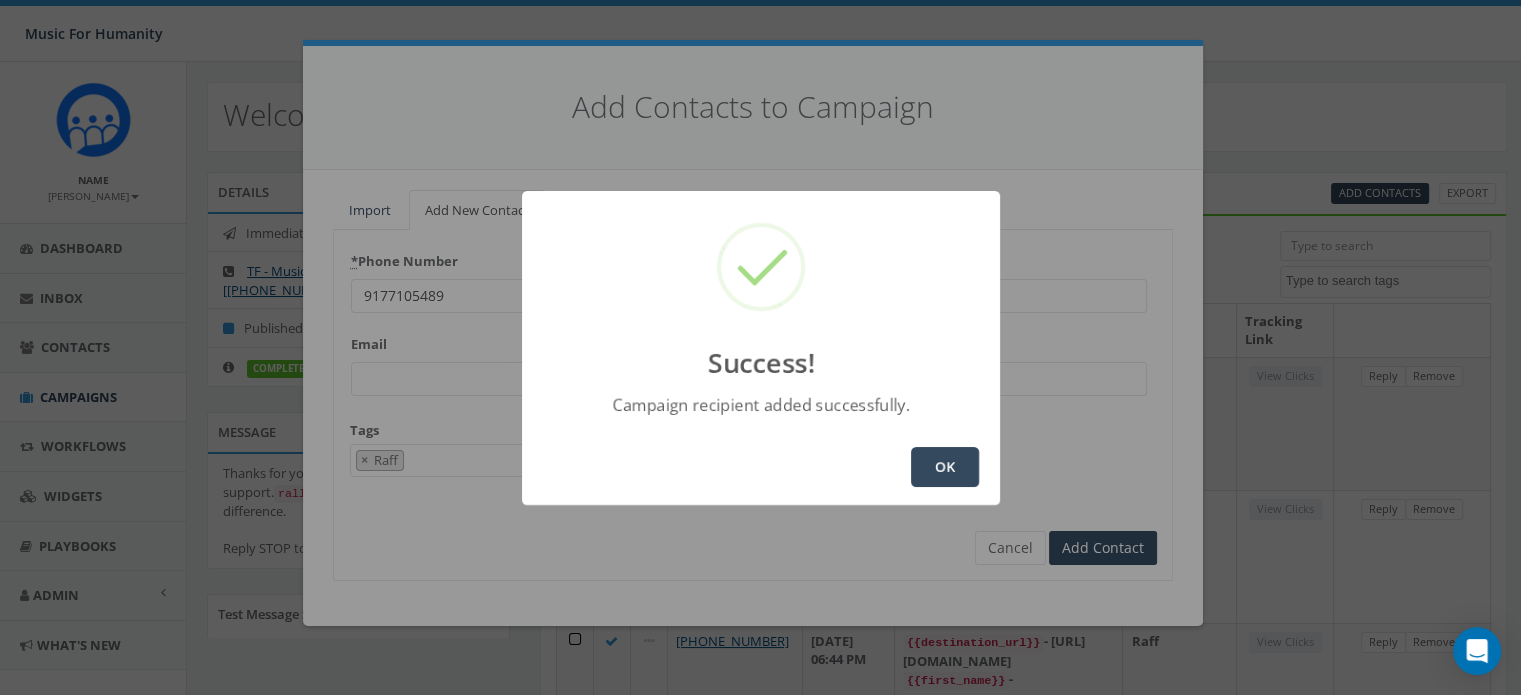 click on "OK" at bounding box center [945, 467] 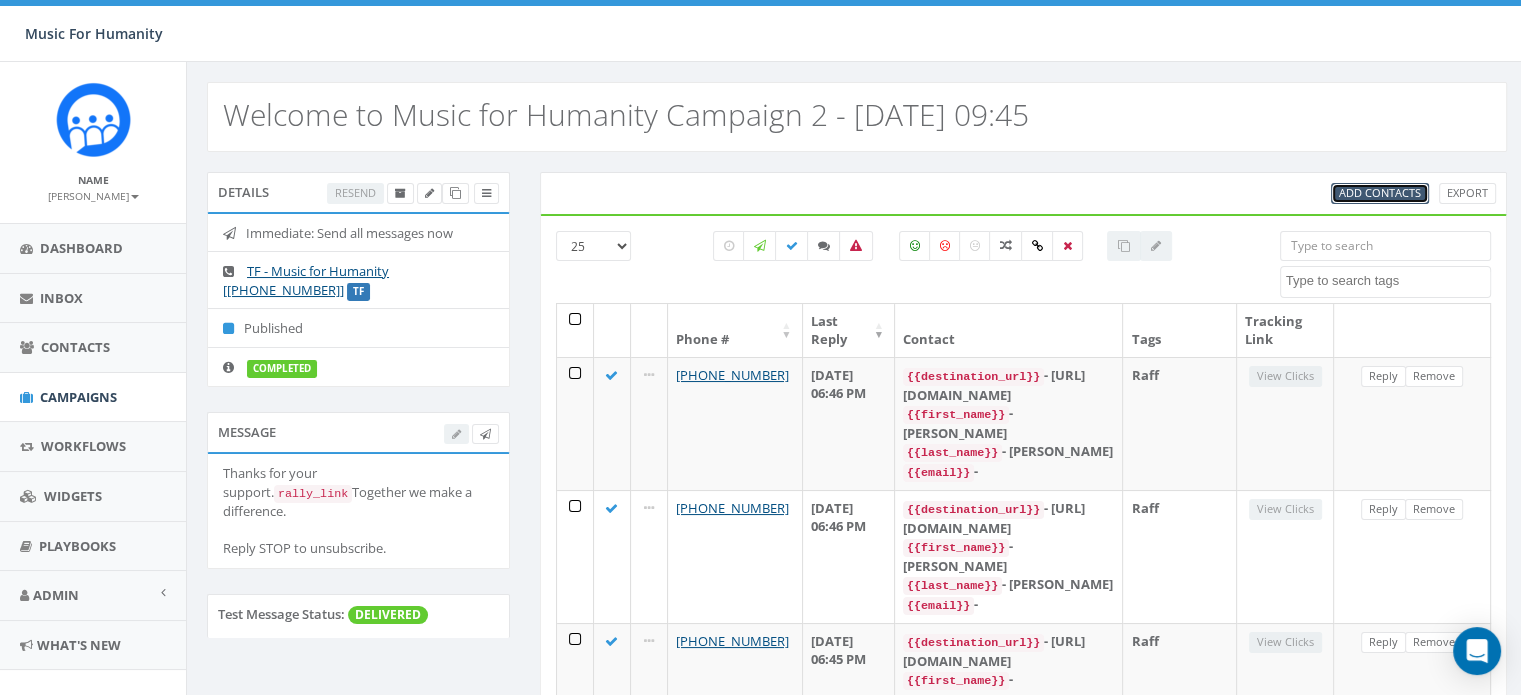 click on "Add Contacts" at bounding box center (1380, 192) 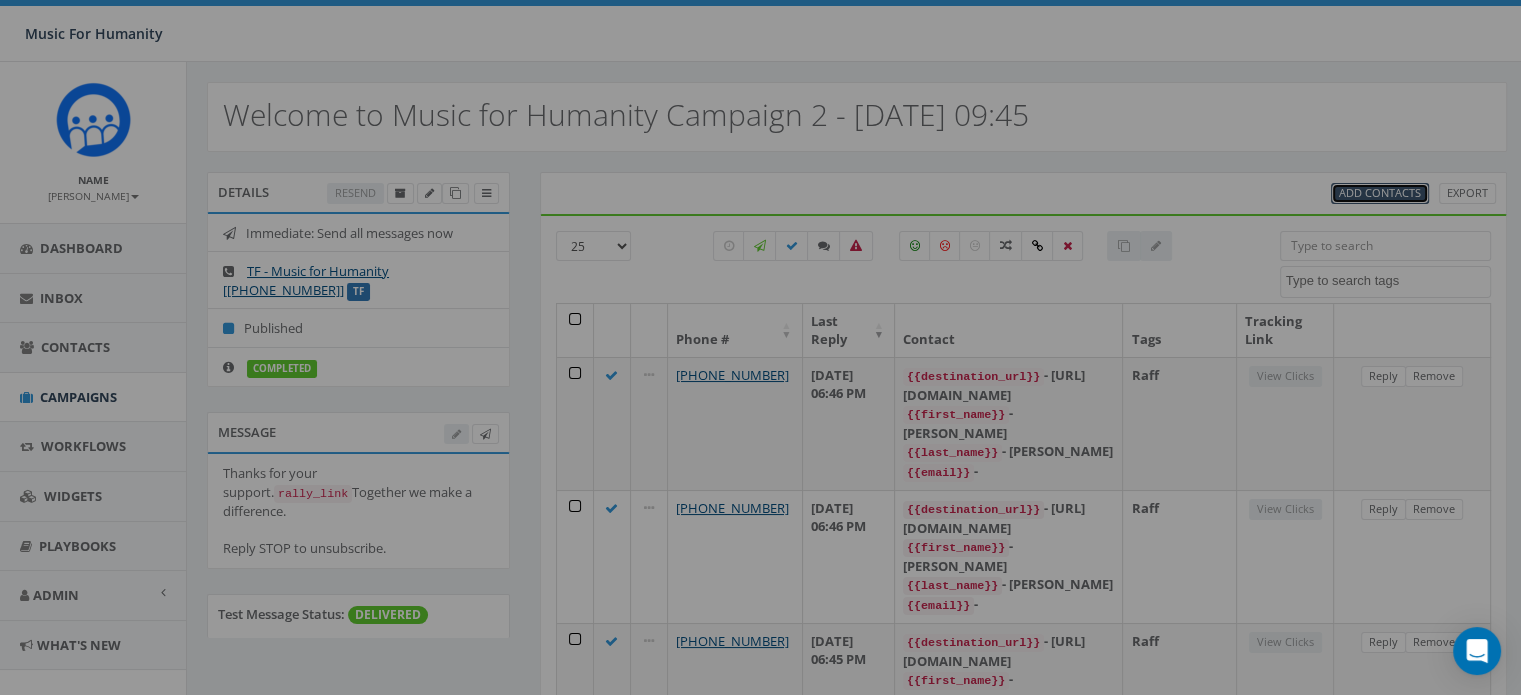 select 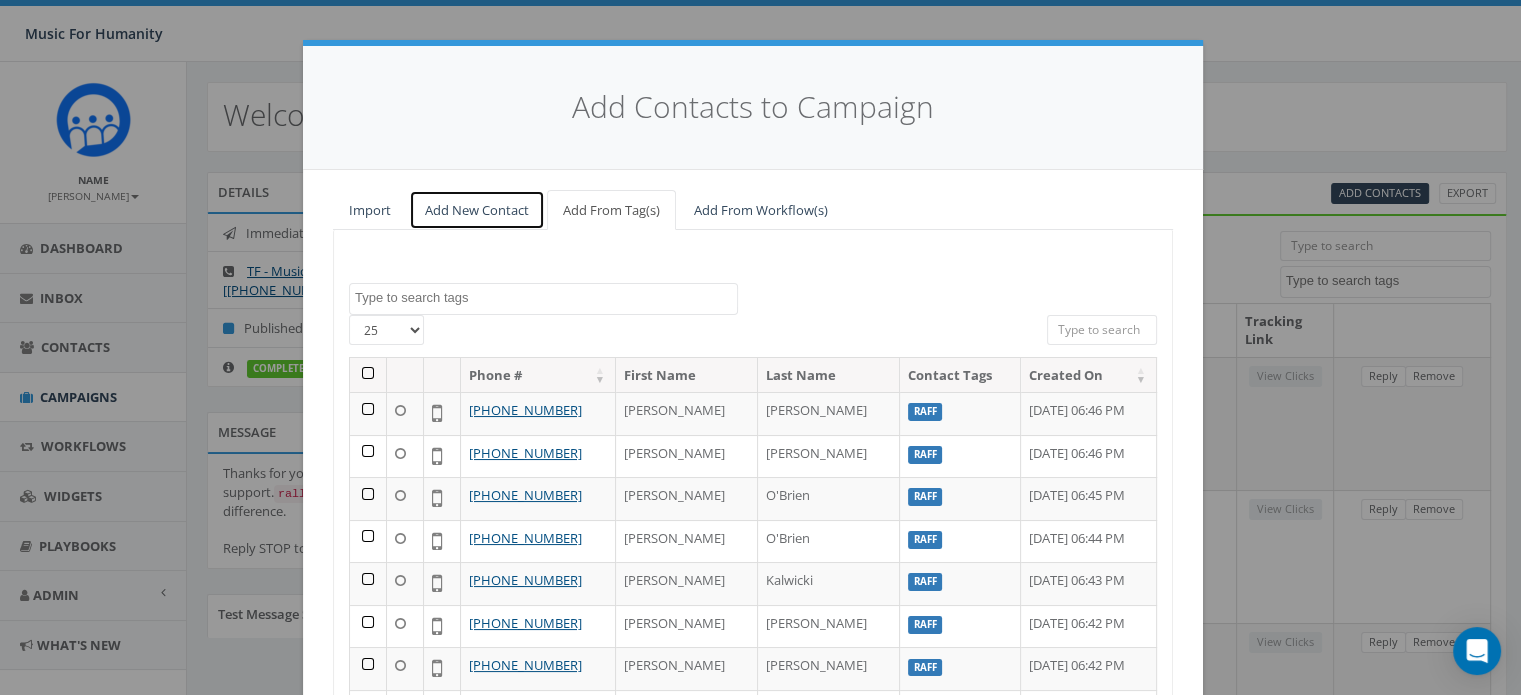 click on "Add New Contact" at bounding box center [477, 210] 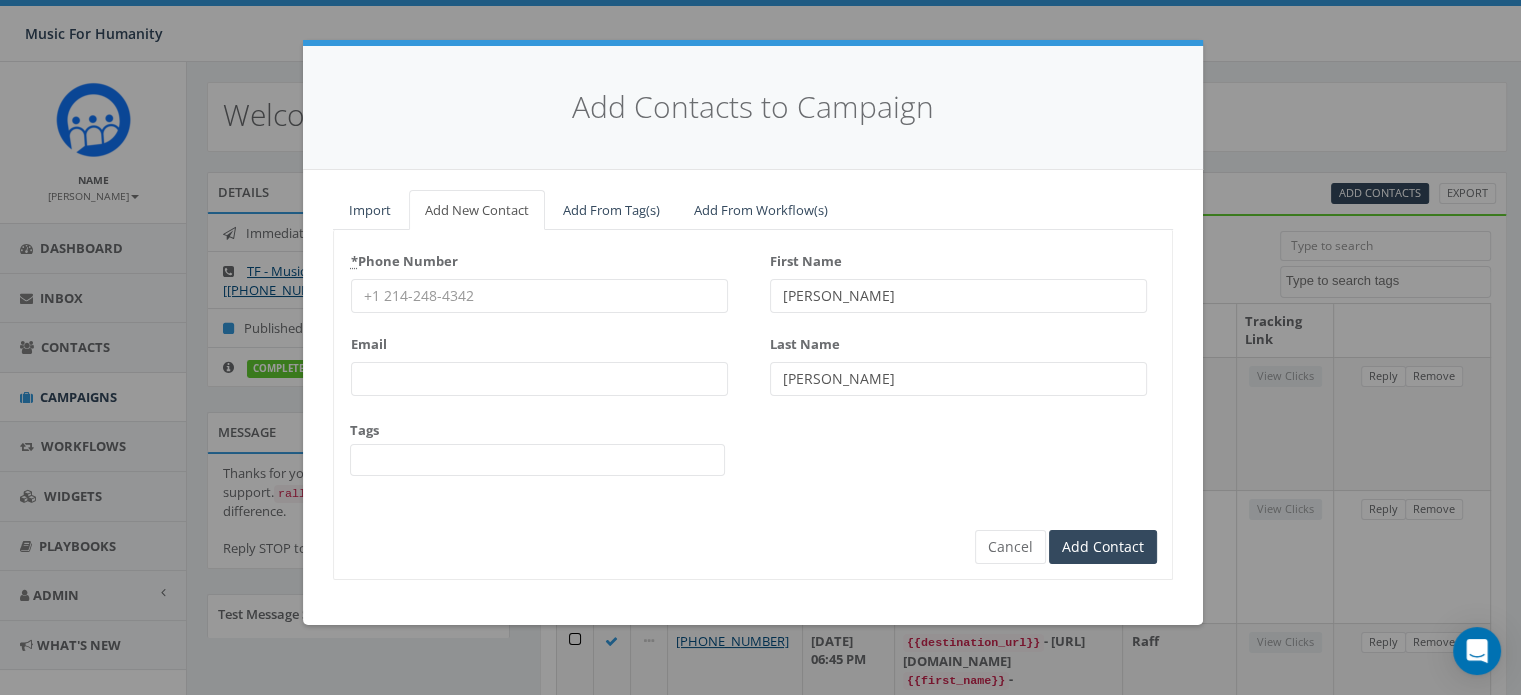 click on "*   Phone Number" at bounding box center (539, 296) 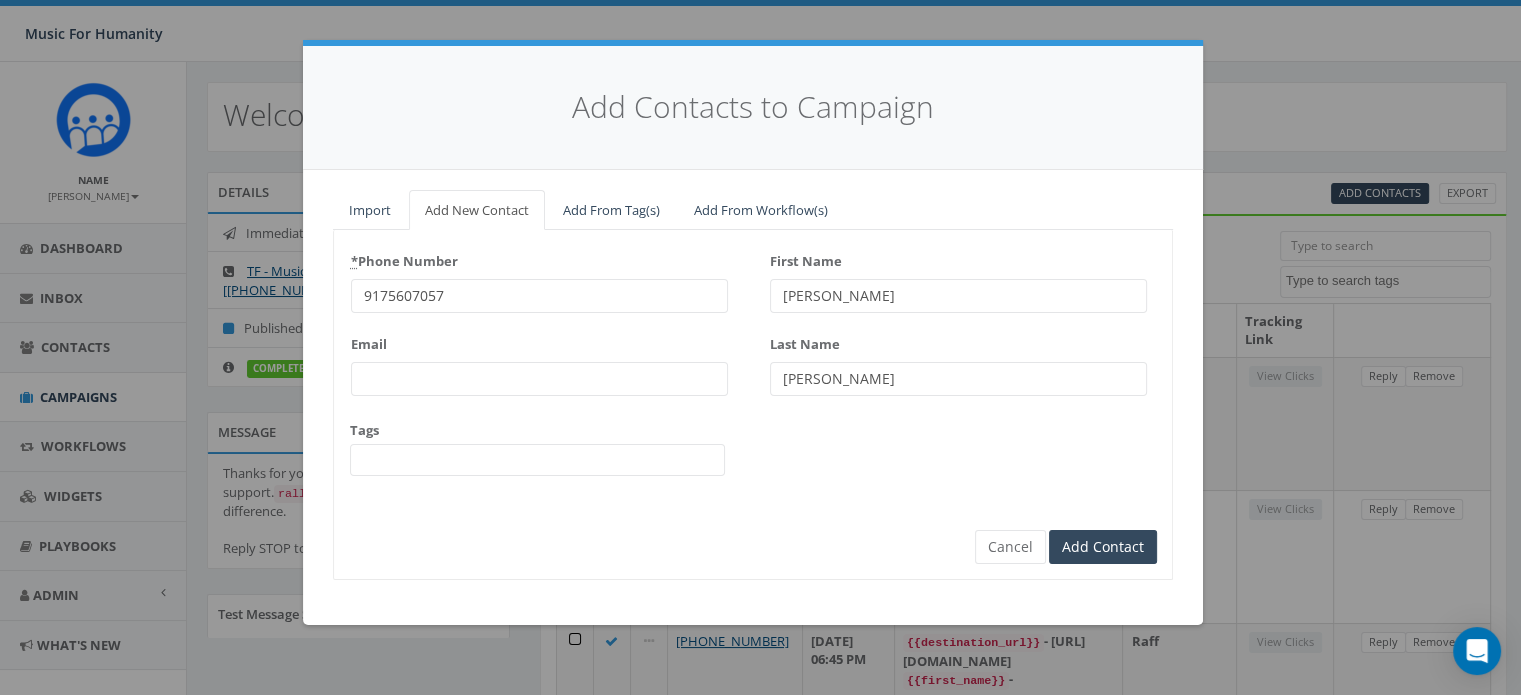 type on "9175607057" 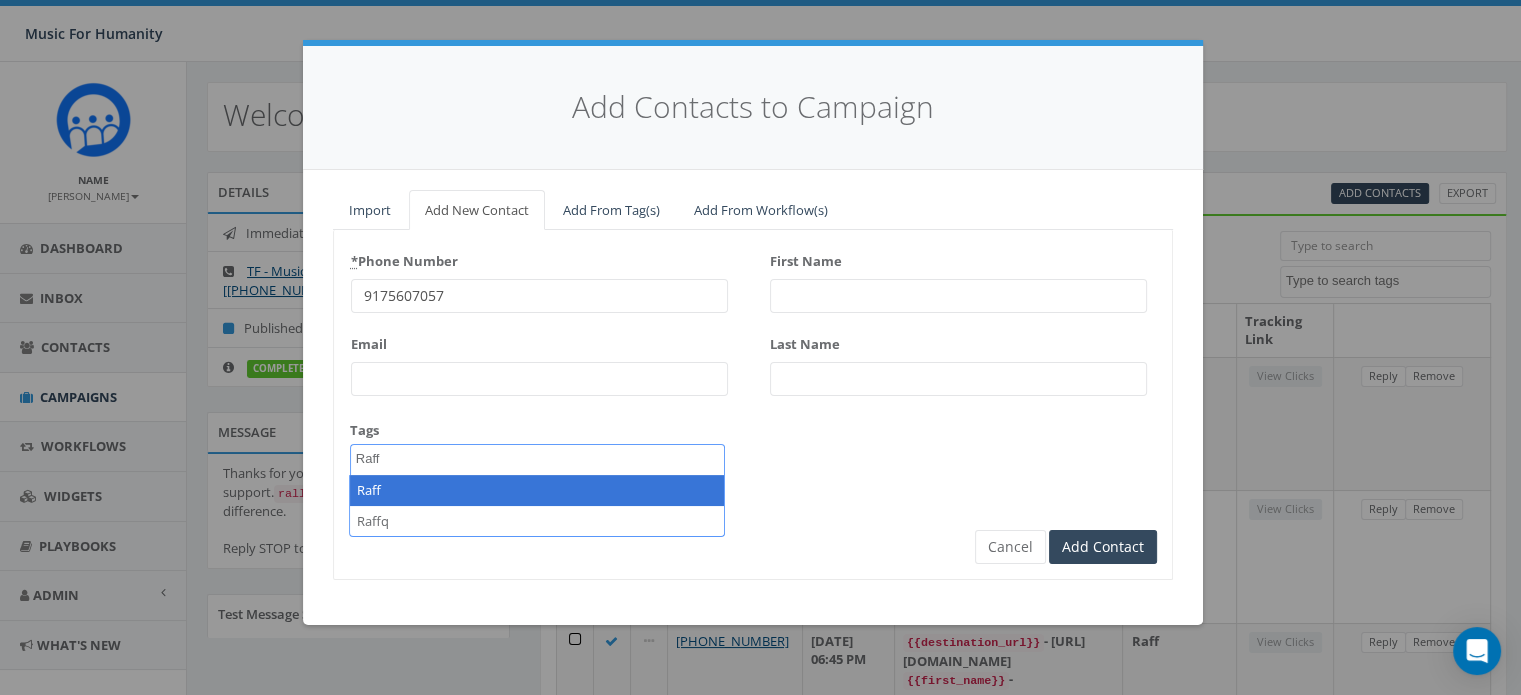type on "Raff" 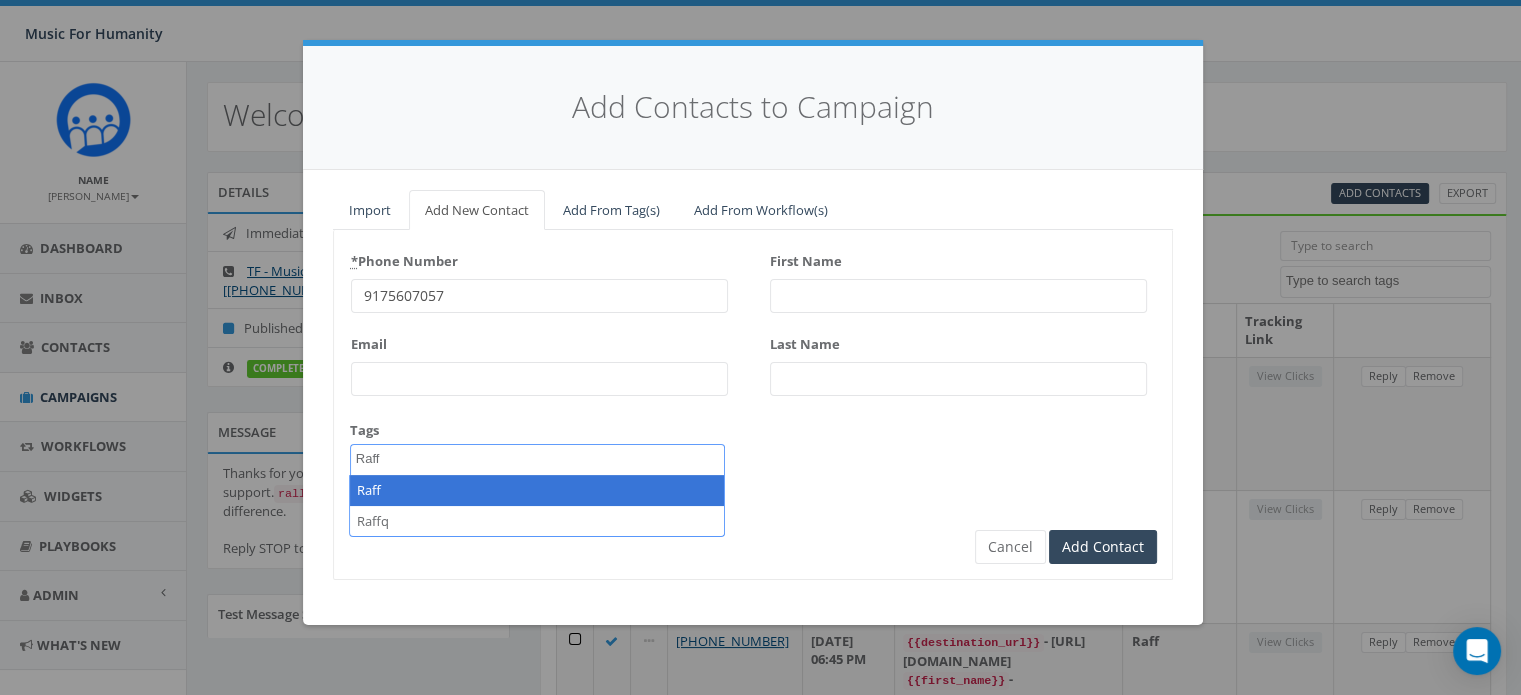 select on "Raff" 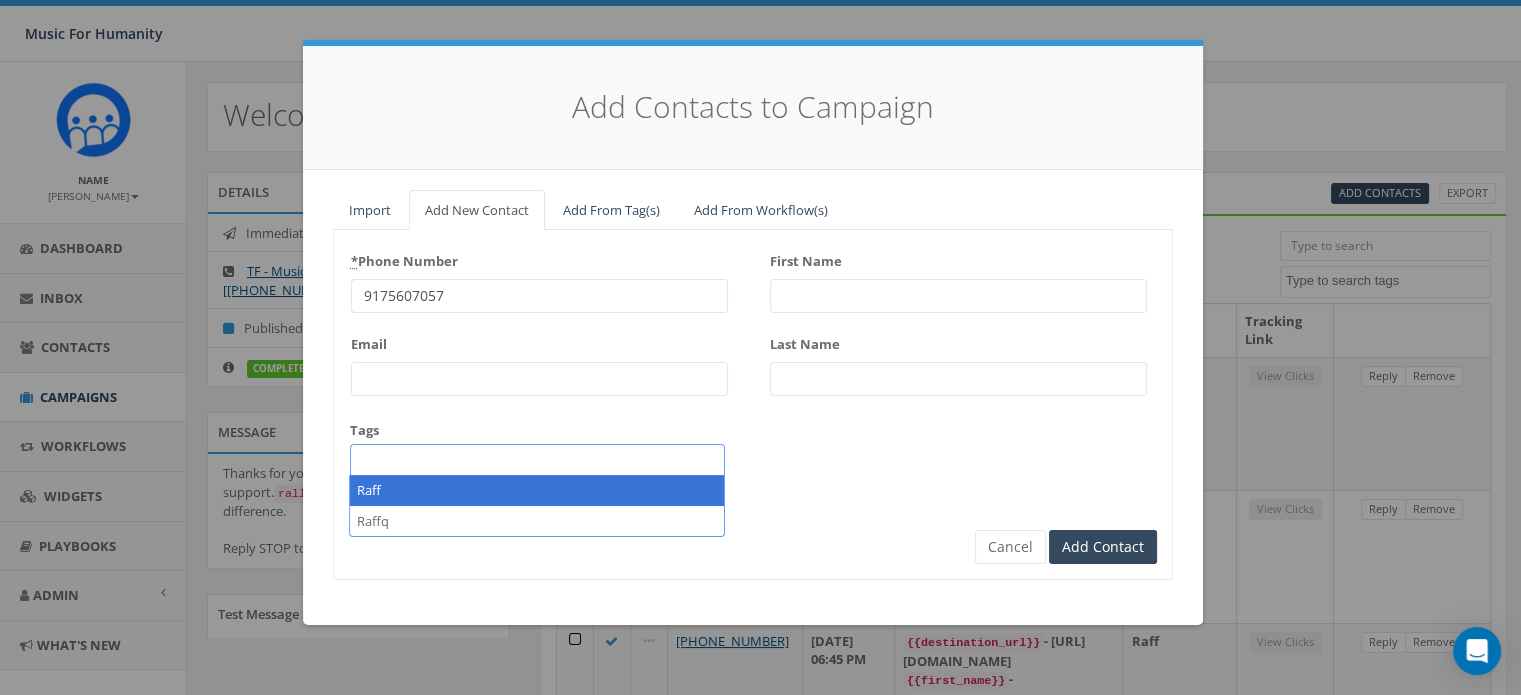 scroll, scrollTop: 167, scrollLeft: 0, axis: vertical 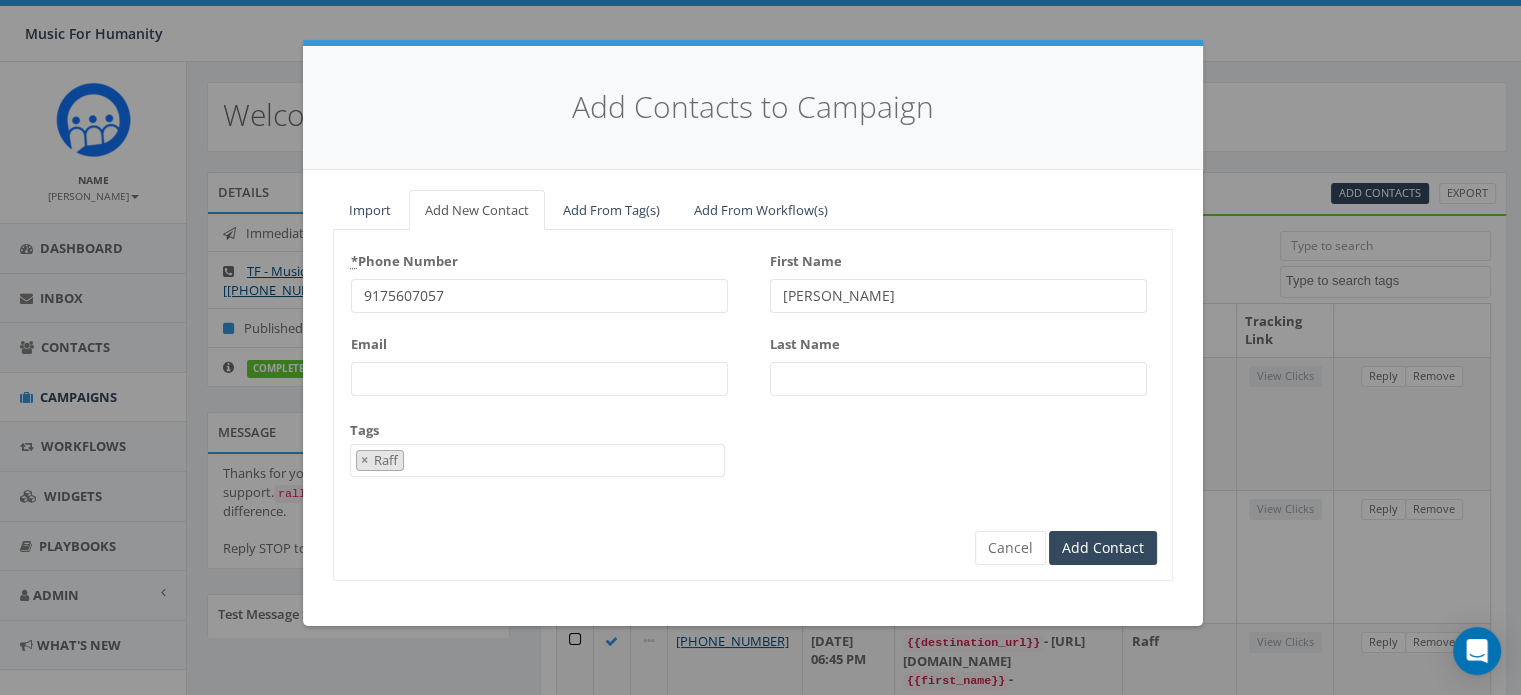 type on "[PERSON_NAME]" 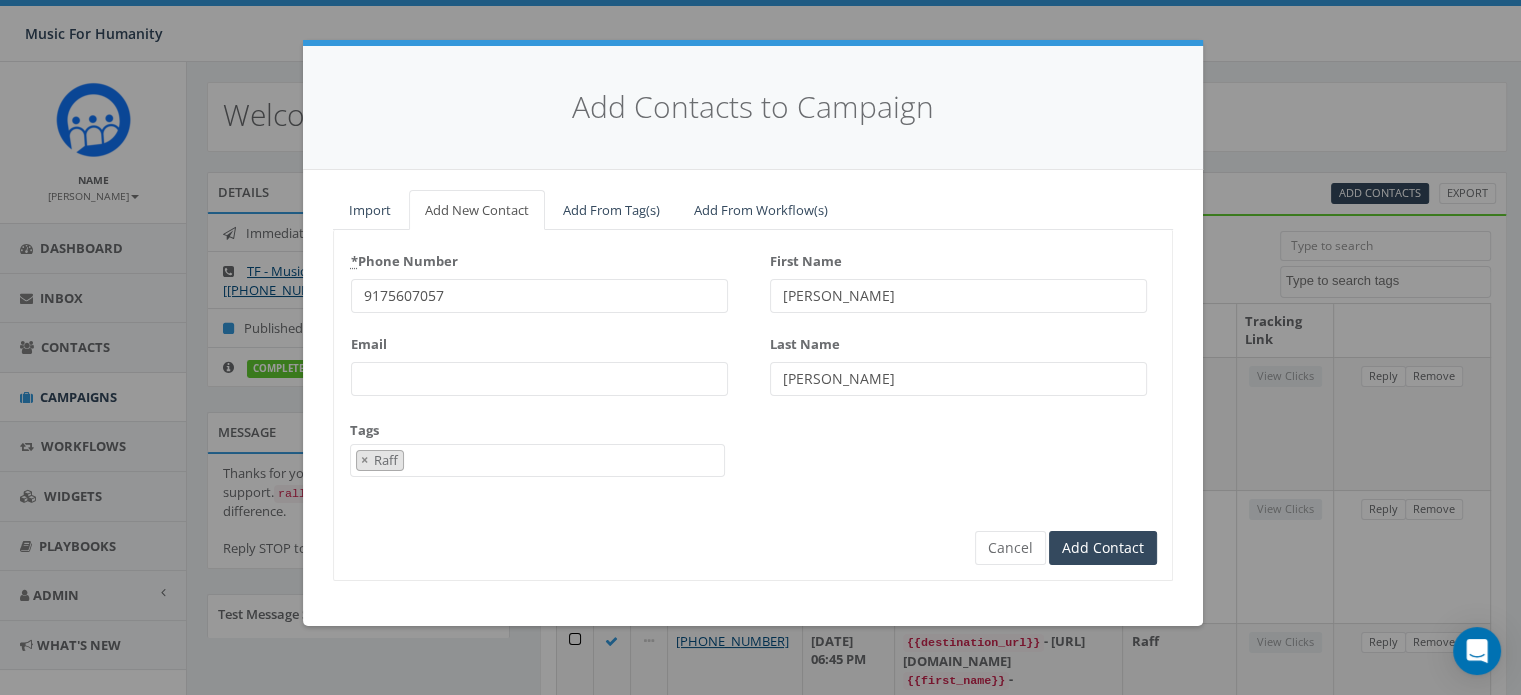 type on "[PERSON_NAME]" 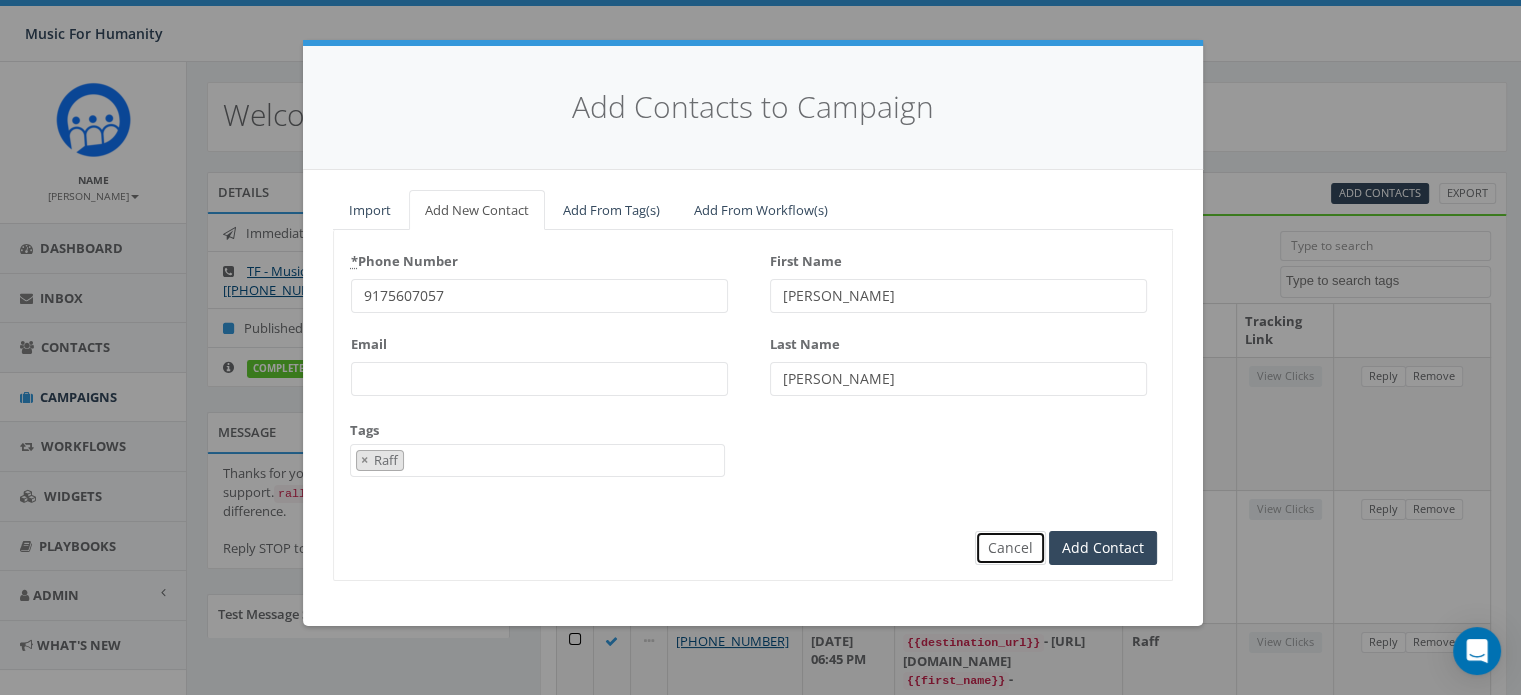 type 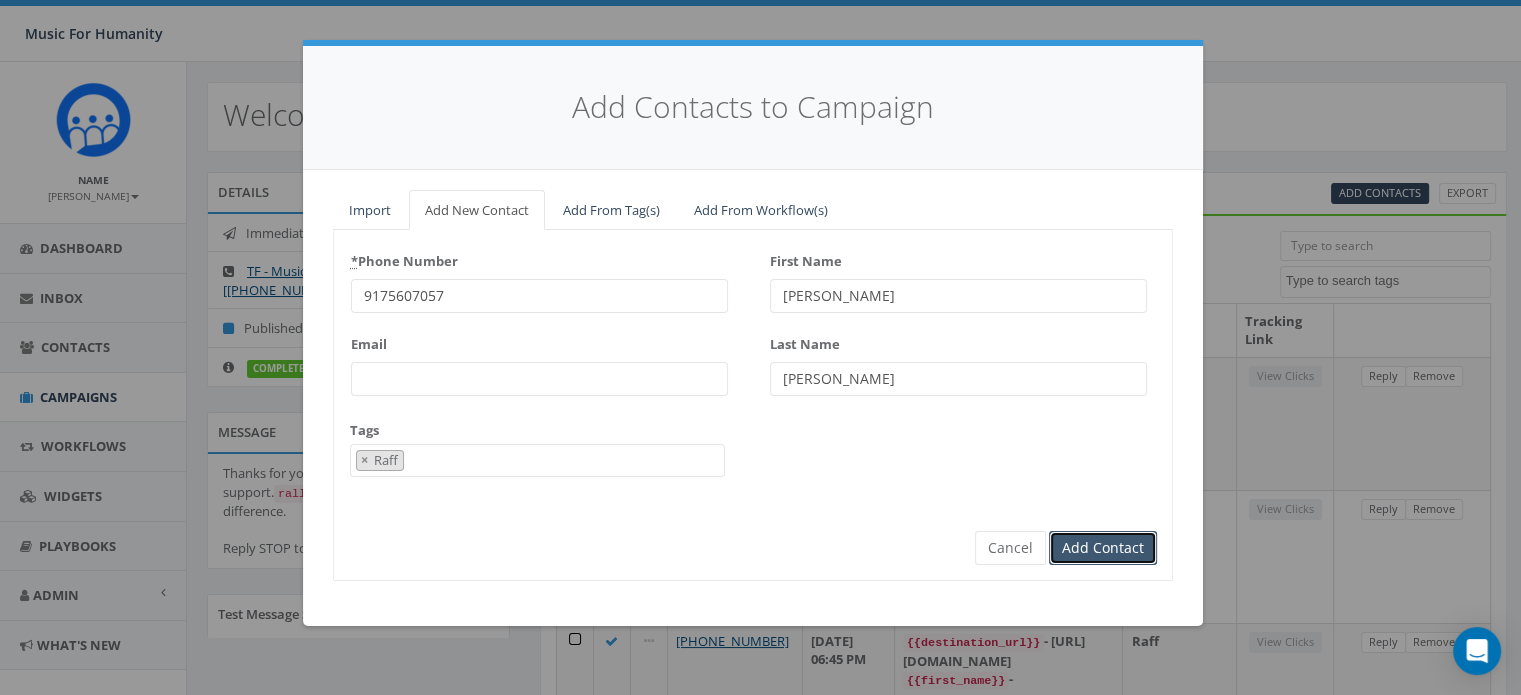 click on "Add Contact" at bounding box center [1103, 548] 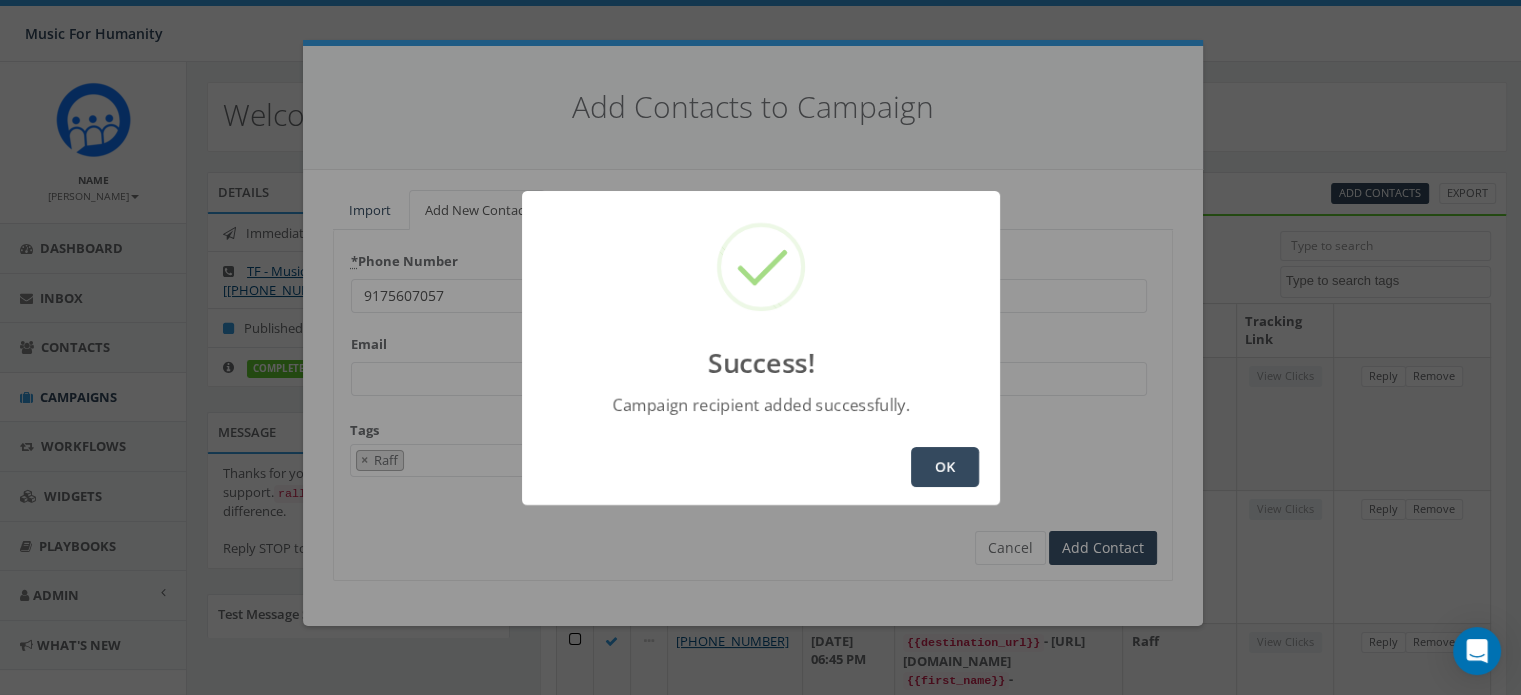 click on "OK" at bounding box center [945, 467] 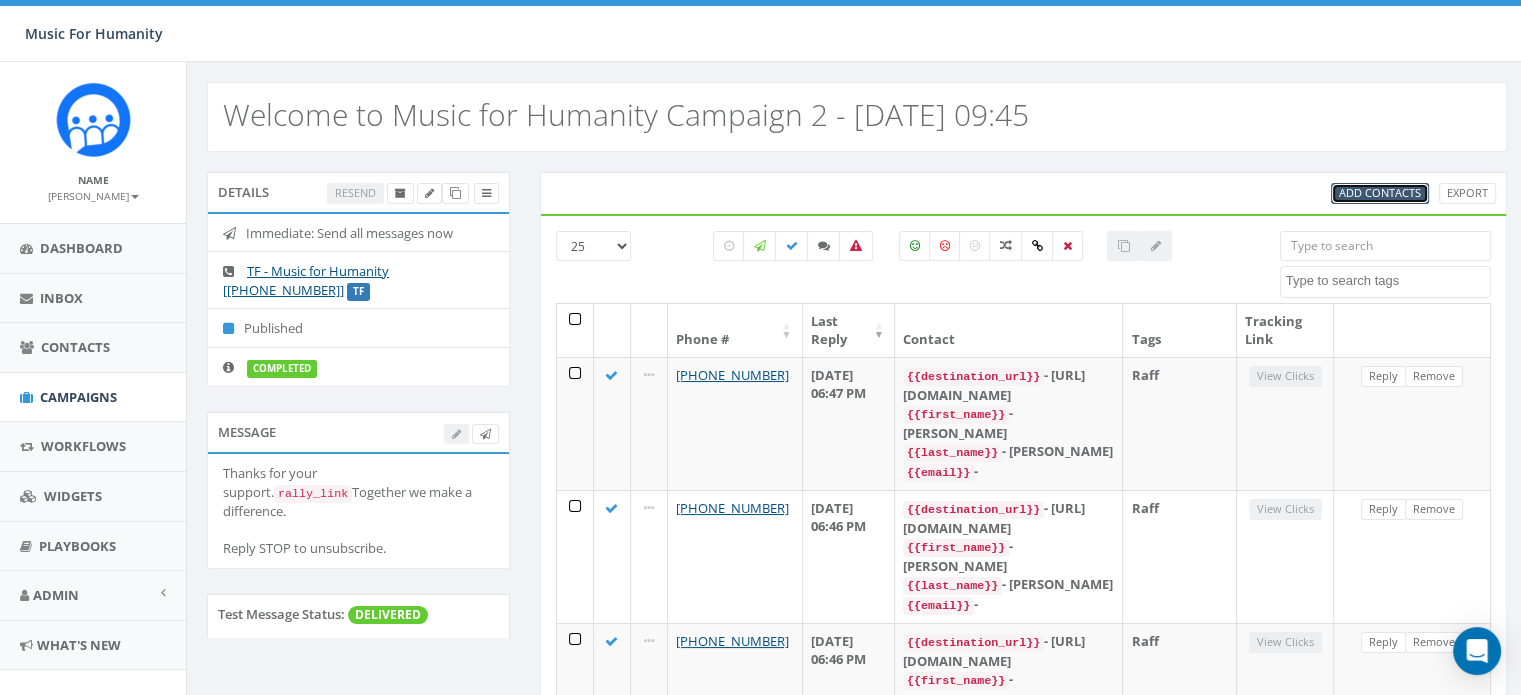 click on "Add Contacts" at bounding box center (1380, 192) 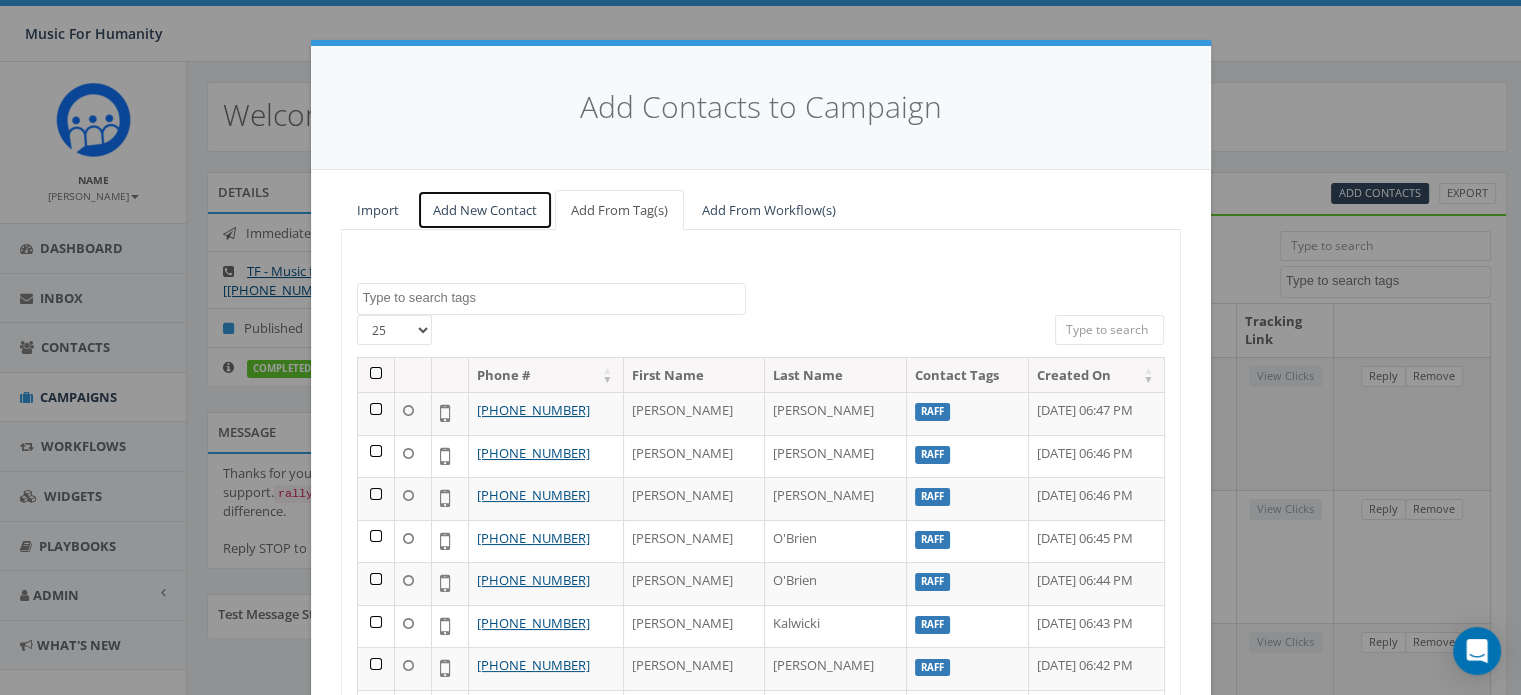 click on "Add New Contact" at bounding box center [485, 210] 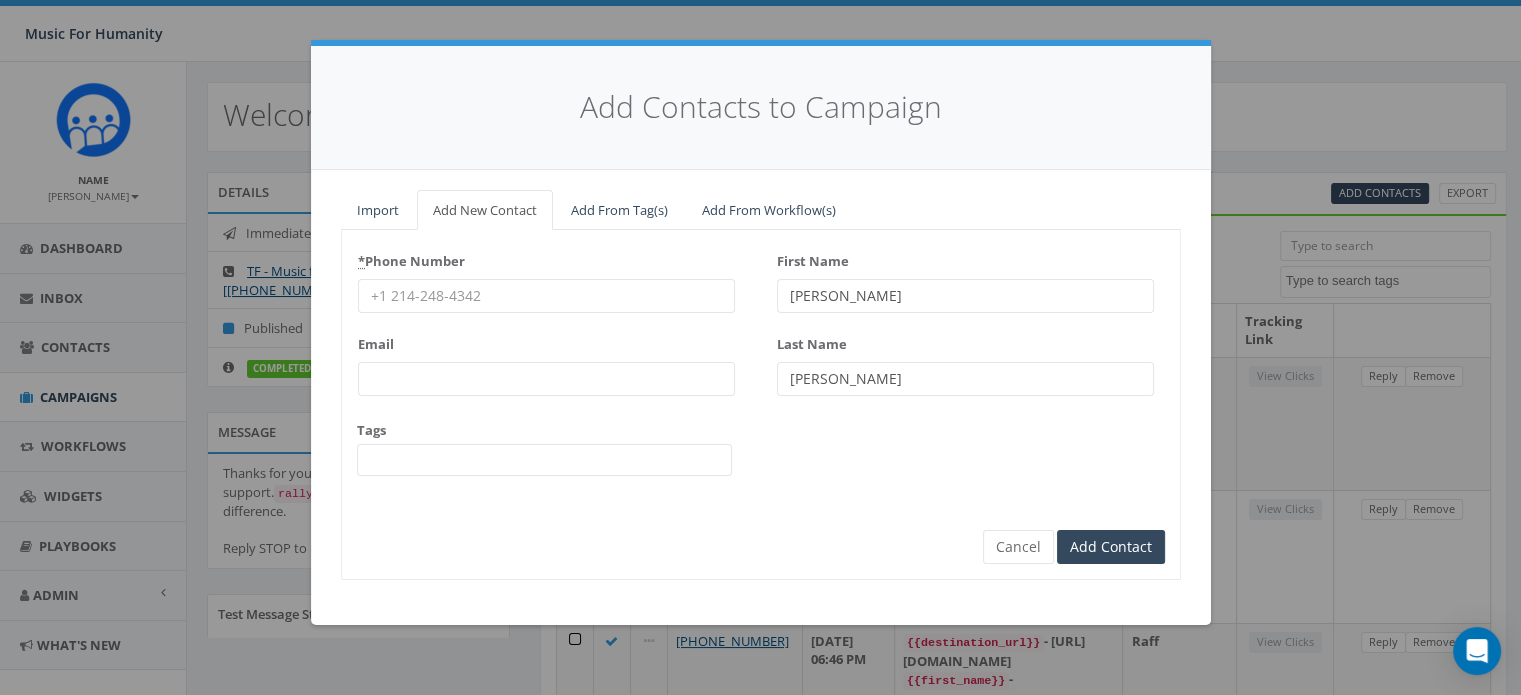 click on "*   Phone Number" at bounding box center [546, 296] 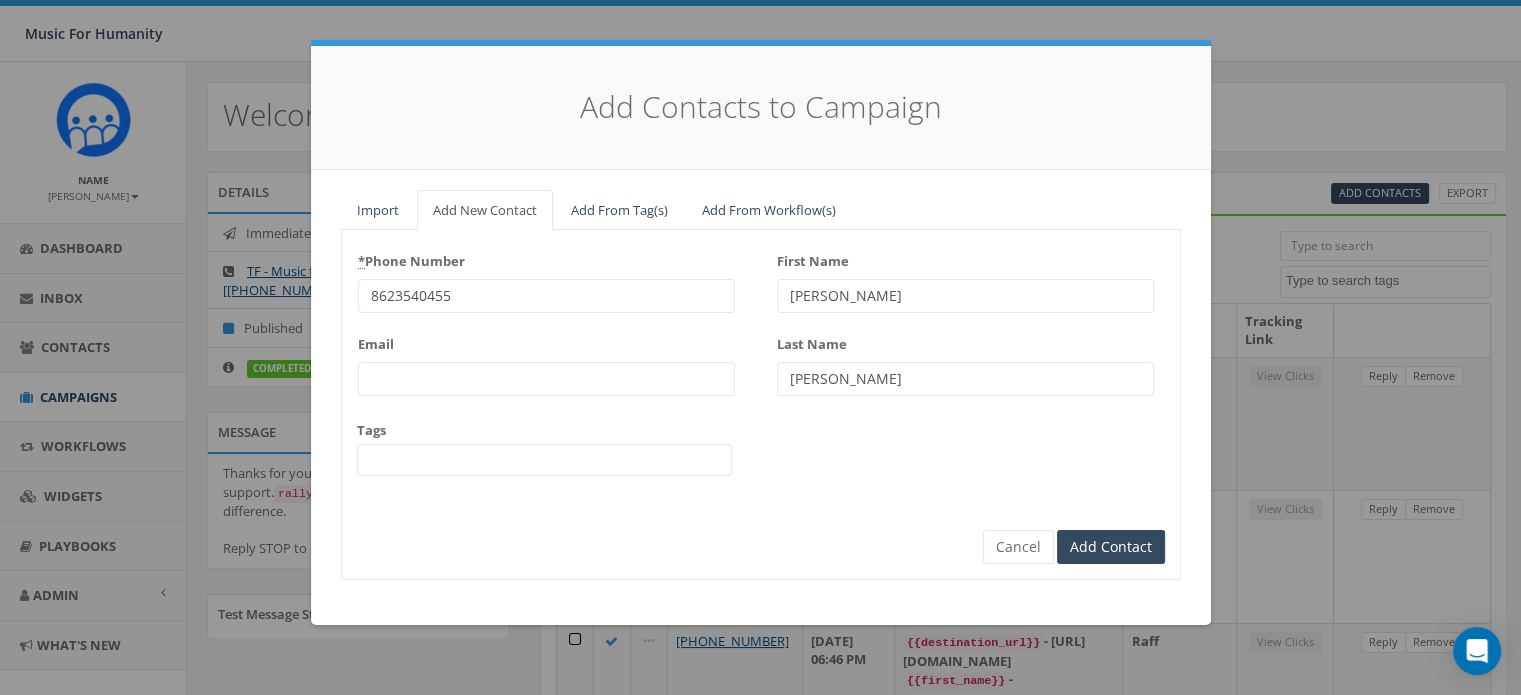 type 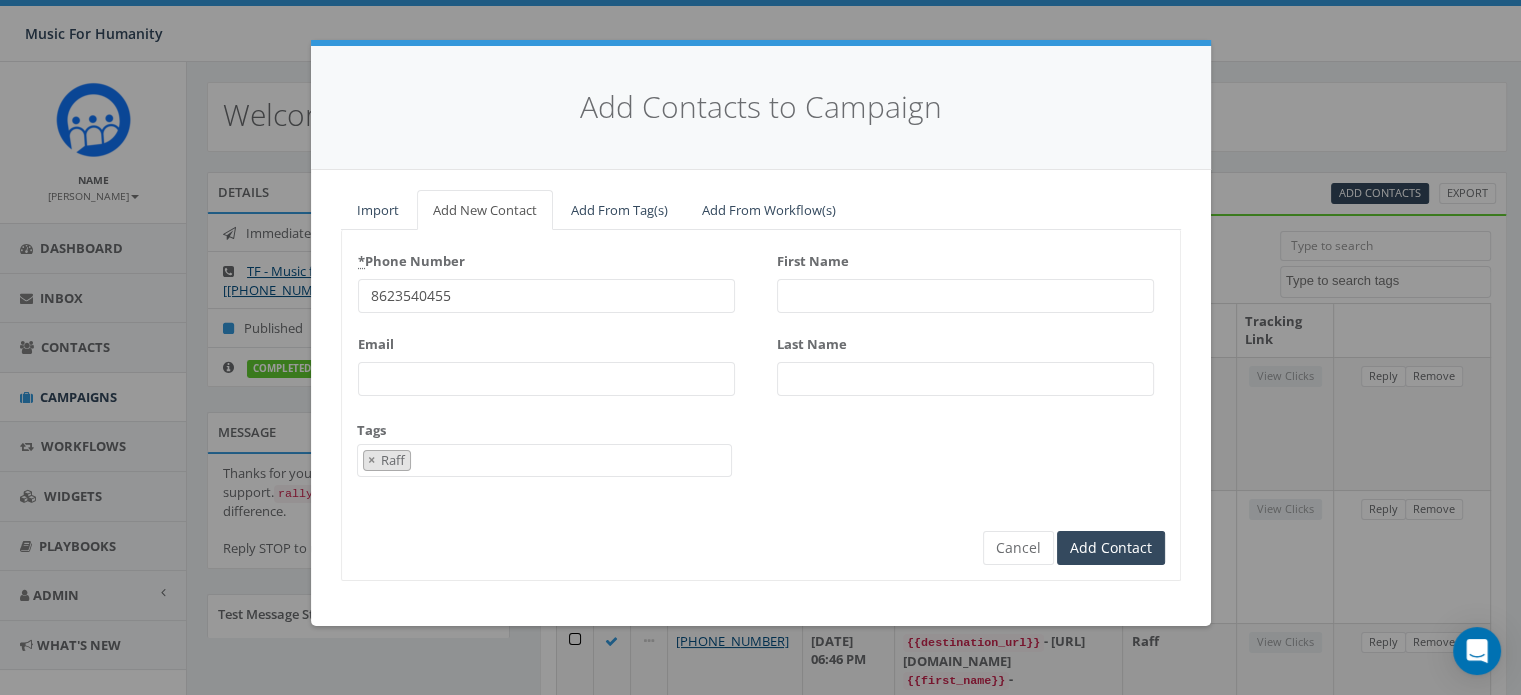 scroll, scrollTop: 167, scrollLeft: 0, axis: vertical 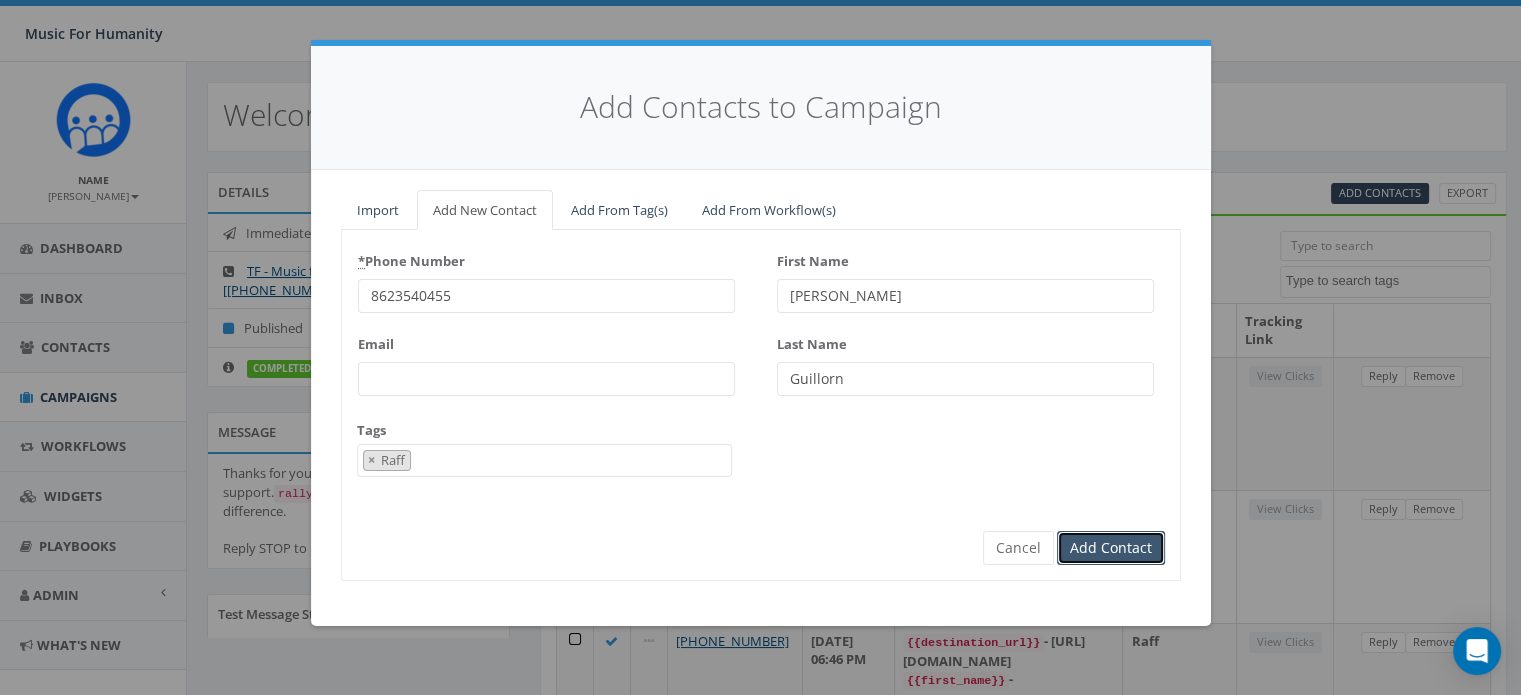 click on "Add Contact" at bounding box center [1111, 548] 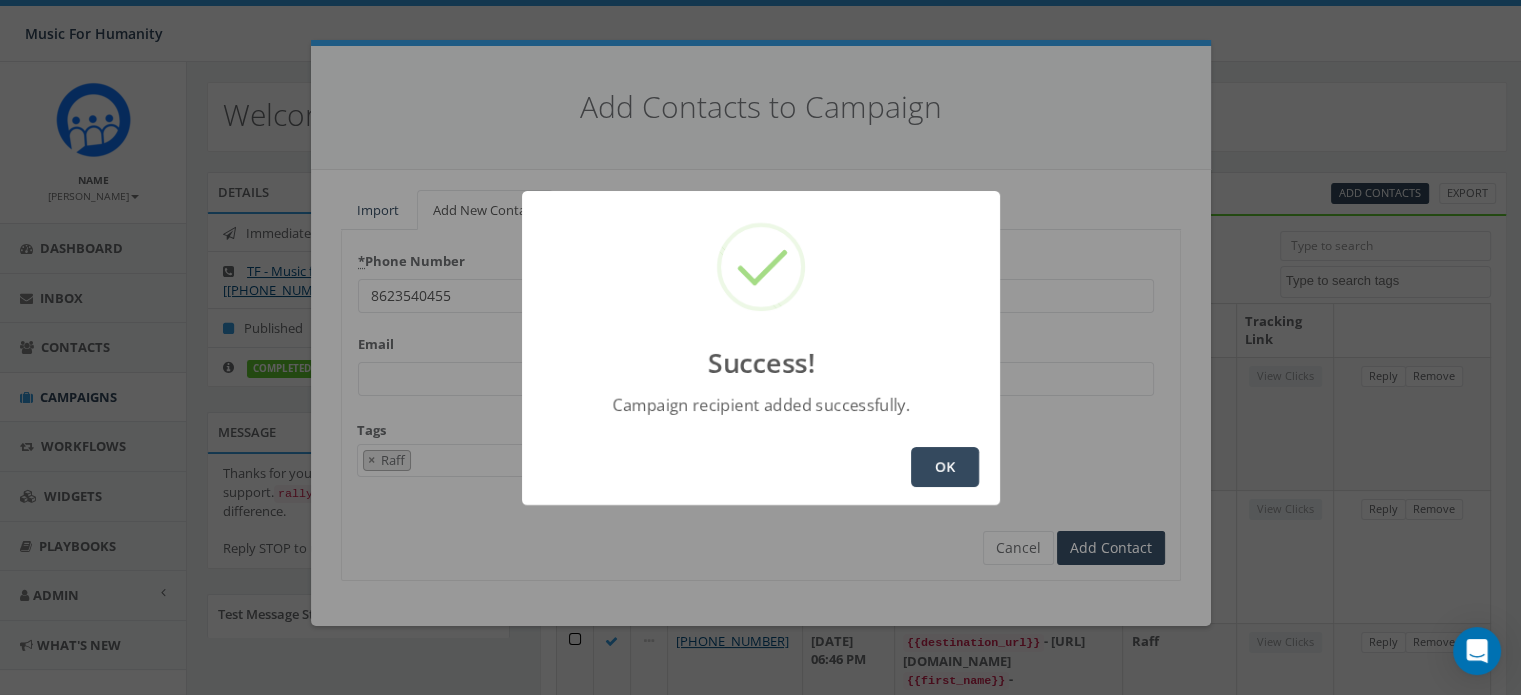 click on "OK" at bounding box center (945, 467) 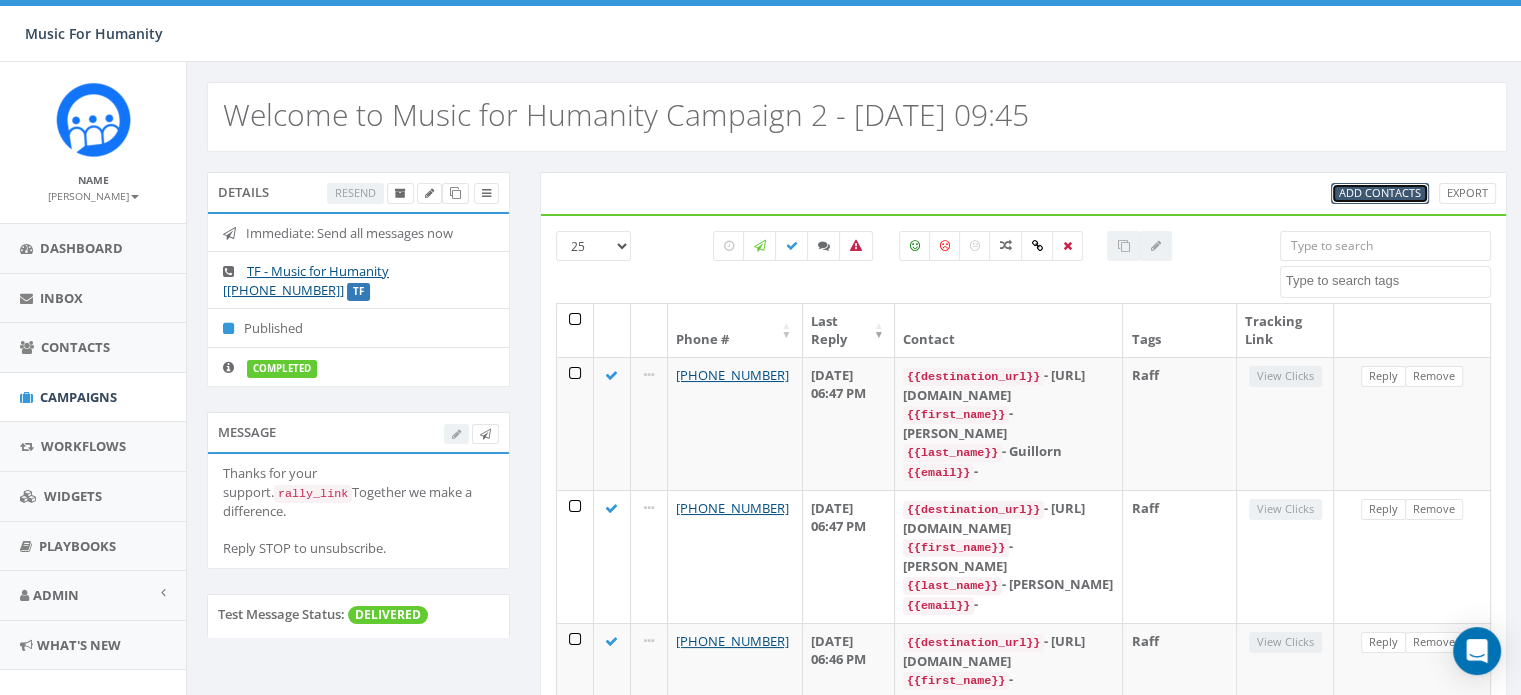 click on "Add Contacts" at bounding box center (1380, 192) 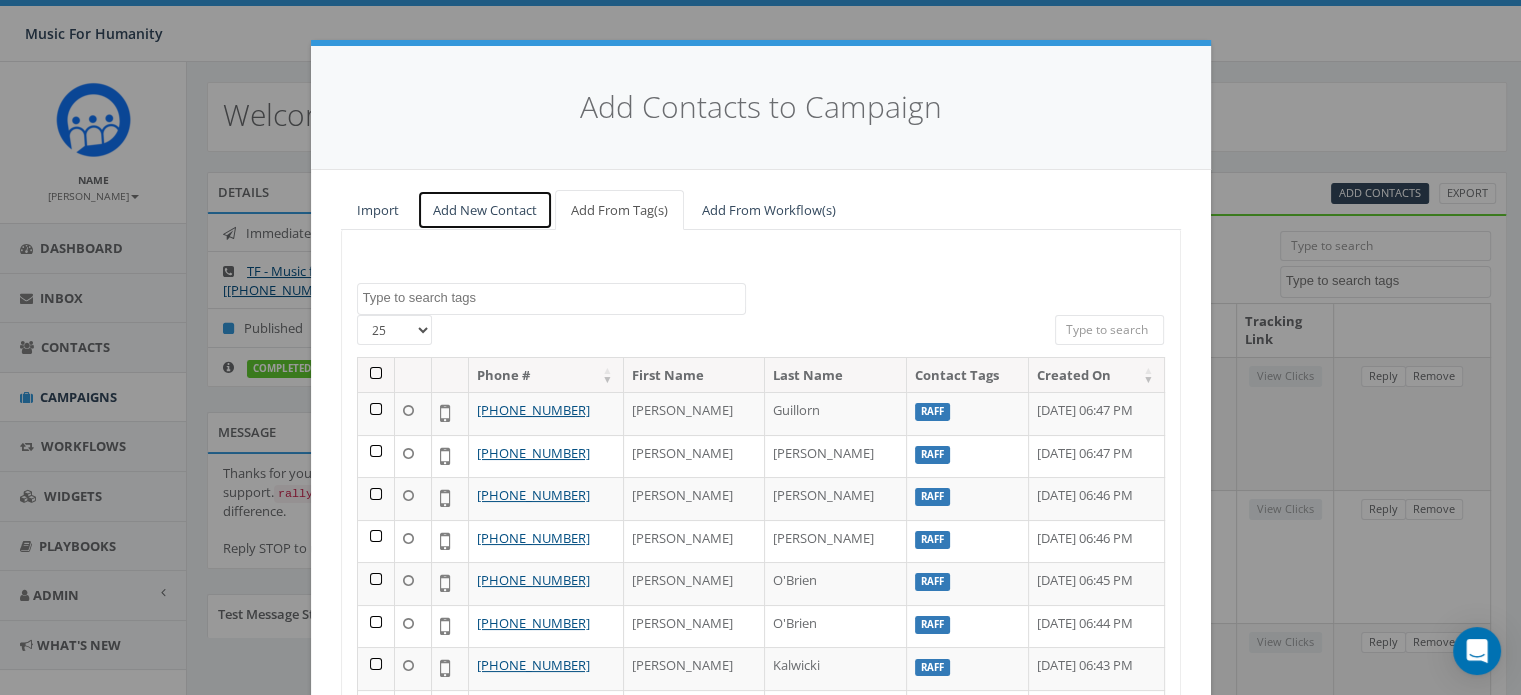 click on "Add New Contact" at bounding box center [485, 210] 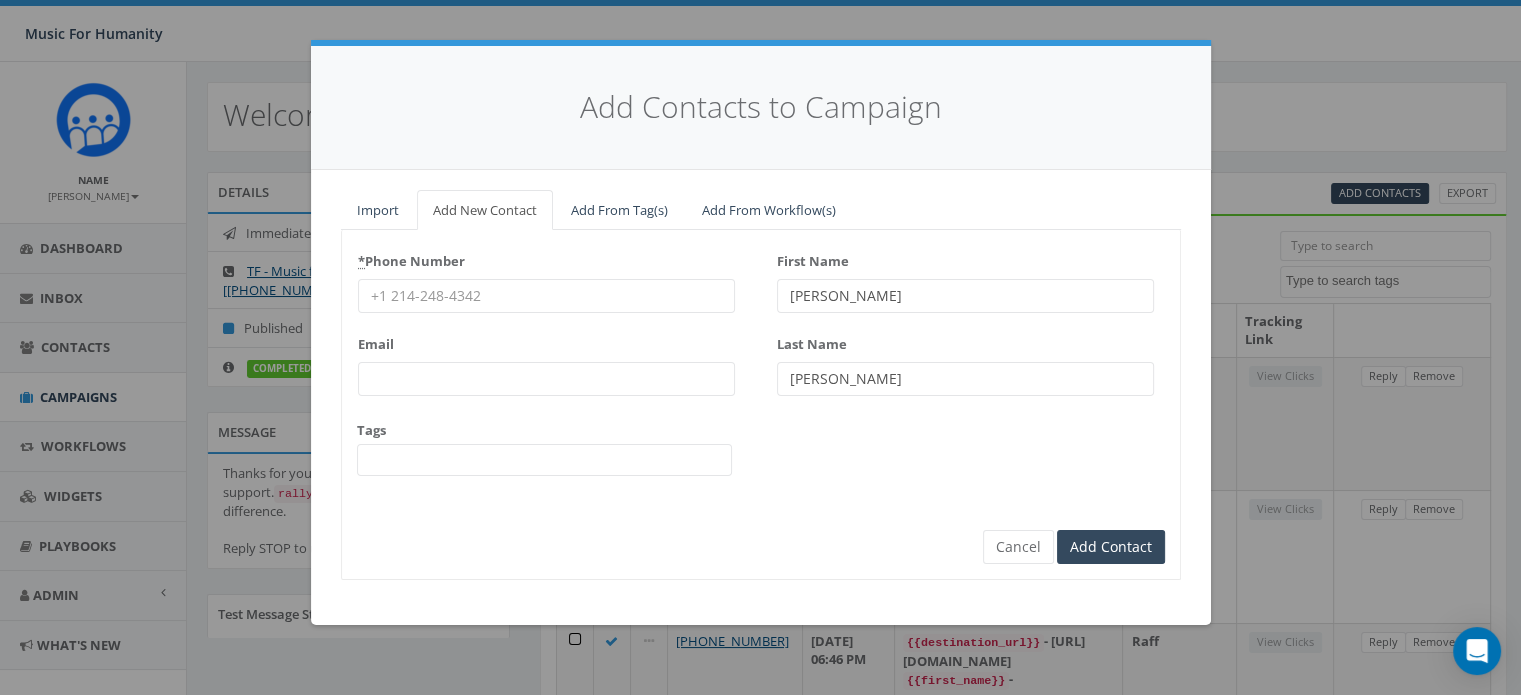 click on "*   Phone Number" at bounding box center (546, 296) 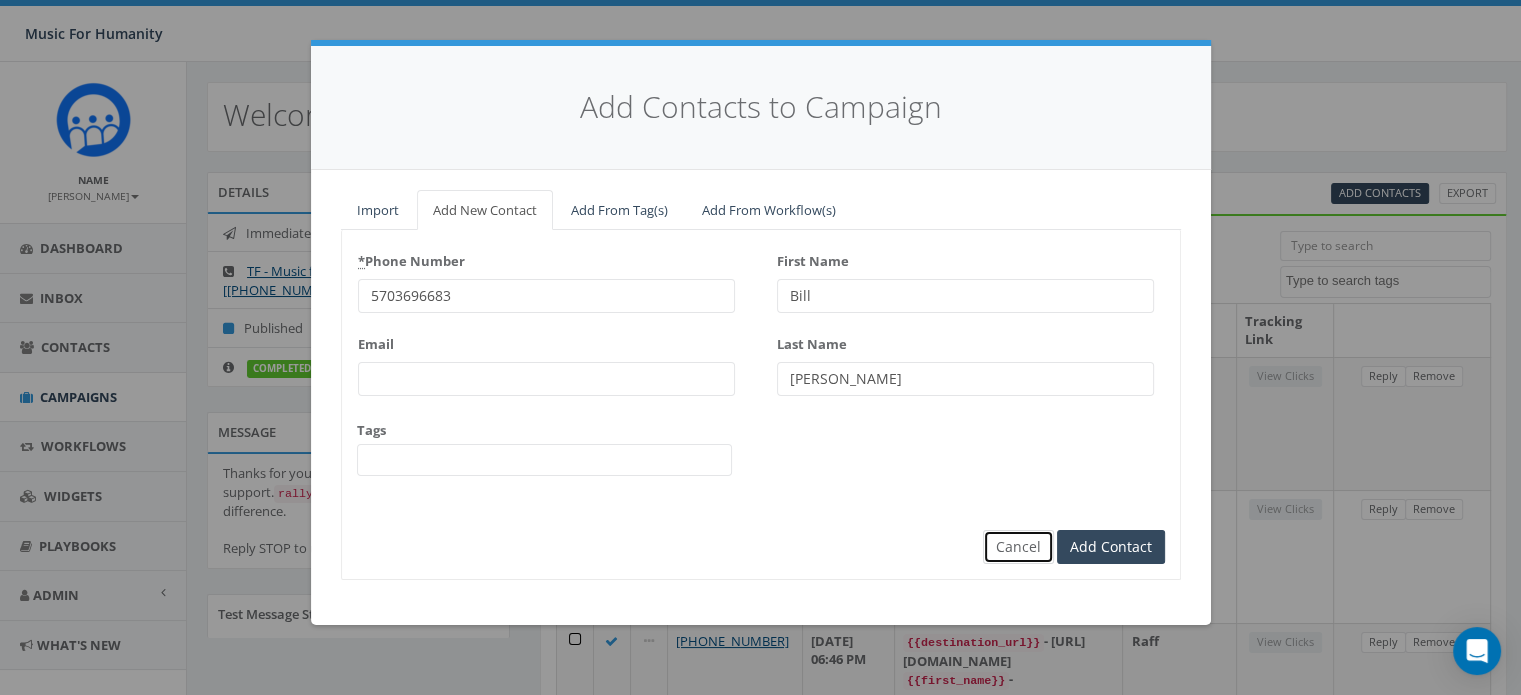 click on "Cancel" at bounding box center [1018, 547] 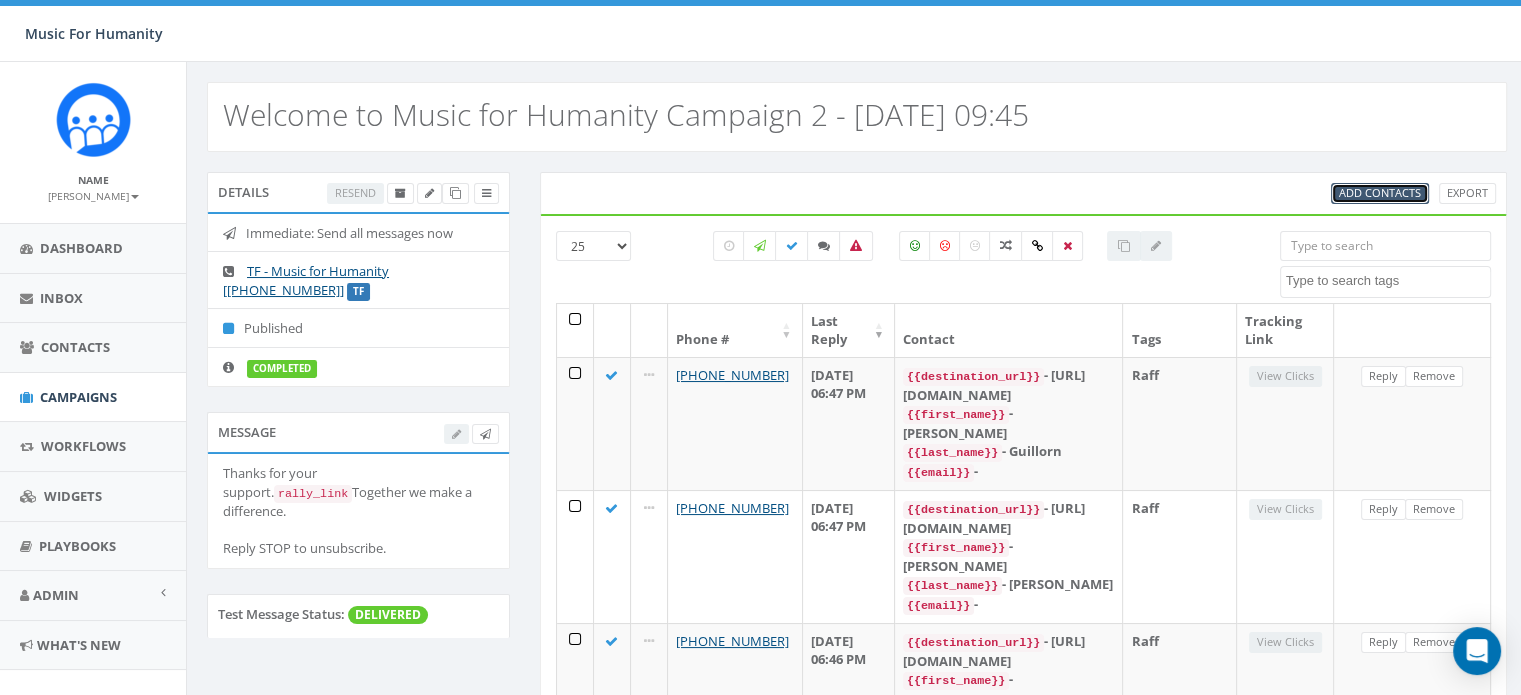 click on "Add Contacts" at bounding box center [1380, 192] 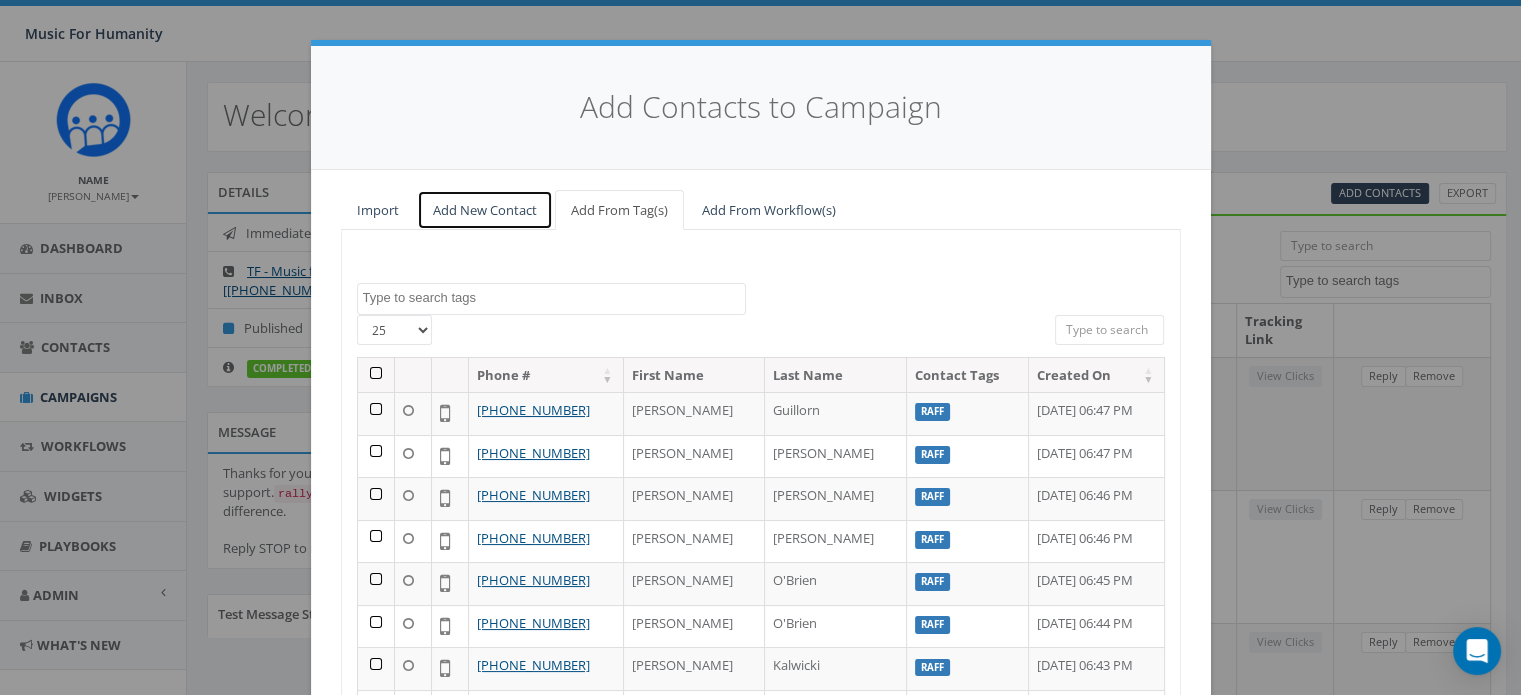 click on "Add New Contact" at bounding box center [485, 210] 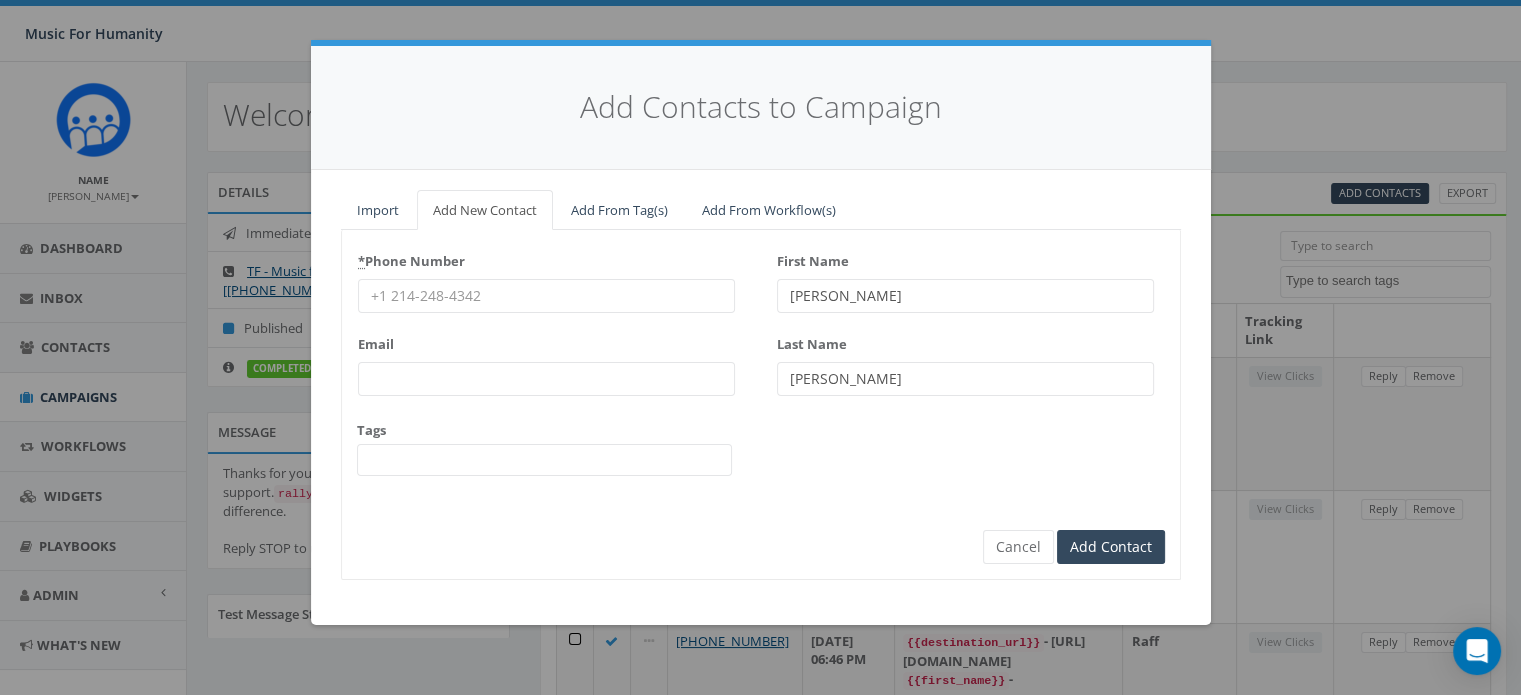 click on "*   Phone Number" at bounding box center (546, 296) 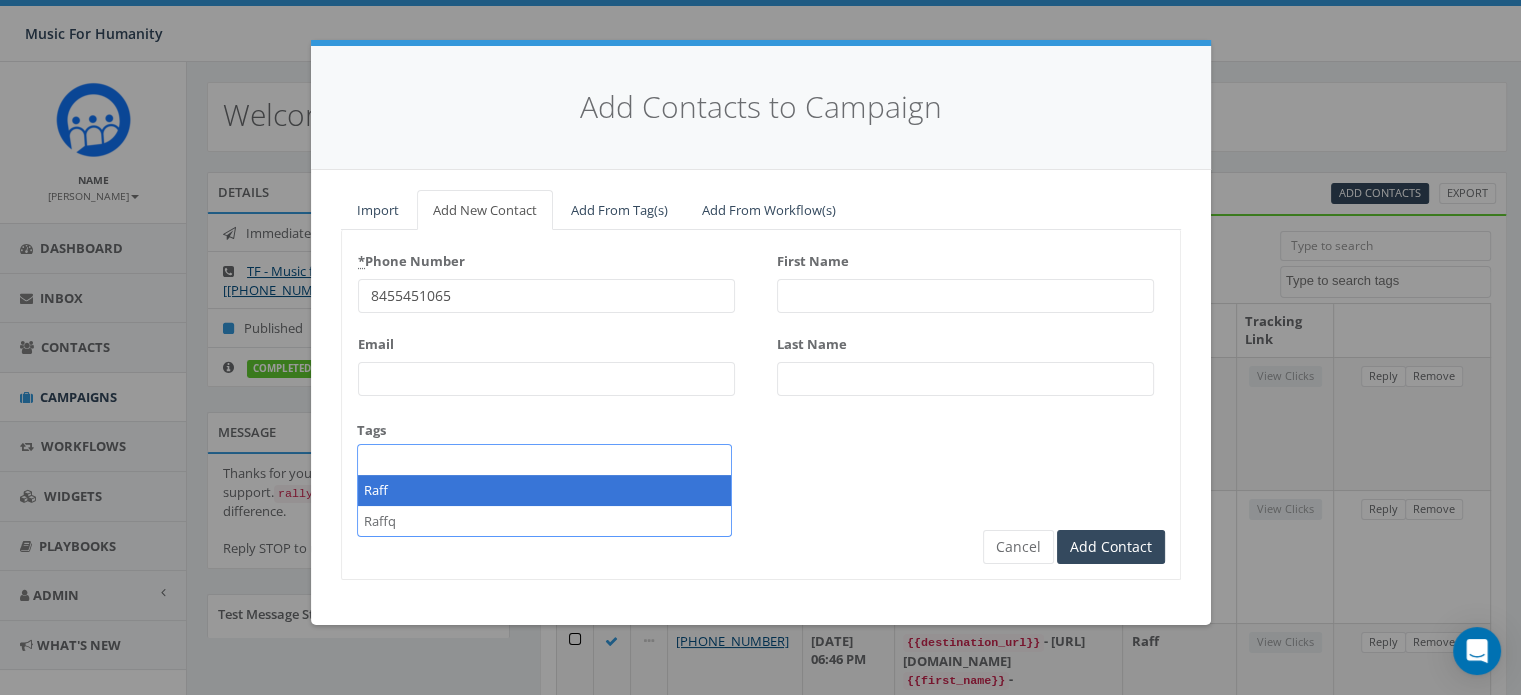 scroll, scrollTop: 167, scrollLeft: 0, axis: vertical 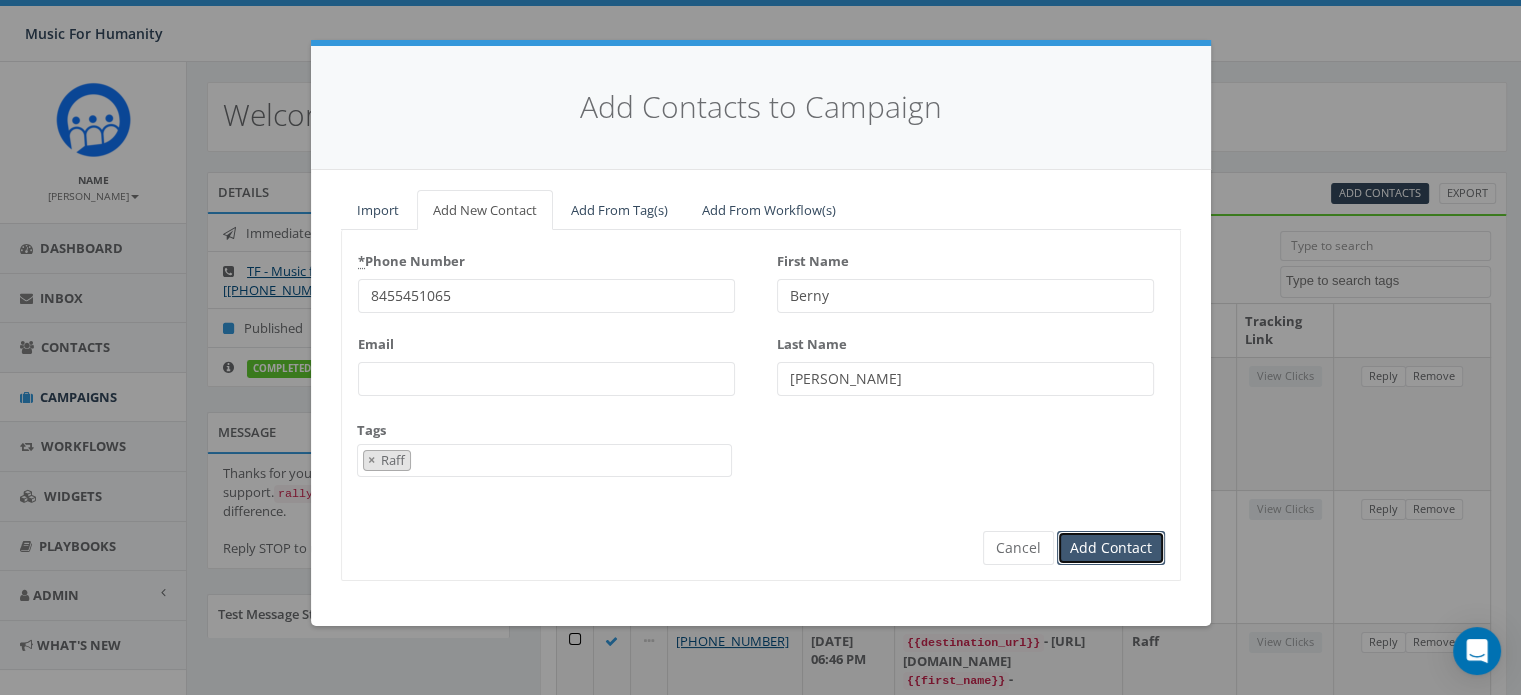 click on "Add Contact" at bounding box center [1111, 548] 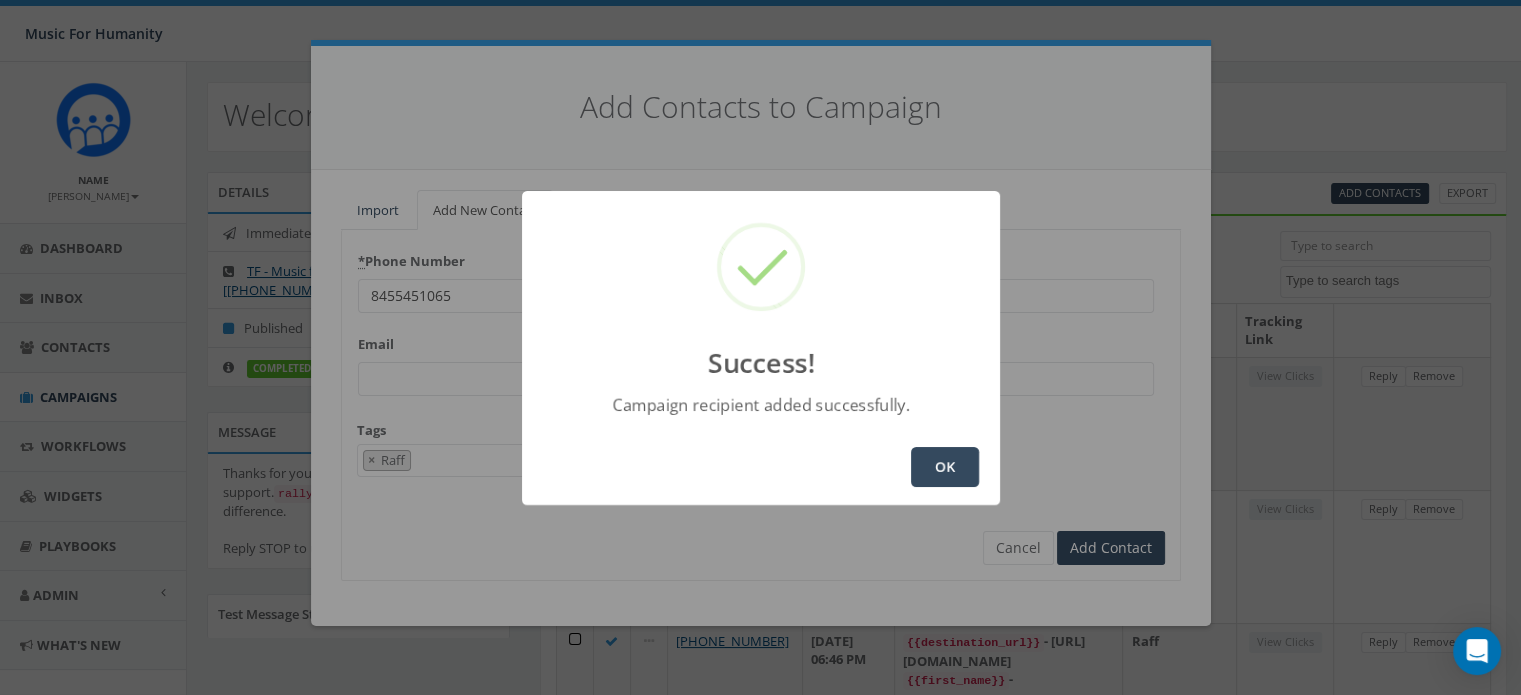 click on "OK" at bounding box center (945, 467) 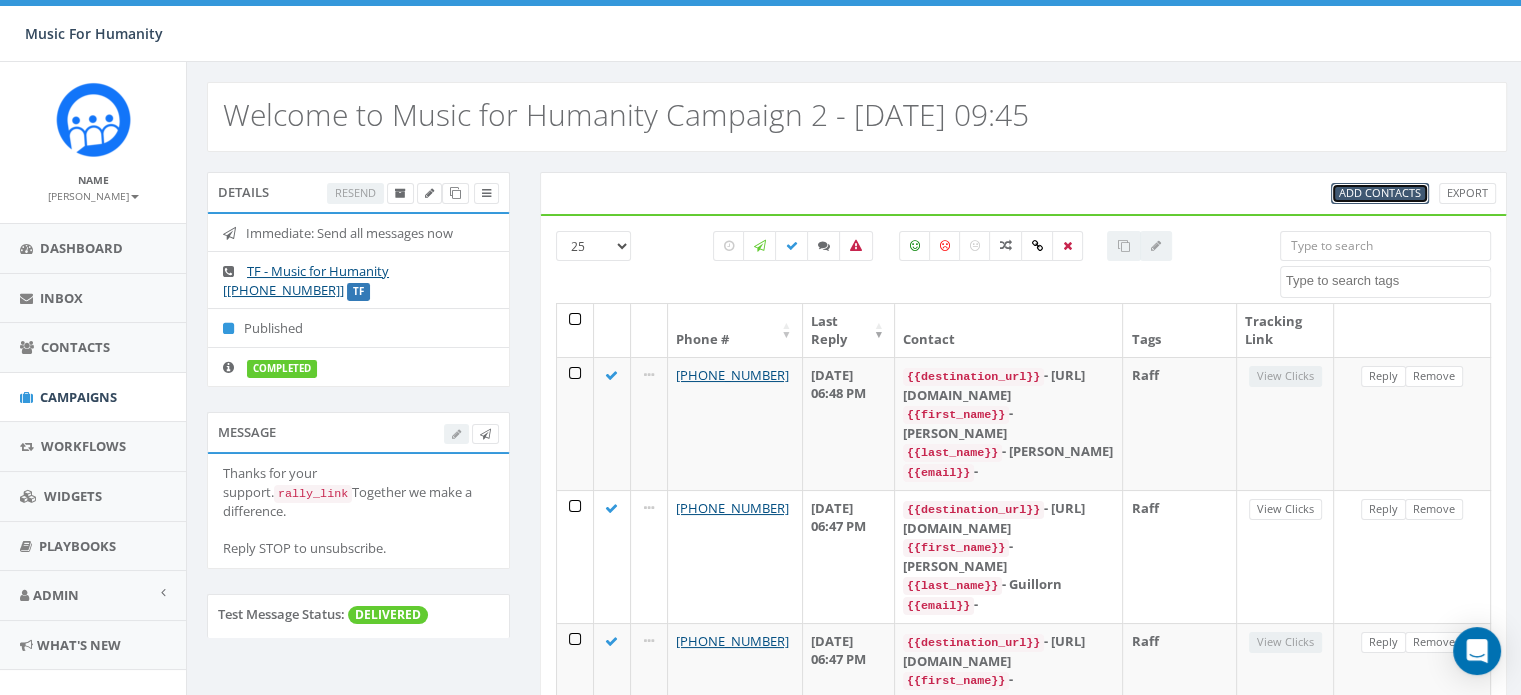 click on "Add Contacts" at bounding box center [1380, 192] 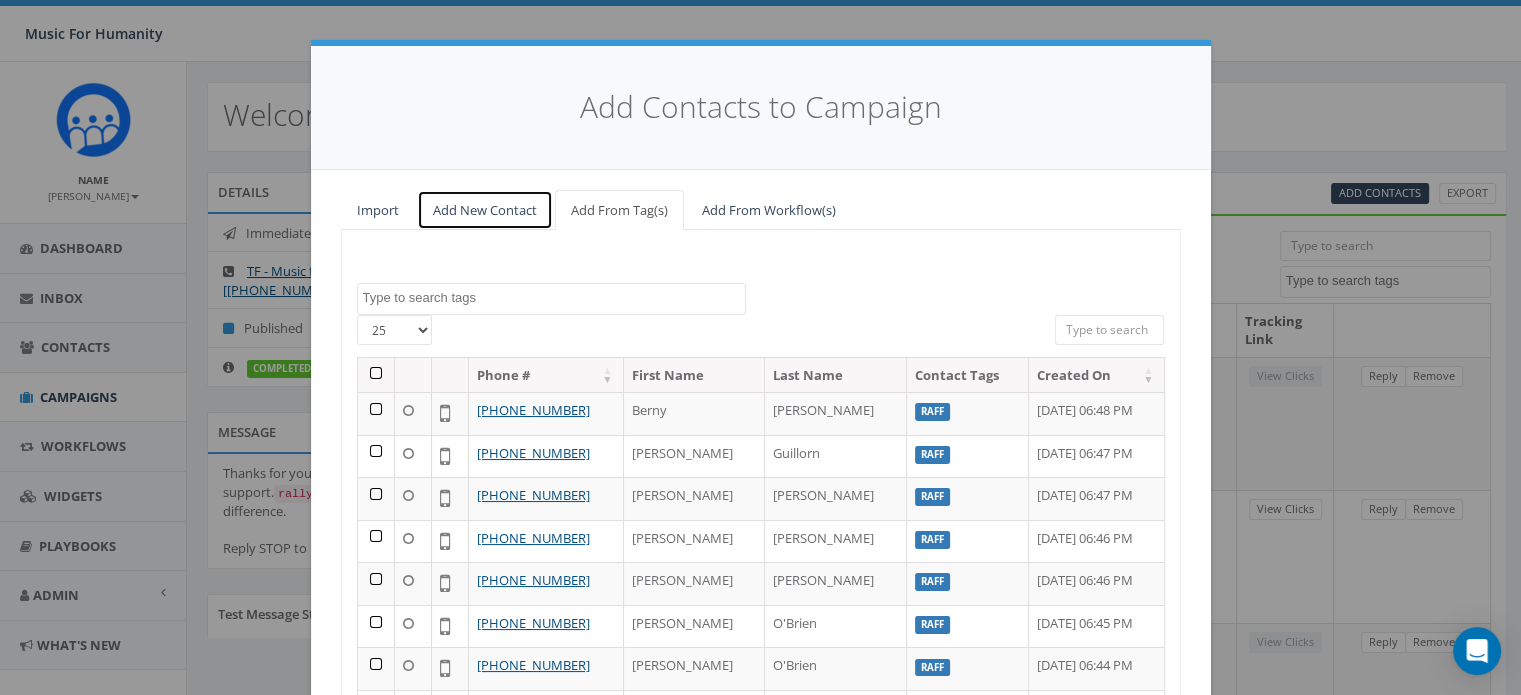 click on "Add New Contact" at bounding box center [485, 210] 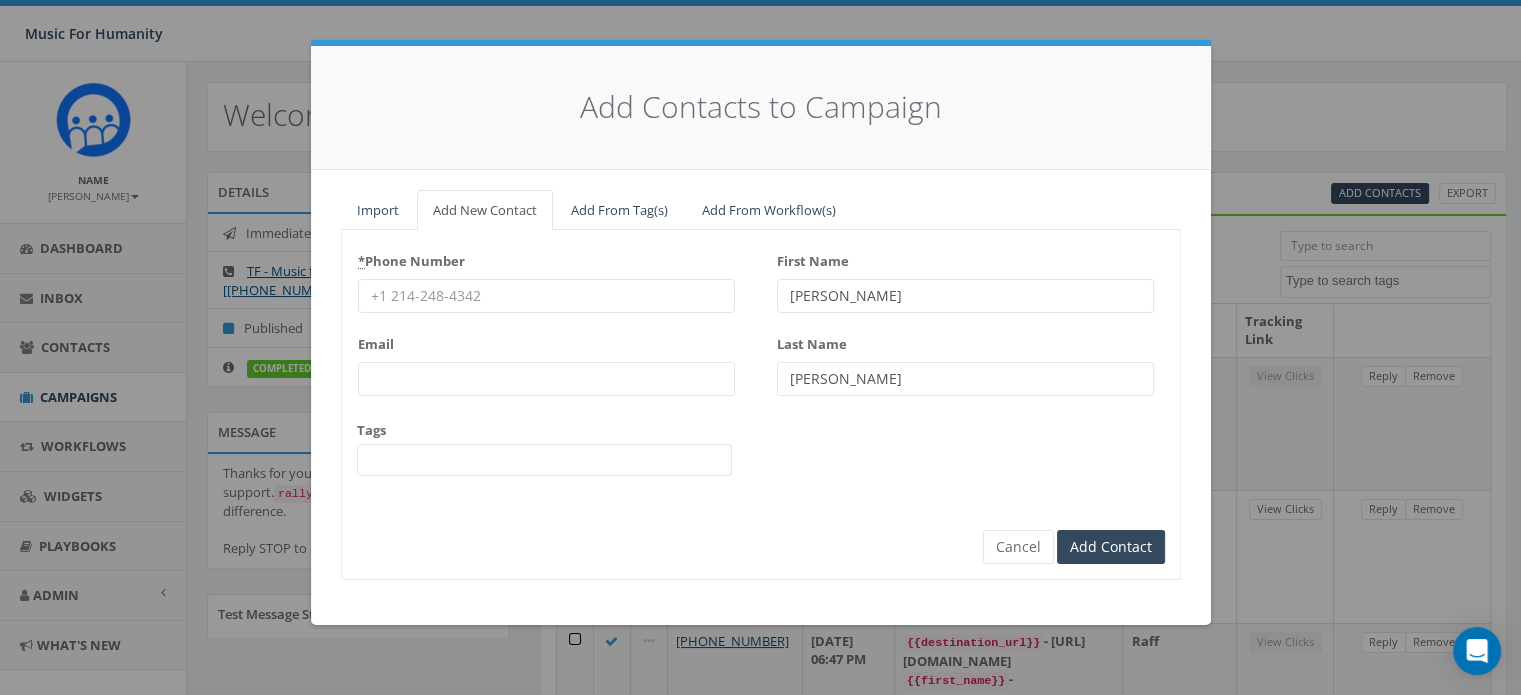 click on "*   Phone Number" at bounding box center [546, 296] 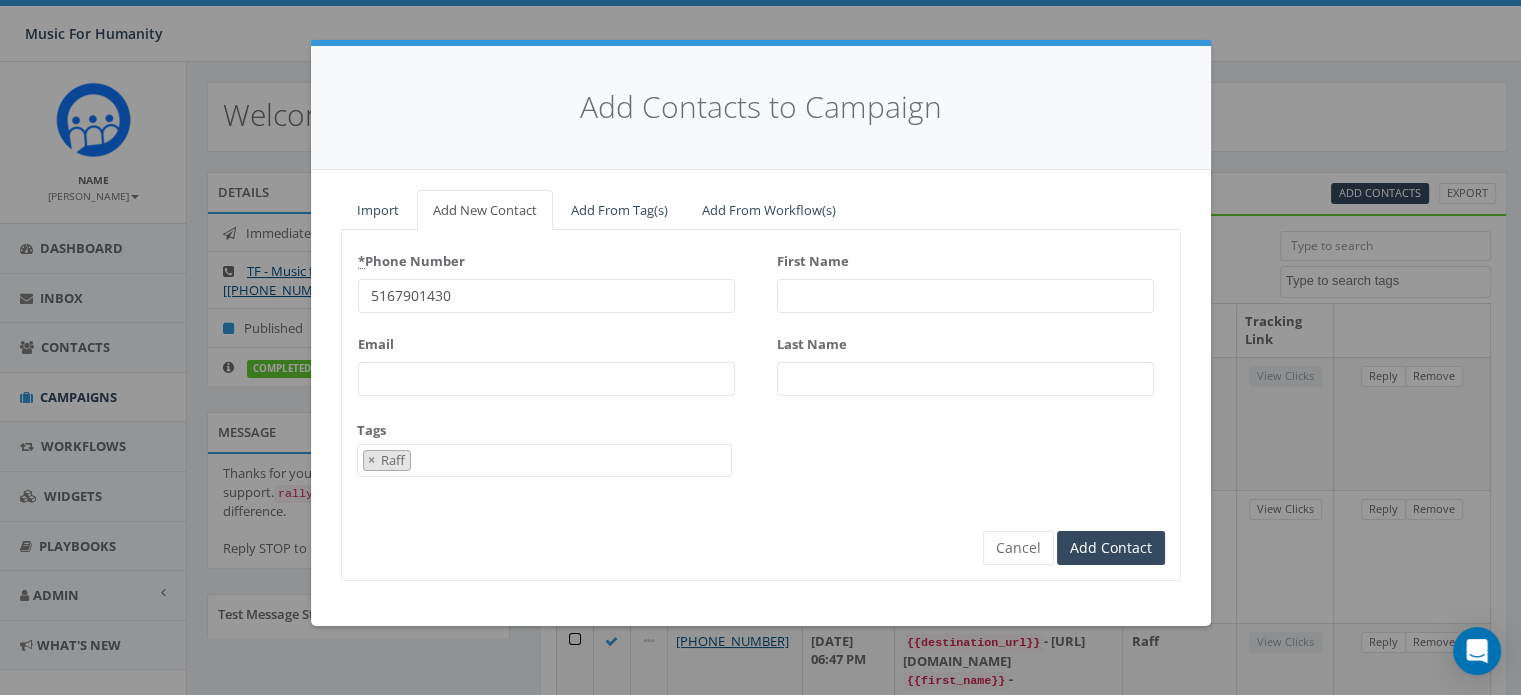 scroll, scrollTop: 167, scrollLeft: 0, axis: vertical 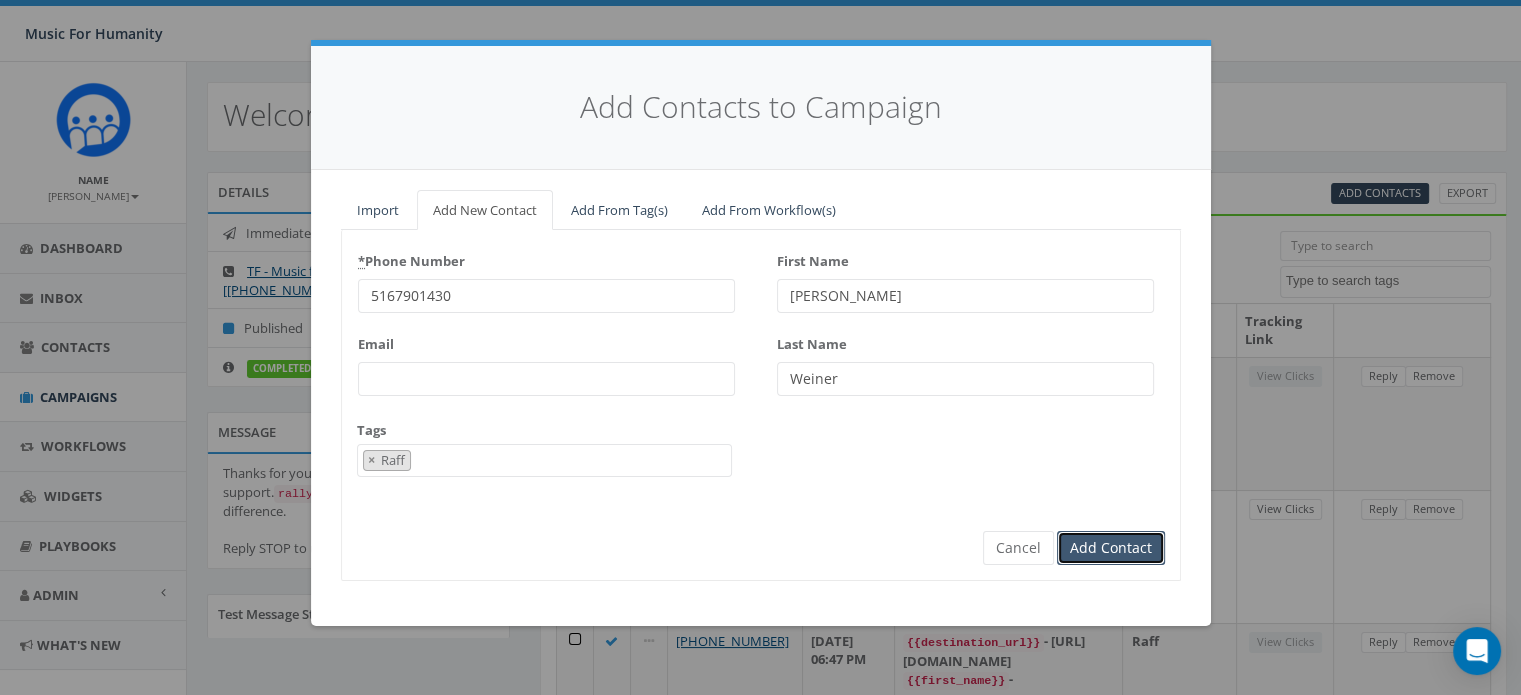 click on "Add Contact" at bounding box center [1111, 548] 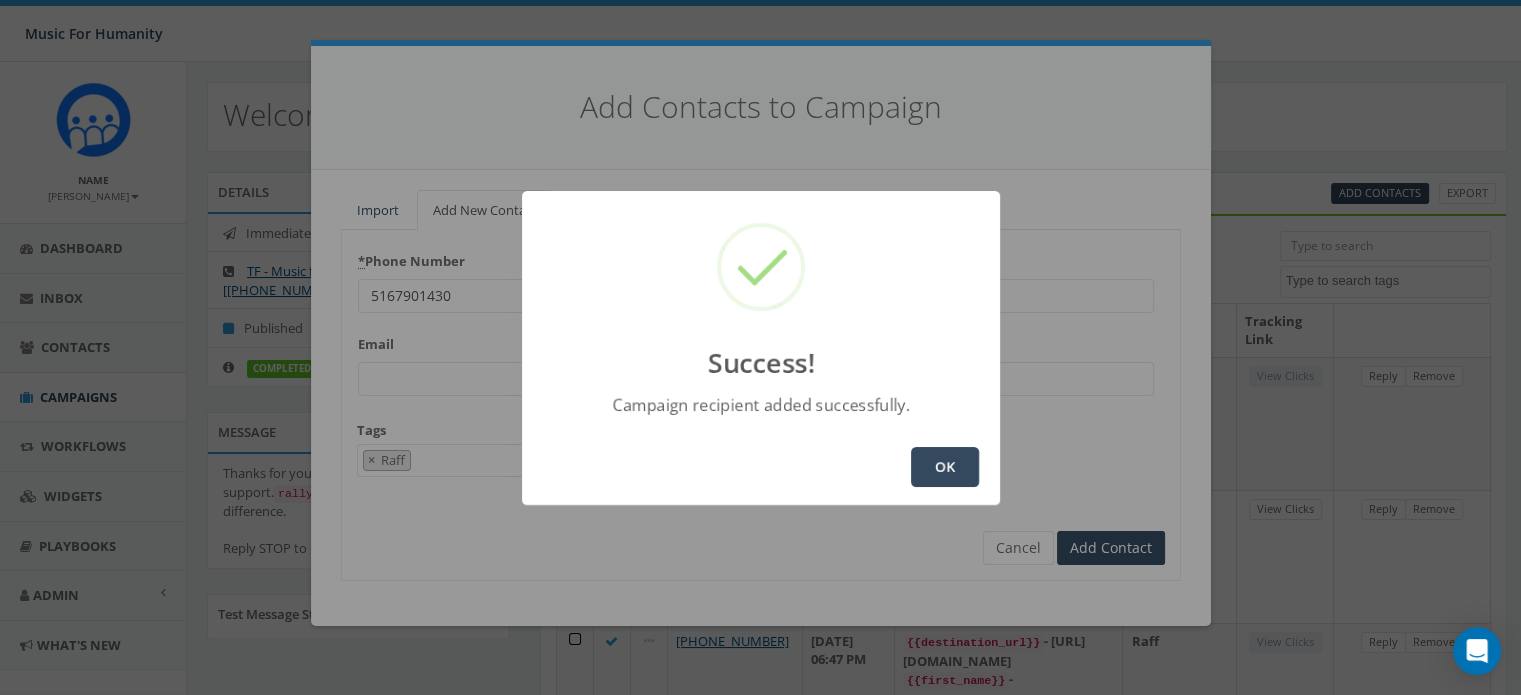 click on "OK" at bounding box center [945, 467] 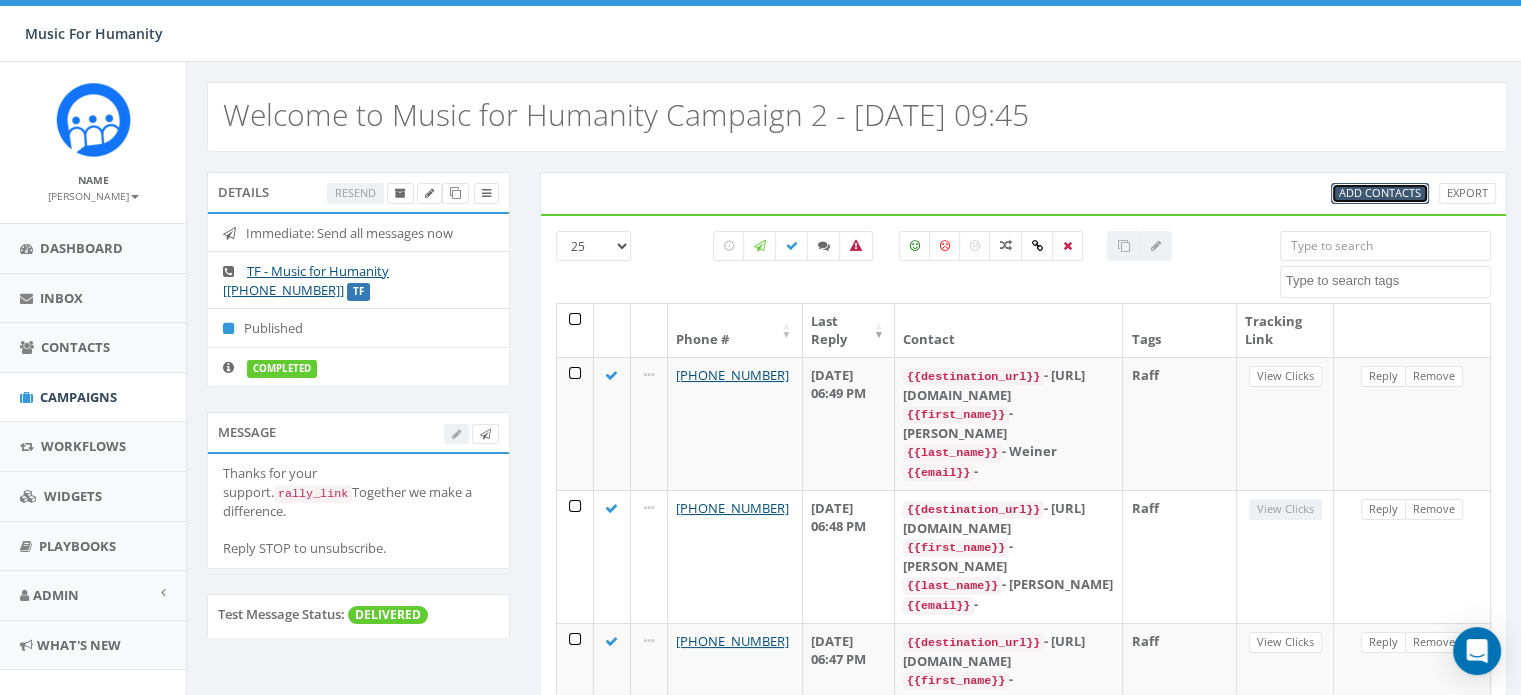 click on "Add Contacts" at bounding box center [1380, 192] 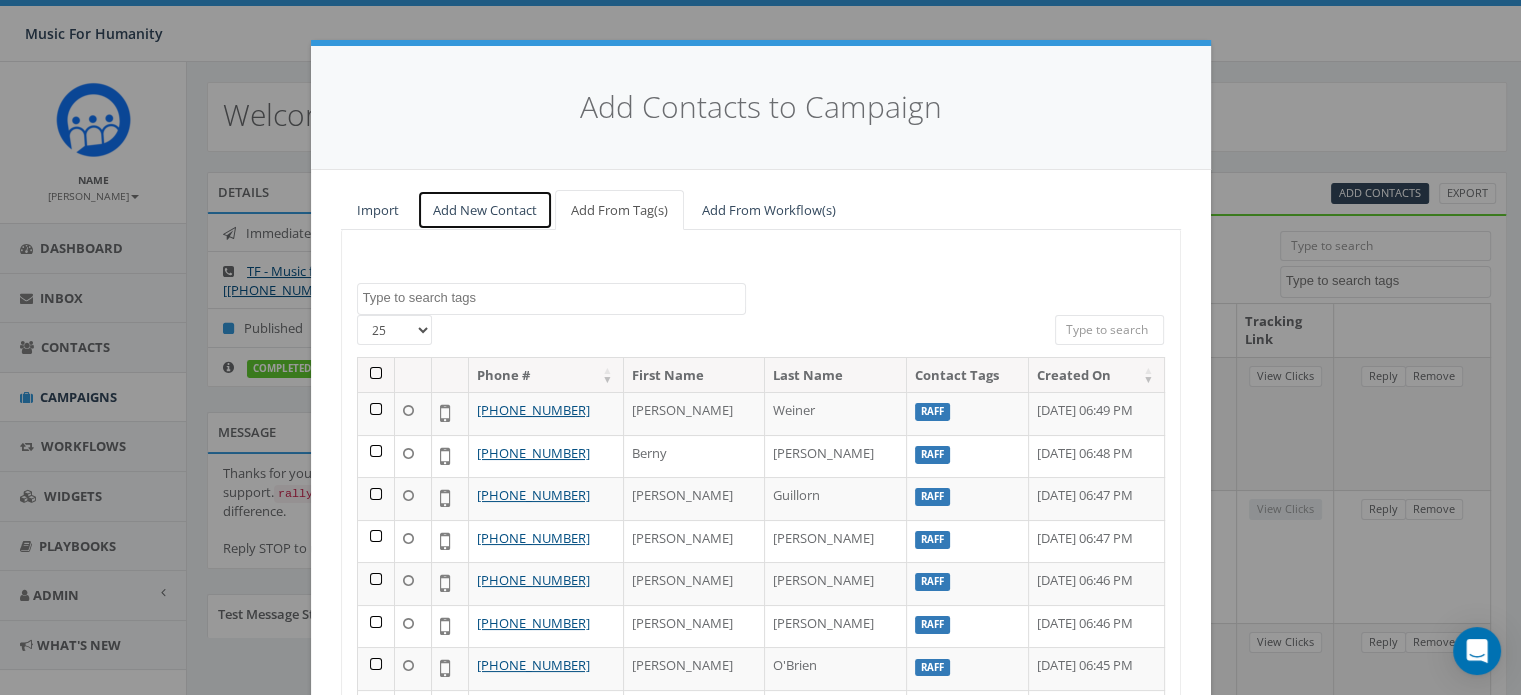 click on "Add New Contact" at bounding box center (485, 210) 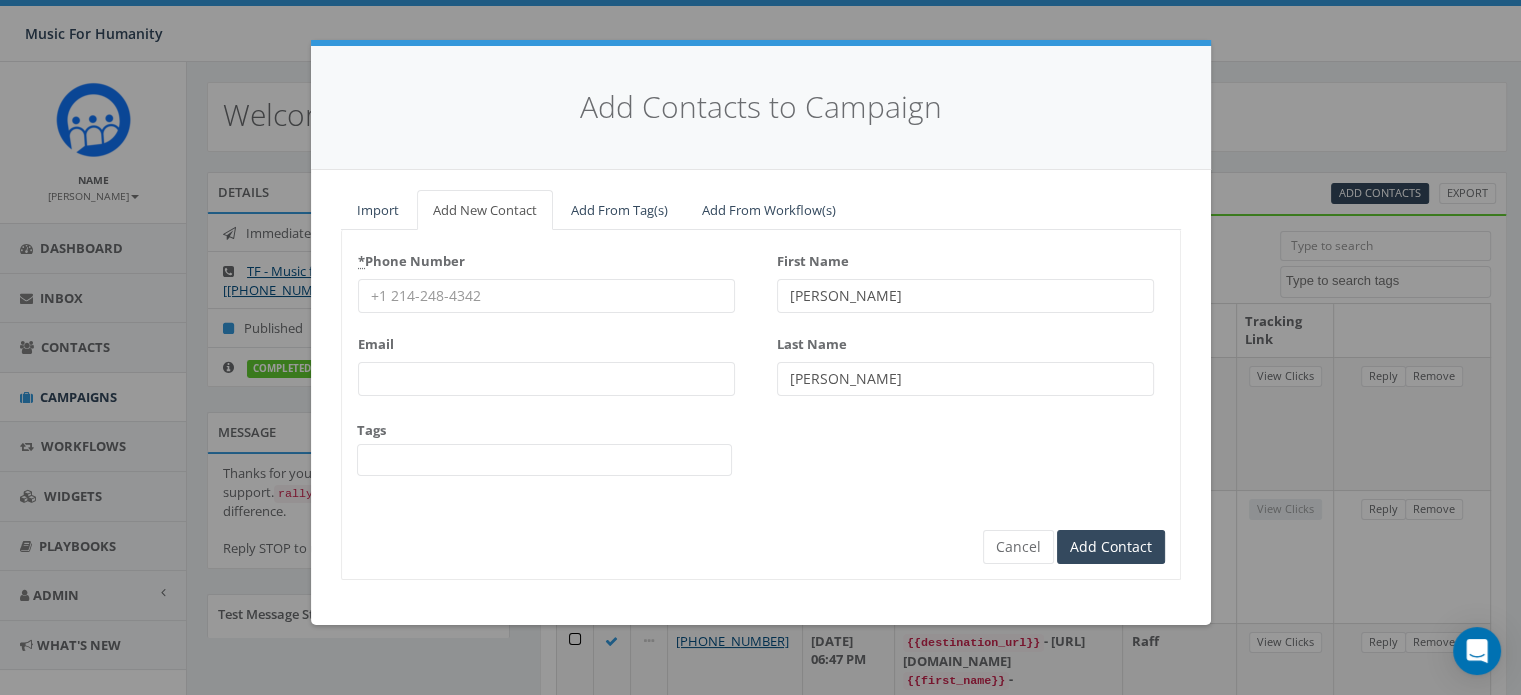 click on "*   Phone Number" at bounding box center (546, 296) 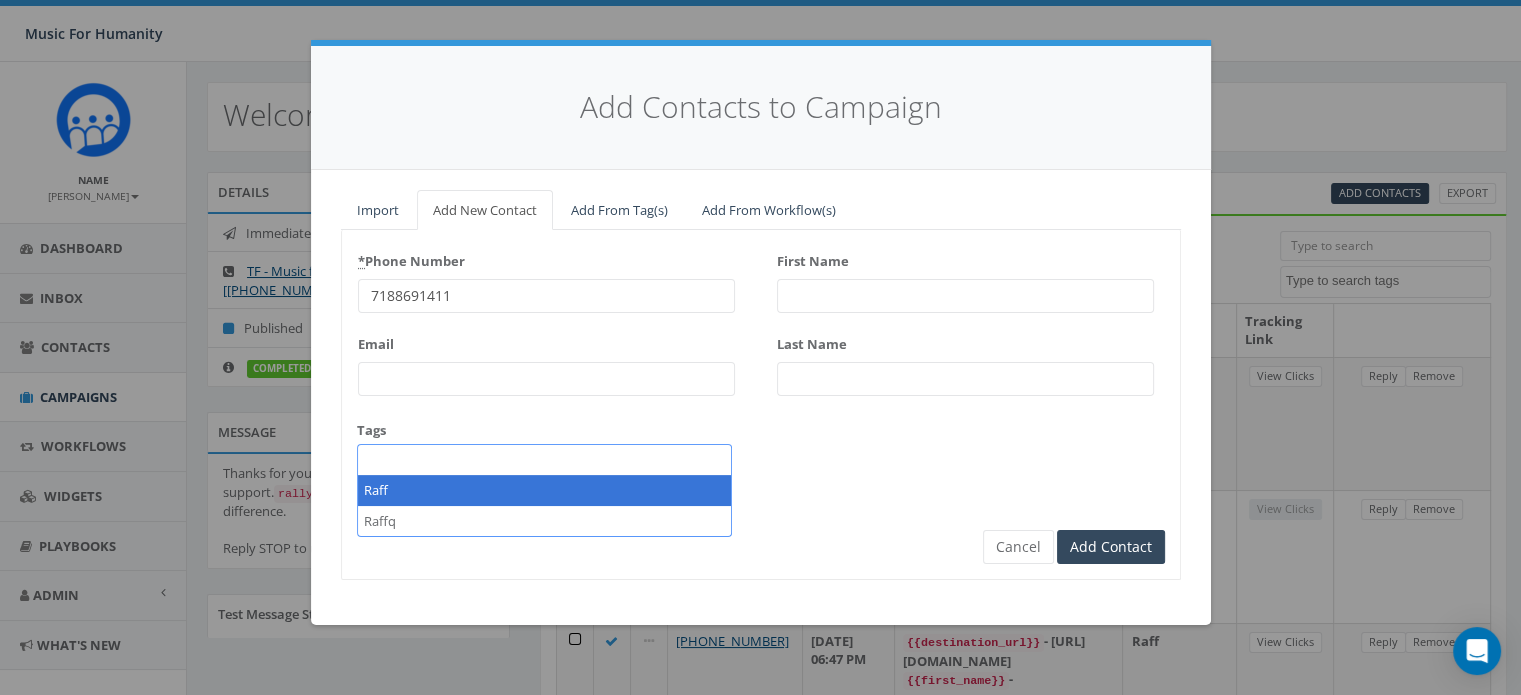 scroll, scrollTop: 167, scrollLeft: 0, axis: vertical 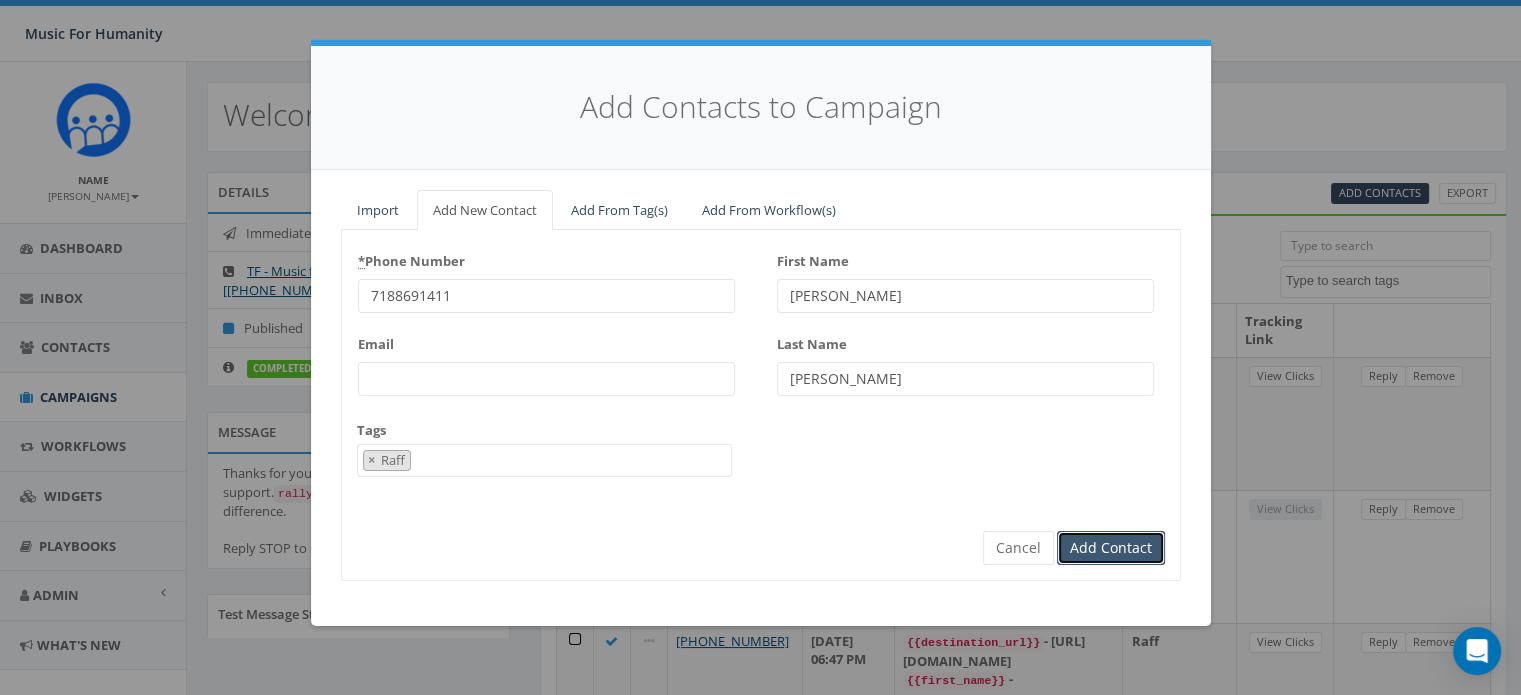 click on "Add Contact" at bounding box center [1111, 548] 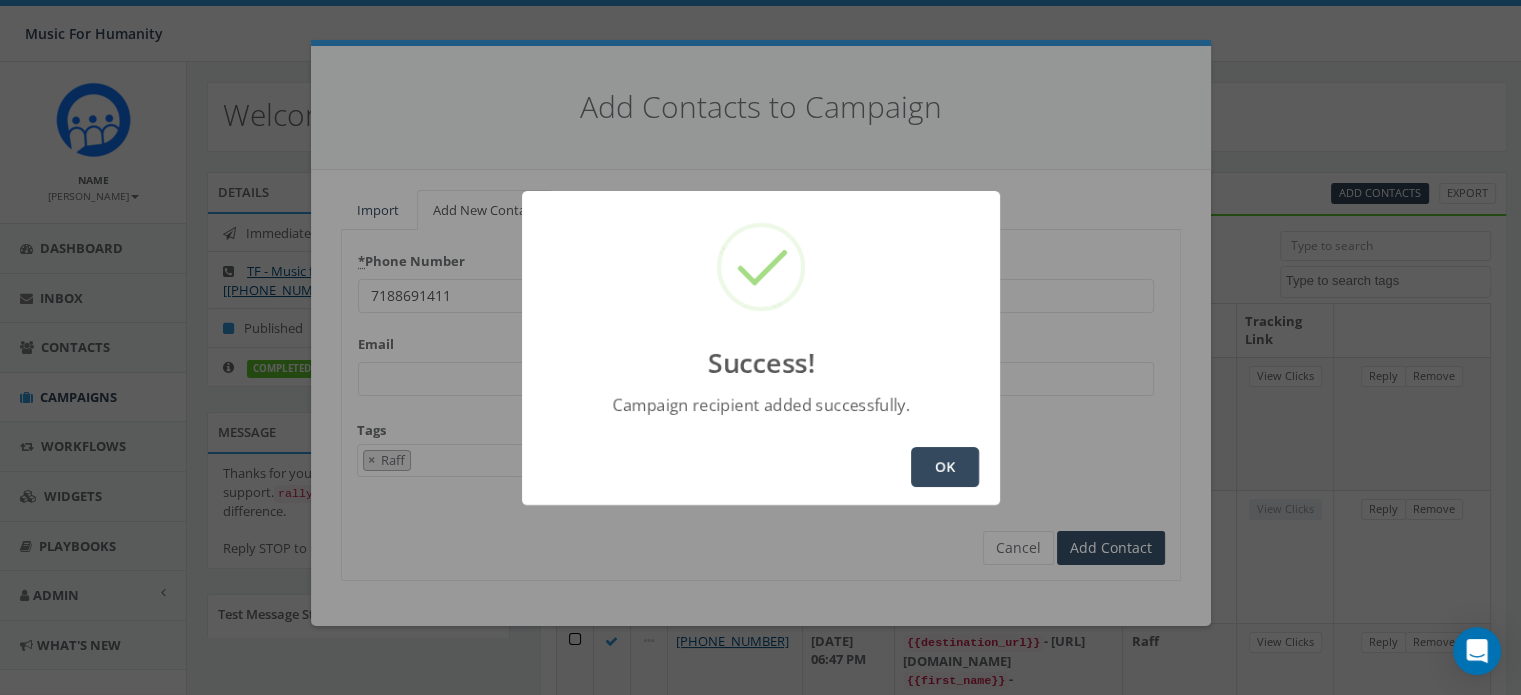 click on "OK" at bounding box center (945, 467) 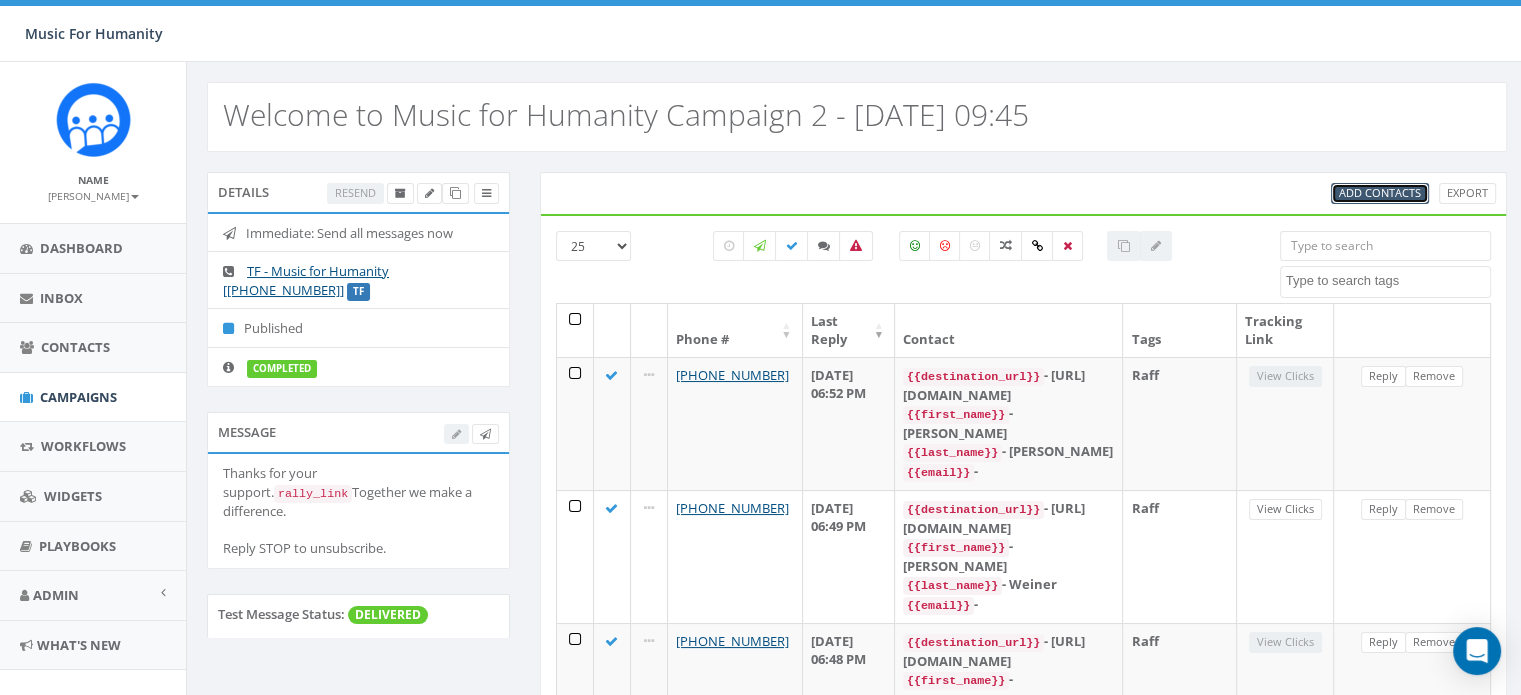 click on "Add Contacts" at bounding box center (1380, 192) 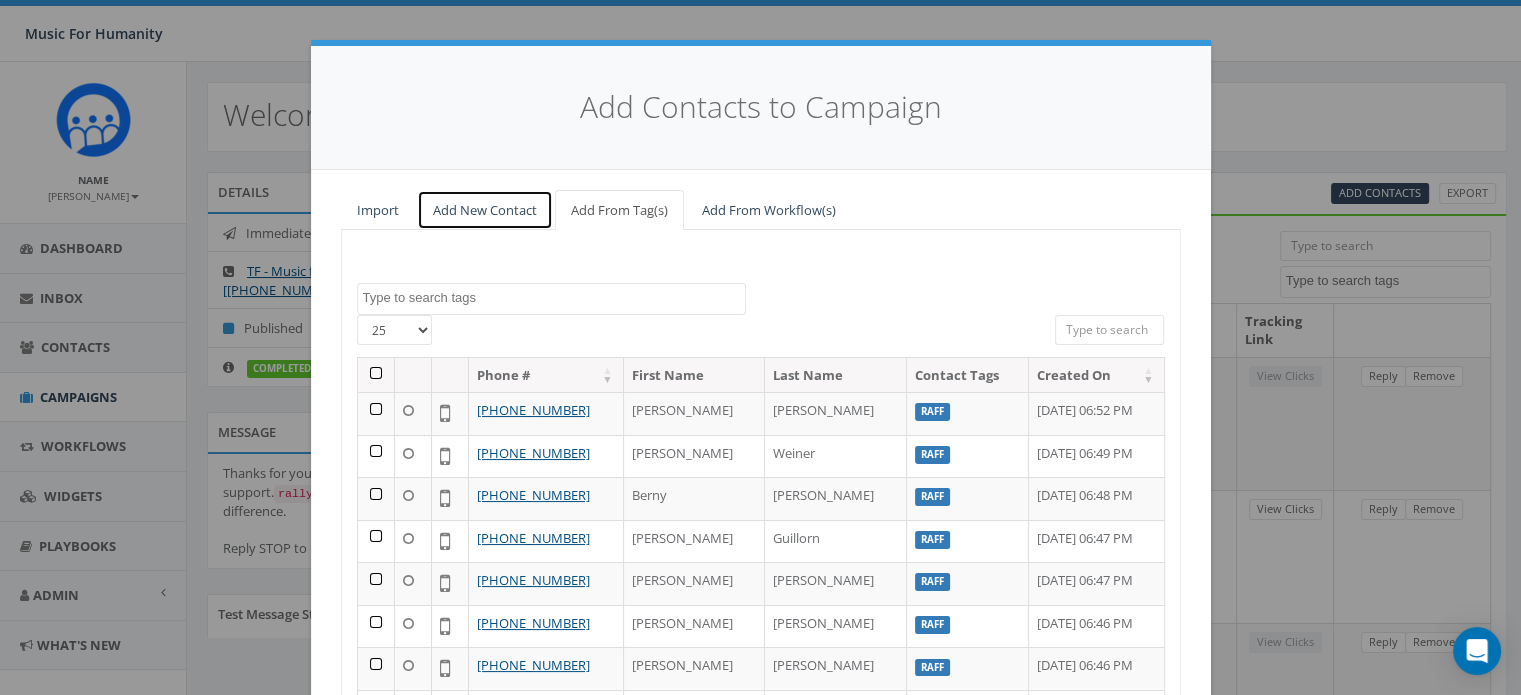 click on "Add New Contact" at bounding box center [485, 210] 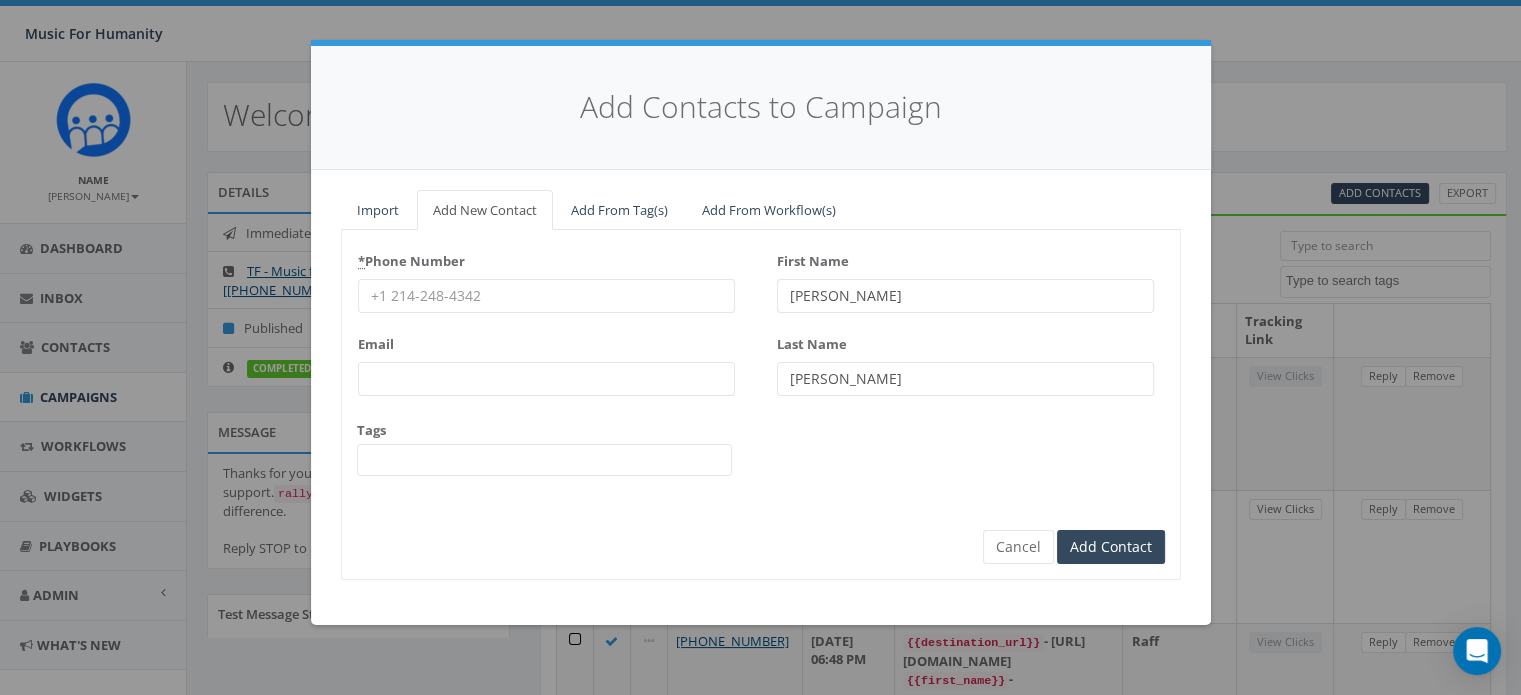 click on "*   Phone Number" at bounding box center [546, 296] 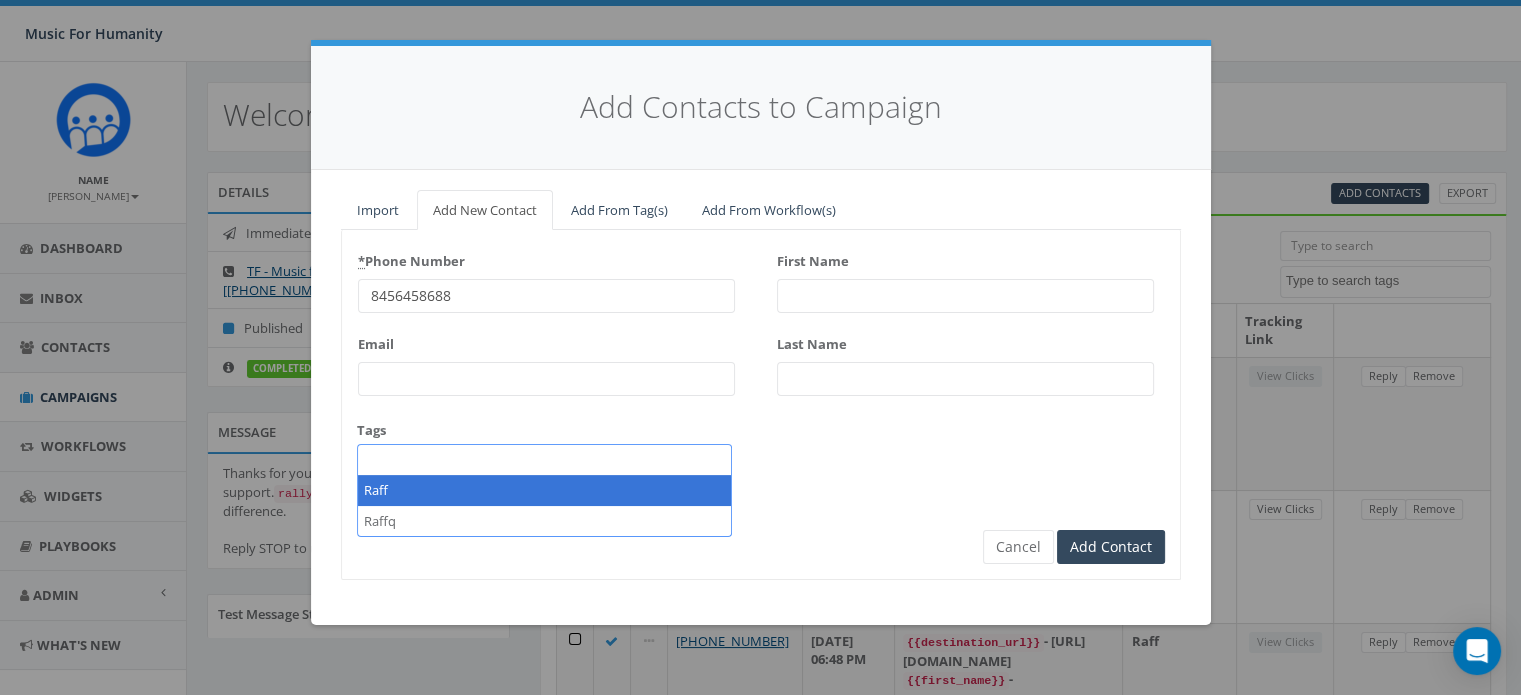 scroll, scrollTop: 167, scrollLeft: 0, axis: vertical 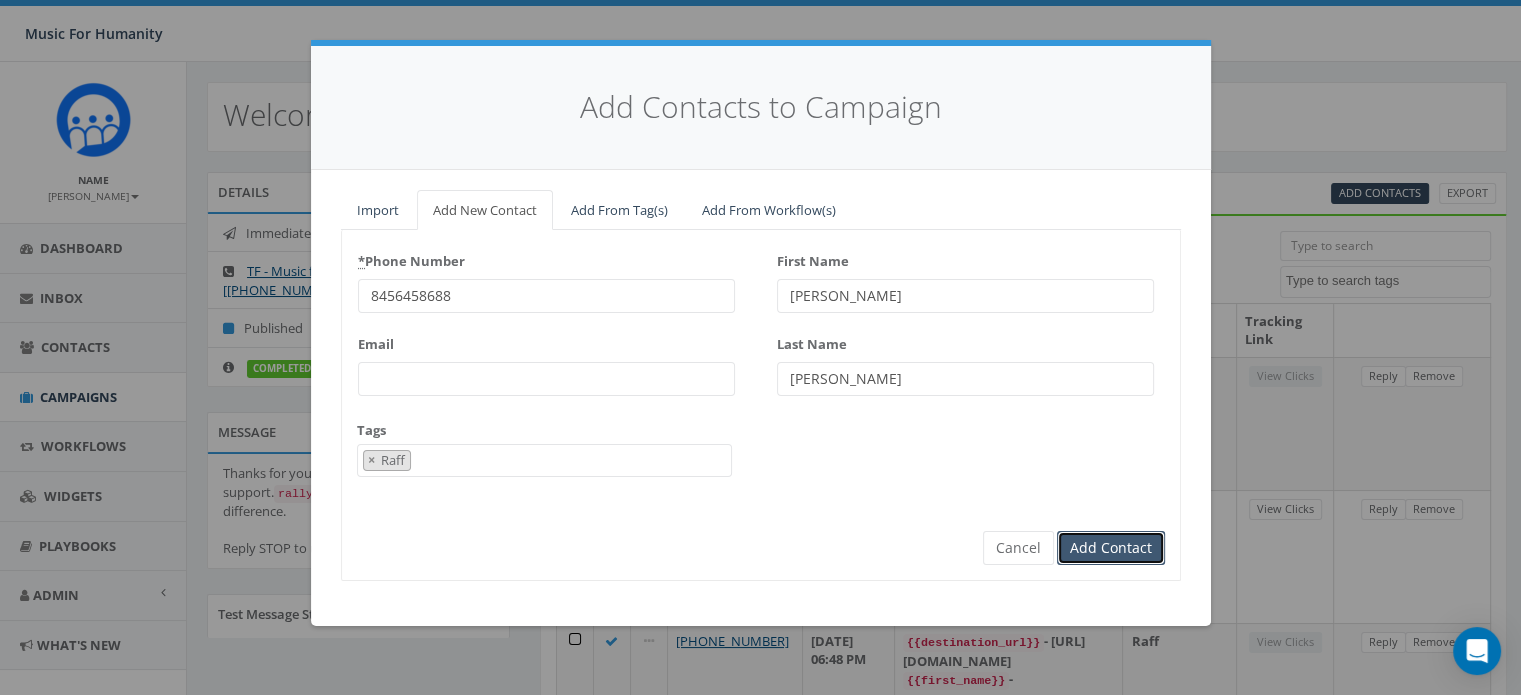 click on "Add Contact" at bounding box center [1111, 548] 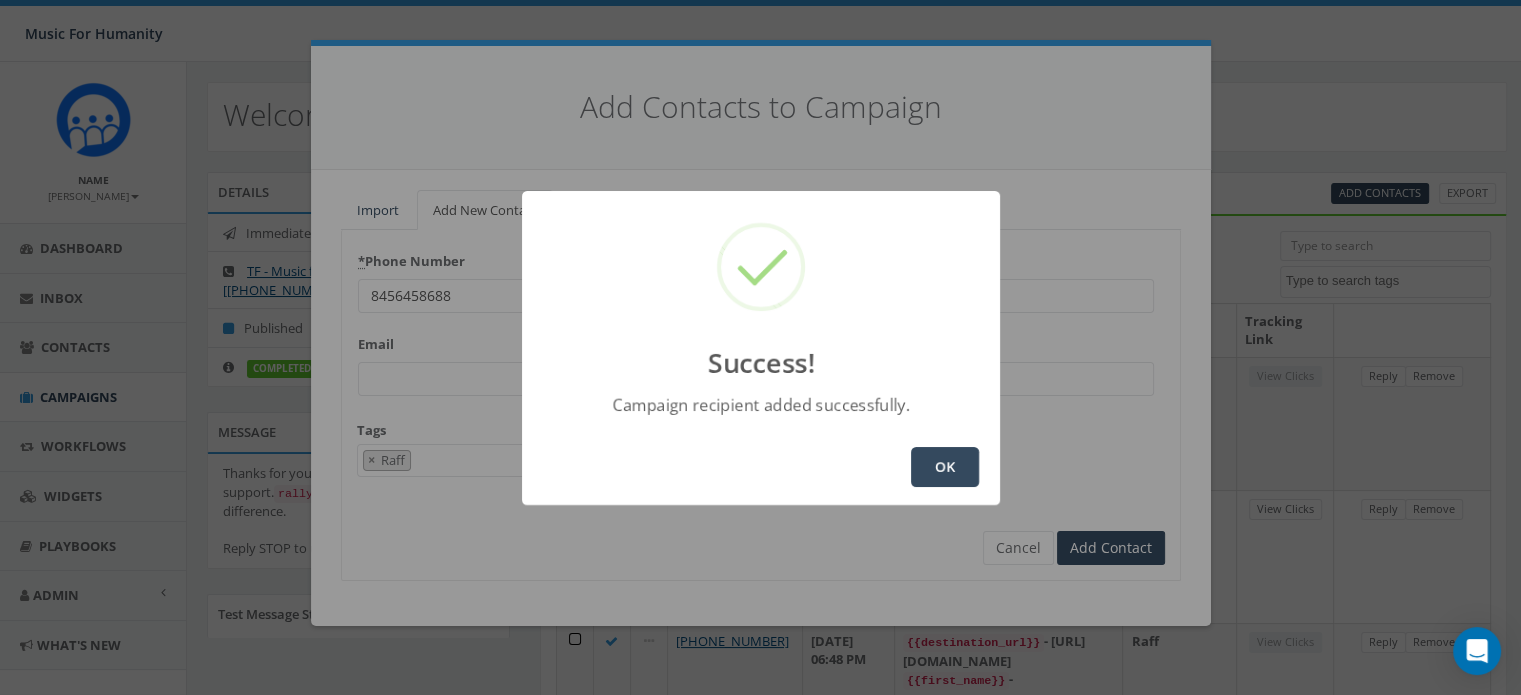 click on "OK" at bounding box center (945, 467) 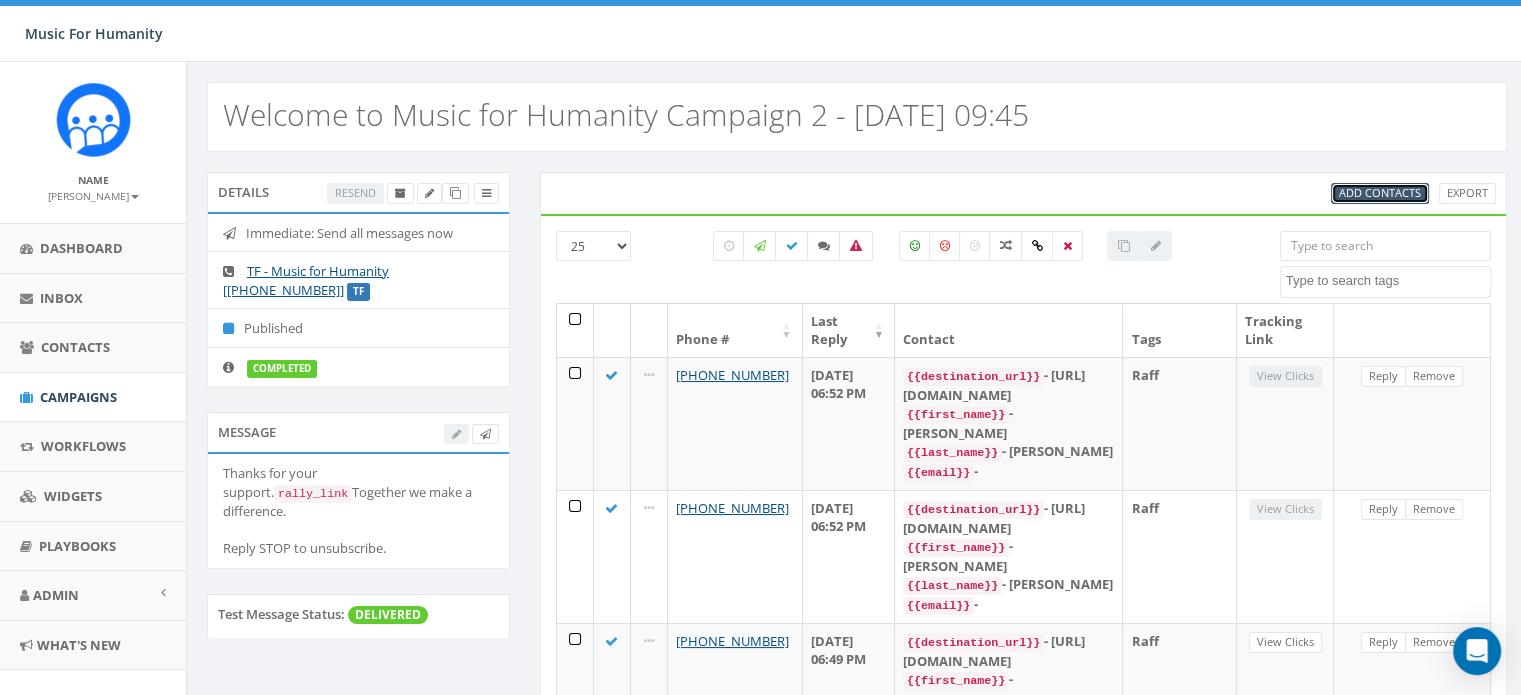 click on "Add Contacts" at bounding box center (1380, 192) 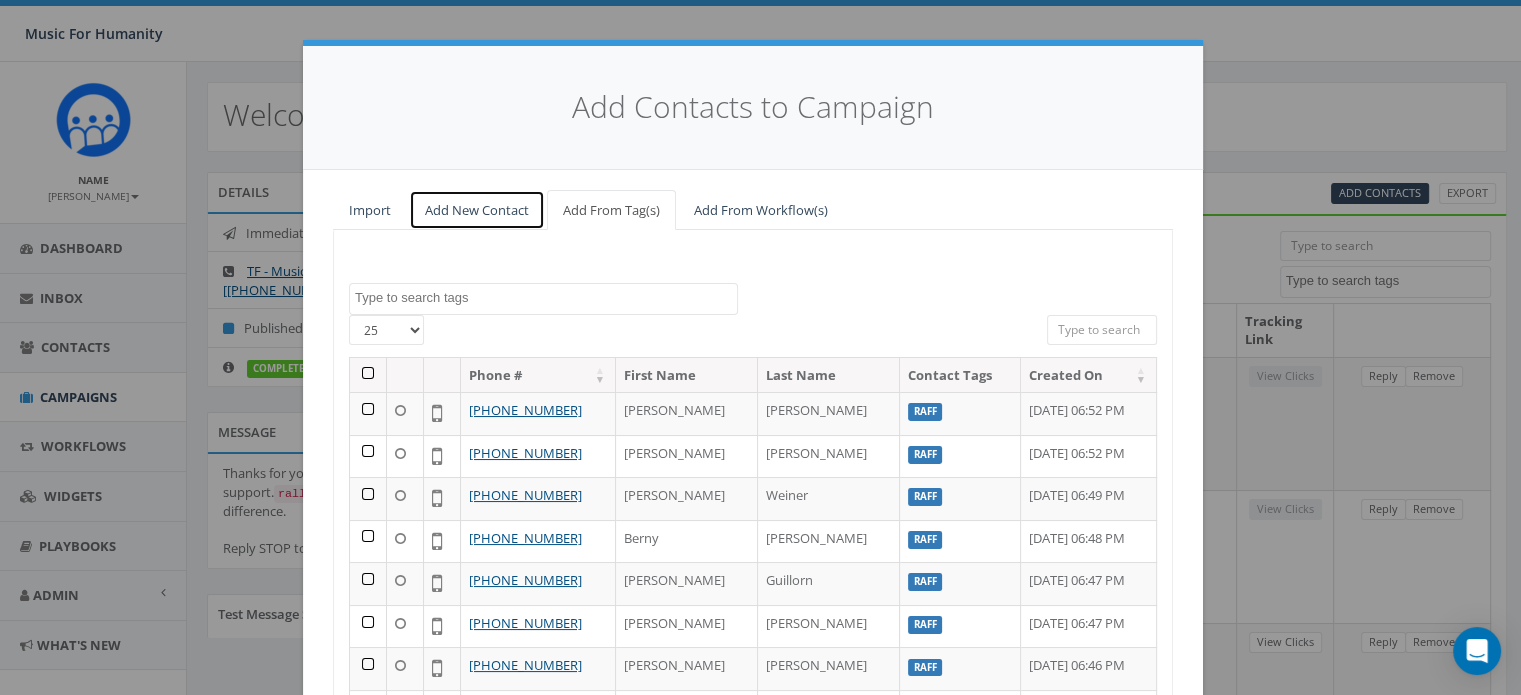click on "Add New Contact" at bounding box center (477, 210) 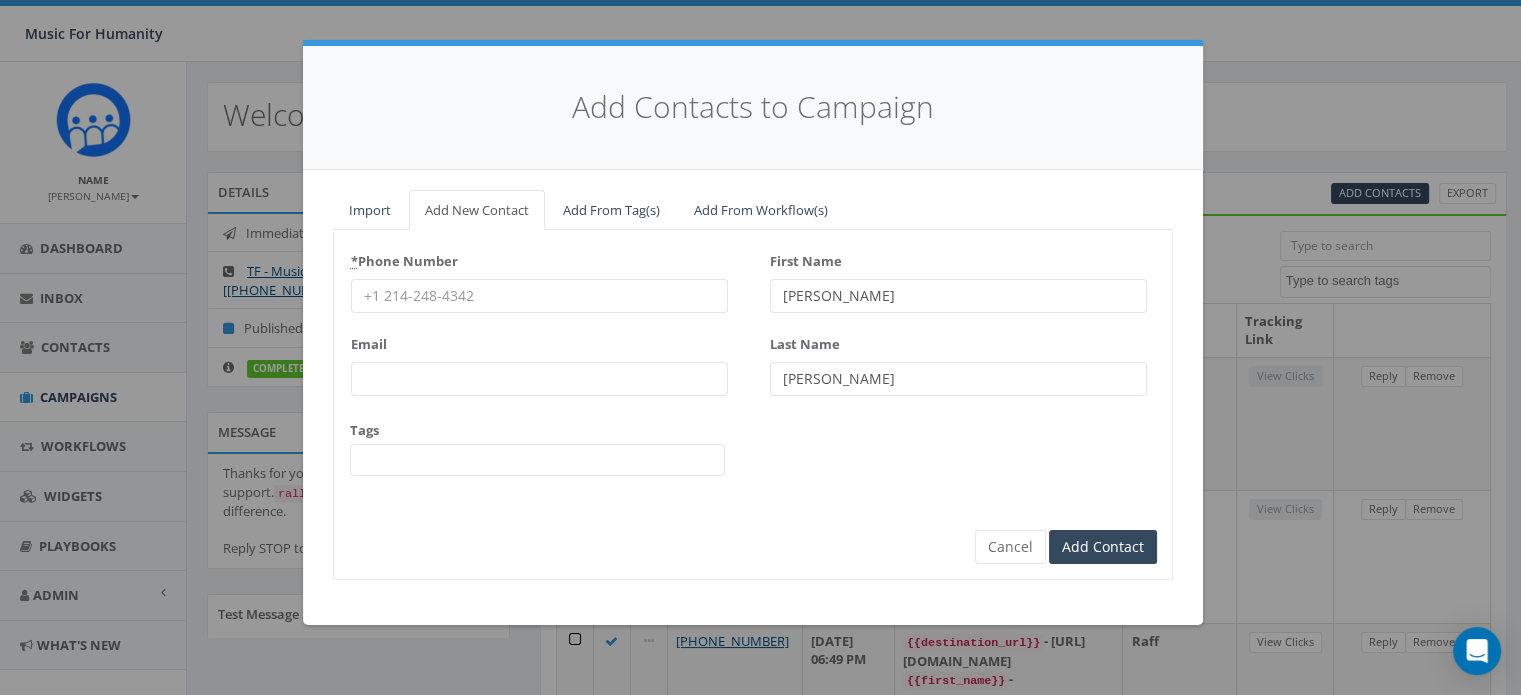 click on "*   Phone Number" at bounding box center (539, 296) 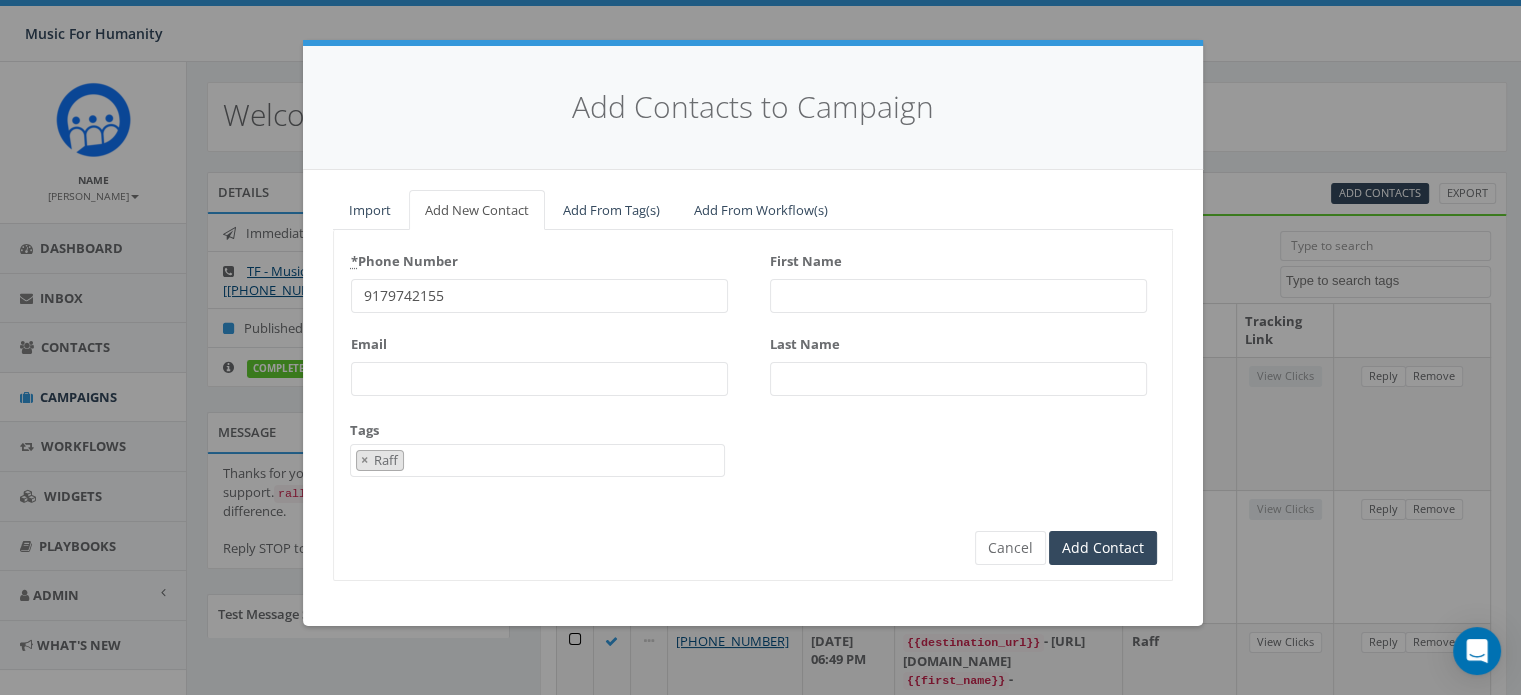 scroll, scrollTop: 167, scrollLeft: 0, axis: vertical 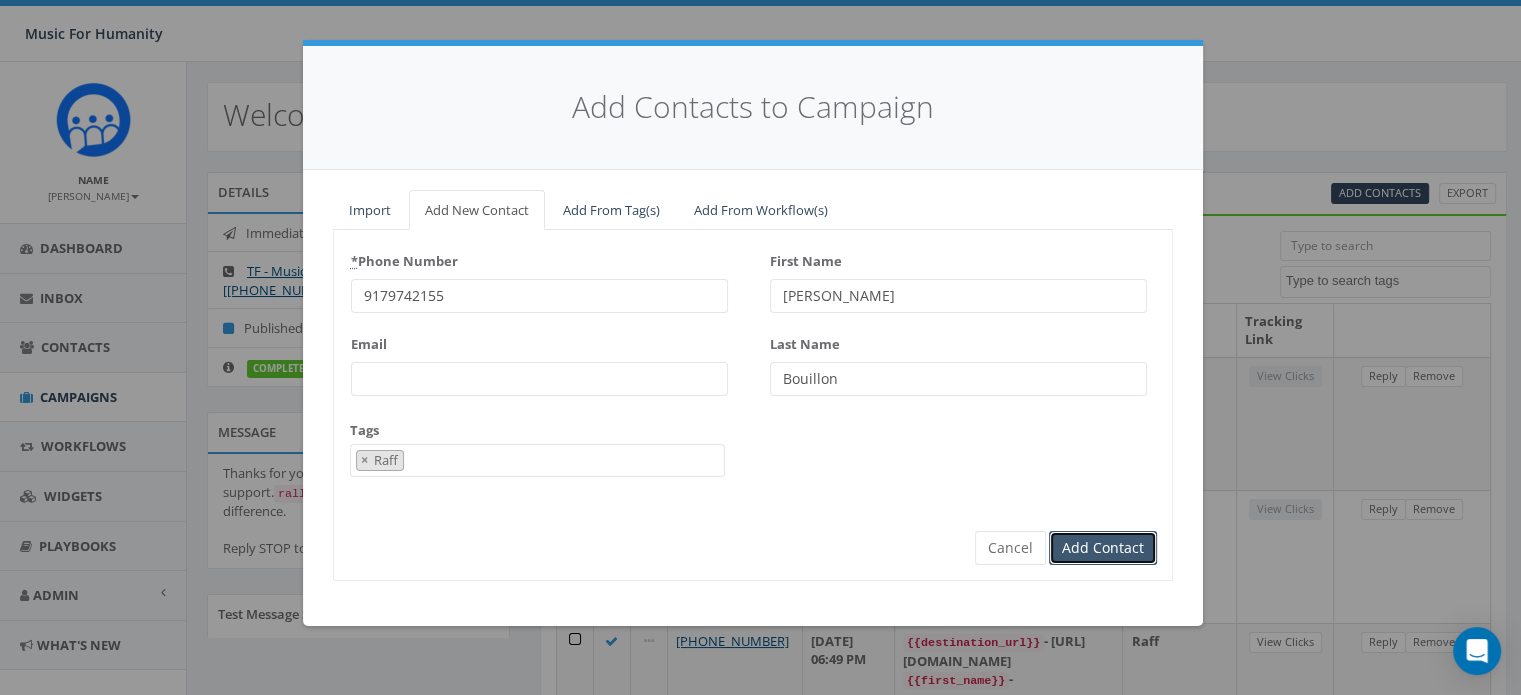 click on "Add Contact" at bounding box center [1103, 548] 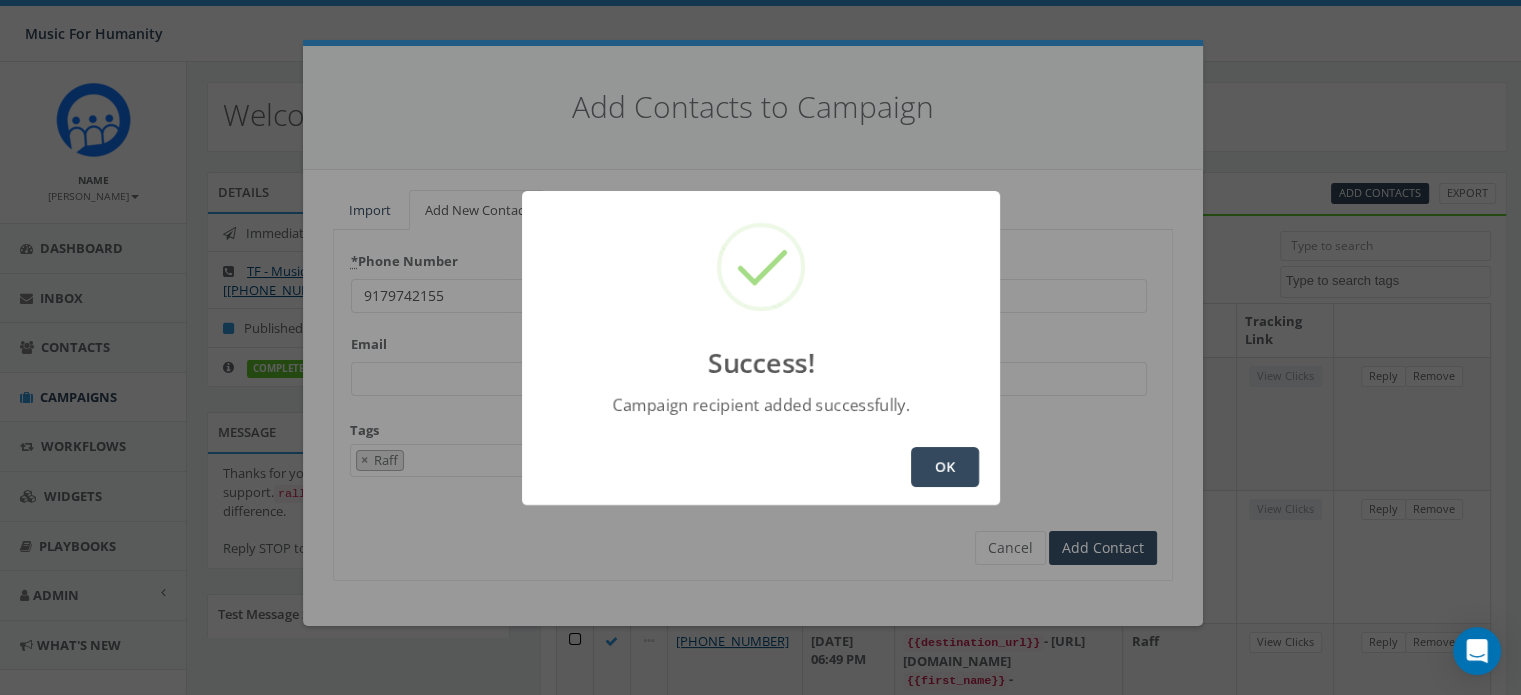 click on "OK" at bounding box center (945, 467) 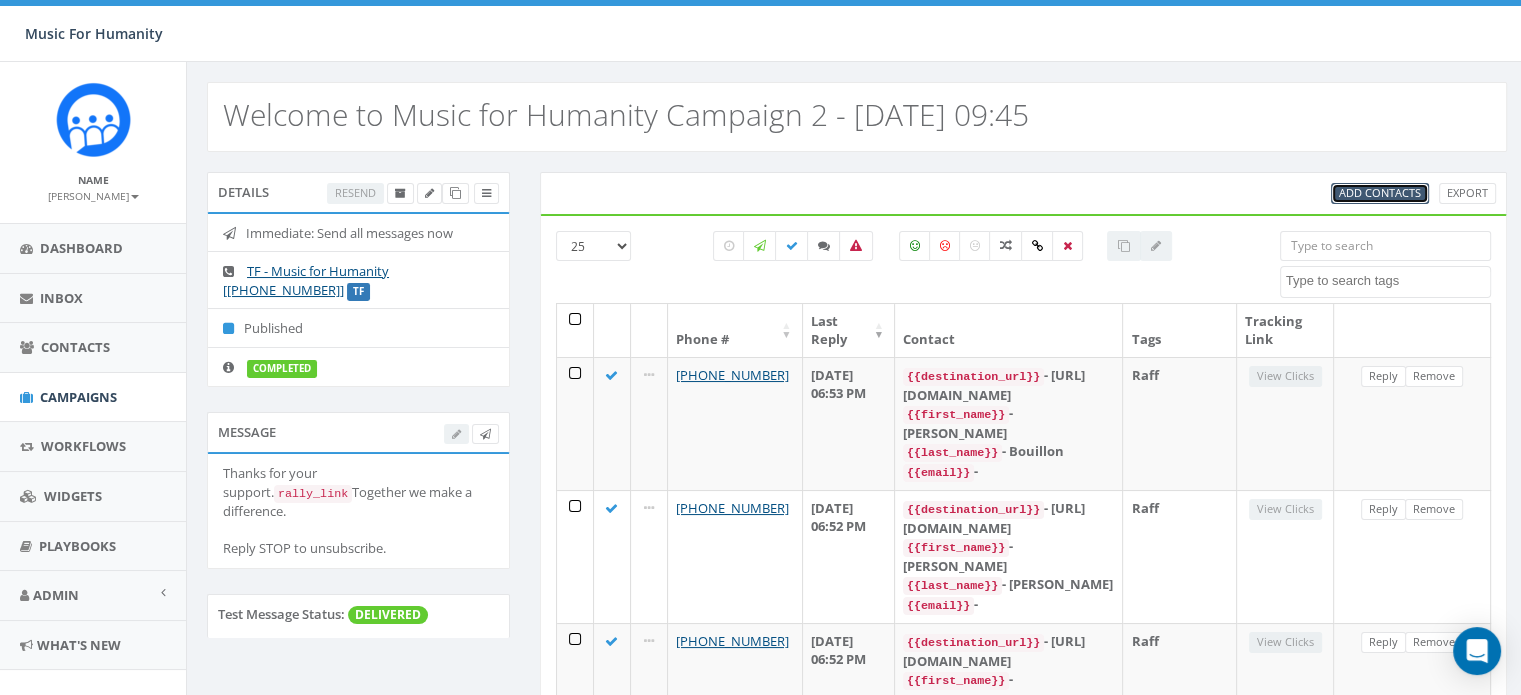 click on "Add Contacts" at bounding box center (1380, 192) 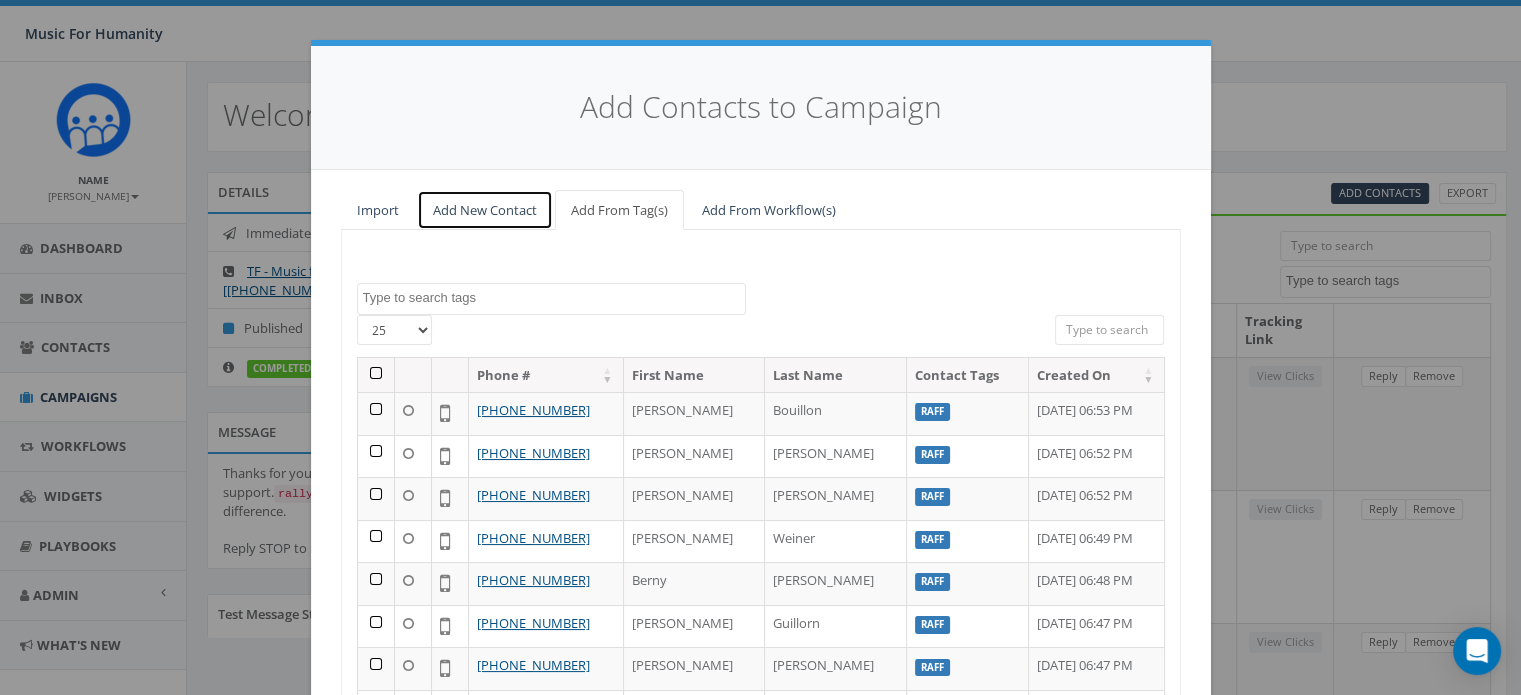 click on "Add New Contact" at bounding box center (485, 210) 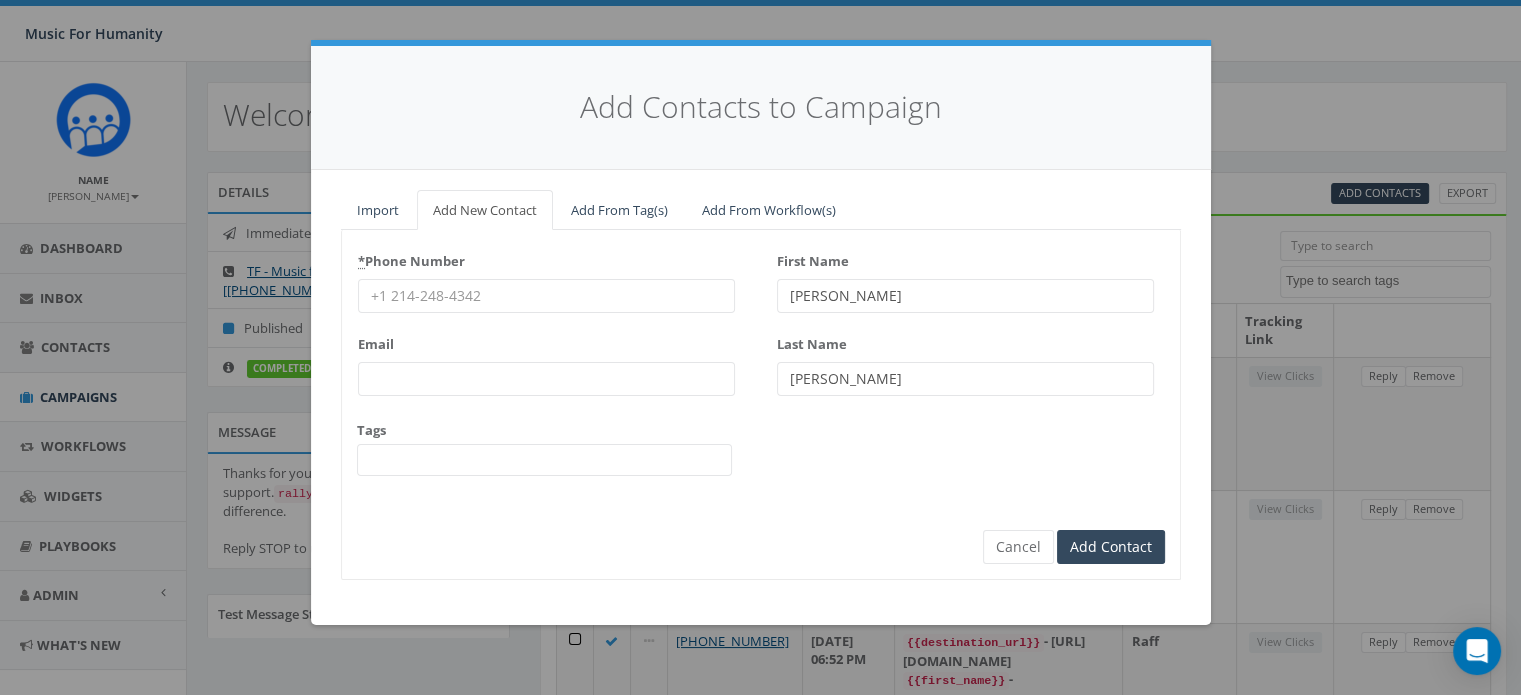 click on "*   Phone Number" at bounding box center (546, 296) 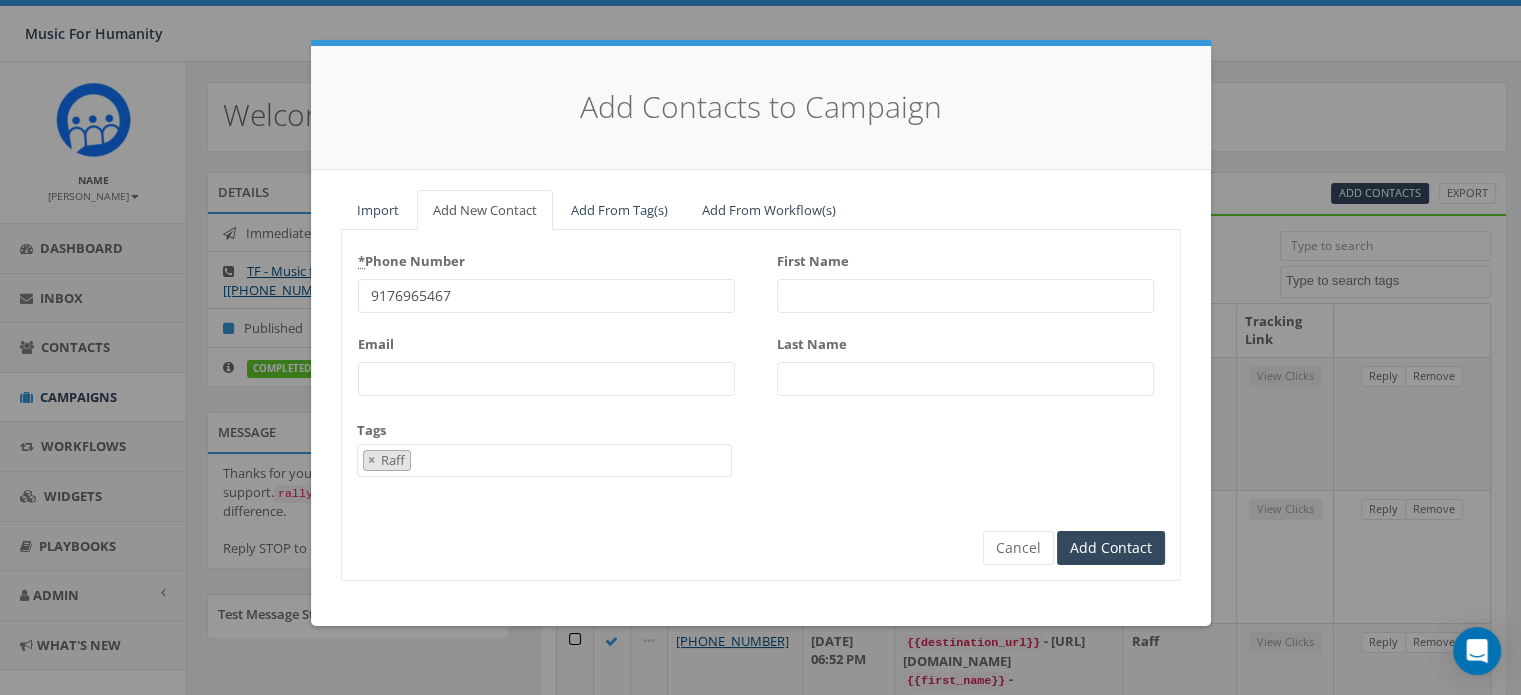 scroll, scrollTop: 167, scrollLeft: 0, axis: vertical 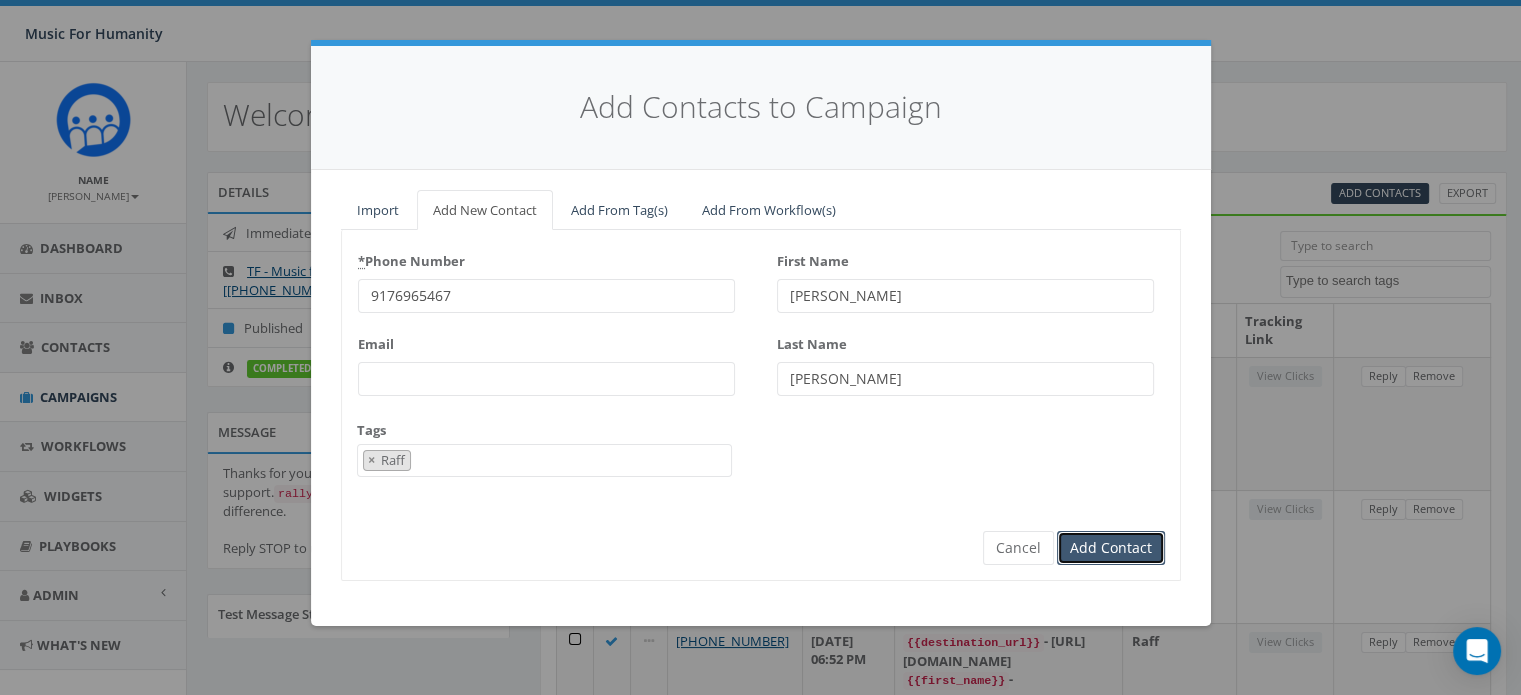 click on "Add Contact" at bounding box center (1111, 548) 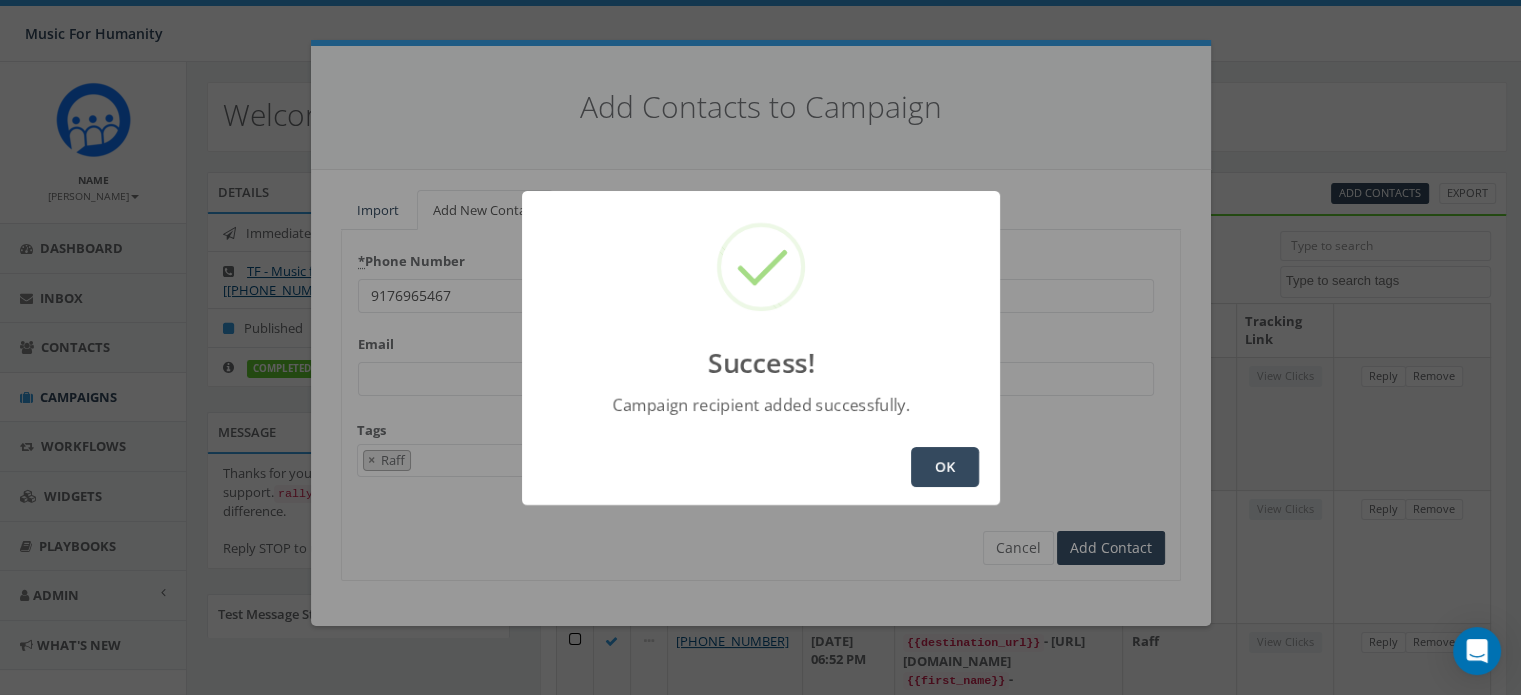 click on "OK" at bounding box center [945, 467] 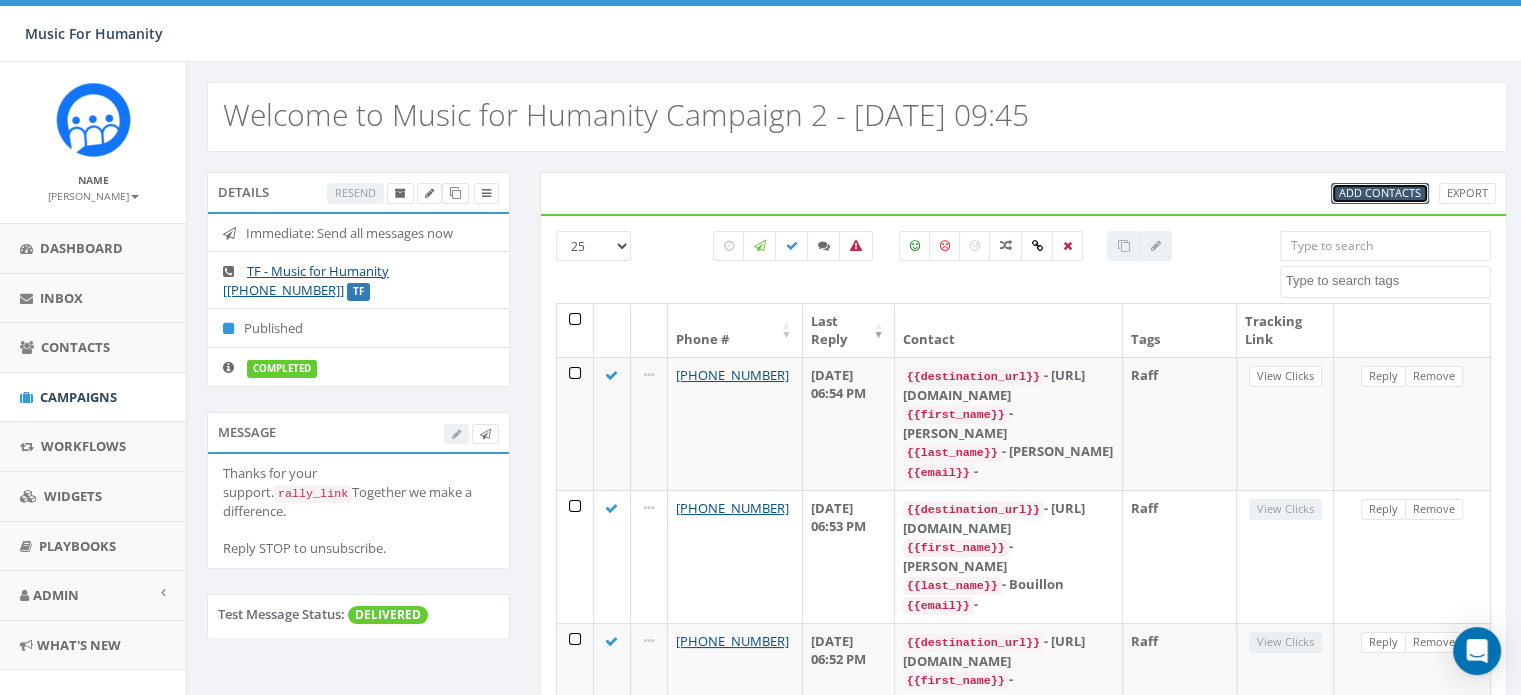 click on "Add Contacts" at bounding box center [1380, 192] 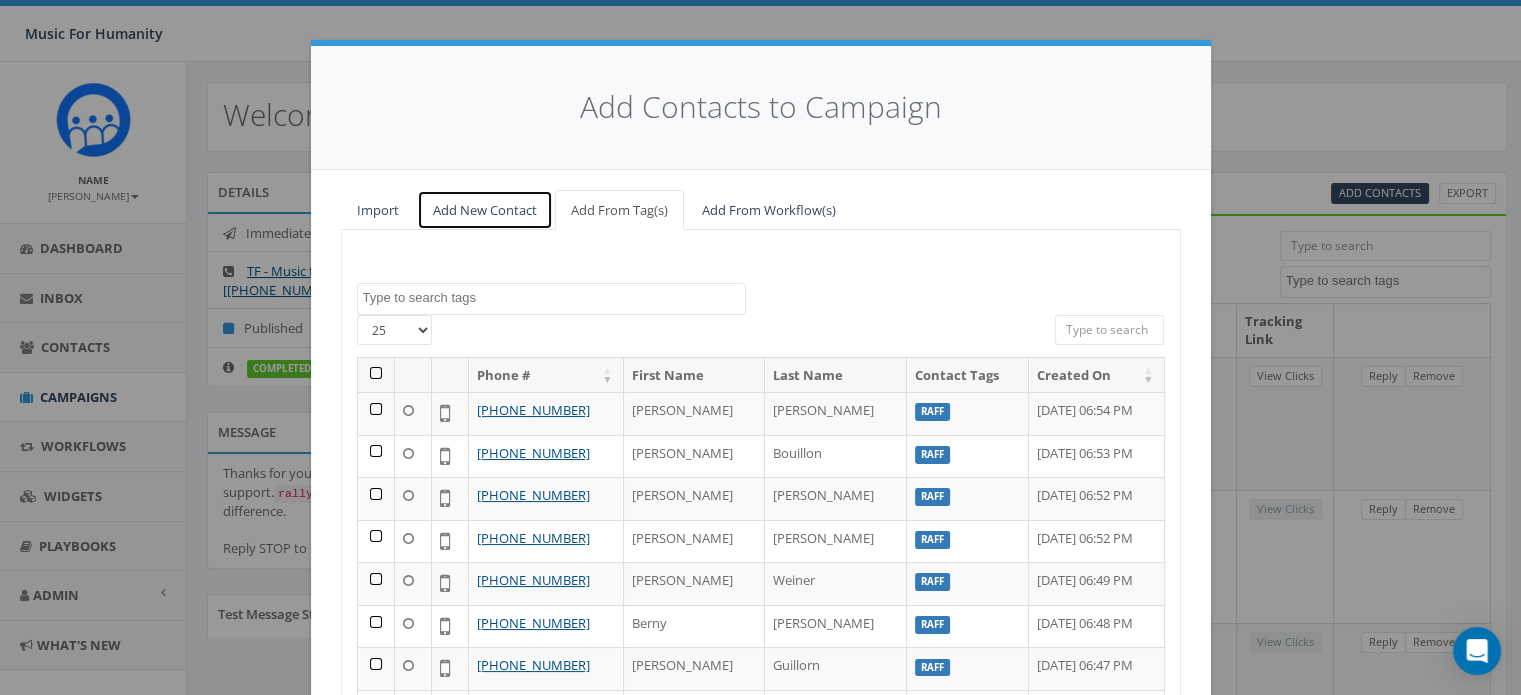 click on "Add New Contact" at bounding box center (485, 210) 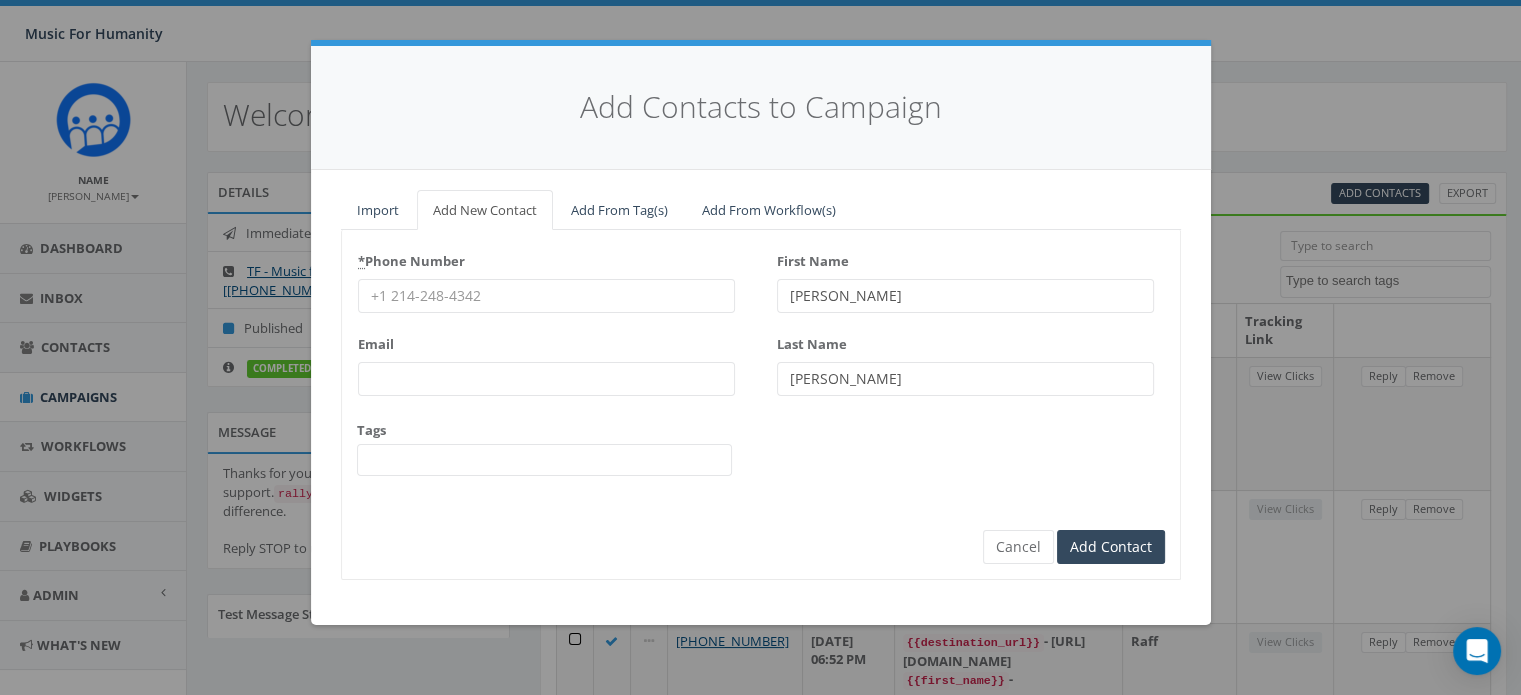 click on "*   Phone Number" at bounding box center [546, 296] 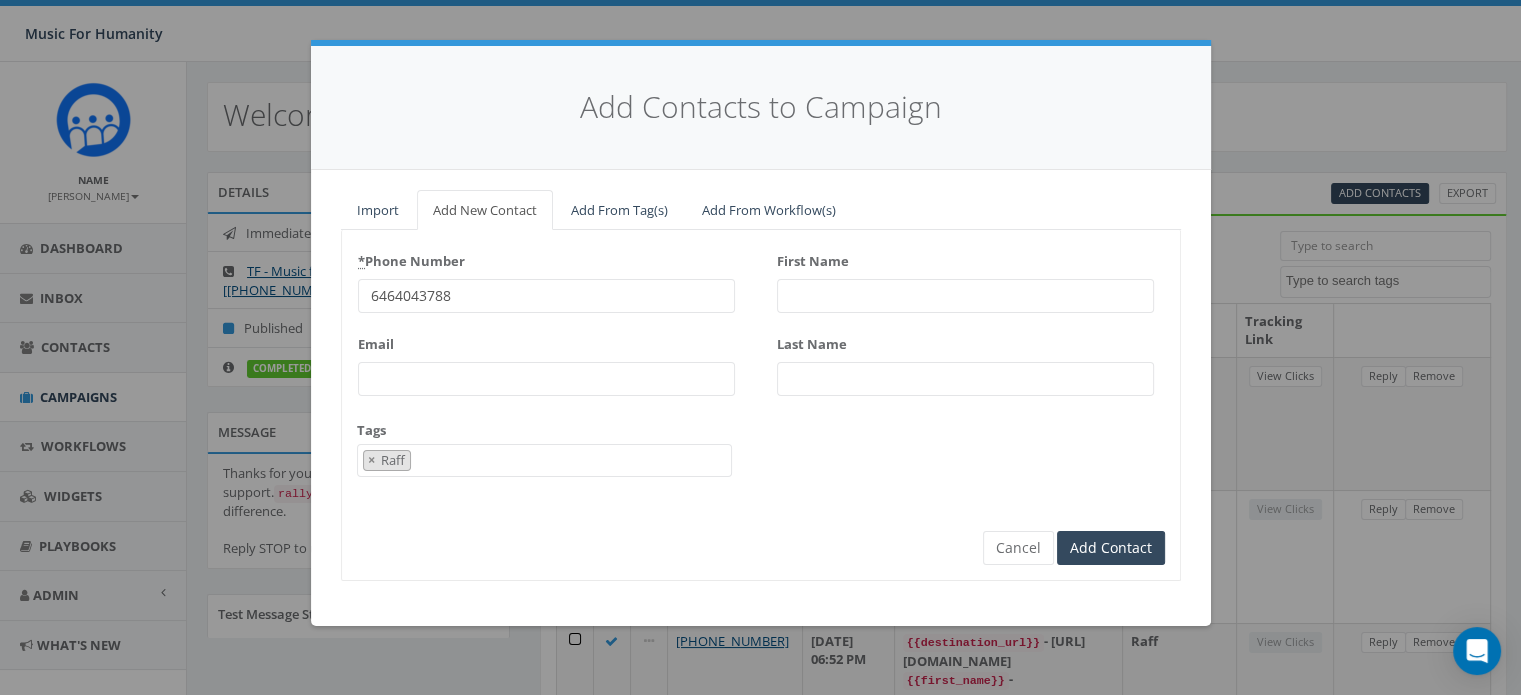 scroll, scrollTop: 167, scrollLeft: 0, axis: vertical 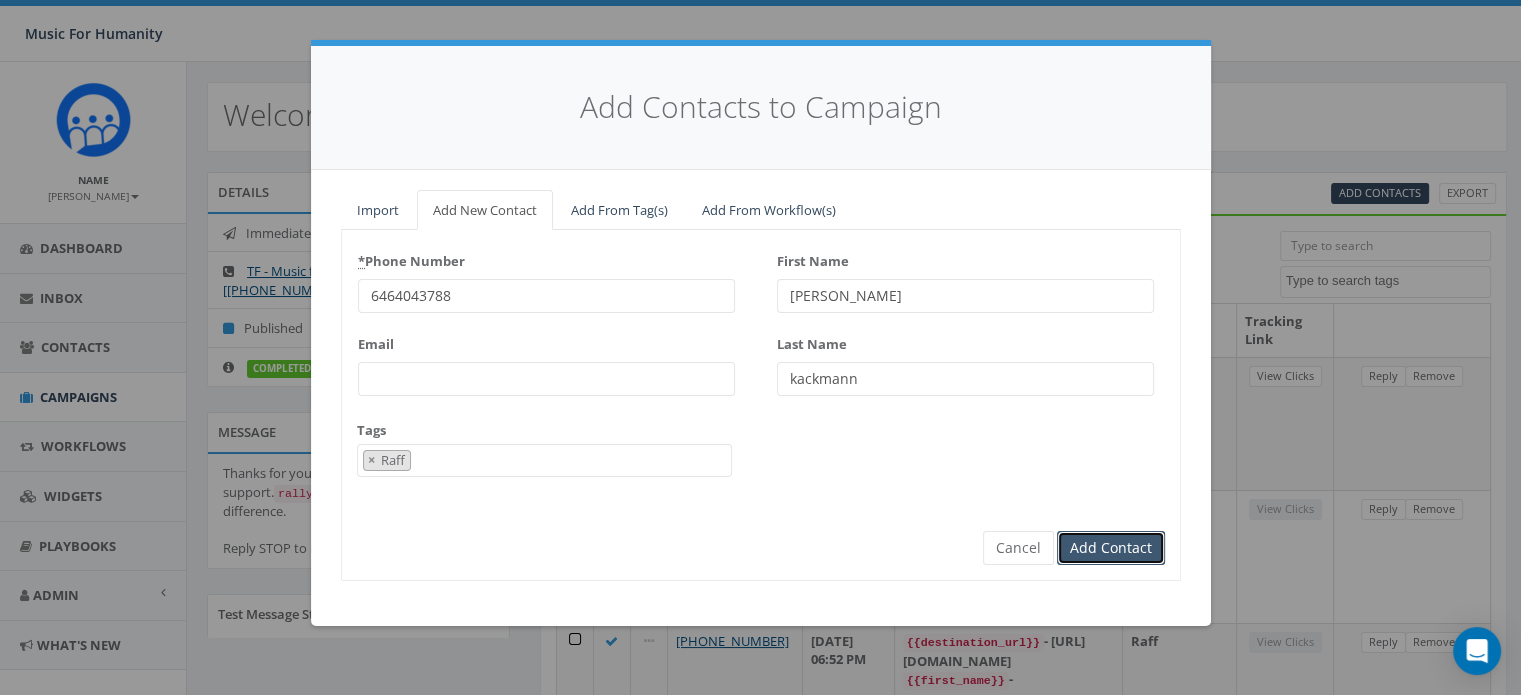click on "Add Contact" at bounding box center [1111, 548] 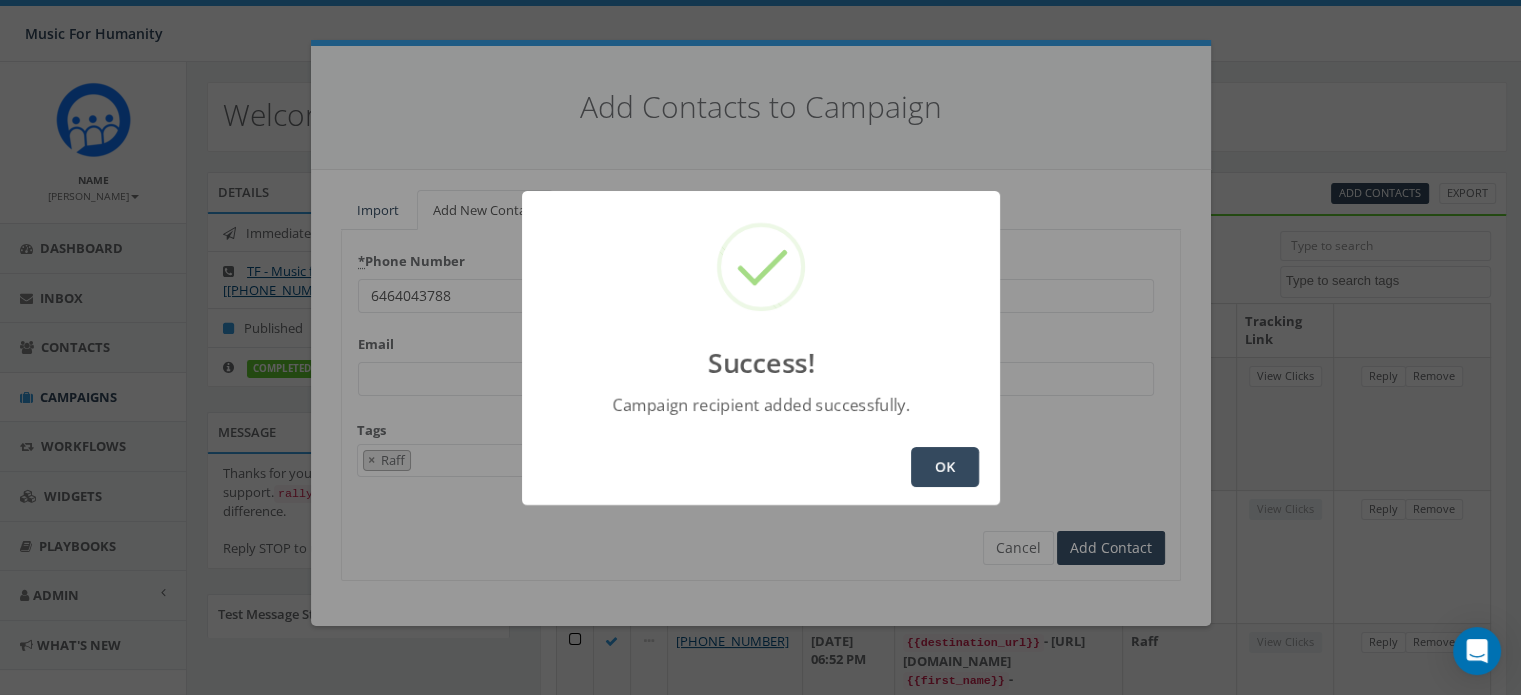click on "OK" at bounding box center [945, 467] 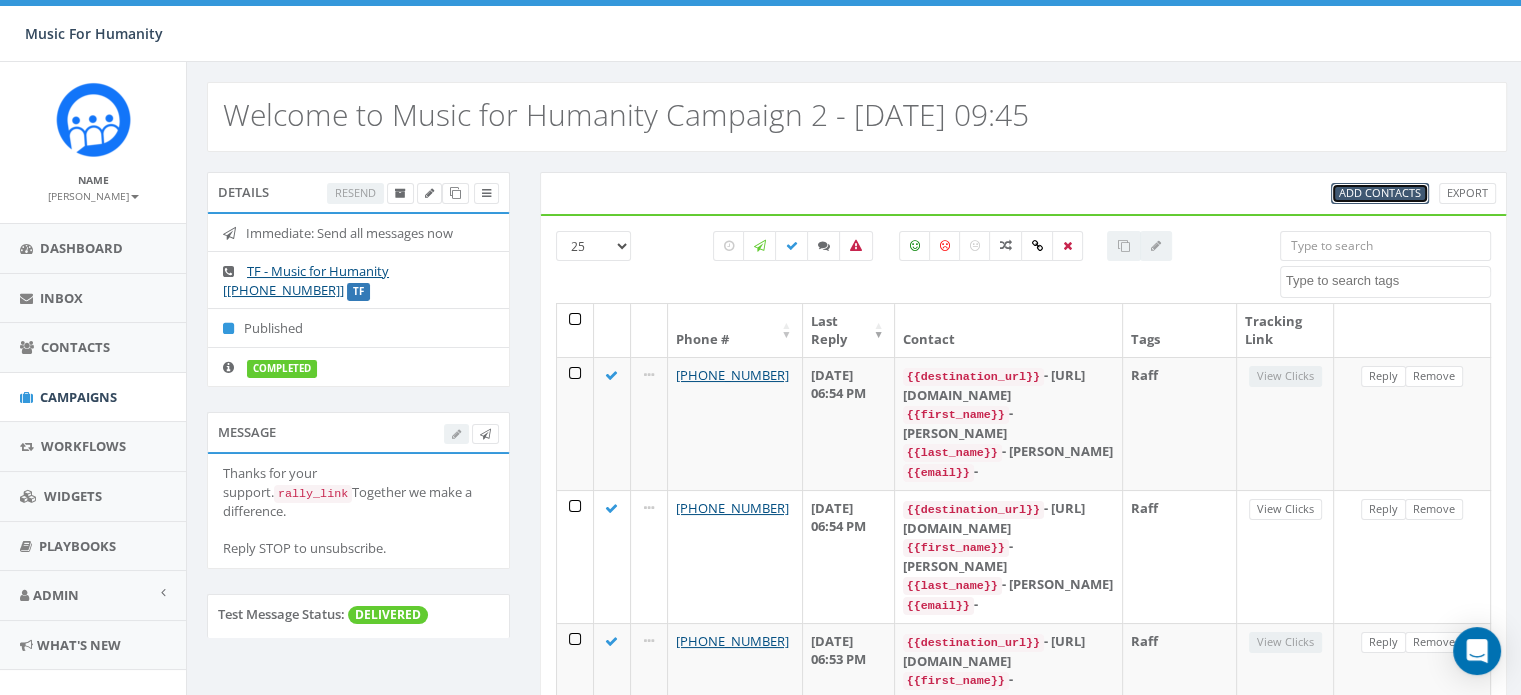 click on "Add Contacts" at bounding box center (1380, 192) 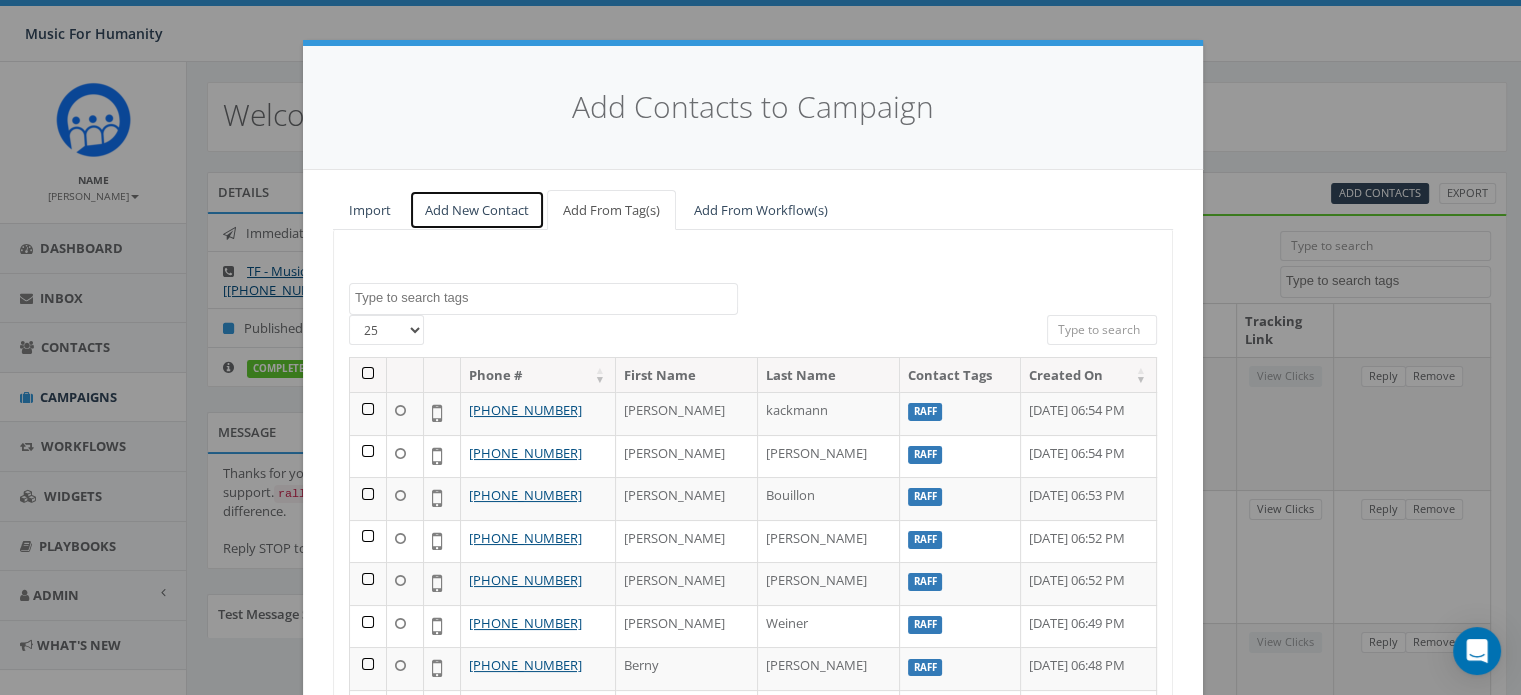 click on "Add New Contact" at bounding box center (477, 210) 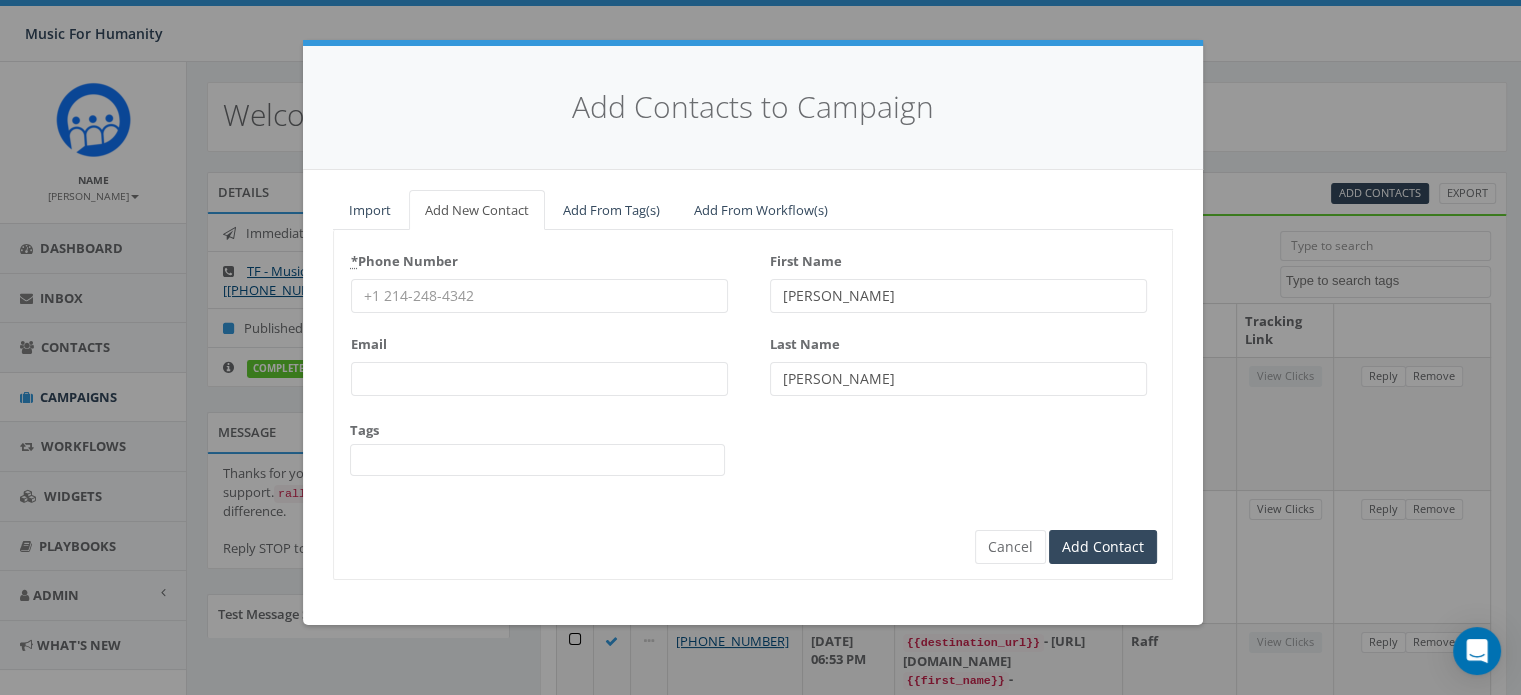 click on "*   Phone Number" at bounding box center [539, 296] 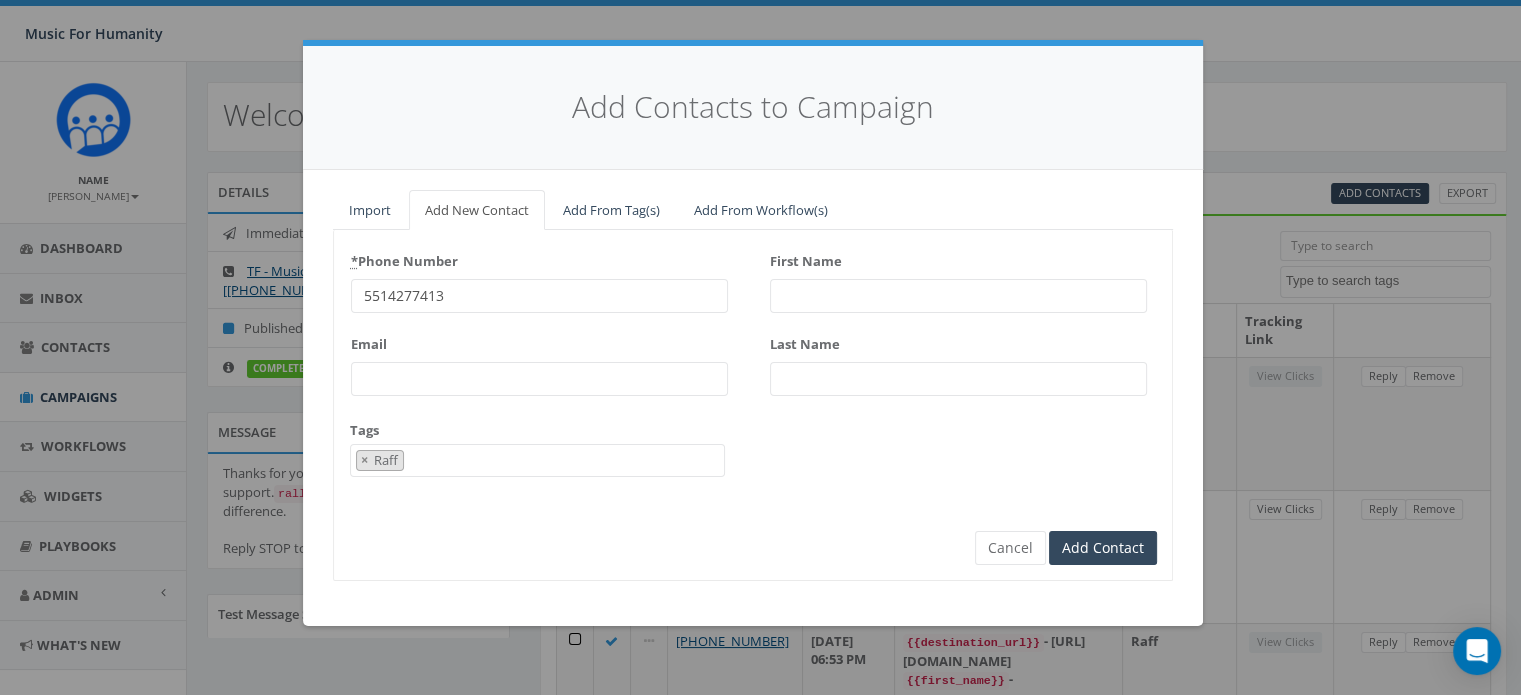 scroll, scrollTop: 167, scrollLeft: 0, axis: vertical 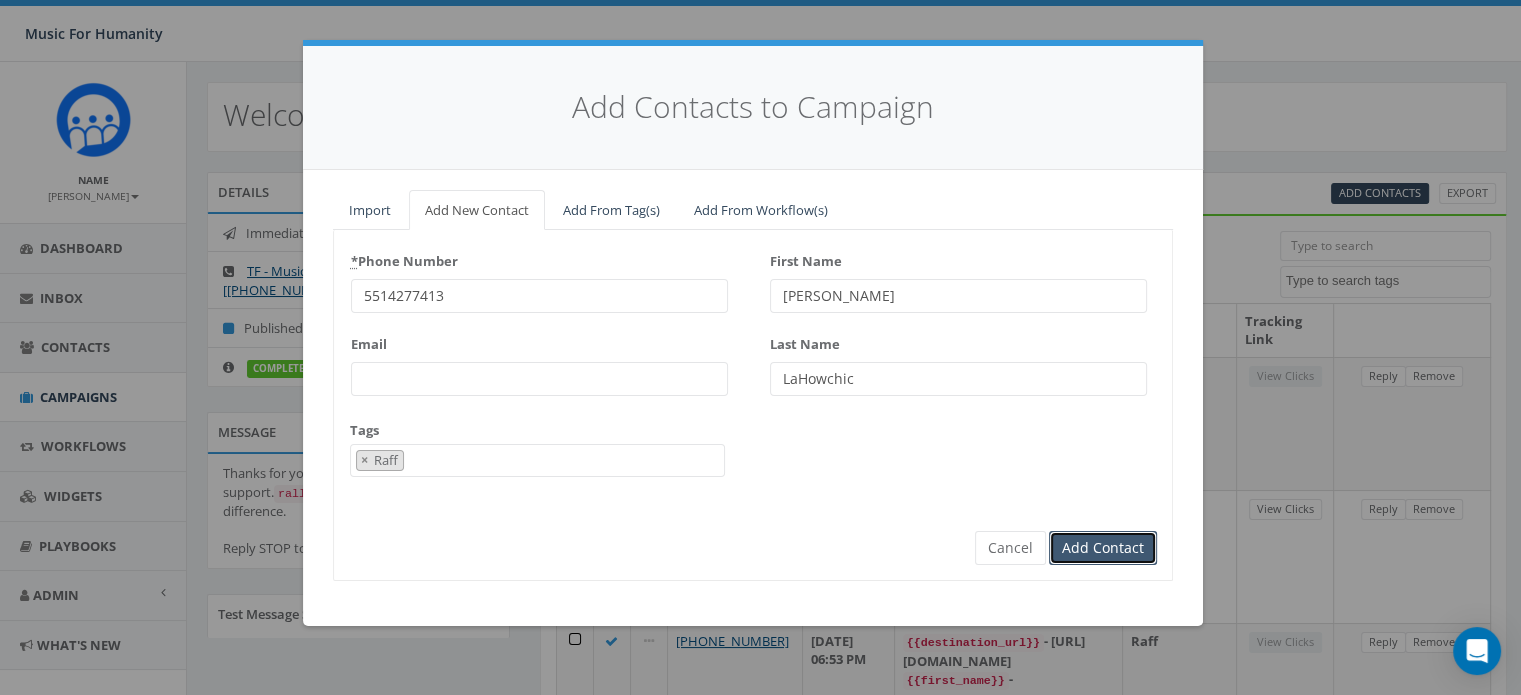 click on "Add Contact" at bounding box center [1103, 548] 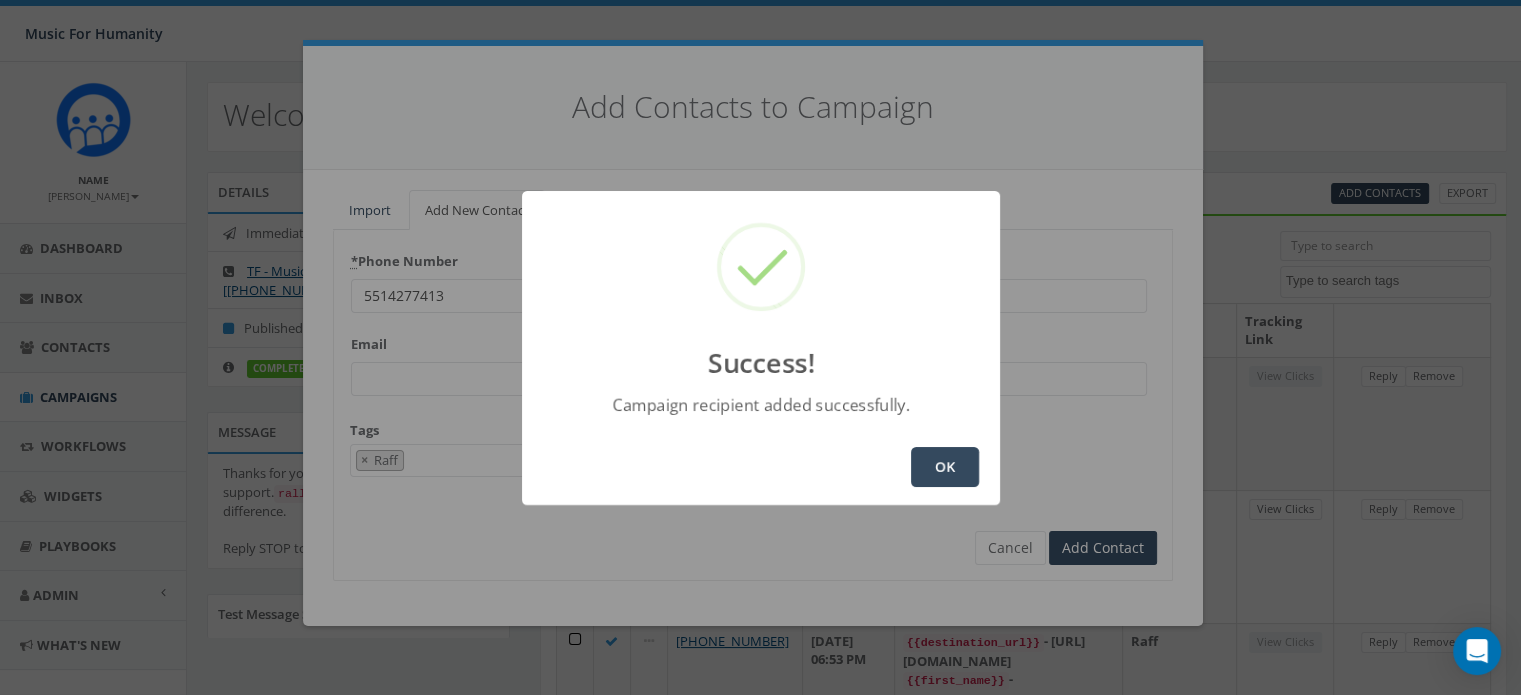 click on "OK" at bounding box center (945, 467) 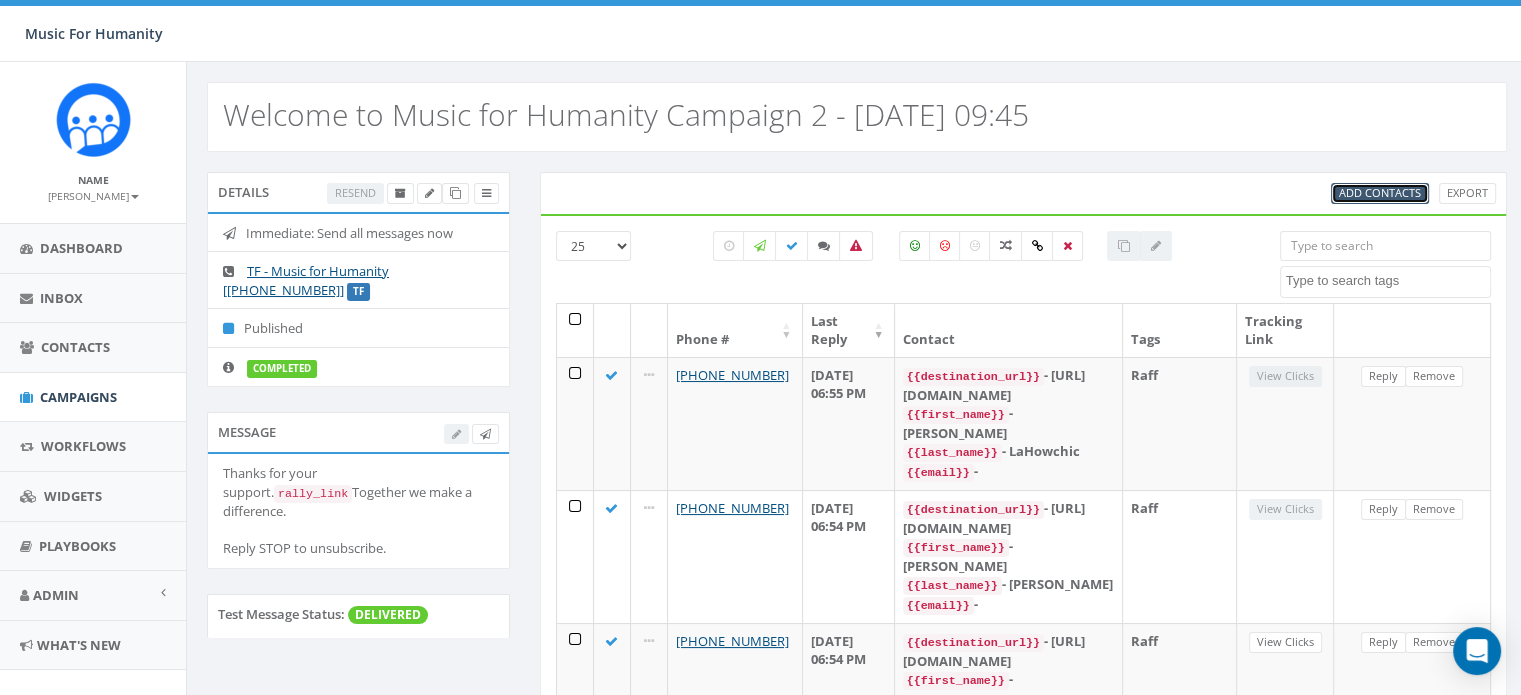 click on "Add Contacts" at bounding box center (1380, 192) 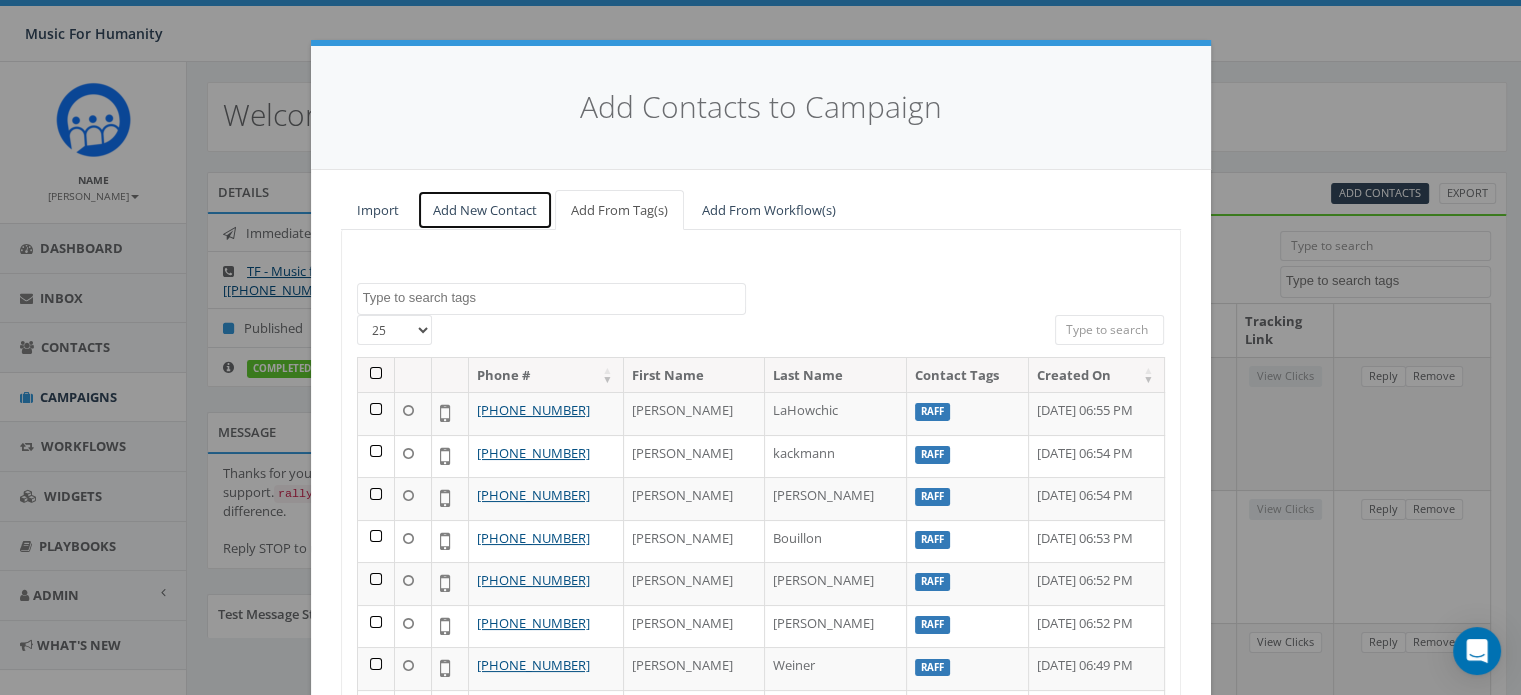 click on "Add New Contact" at bounding box center (485, 210) 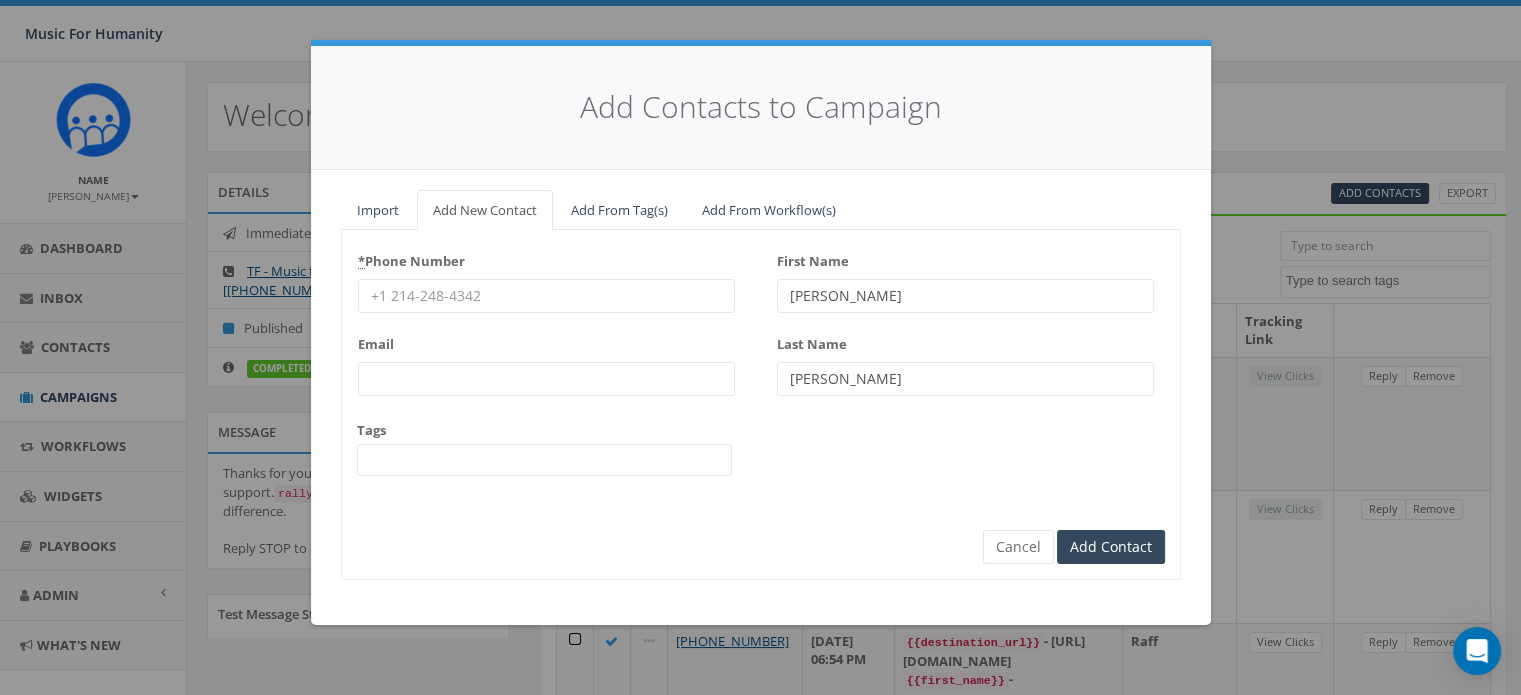 click on "*   Phone Number" at bounding box center (546, 296) 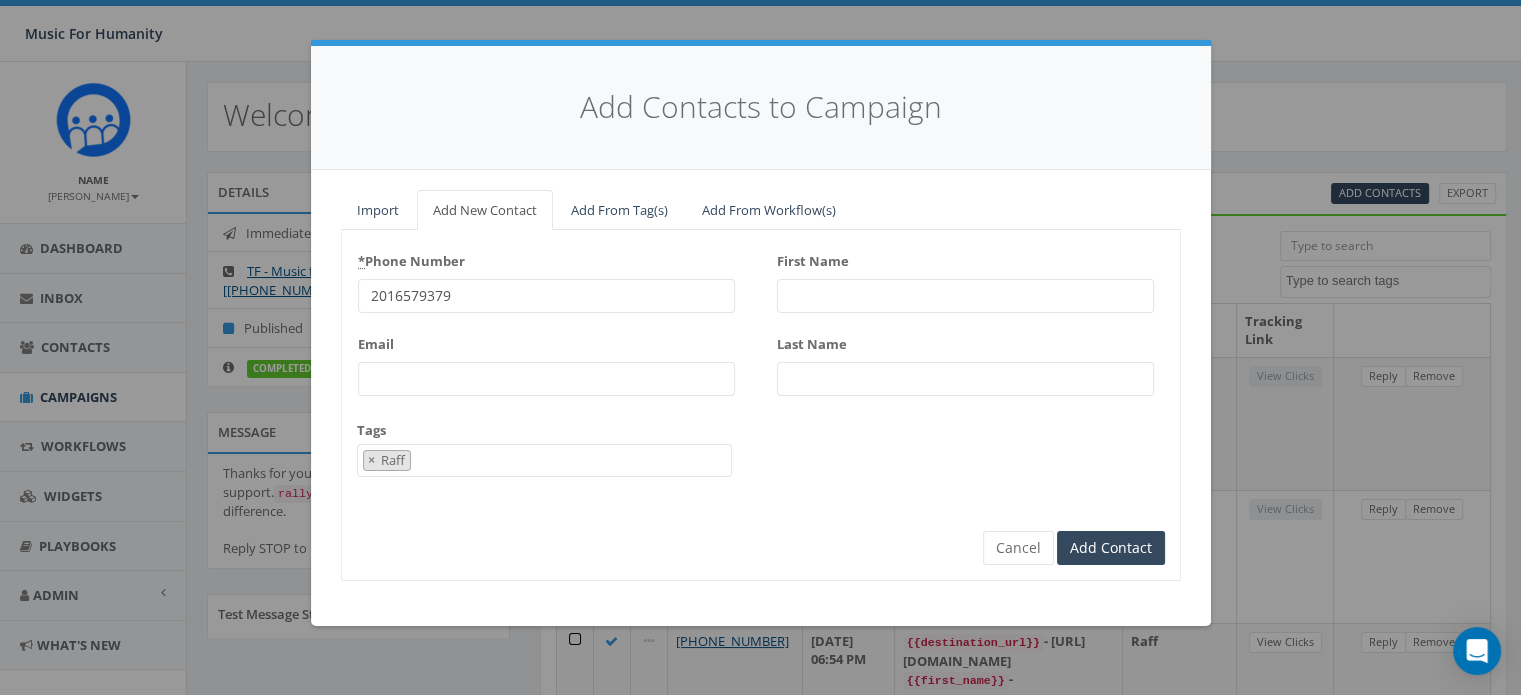 scroll, scrollTop: 167, scrollLeft: 0, axis: vertical 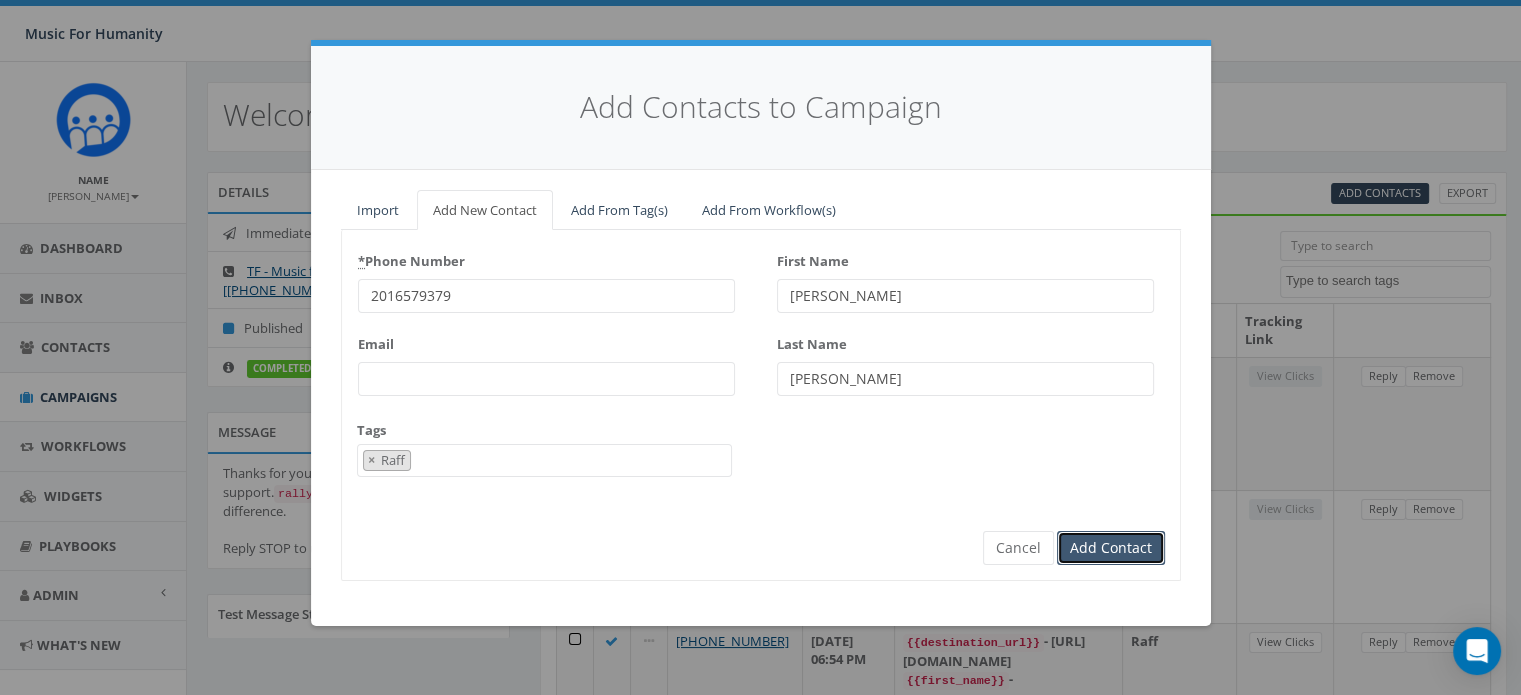 click on "Add Contact" at bounding box center (1111, 548) 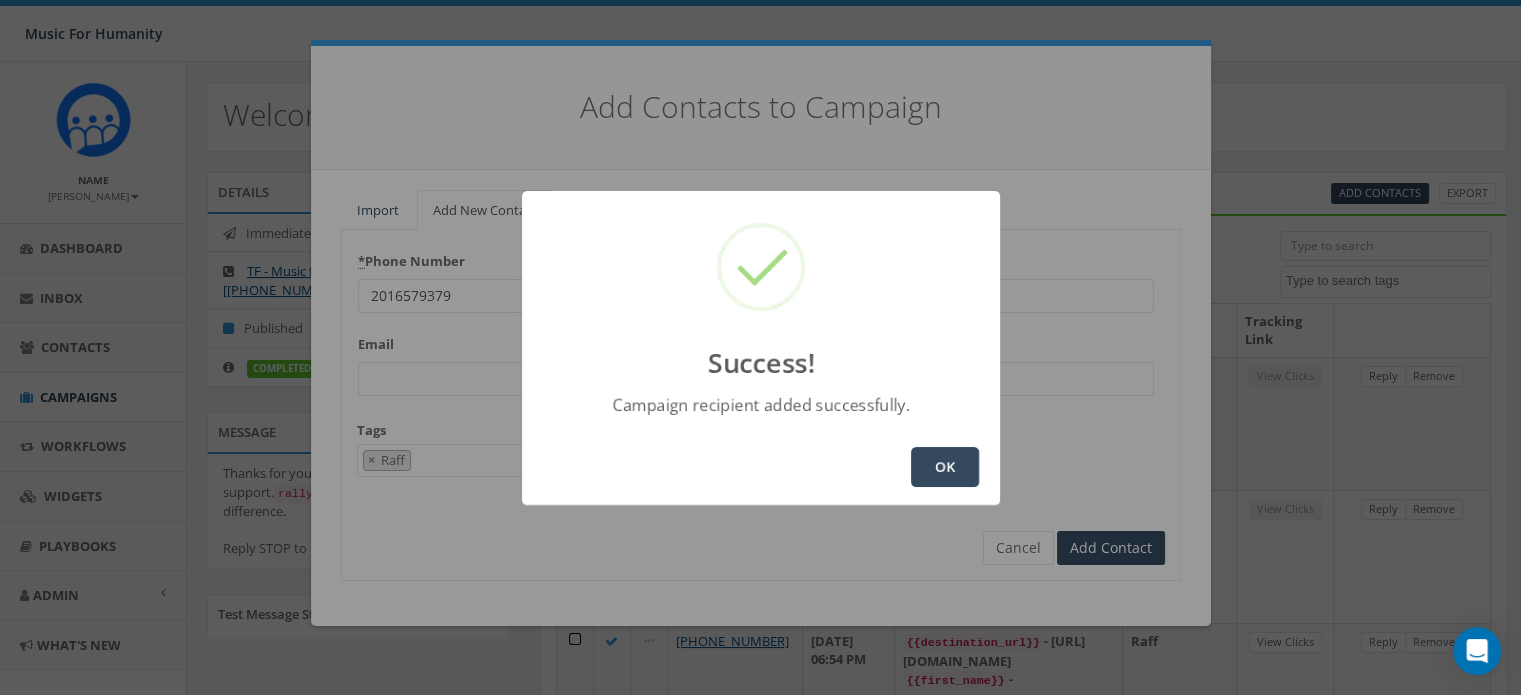 click on "OK" at bounding box center [945, 467] 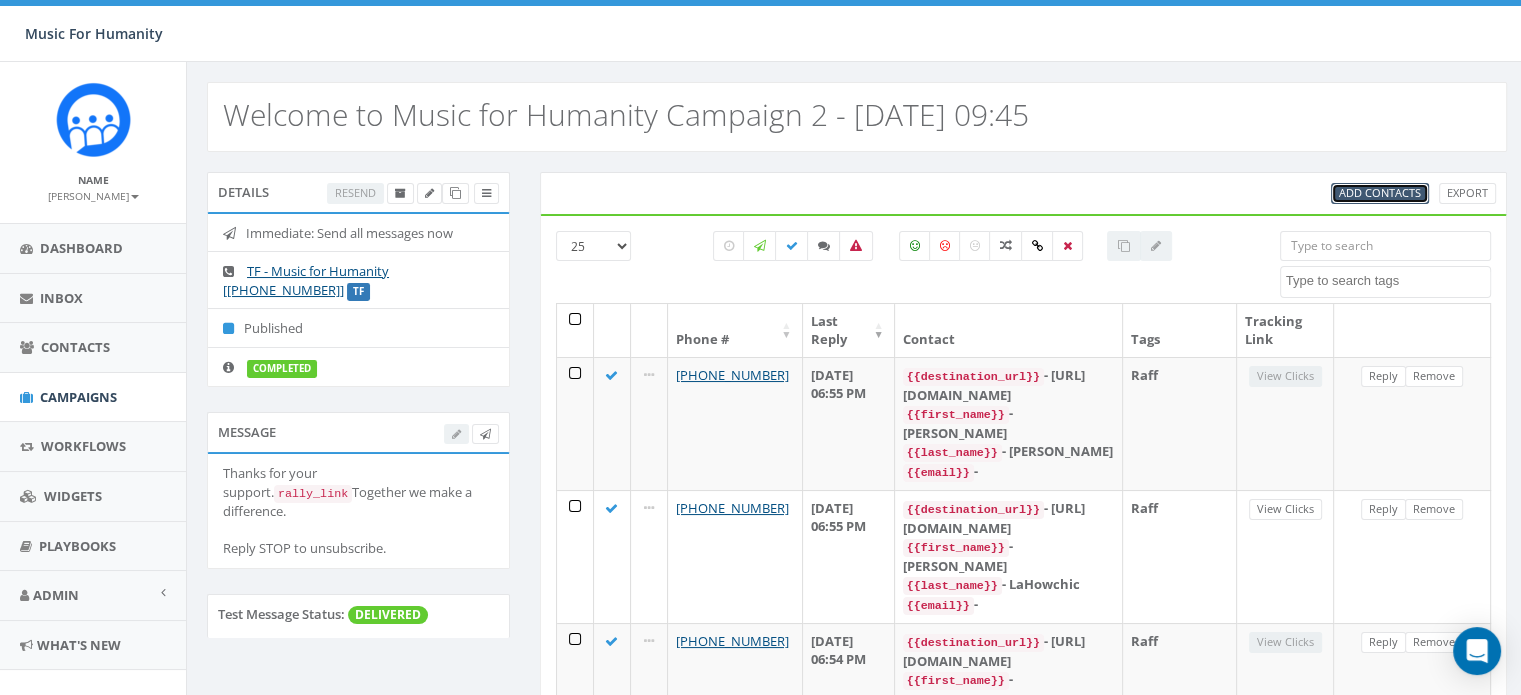 click on "Add Contacts" at bounding box center [1380, 192] 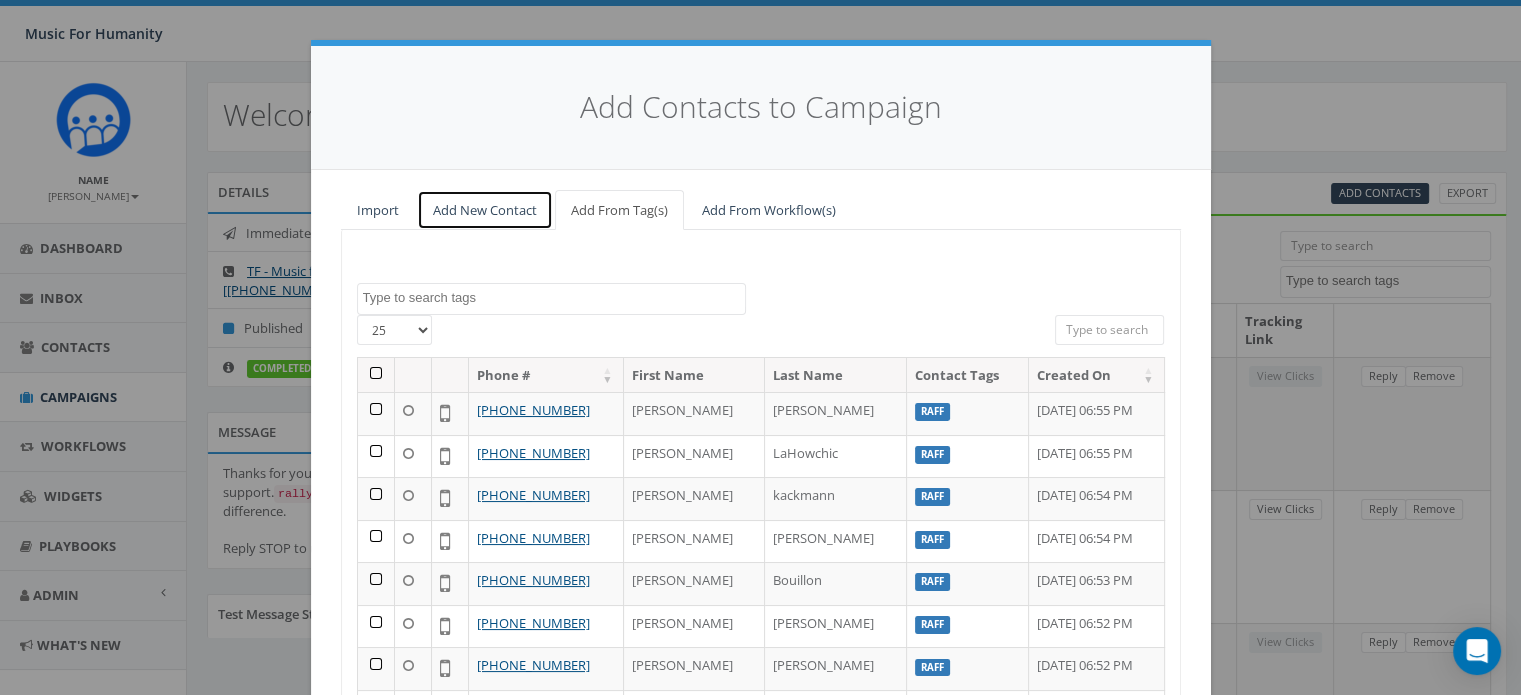 click on "Add New Contact" at bounding box center [485, 210] 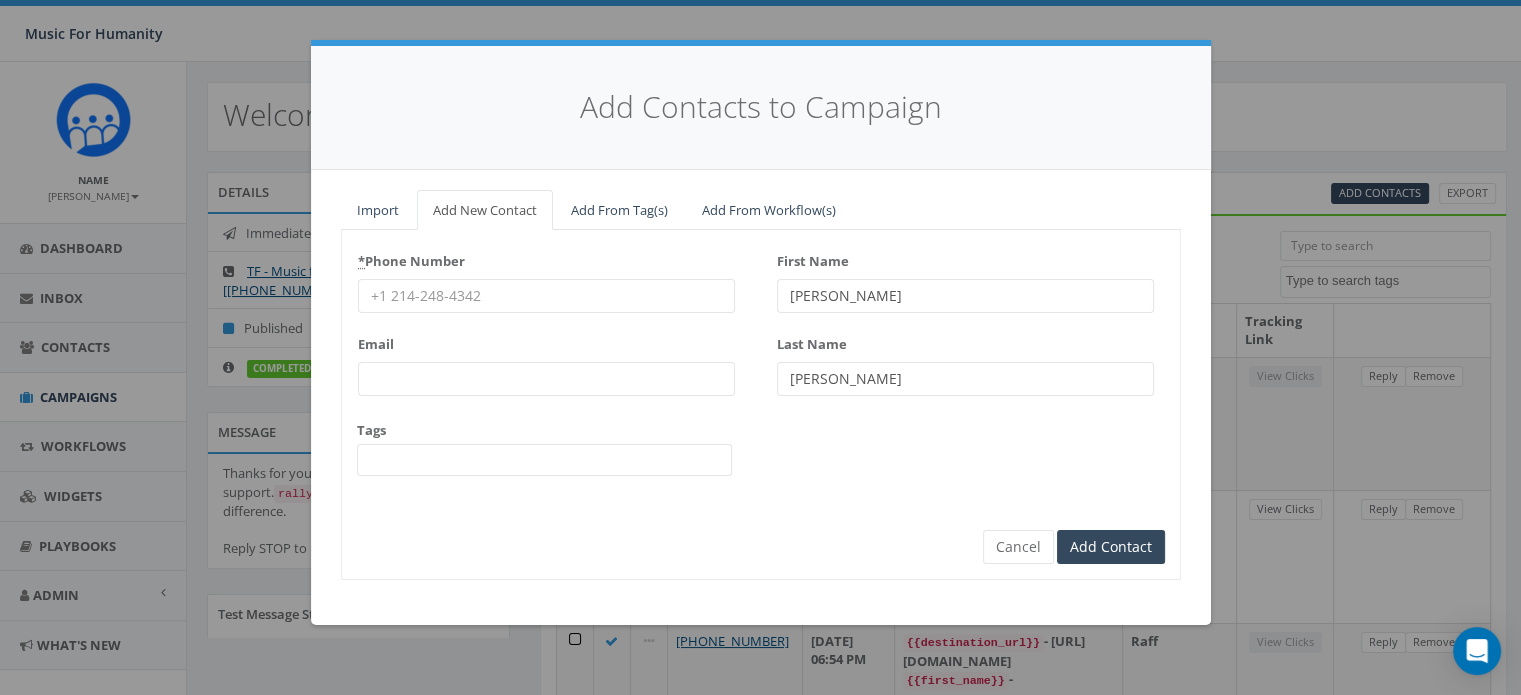click on "*   Phone Number" at bounding box center [546, 296] 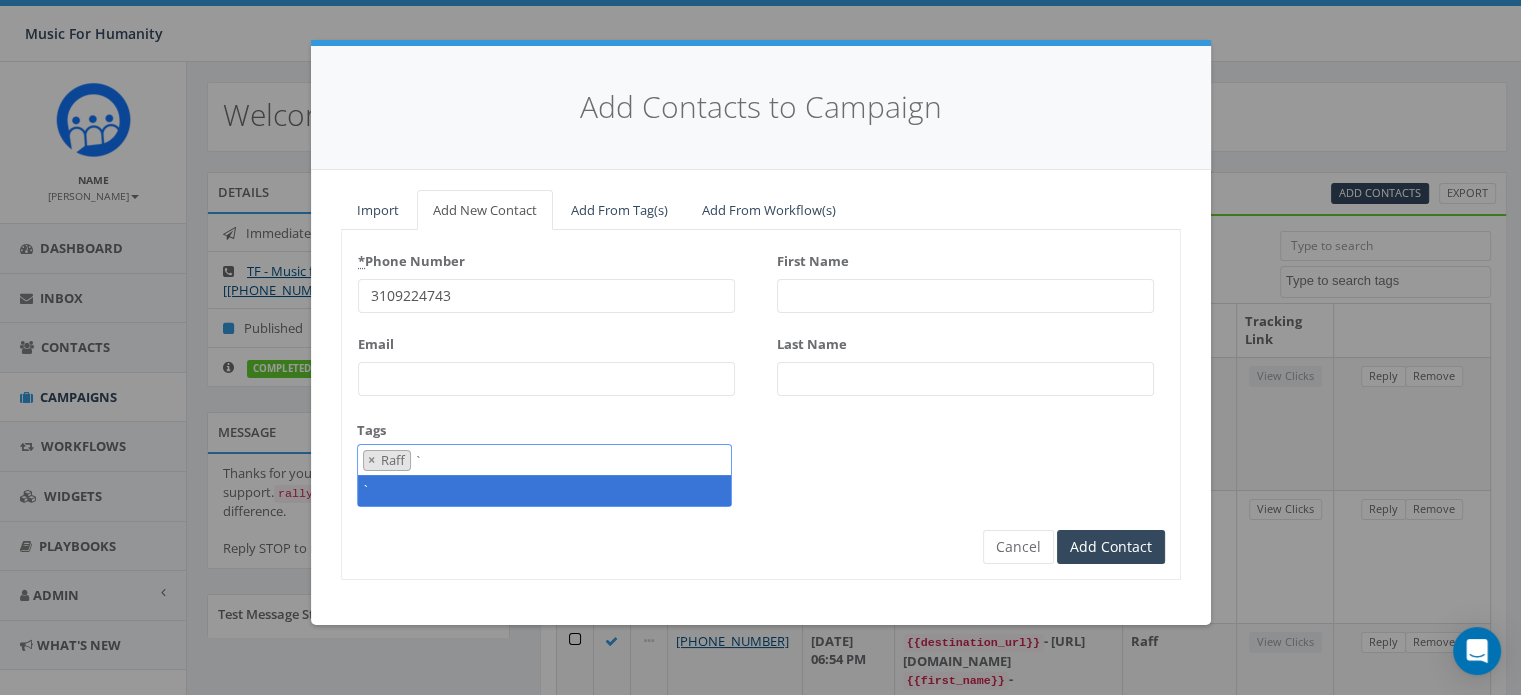scroll, scrollTop: 167, scrollLeft: 0, axis: vertical 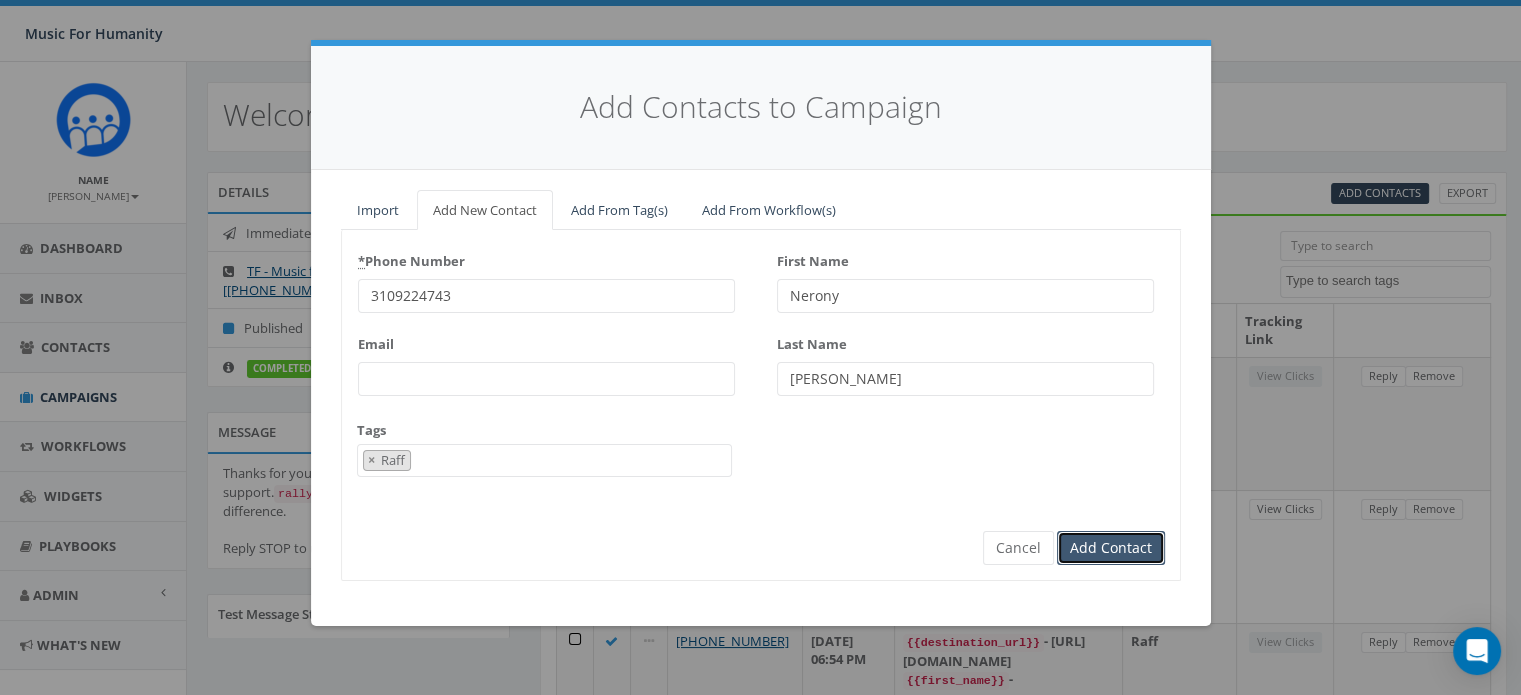 click on "Add Contact" at bounding box center (1111, 548) 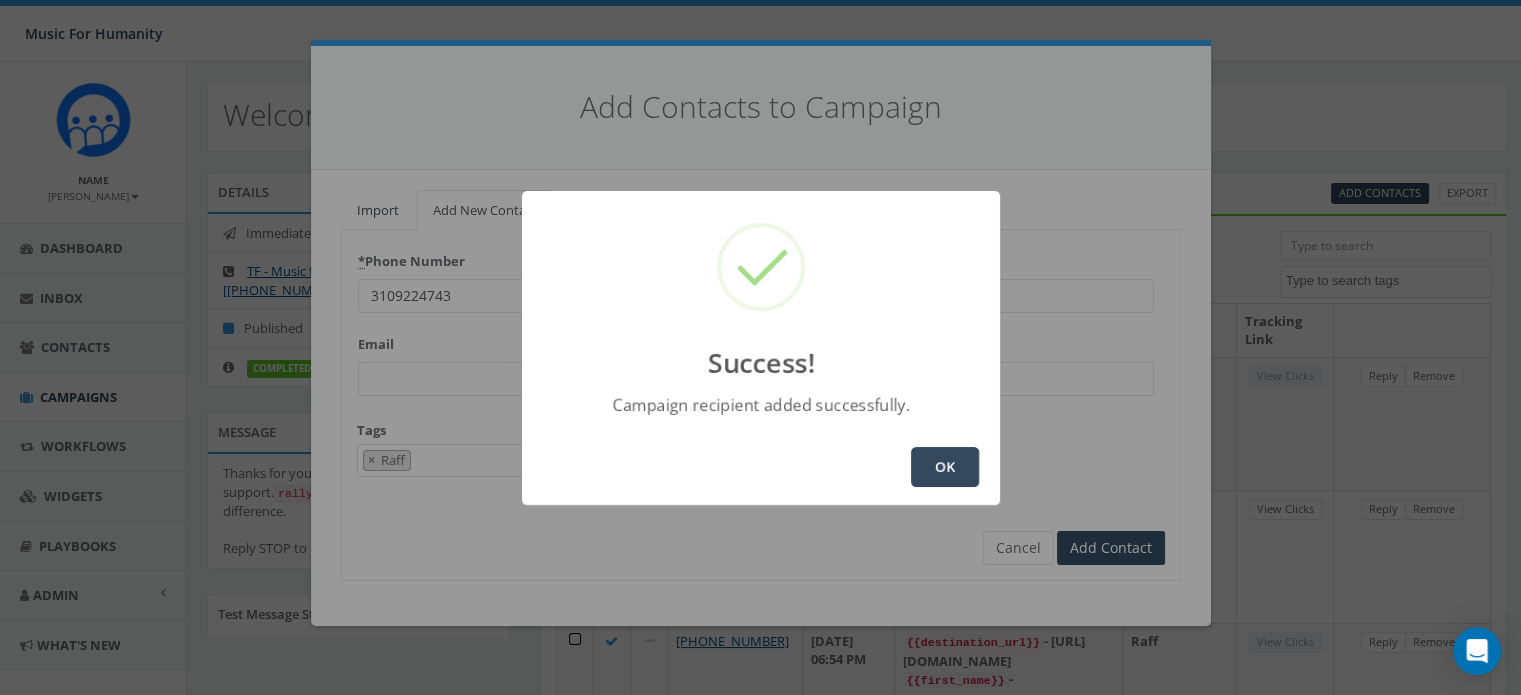 click on "OK" at bounding box center (945, 467) 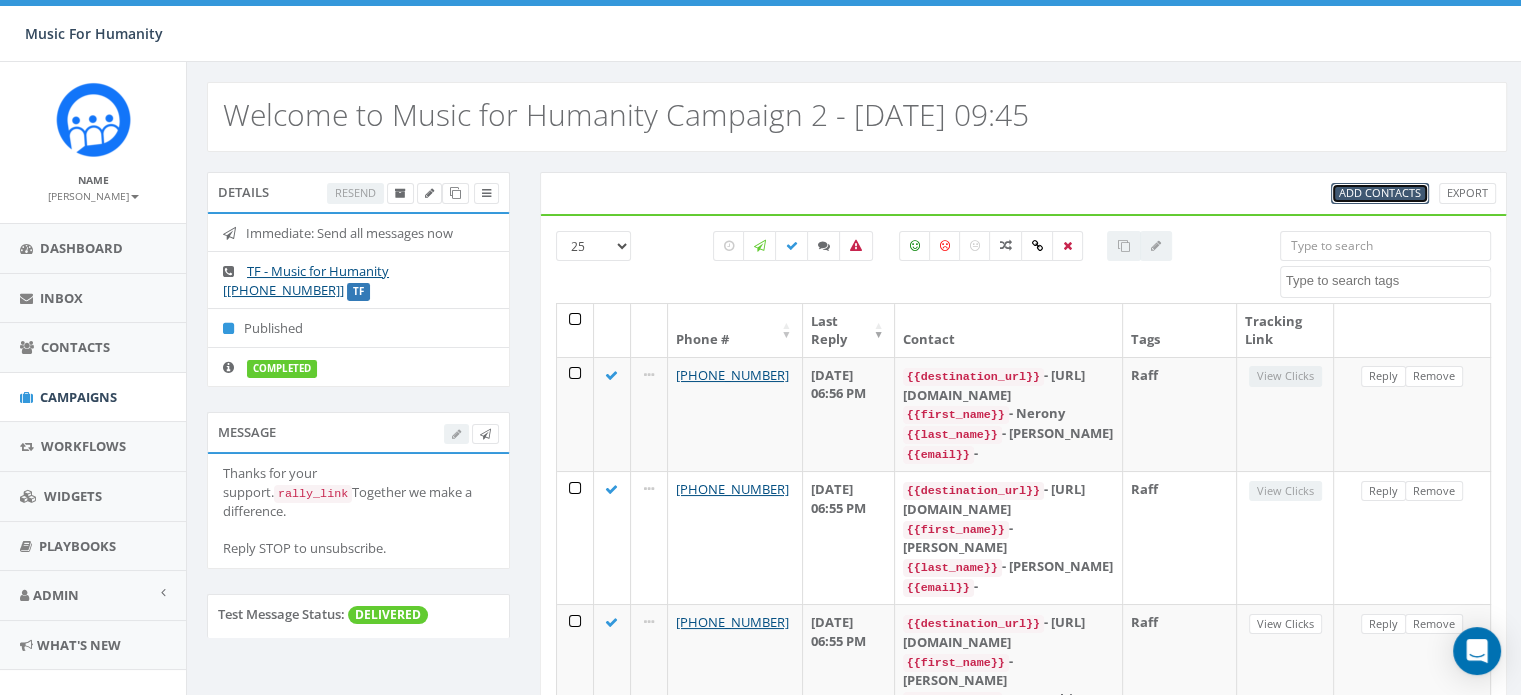 click on "Add Contacts" at bounding box center (1380, 192) 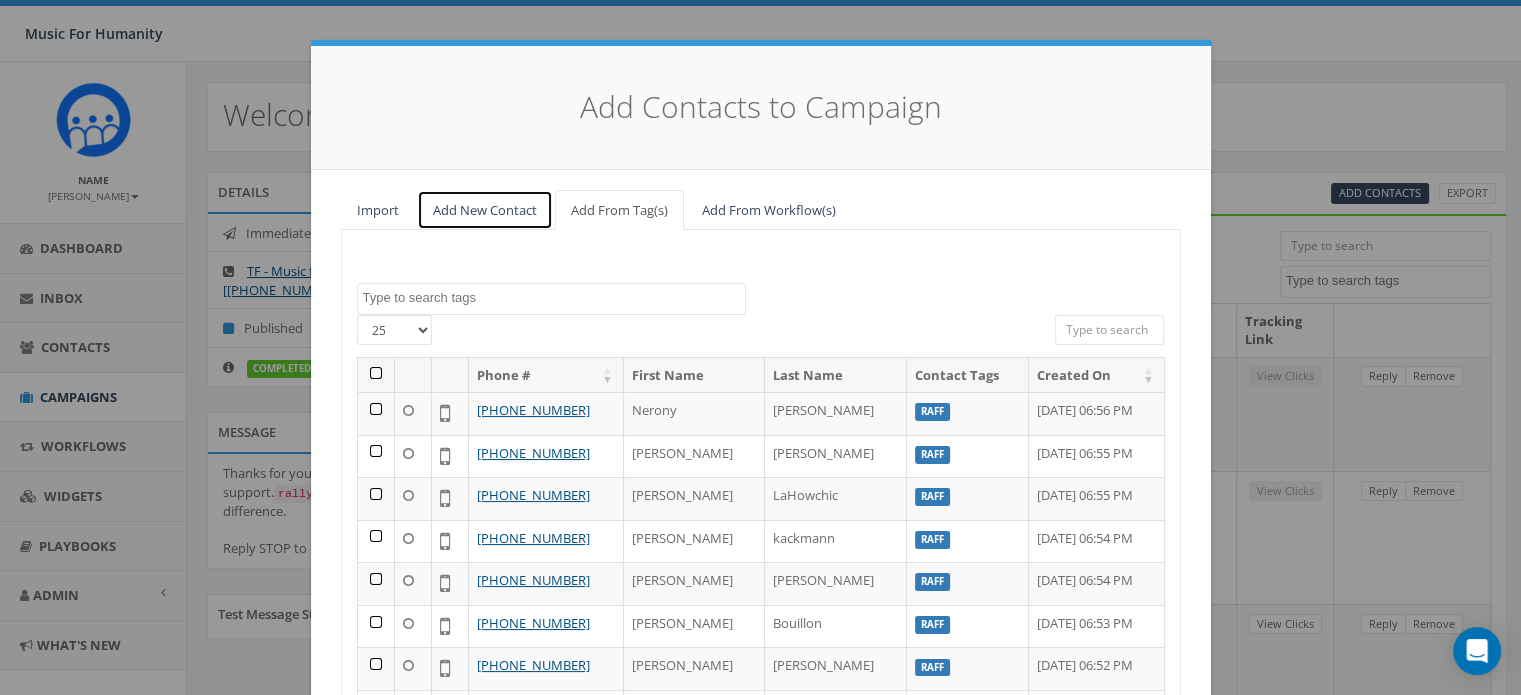 click on "Add New Contact" at bounding box center (485, 210) 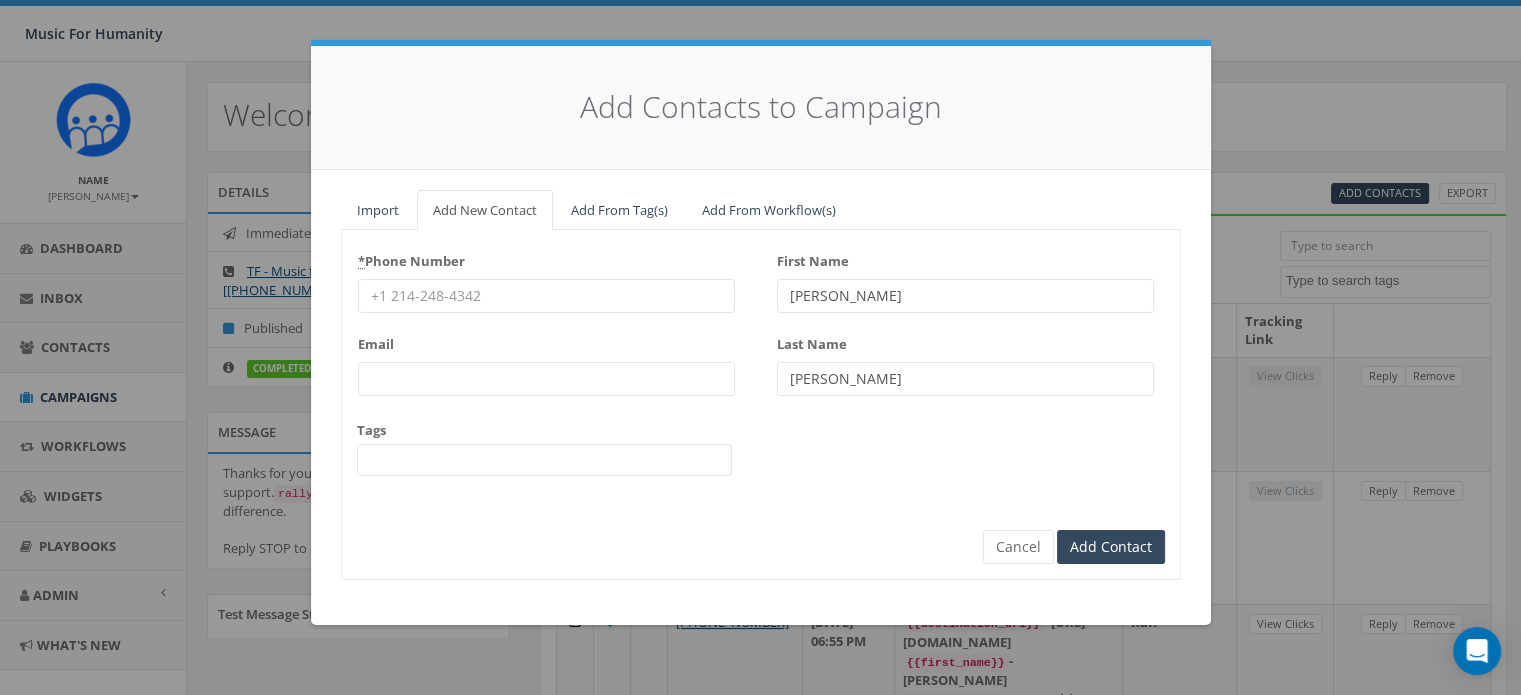 click on "*   Phone Number" at bounding box center (546, 296) 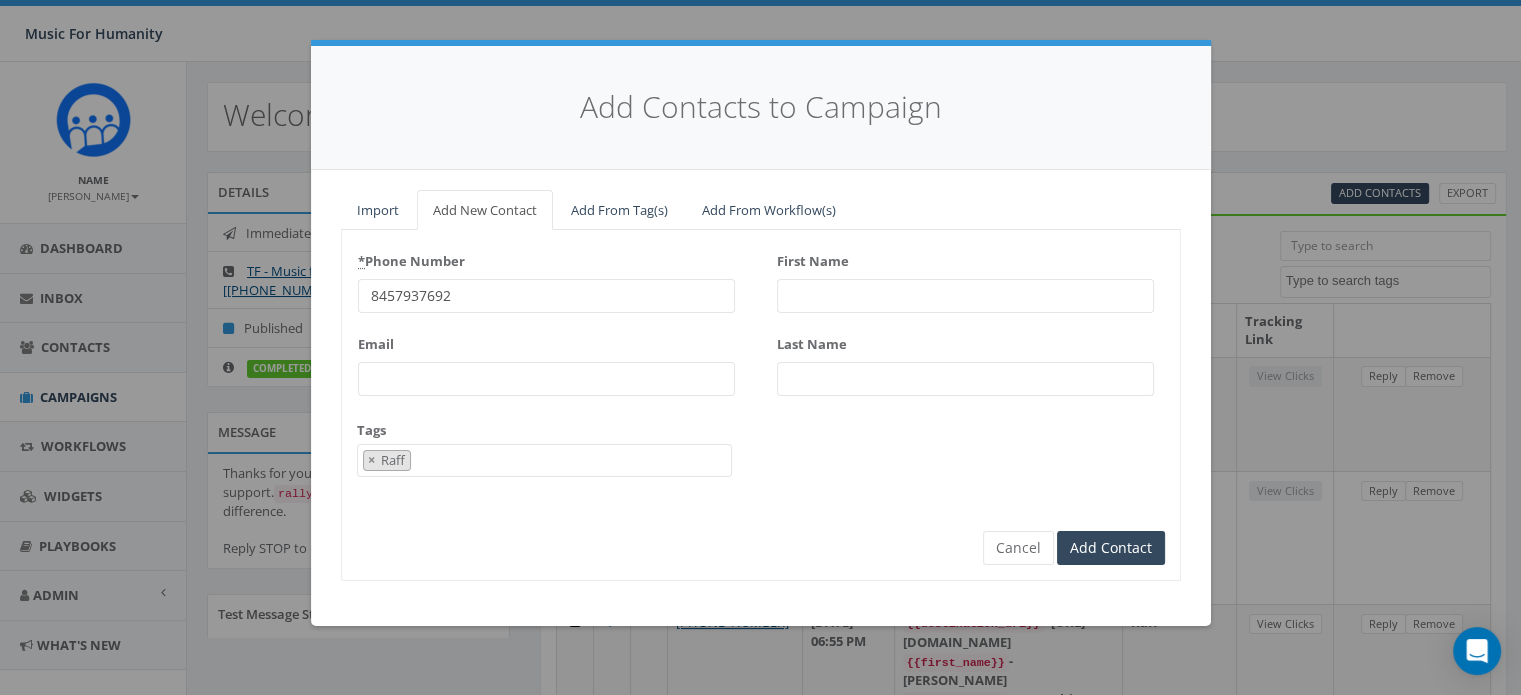 scroll, scrollTop: 167, scrollLeft: 0, axis: vertical 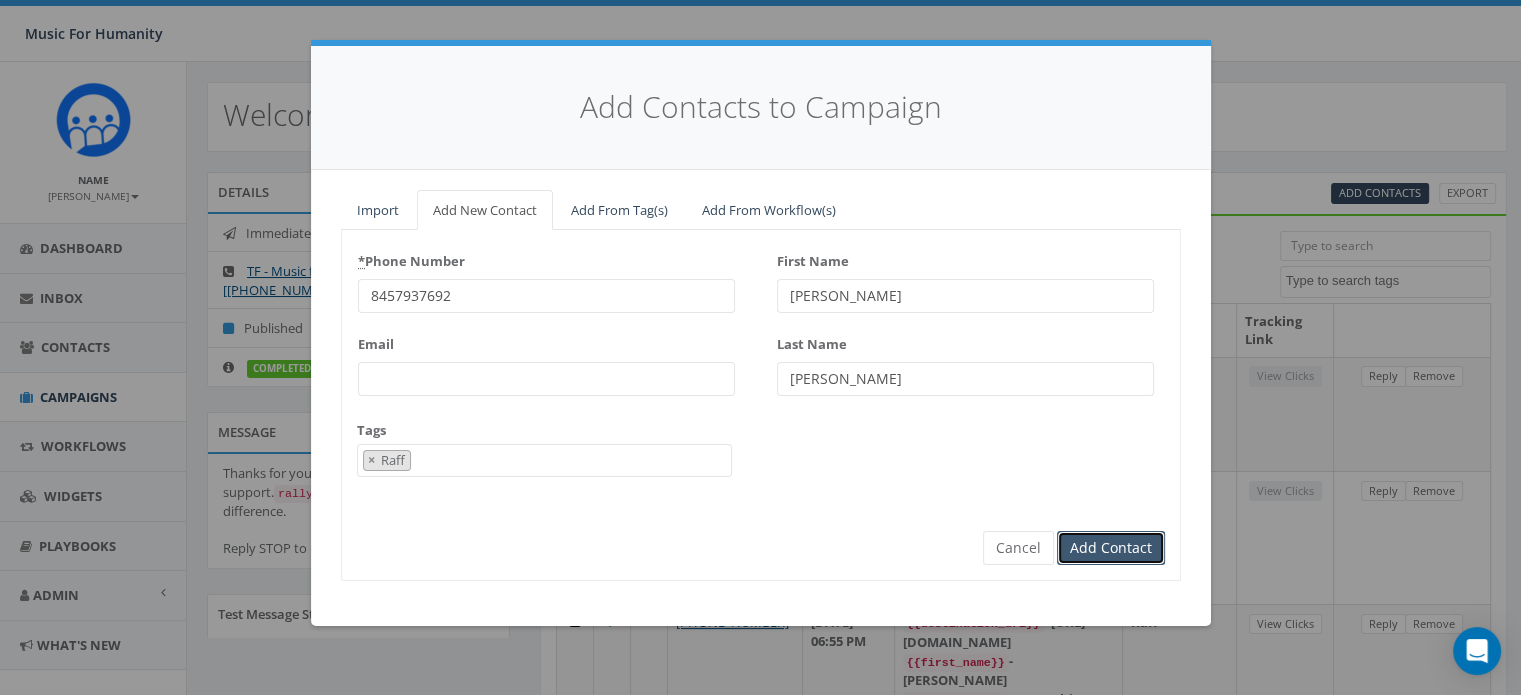 click on "Add Contact" at bounding box center [1111, 548] 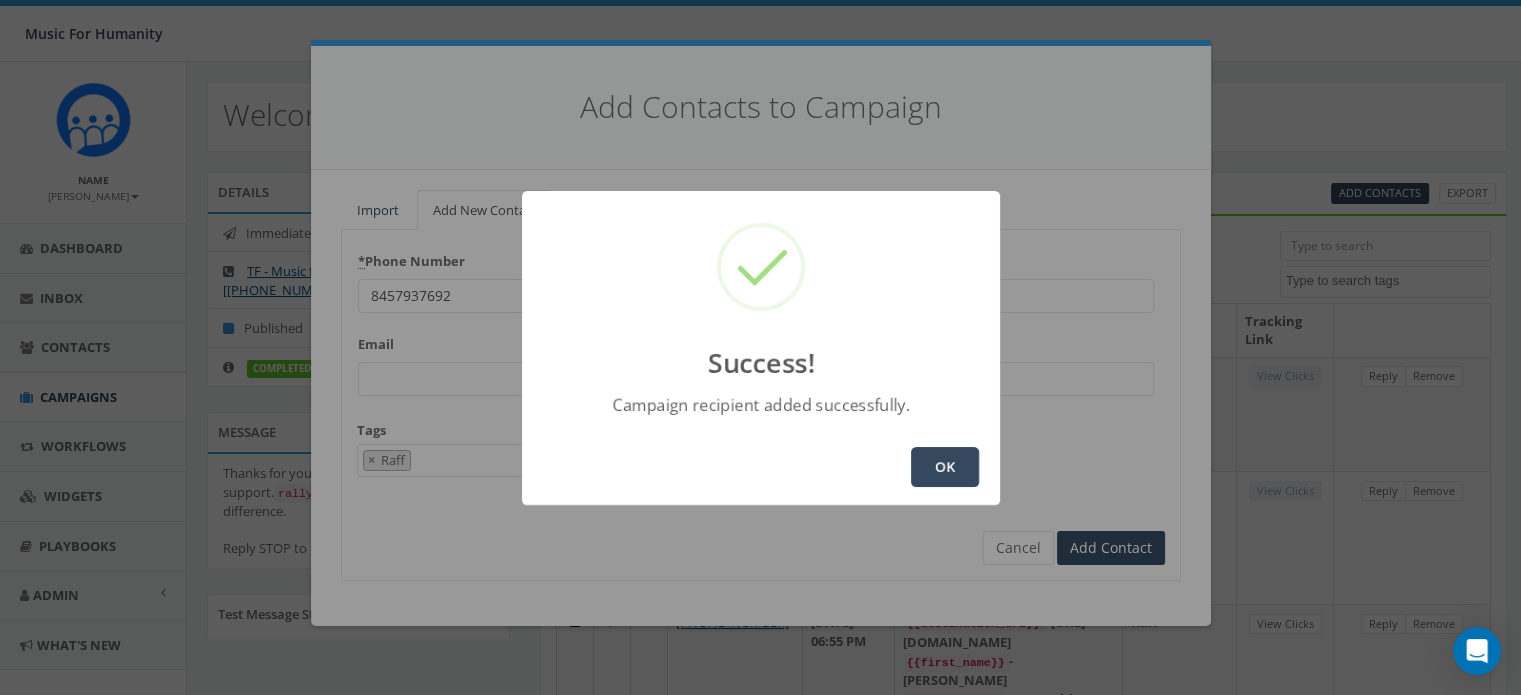 click on "OK" at bounding box center [945, 467] 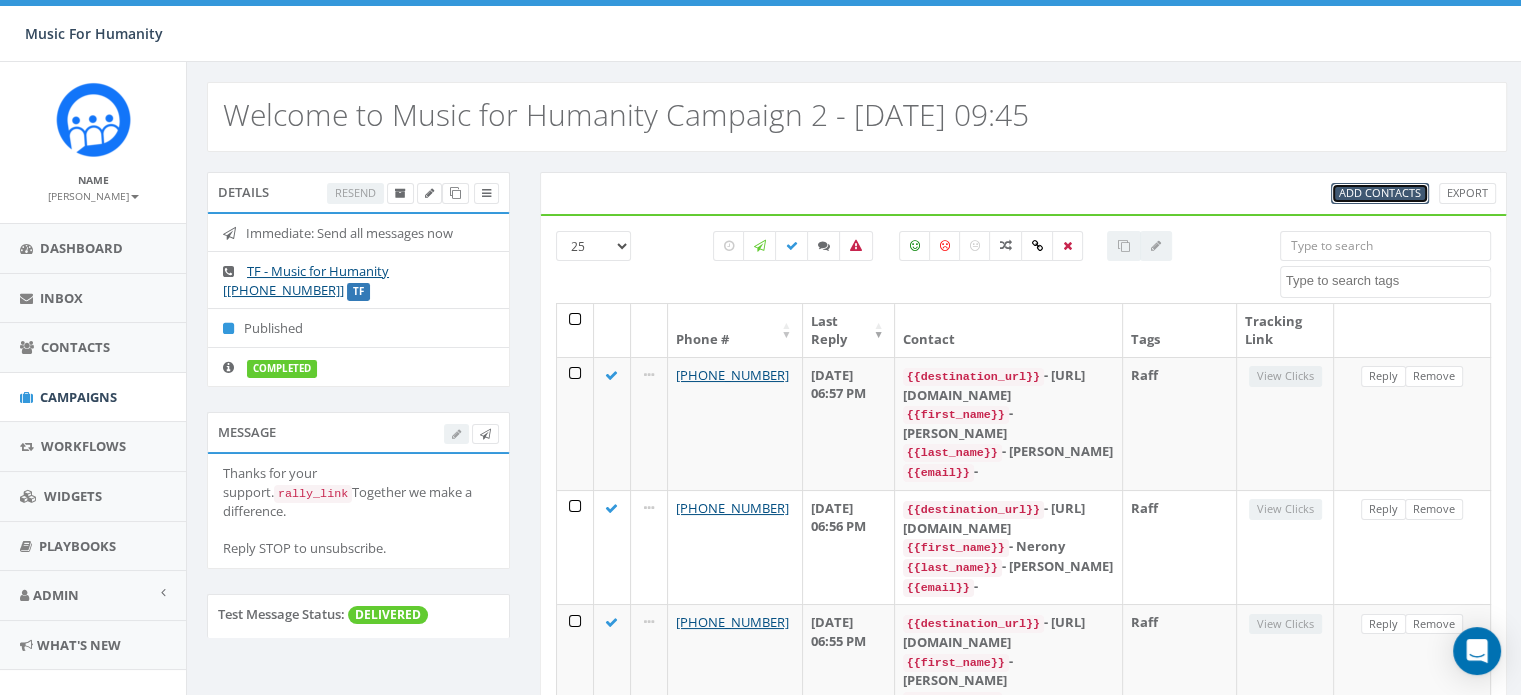 click on "Add Contacts" at bounding box center (1380, 192) 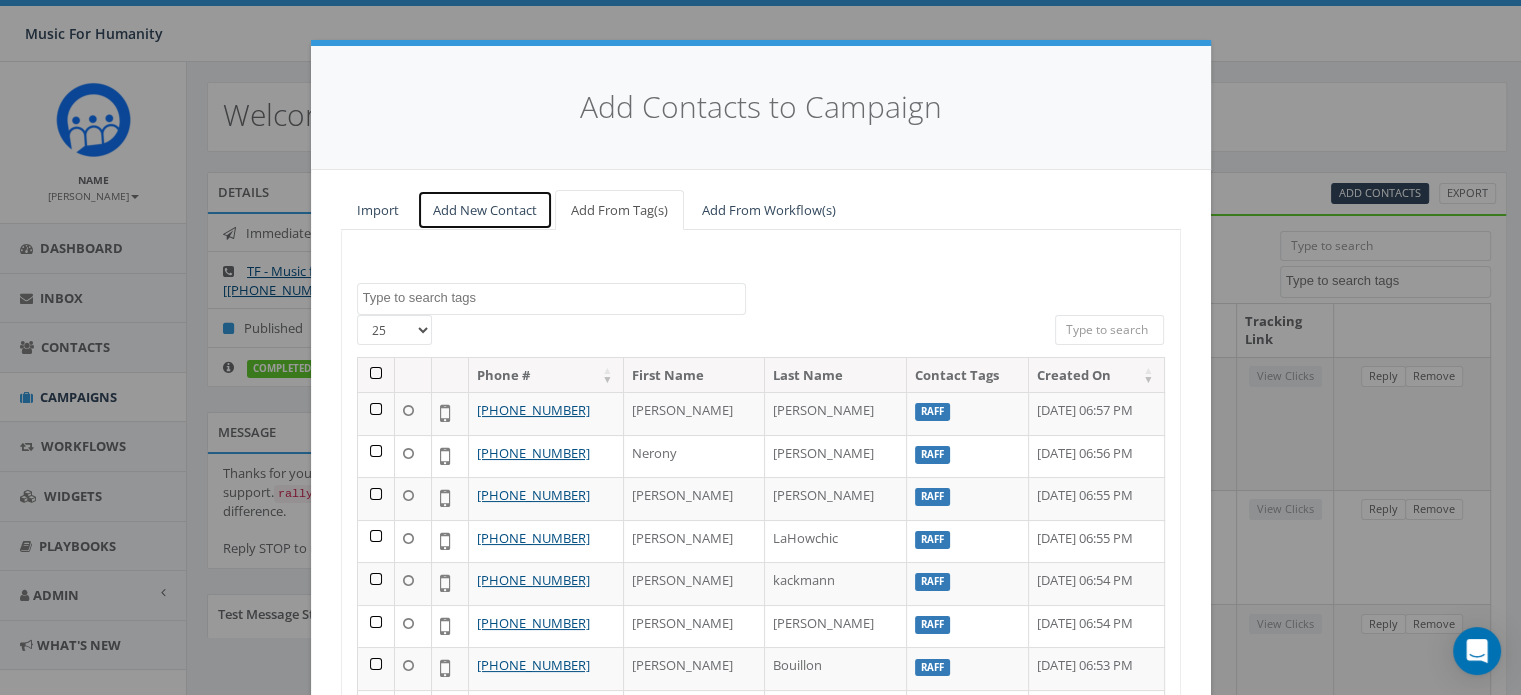 click on "Add New Contact" at bounding box center [485, 210] 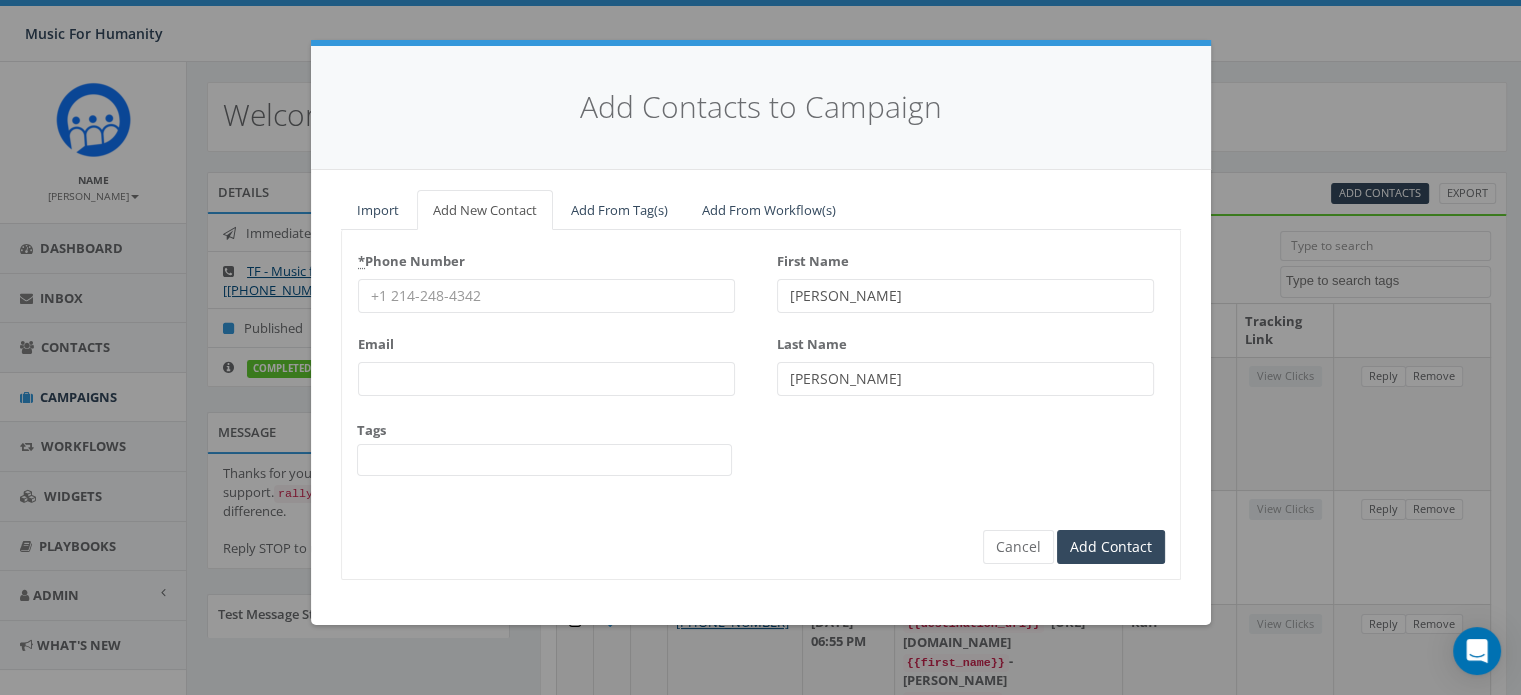 click on "*   Phone Number" at bounding box center [546, 296] 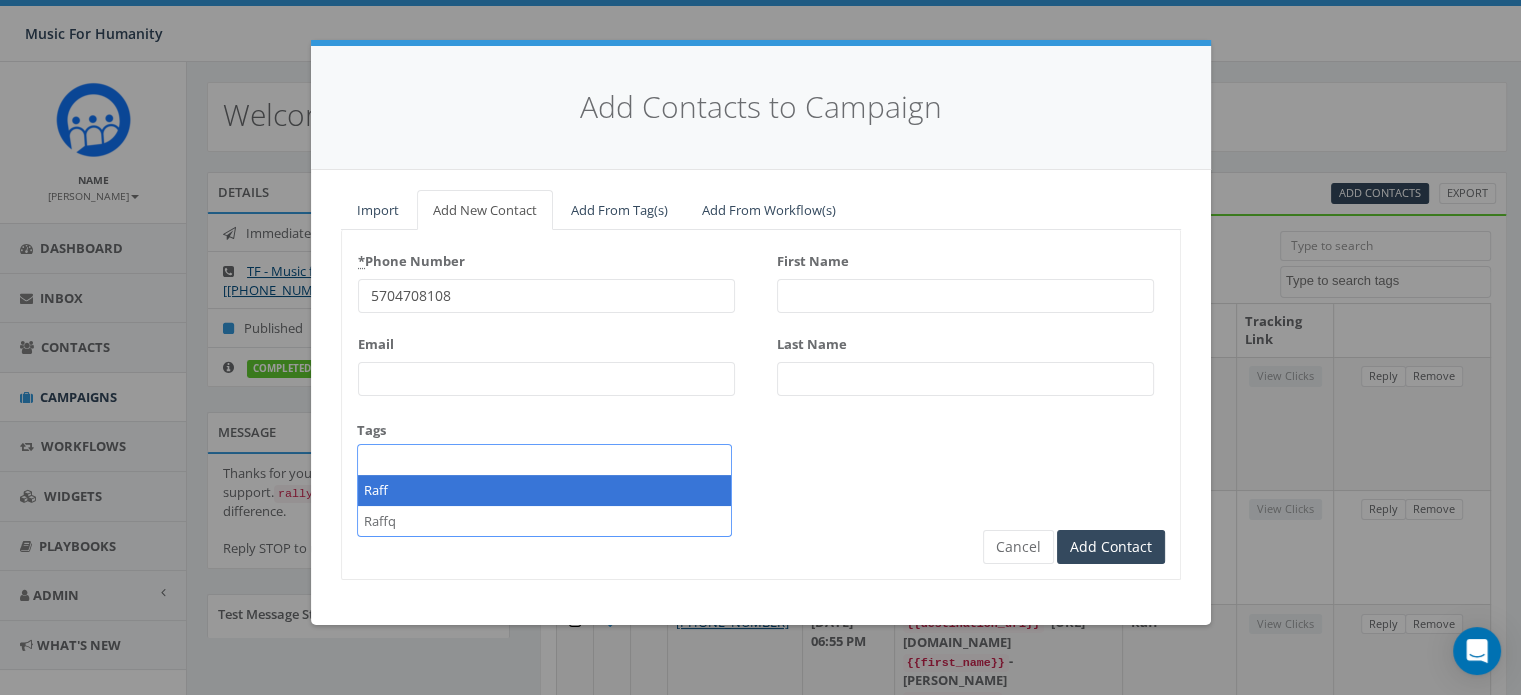 scroll, scrollTop: 167, scrollLeft: 0, axis: vertical 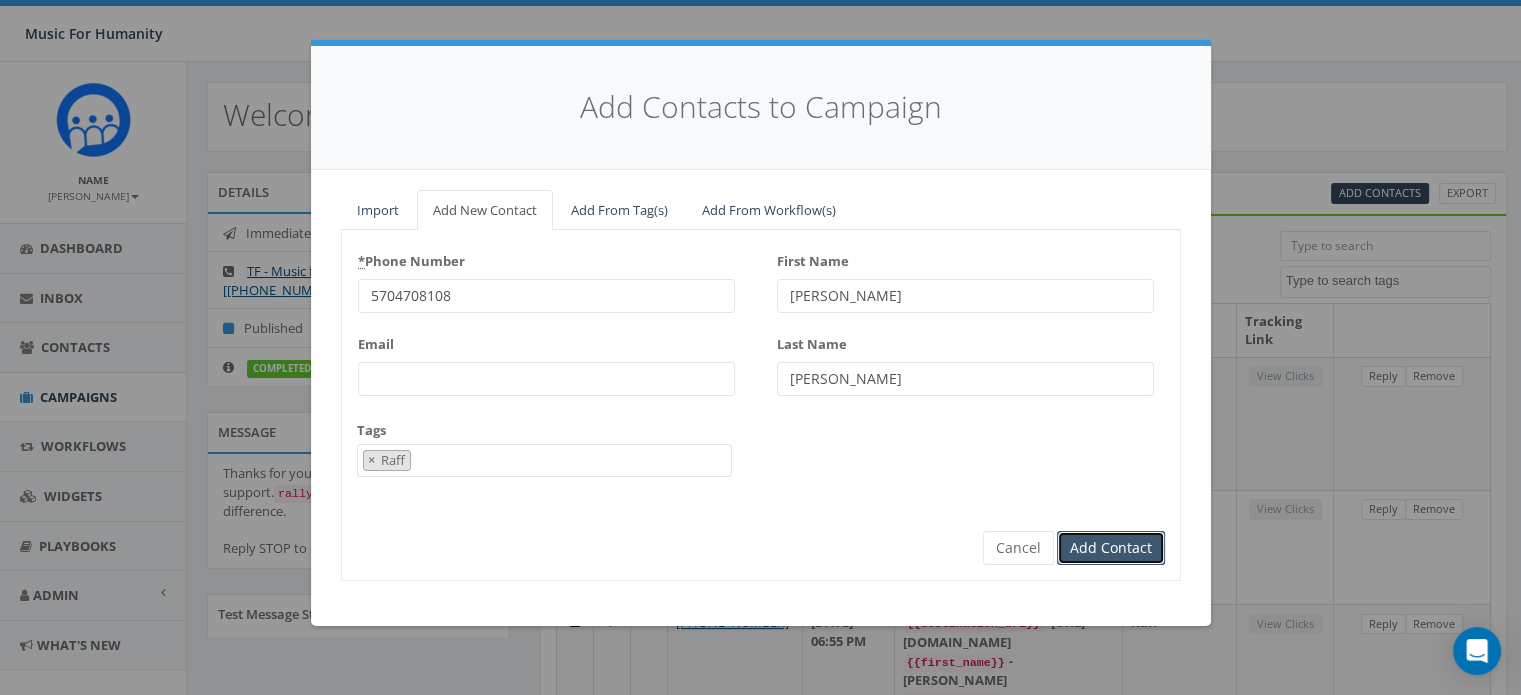 click on "Add Contact" at bounding box center [1111, 548] 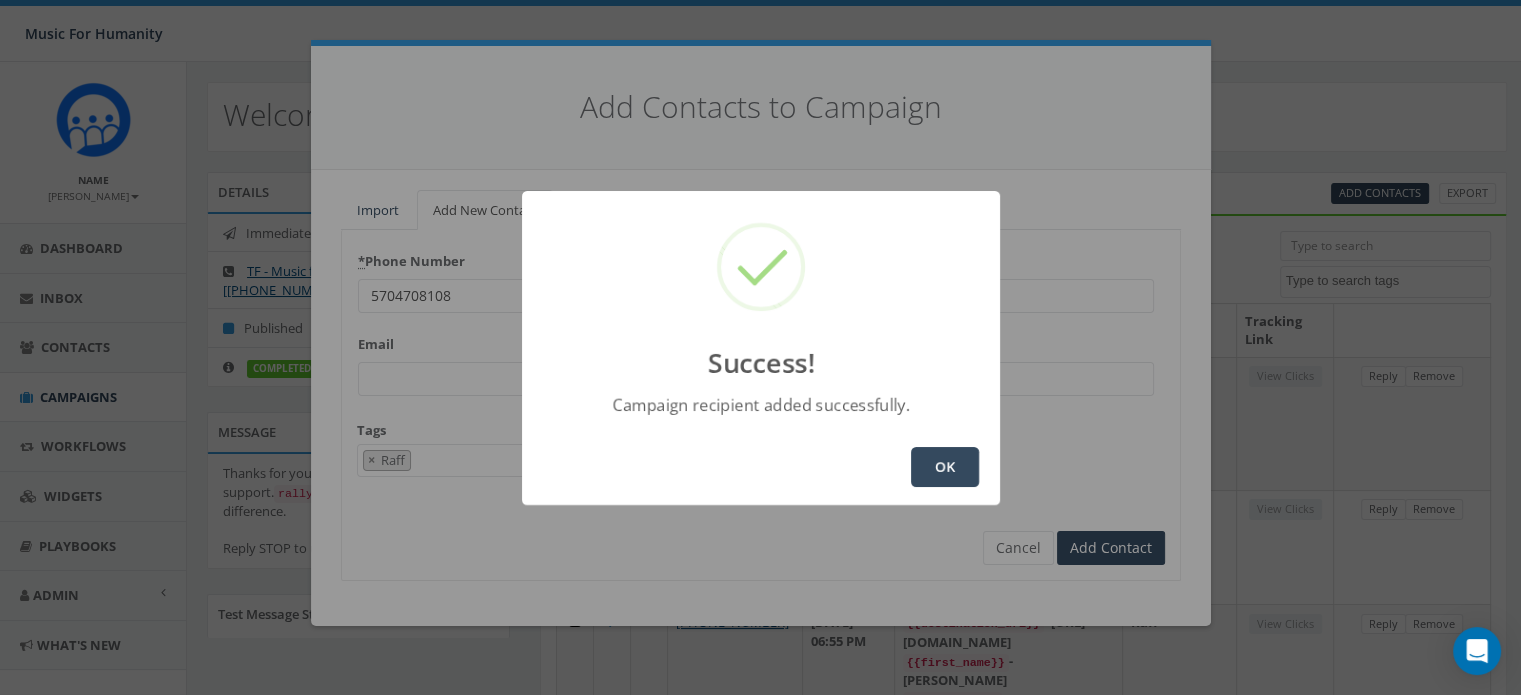 click on "OK" at bounding box center (945, 467) 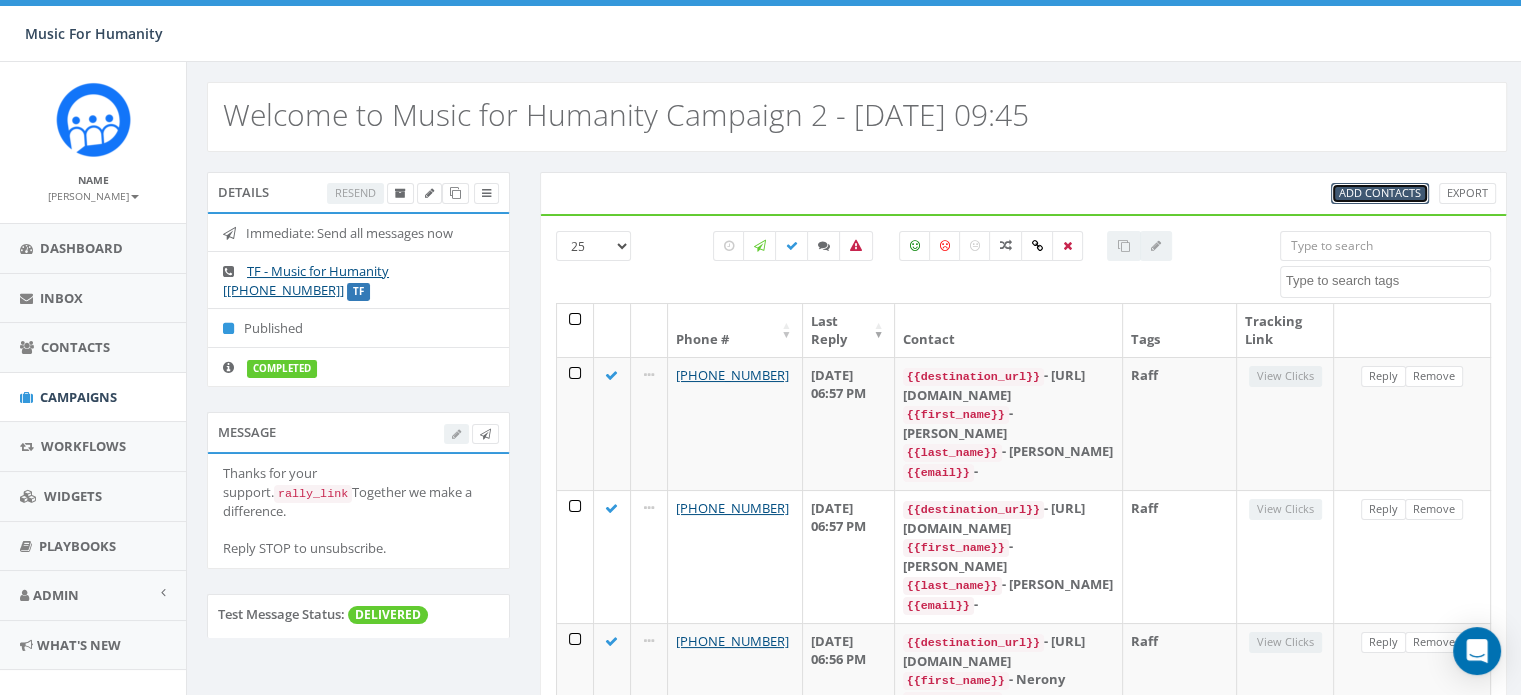 click on "Add Contacts" at bounding box center (1380, 192) 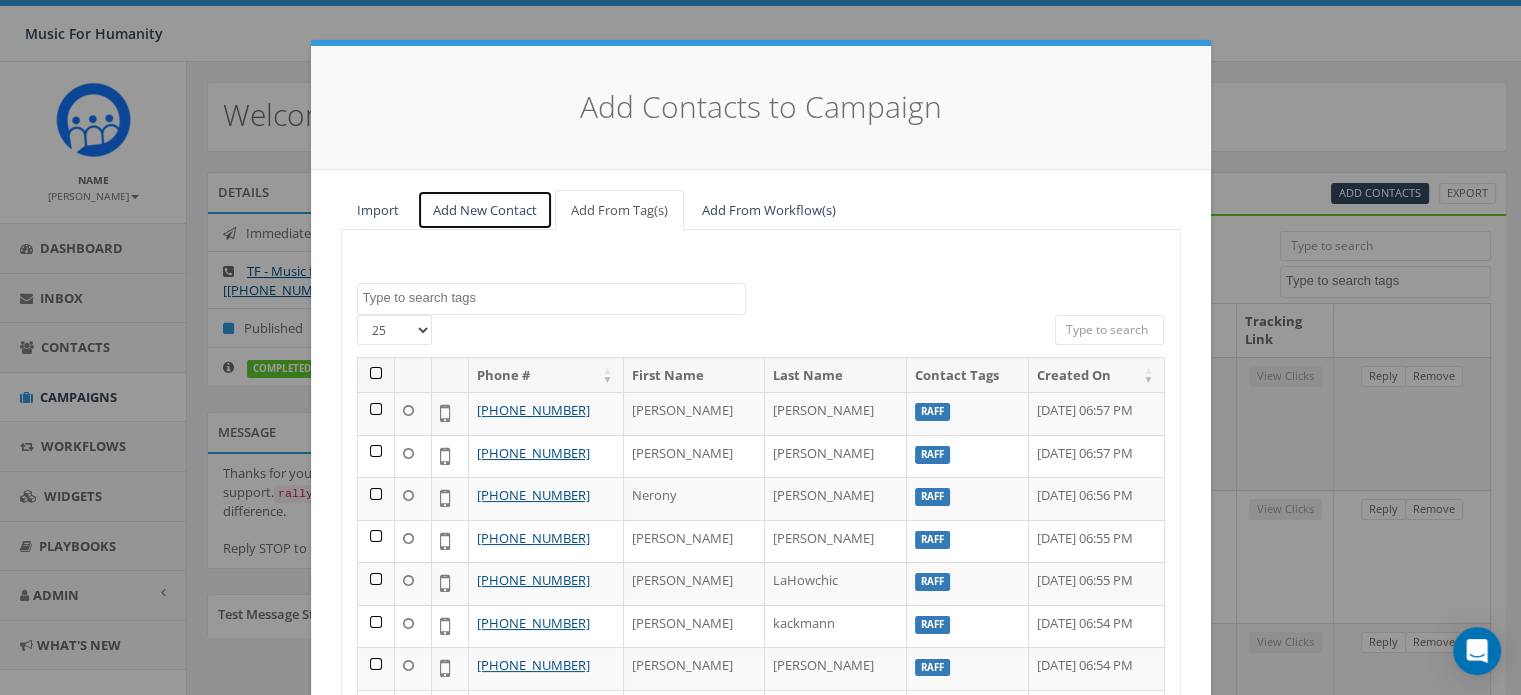 click on "Add New Contact" at bounding box center (485, 210) 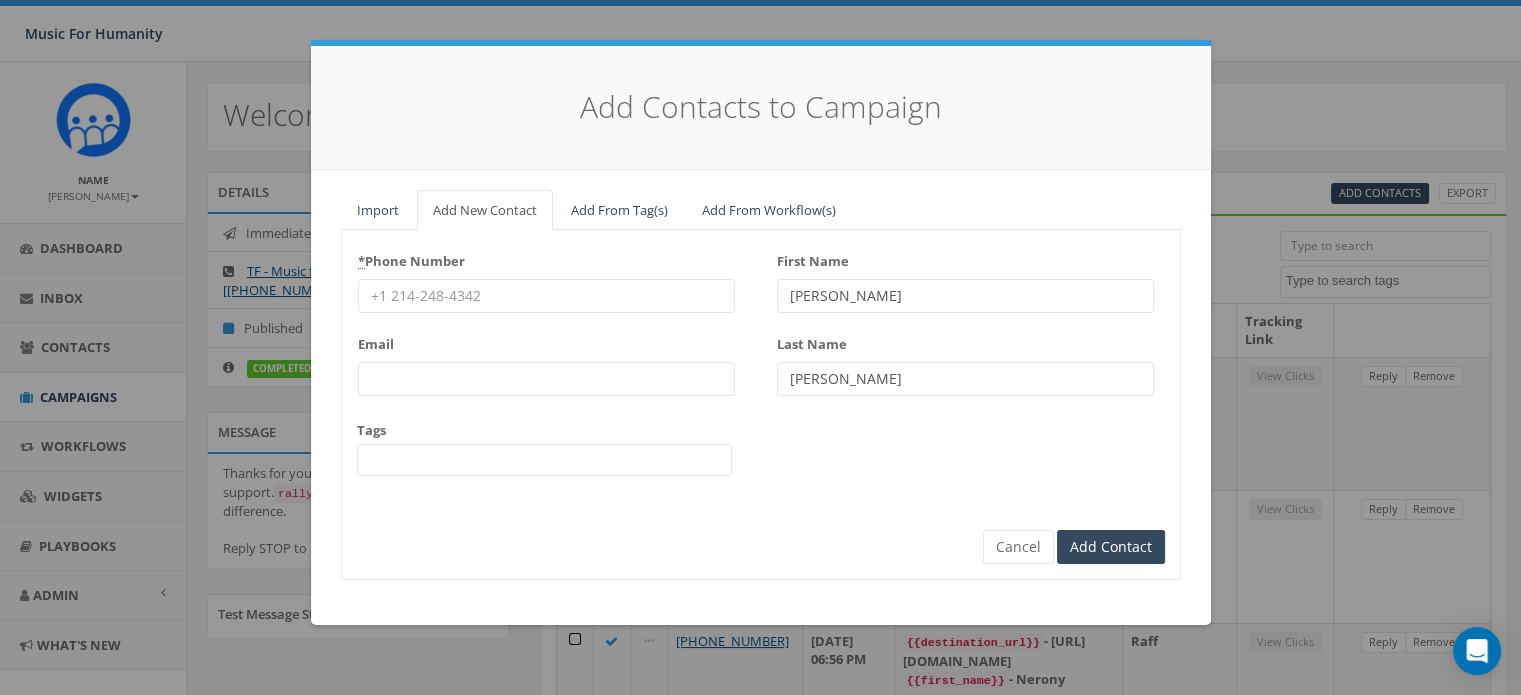 click on "*   Phone Number" at bounding box center [546, 296] 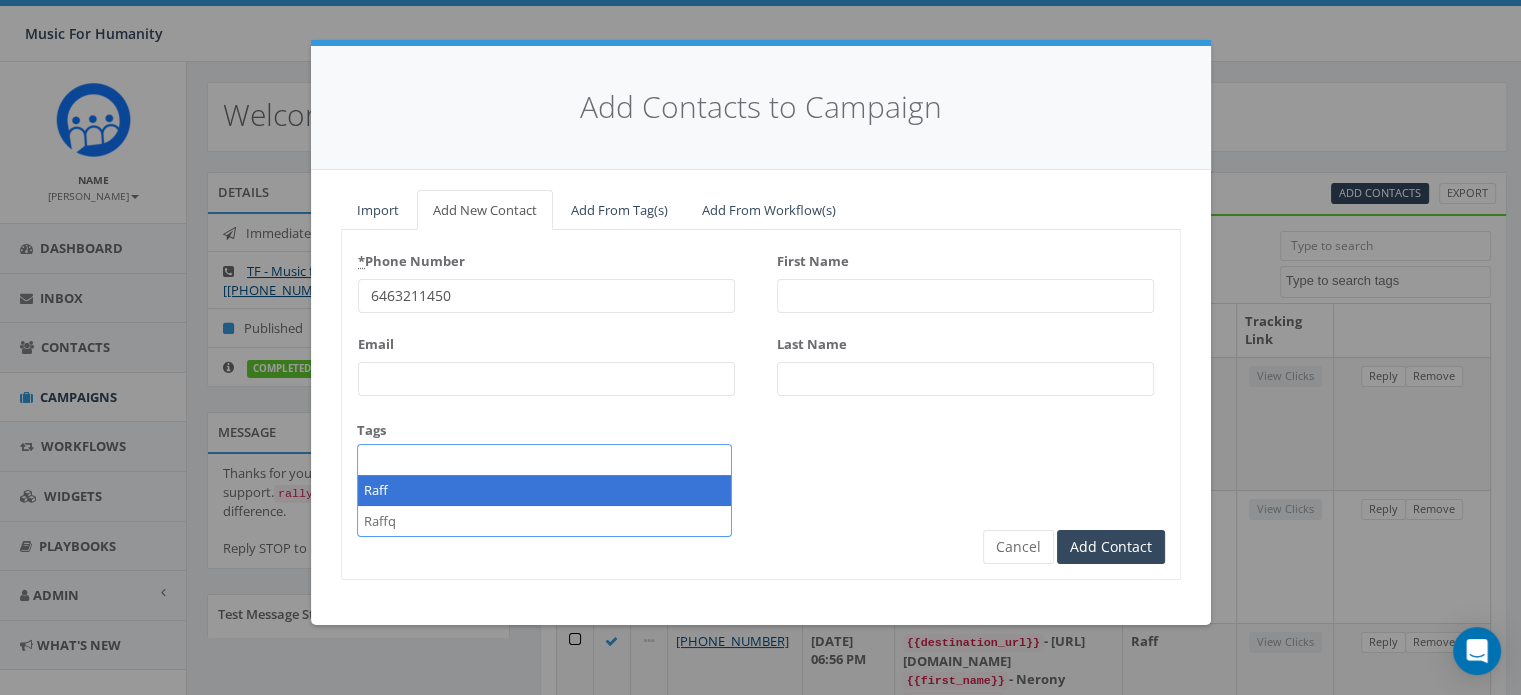 scroll, scrollTop: 167, scrollLeft: 0, axis: vertical 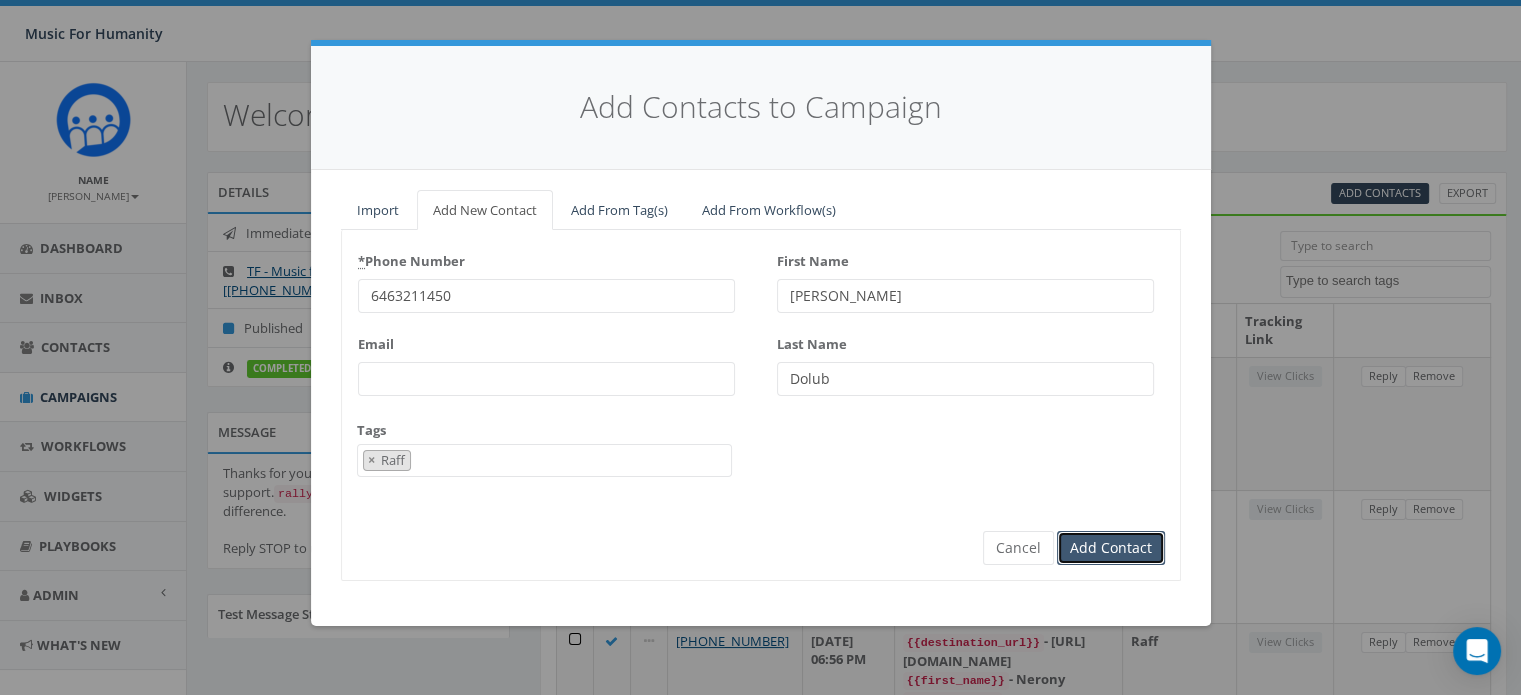 click on "Add Contact" at bounding box center [1111, 548] 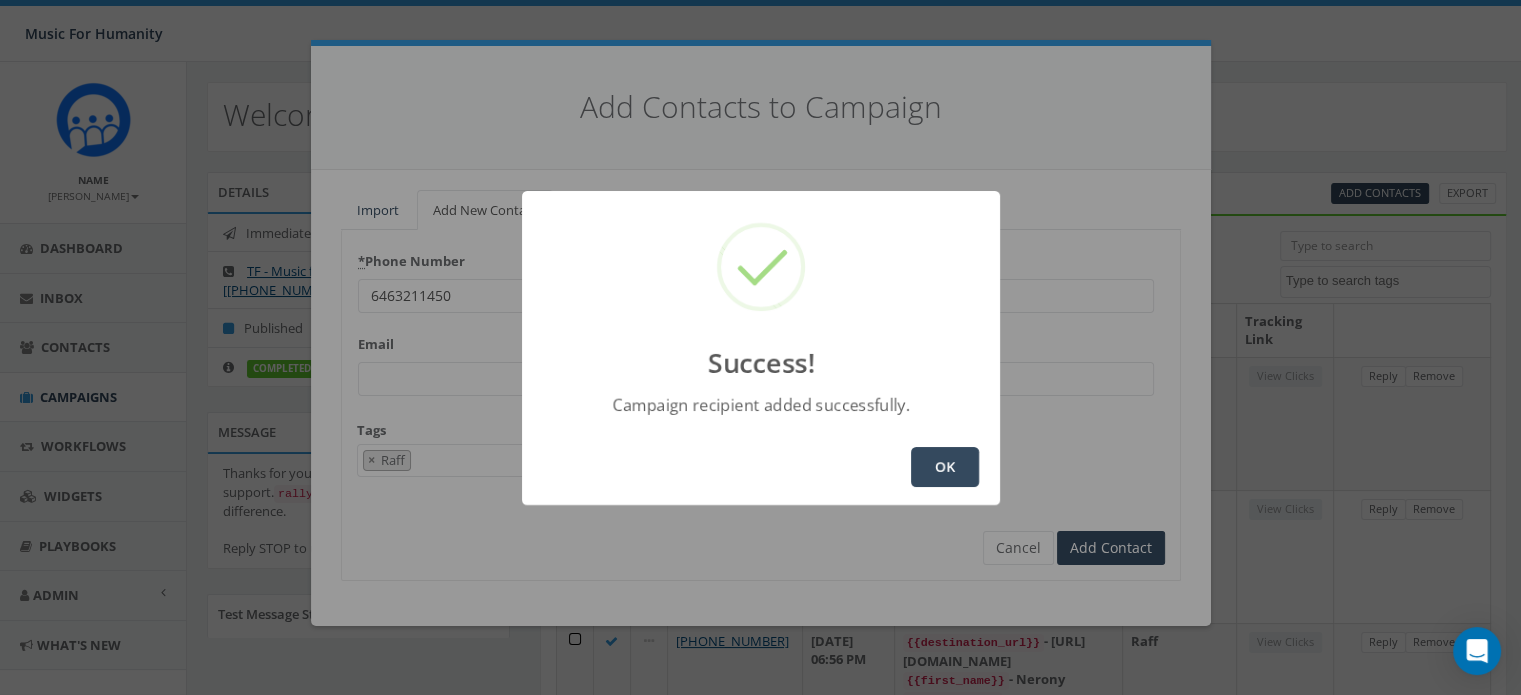 click on "OK" at bounding box center (945, 467) 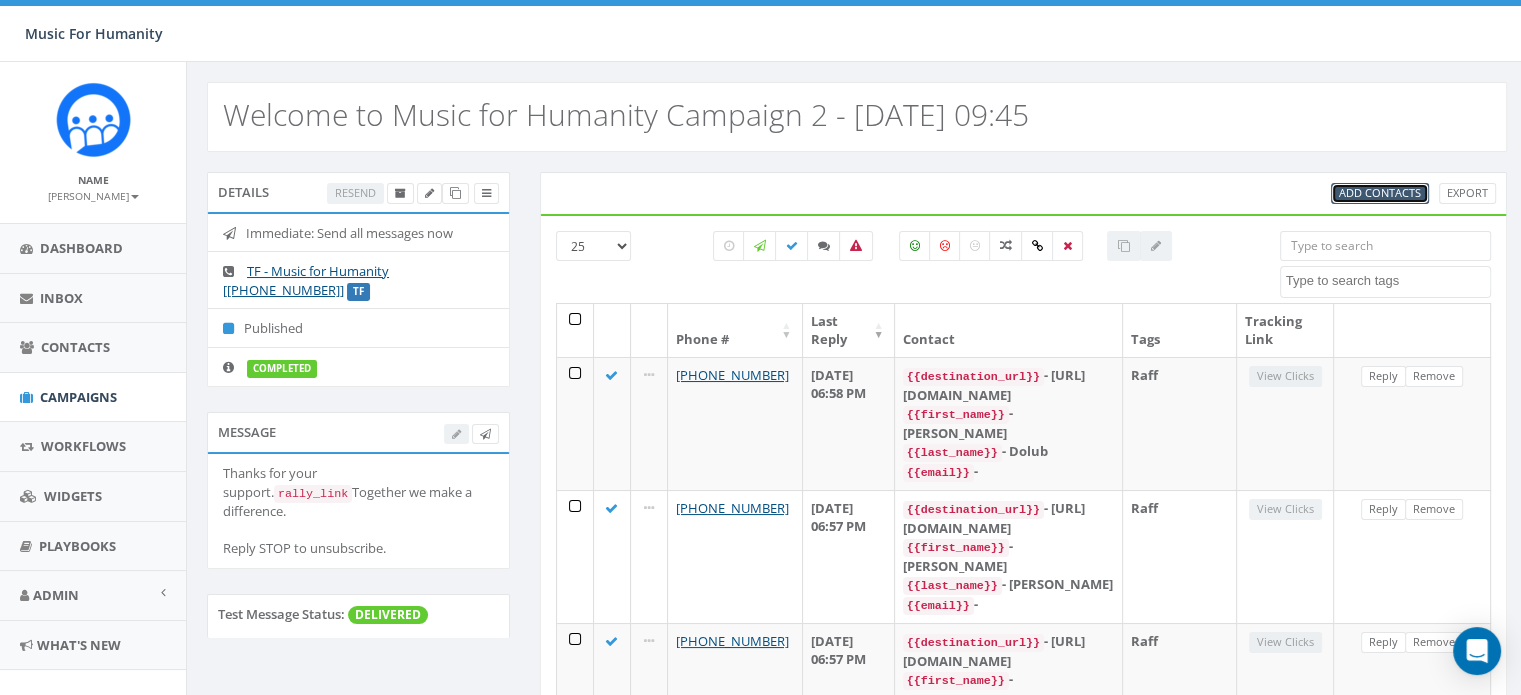click on "Add Contacts" at bounding box center (1380, 192) 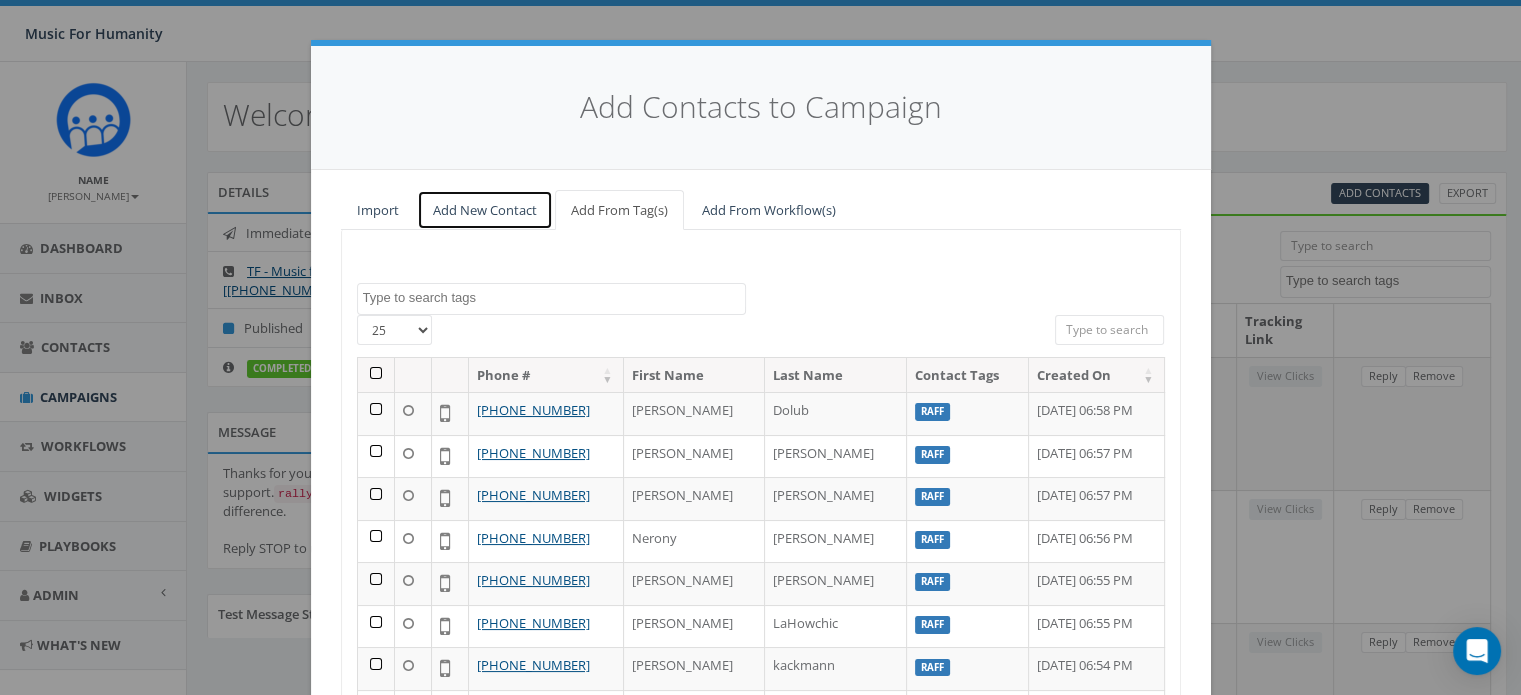 click on "Add New Contact" at bounding box center (485, 210) 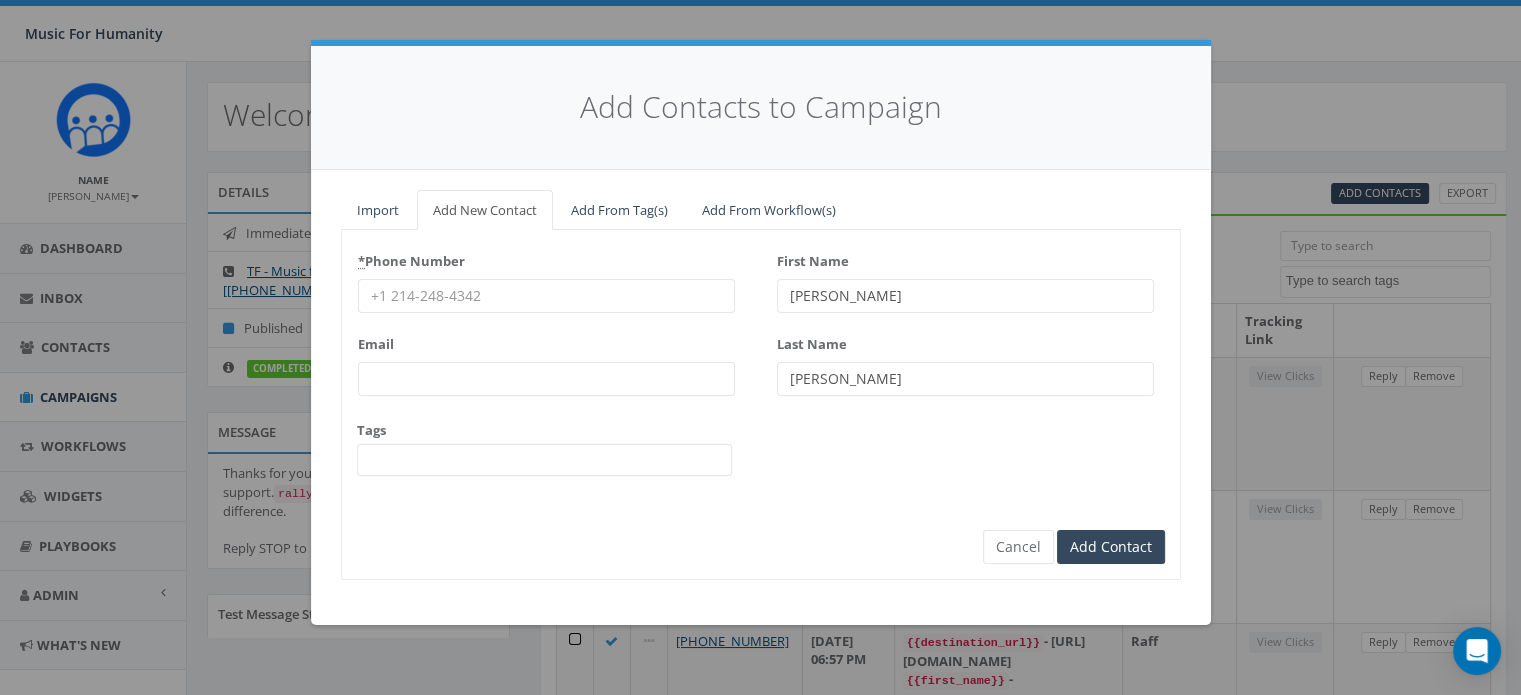click on "*   Phone Number" at bounding box center [546, 296] 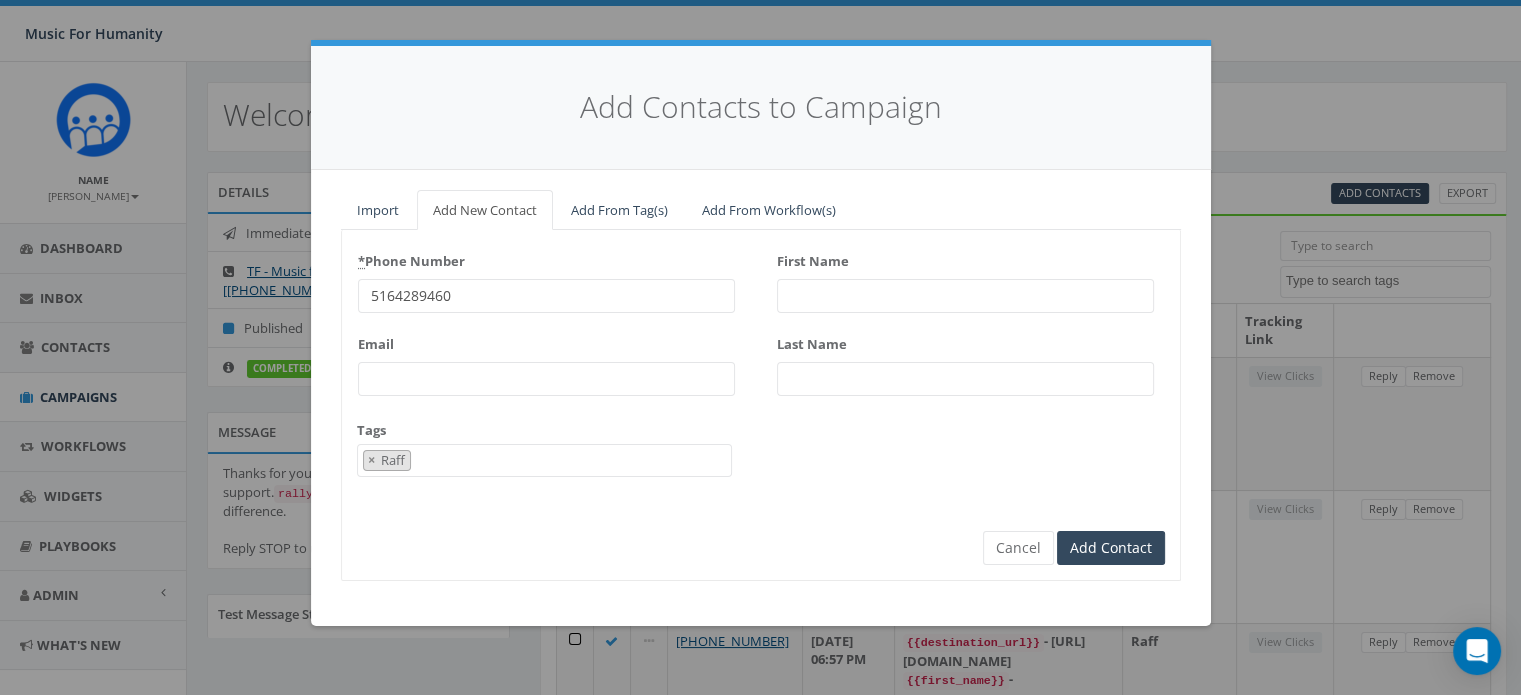 scroll, scrollTop: 167, scrollLeft: 0, axis: vertical 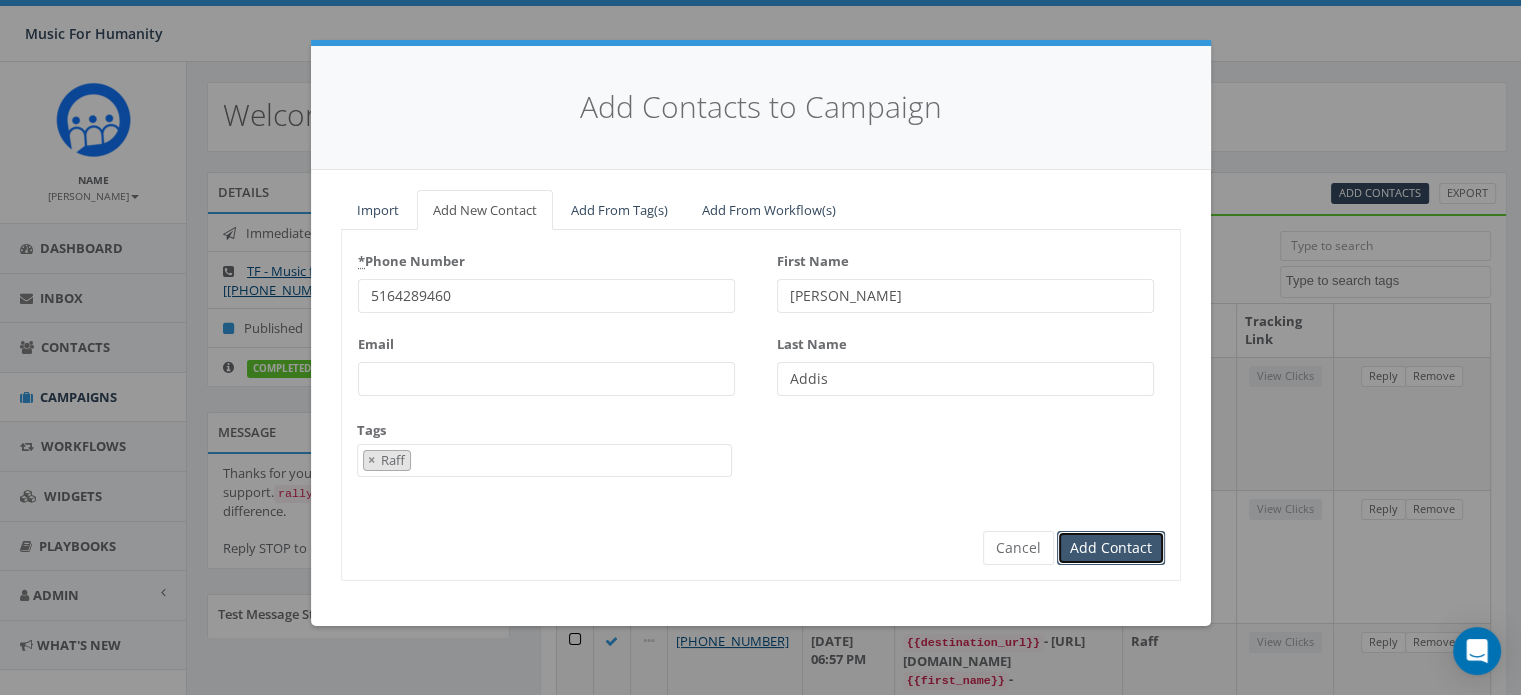 click on "Add Contact" at bounding box center [1111, 548] 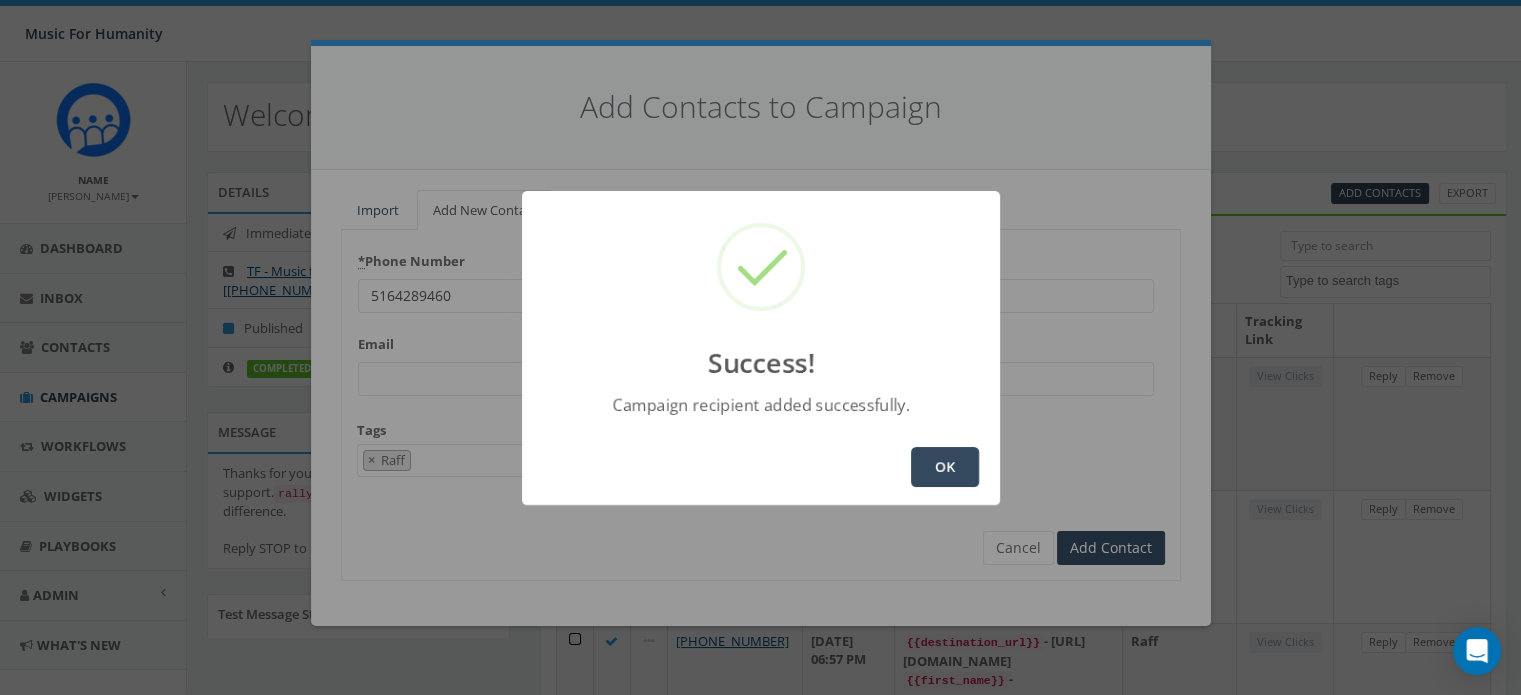 click on "OK" at bounding box center (945, 467) 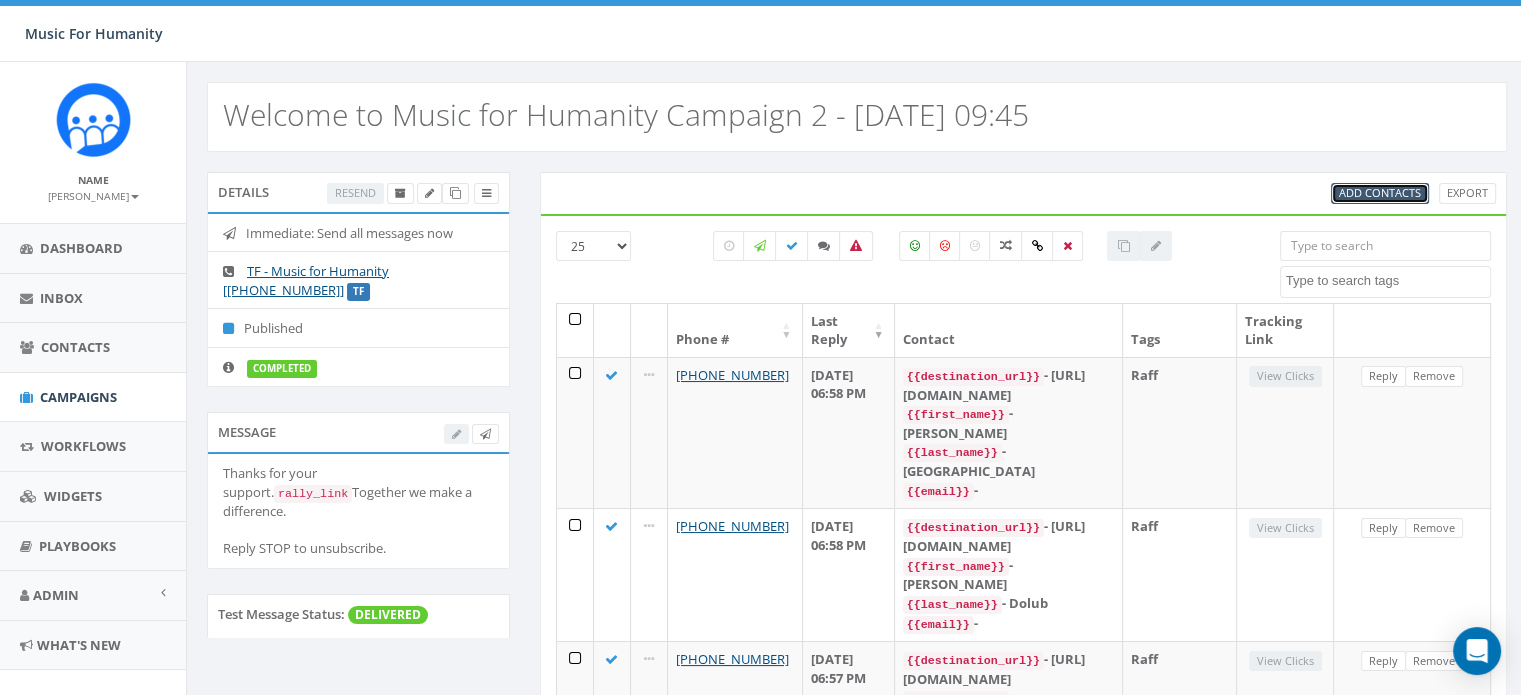 click on "Add Contacts" at bounding box center (1380, 192) 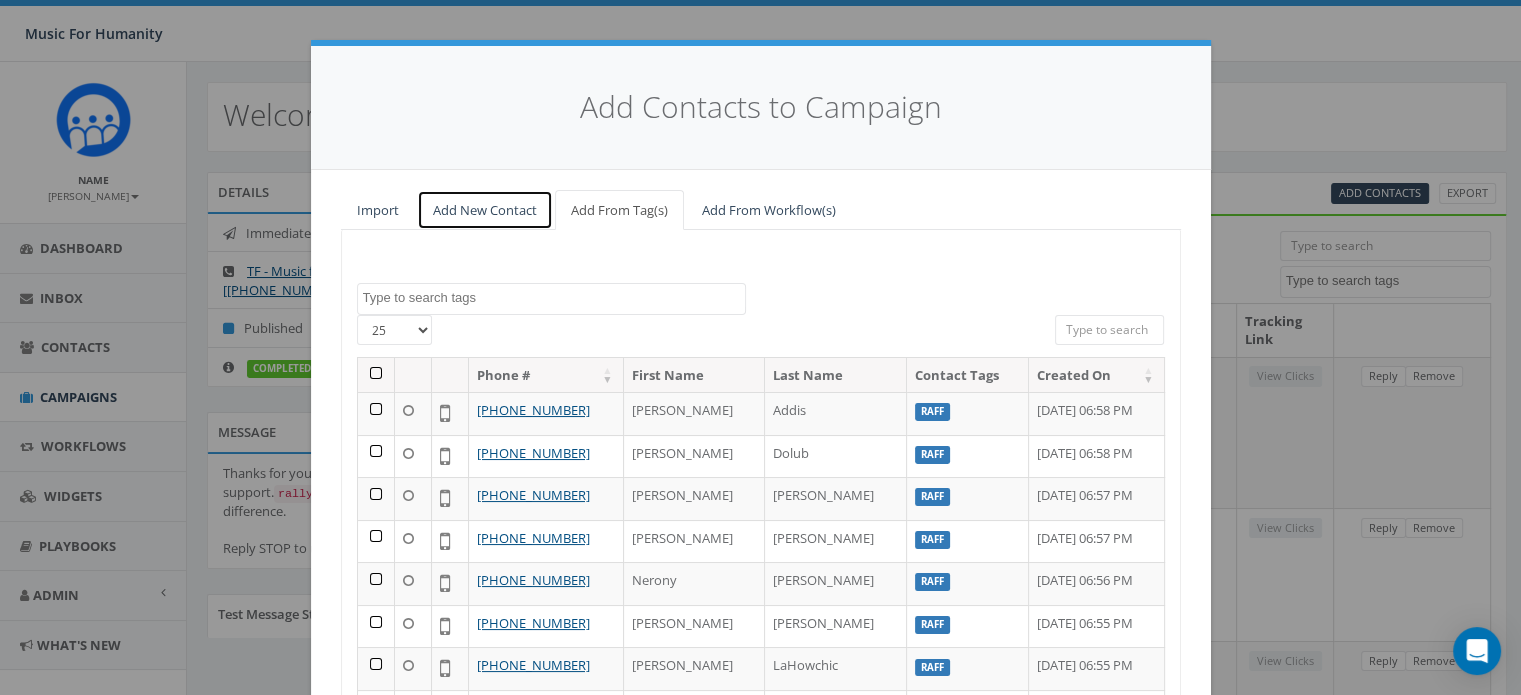 click on "Add New Contact" at bounding box center (485, 210) 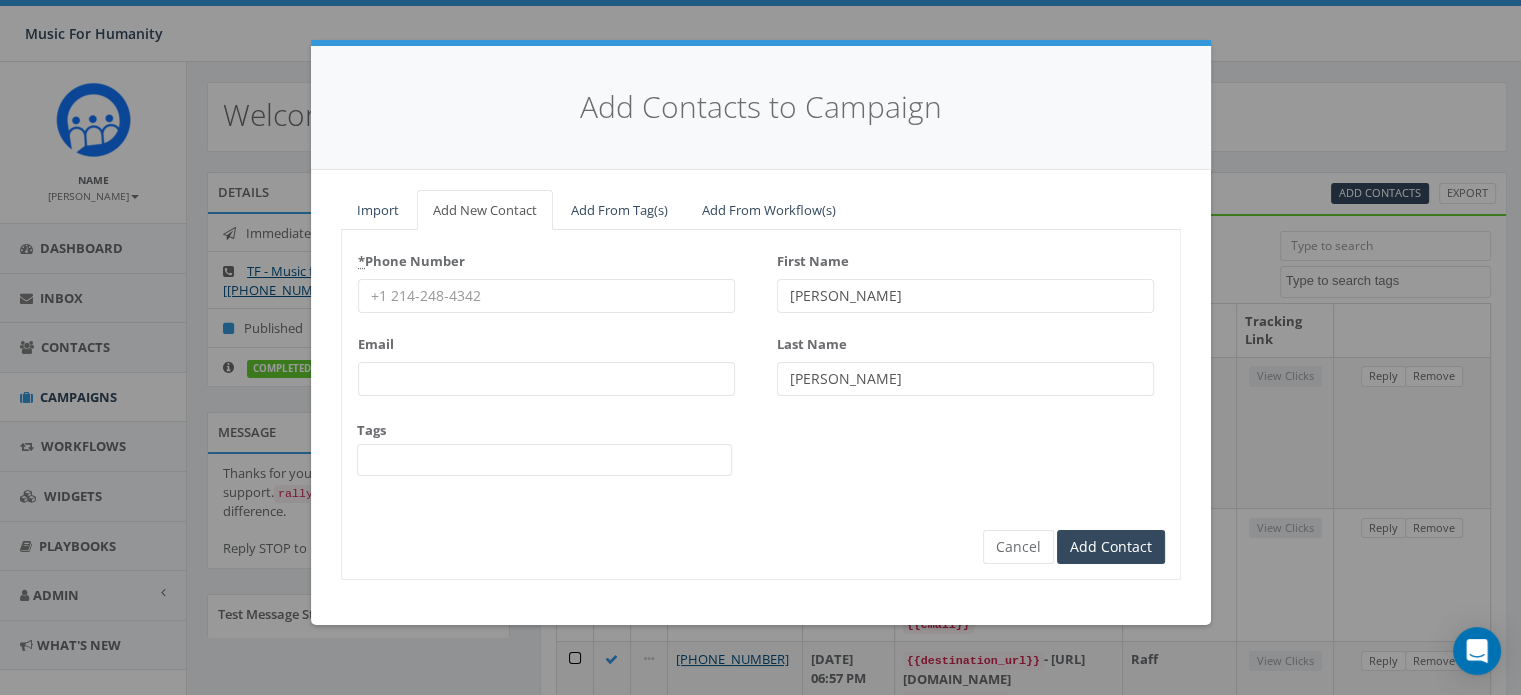 click on "*   Phone Number" at bounding box center [546, 296] 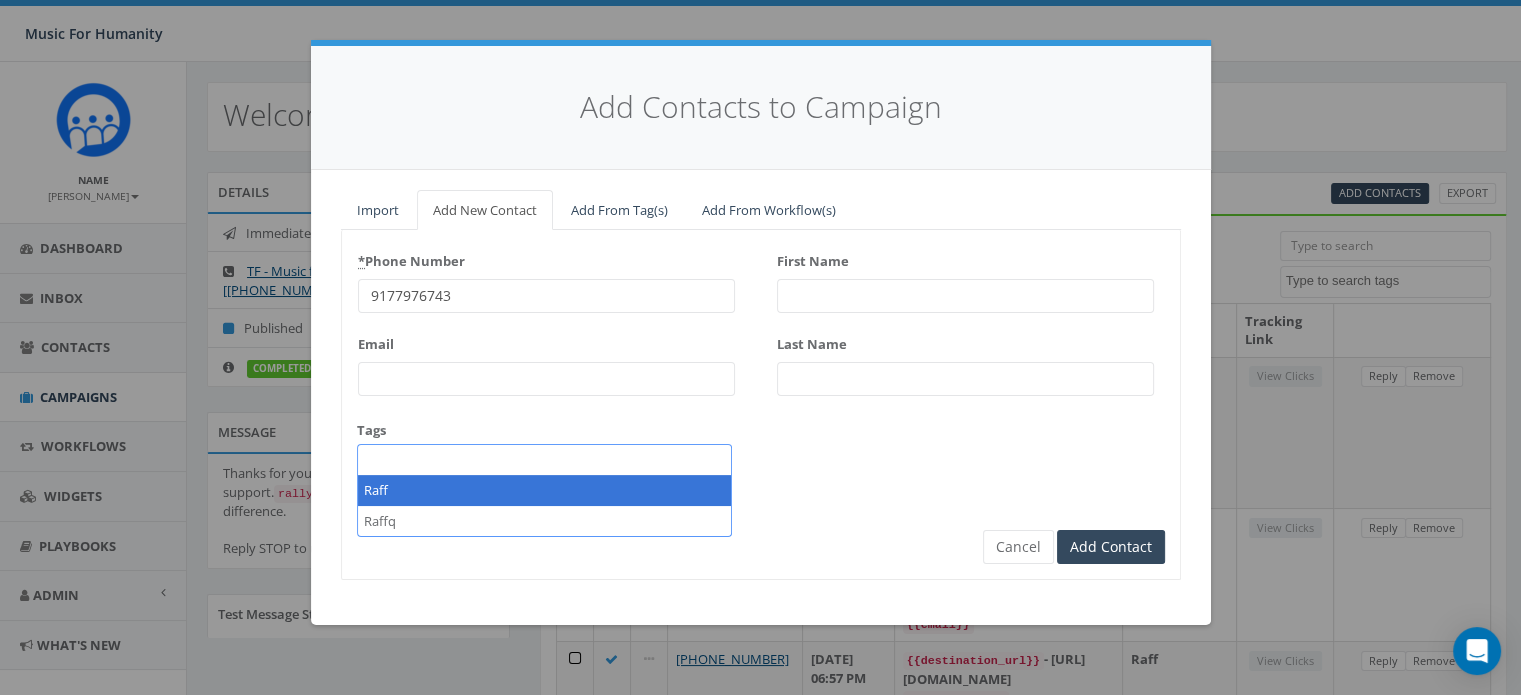 scroll, scrollTop: 167, scrollLeft: 0, axis: vertical 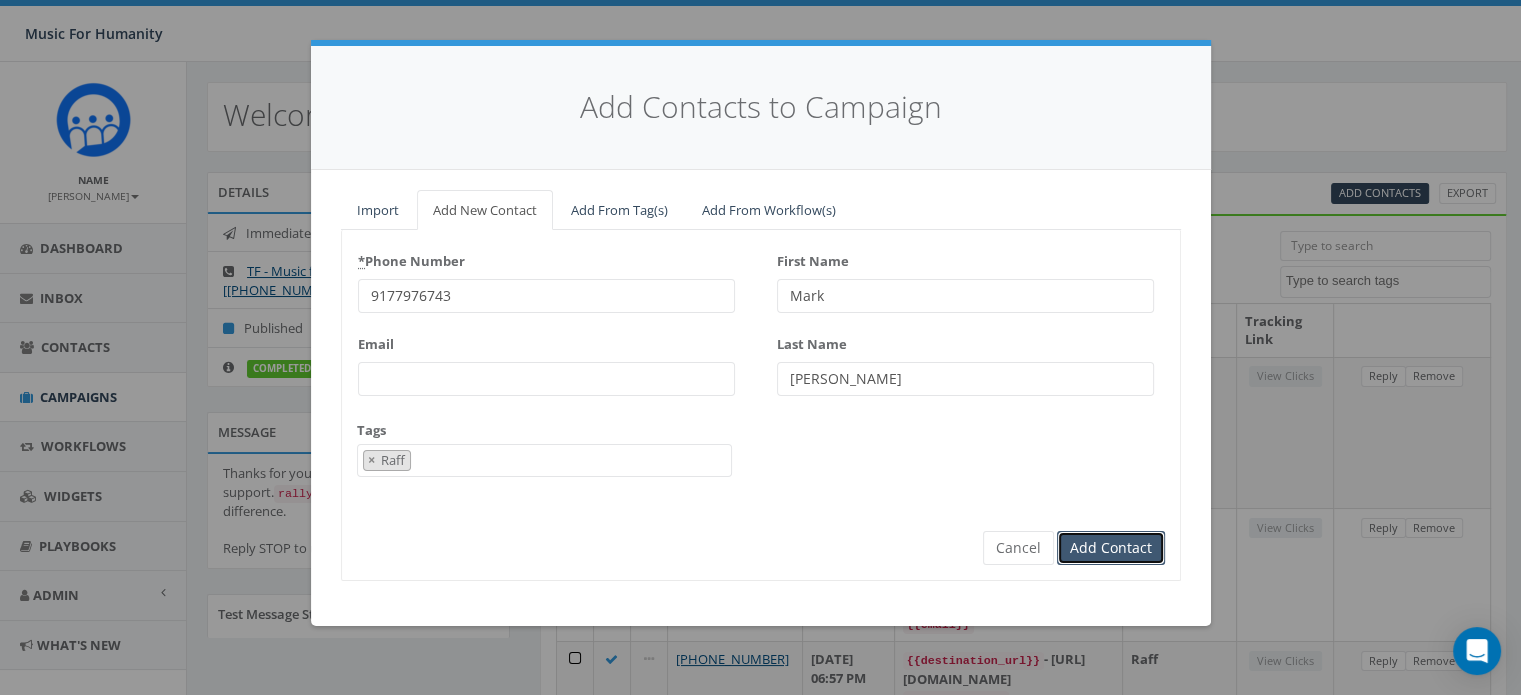 click on "Add Contact" at bounding box center [1111, 548] 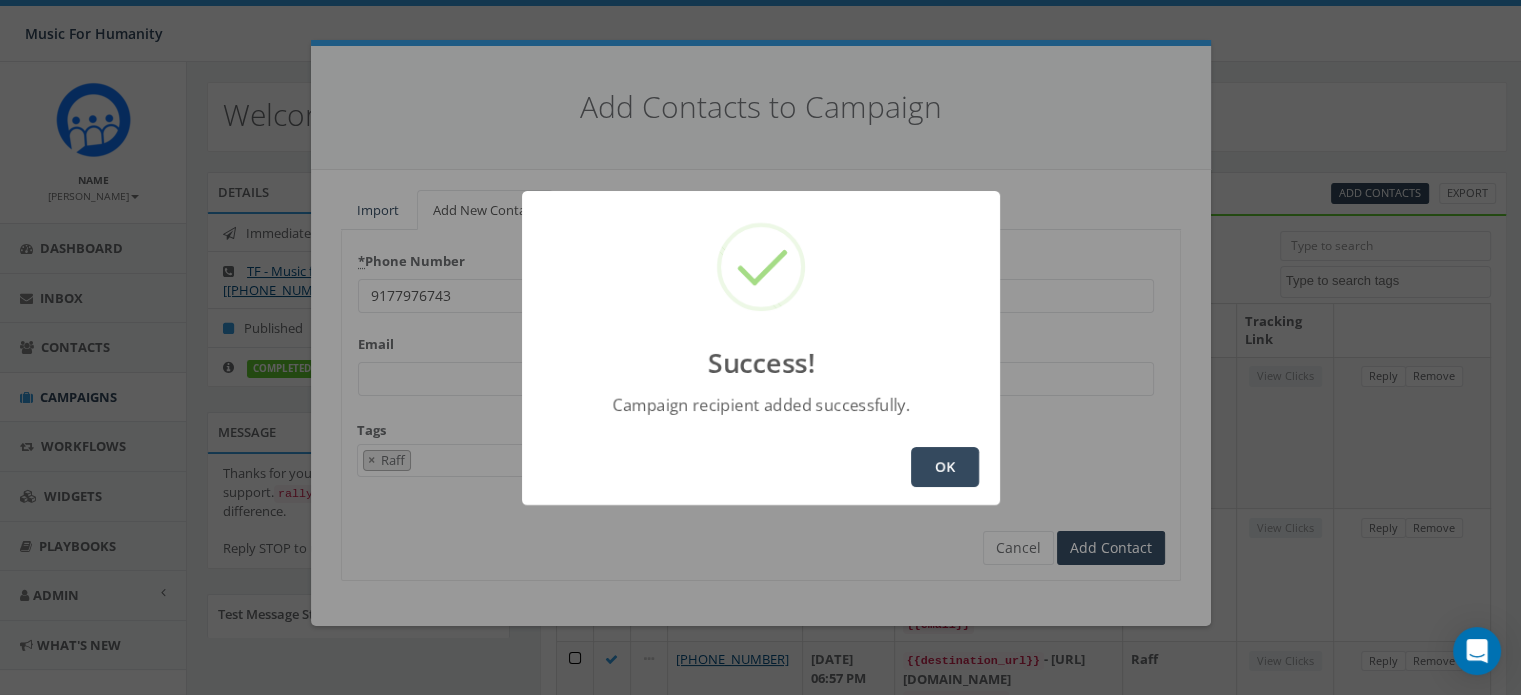 click on "OK" at bounding box center [945, 467] 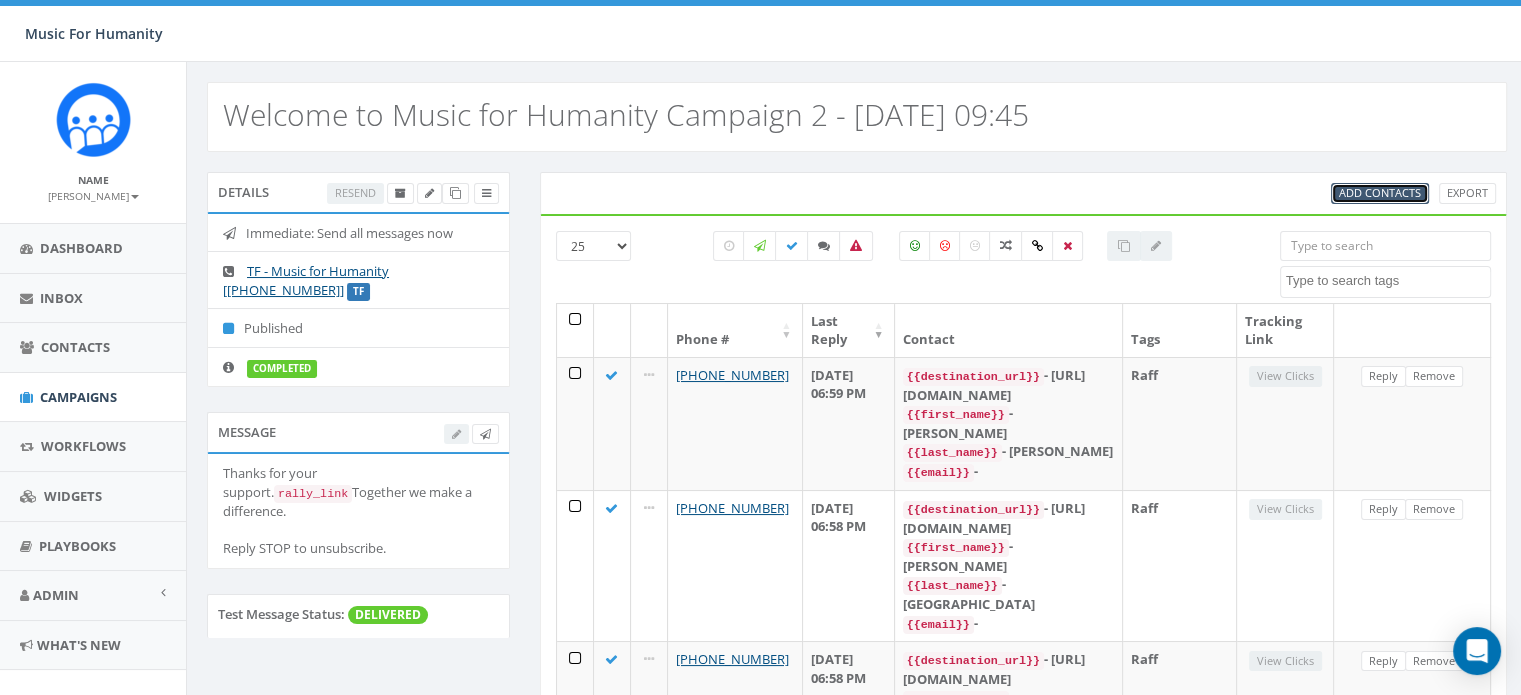 click on "Add Contacts" at bounding box center [1380, 192] 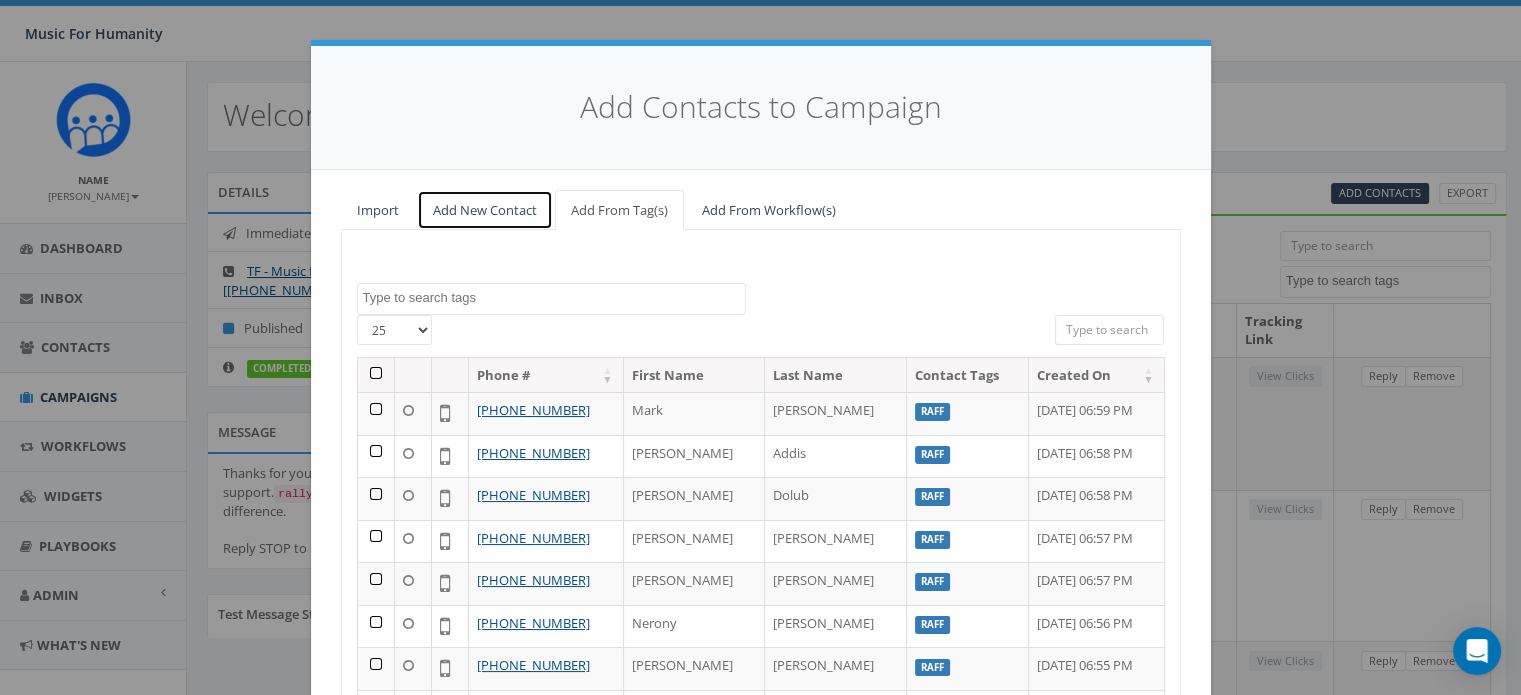 click on "Add New Contact" at bounding box center [485, 210] 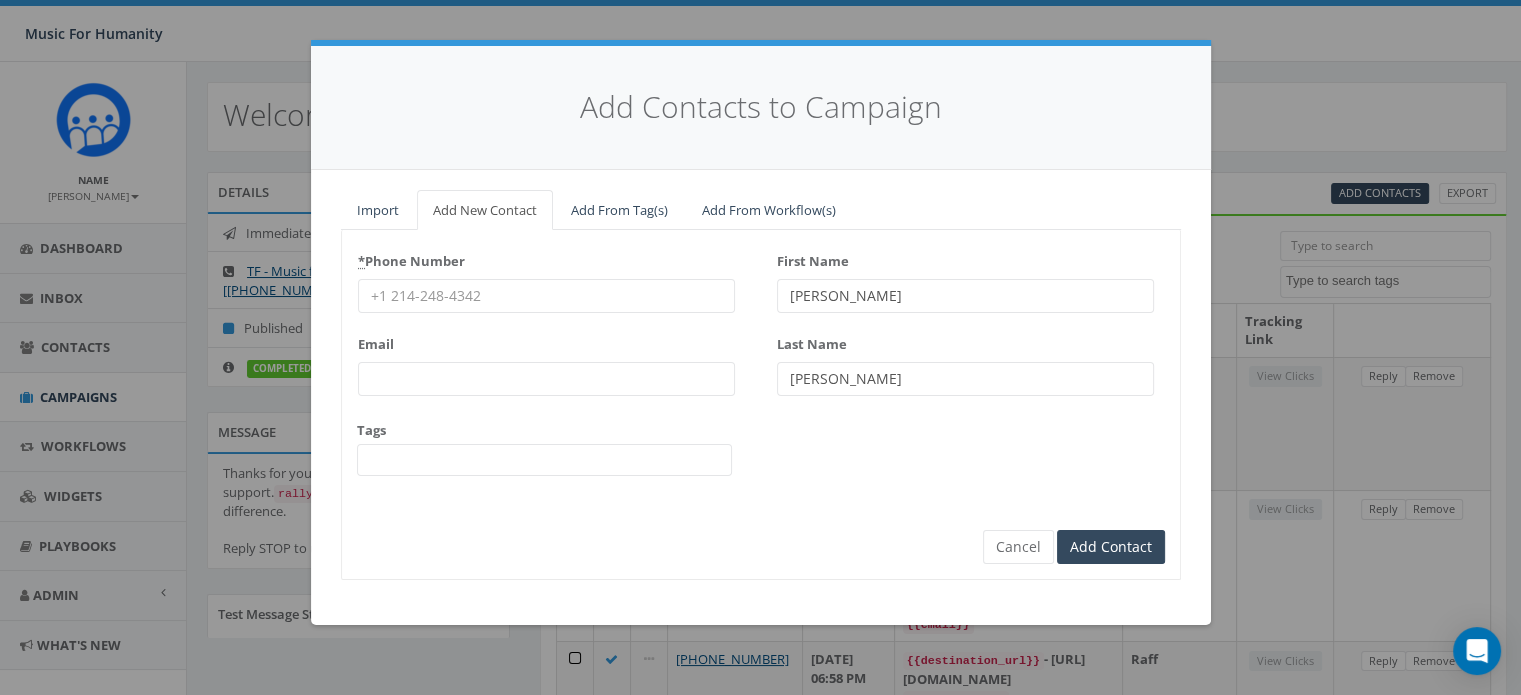 click on "*   Phone Number" at bounding box center [546, 296] 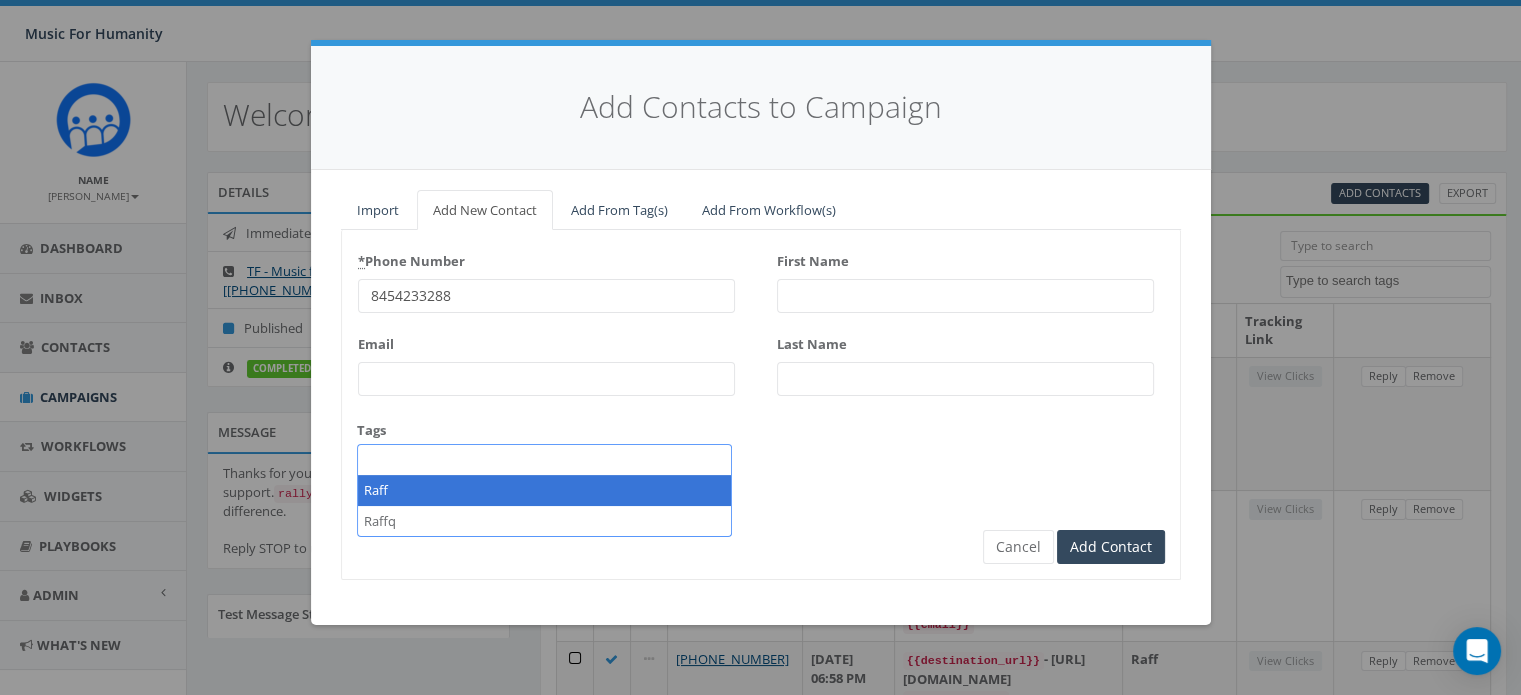 scroll, scrollTop: 167, scrollLeft: 0, axis: vertical 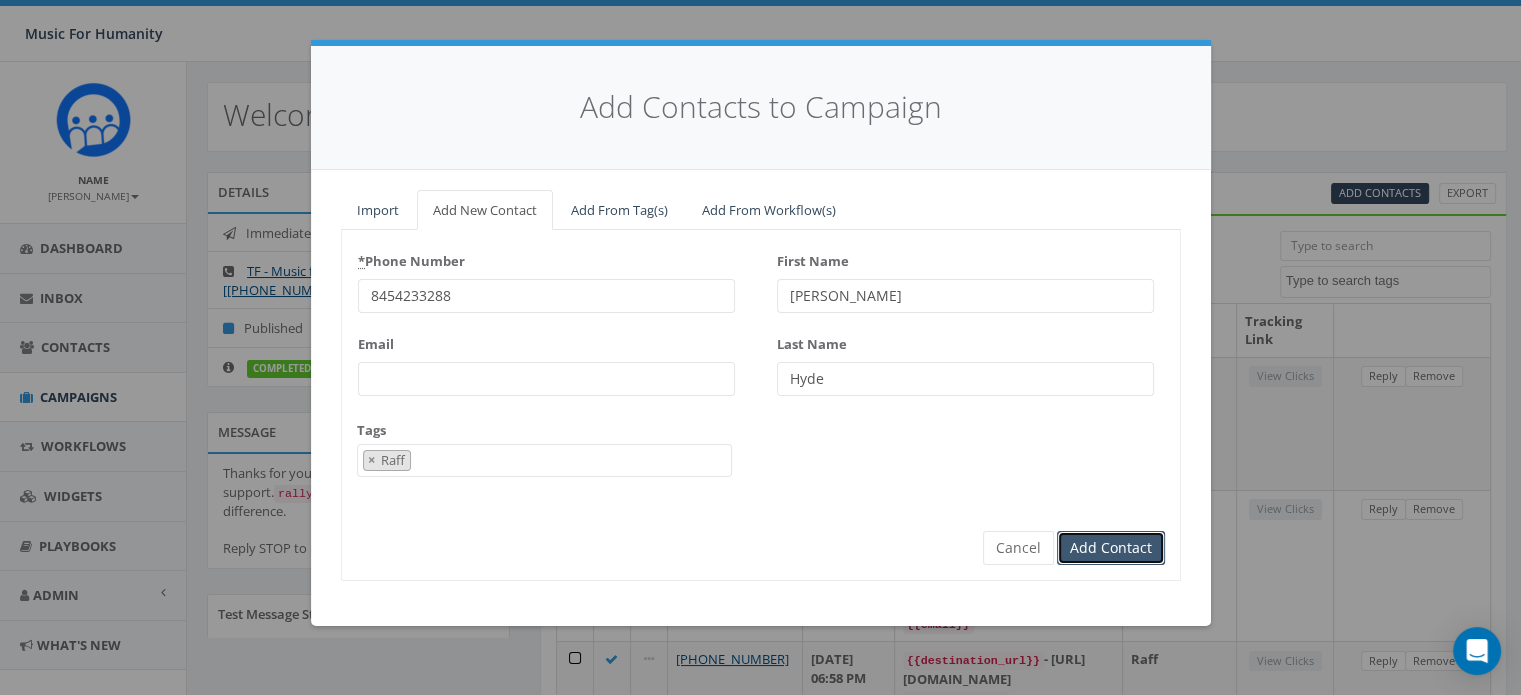 click on "Add Contact" at bounding box center (1111, 548) 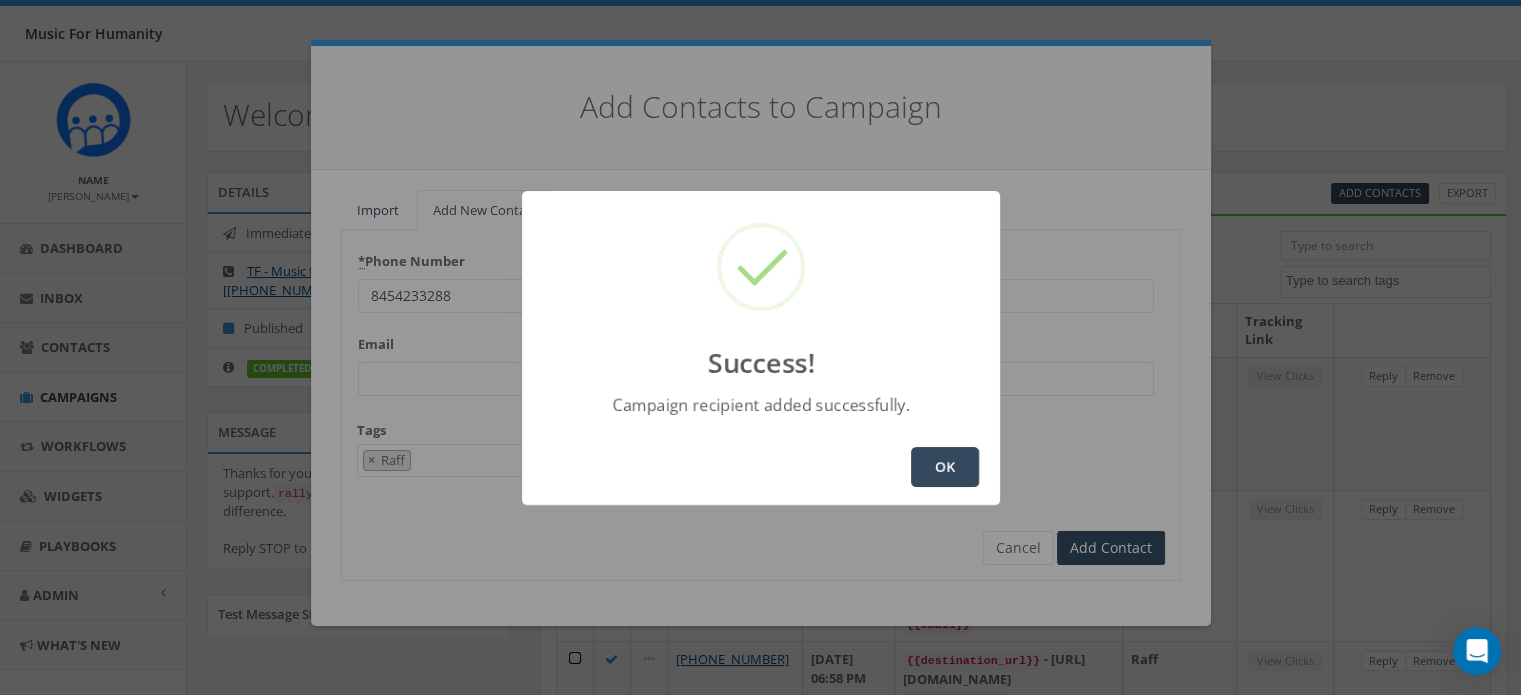 click on "OK" at bounding box center [945, 467] 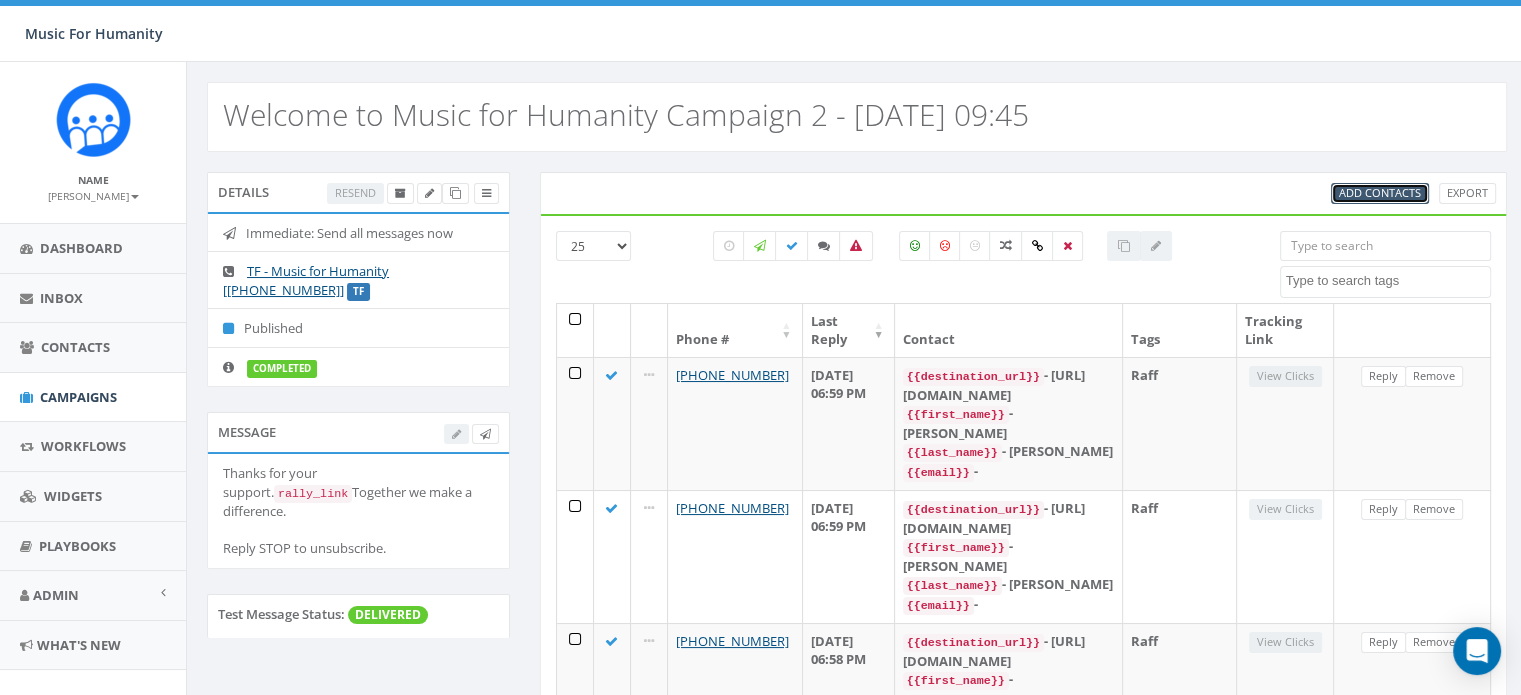 click on "Add Contacts" at bounding box center [1380, 192] 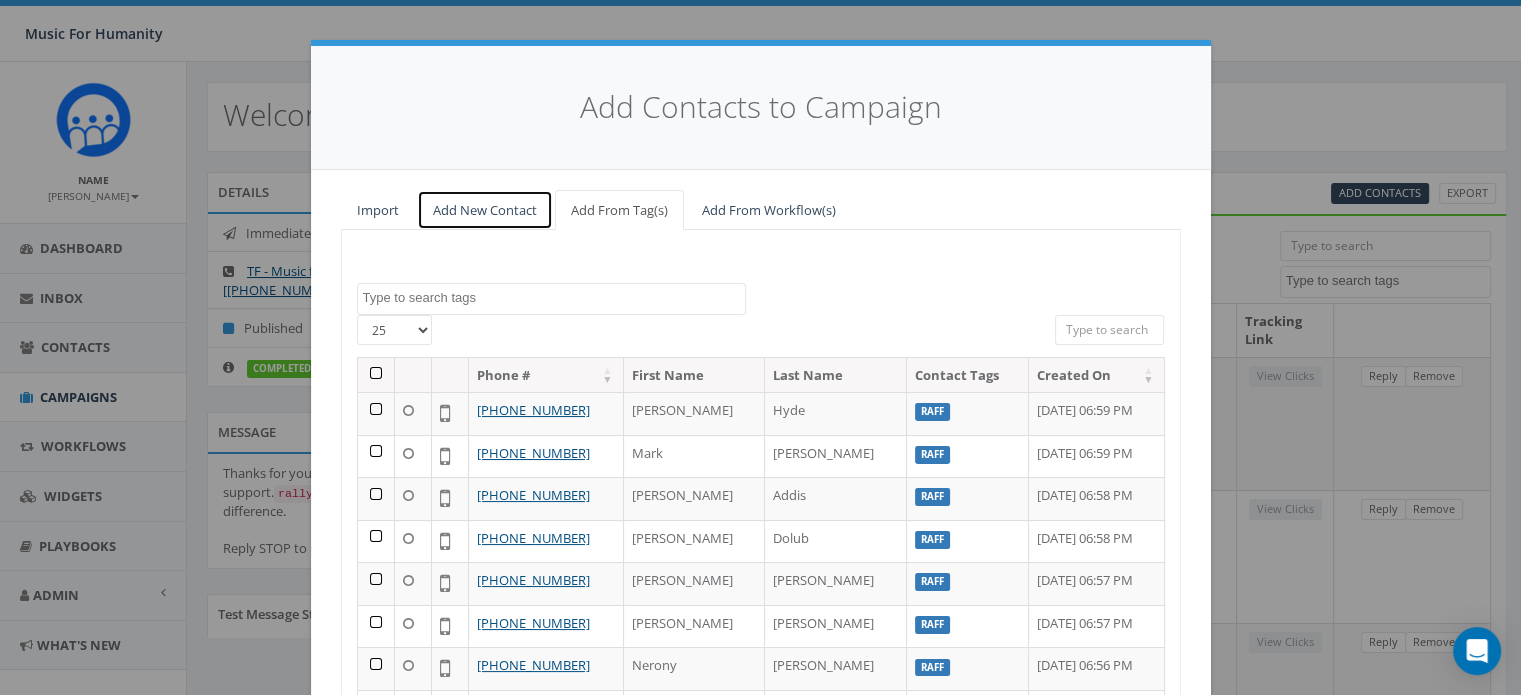 click on "Add New Contact" at bounding box center [485, 210] 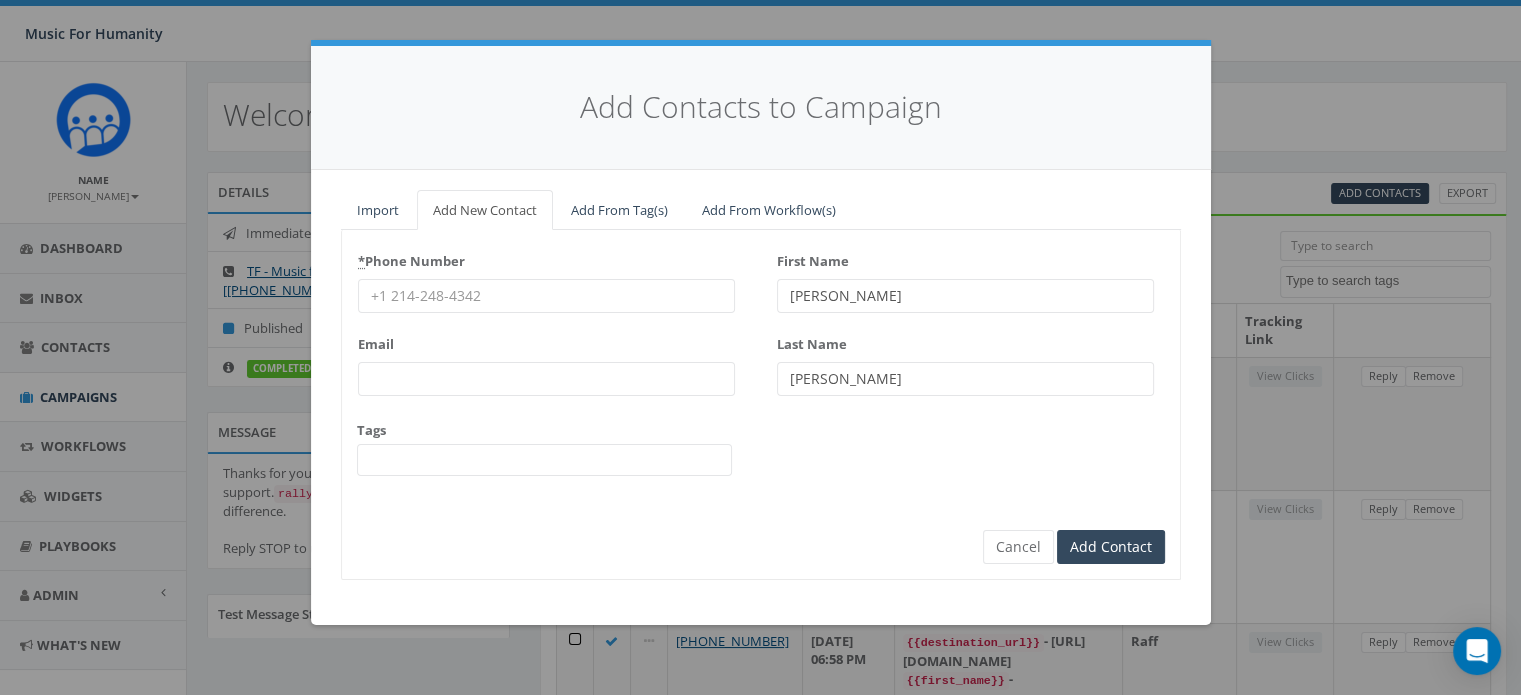 click on "*   Phone Number" at bounding box center [546, 296] 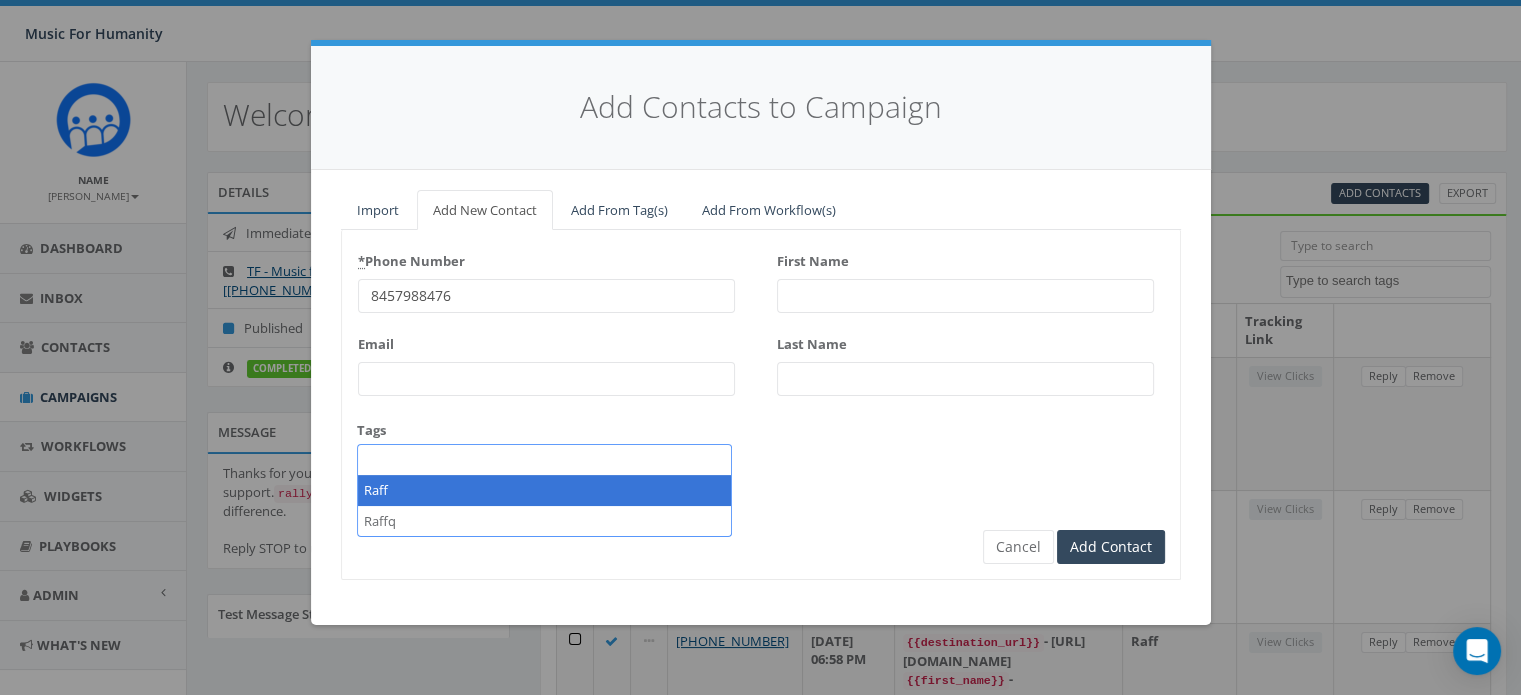 scroll, scrollTop: 167, scrollLeft: 0, axis: vertical 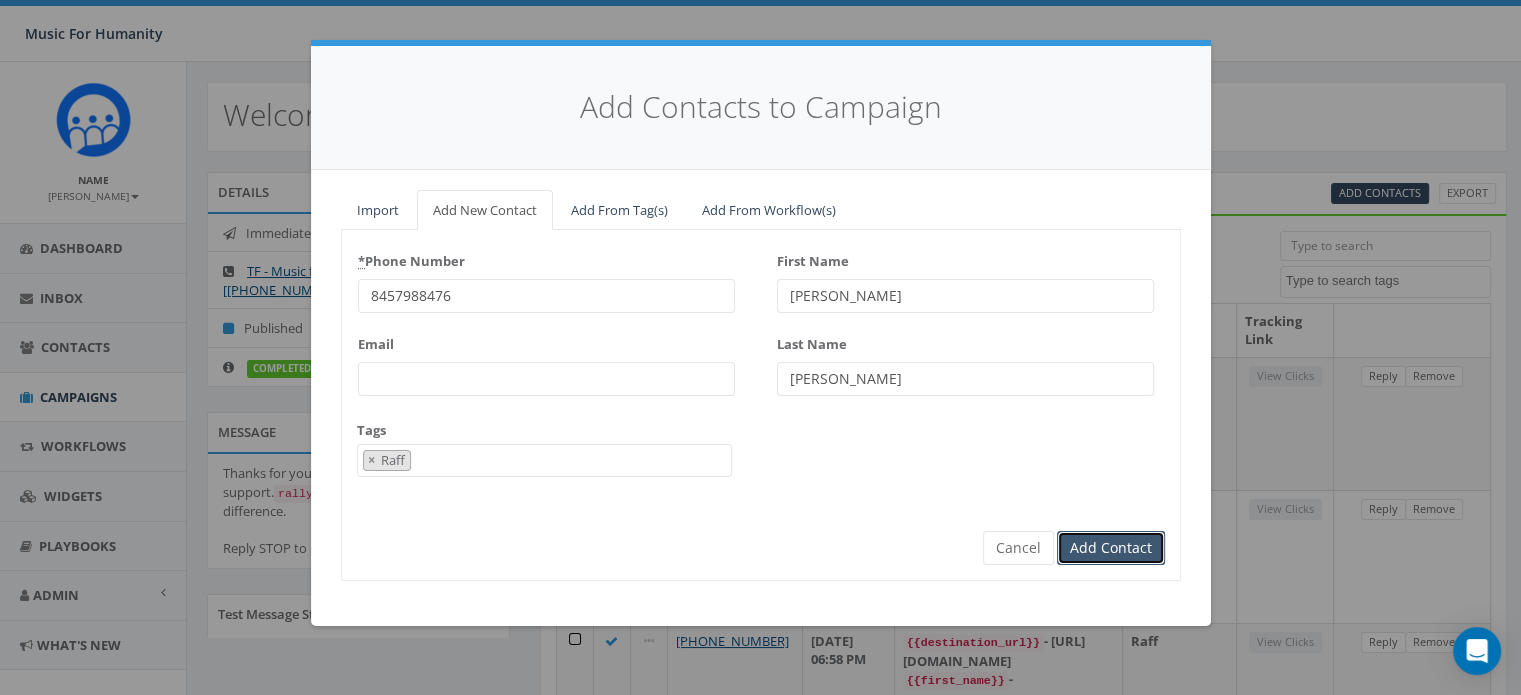 click on "Add Contact" at bounding box center [1111, 548] 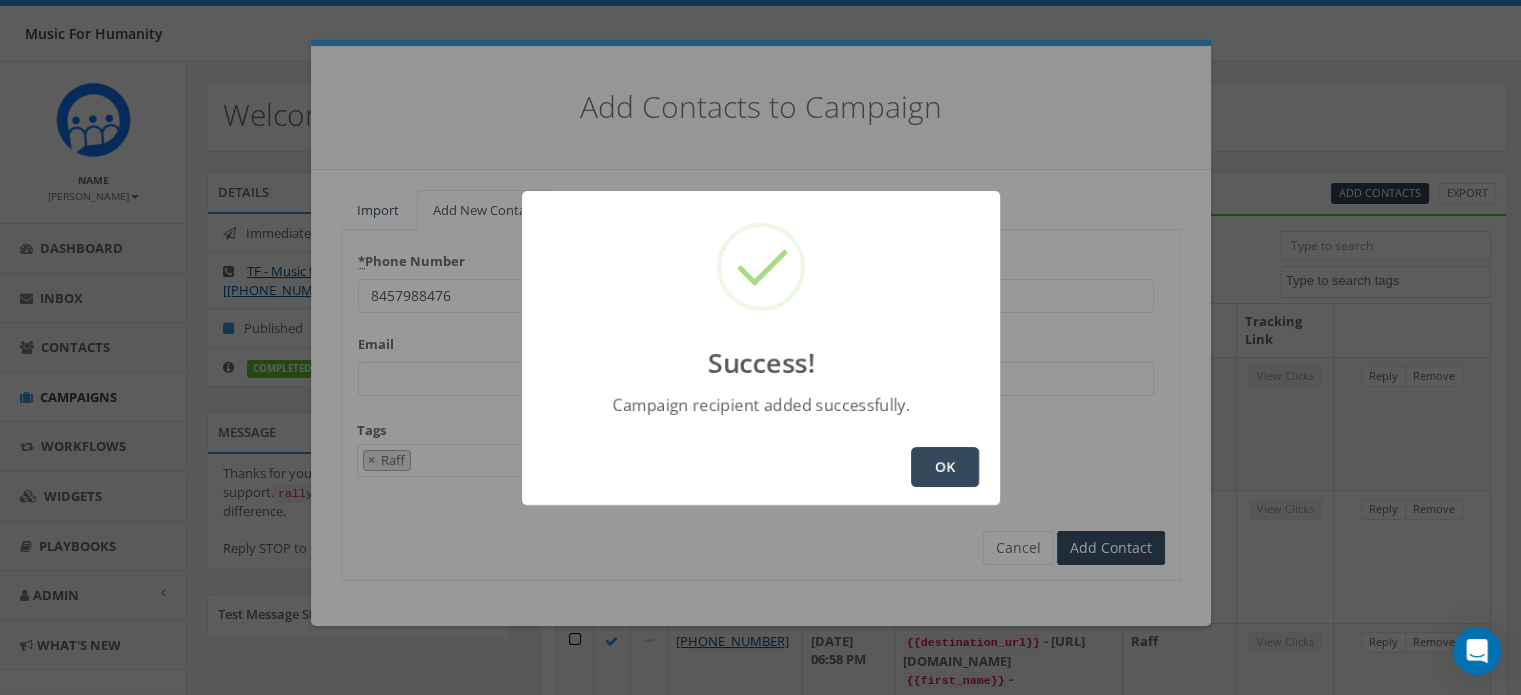 click on "OK" at bounding box center [945, 467] 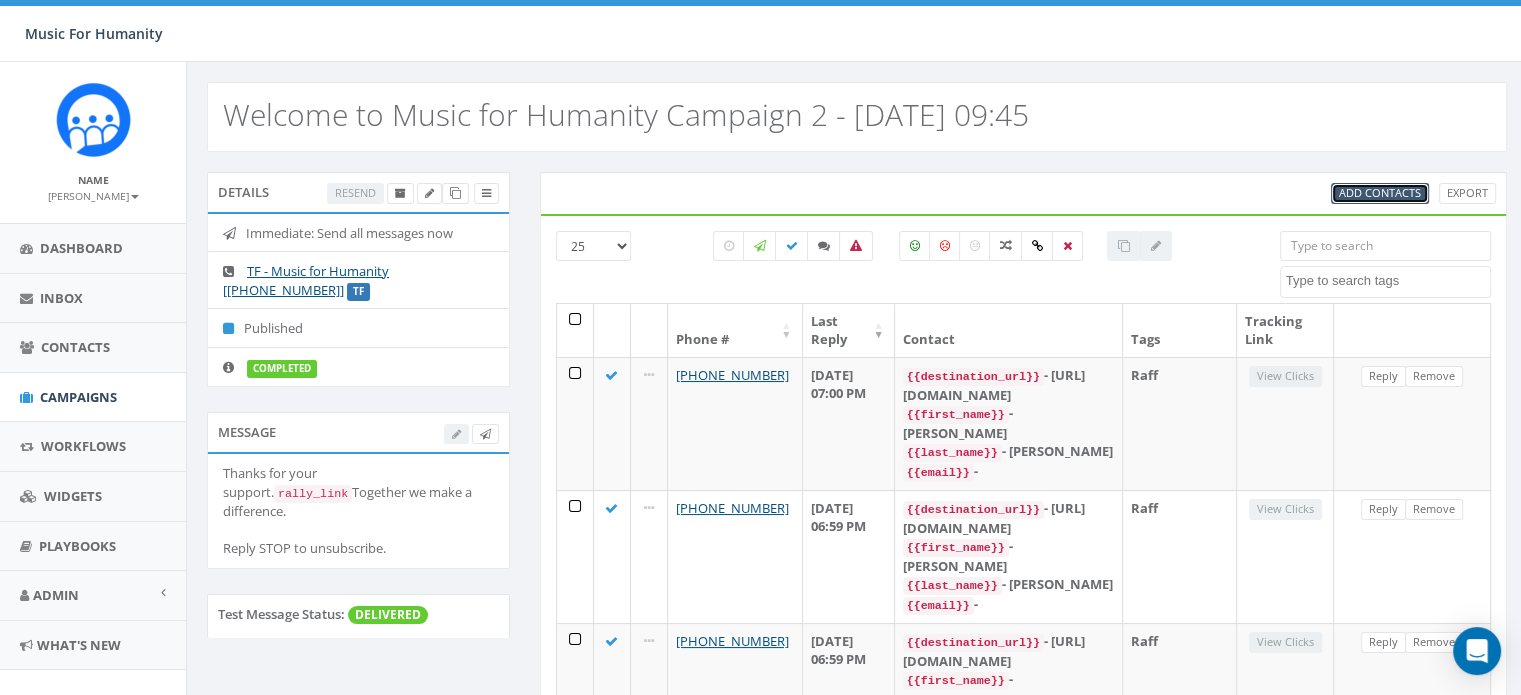 click on "Add Contacts" at bounding box center [1380, 192] 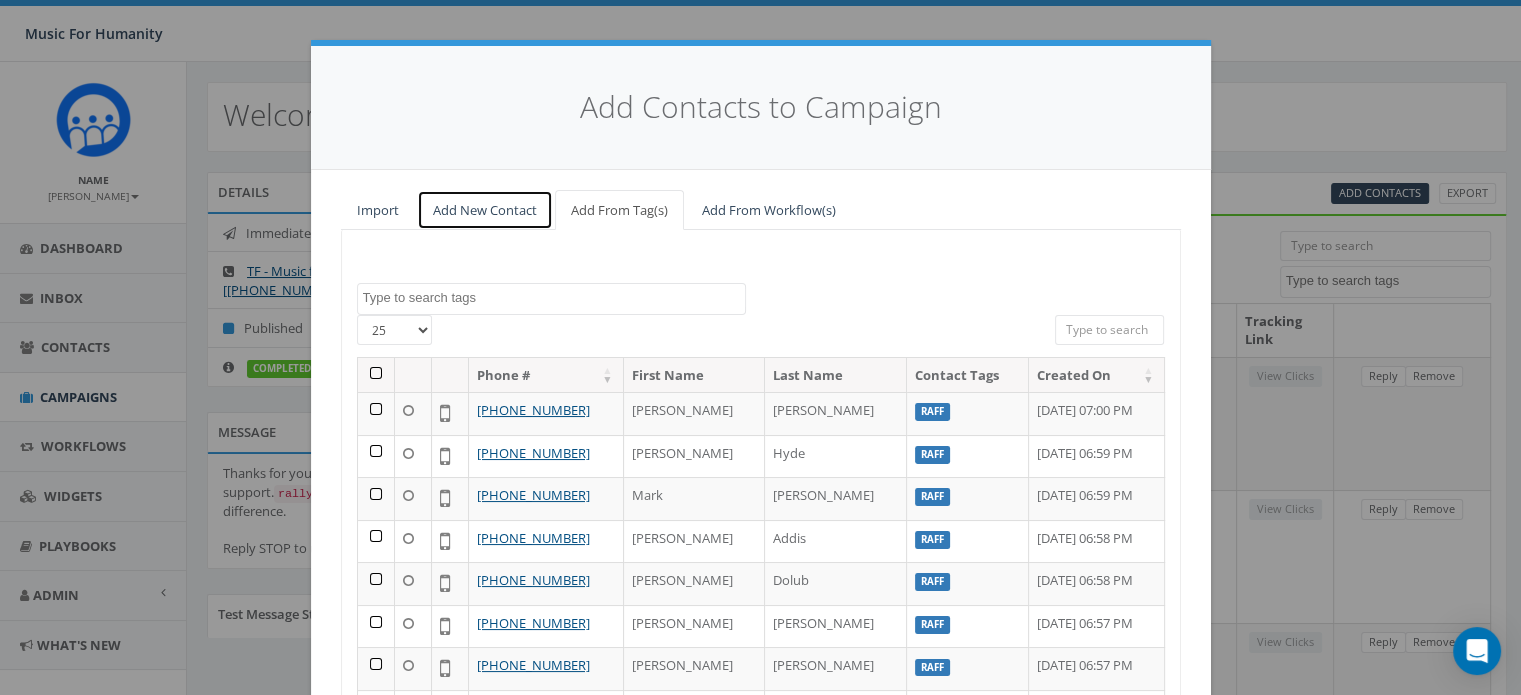click on "Add New Contact" at bounding box center [485, 210] 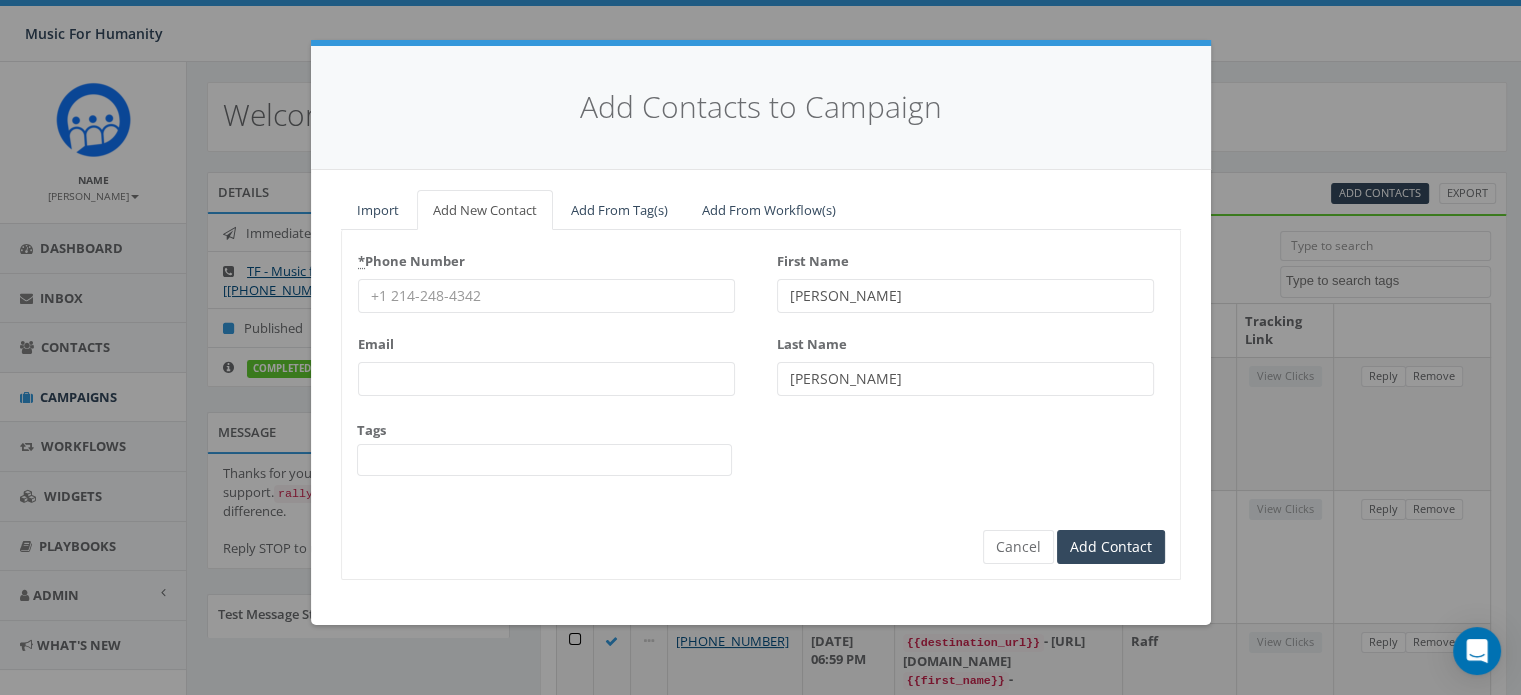 click on "*   Phone Number" at bounding box center [546, 296] 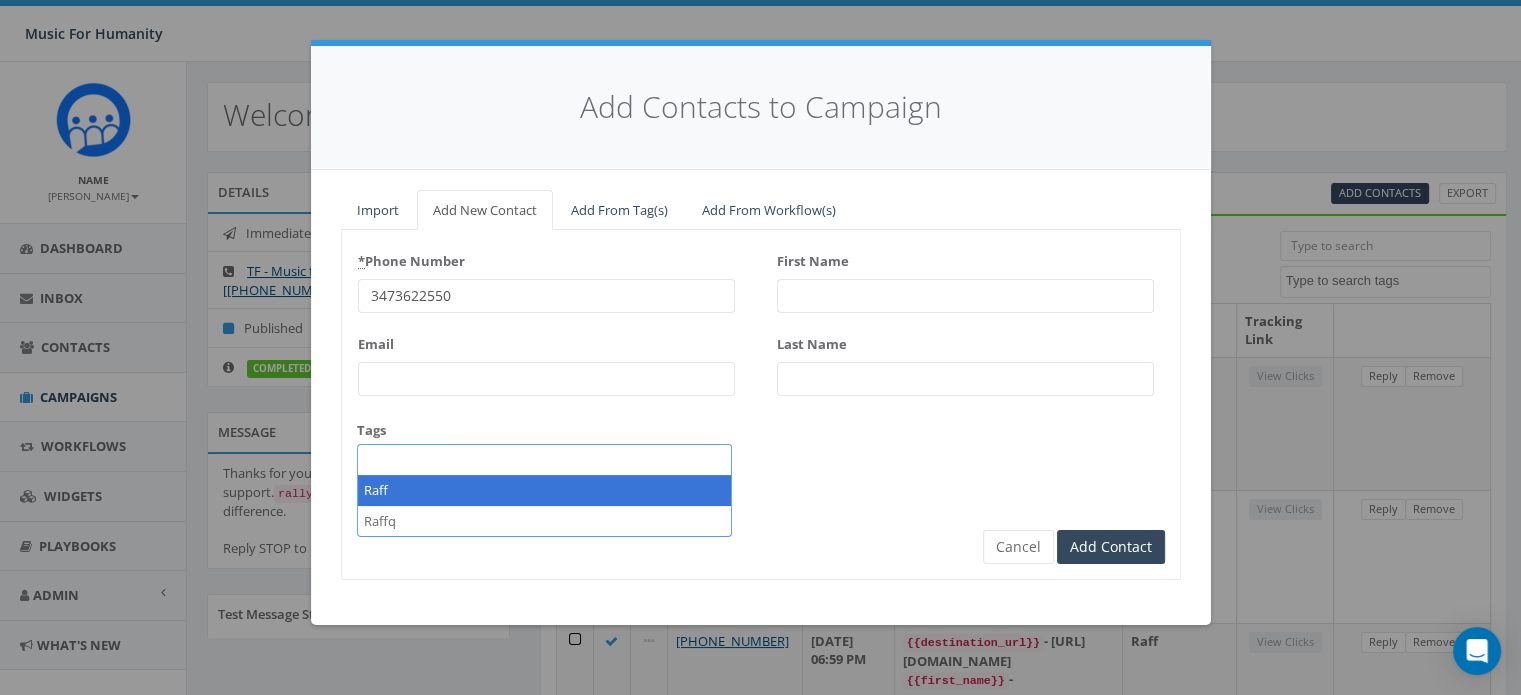 scroll, scrollTop: 167, scrollLeft: 0, axis: vertical 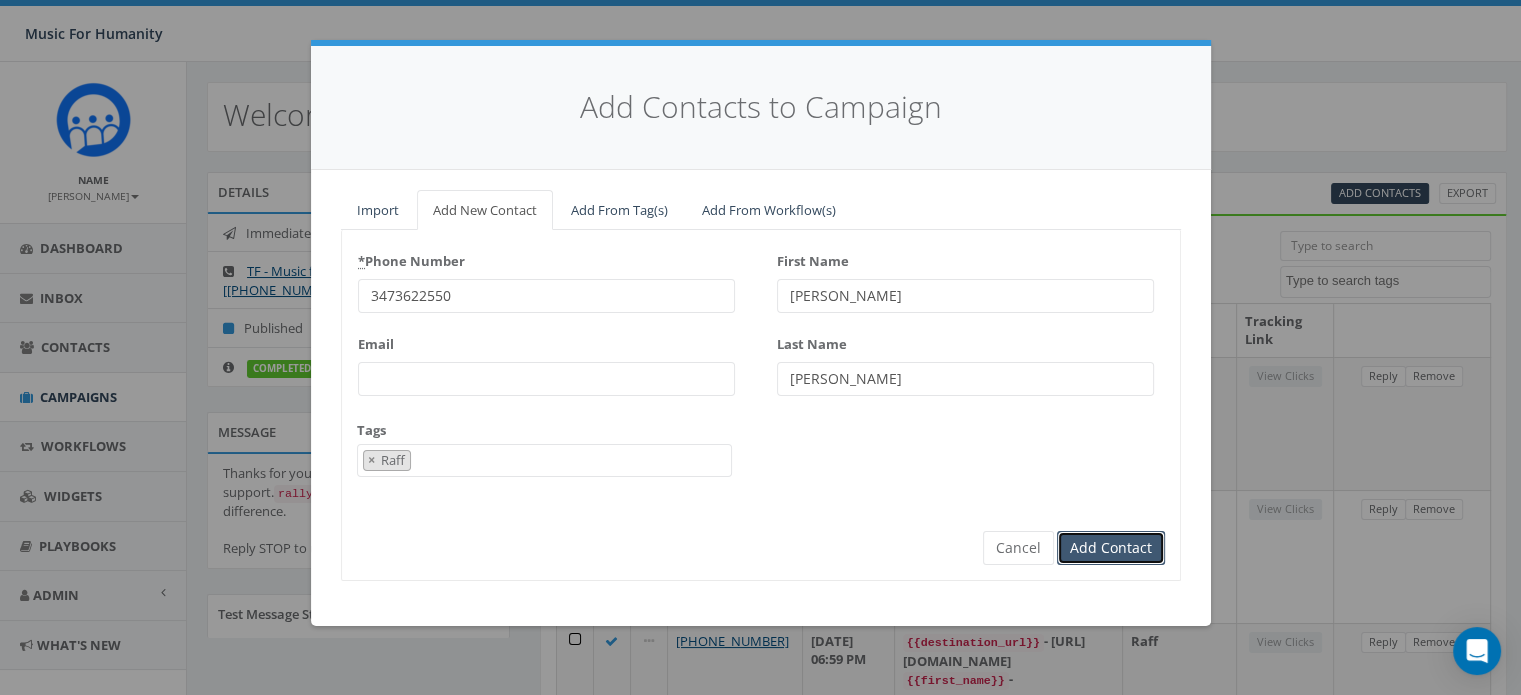 click on "Add Contact" at bounding box center (1111, 548) 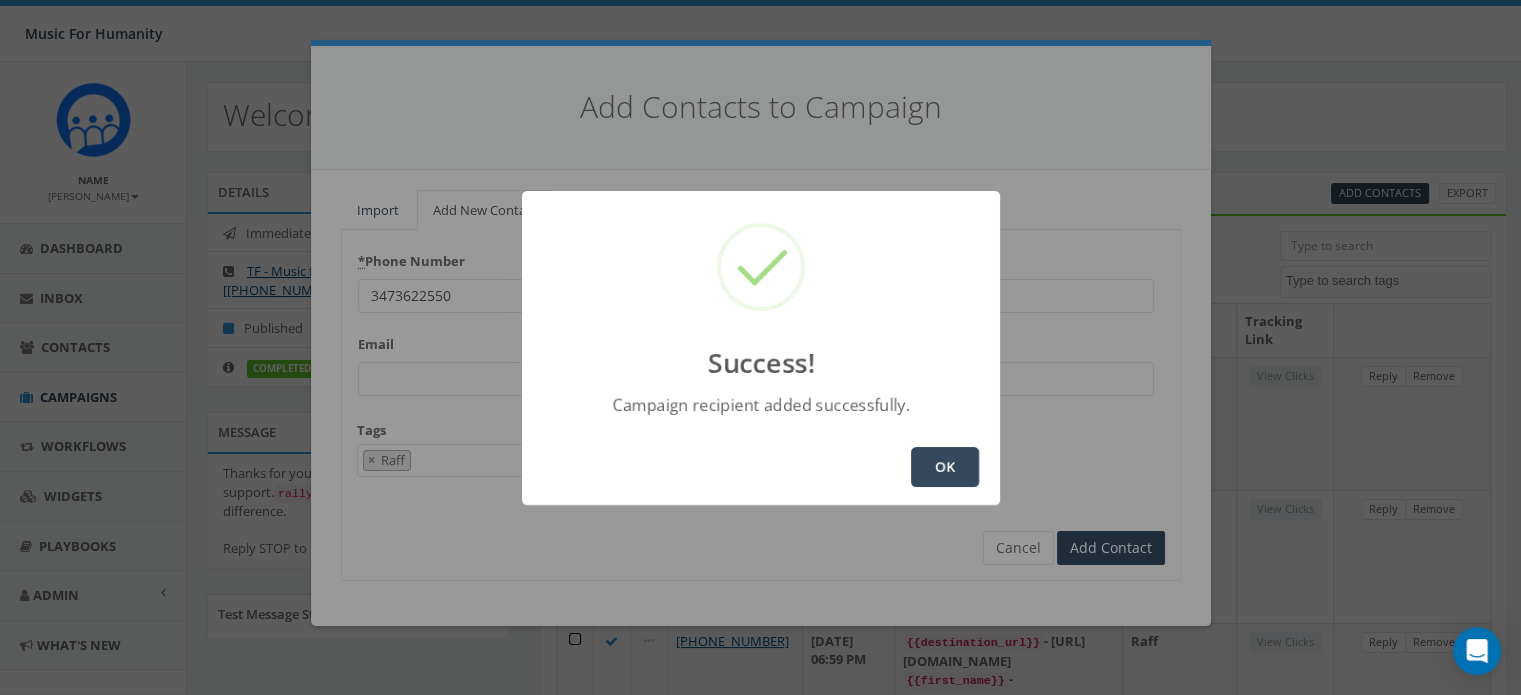 click on "OK" at bounding box center (945, 467) 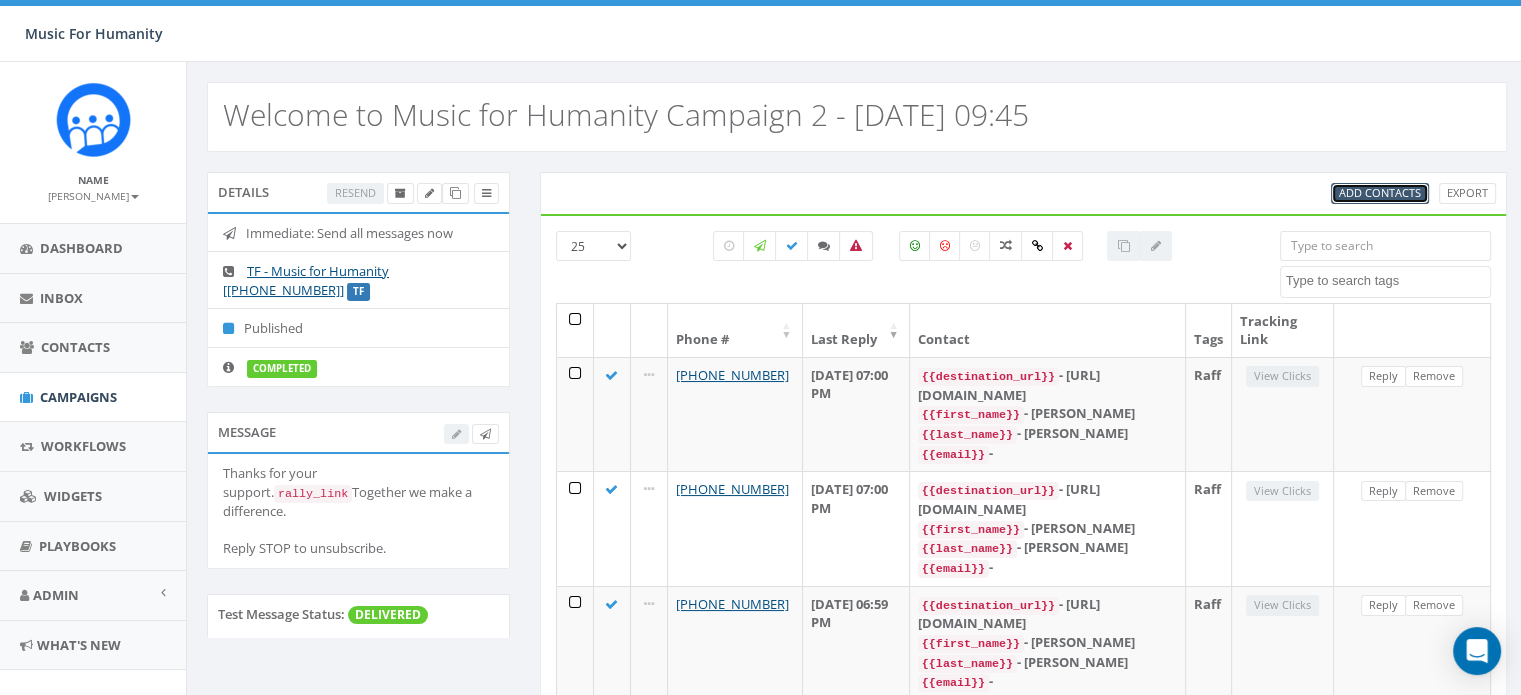 click on "Add Contacts" at bounding box center (1380, 192) 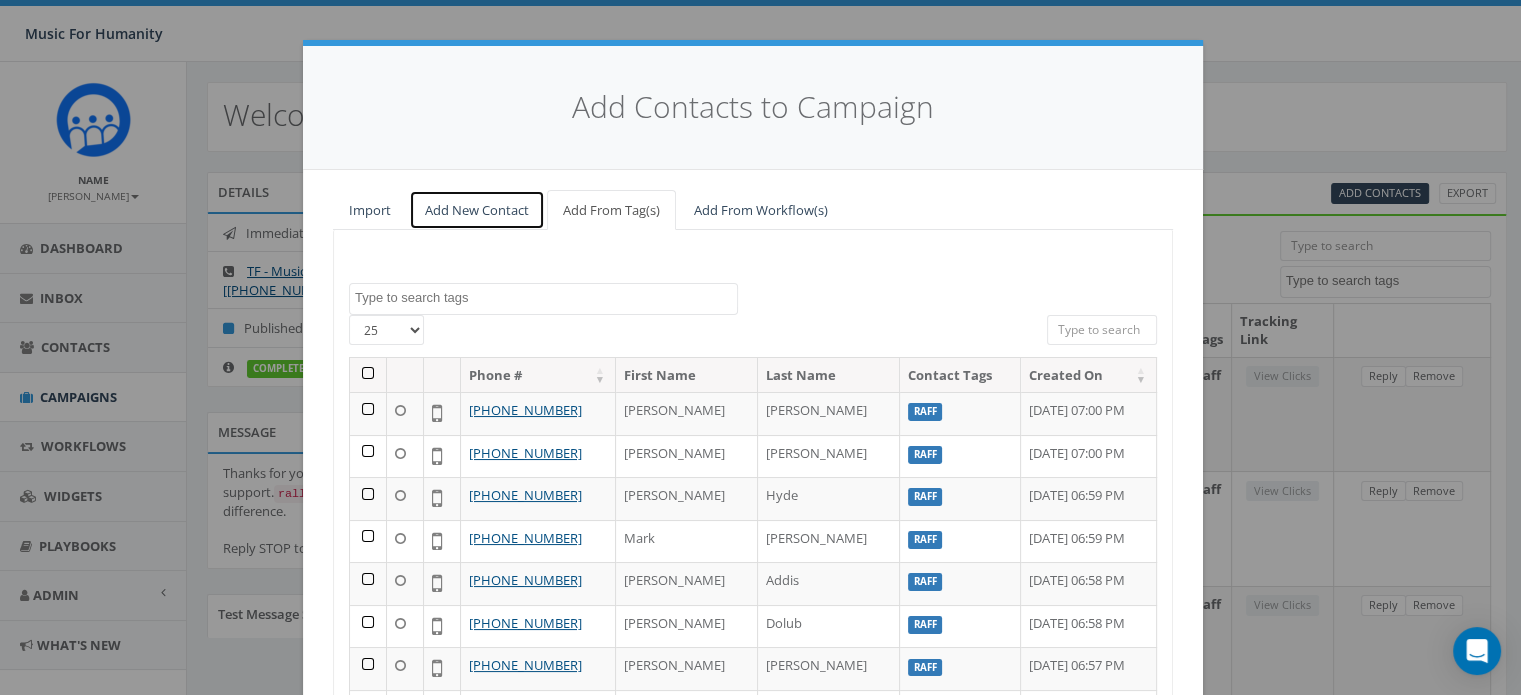 click on "Add New Contact" at bounding box center [477, 210] 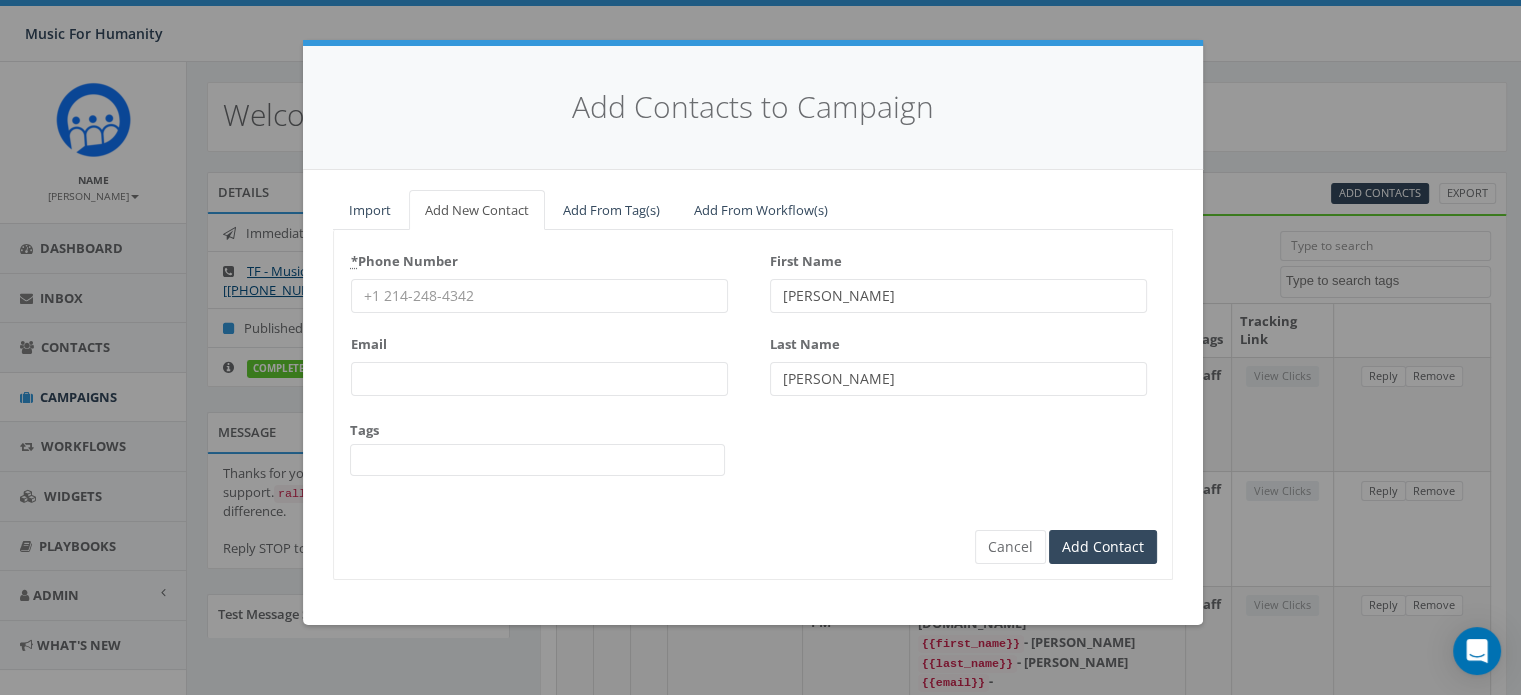 click on "*   Phone Number" at bounding box center [539, 296] 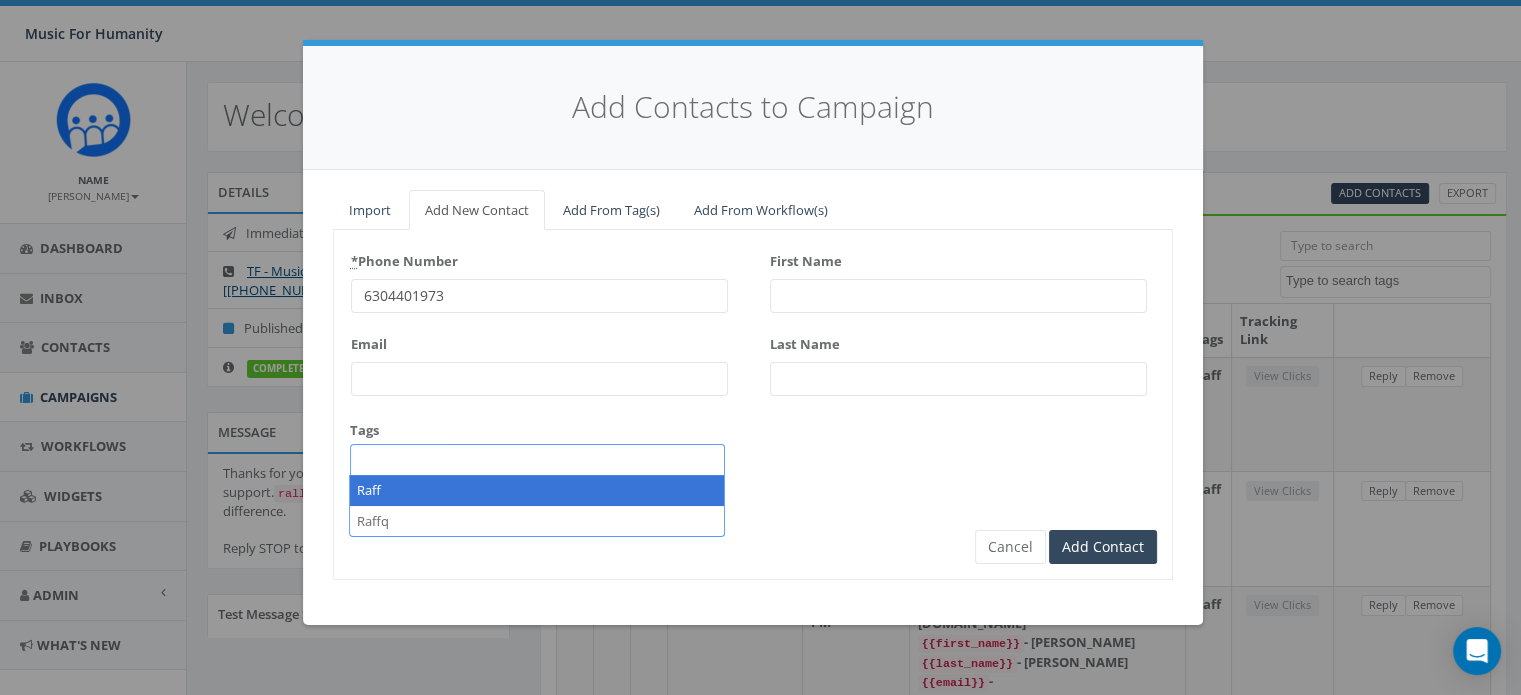 scroll, scrollTop: 167, scrollLeft: 0, axis: vertical 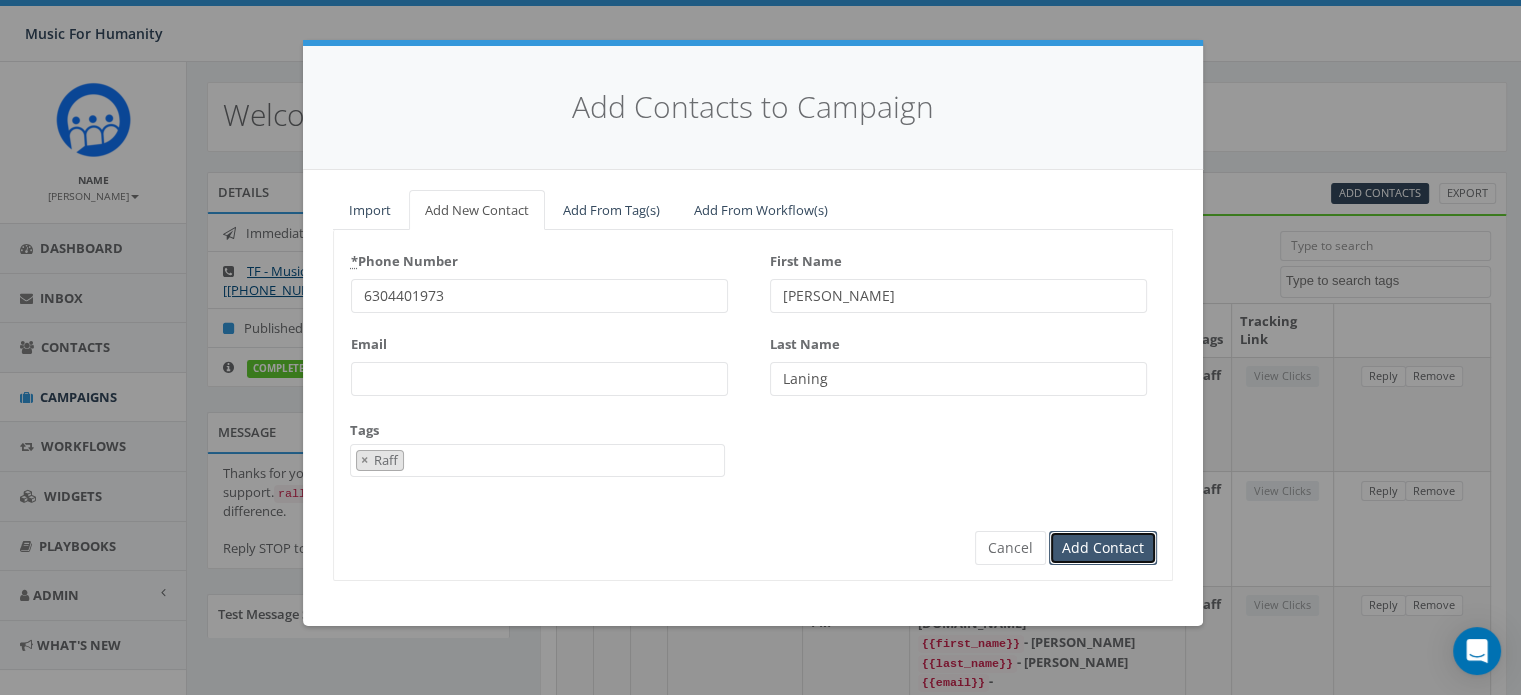 click on "Add Contact" at bounding box center (1103, 548) 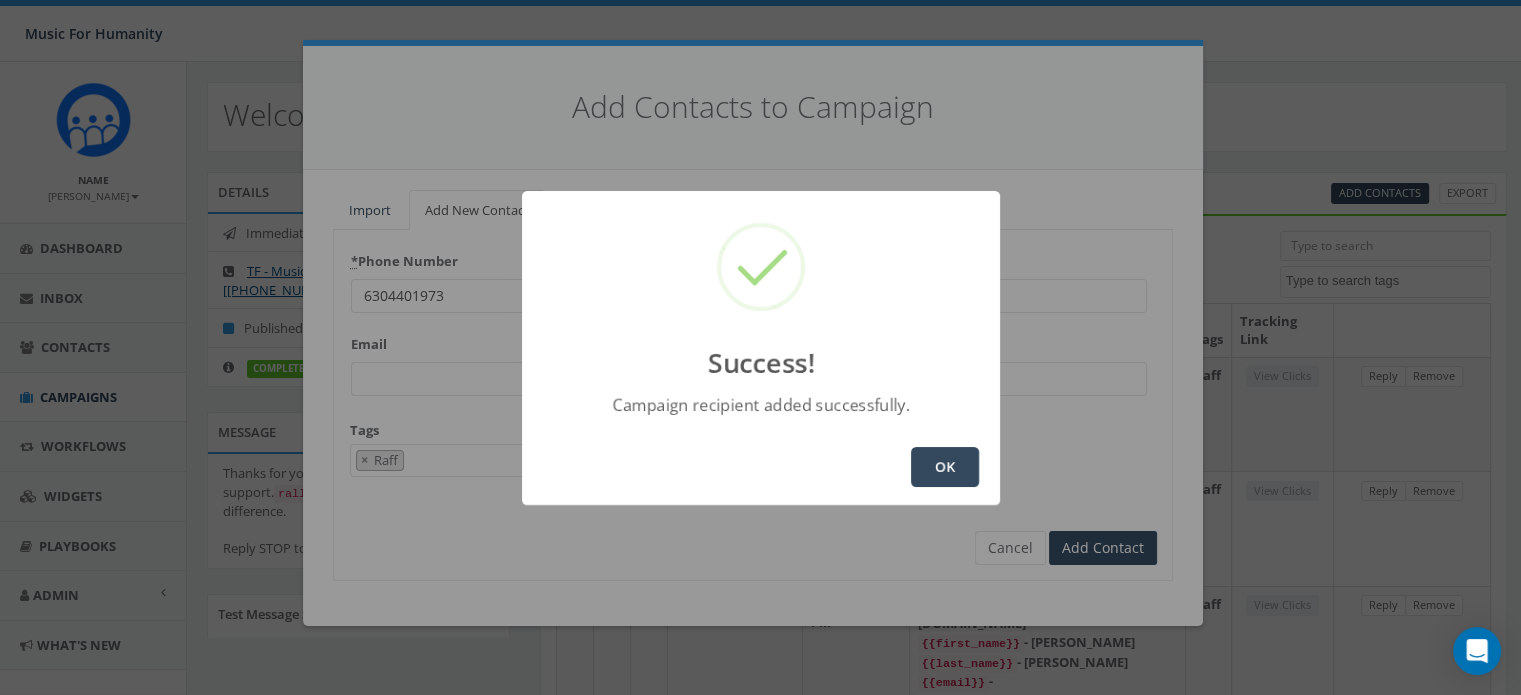 click on "OK" at bounding box center [945, 467] 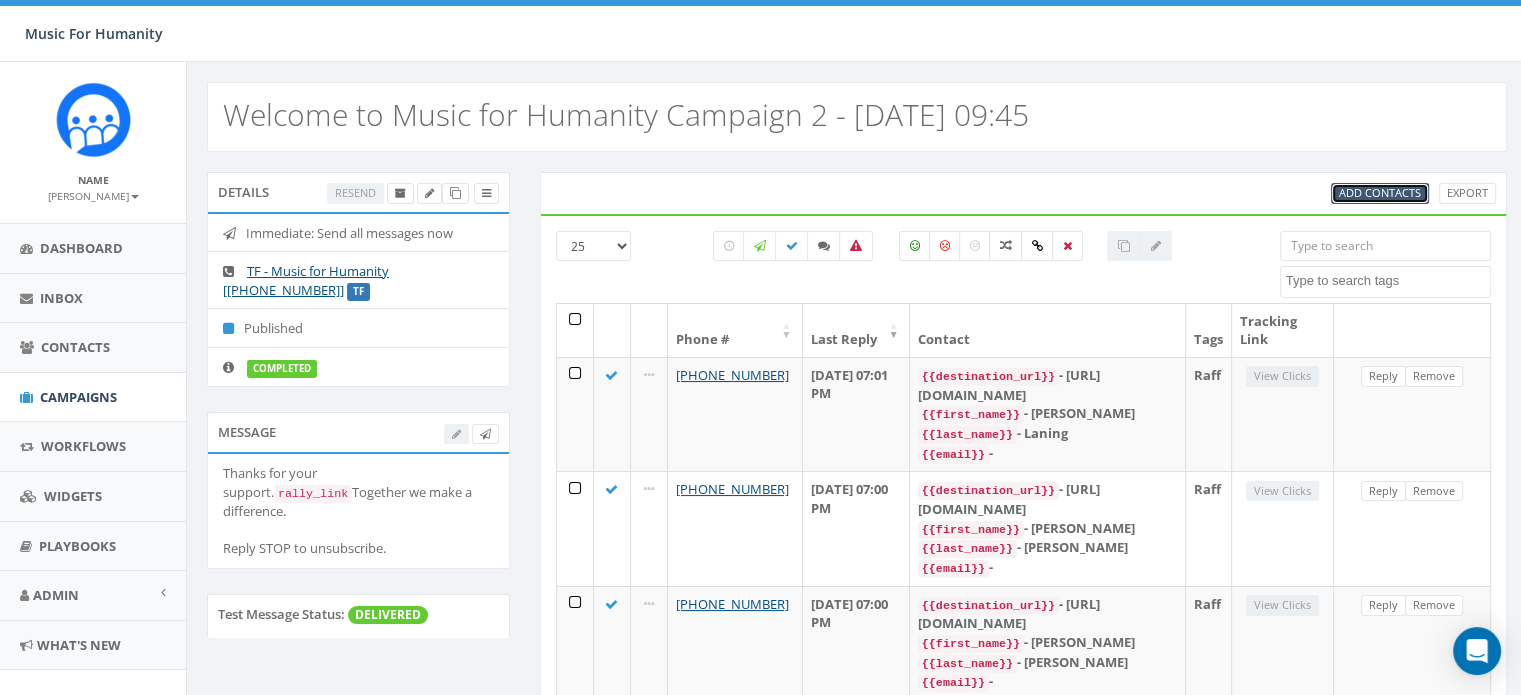 click on "Add Contacts" at bounding box center [1380, 192] 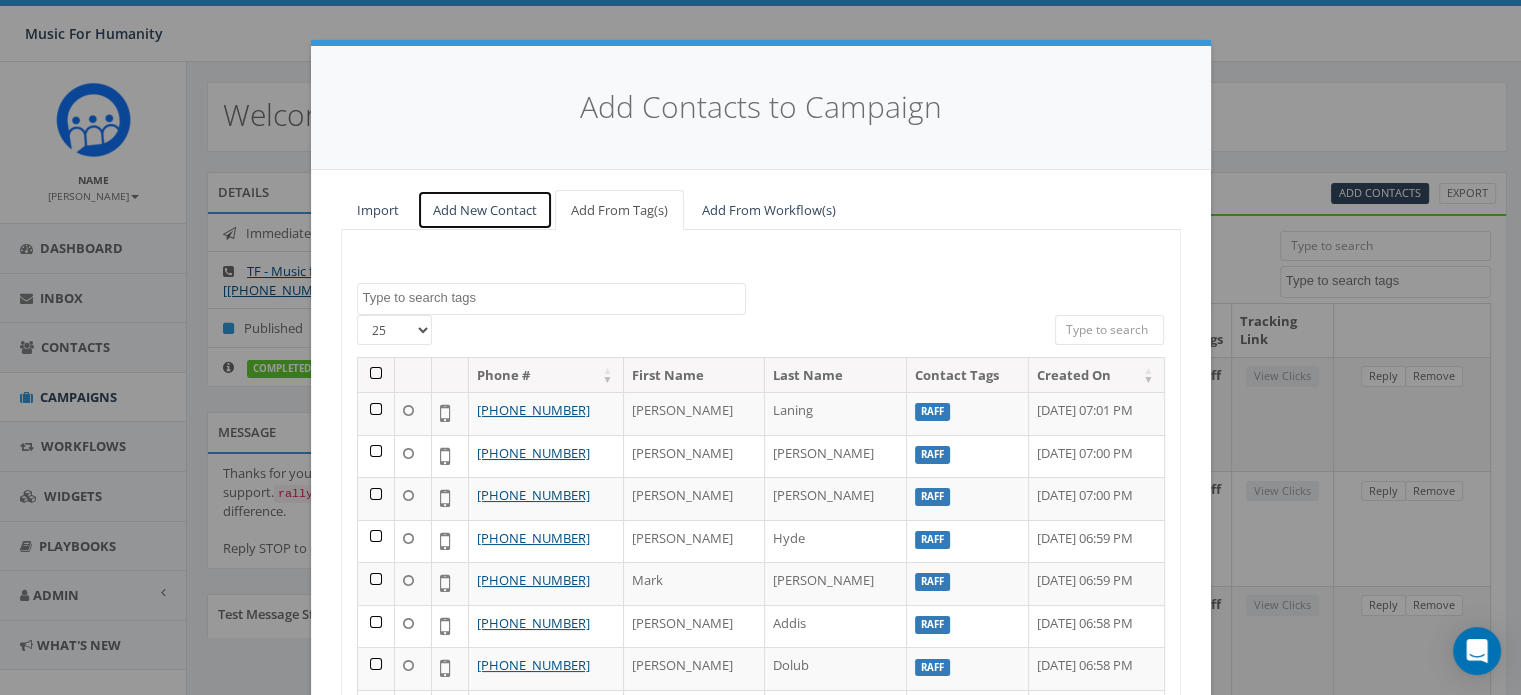 click on "Add New Contact" at bounding box center [485, 210] 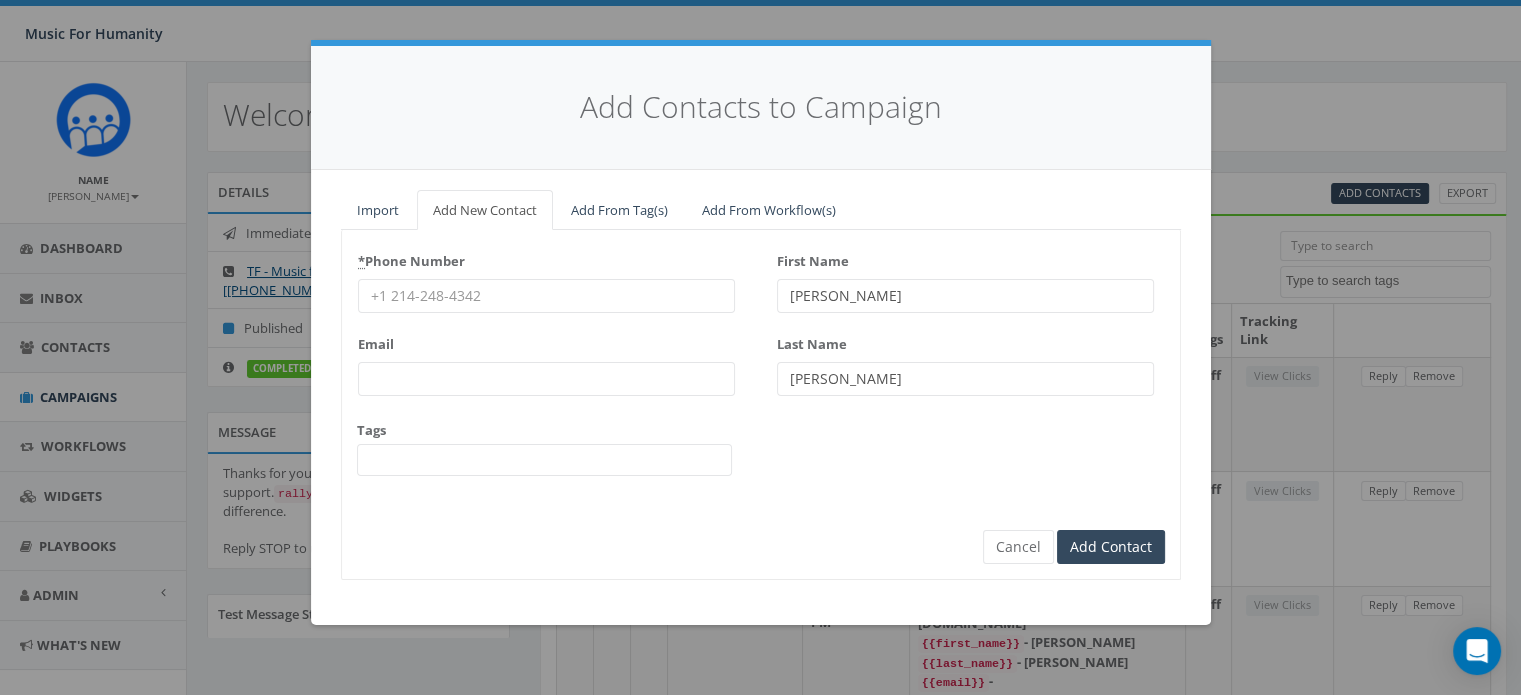 click on "*   Phone Number" at bounding box center (546, 296) 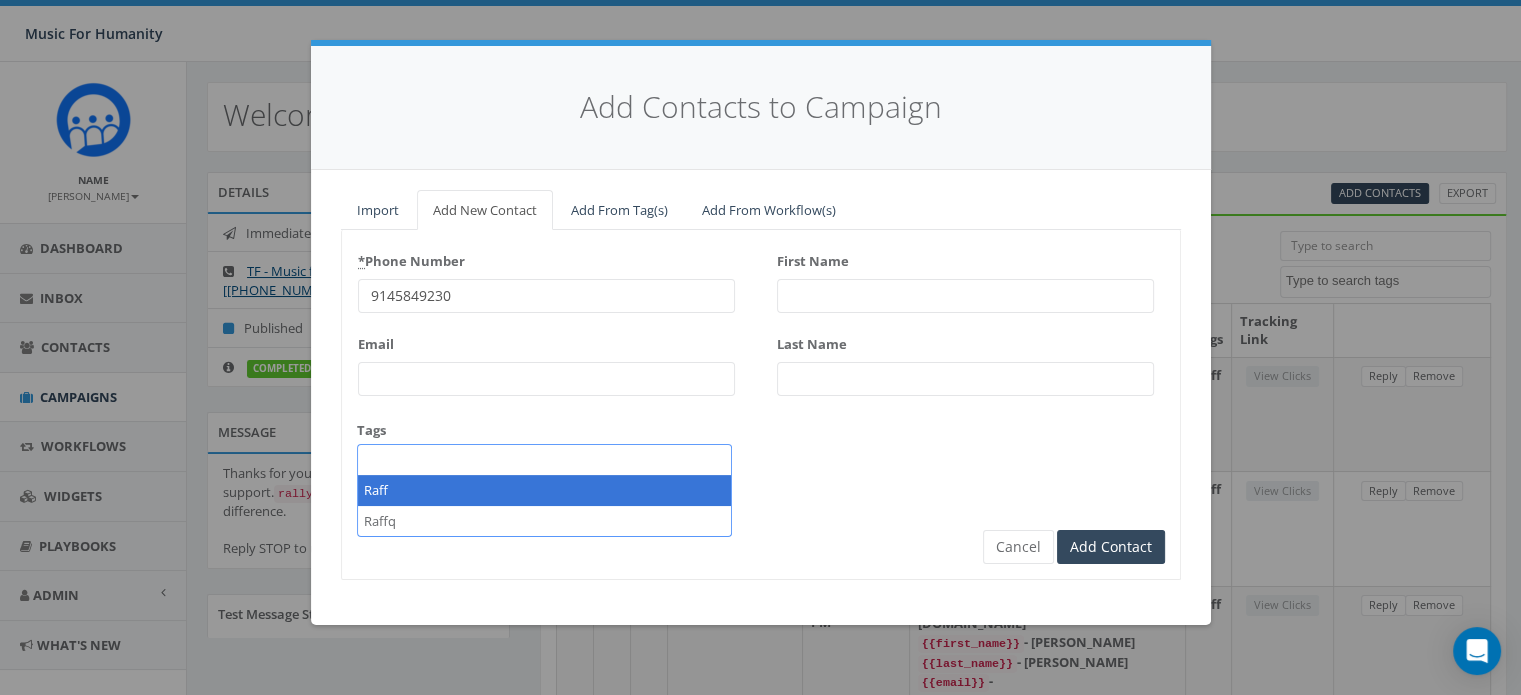 scroll, scrollTop: 167, scrollLeft: 0, axis: vertical 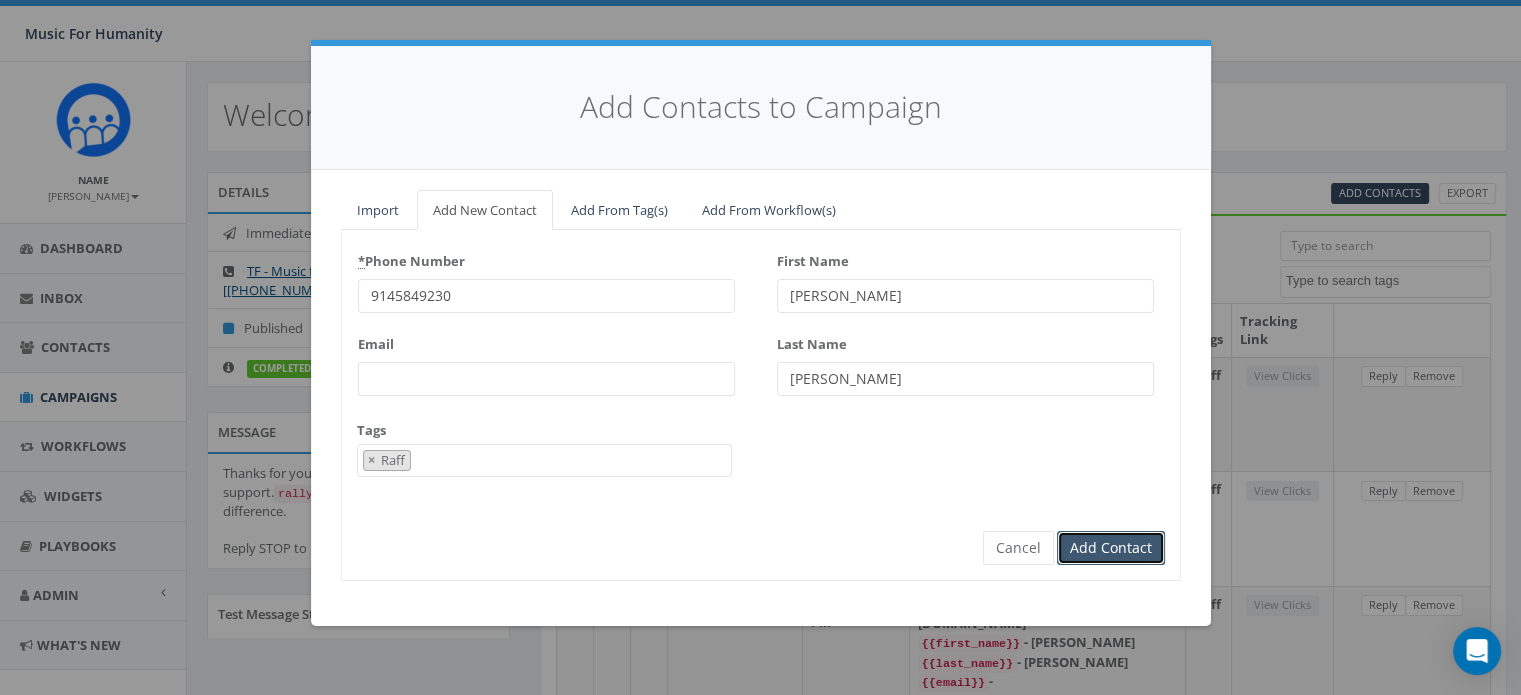 click on "Add Contact" at bounding box center (1111, 548) 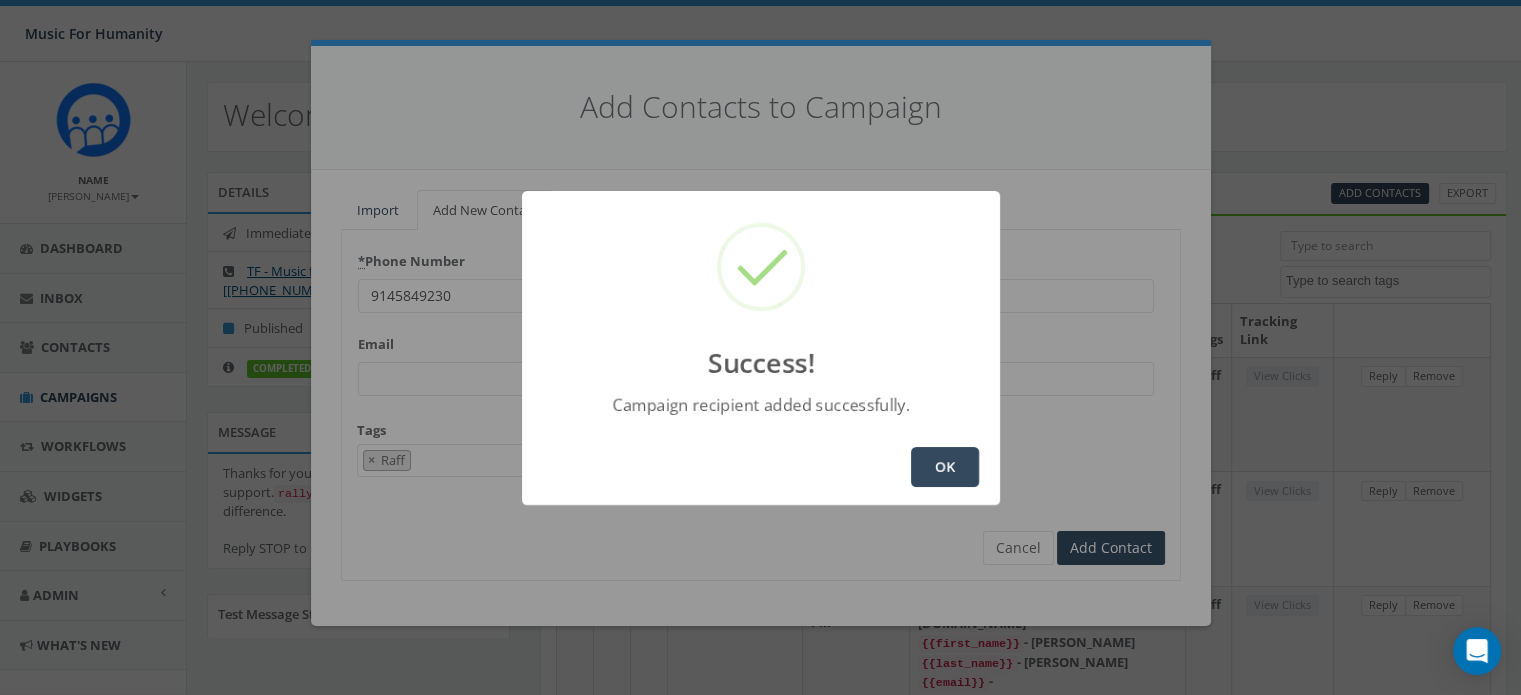 click on "OK" at bounding box center [945, 467] 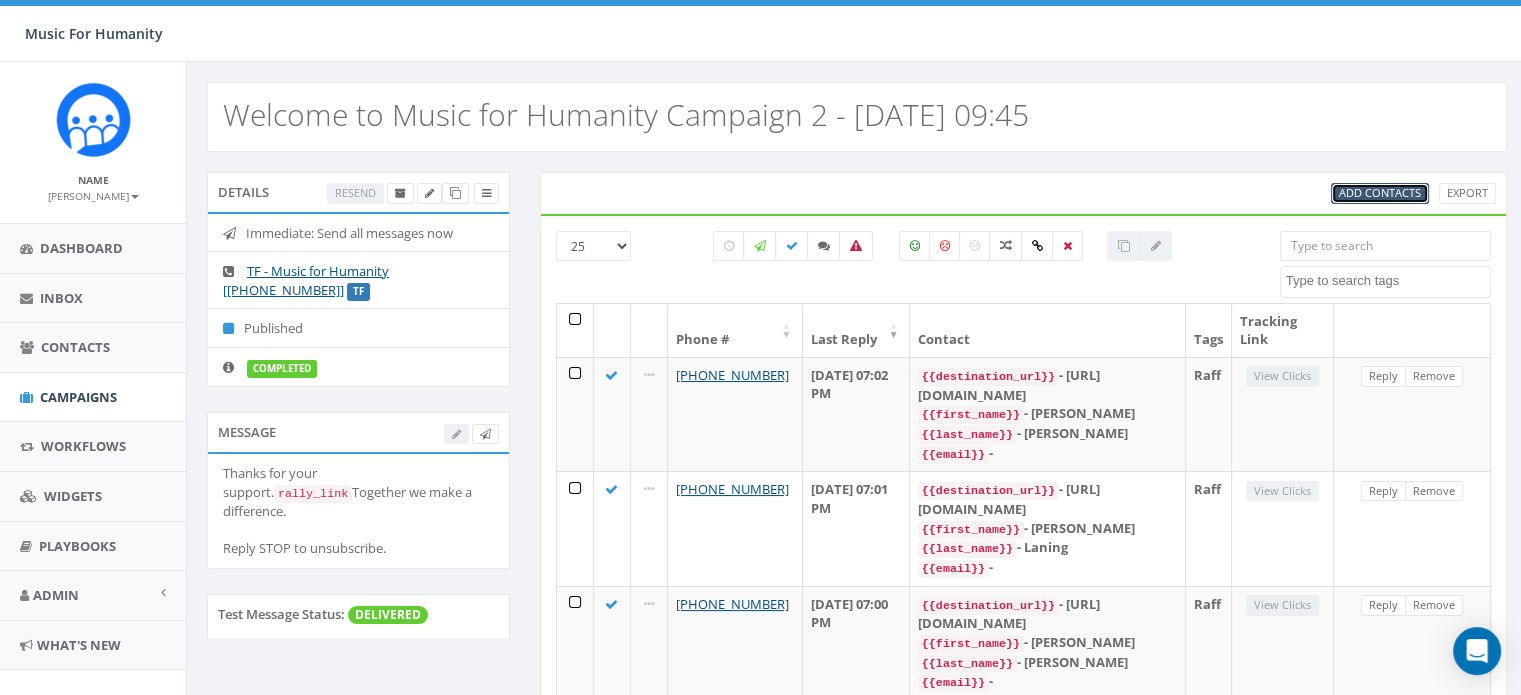 click on "Add Contacts" at bounding box center (1380, 192) 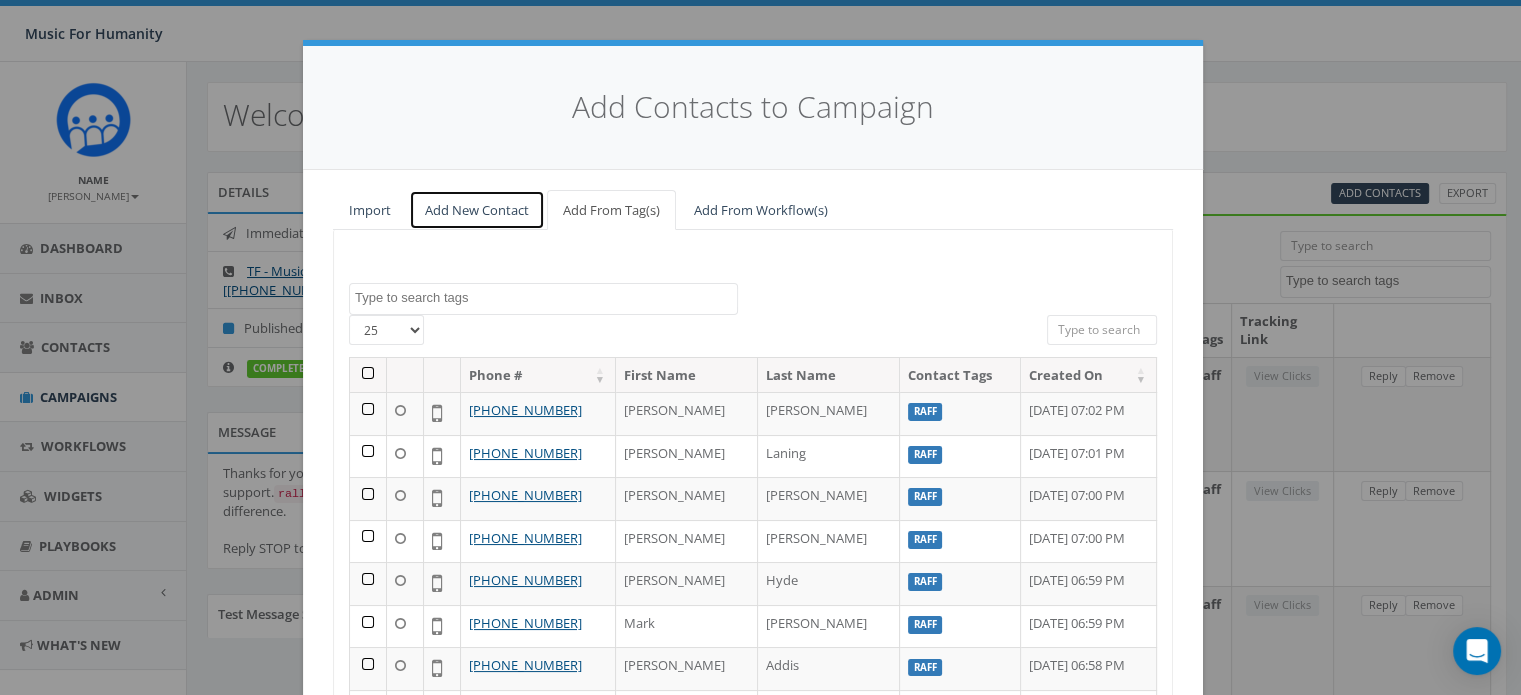 click on "Add New Contact" at bounding box center (477, 210) 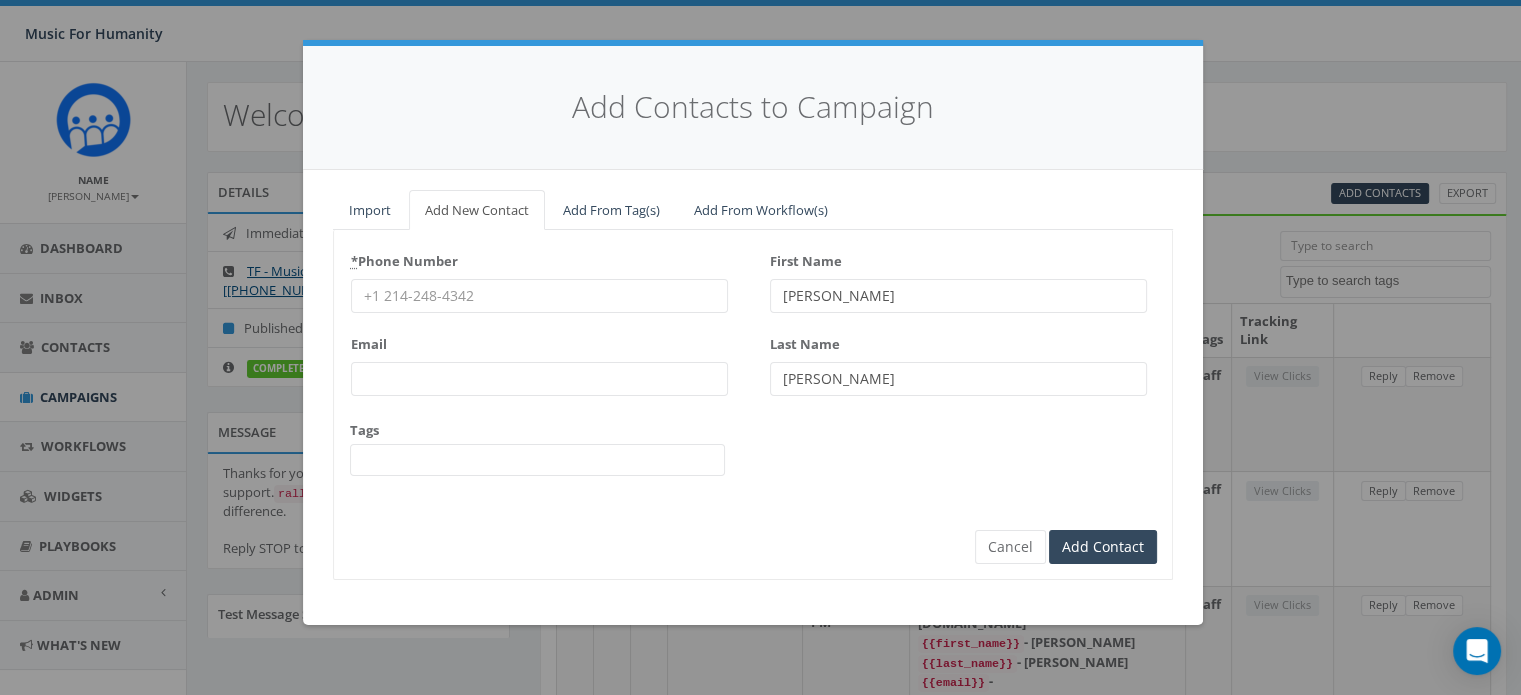 click on "*   Phone Number" at bounding box center (539, 296) 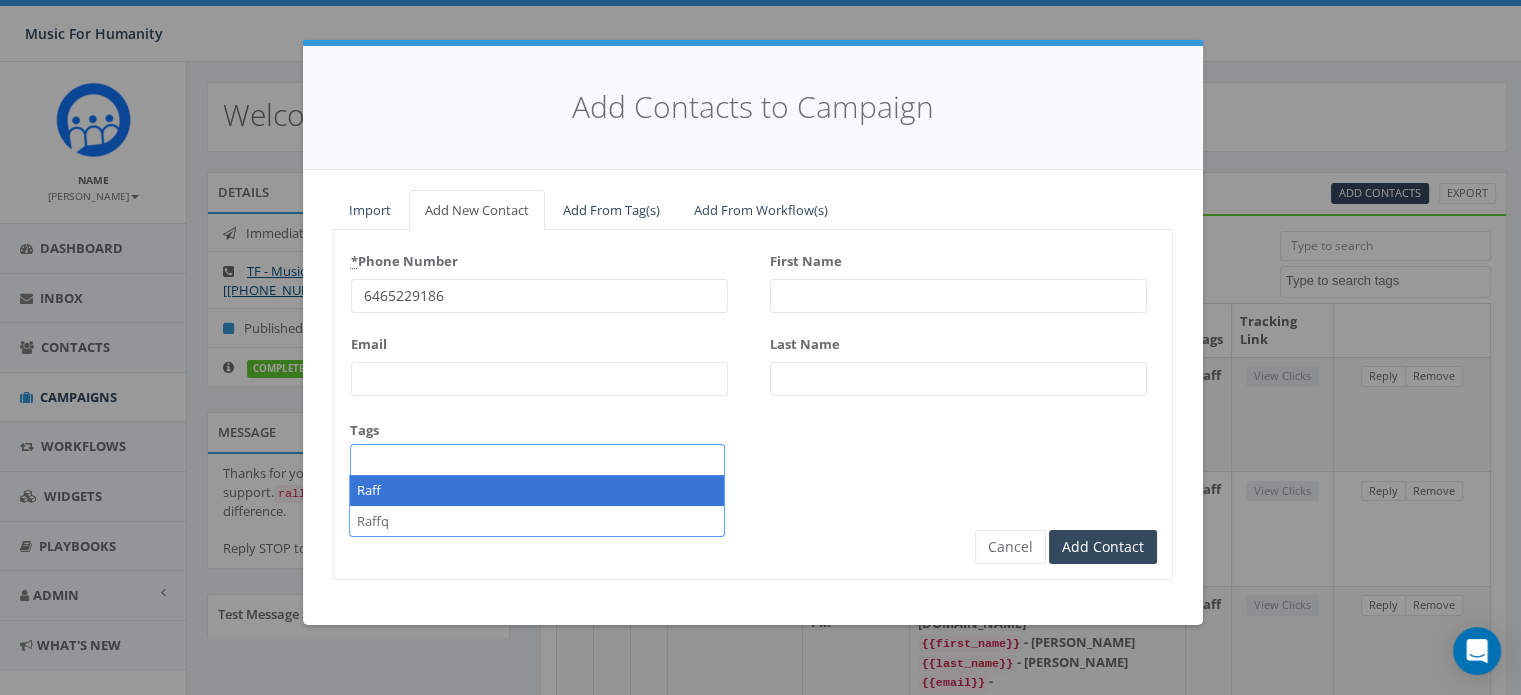scroll, scrollTop: 167, scrollLeft: 0, axis: vertical 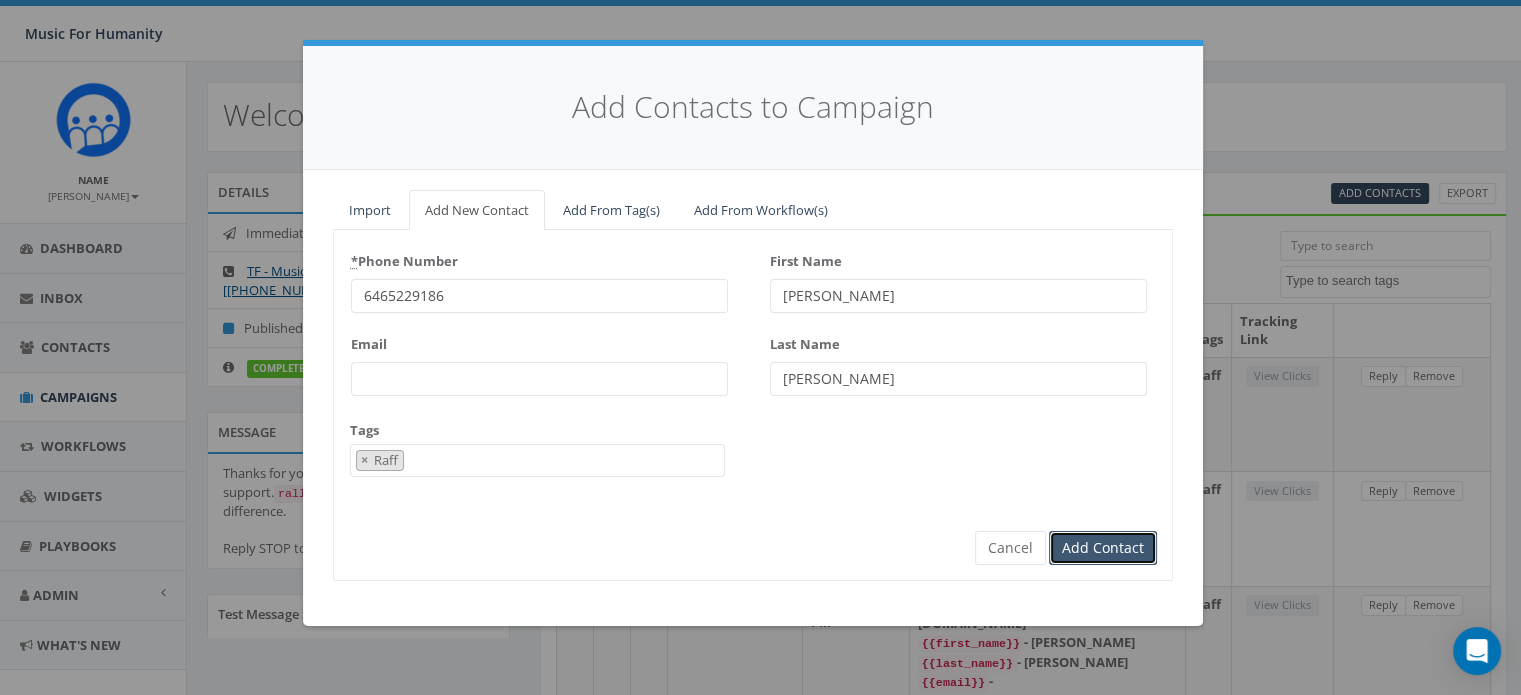 click on "Add Contact" at bounding box center (1103, 548) 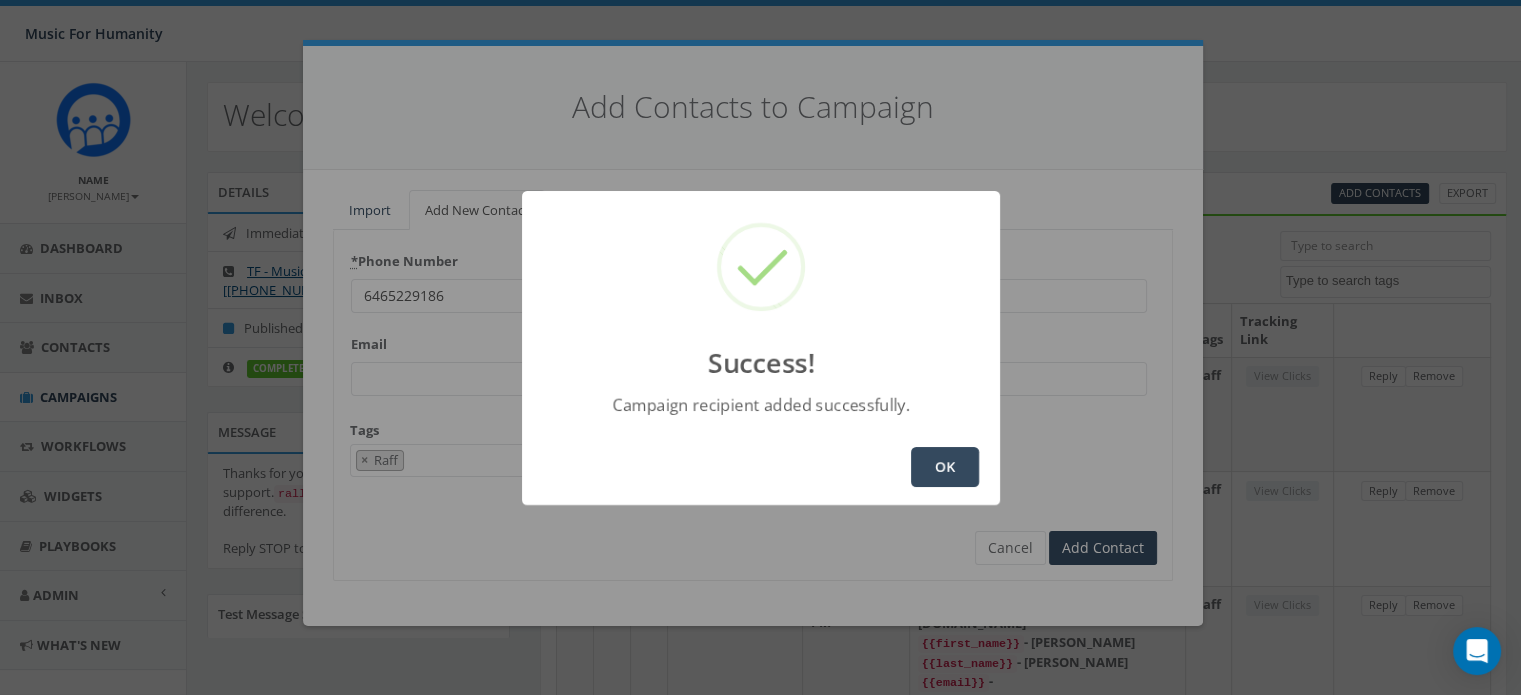 click on "OK" at bounding box center (945, 467) 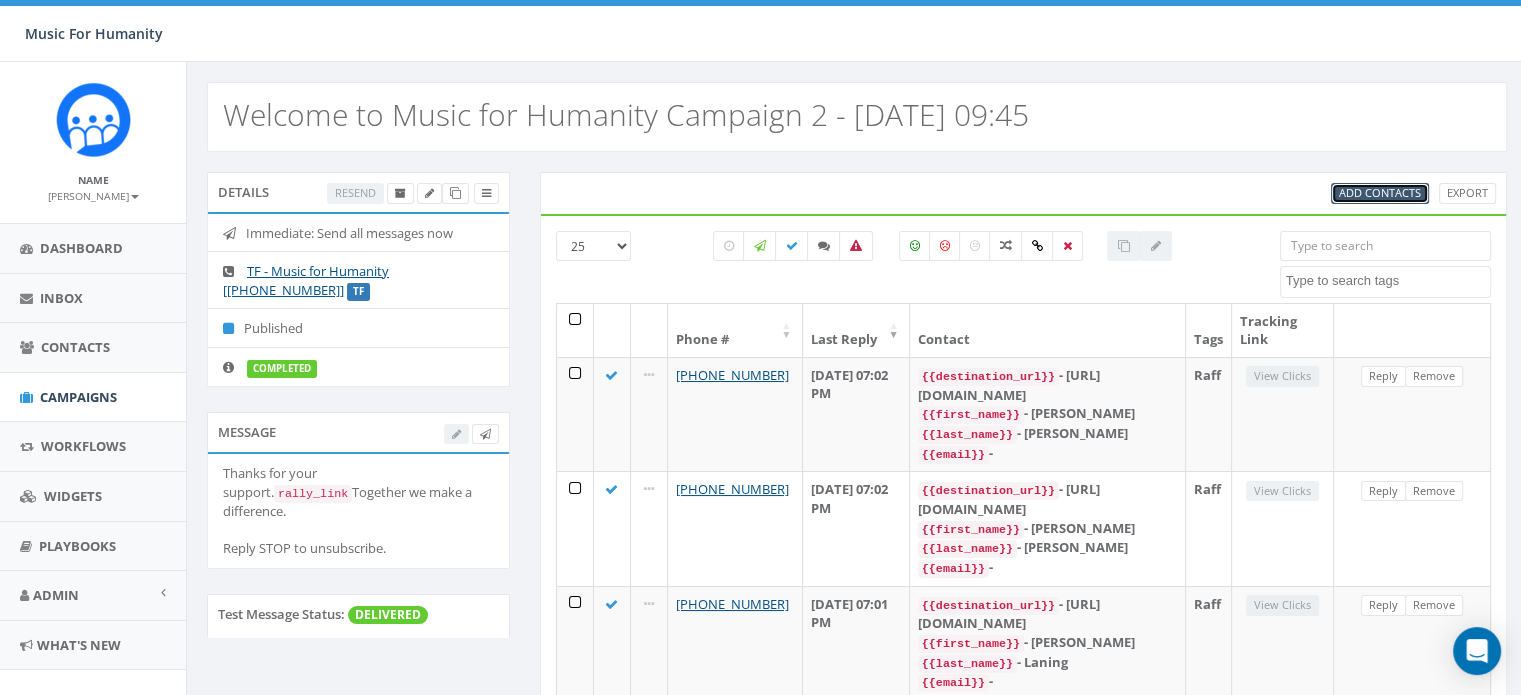 click on "Add Contacts" at bounding box center [1380, 192] 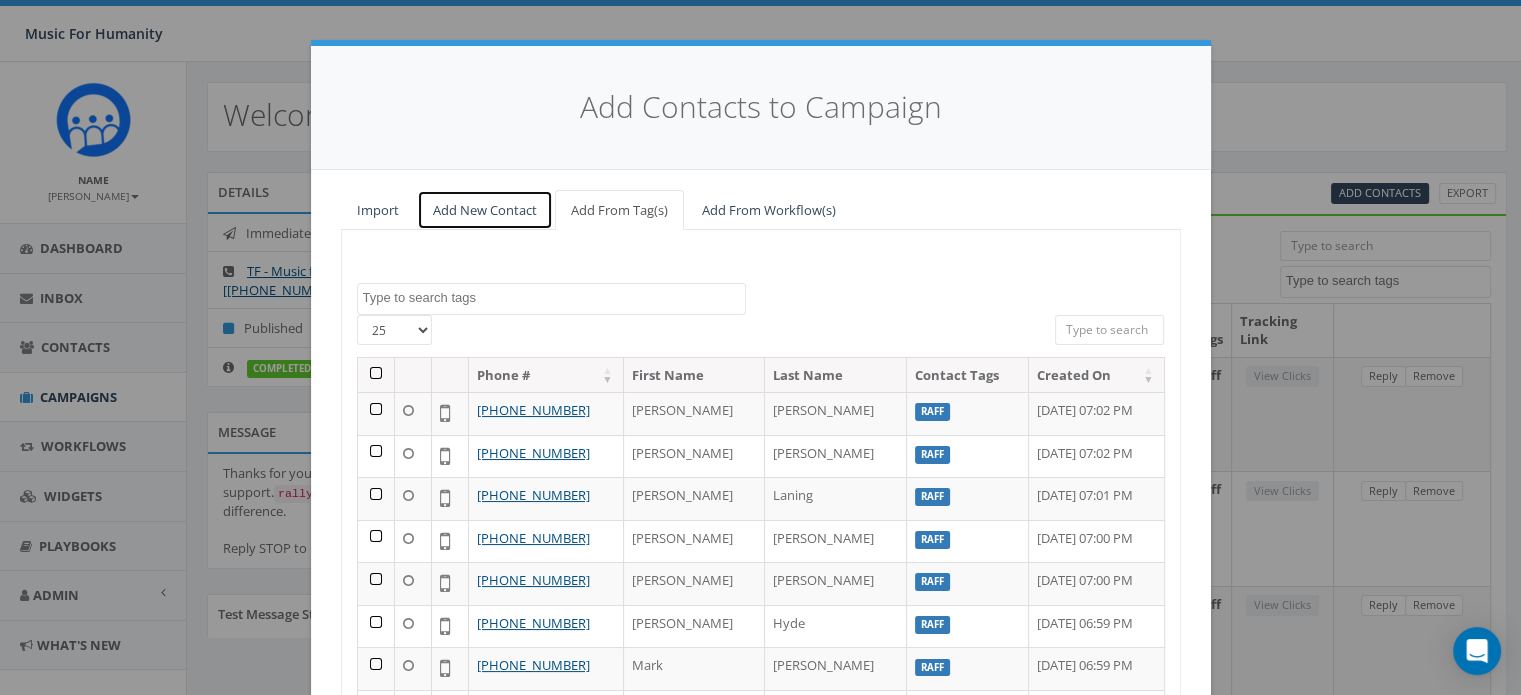 click on "Add New Contact" at bounding box center [485, 210] 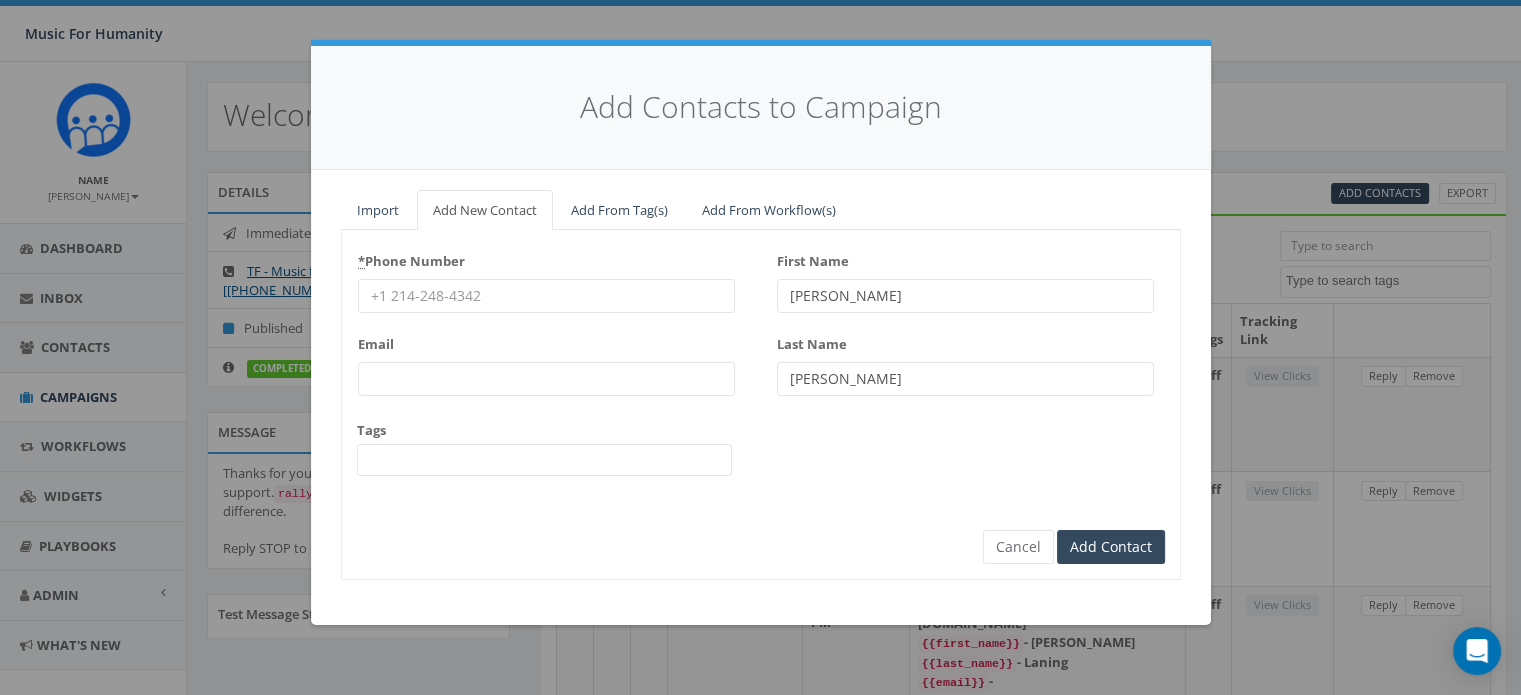 click on "*   Phone Number" at bounding box center [546, 296] 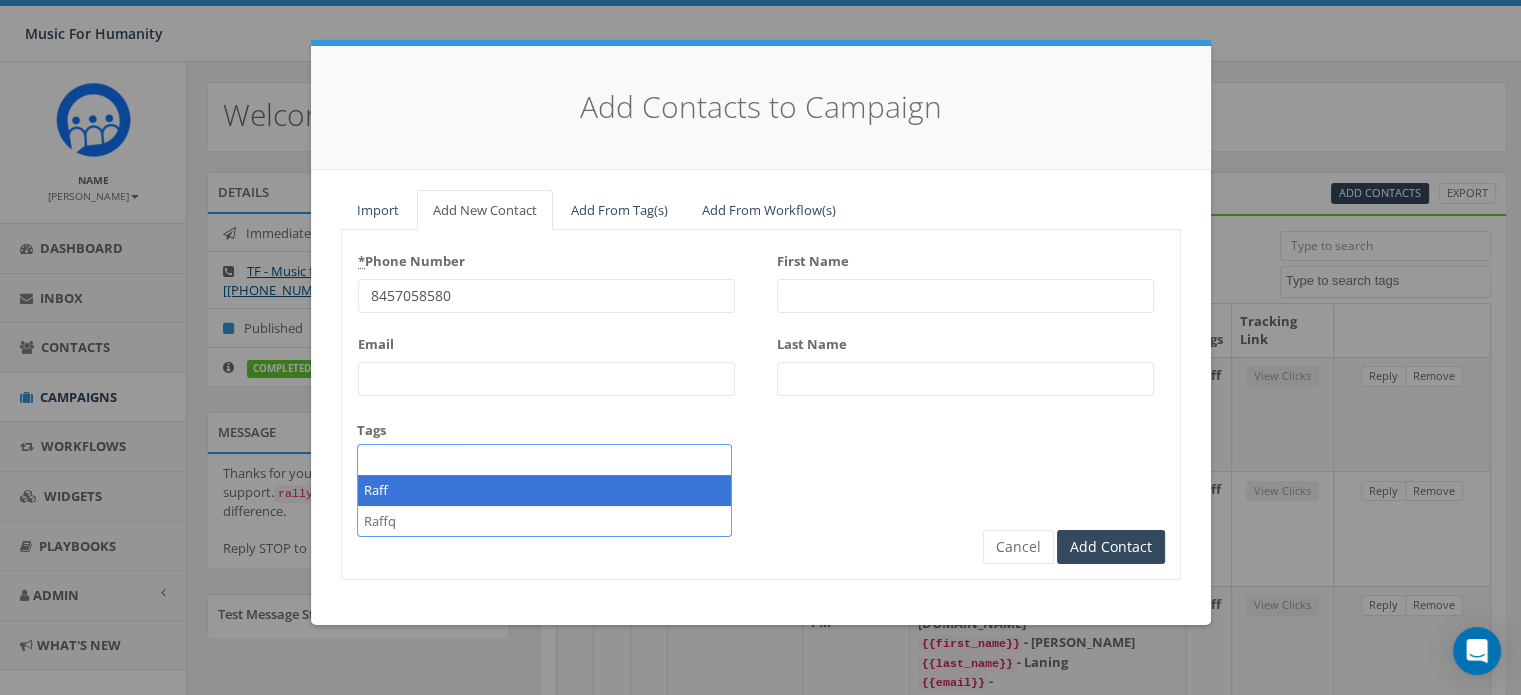 scroll, scrollTop: 167, scrollLeft: 0, axis: vertical 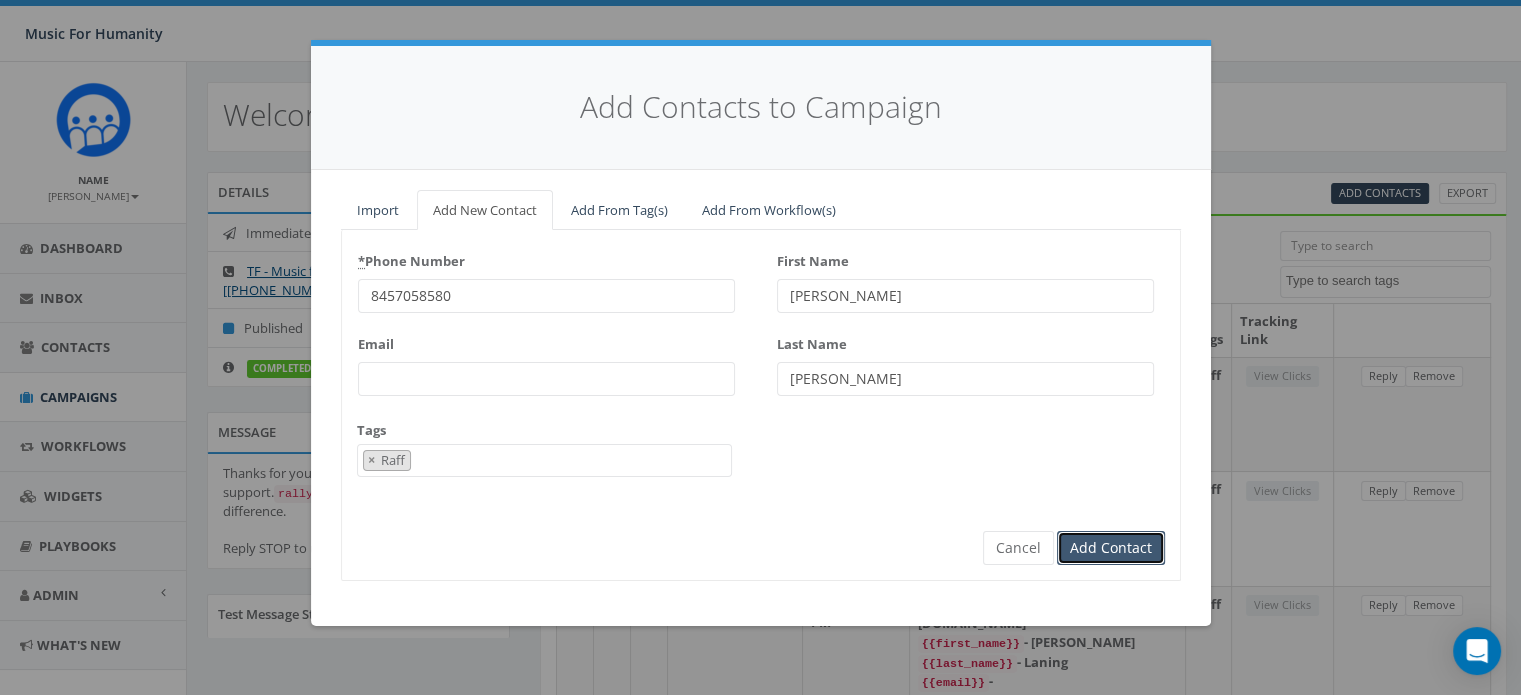 click on "Add Contact" at bounding box center (1111, 548) 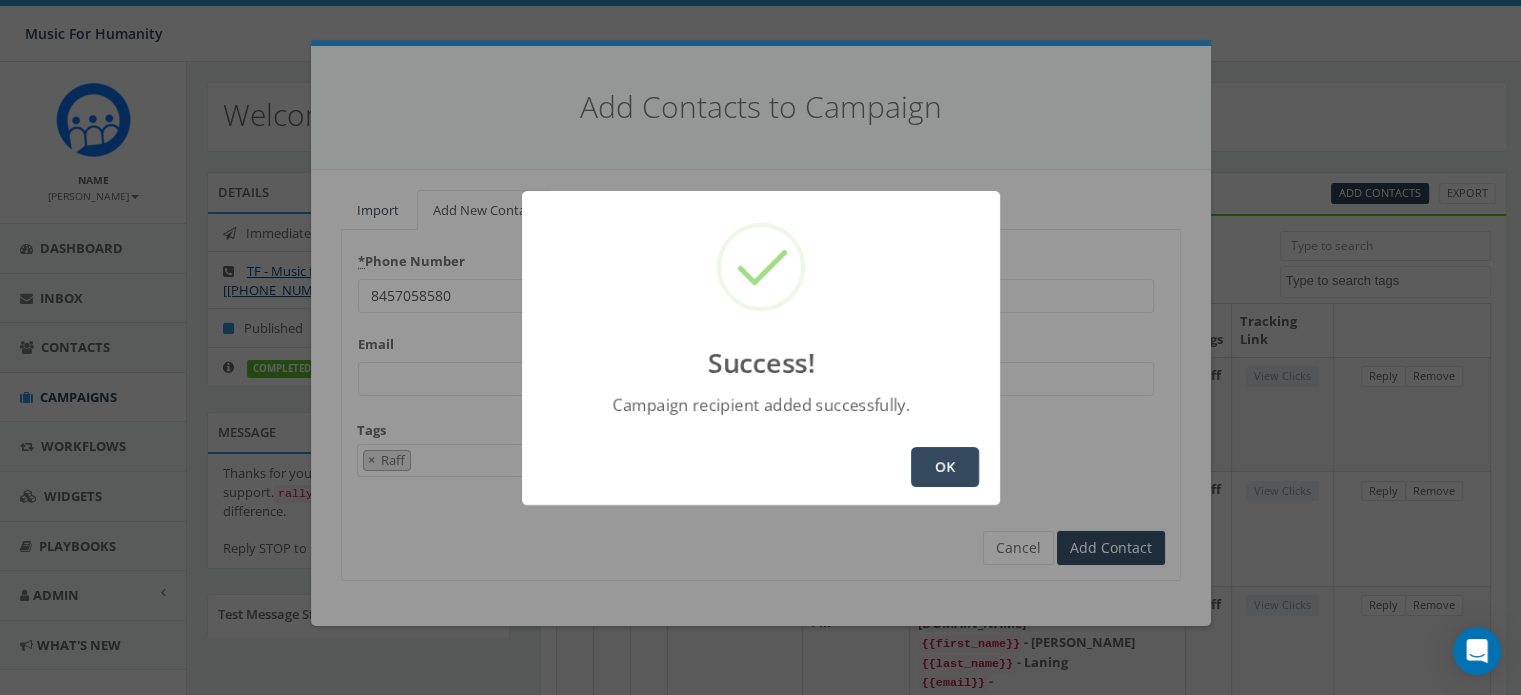 click on "OK" at bounding box center (945, 467) 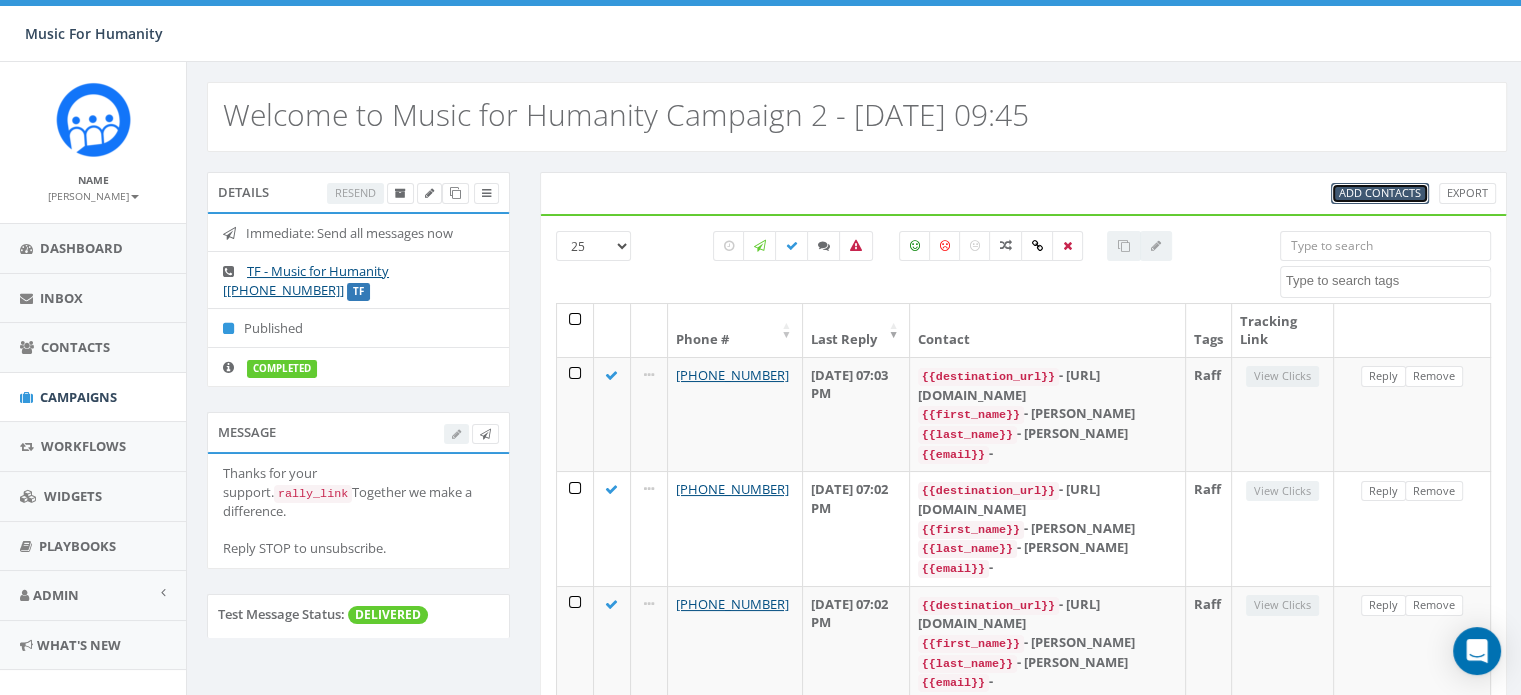 click on "Add Contacts" at bounding box center (1380, 192) 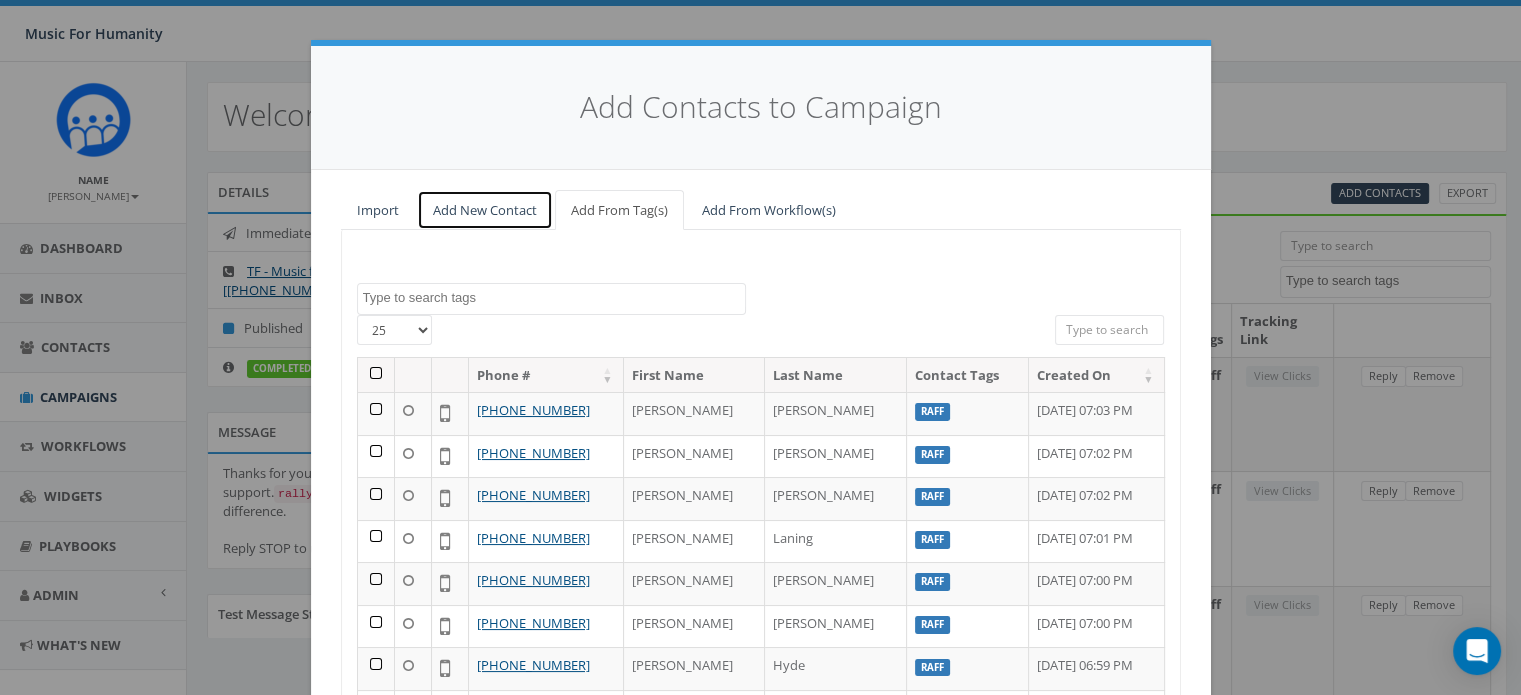 click on "Add New Contact" at bounding box center (485, 210) 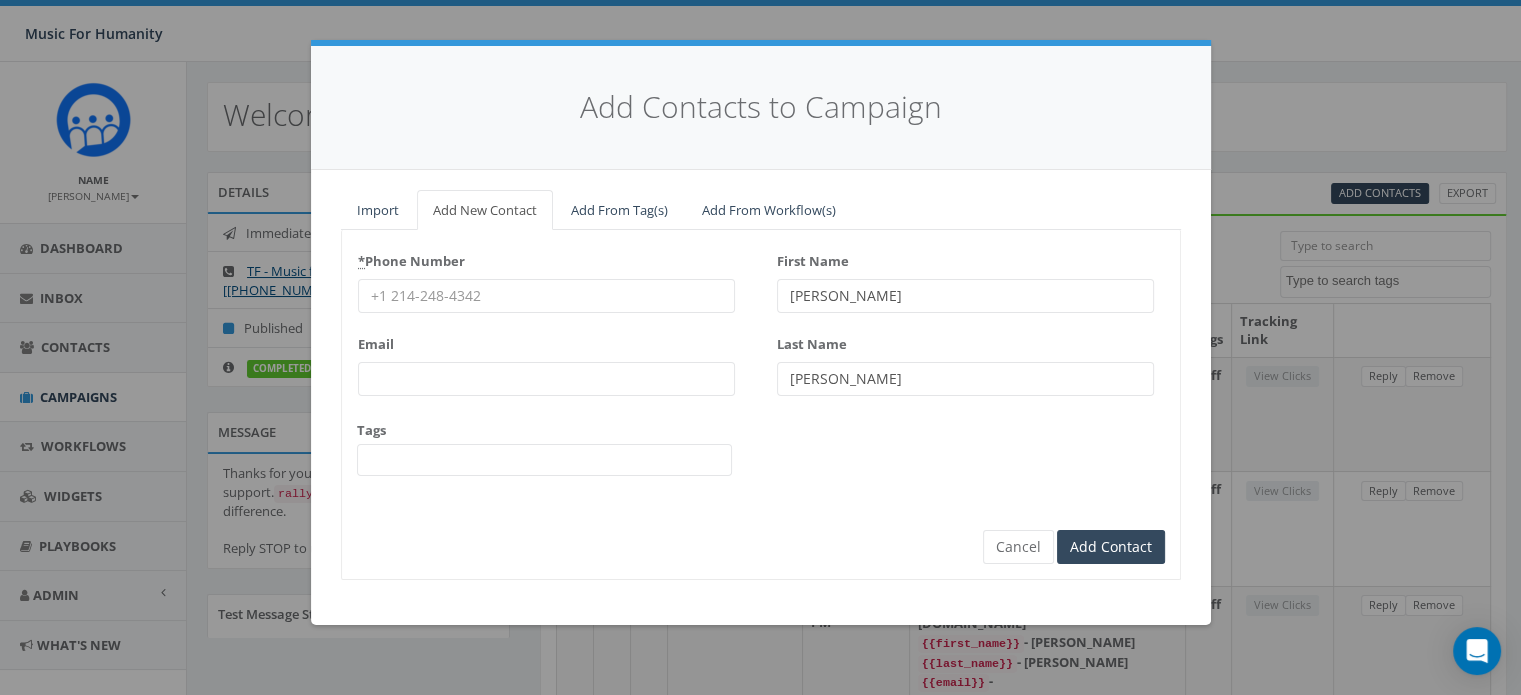 click on "*   Phone Number" at bounding box center [546, 296] 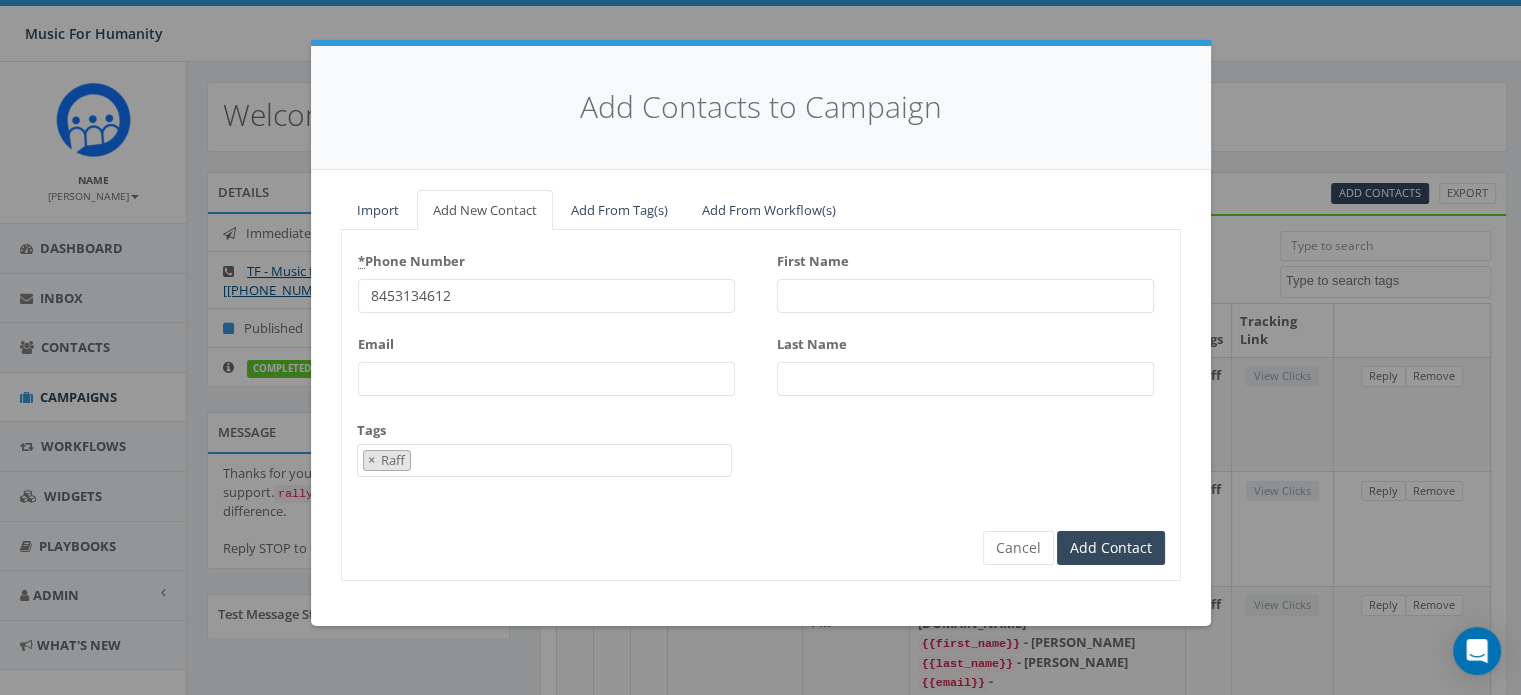scroll, scrollTop: 167, scrollLeft: 0, axis: vertical 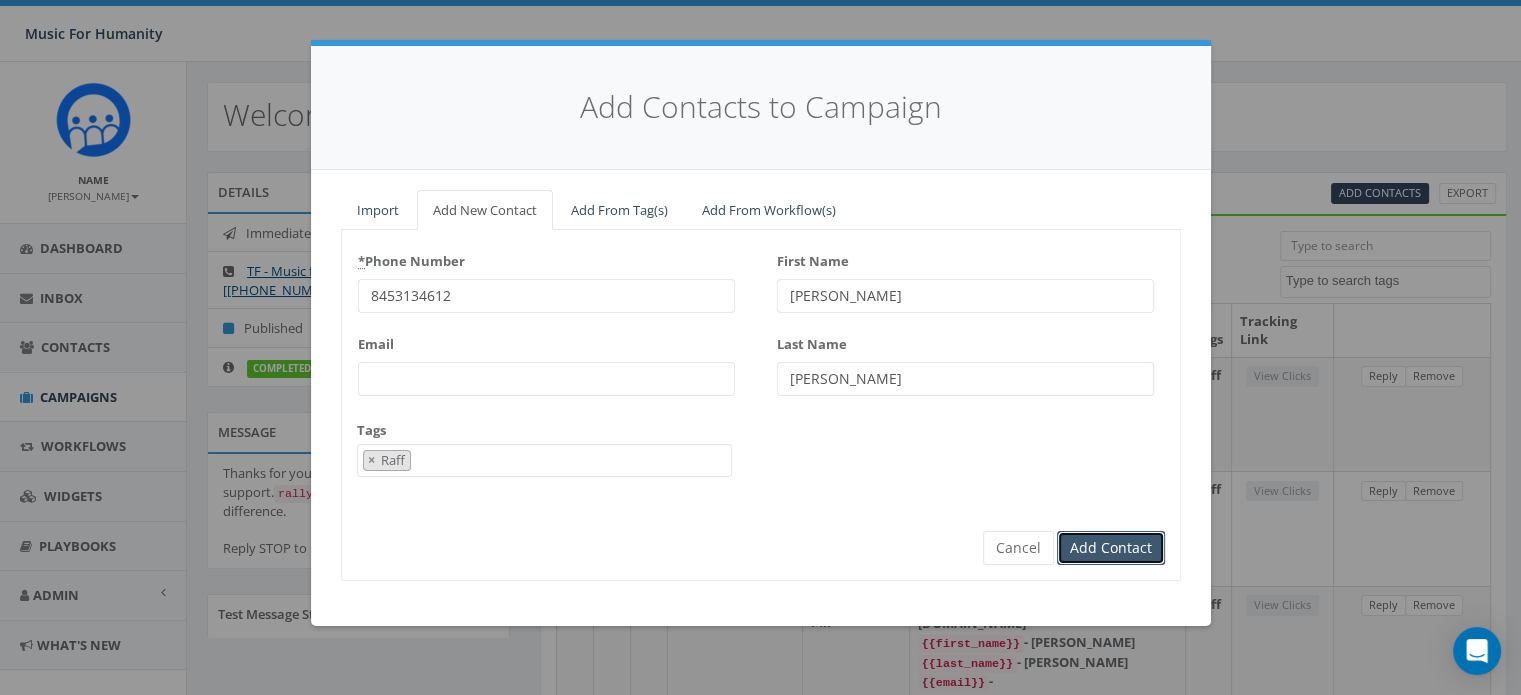 click on "Add Contact" at bounding box center [1111, 548] 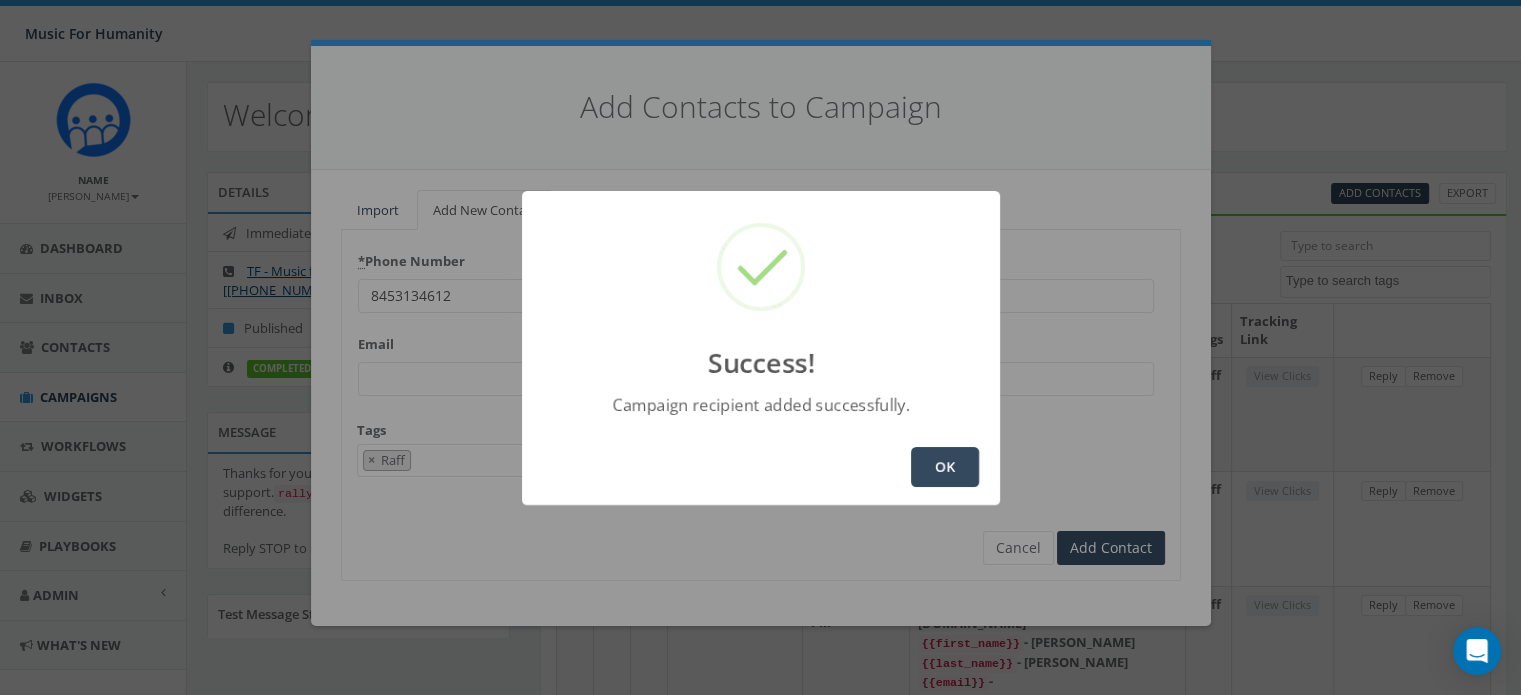 click on "OK" at bounding box center [945, 467] 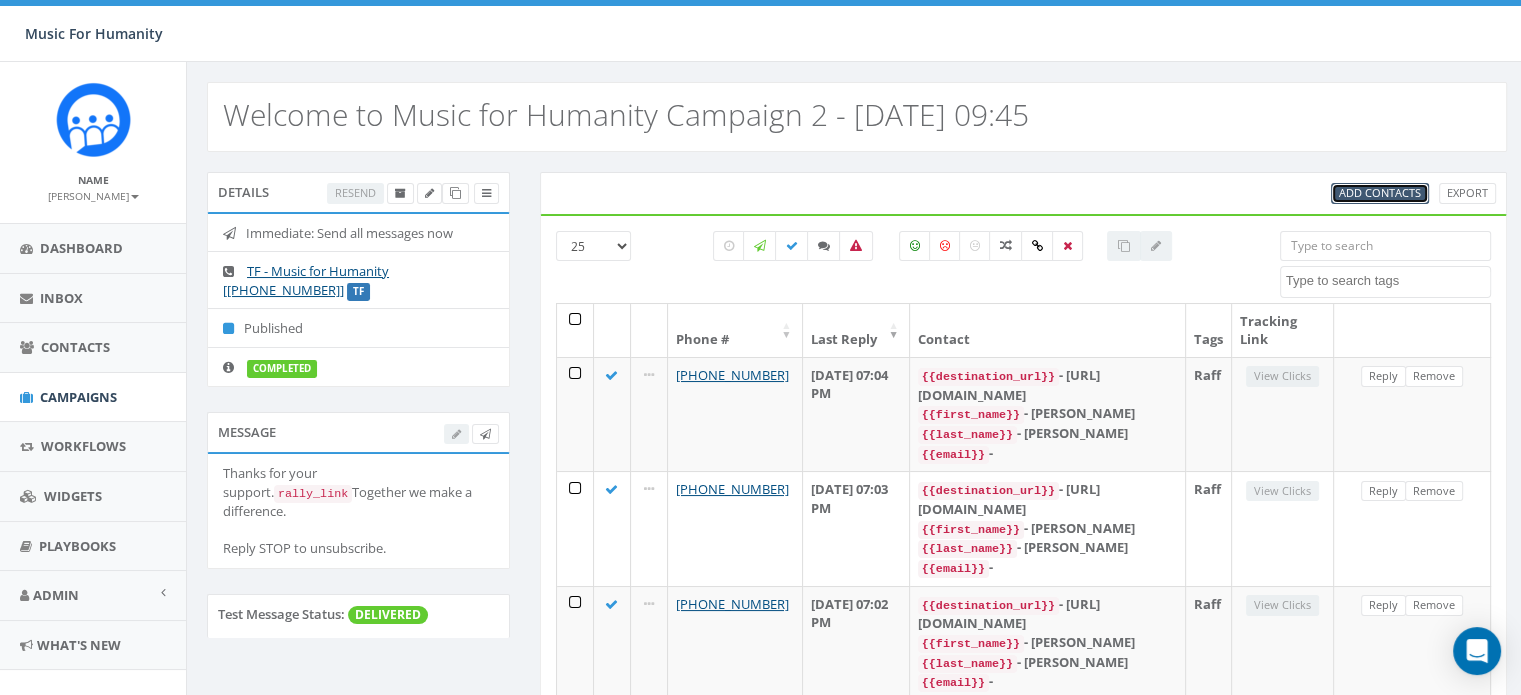 click on "Add Contacts" at bounding box center (1380, 192) 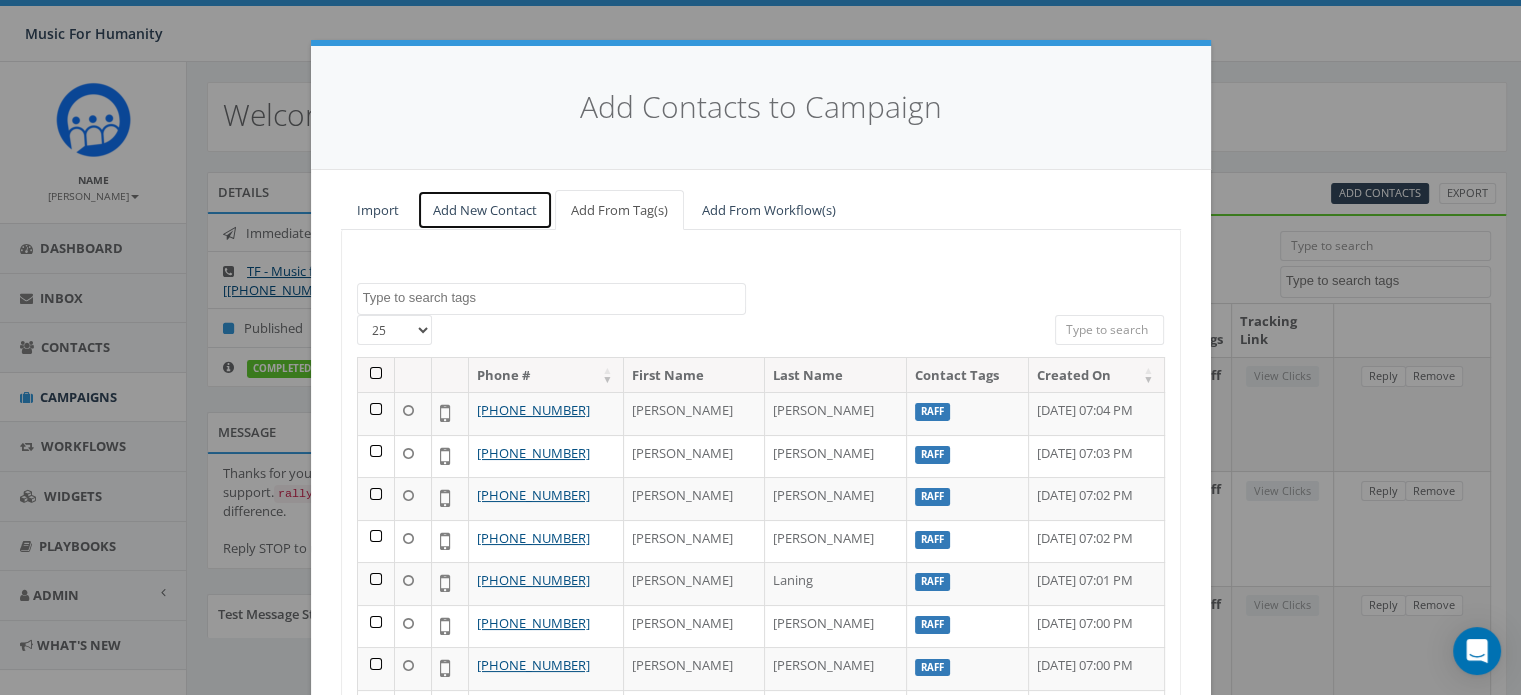 click on "Add New Contact" at bounding box center (485, 210) 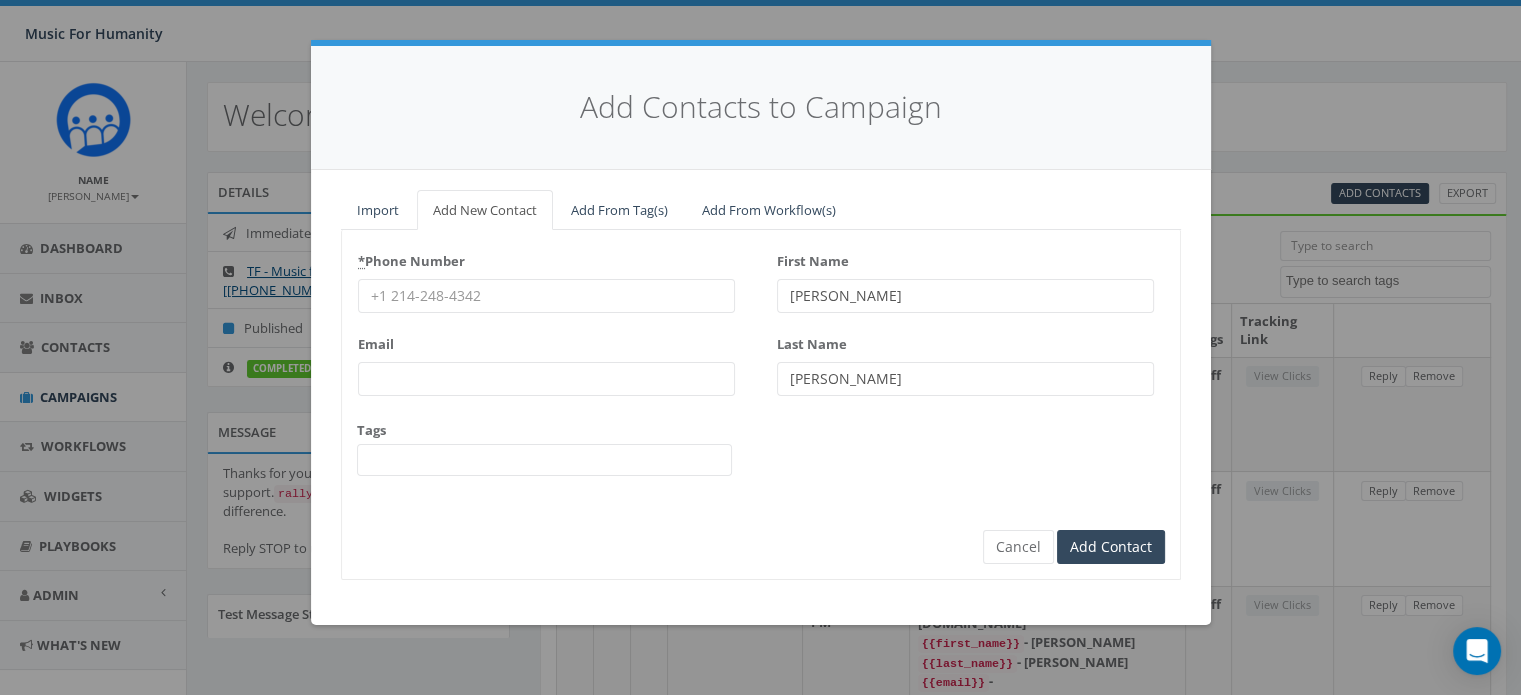 click on "*   Phone Number" at bounding box center (546, 296) 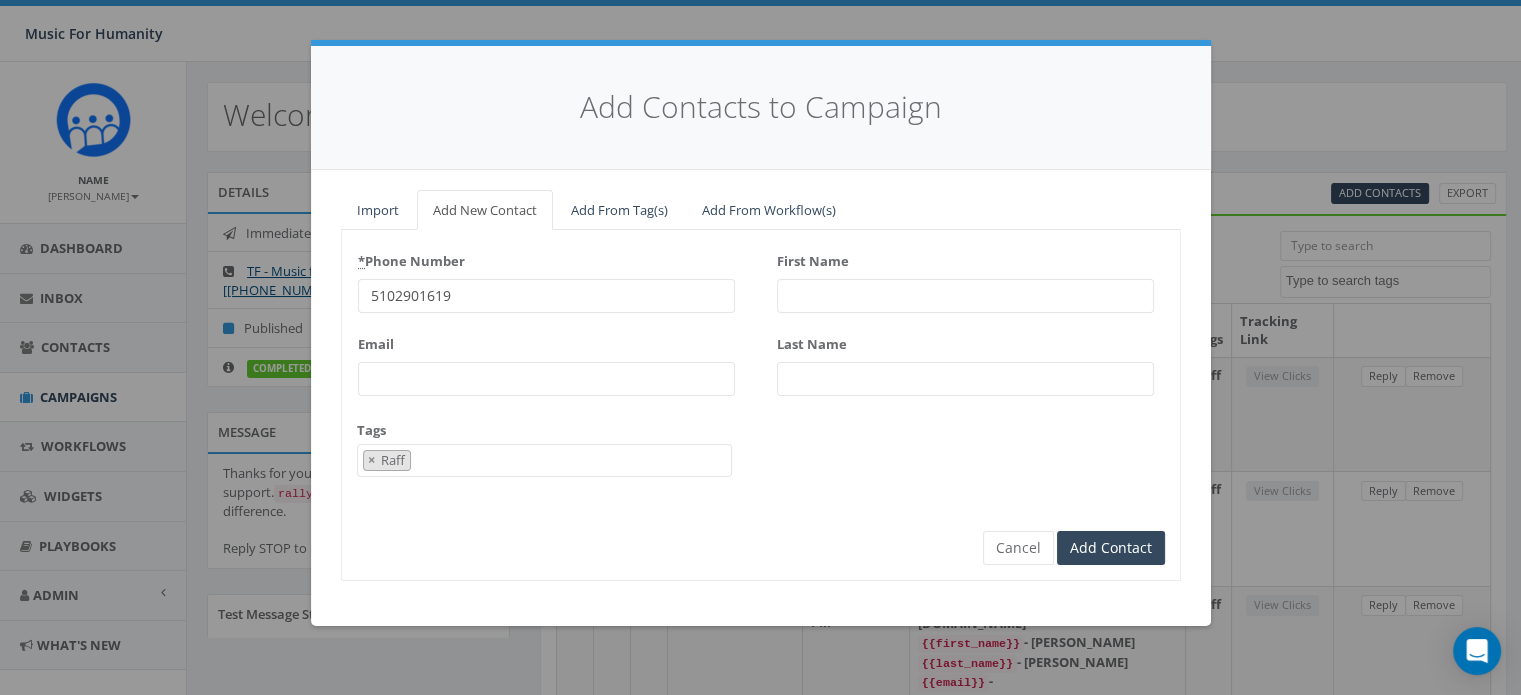 scroll, scrollTop: 167, scrollLeft: 0, axis: vertical 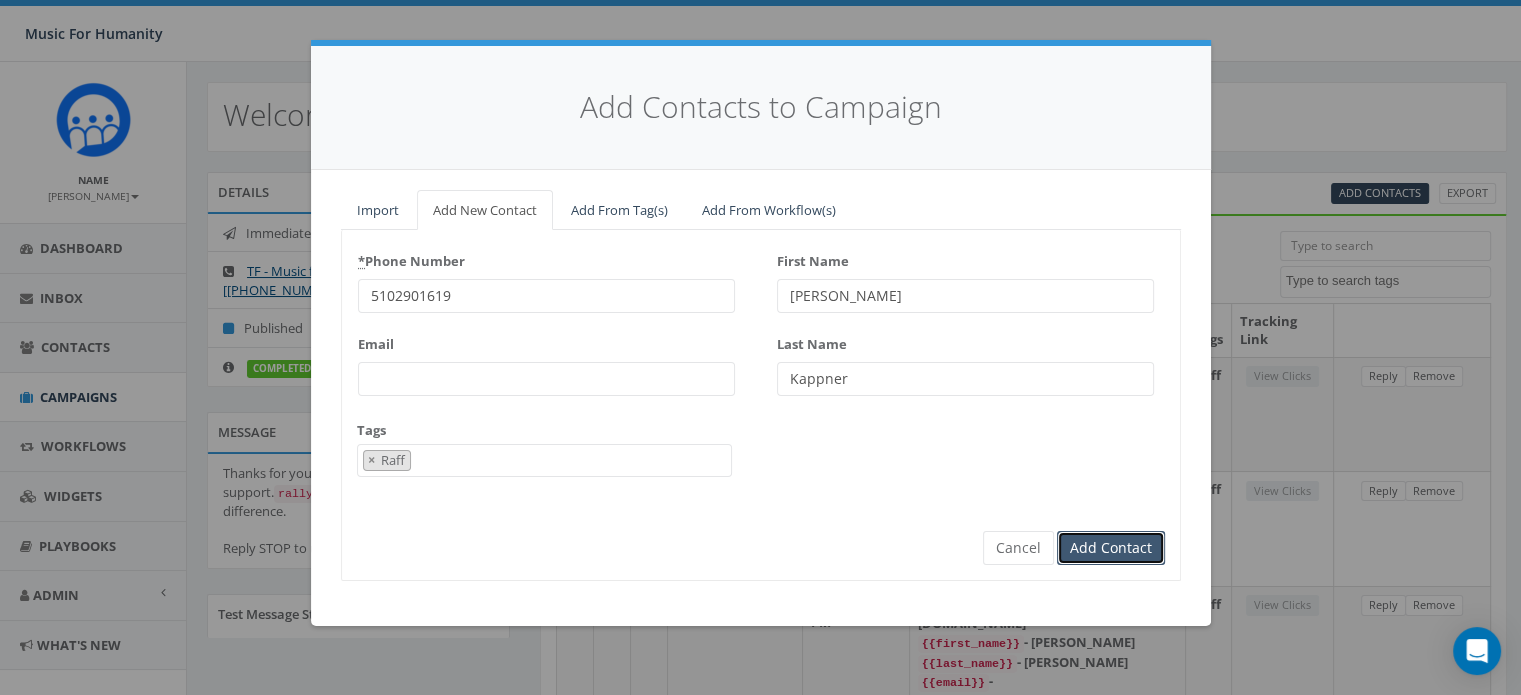 click on "Add Contact" at bounding box center [1111, 548] 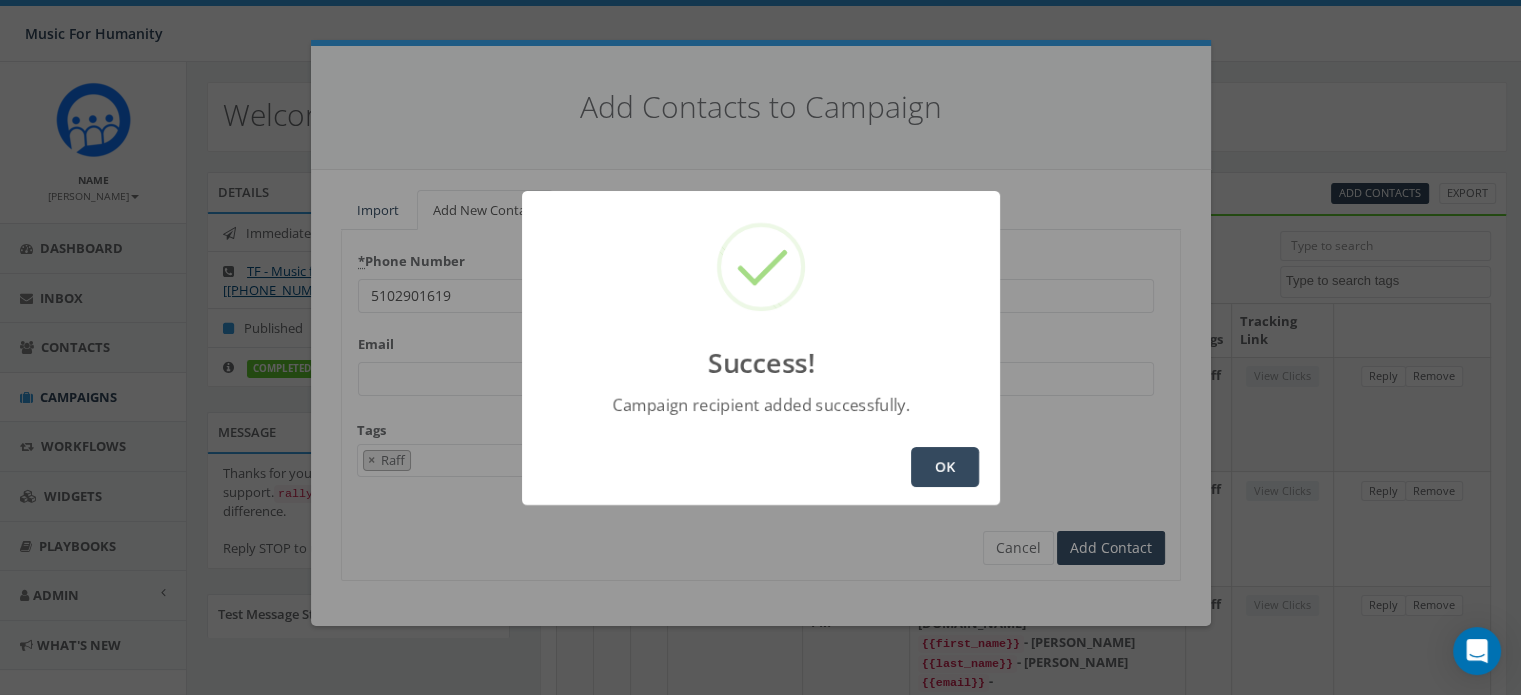 click on "OK" at bounding box center (945, 467) 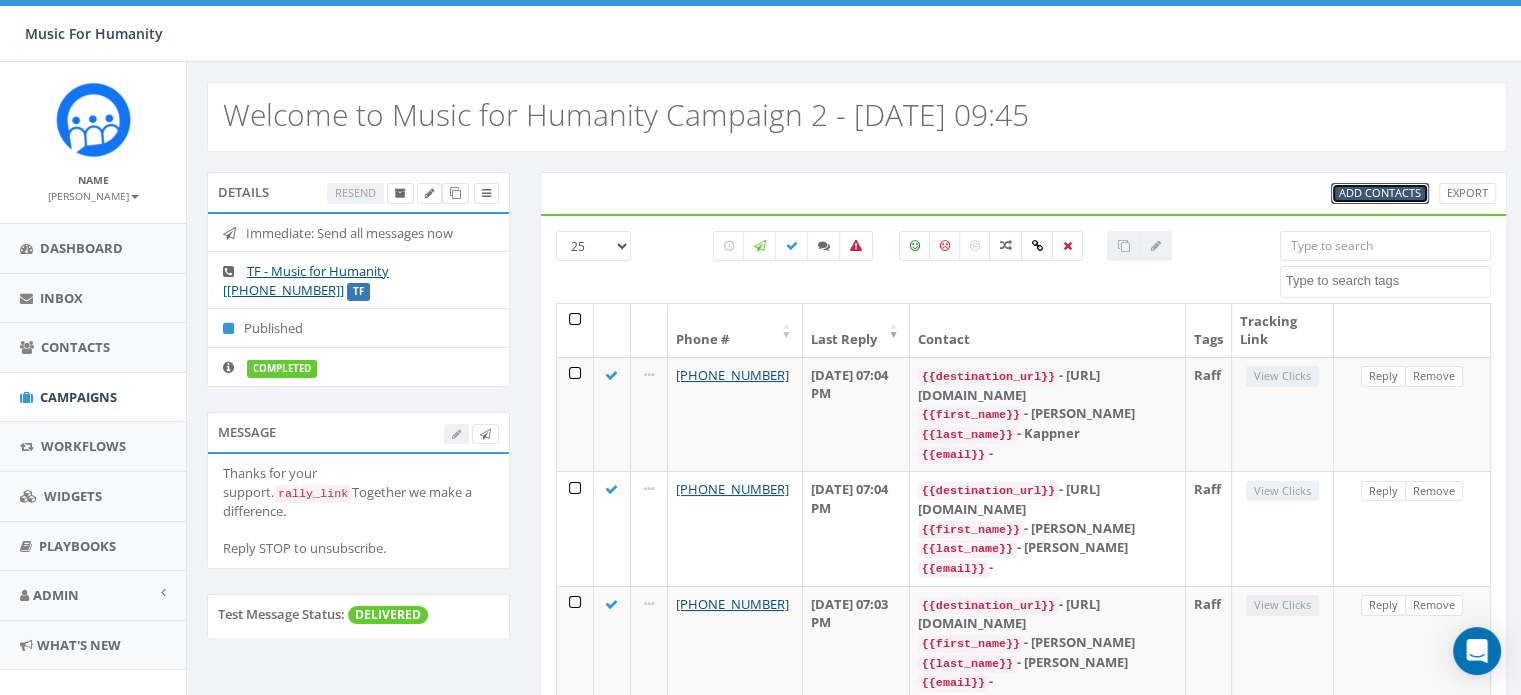 click on "Add Contacts" at bounding box center (1380, 192) 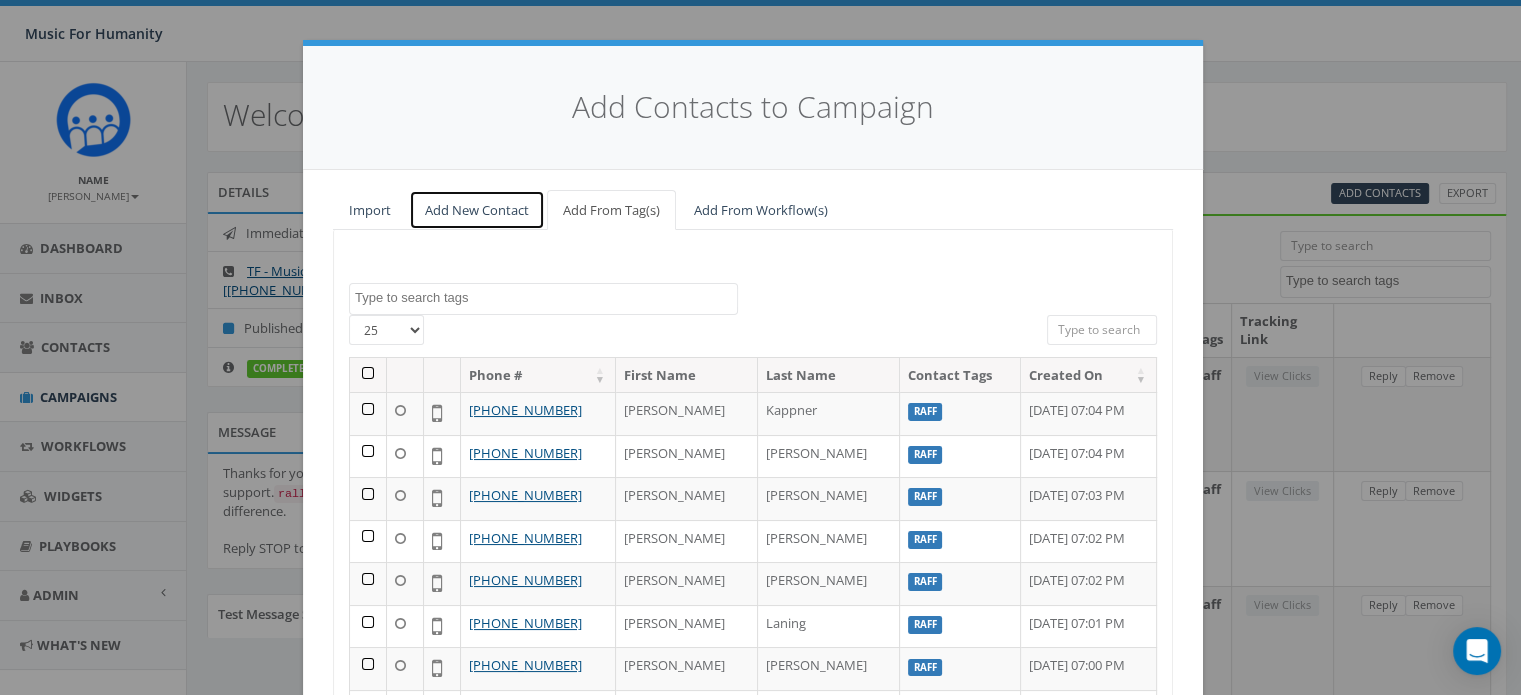 click on "Add New Contact" at bounding box center (477, 210) 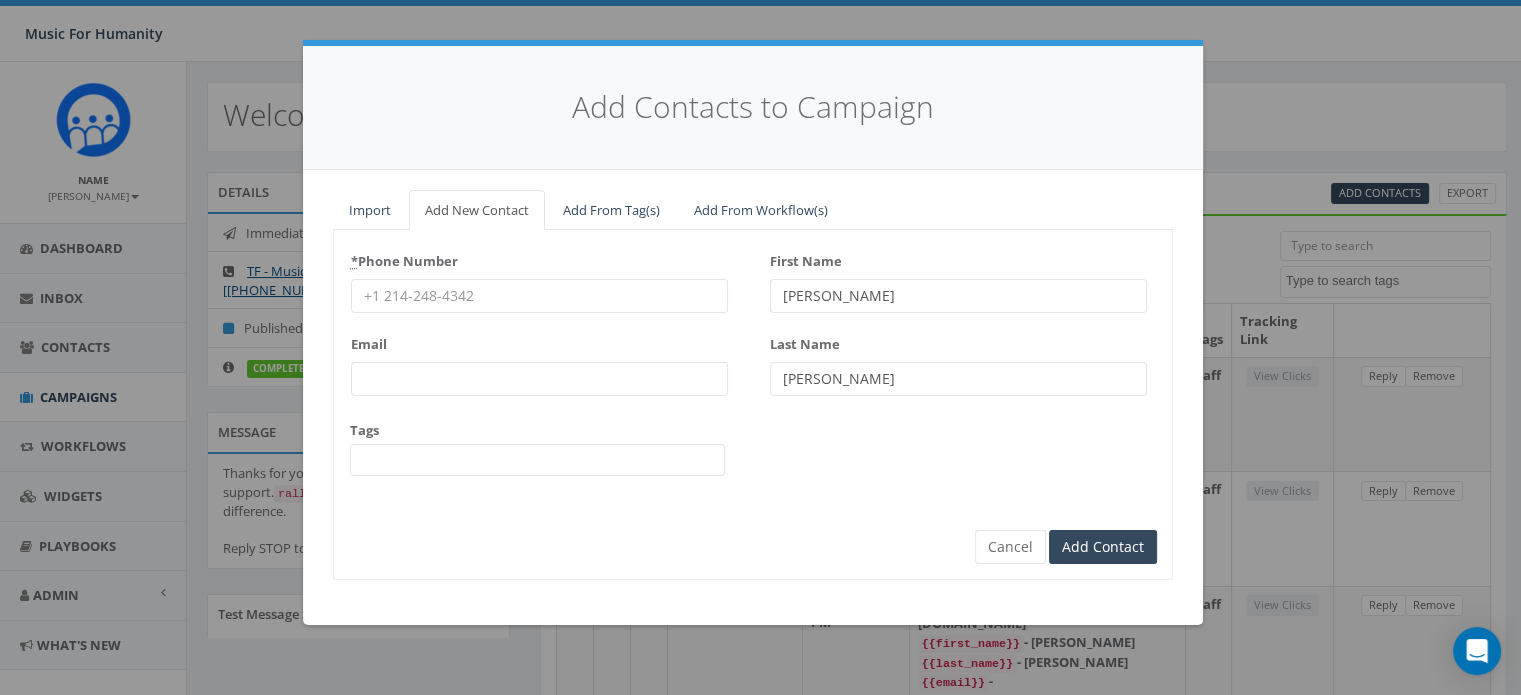 click on "*   Phone Number" at bounding box center (539, 296) 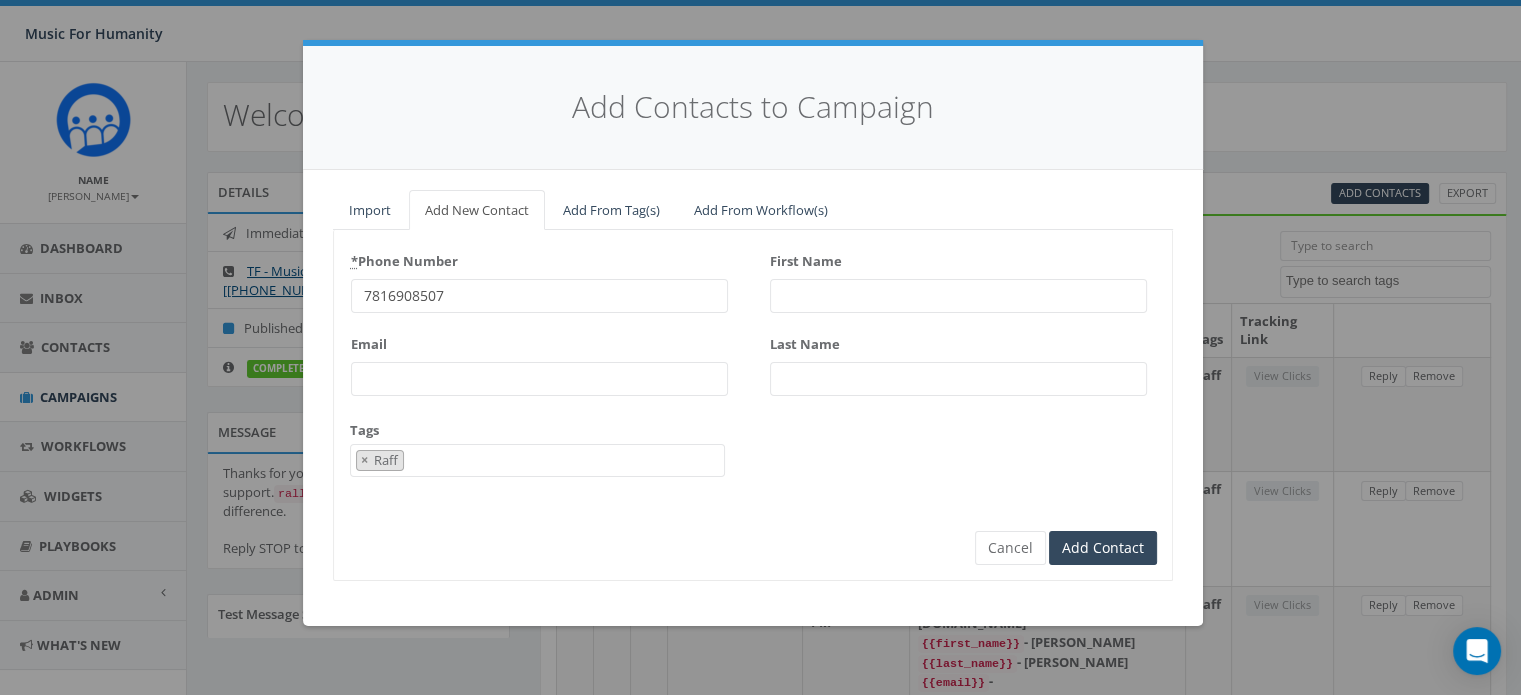 scroll, scrollTop: 167, scrollLeft: 0, axis: vertical 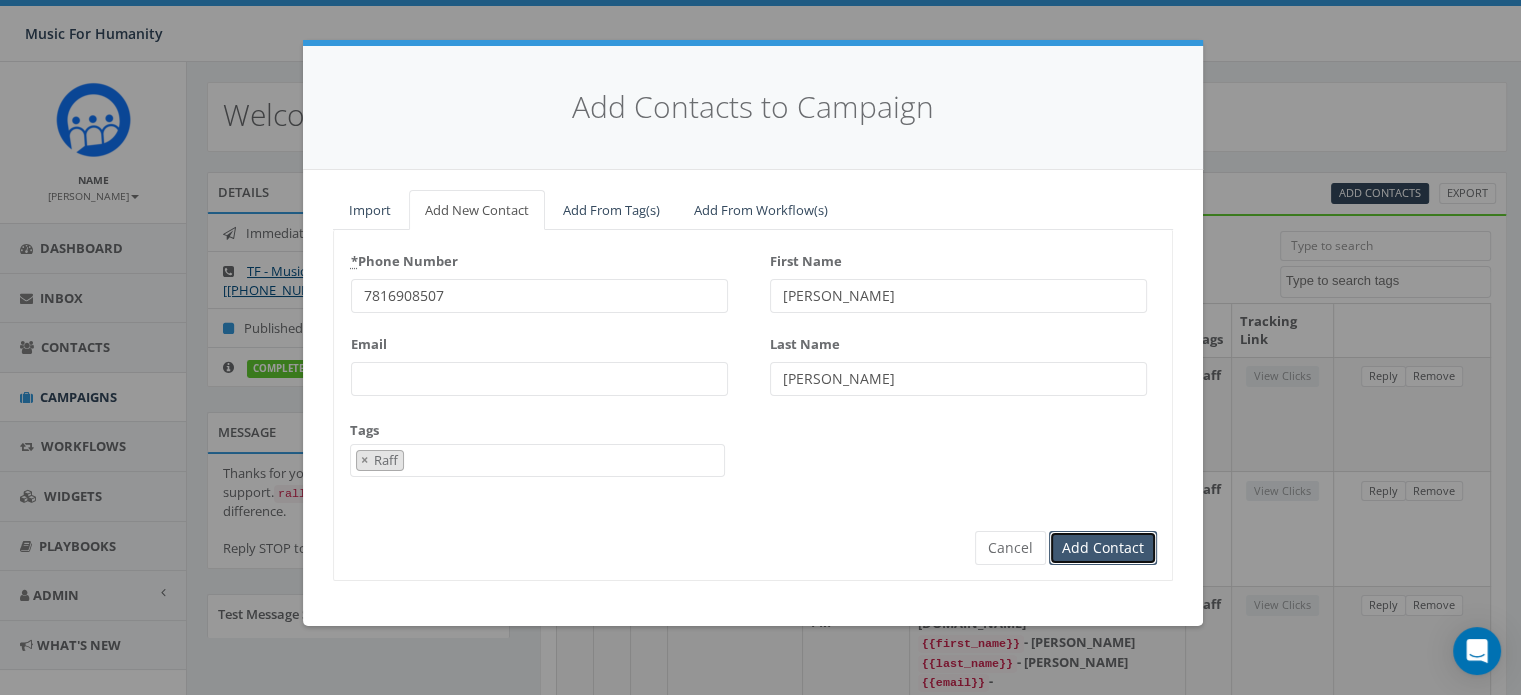 click on "Add Contact" at bounding box center (1103, 548) 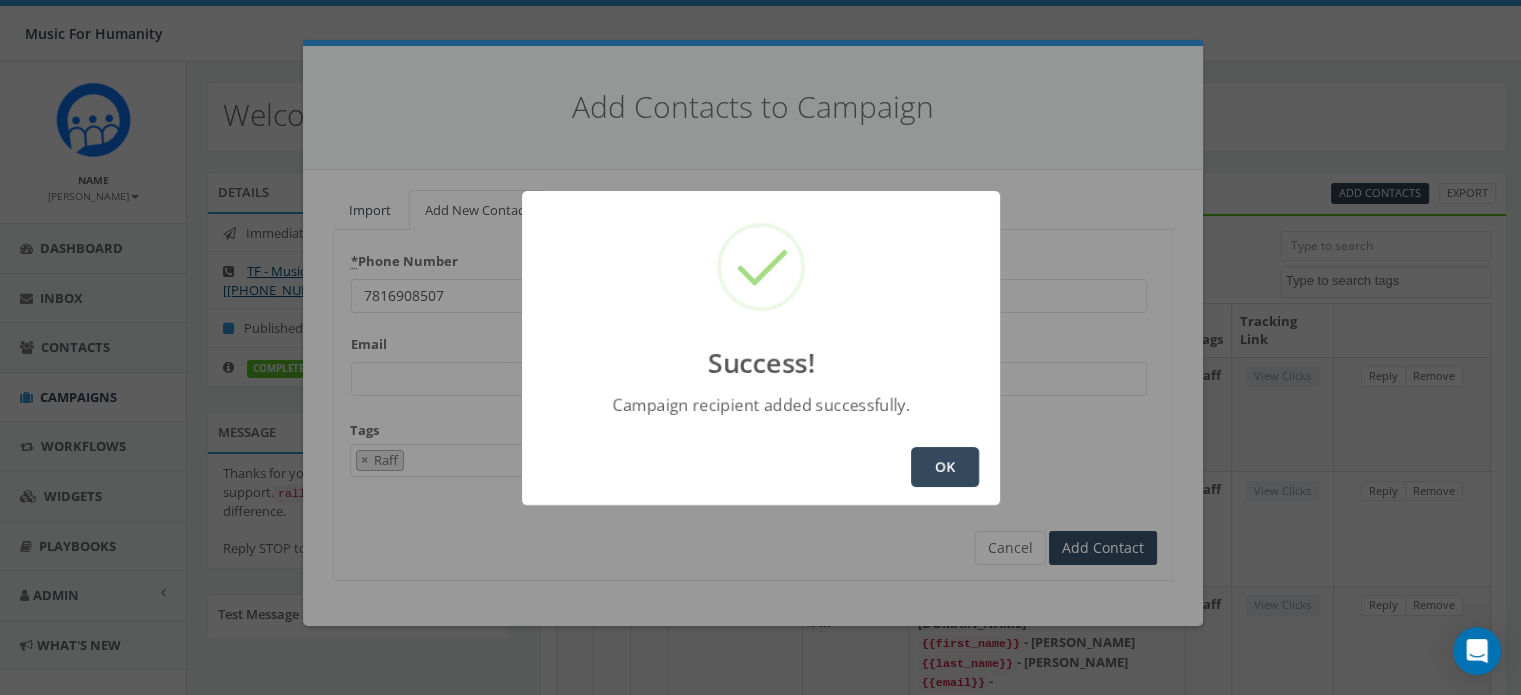 click on "OK" at bounding box center (945, 467) 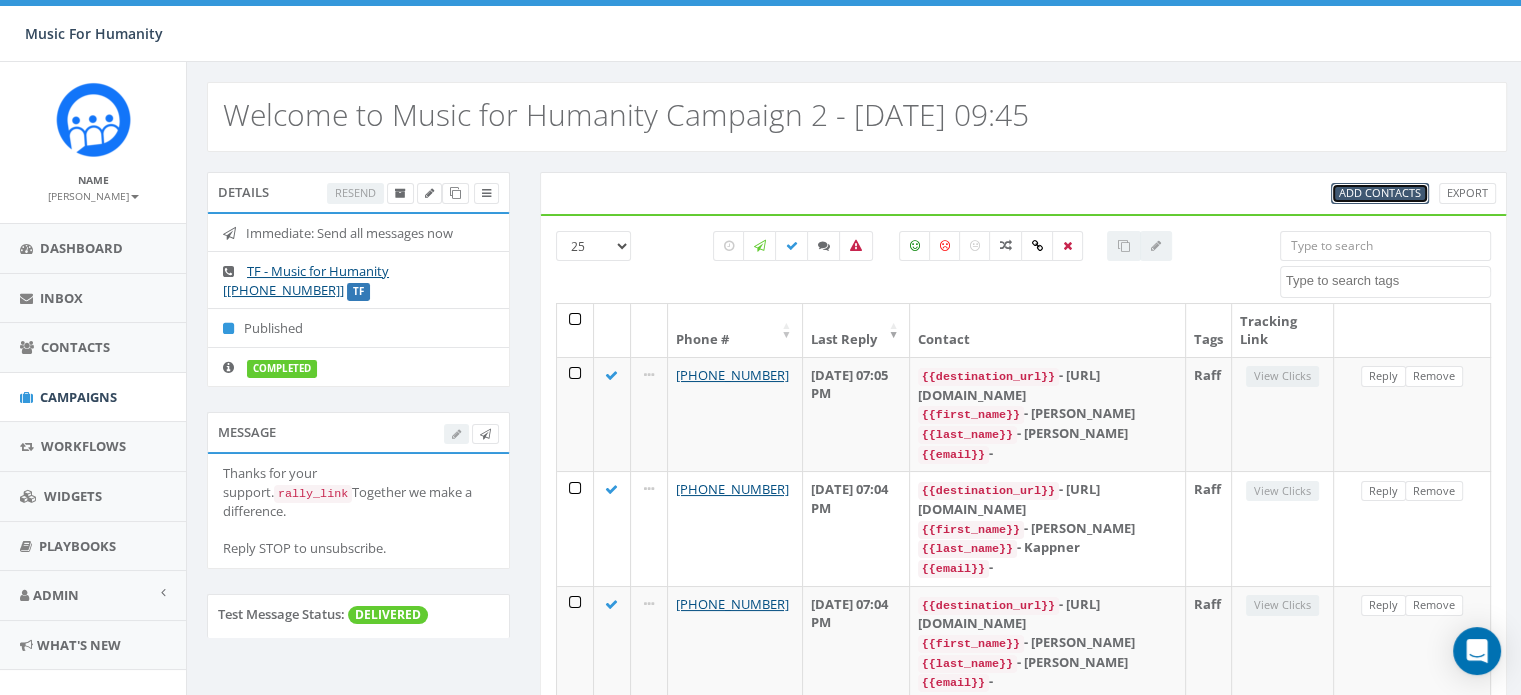 click on "Add Contacts" at bounding box center [1380, 192] 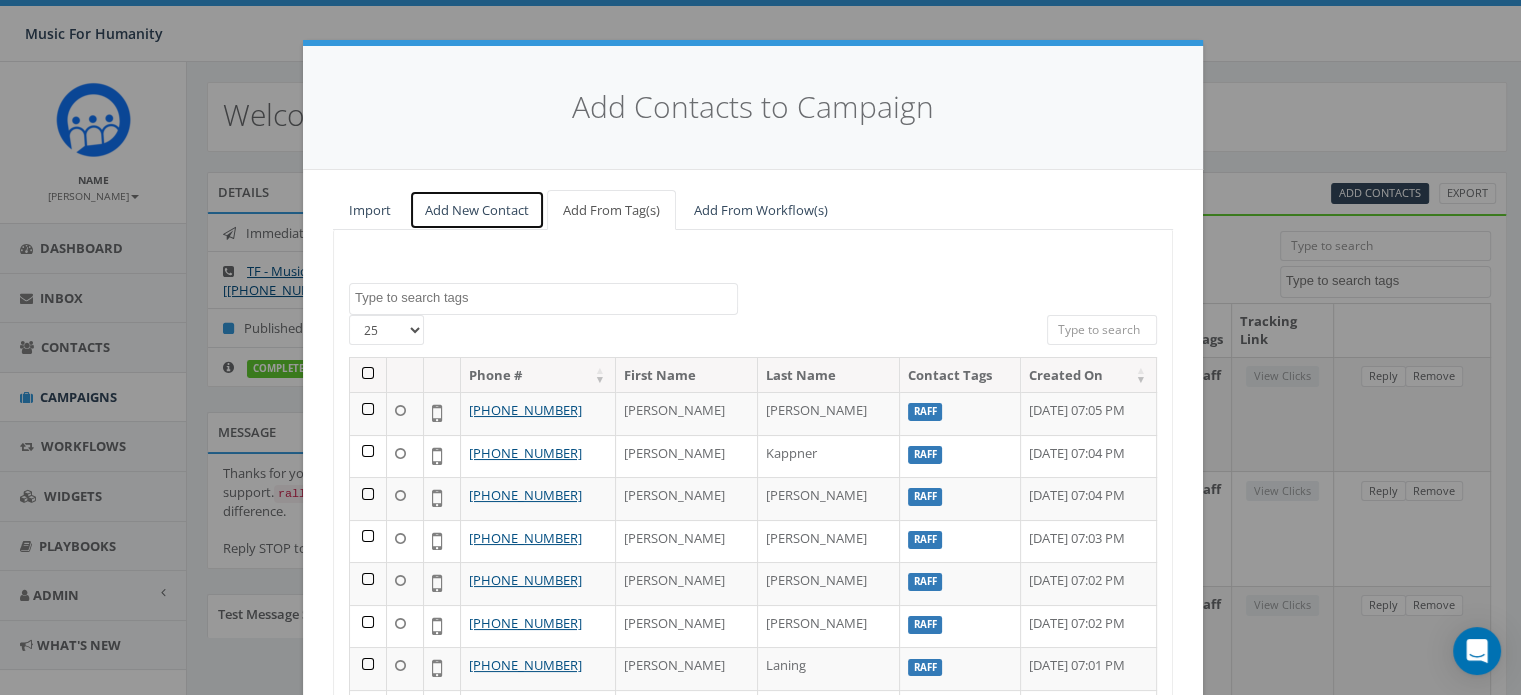 click on "Add New Contact" at bounding box center [477, 210] 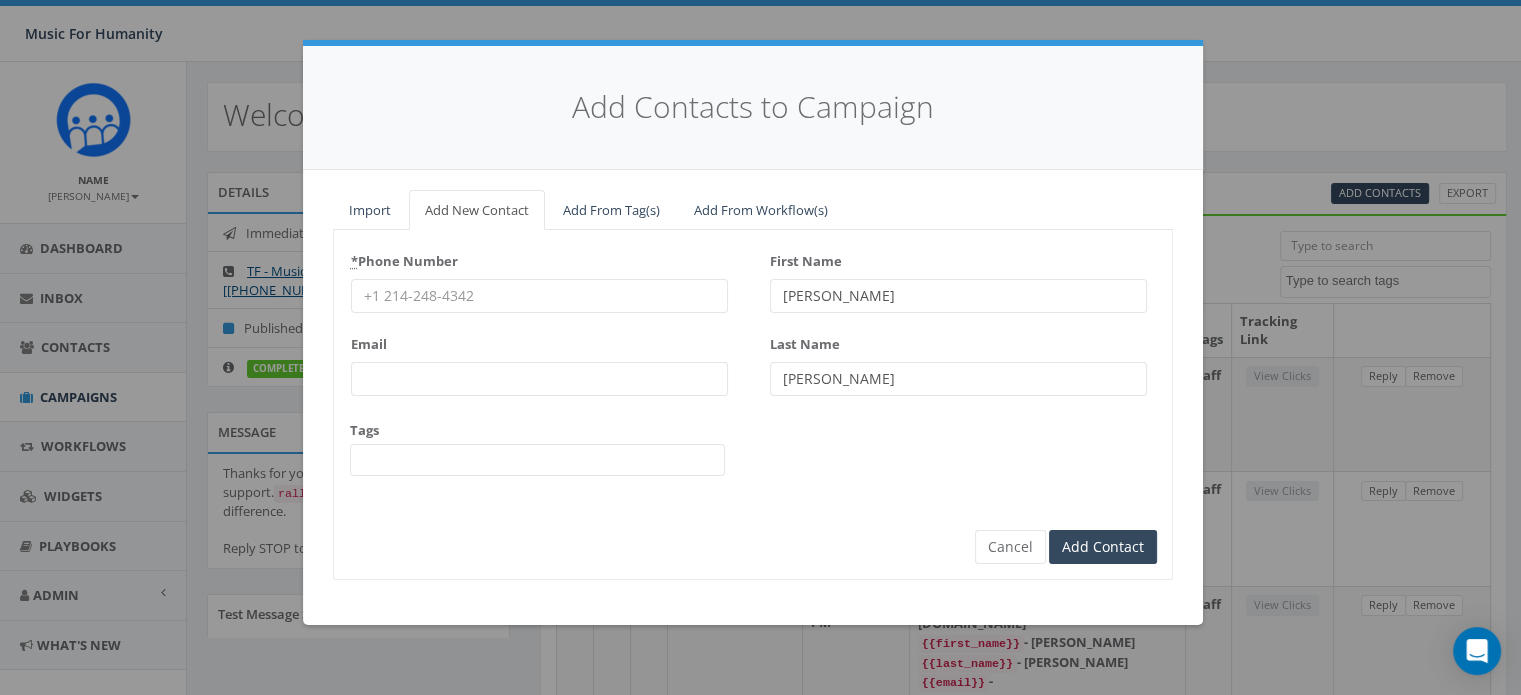 click on "*   Phone Number" at bounding box center [539, 296] 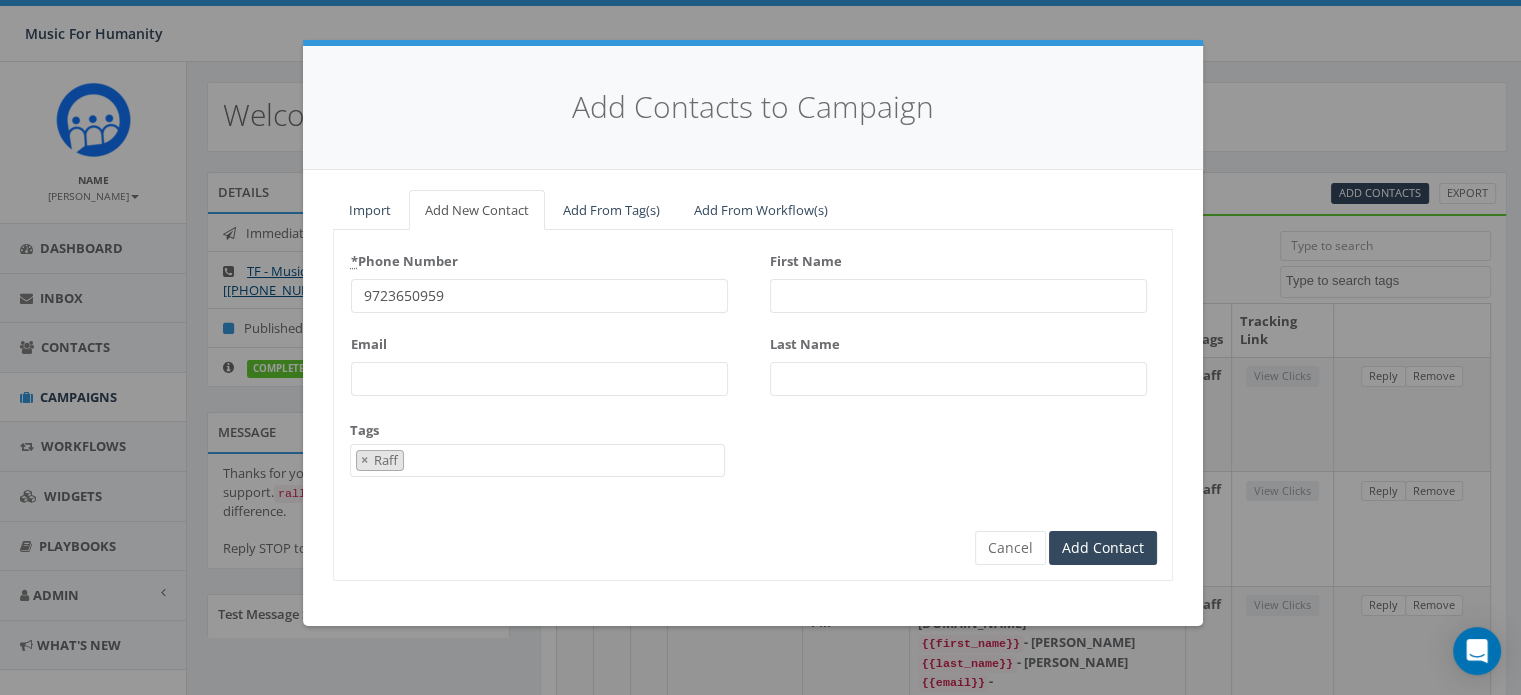 scroll, scrollTop: 167, scrollLeft: 0, axis: vertical 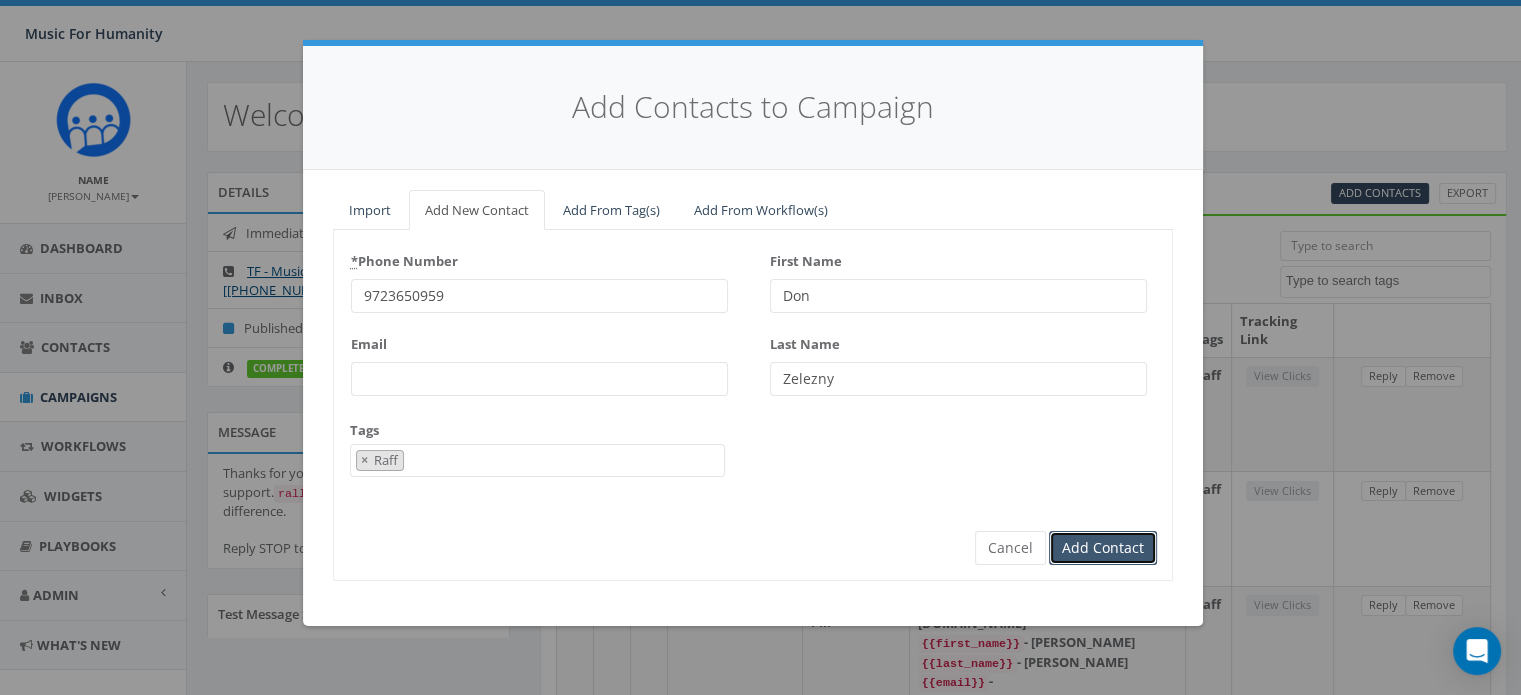 click on "Add Contact" at bounding box center [1103, 548] 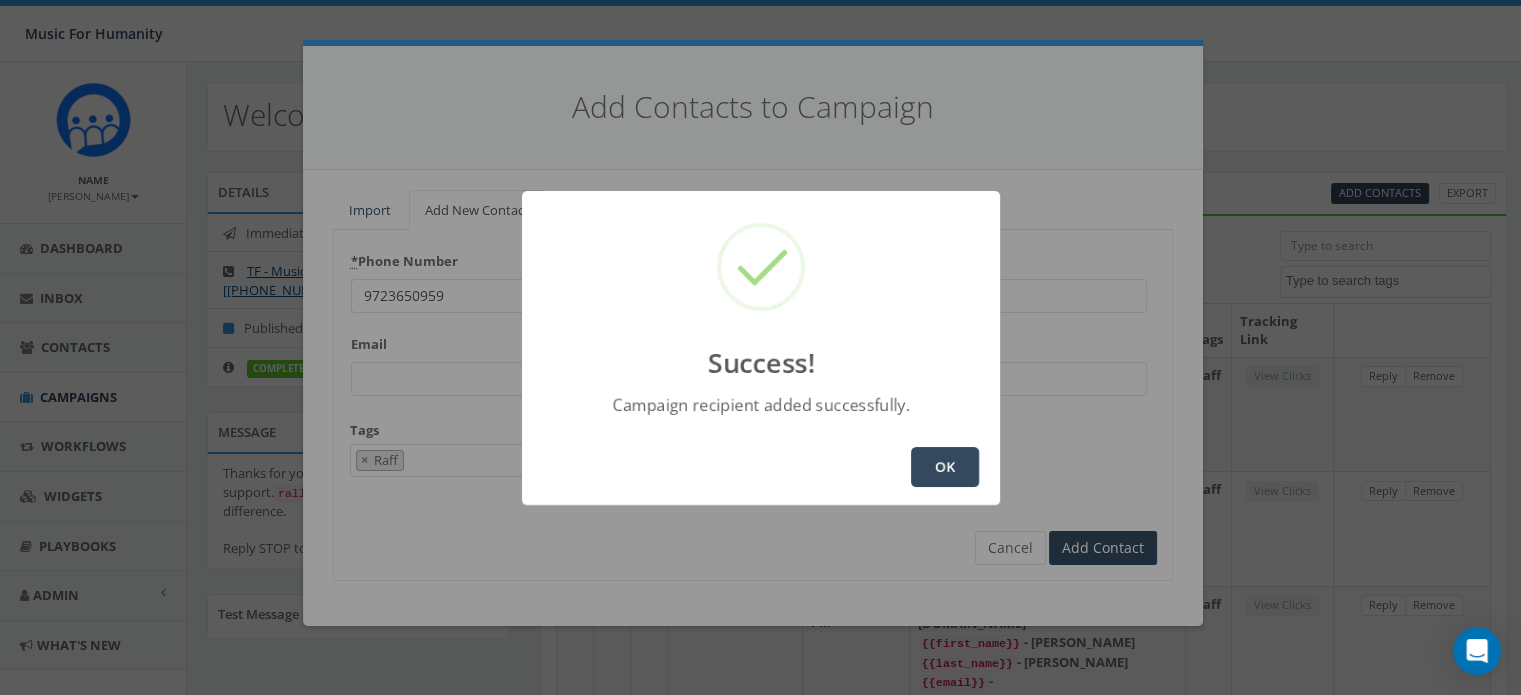 click on "OK" at bounding box center [945, 467] 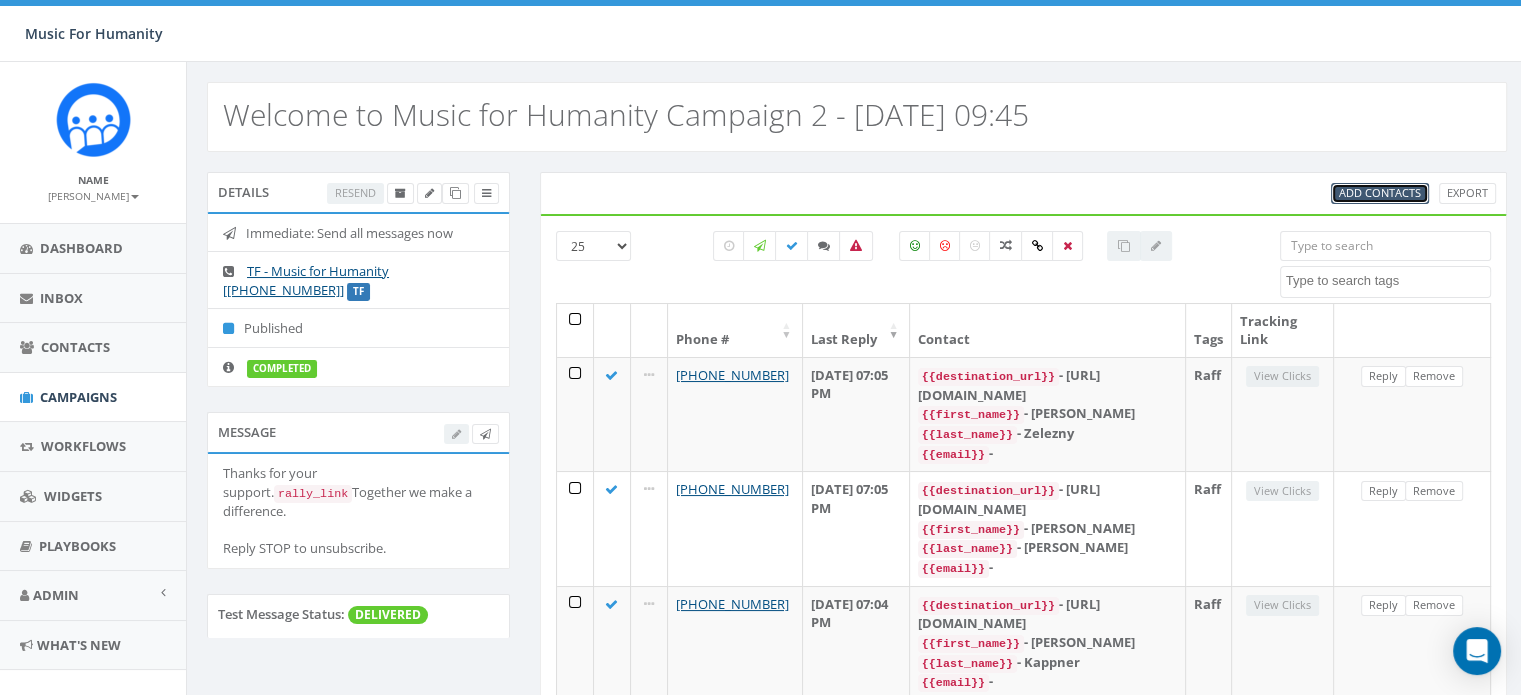 click on "Add Contacts" at bounding box center (1380, 192) 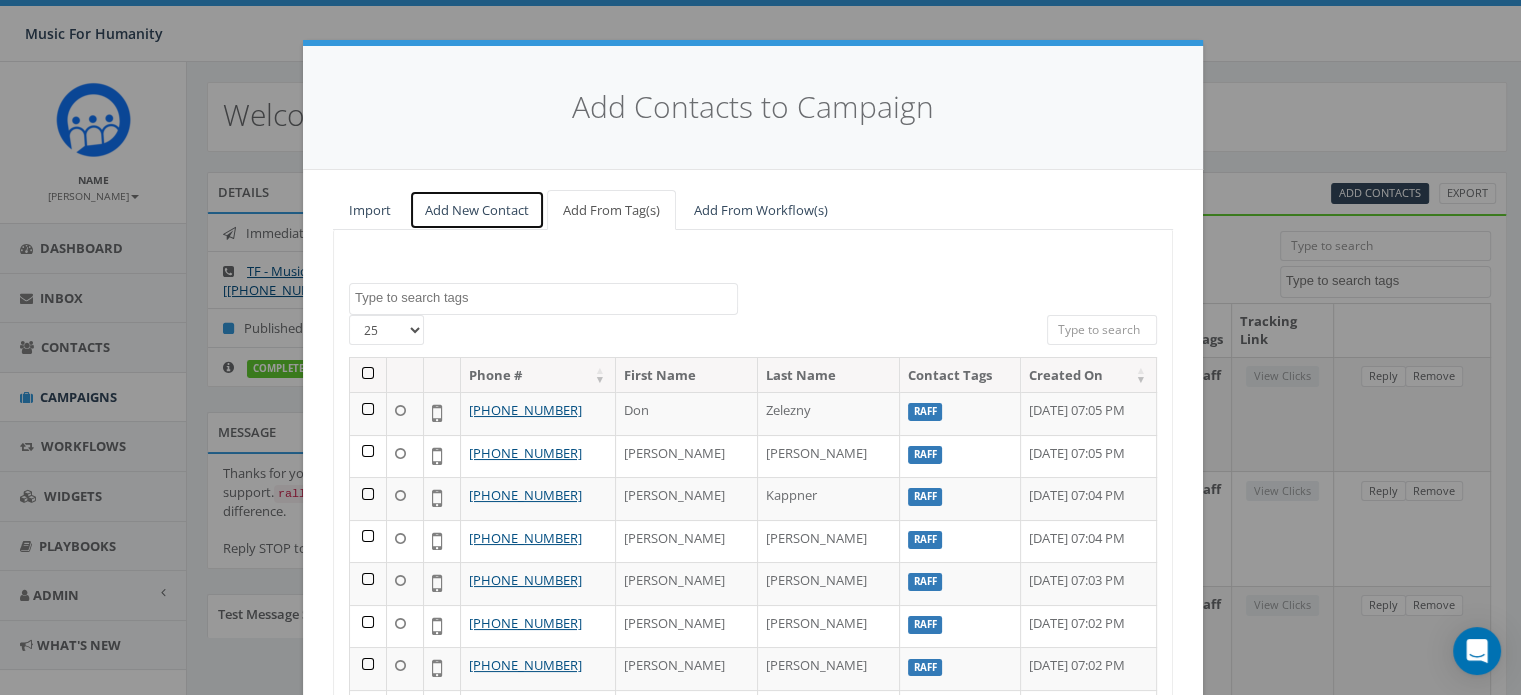 click on "Add New Contact" at bounding box center (477, 210) 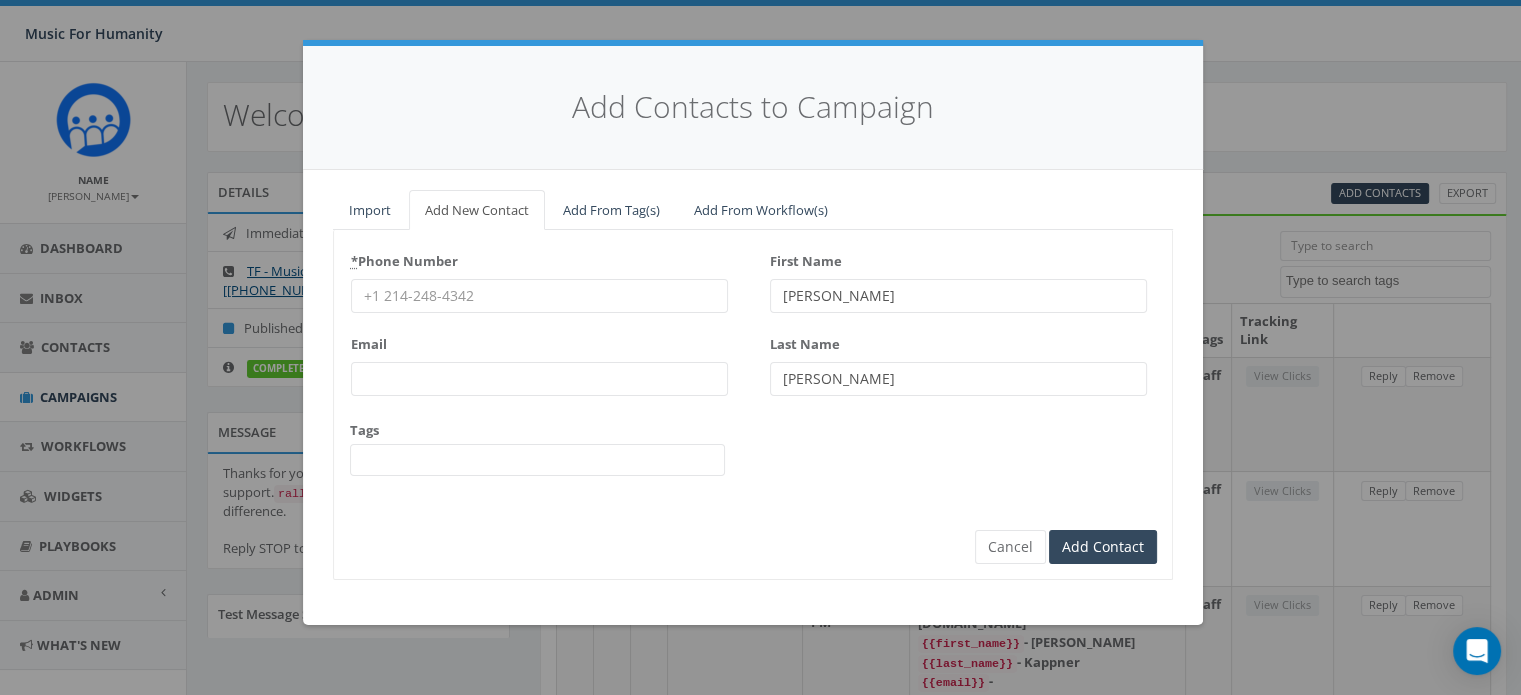 click on "*   Phone Number" at bounding box center (539, 296) 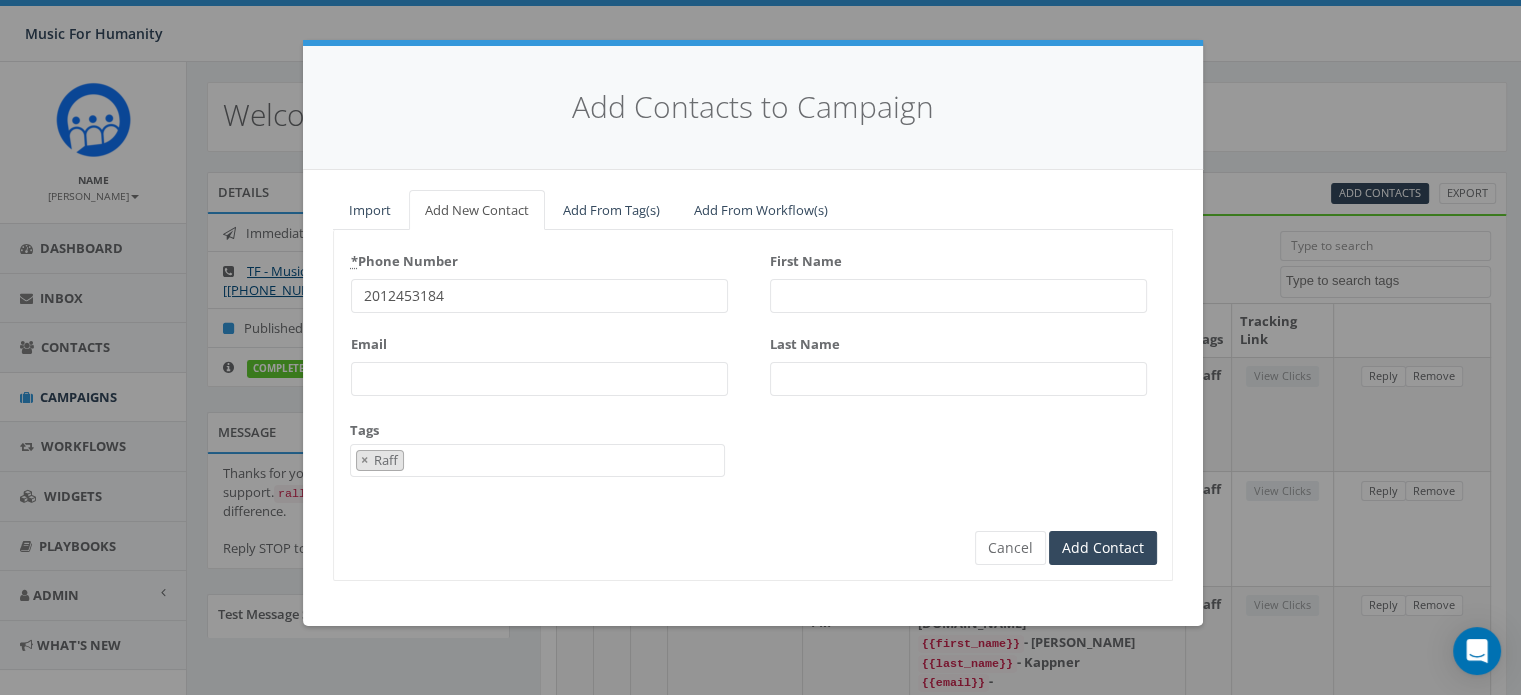 scroll, scrollTop: 167, scrollLeft: 0, axis: vertical 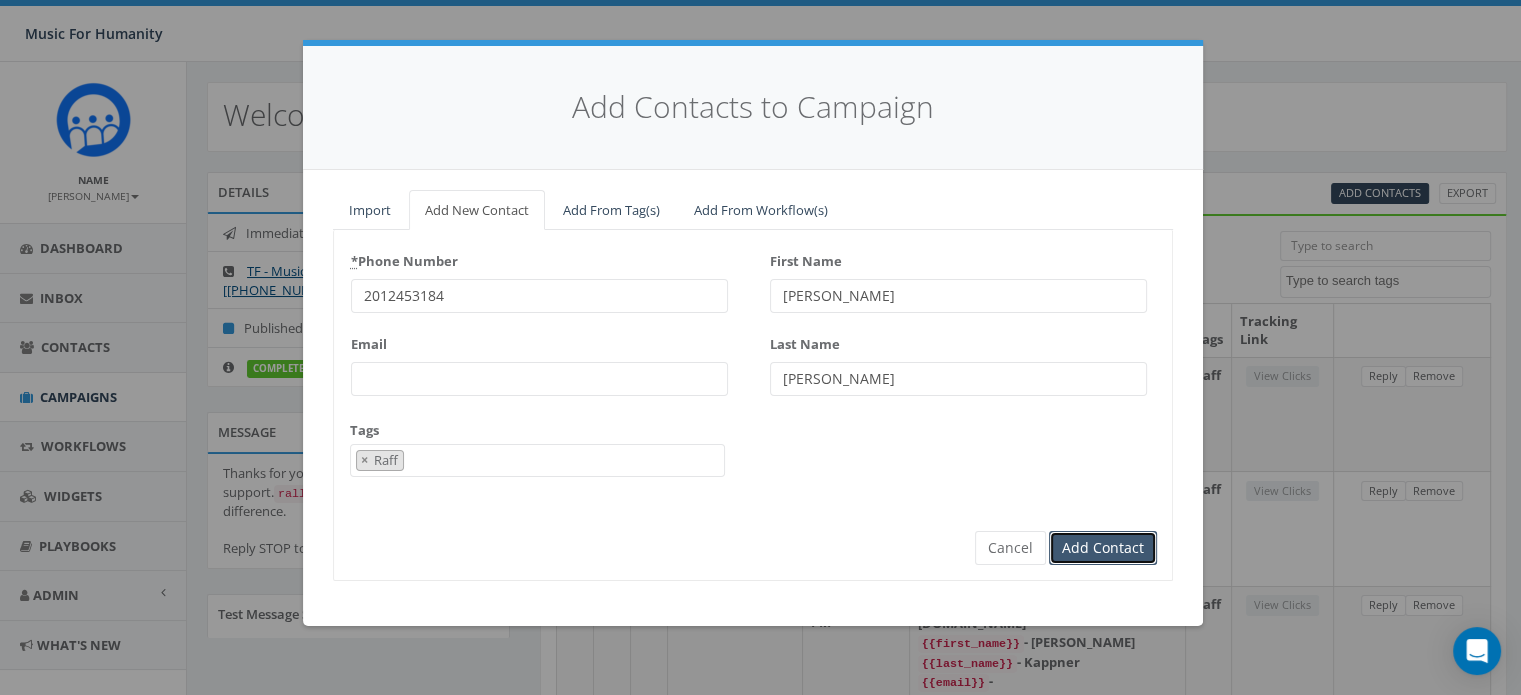 click on "Add Contact" at bounding box center (1103, 548) 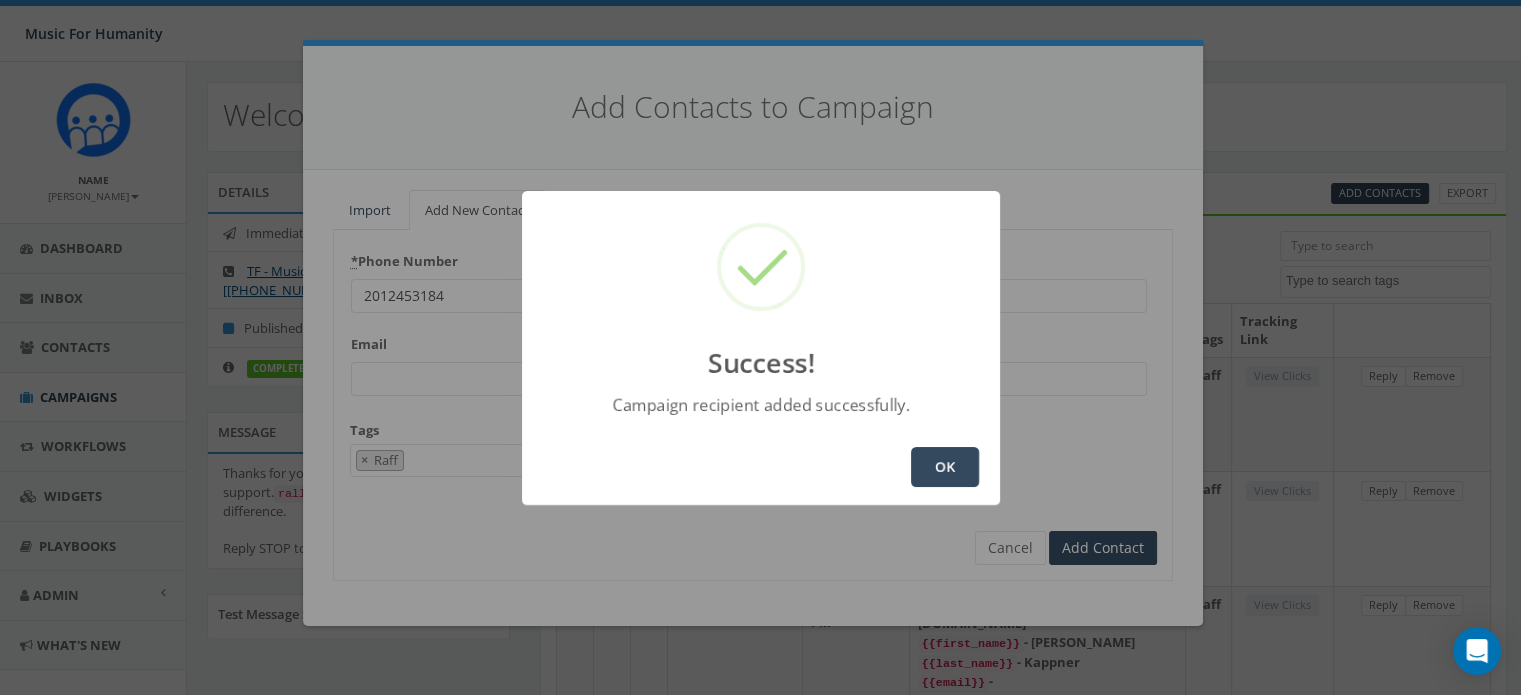 click on "OK" at bounding box center [945, 467] 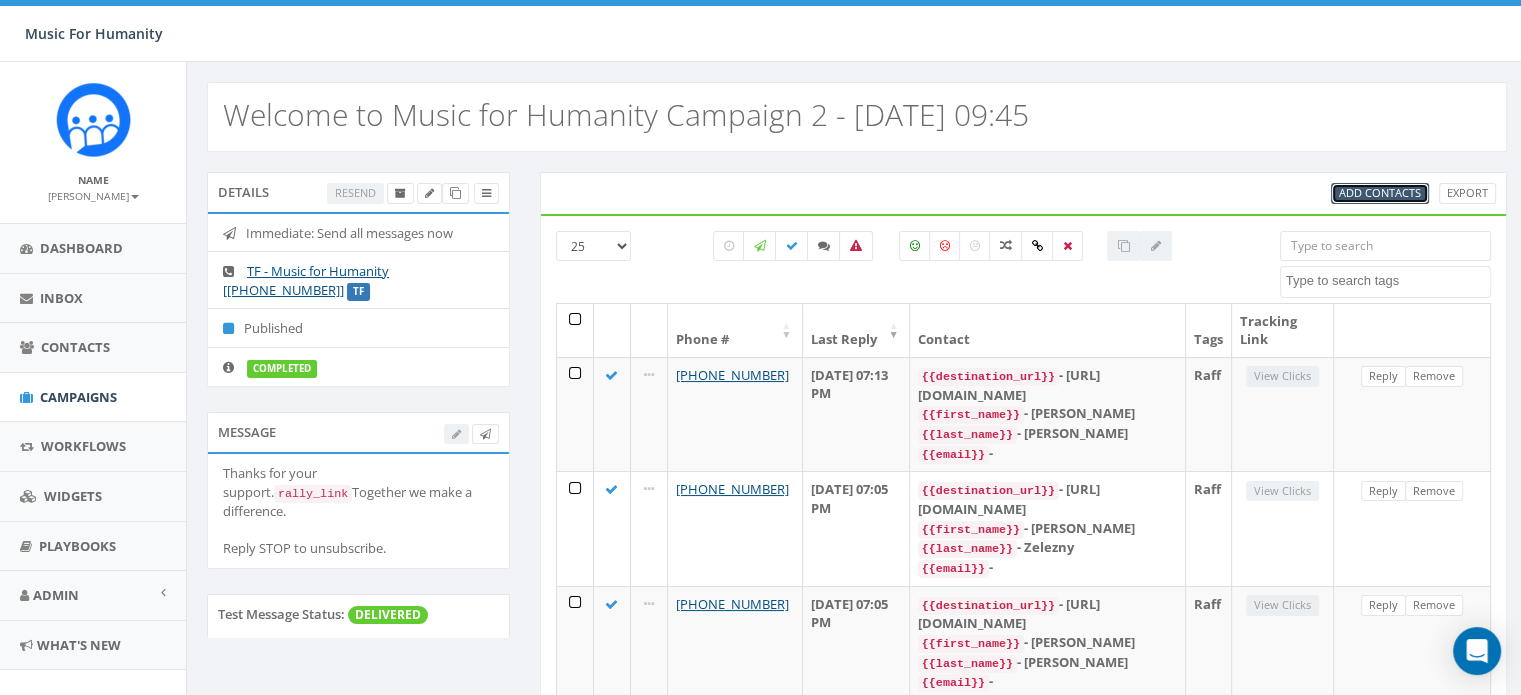 click on "Add Contacts" at bounding box center (1380, 192) 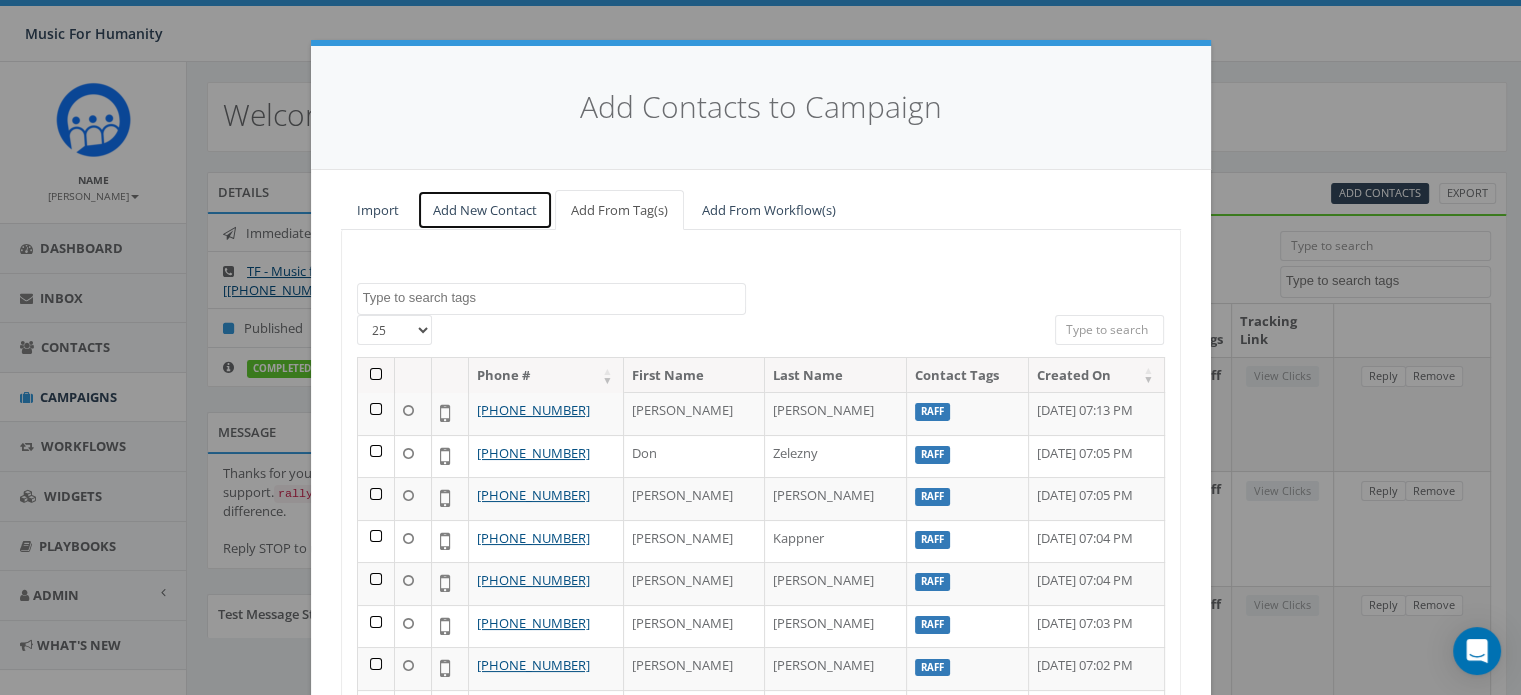 click on "Add New Contact" at bounding box center [485, 210] 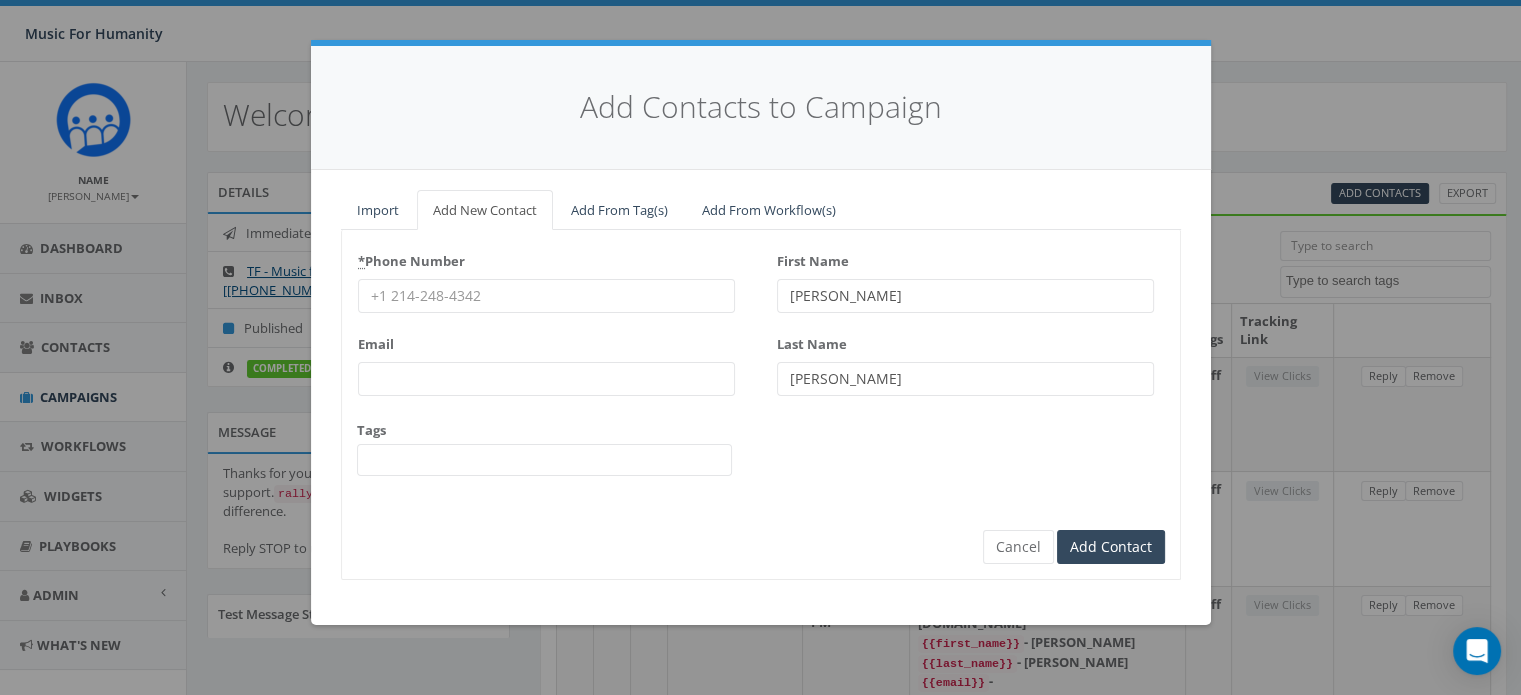 click on "*   Phone Number" at bounding box center [411, 258] 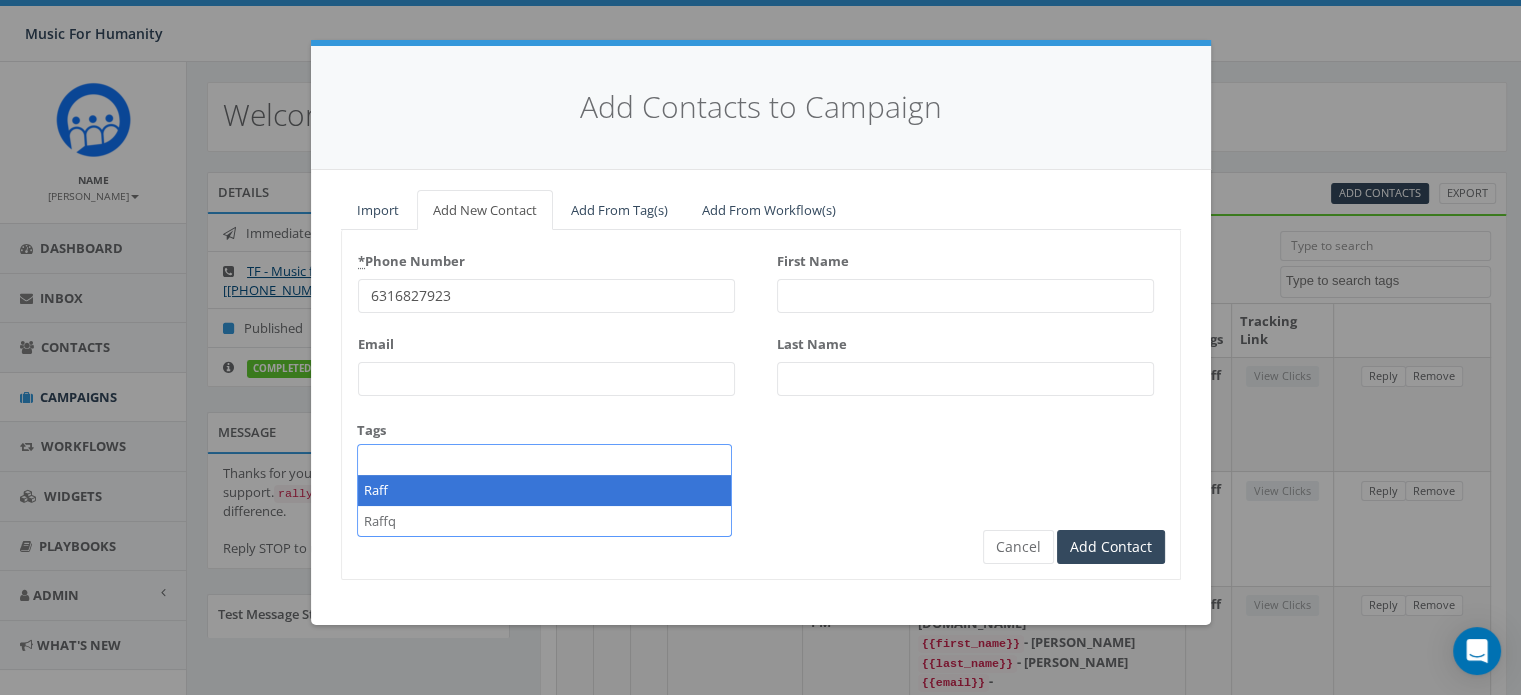 scroll, scrollTop: 167, scrollLeft: 0, axis: vertical 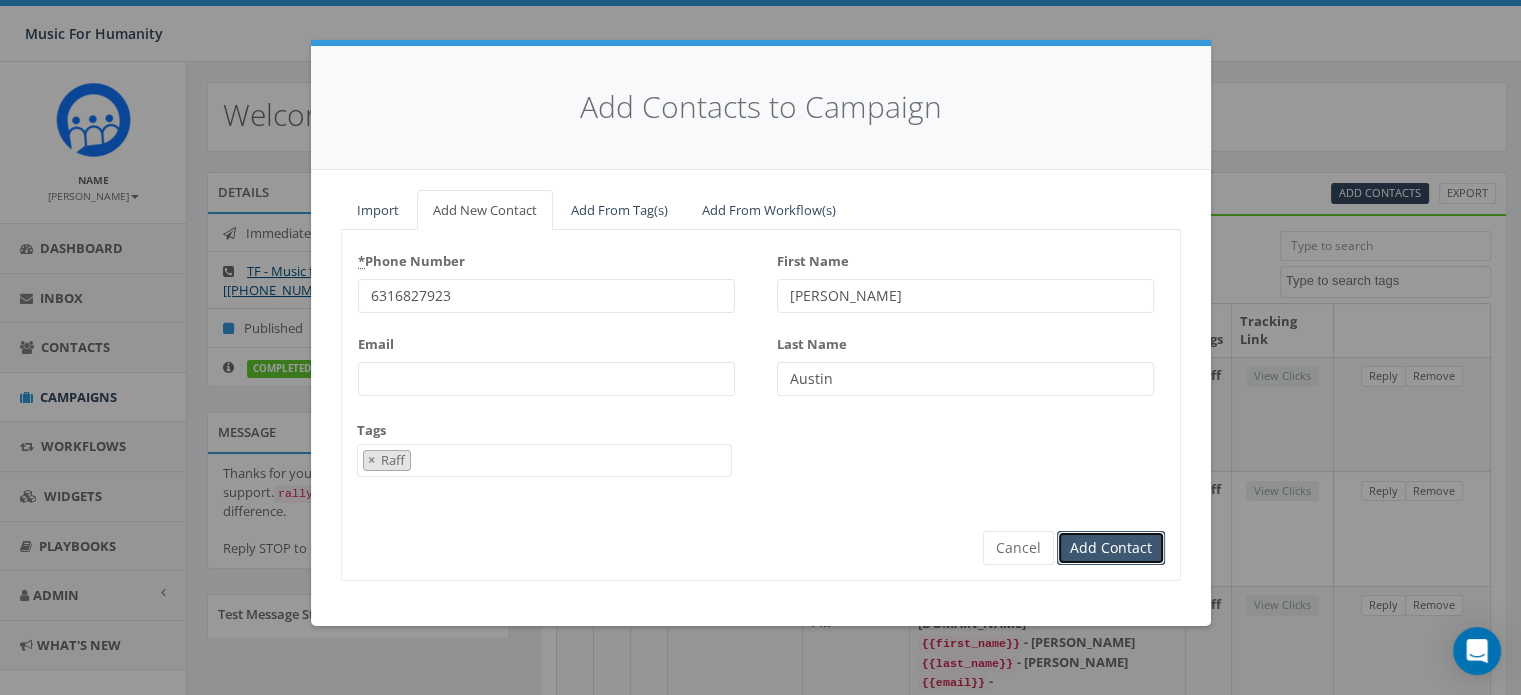click on "Add Contact" at bounding box center (1111, 548) 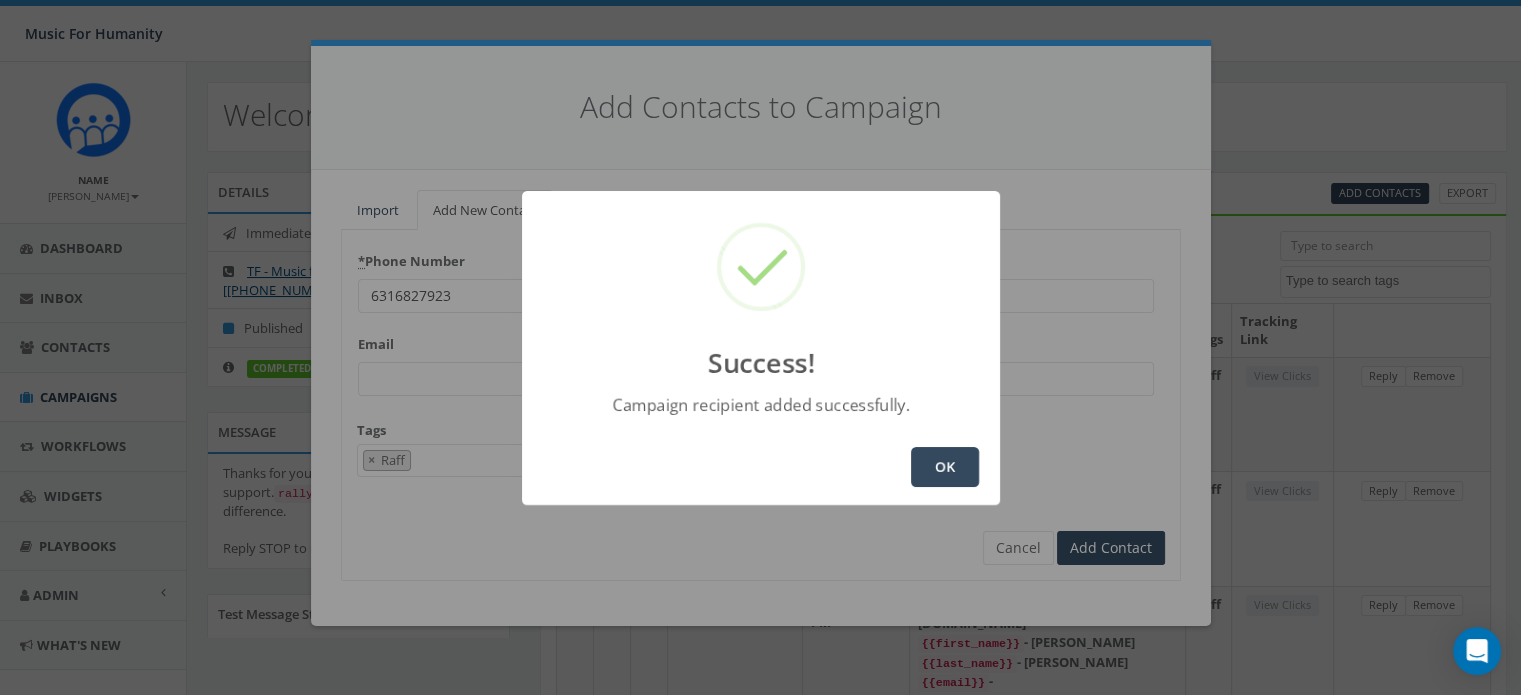 click on "OK" at bounding box center [945, 467] 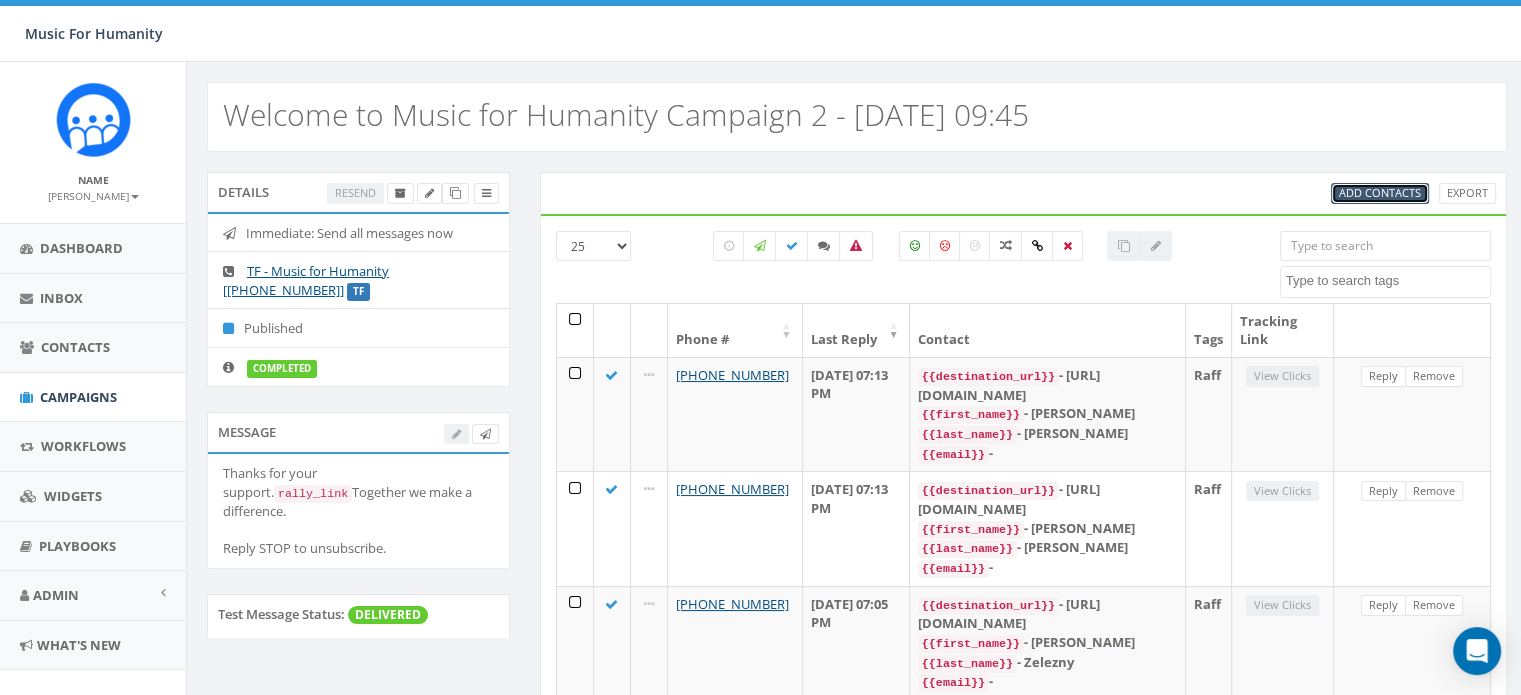 click on "Add Contacts" at bounding box center [1380, 192] 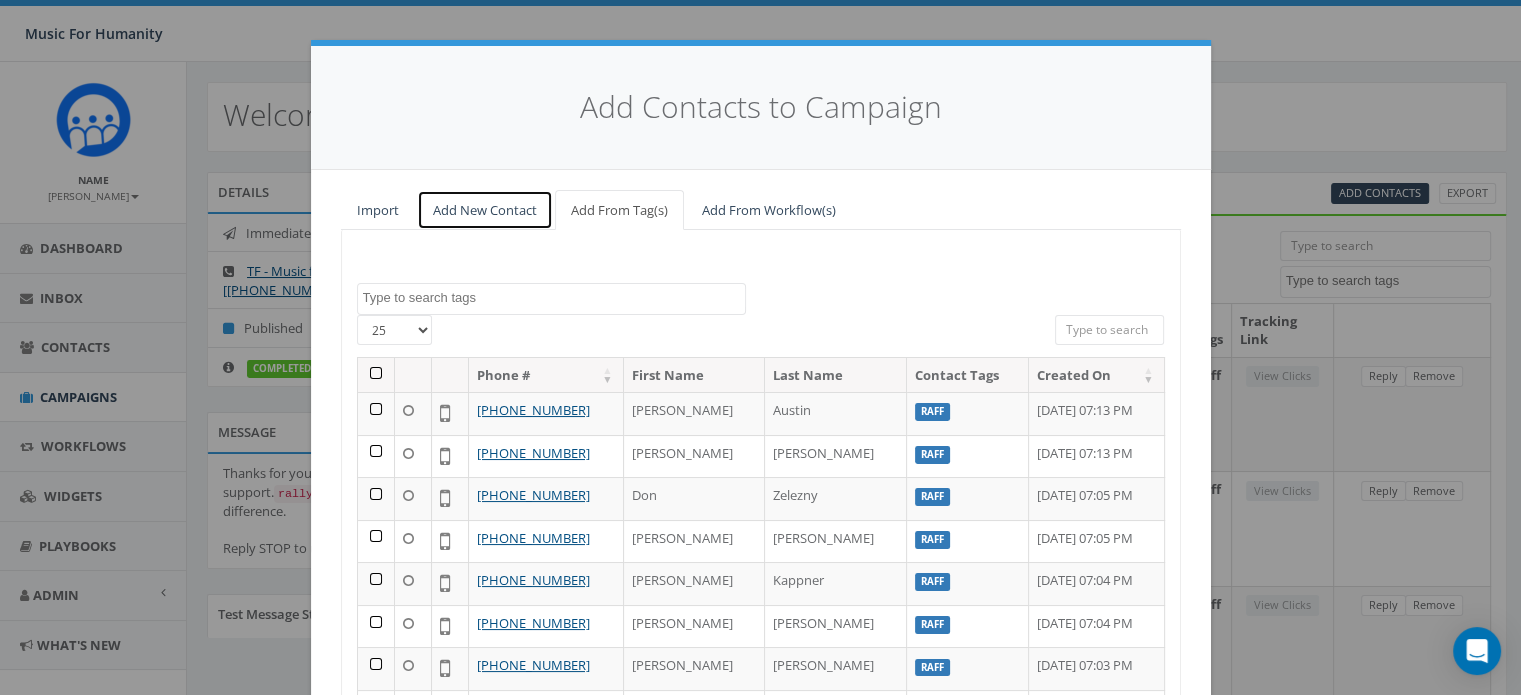 click on "Add New Contact" at bounding box center (485, 210) 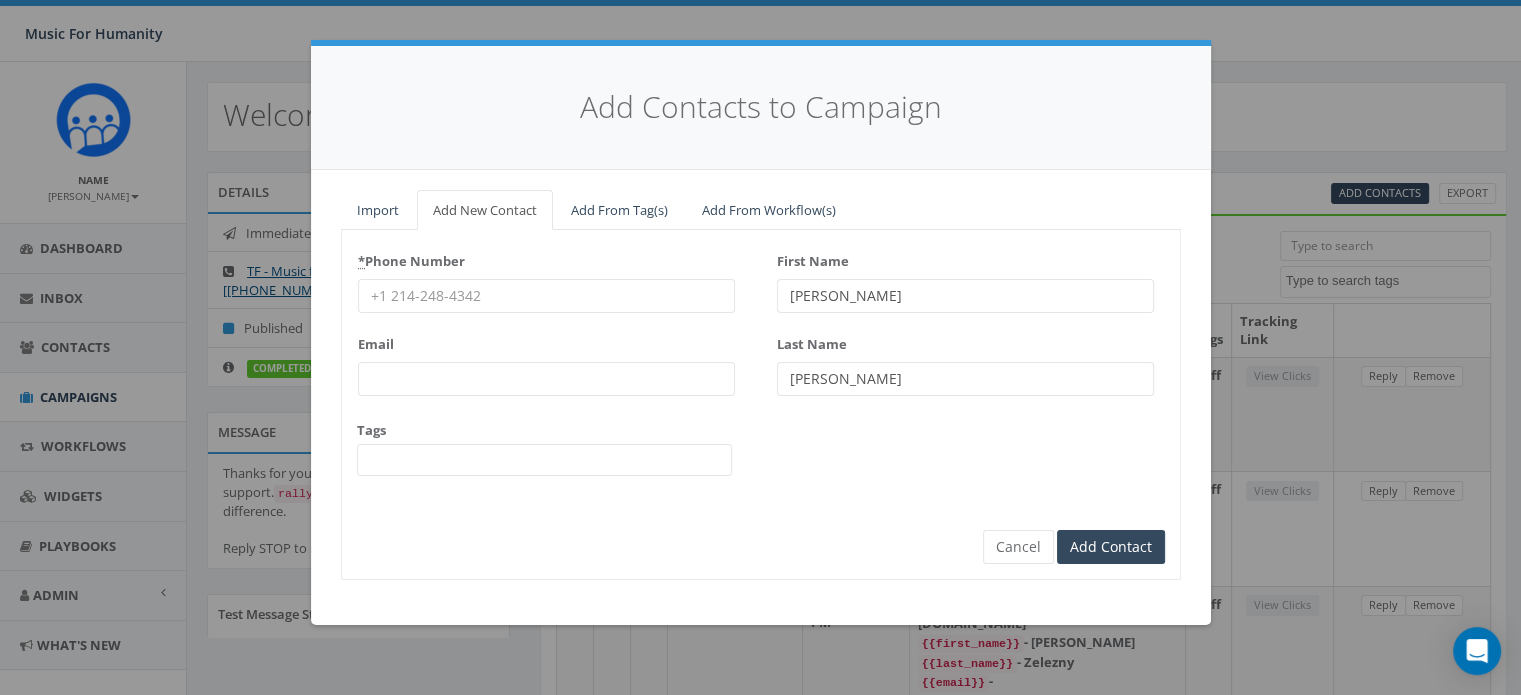 click on "*   Phone Number" at bounding box center [546, 296] 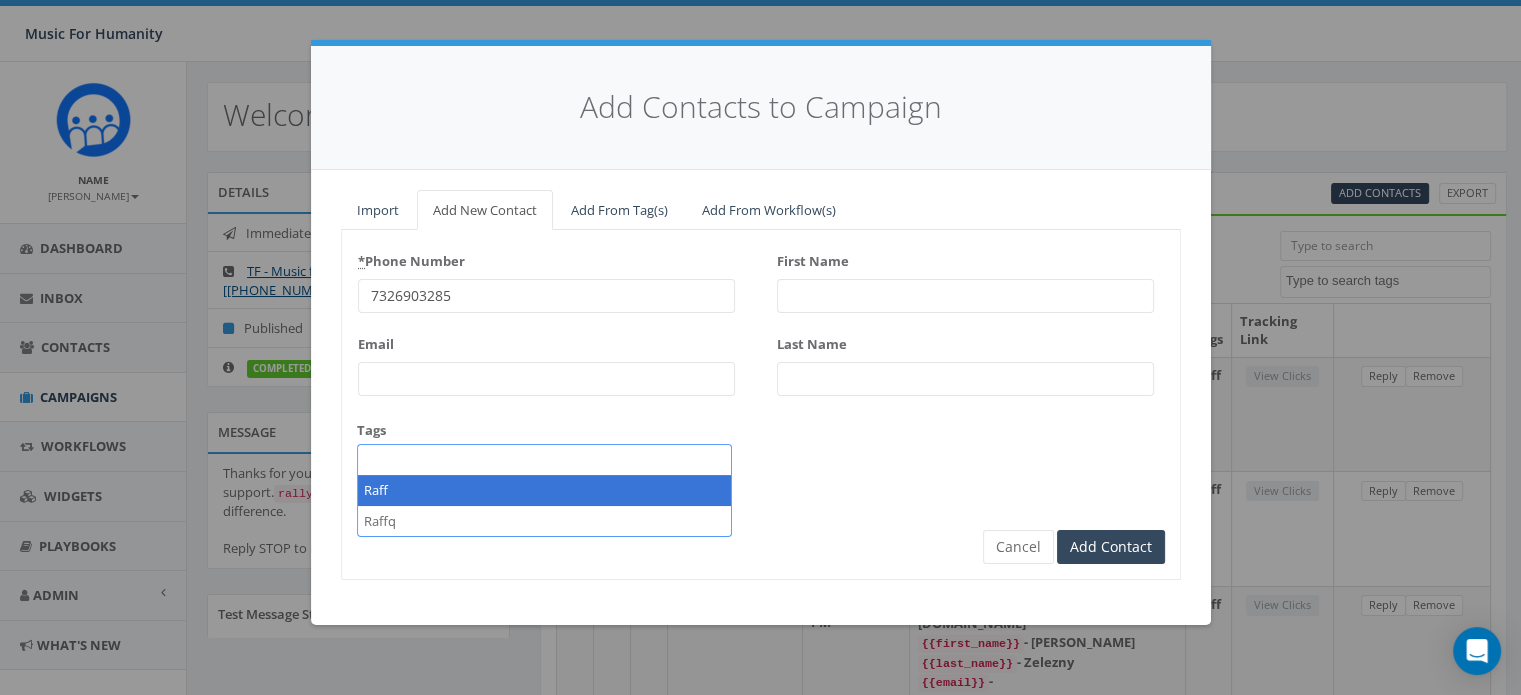 scroll, scrollTop: 167, scrollLeft: 0, axis: vertical 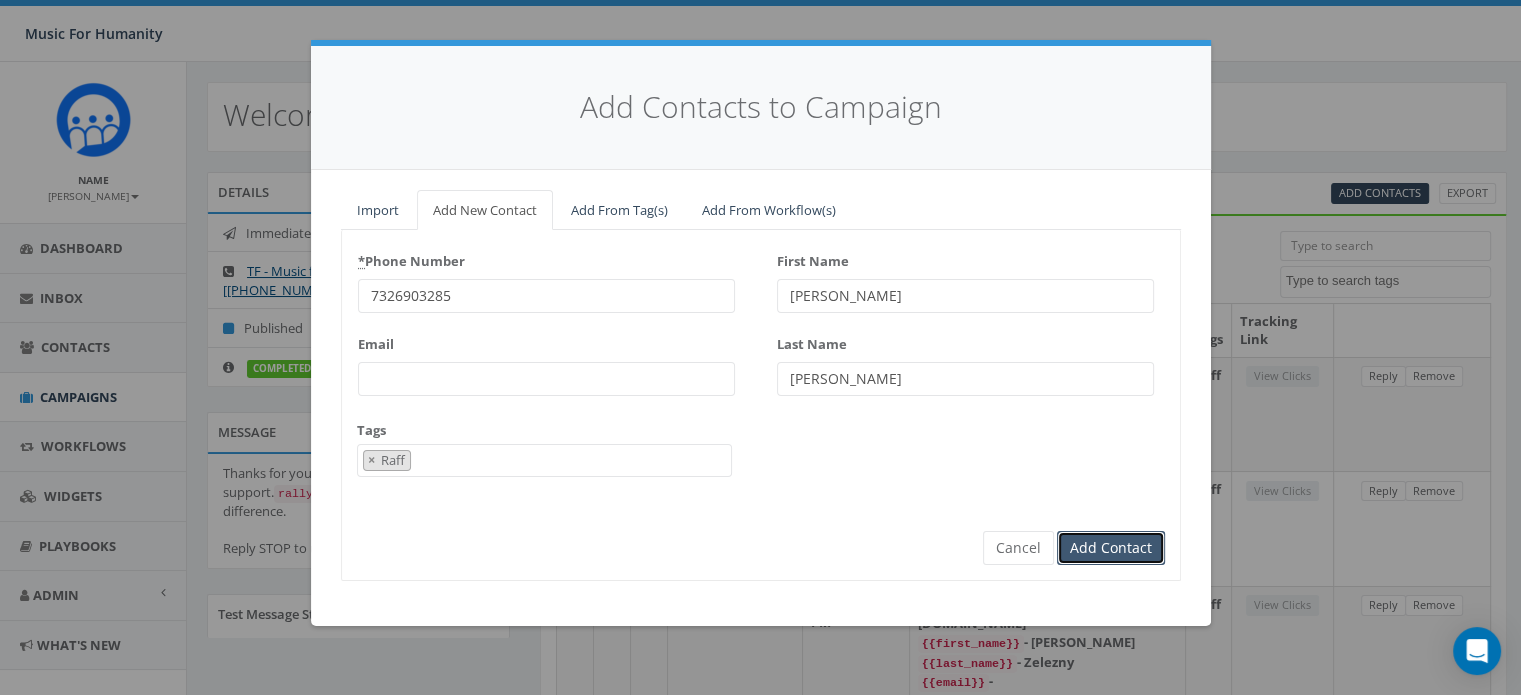 click on "Add Contact" at bounding box center (1111, 548) 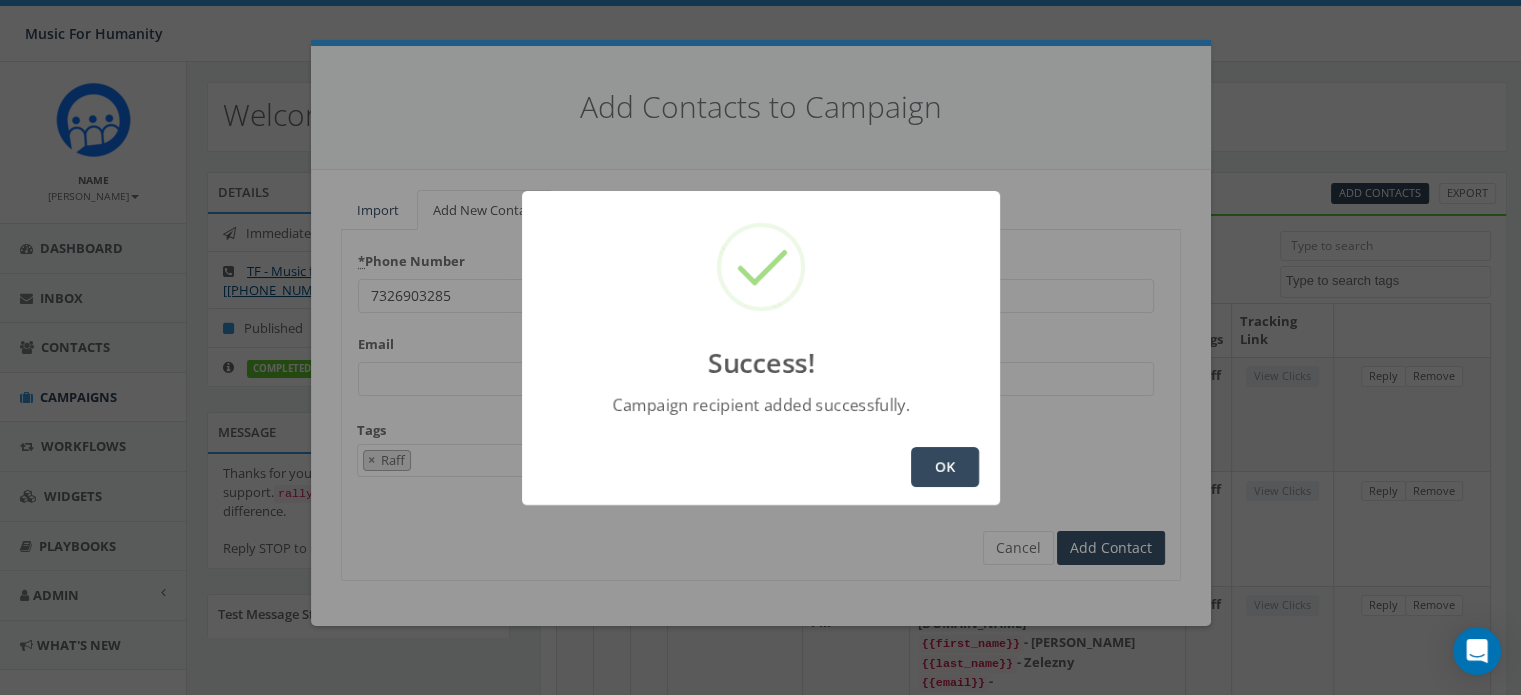 click on "OK" at bounding box center [945, 467] 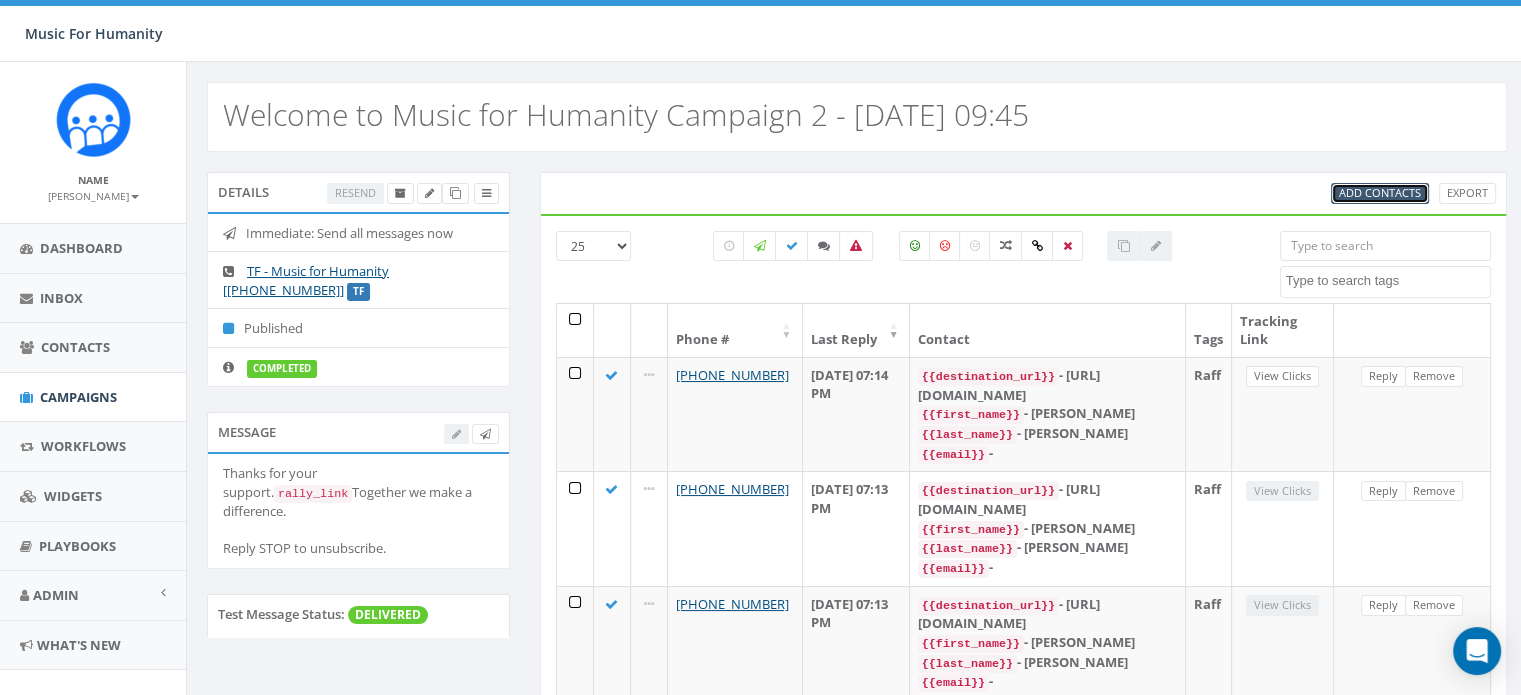 click on "Add Contacts" at bounding box center [1380, 192] 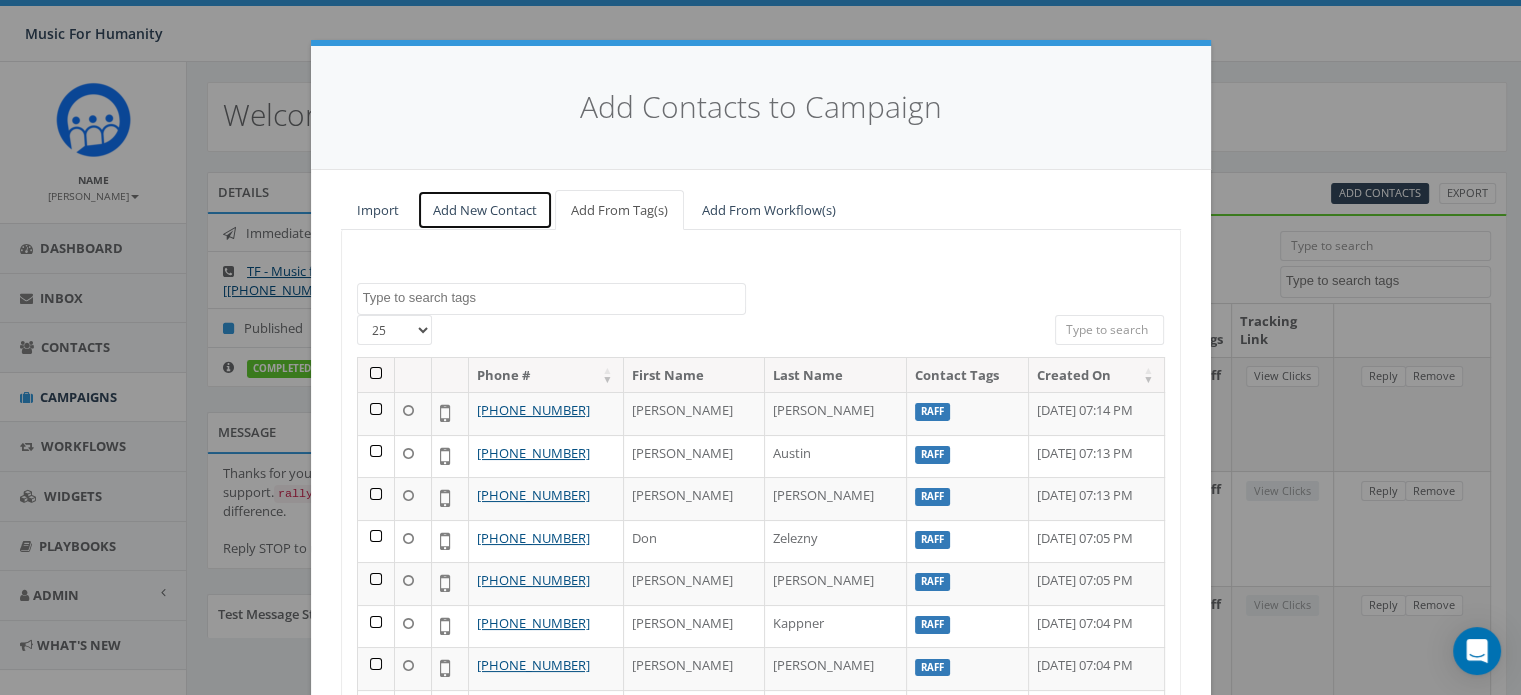 click on "Add New Contact" at bounding box center [485, 210] 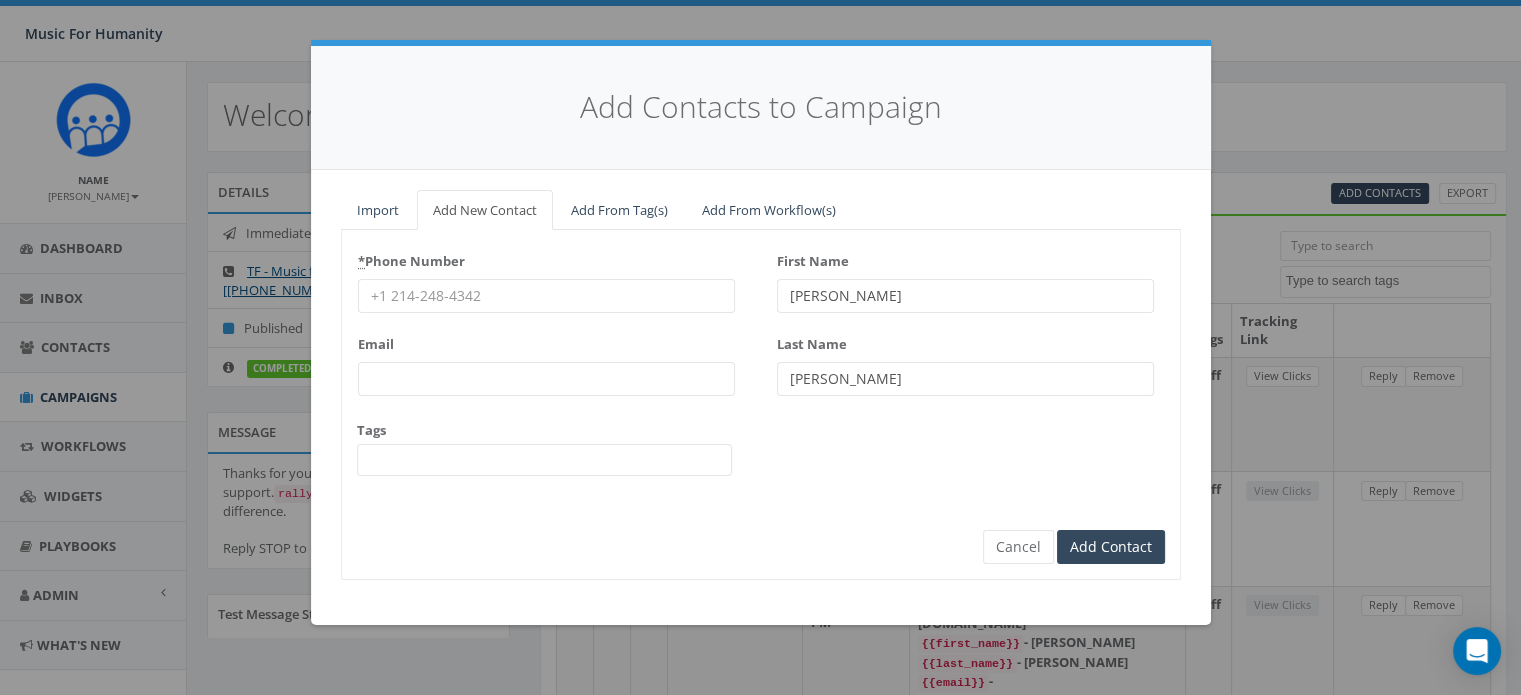 click on "*   Phone Number" at bounding box center (546, 296) 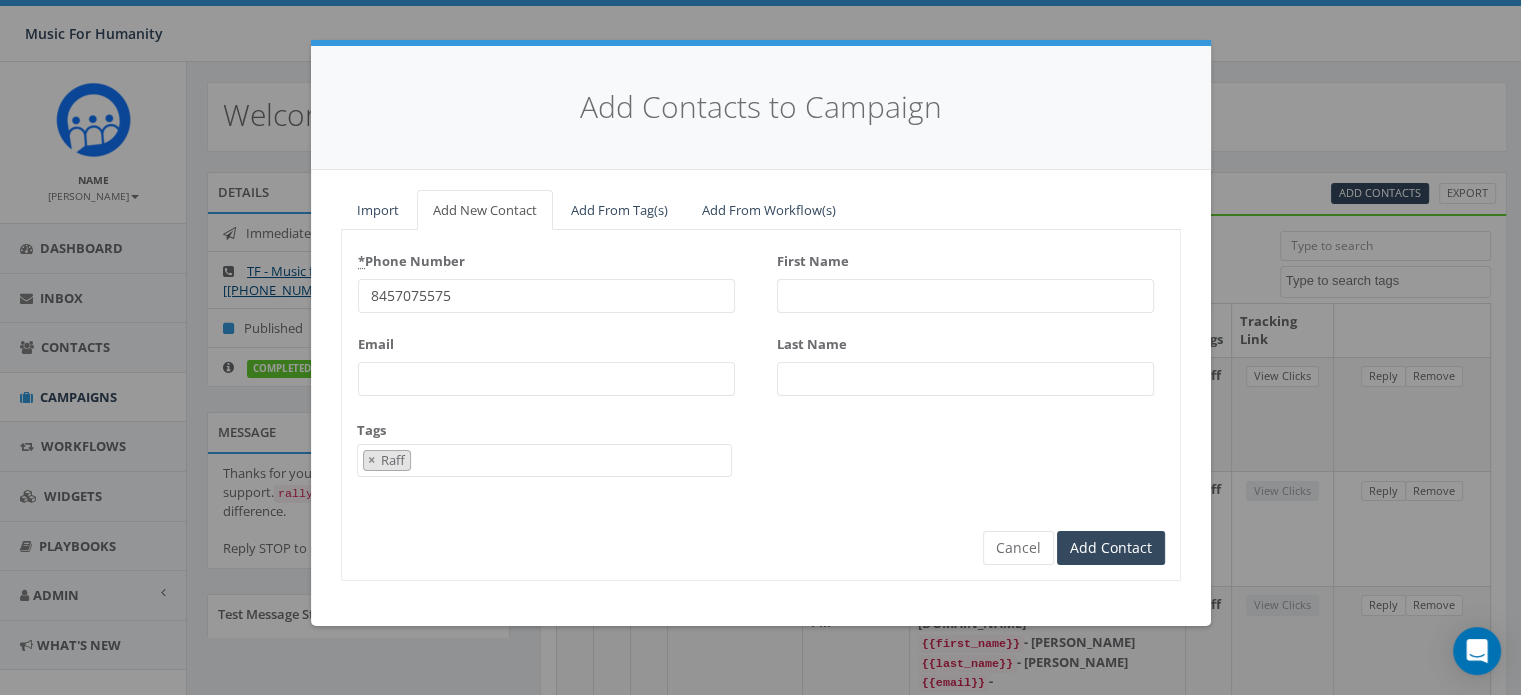 scroll, scrollTop: 167, scrollLeft: 0, axis: vertical 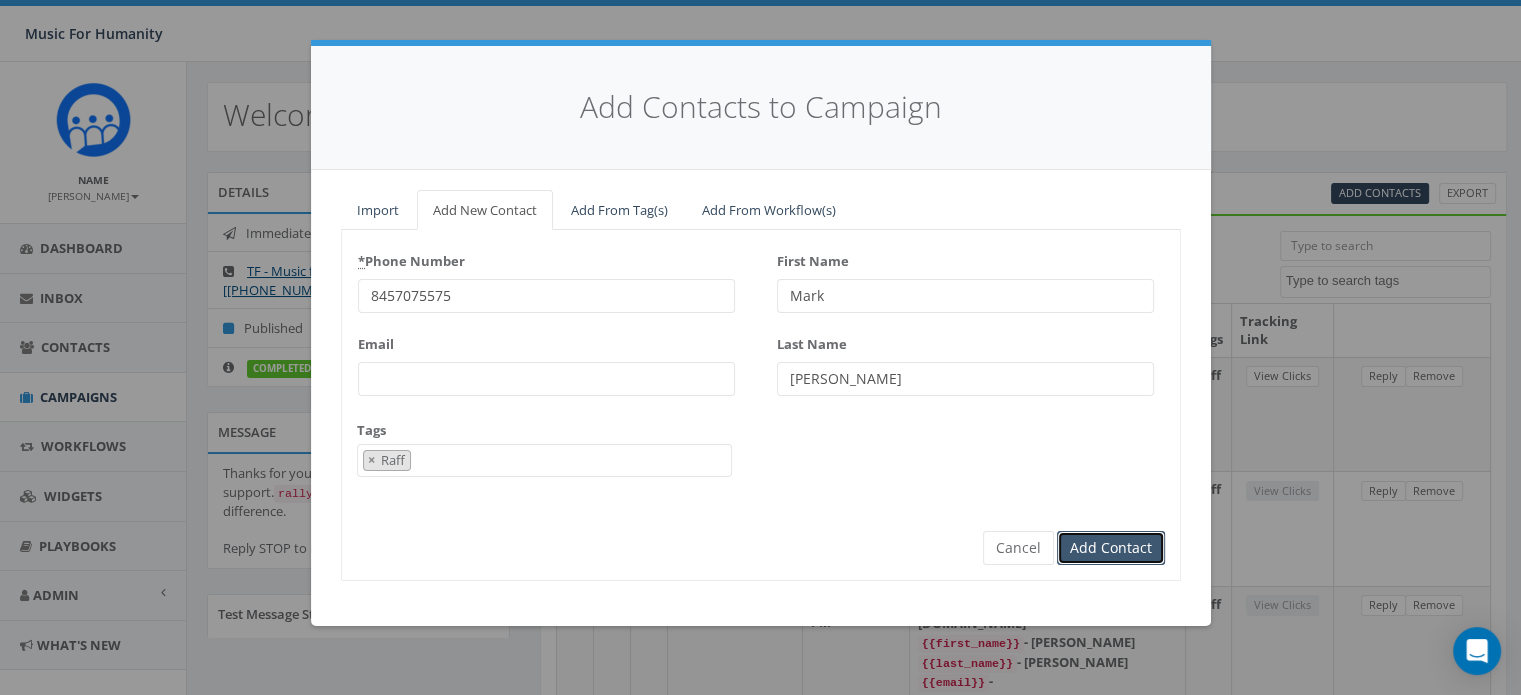 click on "Add Contact" at bounding box center (1111, 548) 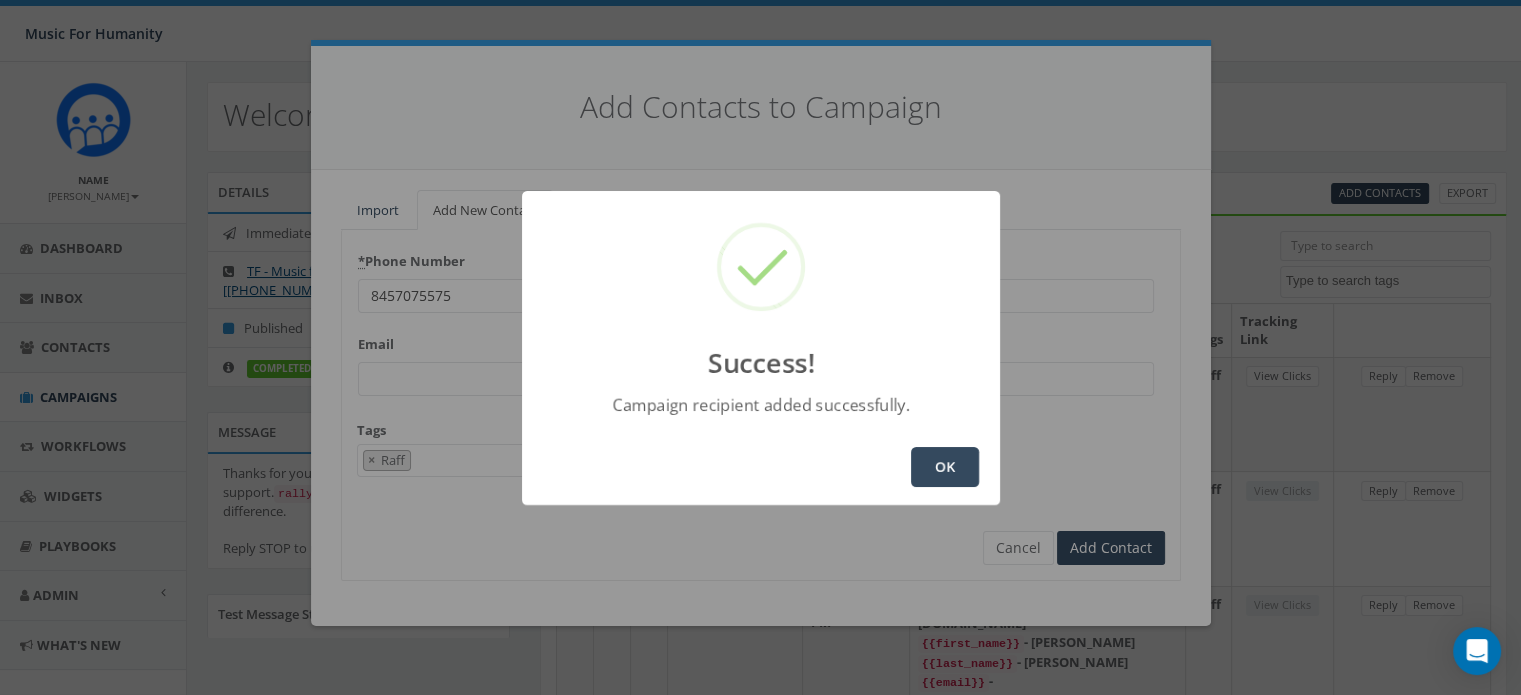click on "OK" at bounding box center [945, 467] 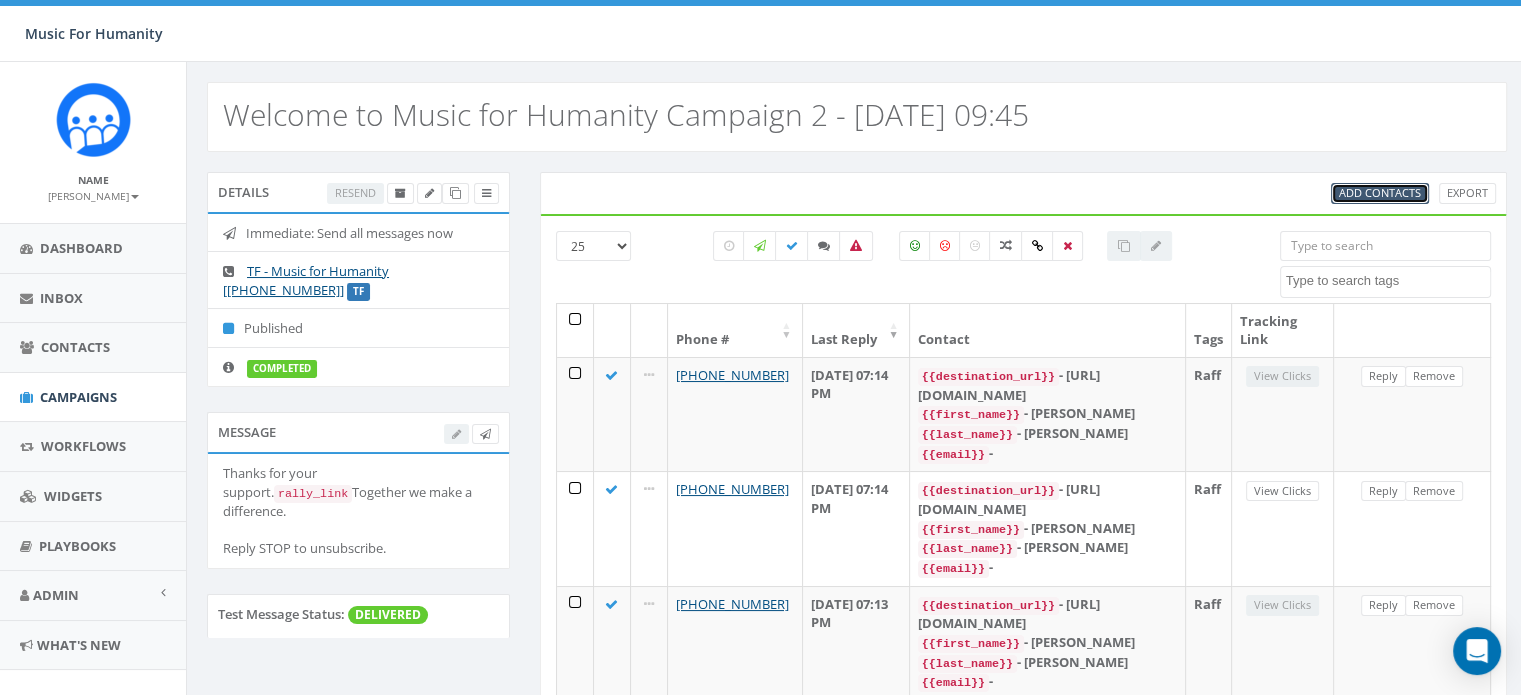 click on "Add Contacts" at bounding box center (1380, 192) 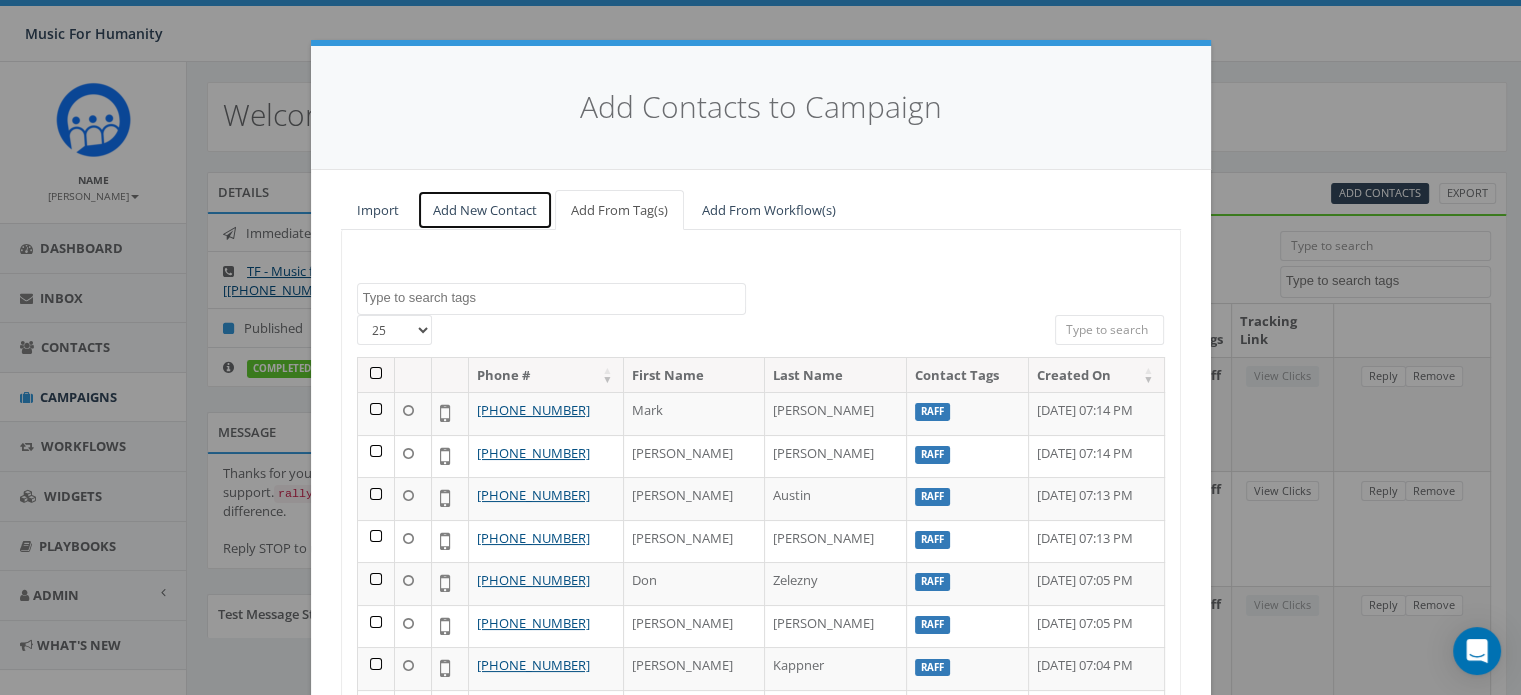 click on "Add New Contact" at bounding box center (485, 210) 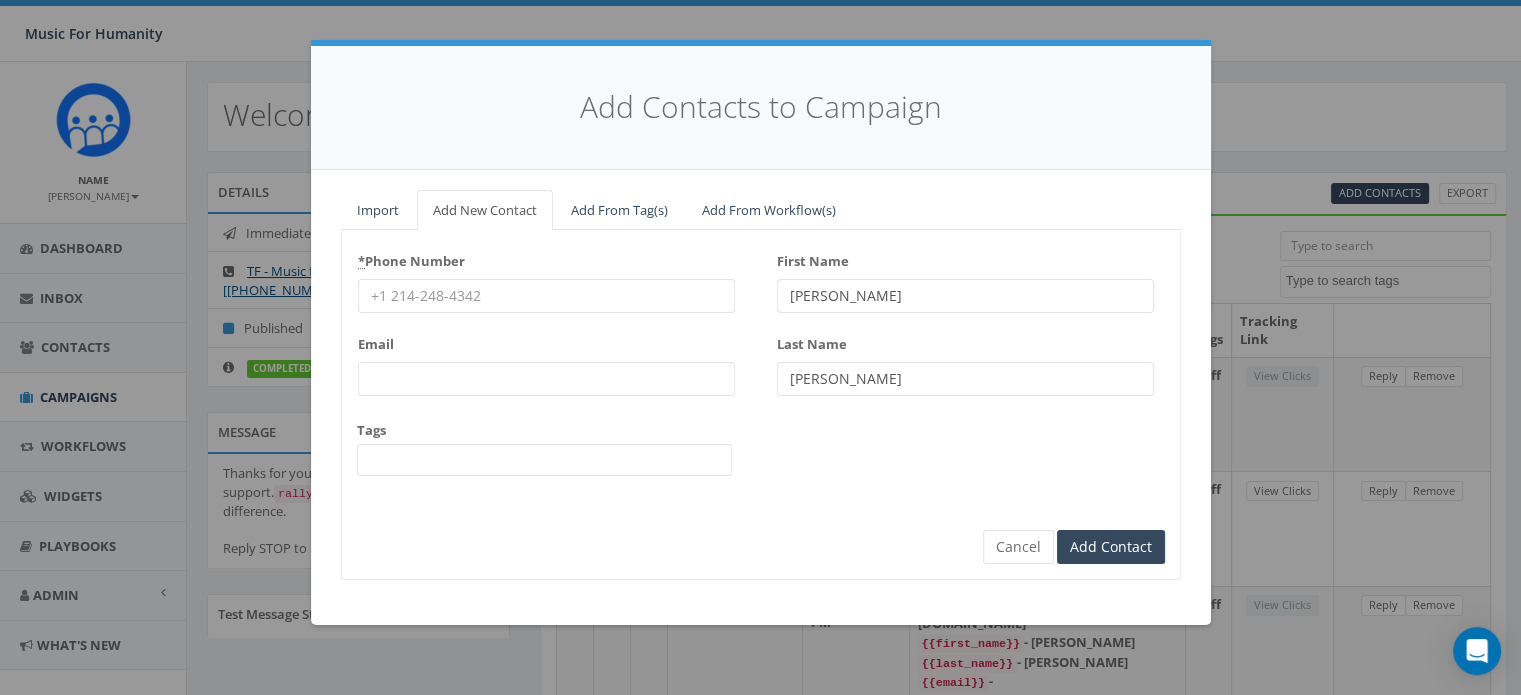 click on "*   Phone Number" at bounding box center (546, 296) 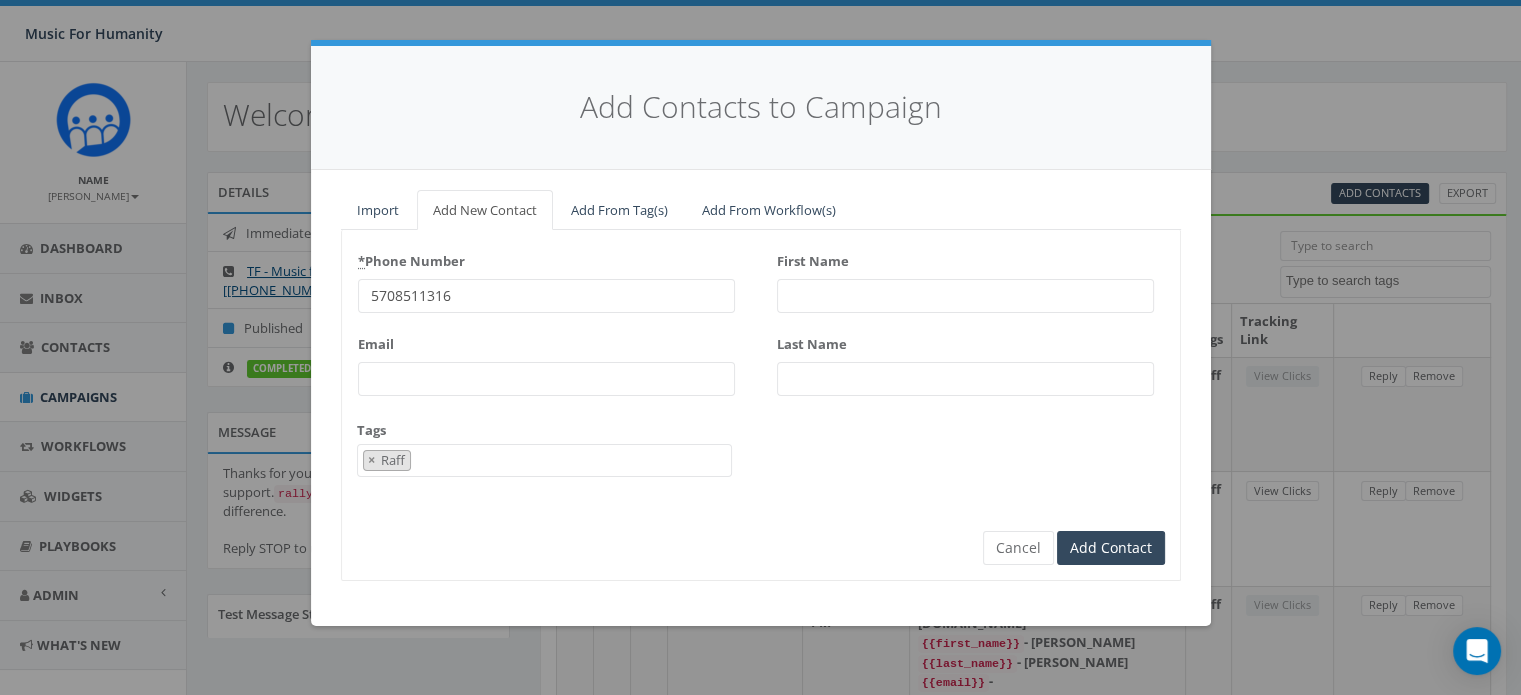 scroll, scrollTop: 167, scrollLeft: 0, axis: vertical 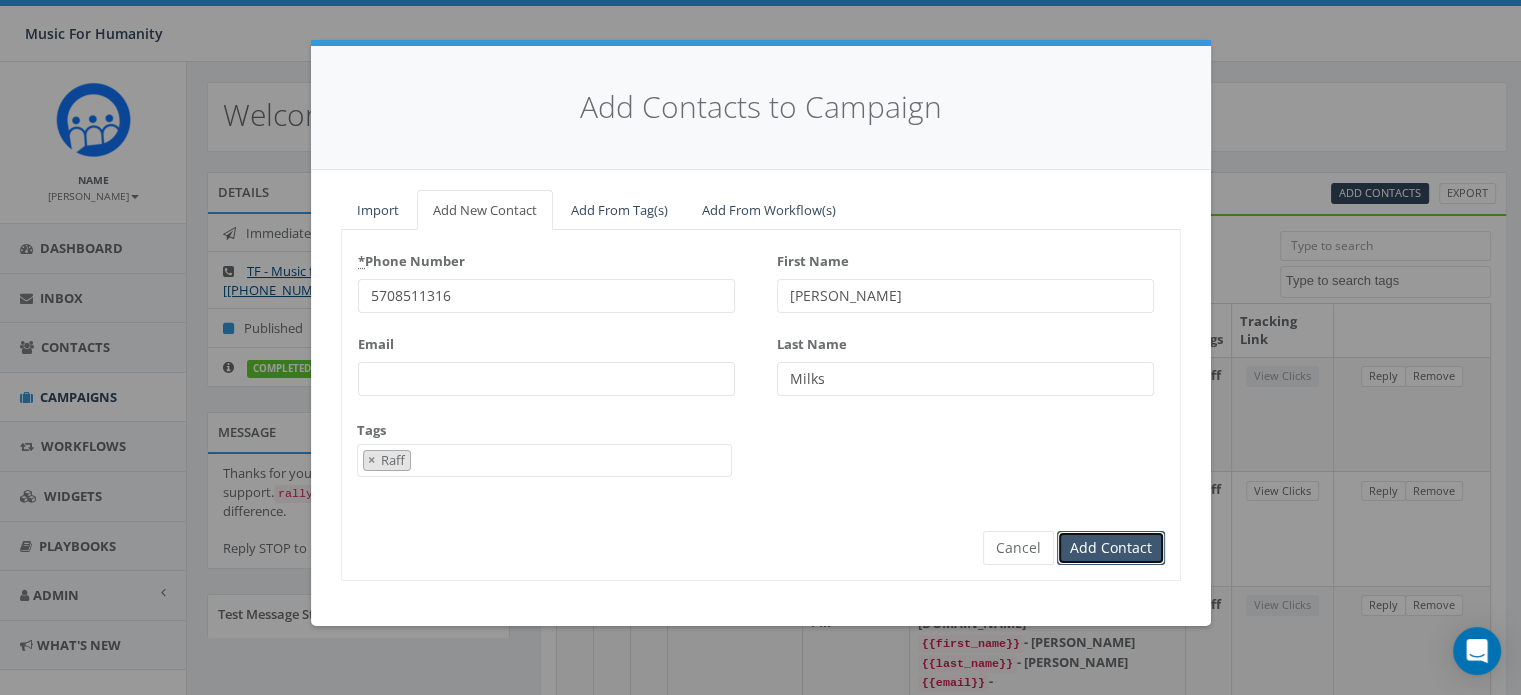 click on "Add Contact" at bounding box center [1111, 548] 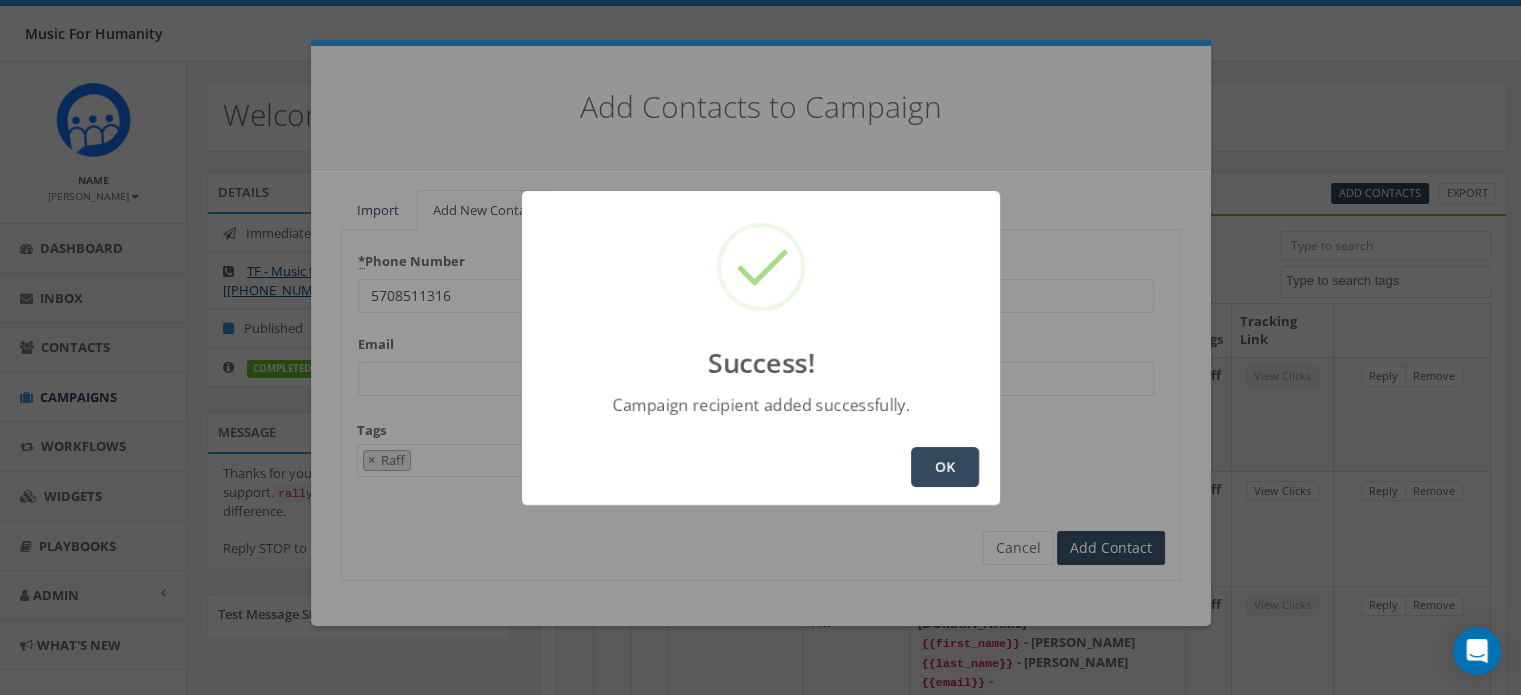 click on "OK" at bounding box center (945, 467) 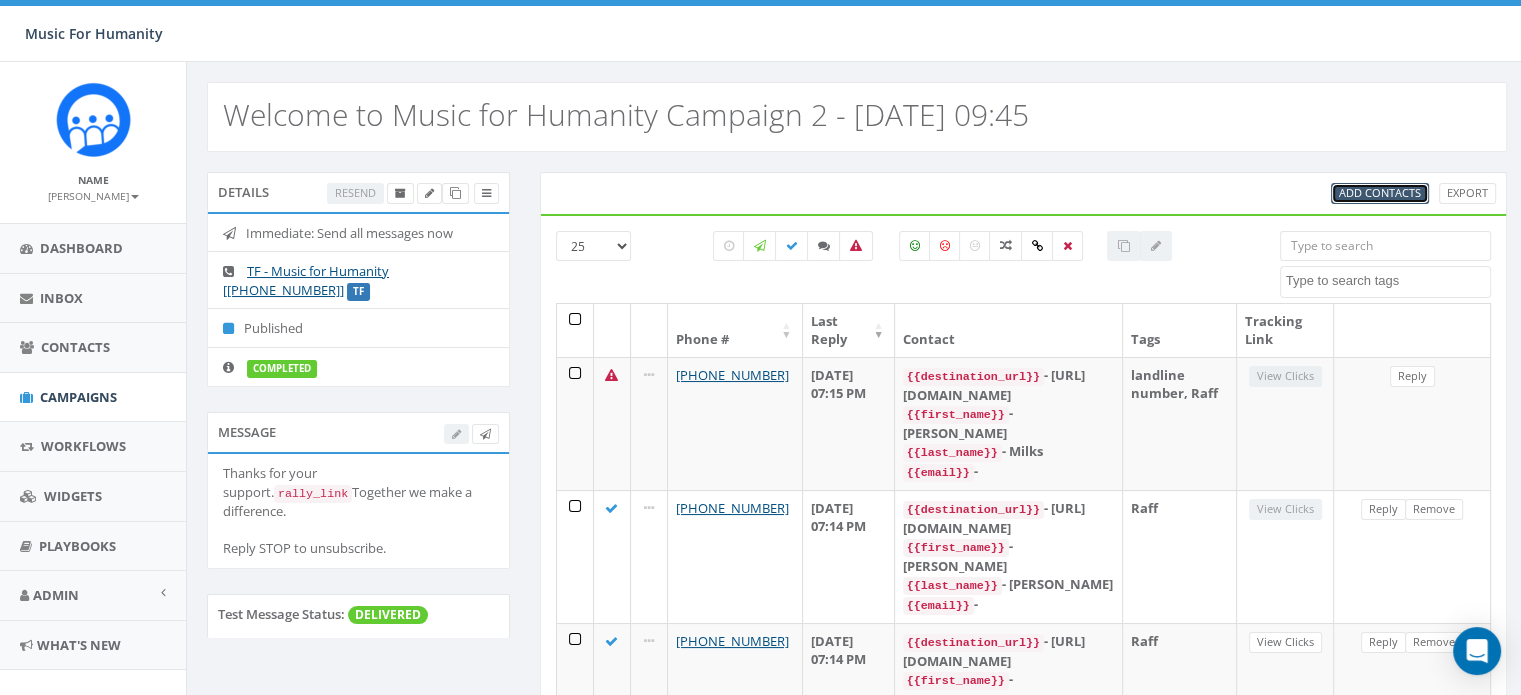 click on "Add Contacts" at bounding box center [1380, 192] 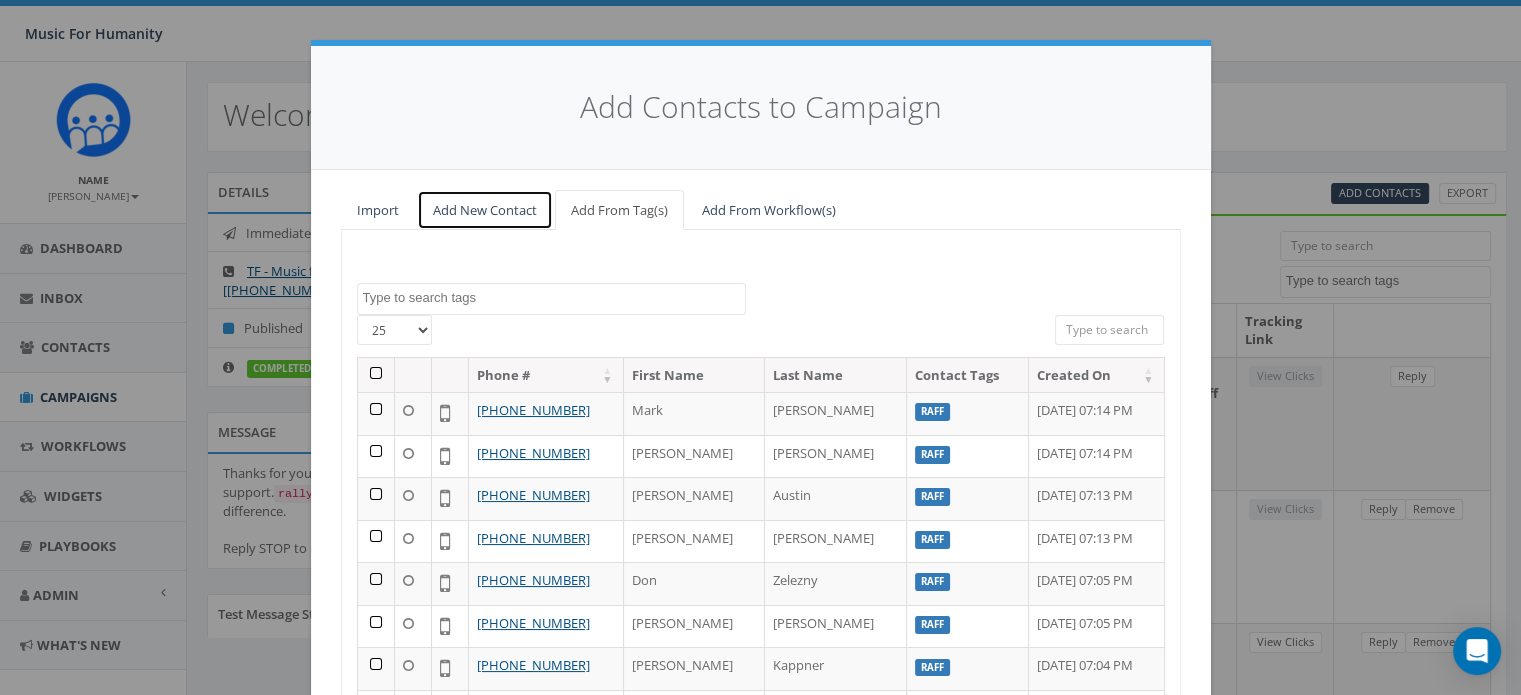click on "Add New Contact" at bounding box center [485, 210] 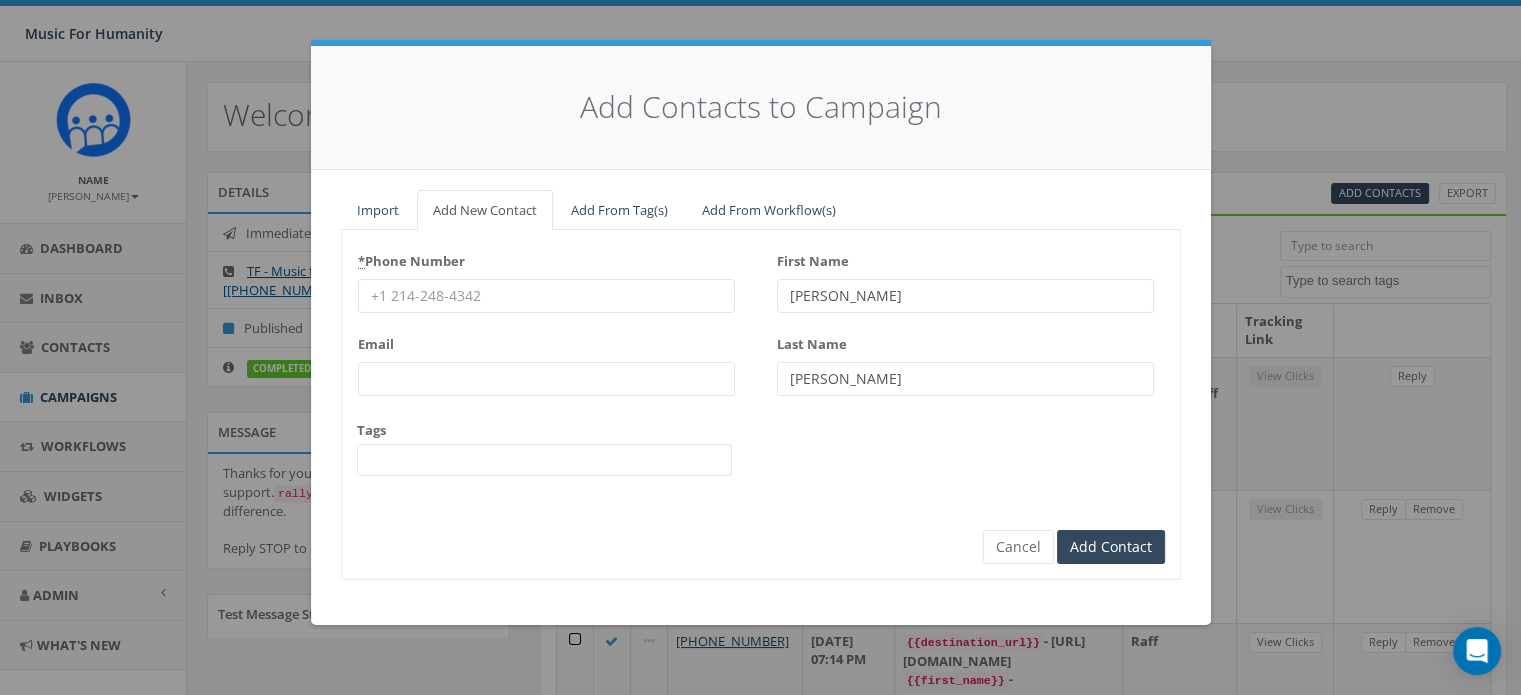 click on "*   Phone Number" at bounding box center (546, 296) 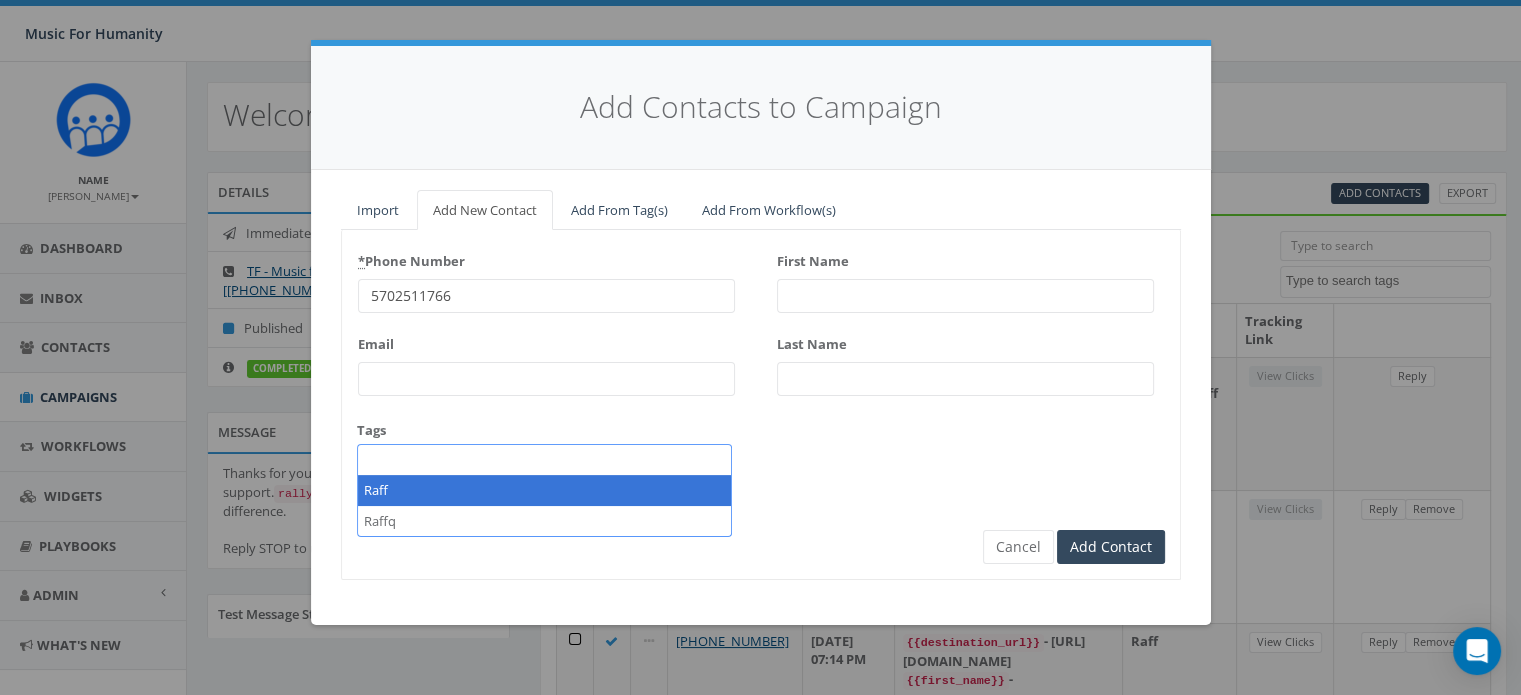 scroll, scrollTop: 167, scrollLeft: 0, axis: vertical 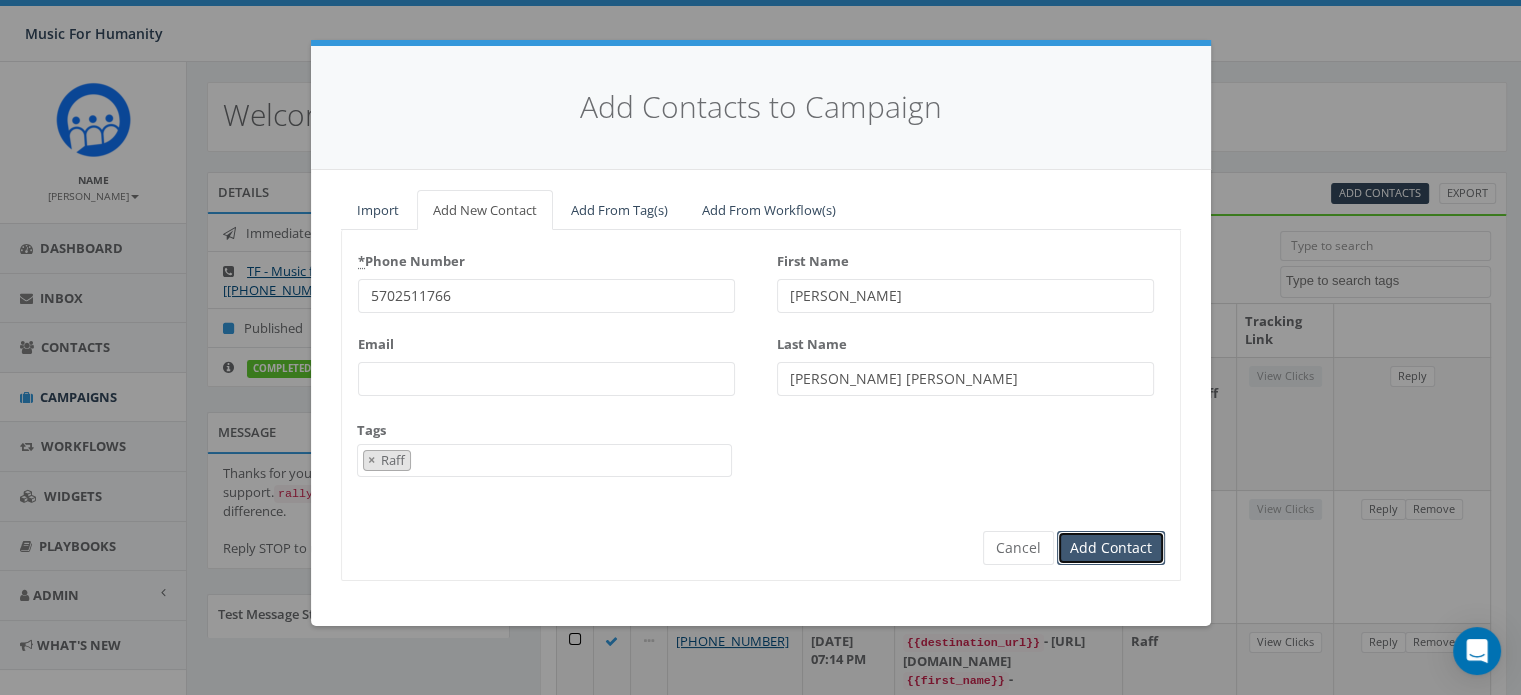 click on "Add Contact" at bounding box center (1111, 548) 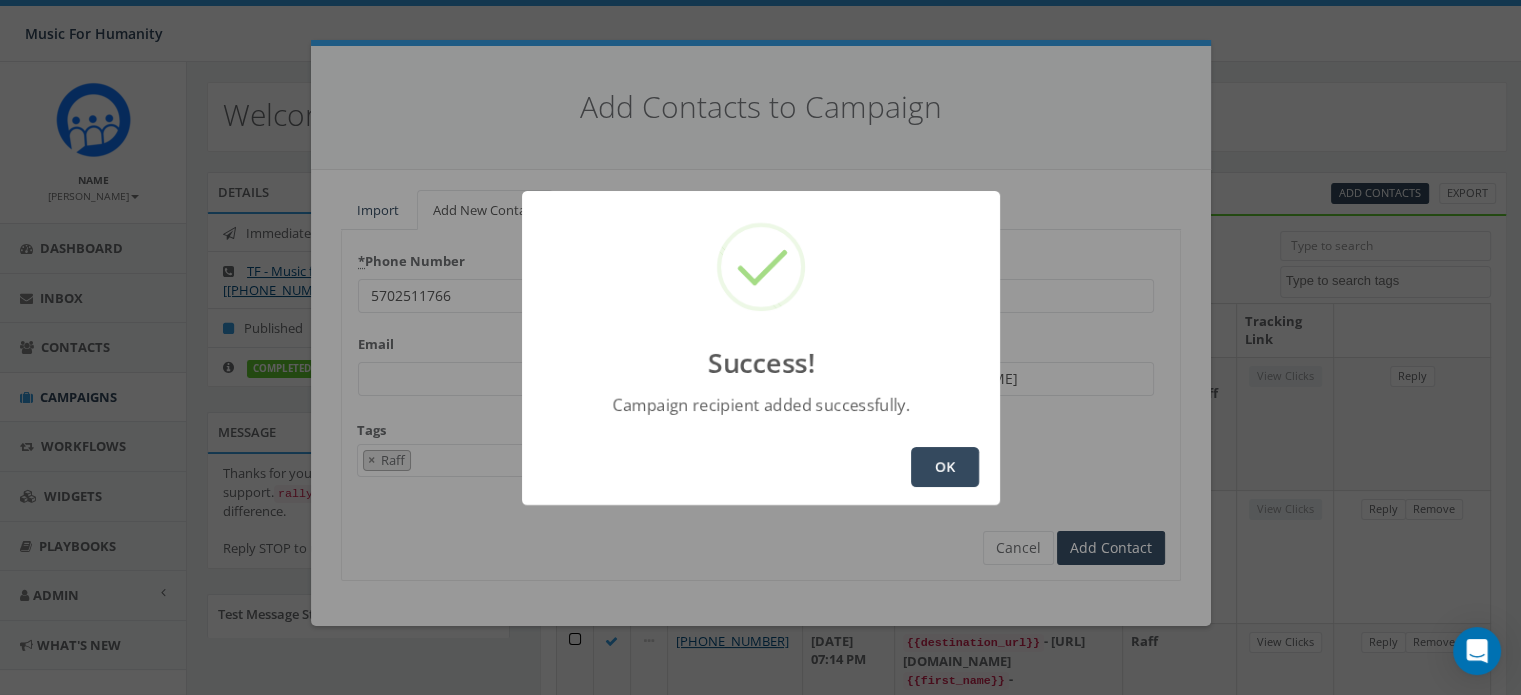 click on "OK" at bounding box center [945, 467] 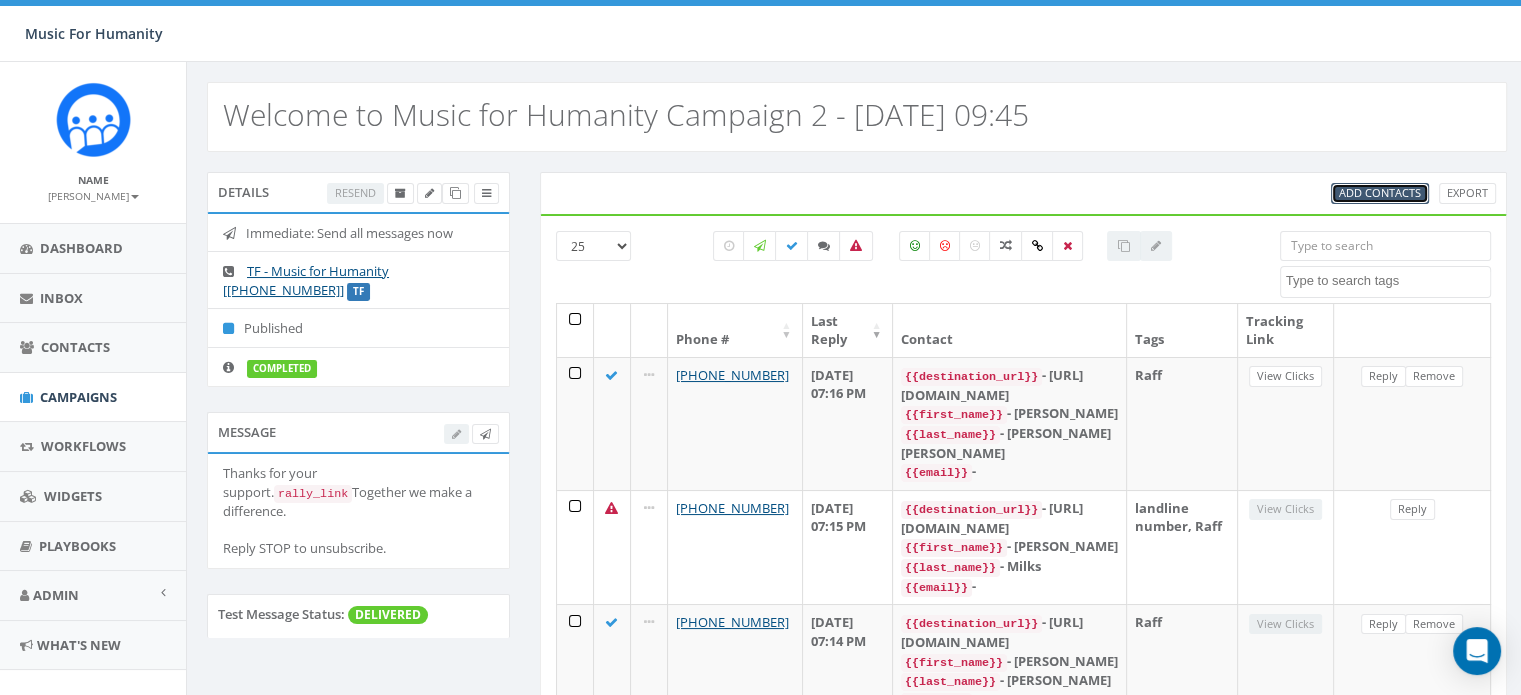 click on "Add Contacts" at bounding box center (1380, 192) 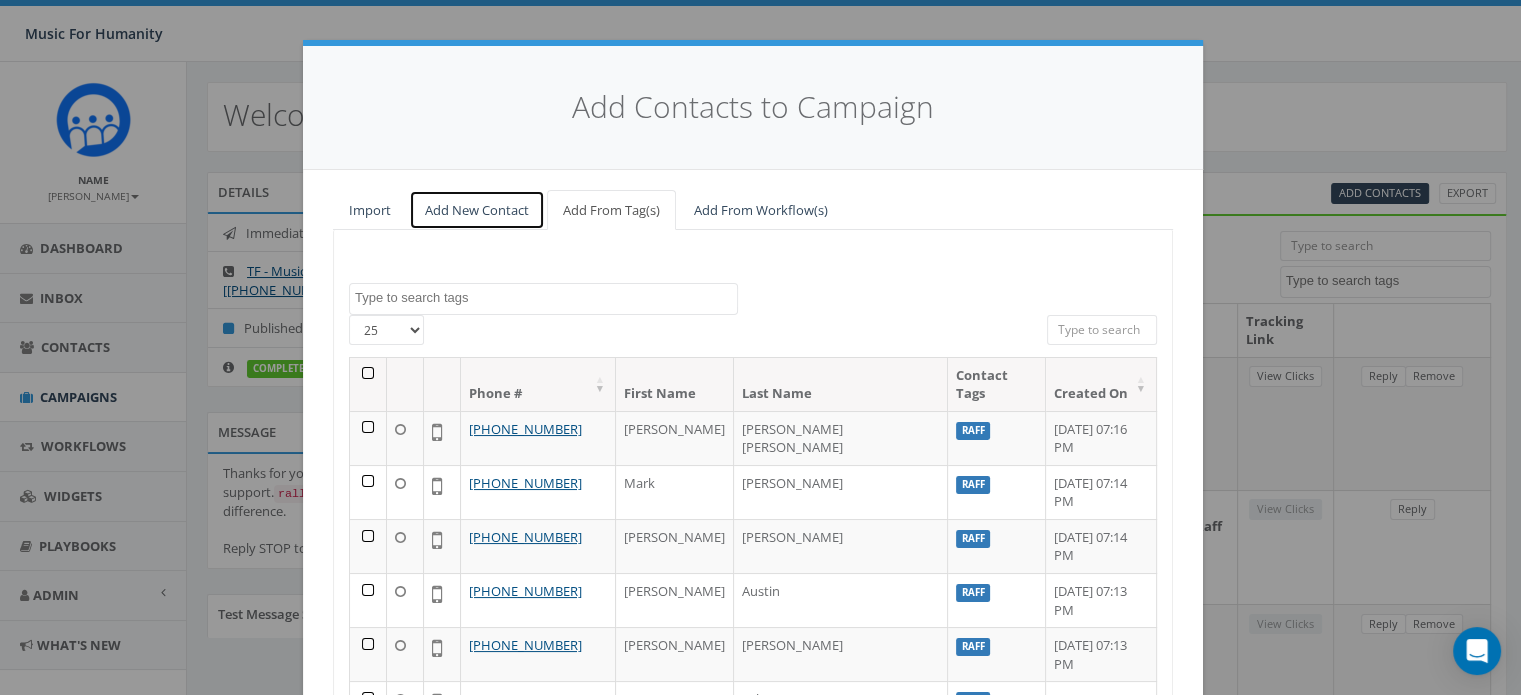click on "Add New Contact" at bounding box center (477, 210) 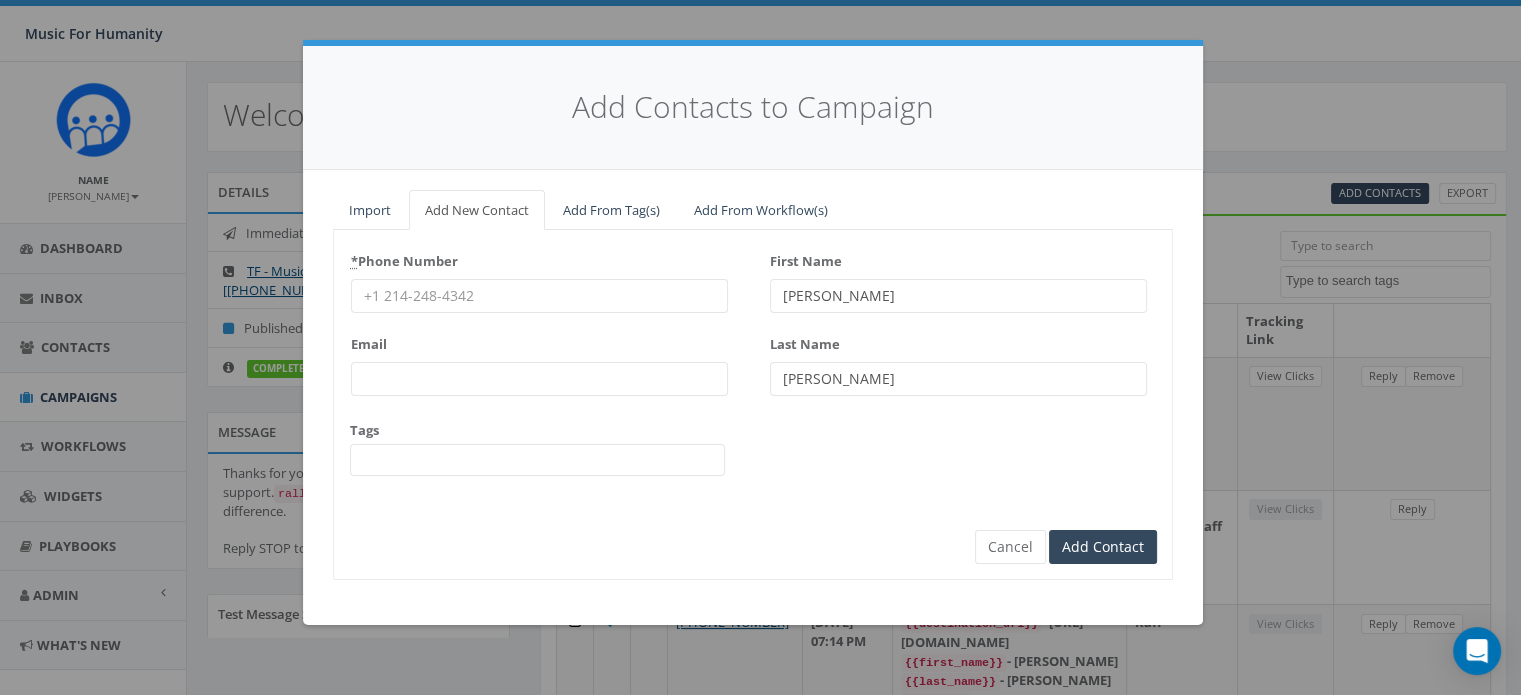 click on "*   Phone Number" at bounding box center [539, 296] 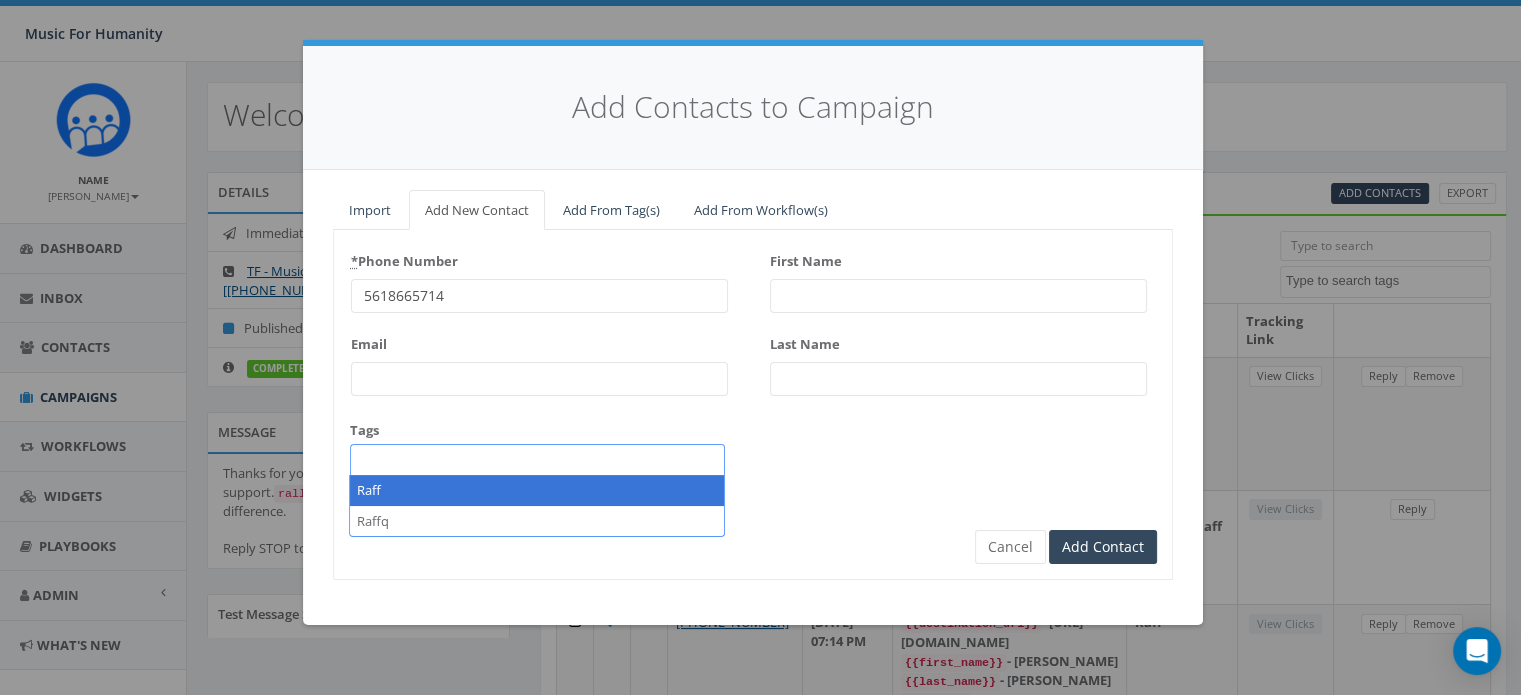 scroll, scrollTop: 167, scrollLeft: 0, axis: vertical 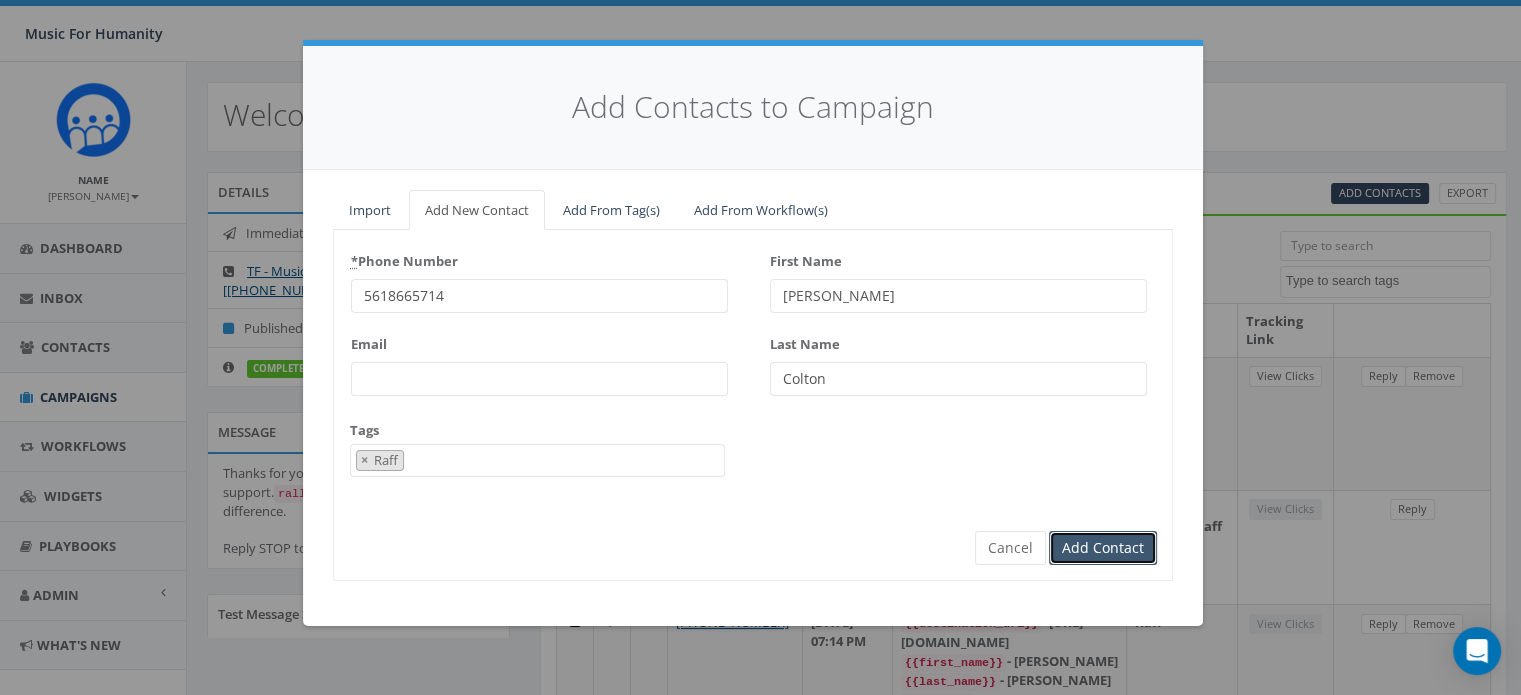 click on "Add Contact" at bounding box center [1103, 548] 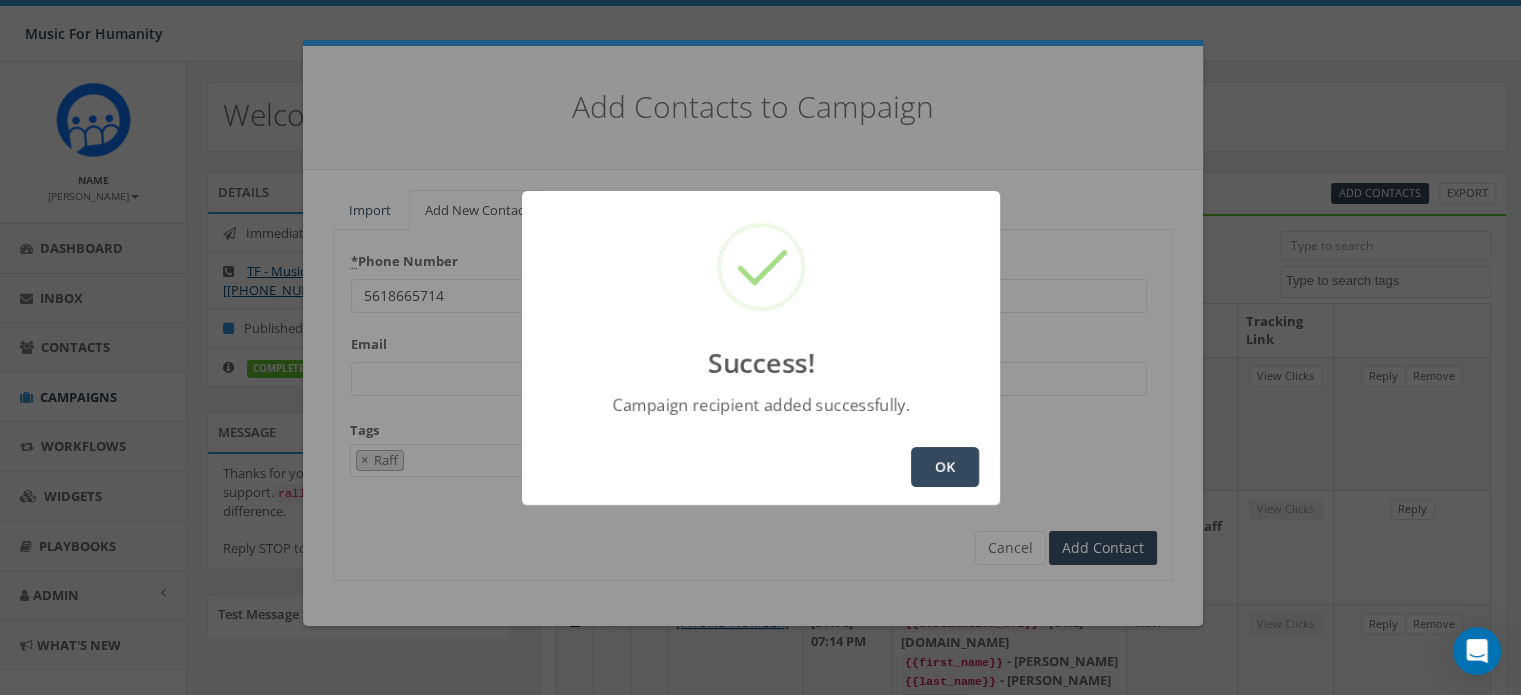 click on "OK" at bounding box center [945, 467] 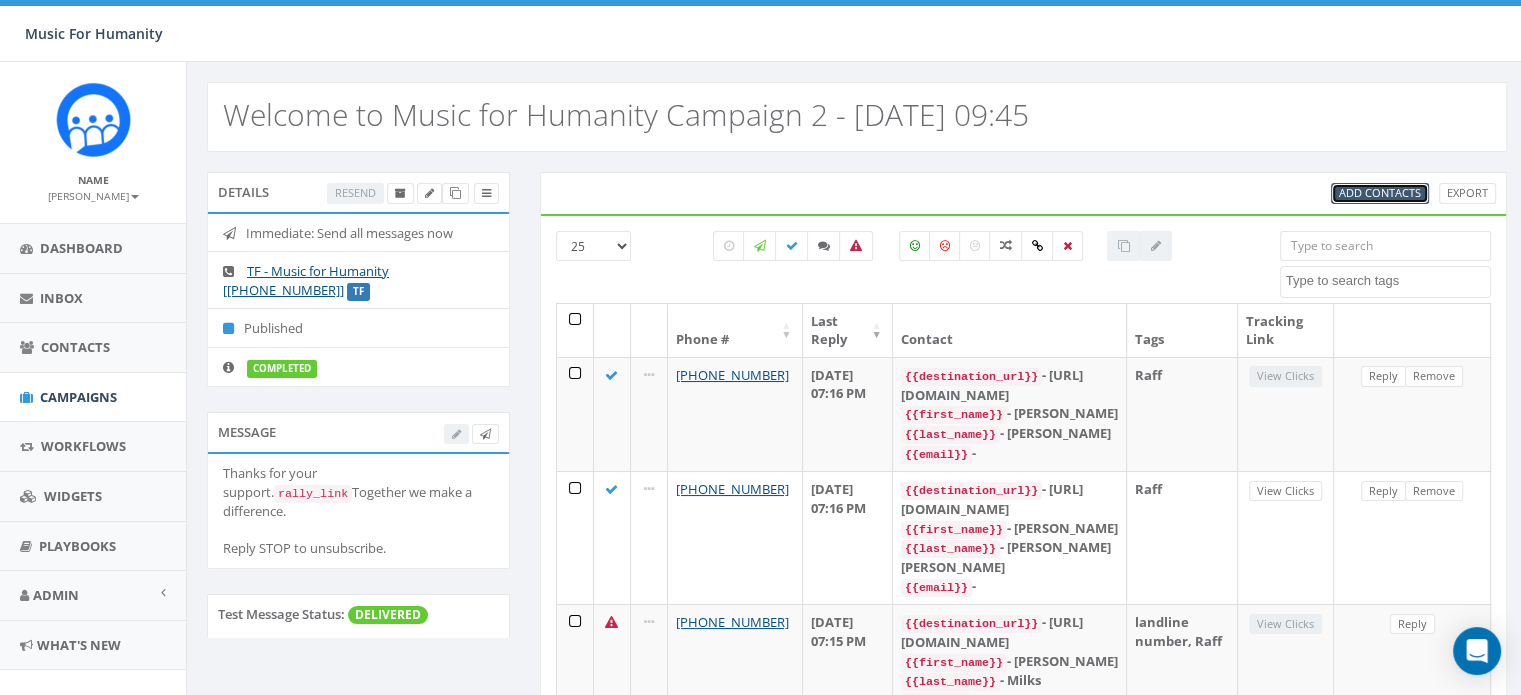 click on "Add Contacts" at bounding box center (1380, 192) 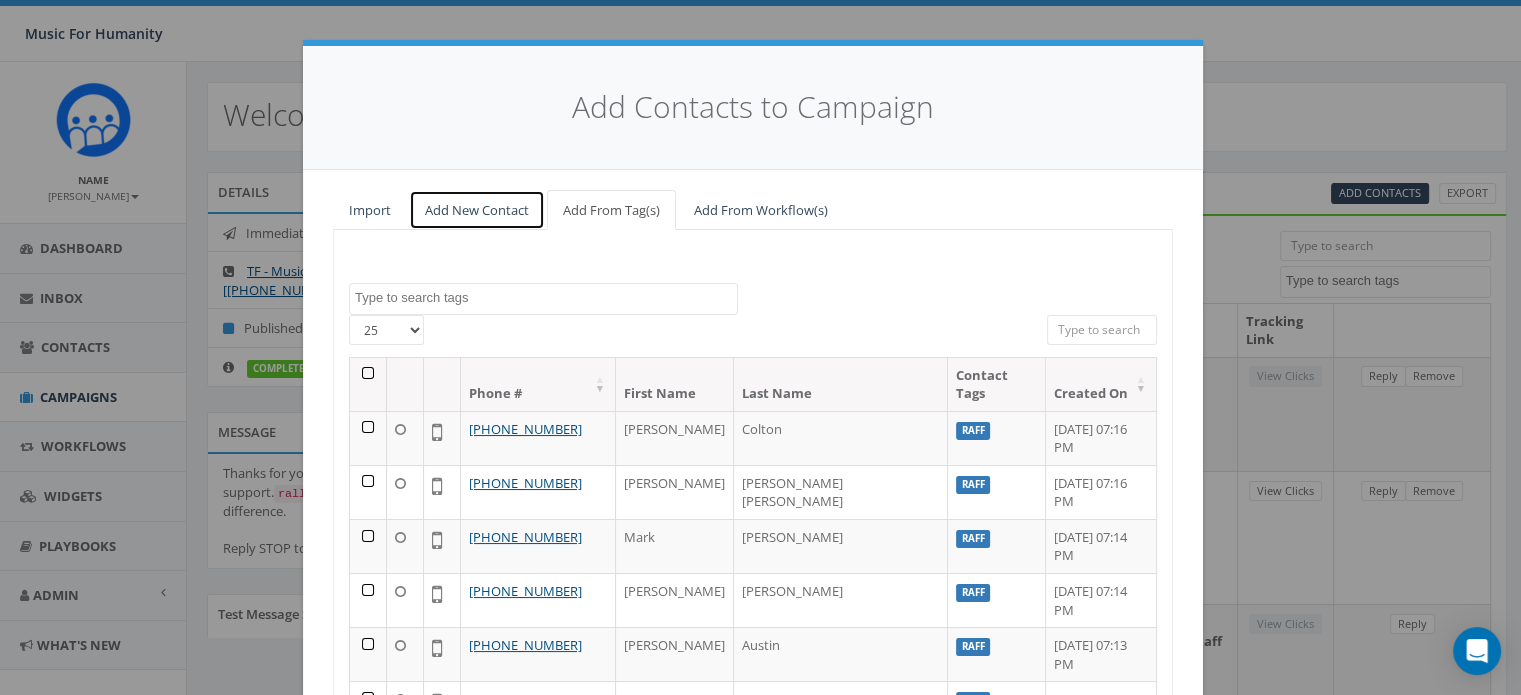click on "Add New Contact" at bounding box center (477, 210) 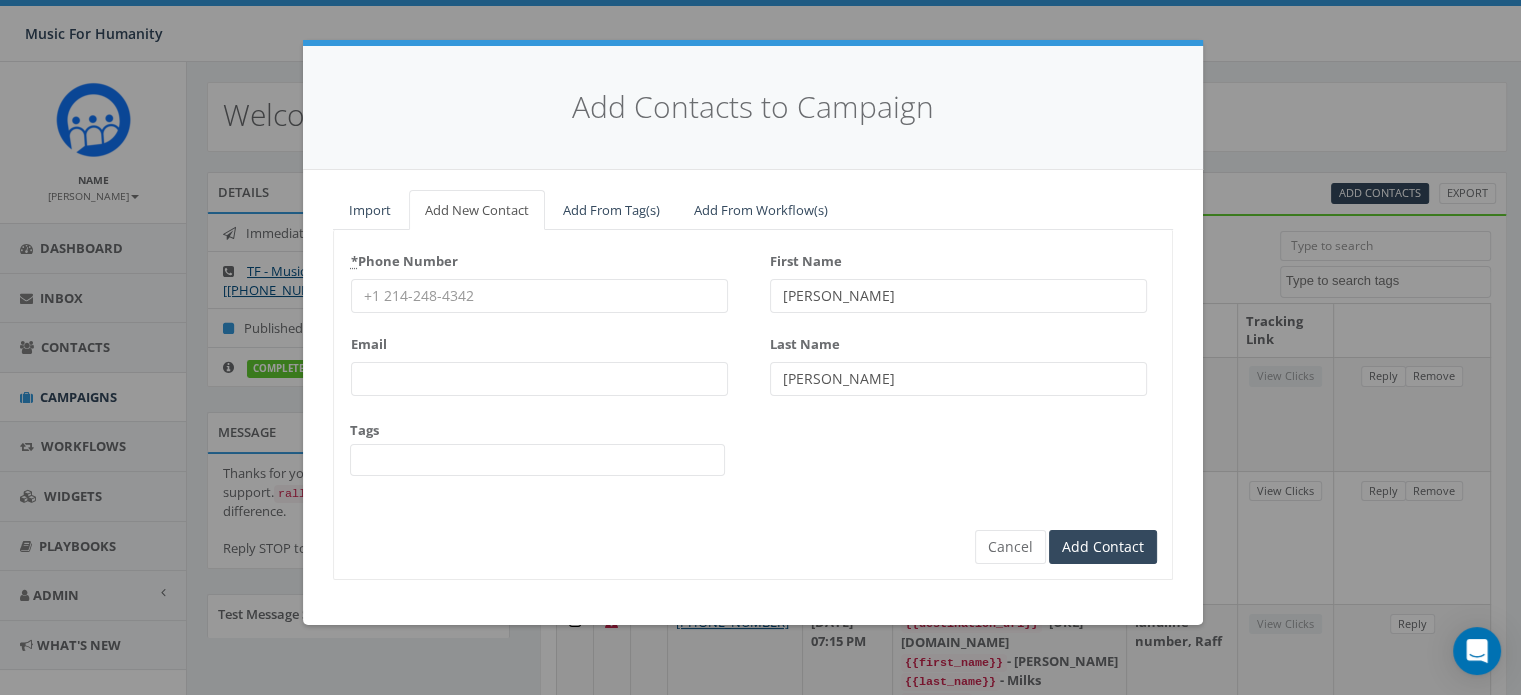 click on "*   Phone Number" at bounding box center (539, 296) 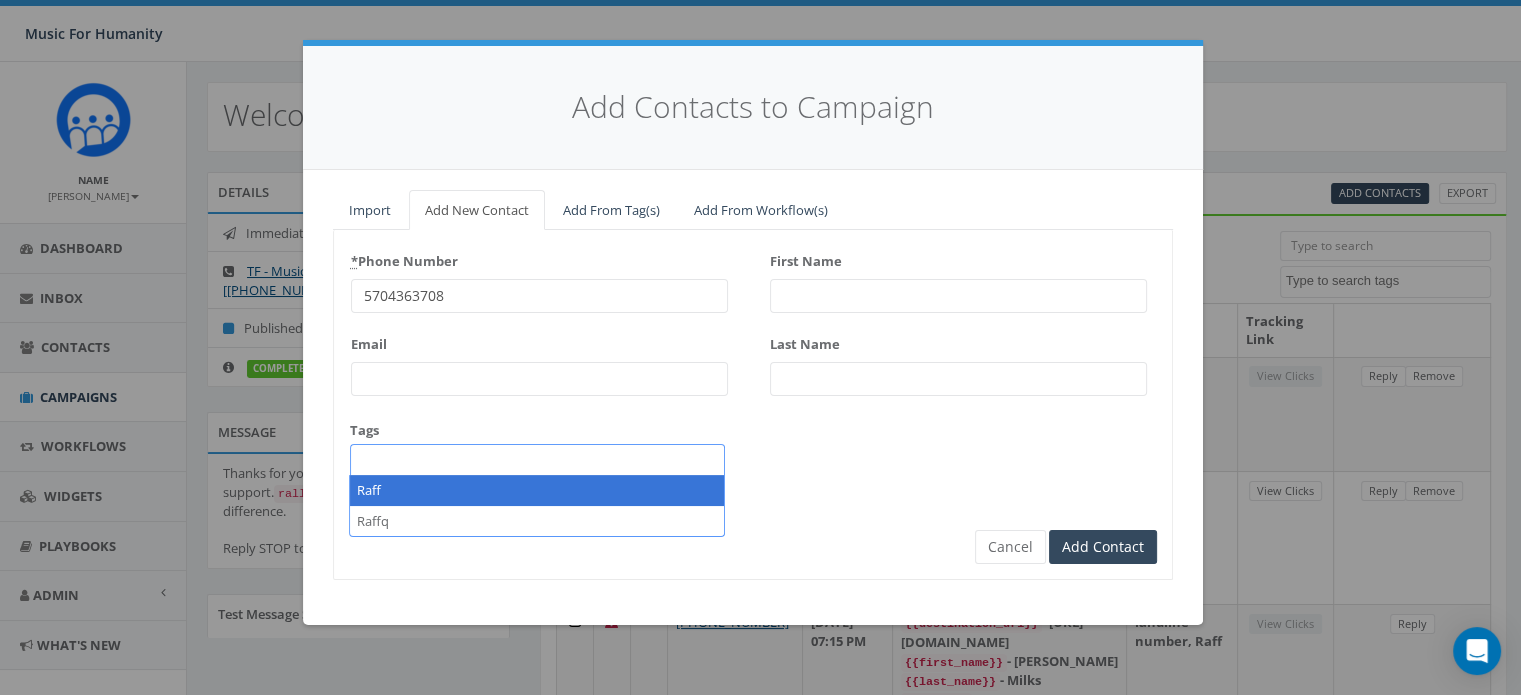 scroll, scrollTop: 167, scrollLeft: 0, axis: vertical 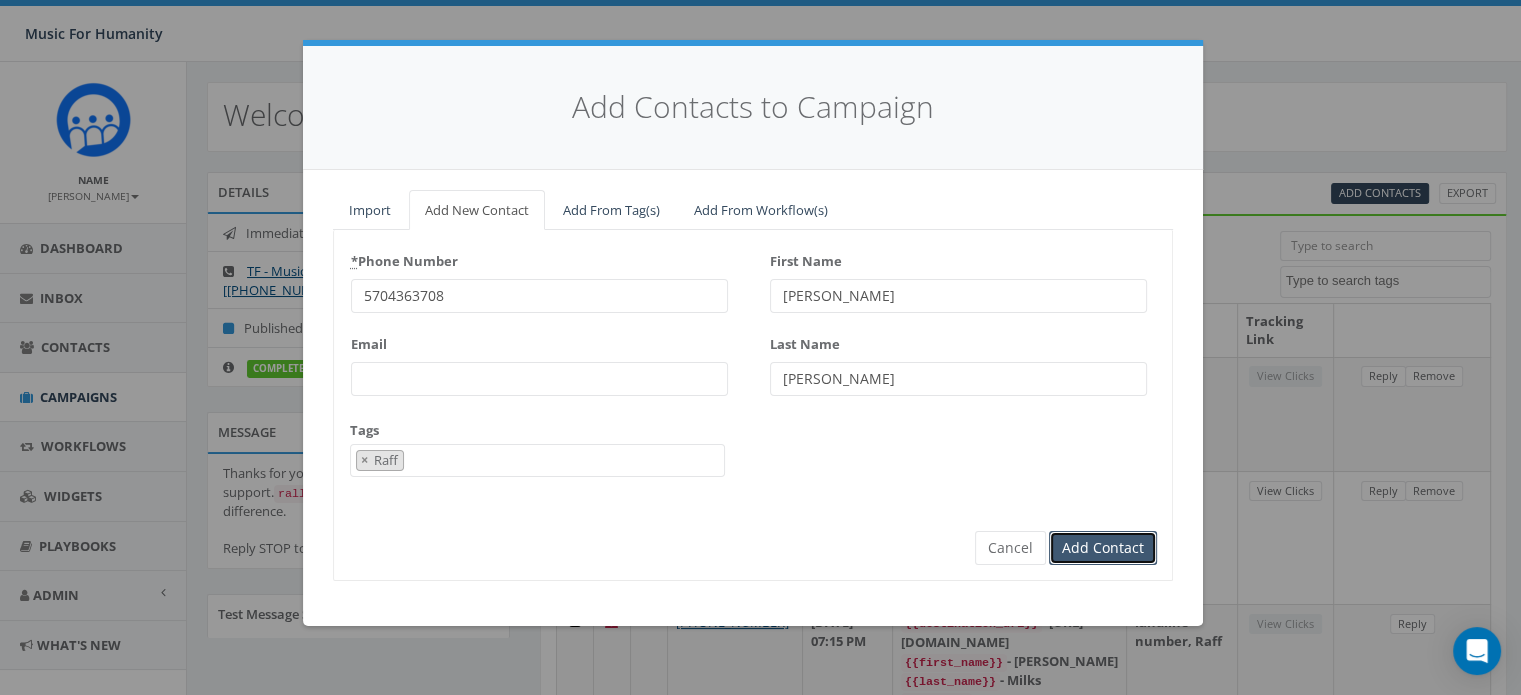 click on "Add Contact" at bounding box center (1103, 548) 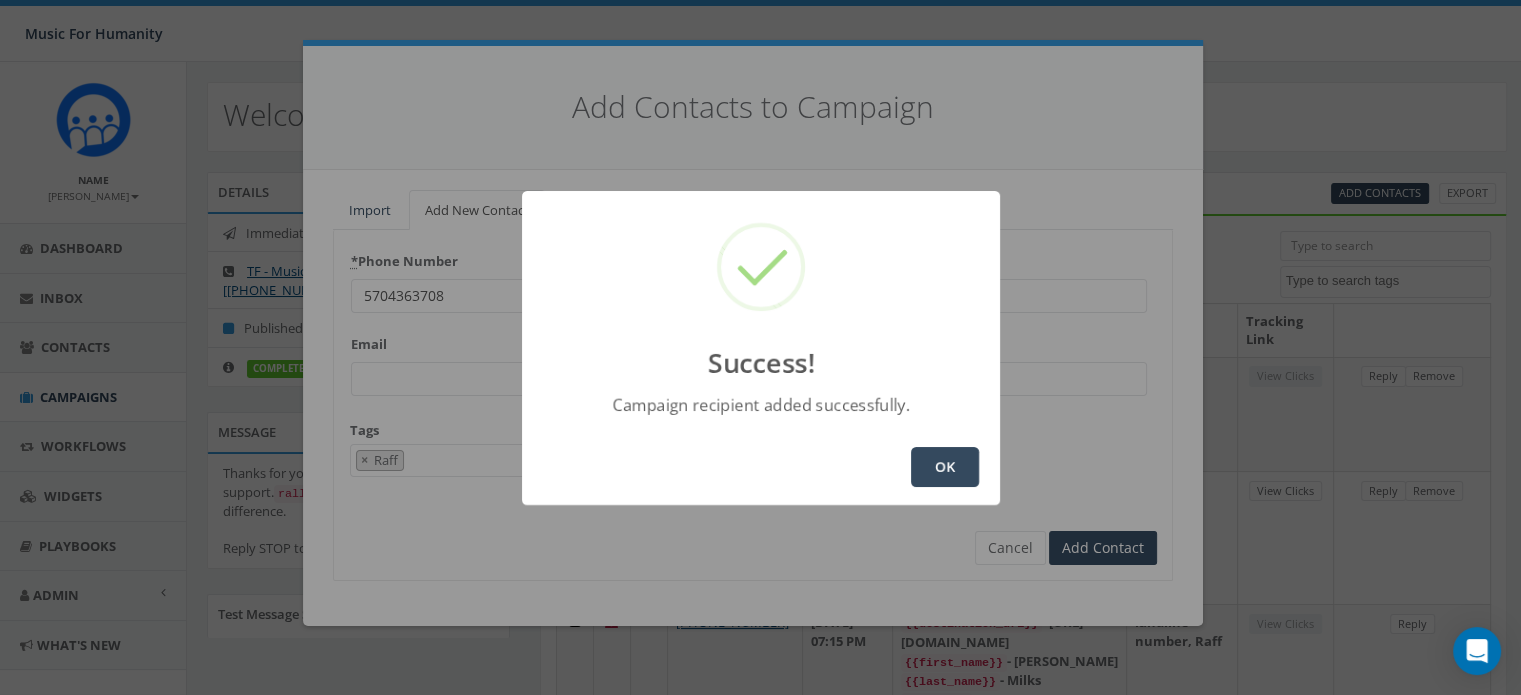 click on "OK" at bounding box center (945, 467) 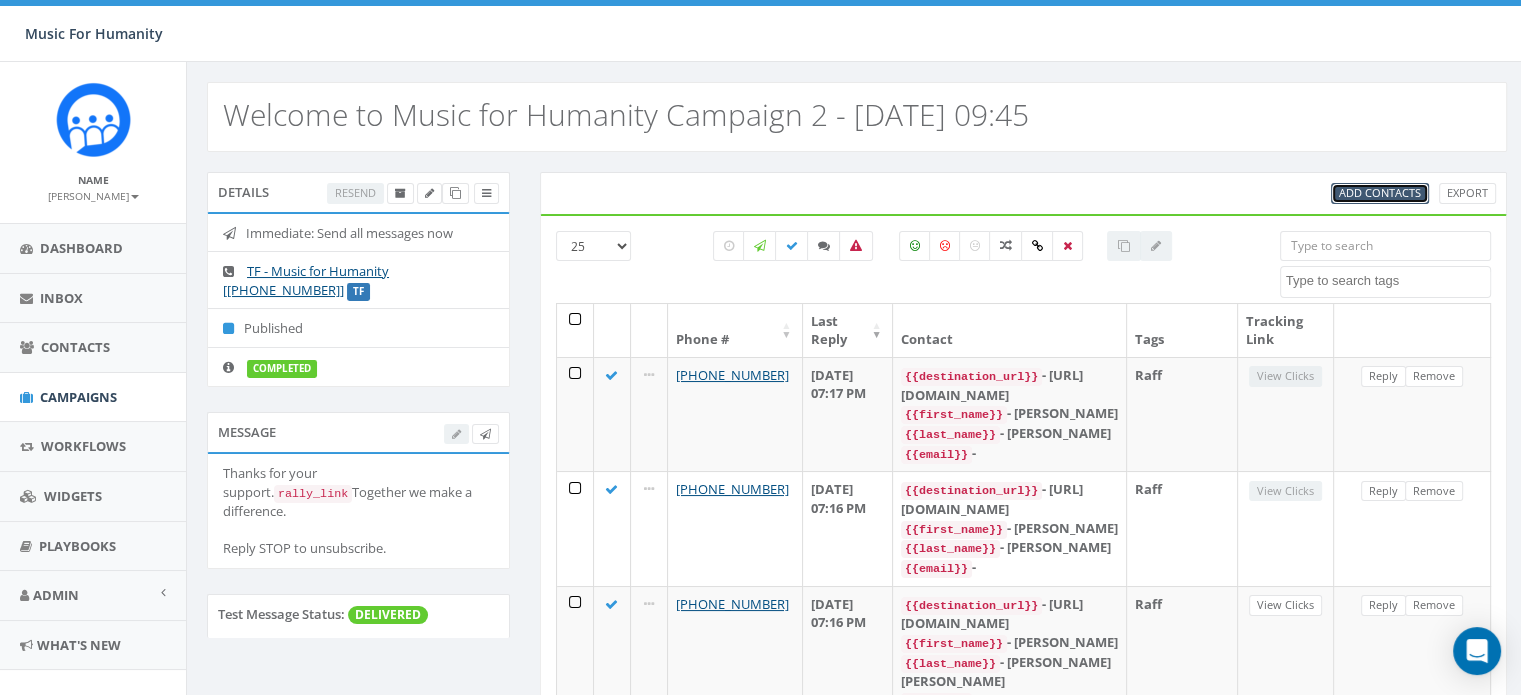 click on "Add Contacts" at bounding box center [1380, 192] 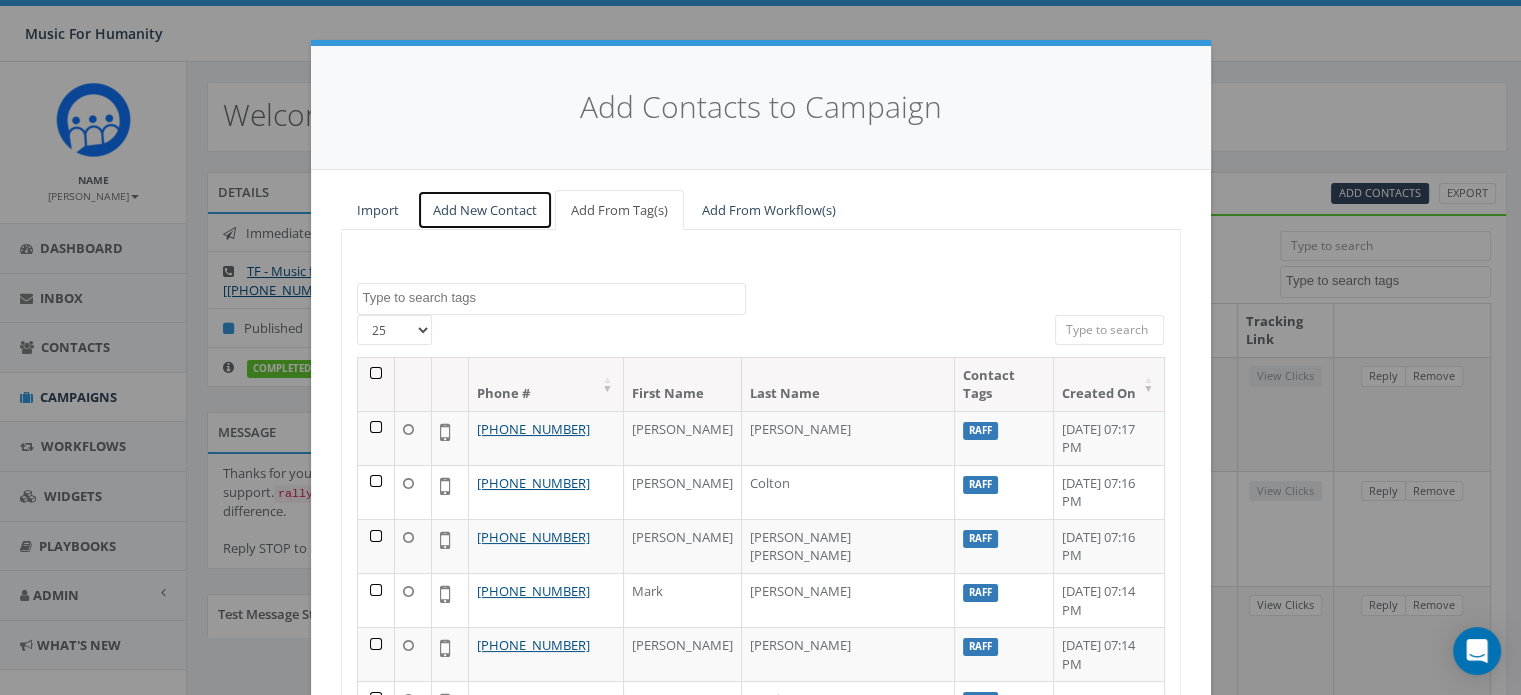 click on "Add New Contact" at bounding box center (485, 210) 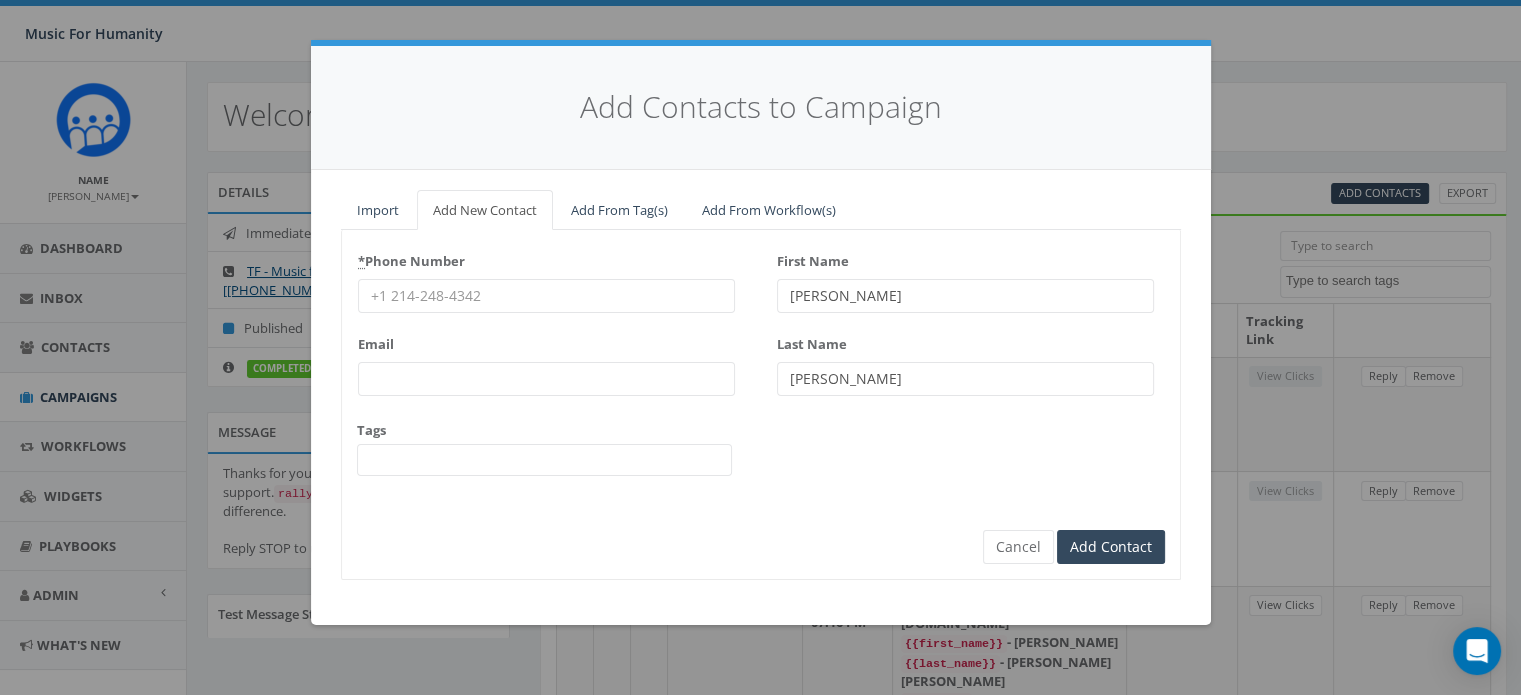 click on "*   Phone Number" at bounding box center (546, 296) 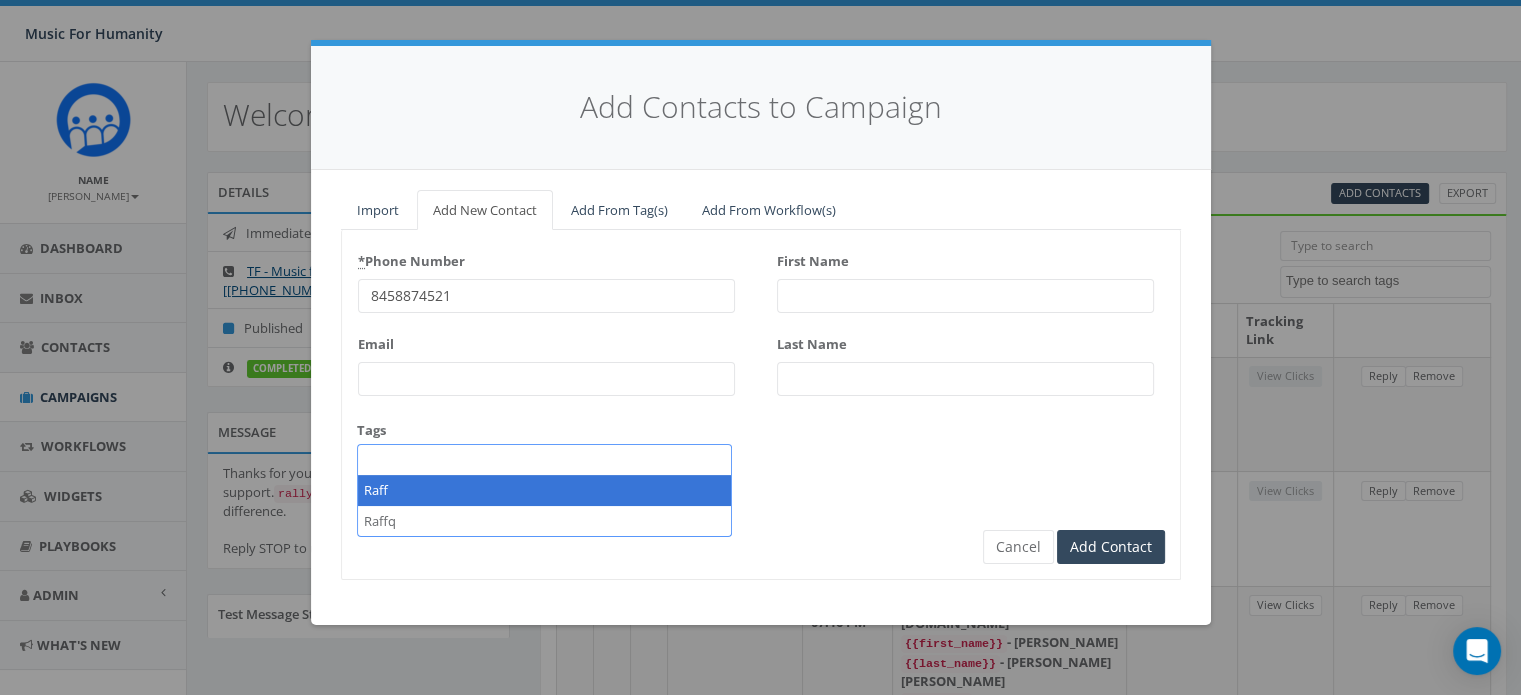 scroll, scrollTop: 167, scrollLeft: 0, axis: vertical 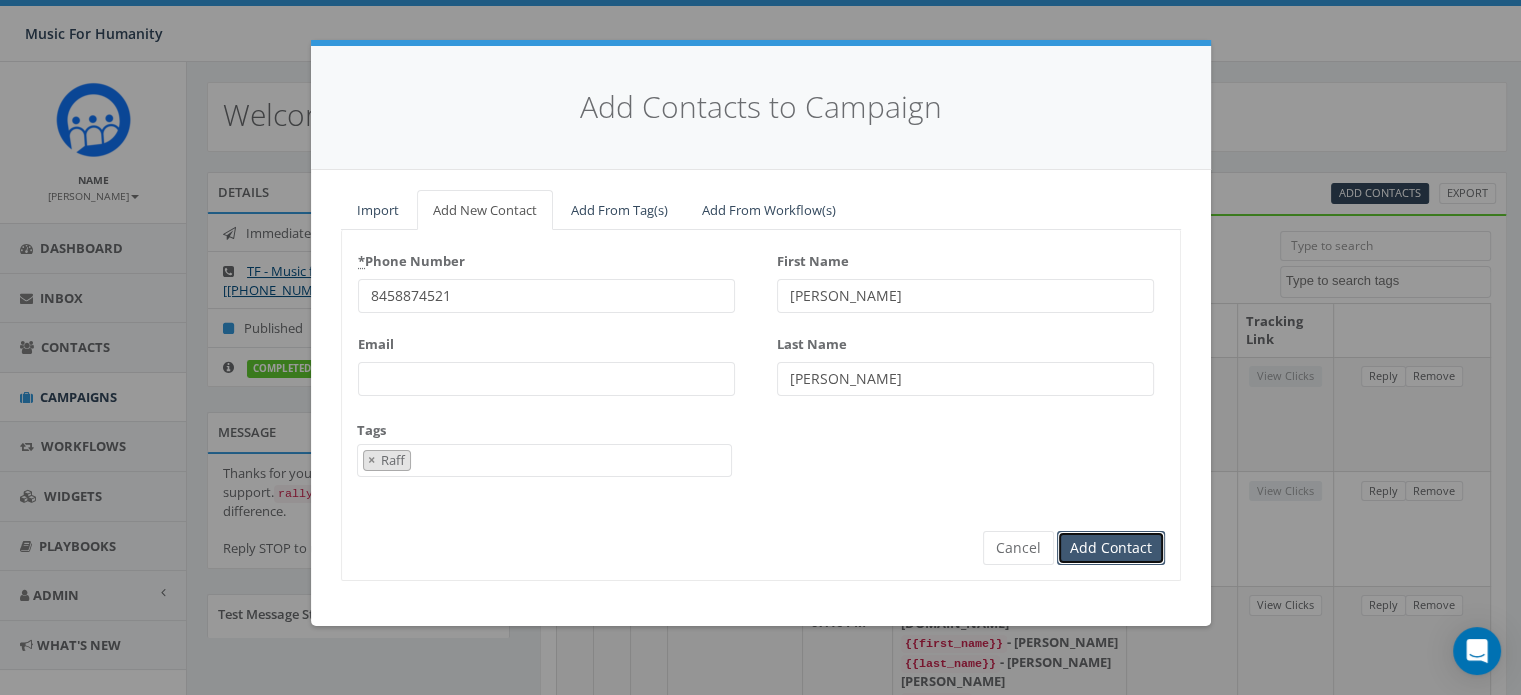 click on "Add Contact" at bounding box center (1111, 548) 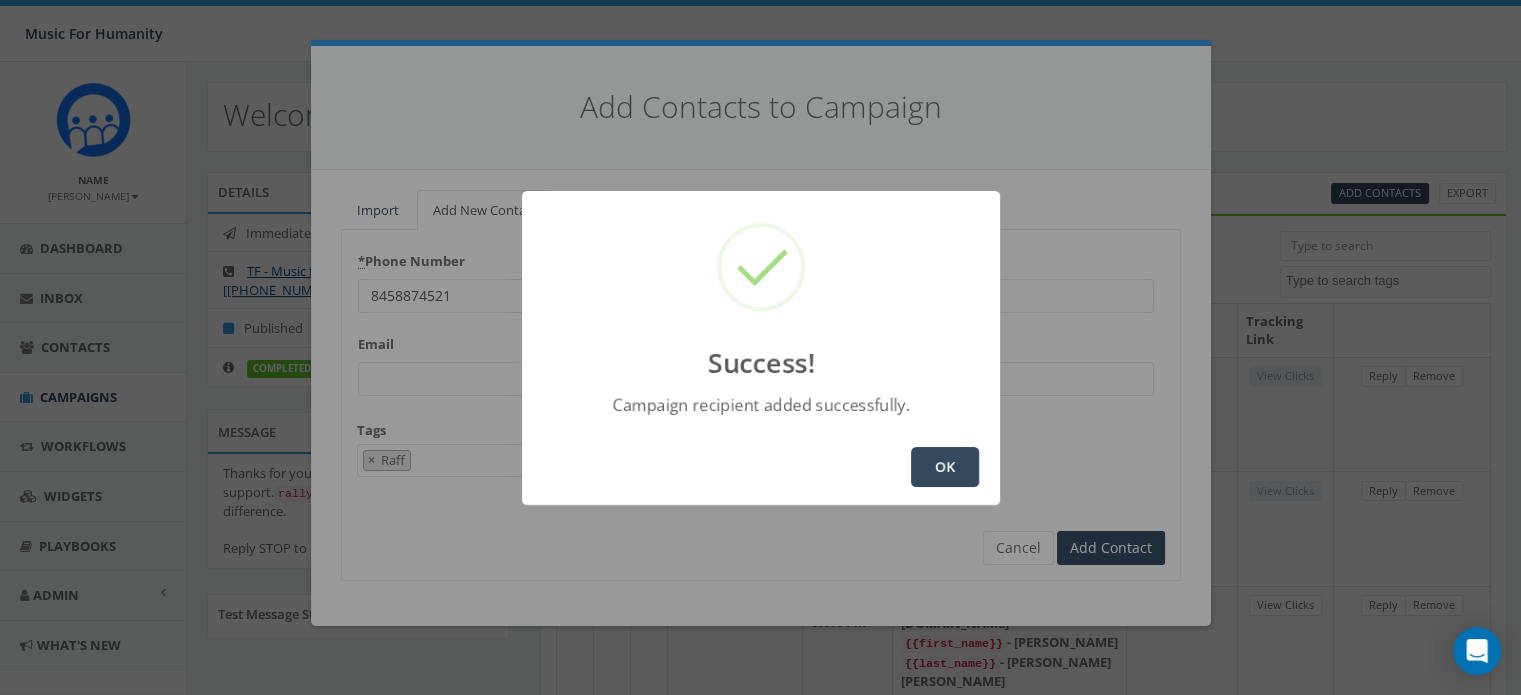 click on "OK" at bounding box center [945, 467] 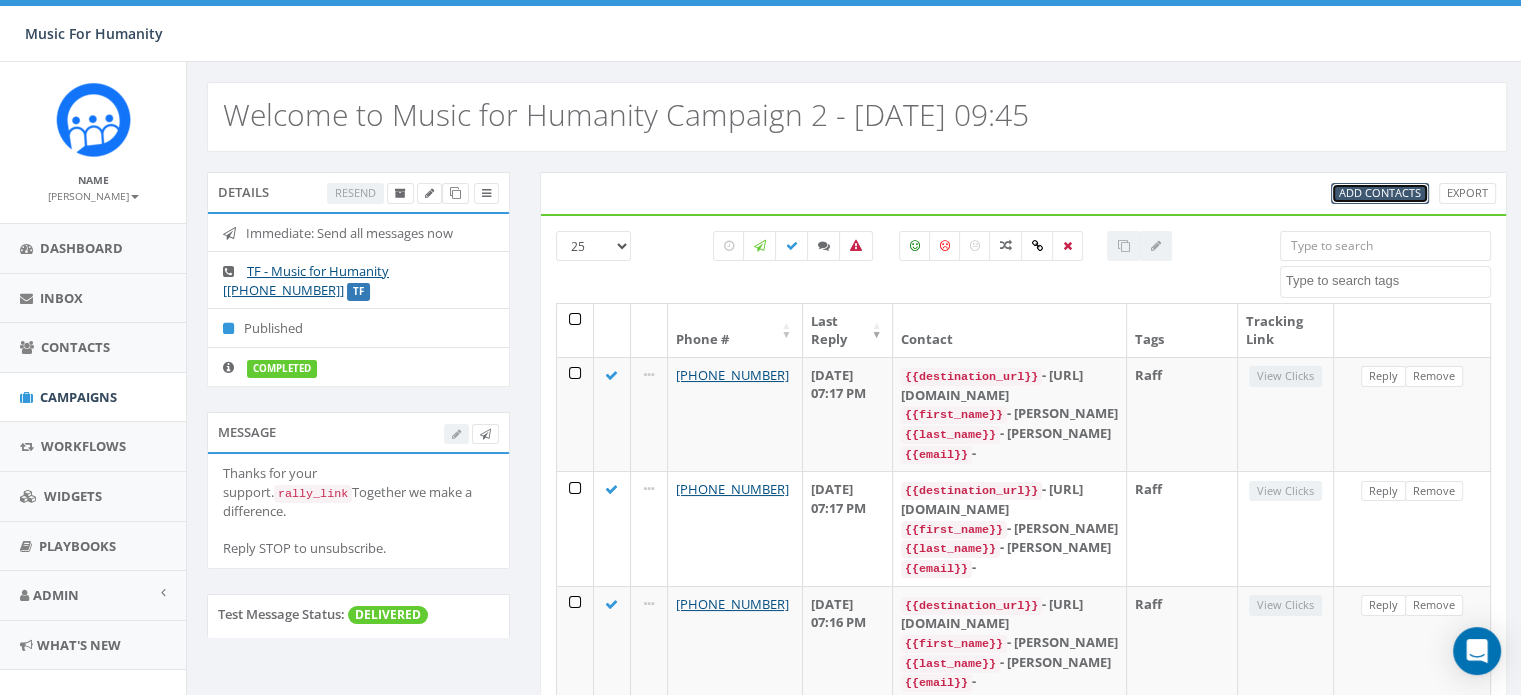 click on "Add Contacts" at bounding box center [1380, 192] 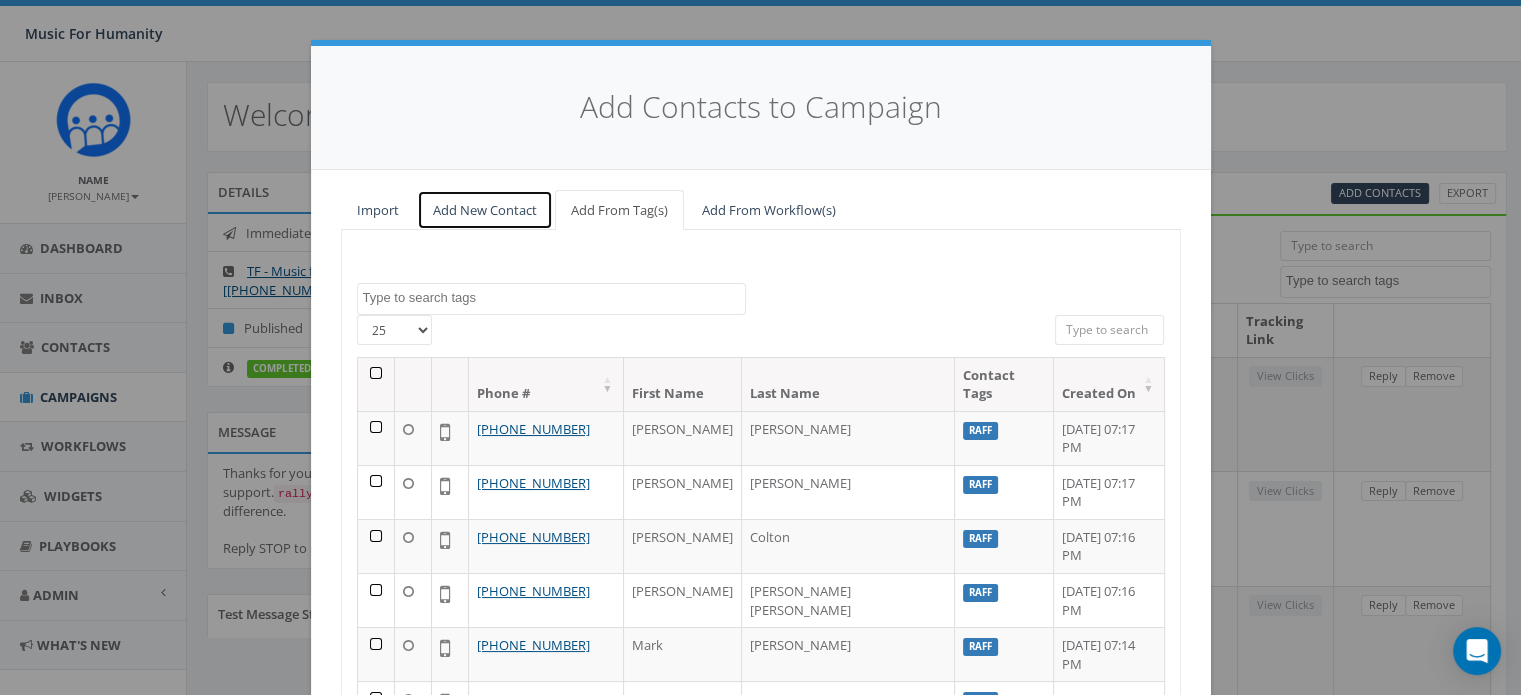 click on "Add New Contact" at bounding box center (485, 210) 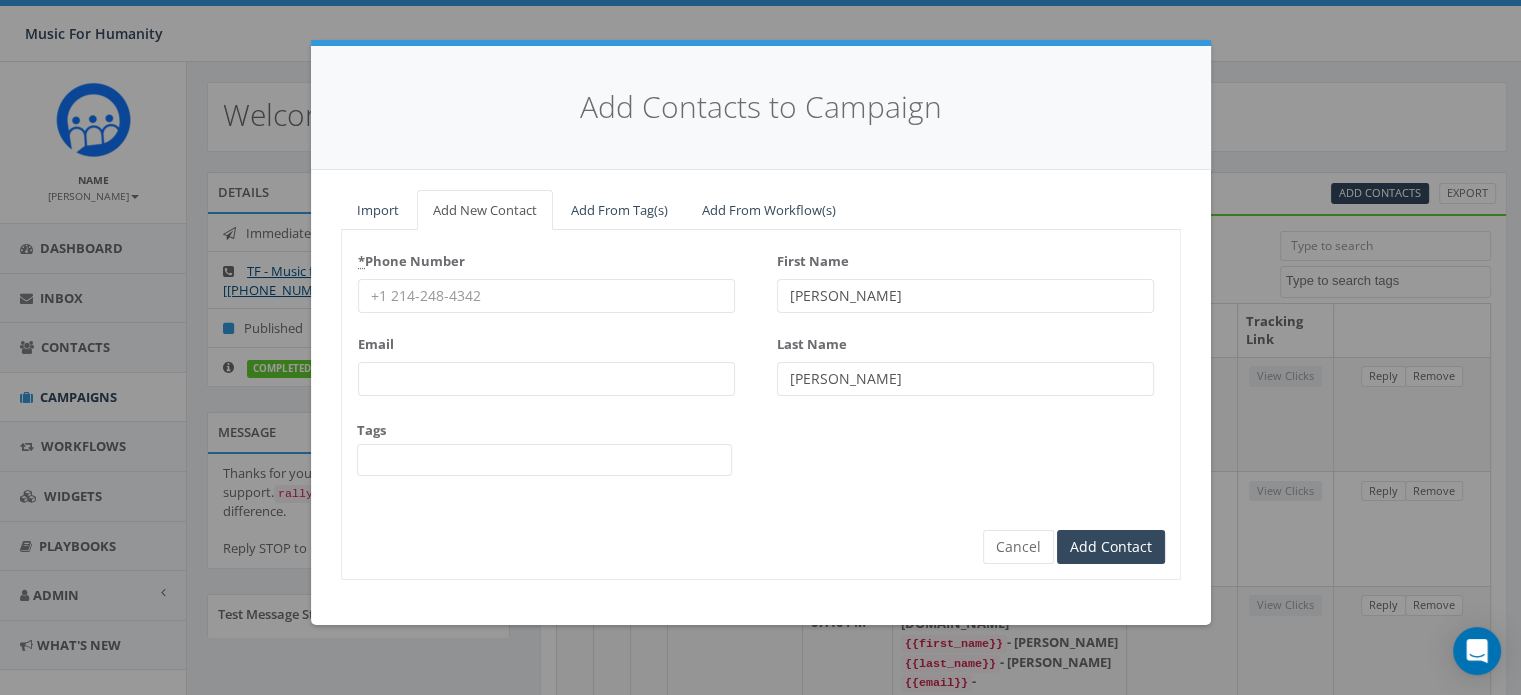 click on "*   Phone Number" at bounding box center [546, 296] 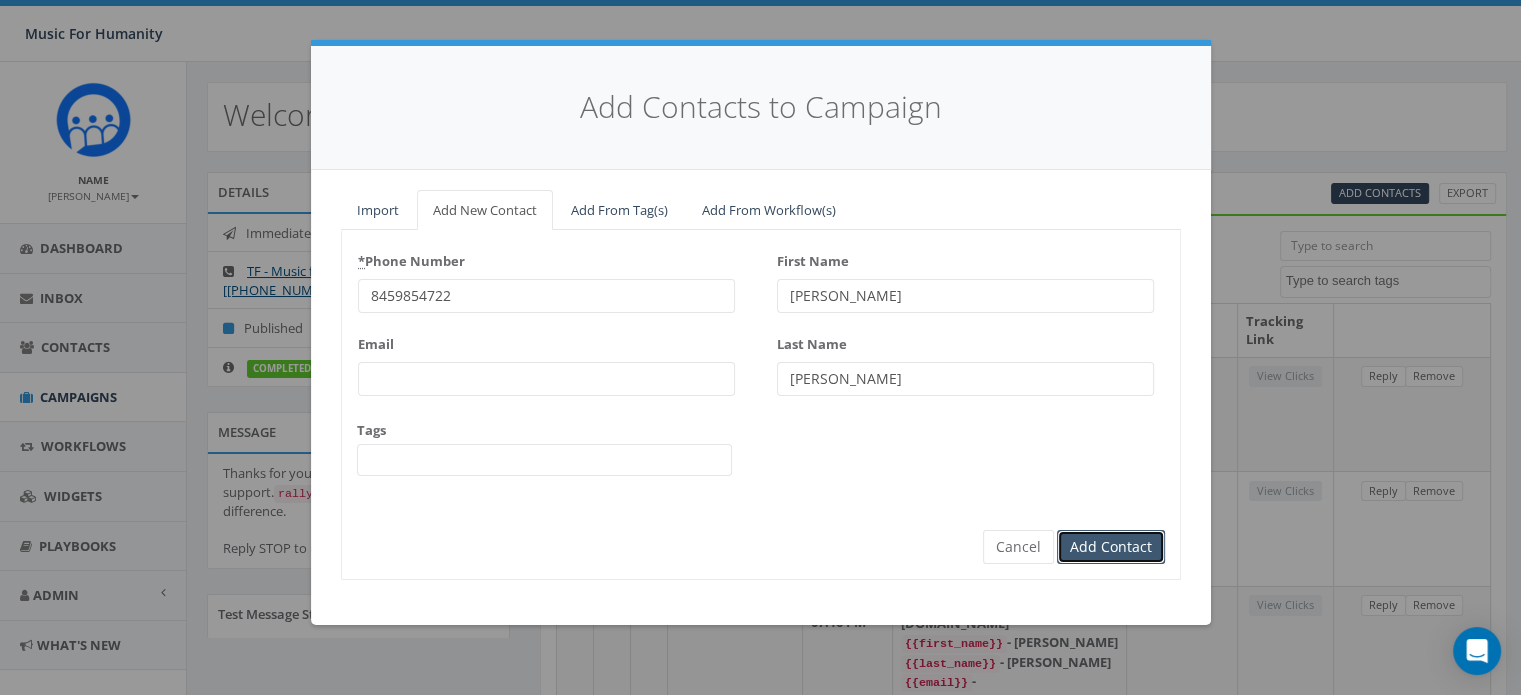 click on "Add Contact" at bounding box center [1111, 547] 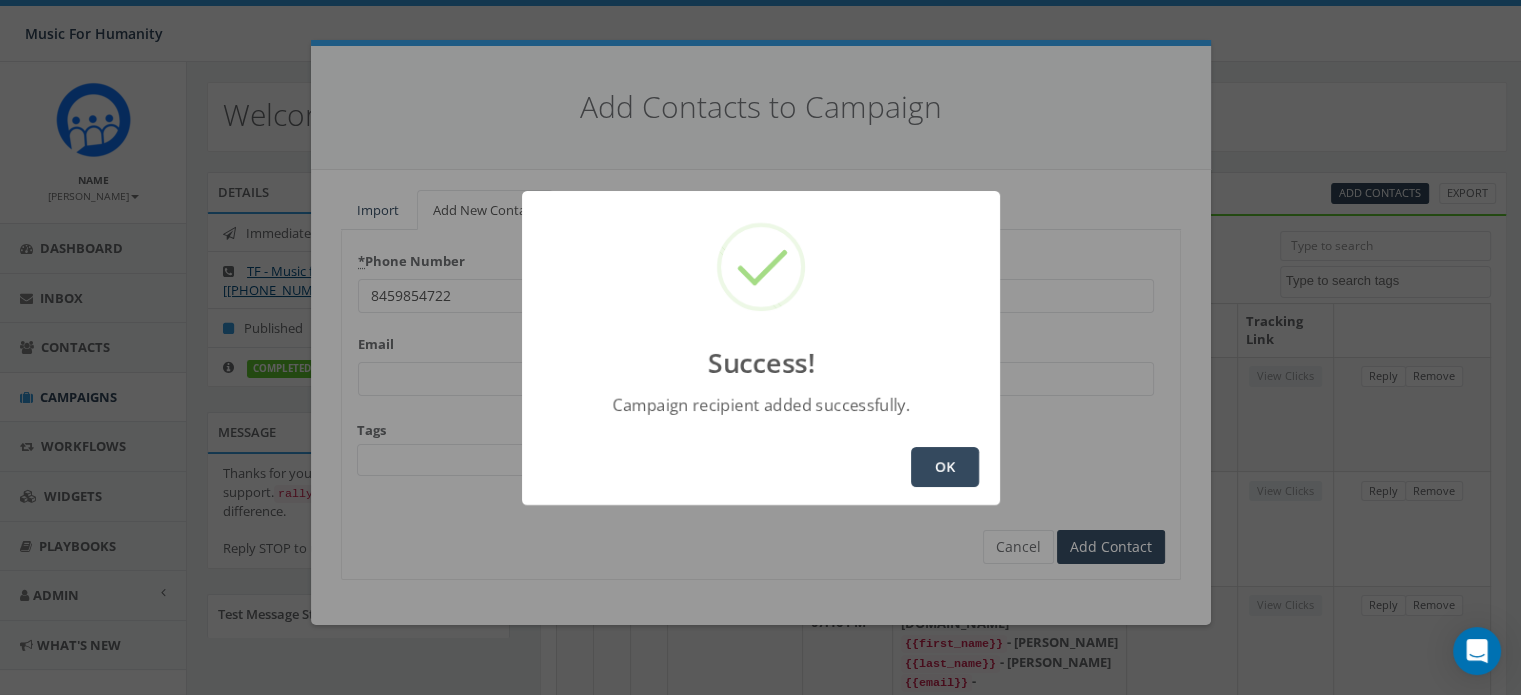 click on "OK" at bounding box center [945, 467] 